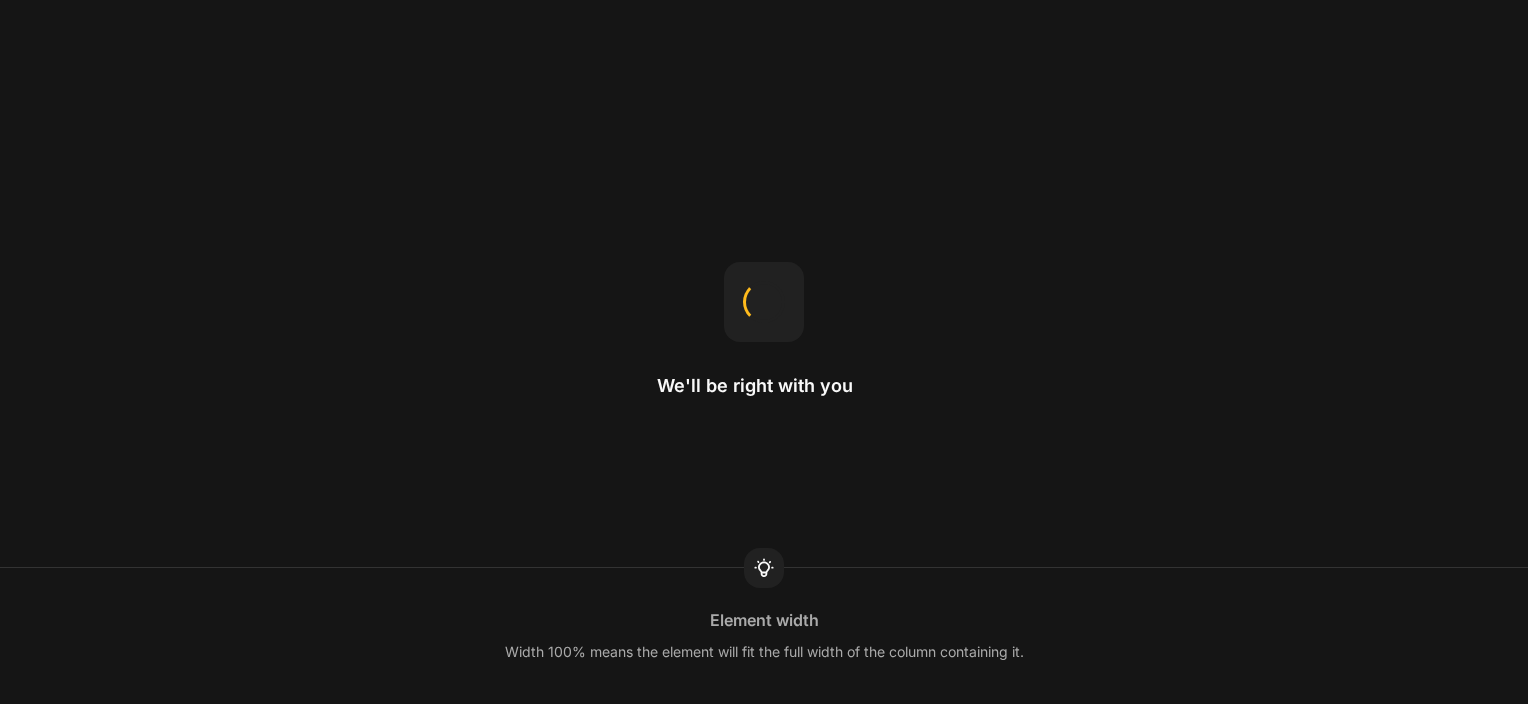 scroll, scrollTop: 0, scrollLeft: 0, axis: both 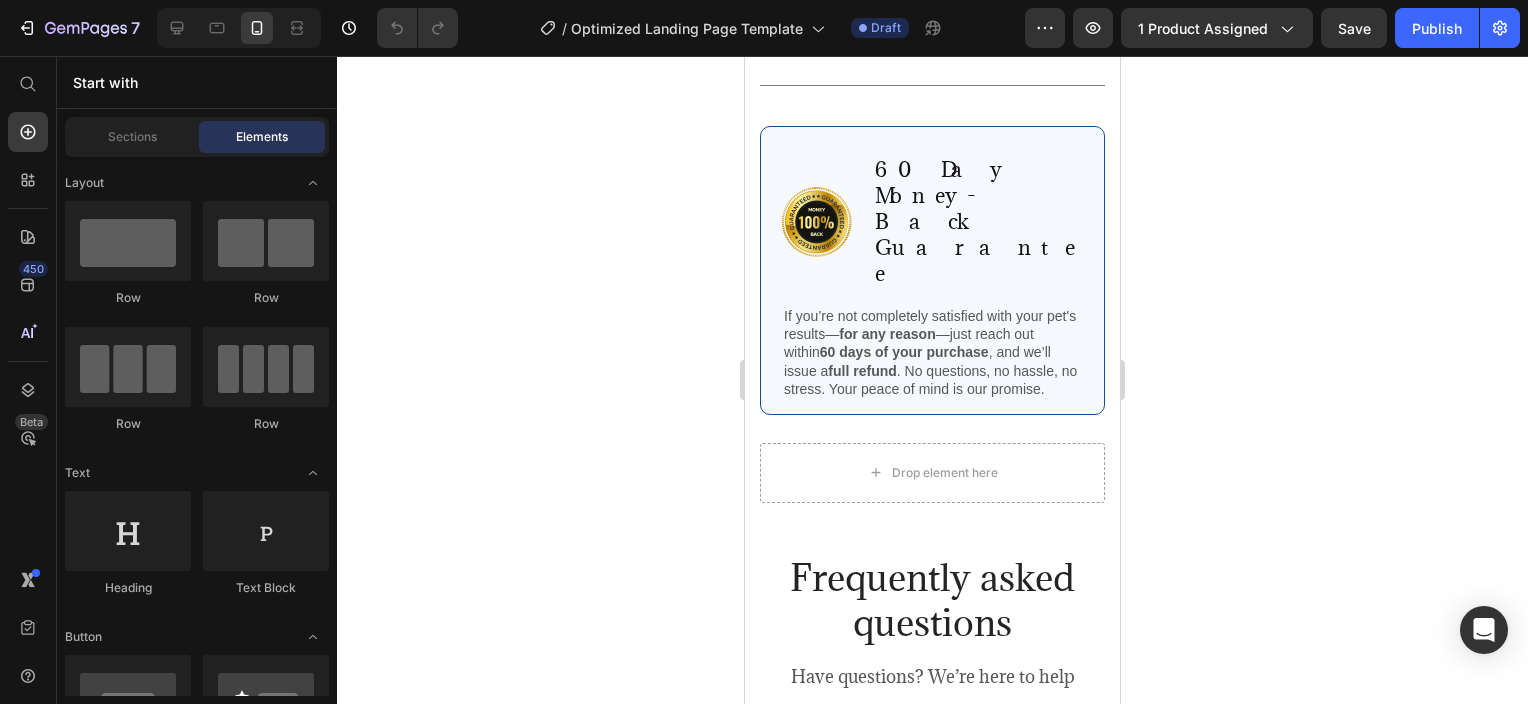 click on "Buy Now" at bounding box center [921, -136] 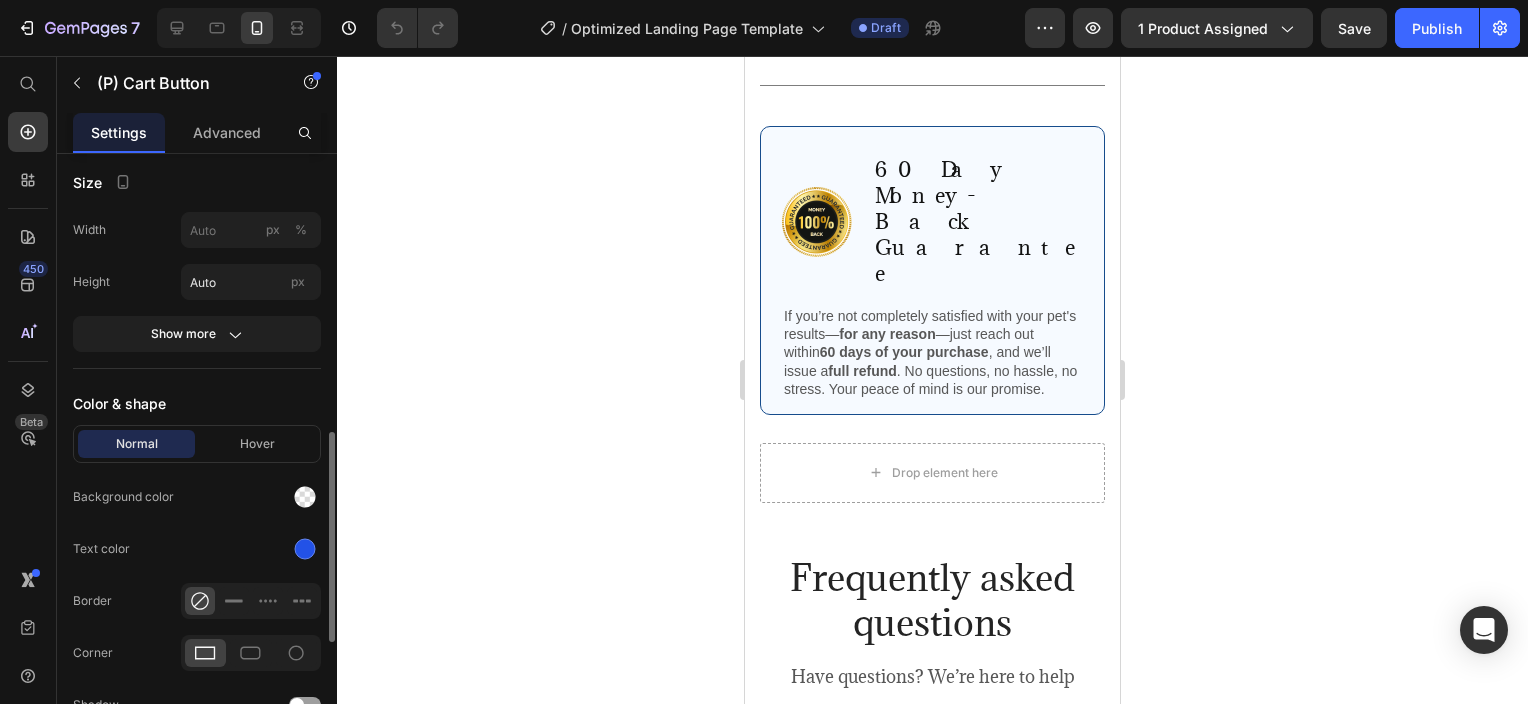 scroll, scrollTop: 1000, scrollLeft: 0, axis: vertical 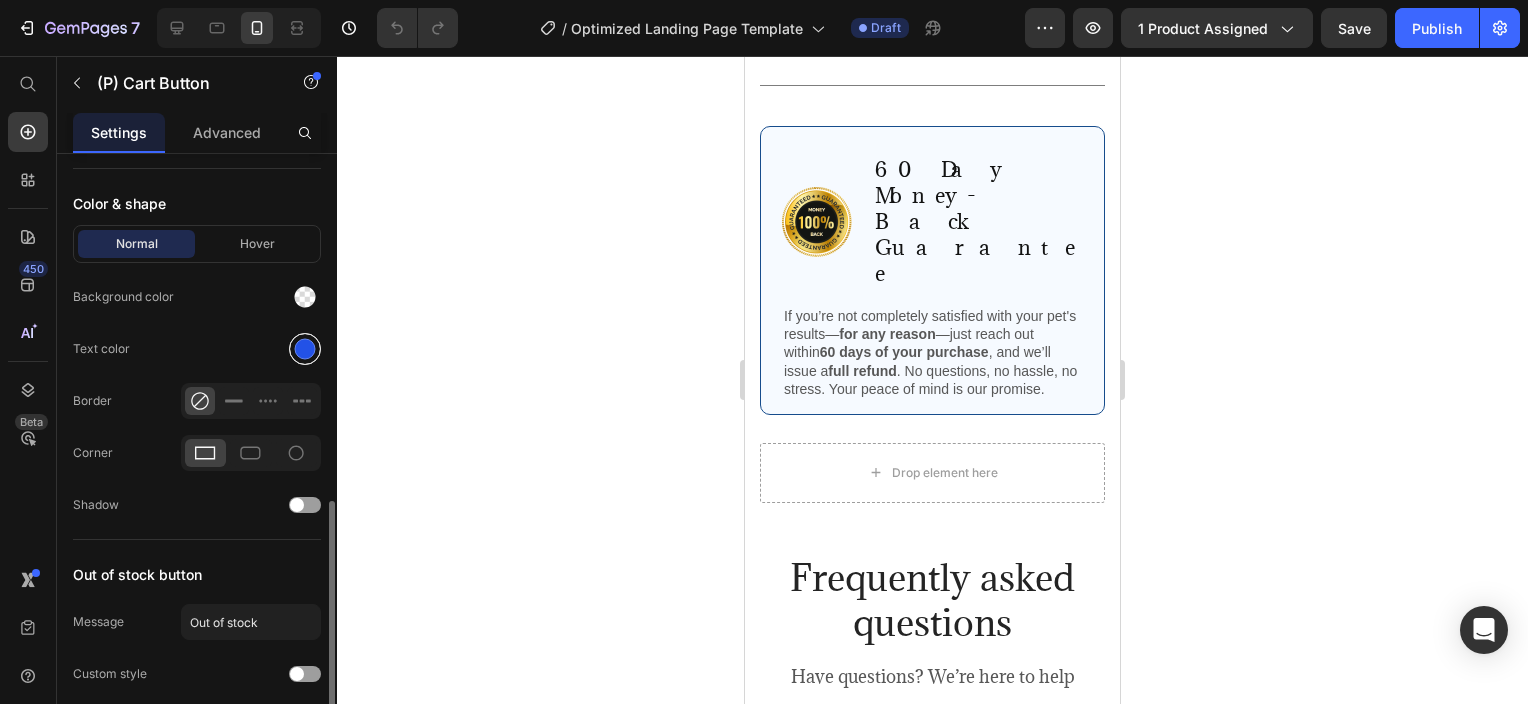 click at bounding box center [305, 349] 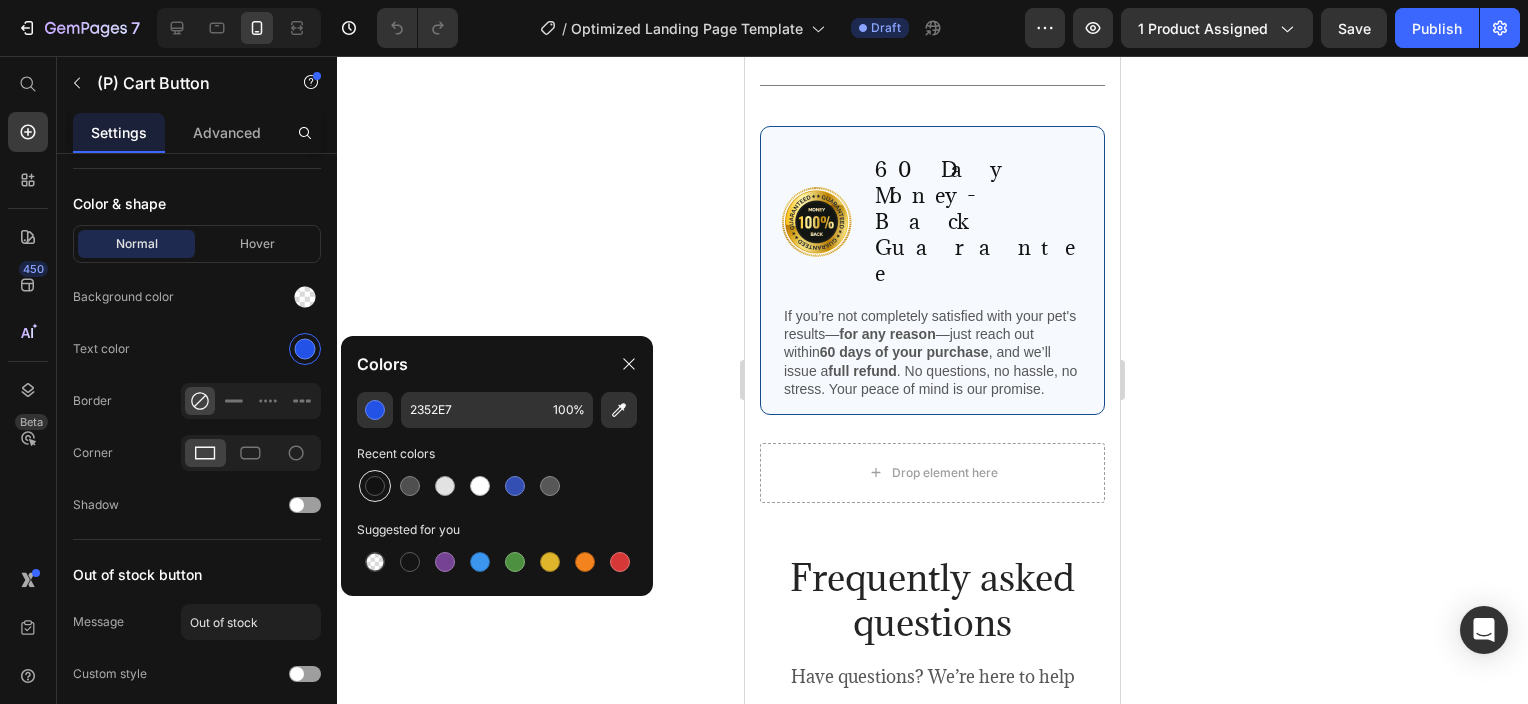 click at bounding box center (375, 486) 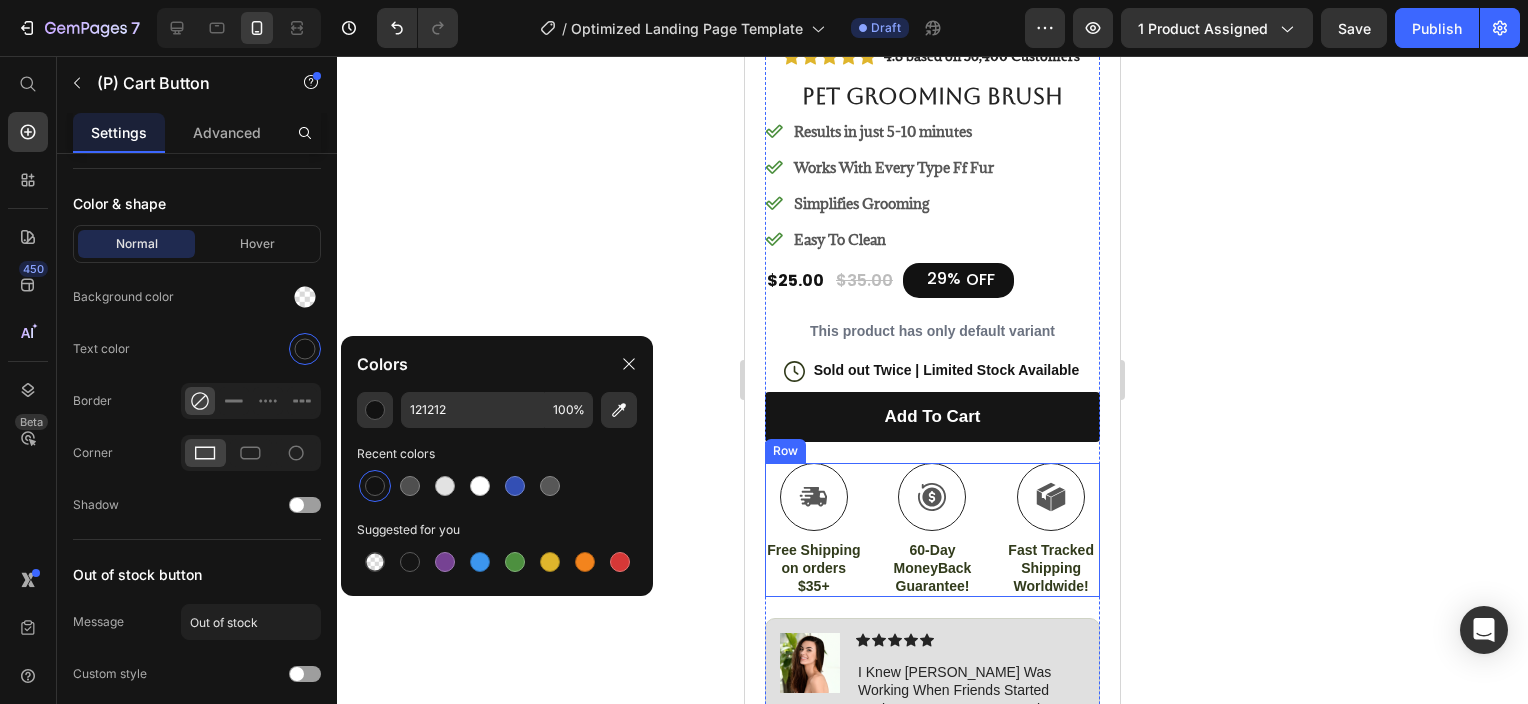 scroll, scrollTop: 600, scrollLeft: 0, axis: vertical 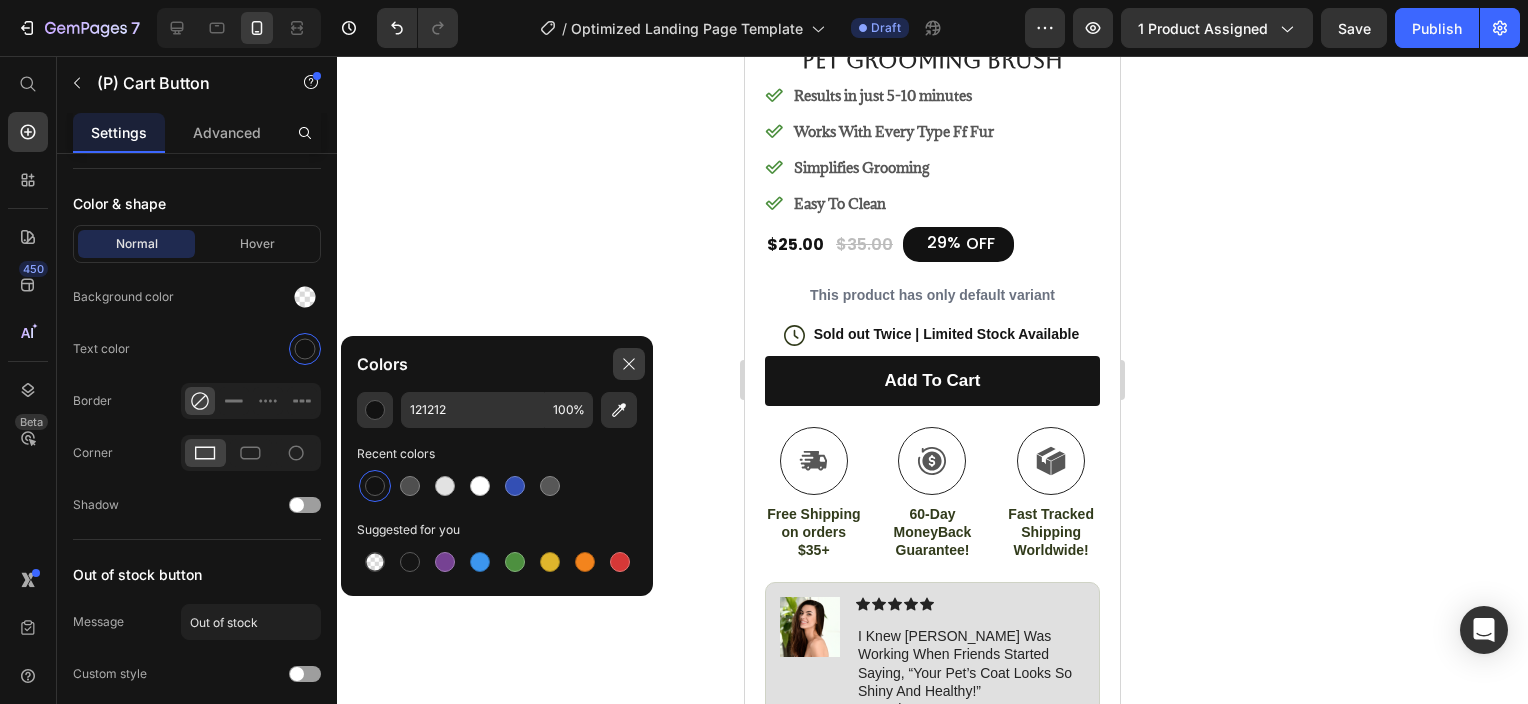 click 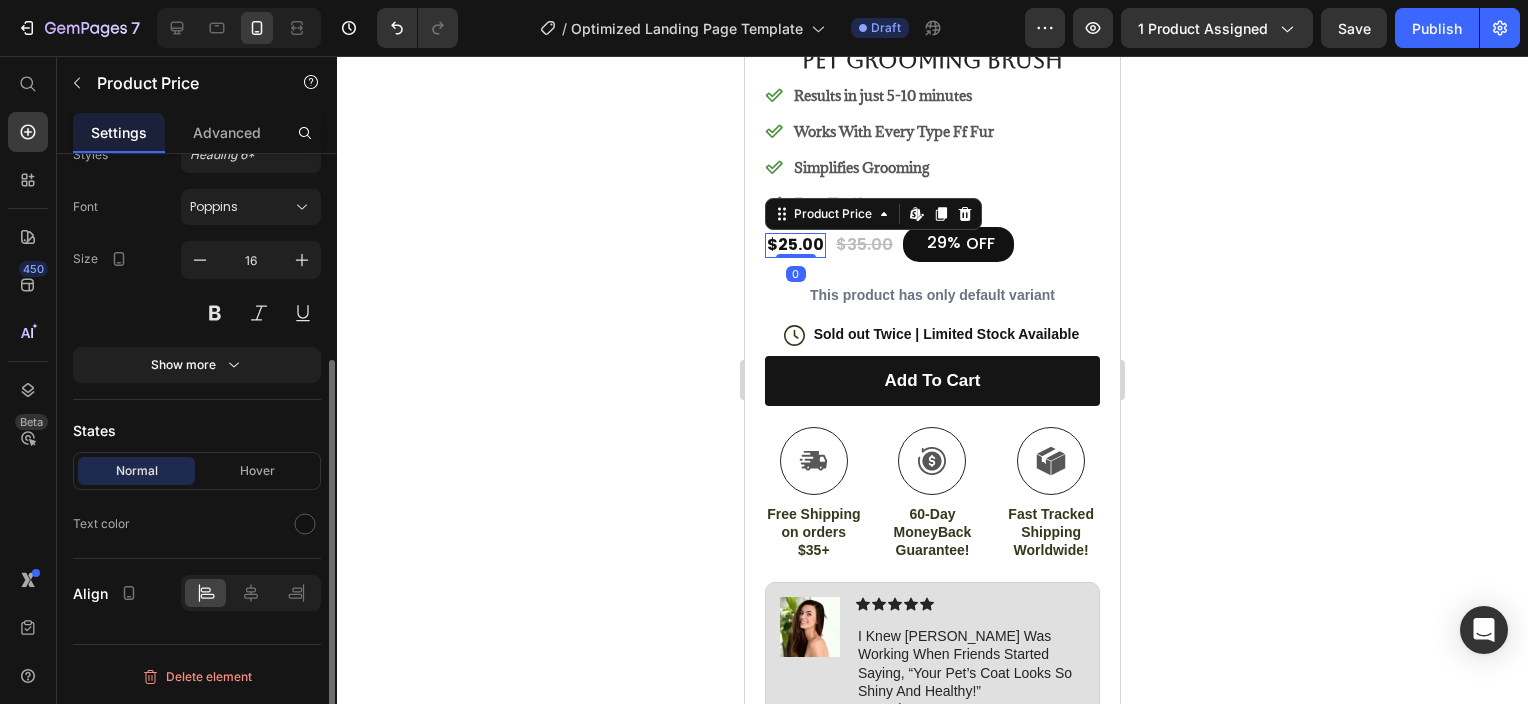click on "$25.00" at bounding box center (795, 245) 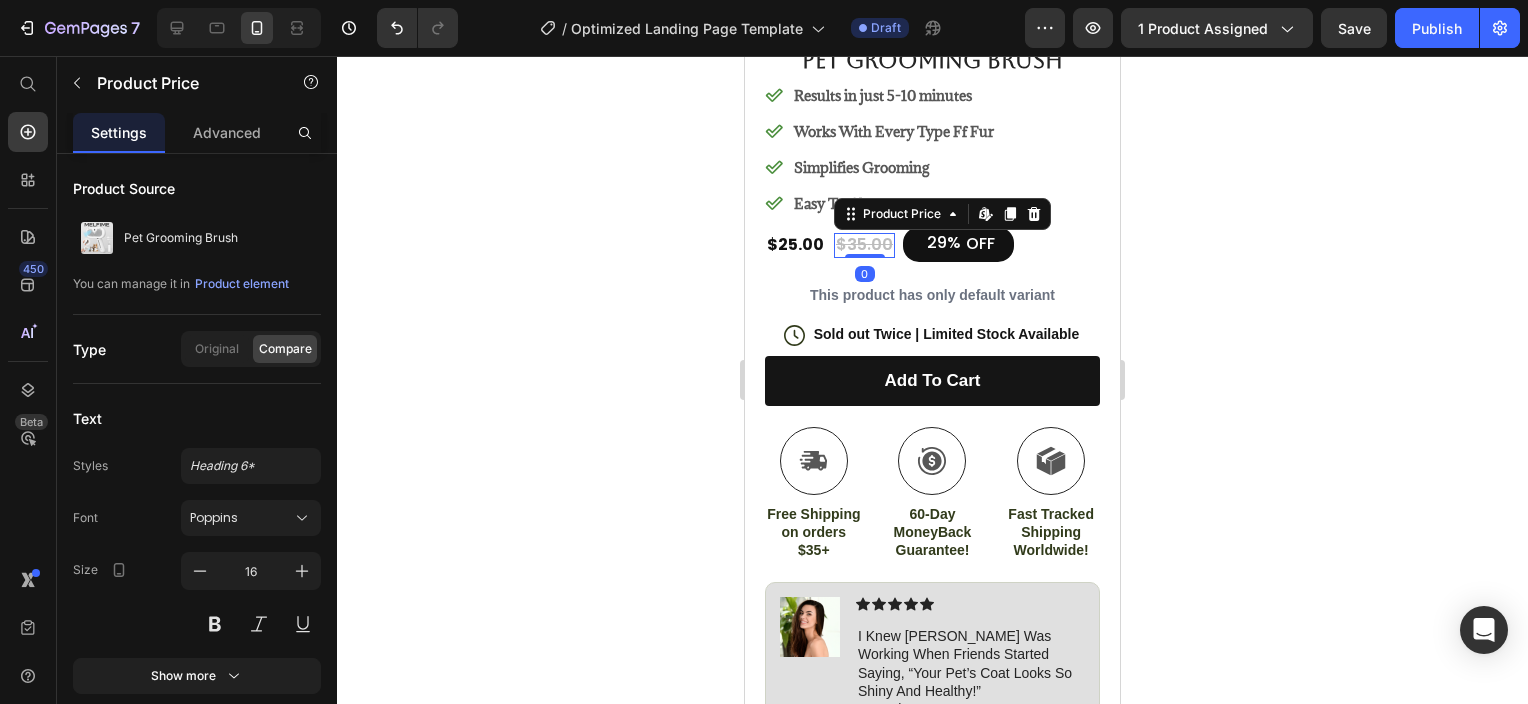 click on "$35.00 Product Price   Edit content in Shopify 0" at bounding box center [864, 245] 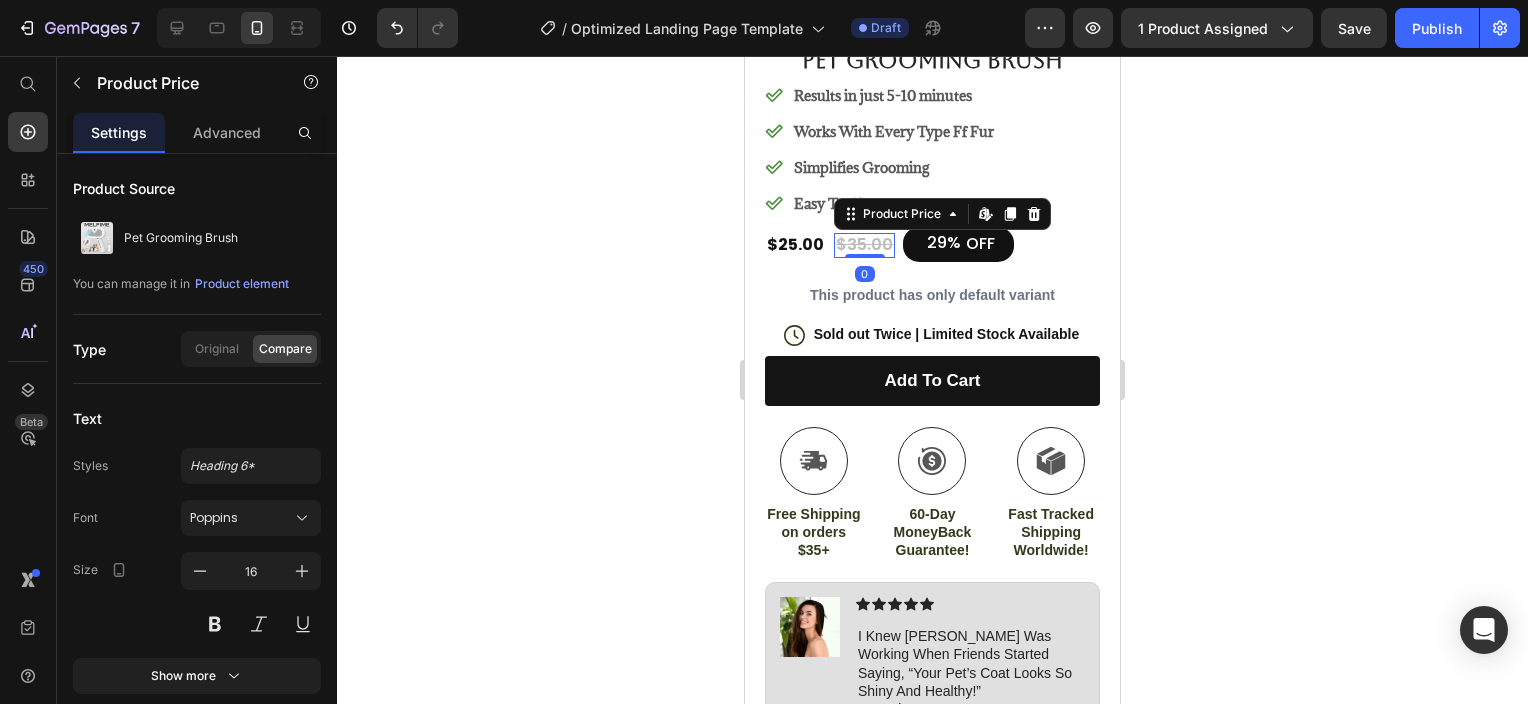 click 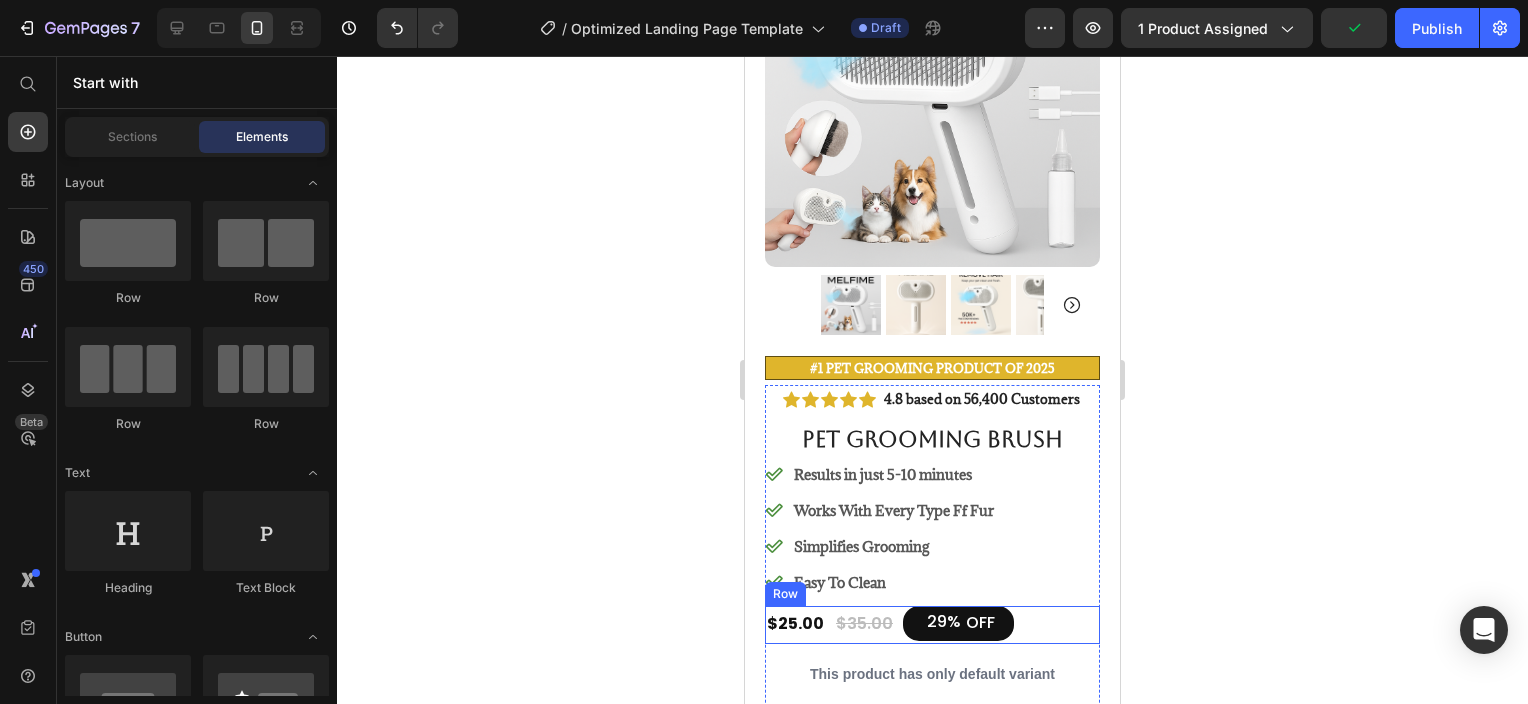 scroll, scrollTop: 500, scrollLeft: 0, axis: vertical 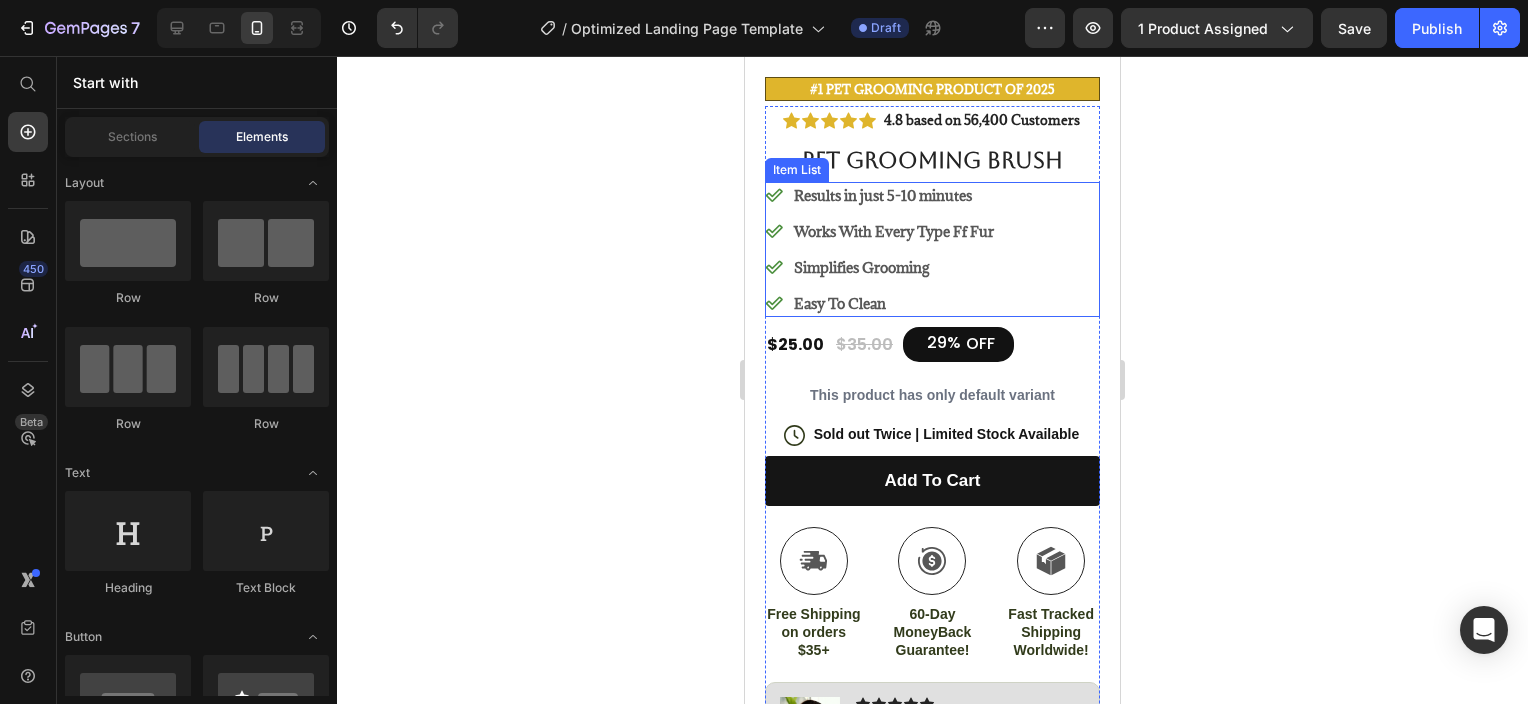 click on "Works With Every Type Ff Fur" at bounding box center (894, 231) 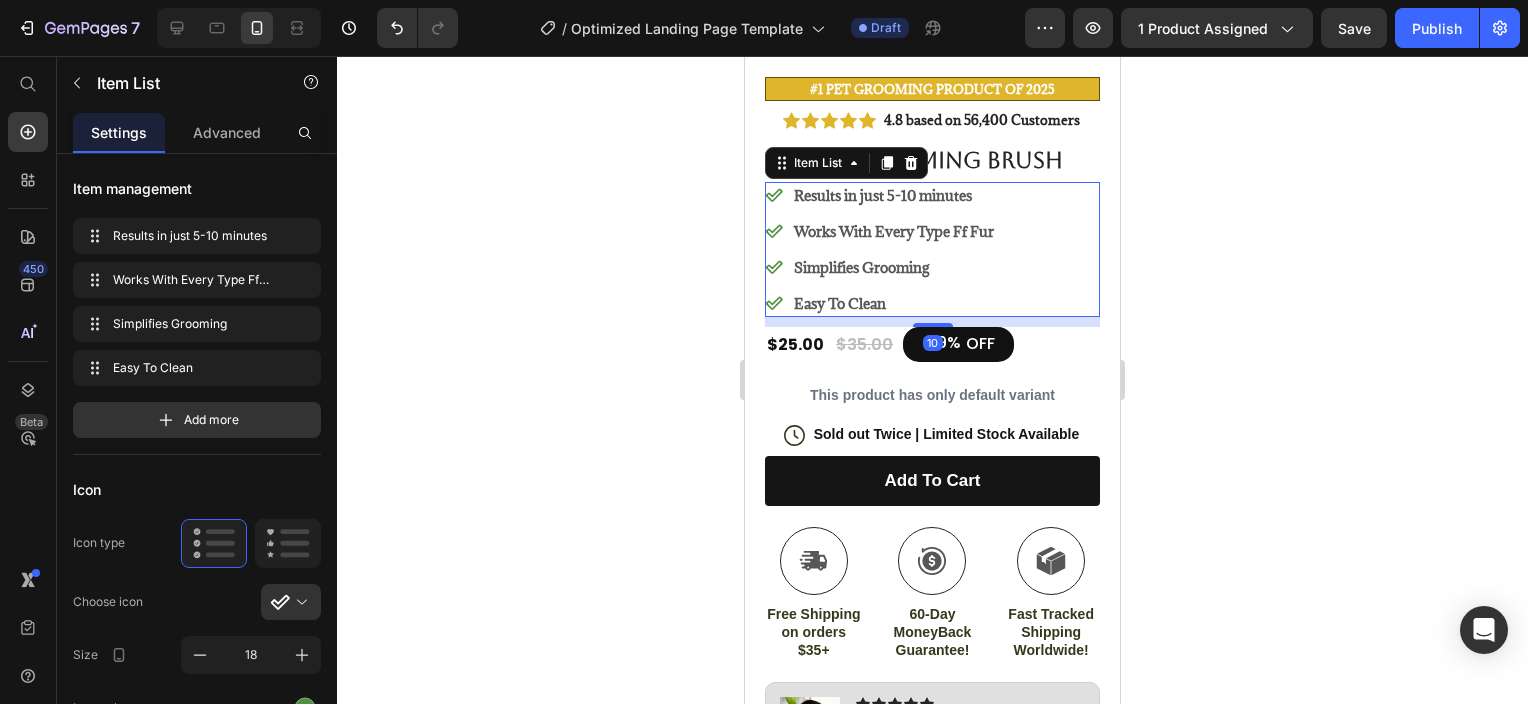 click on "Works With Every Type Ff Fur" at bounding box center [894, 231] 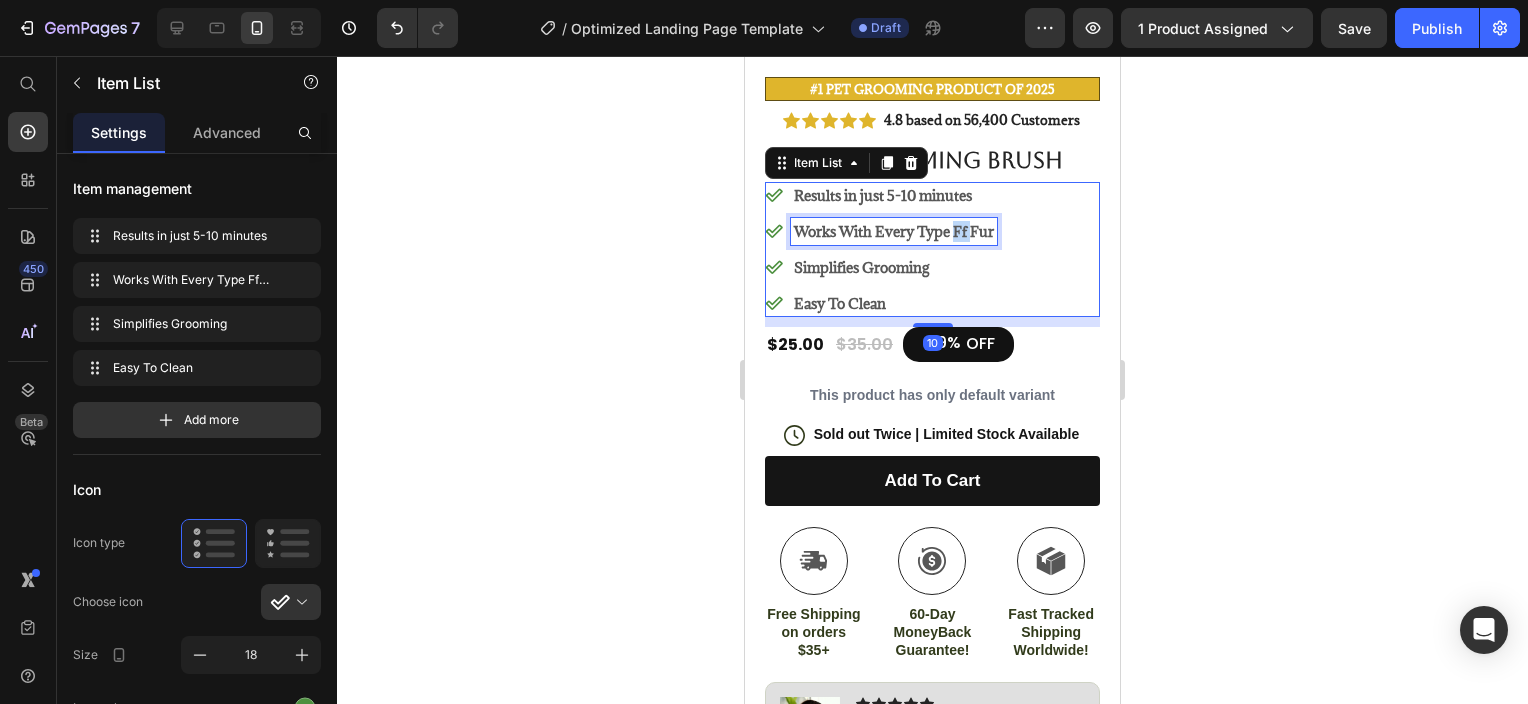 click on "Works With Every Type Ff Fur" at bounding box center (894, 231) 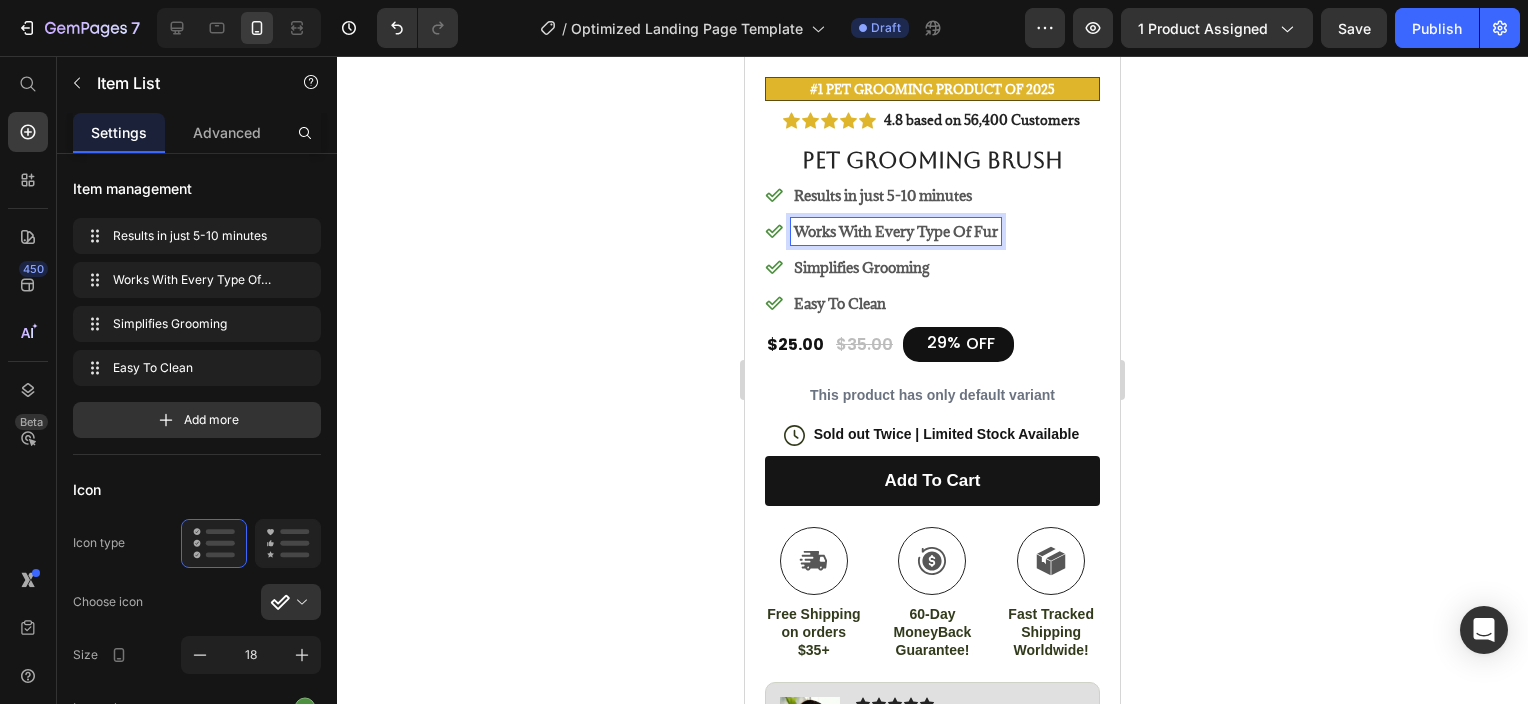 click 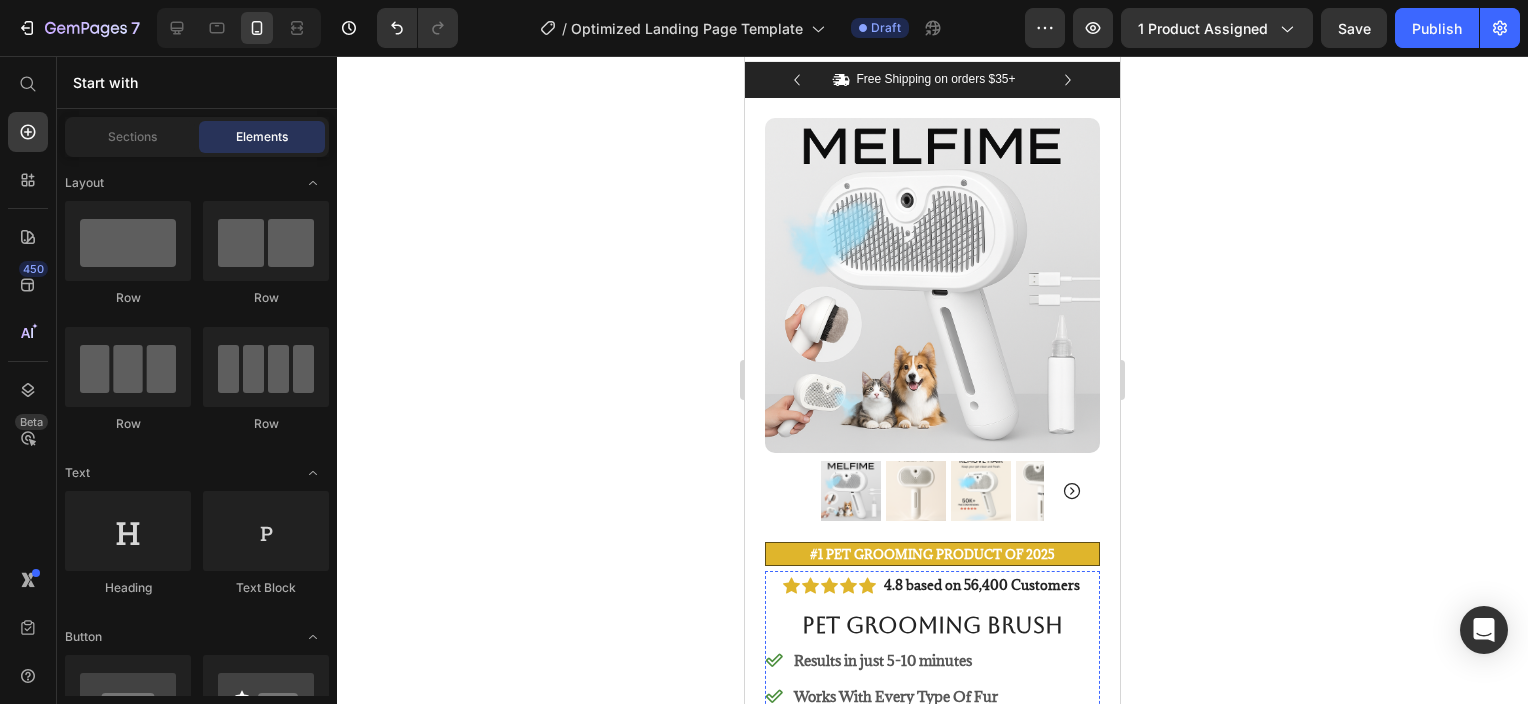 scroll, scrollTop: 0, scrollLeft: 0, axis: both 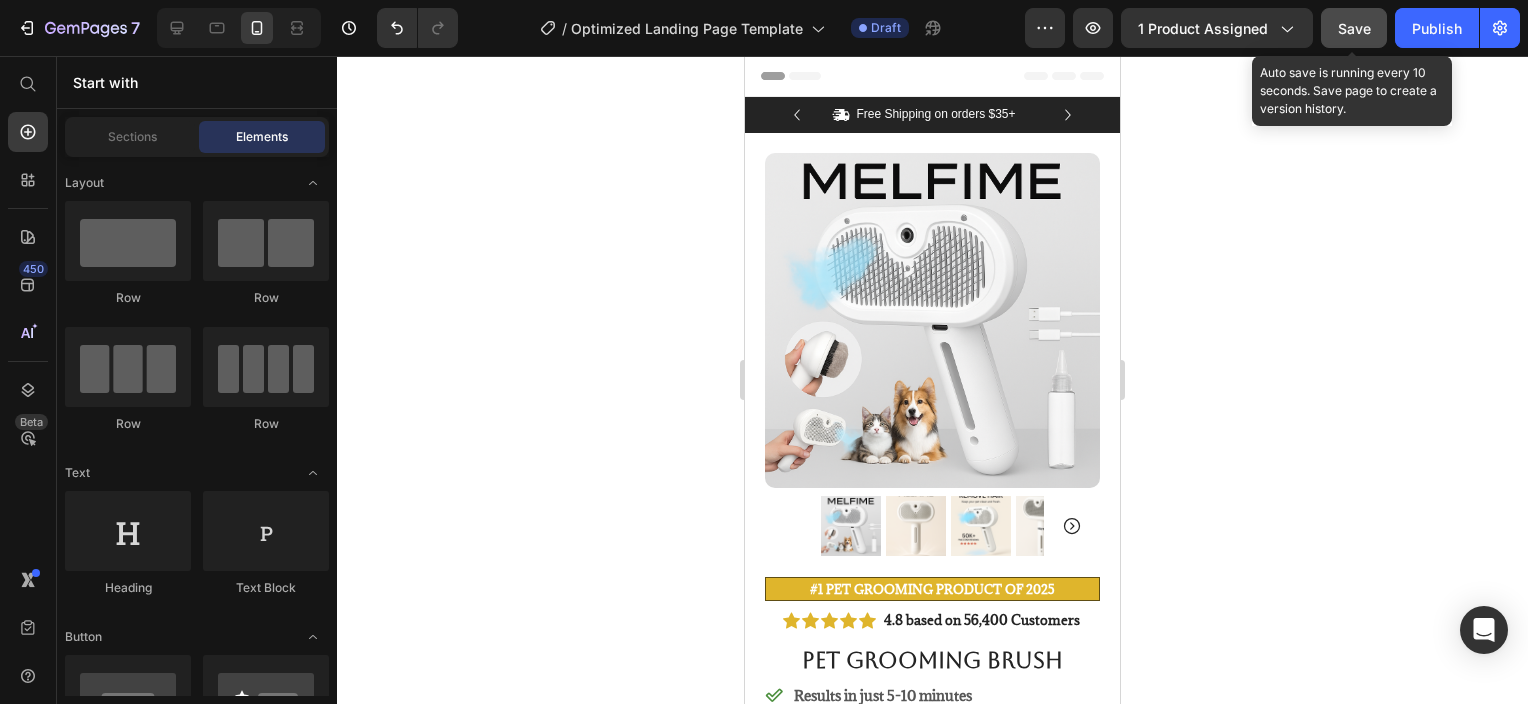 click on "Save" at bounding box center (1354, 28) 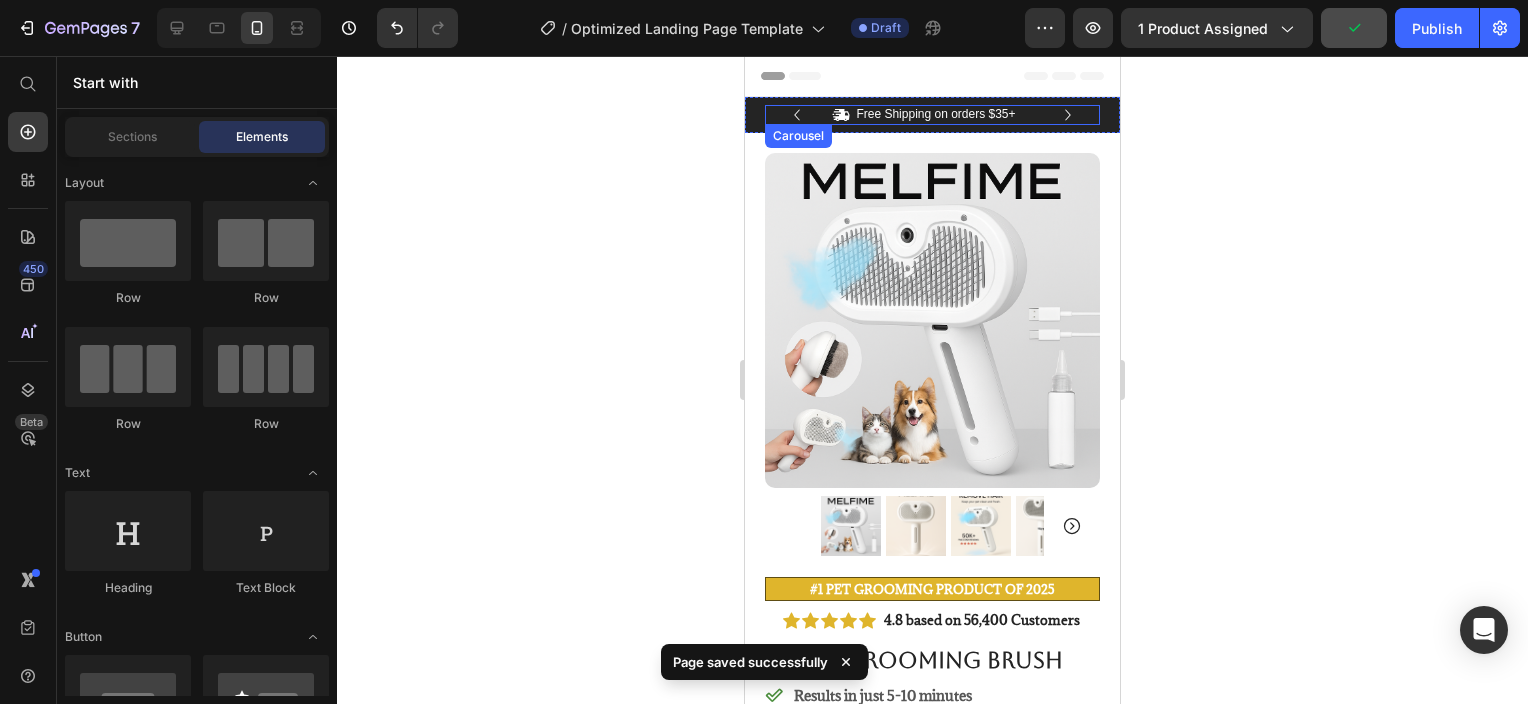 click 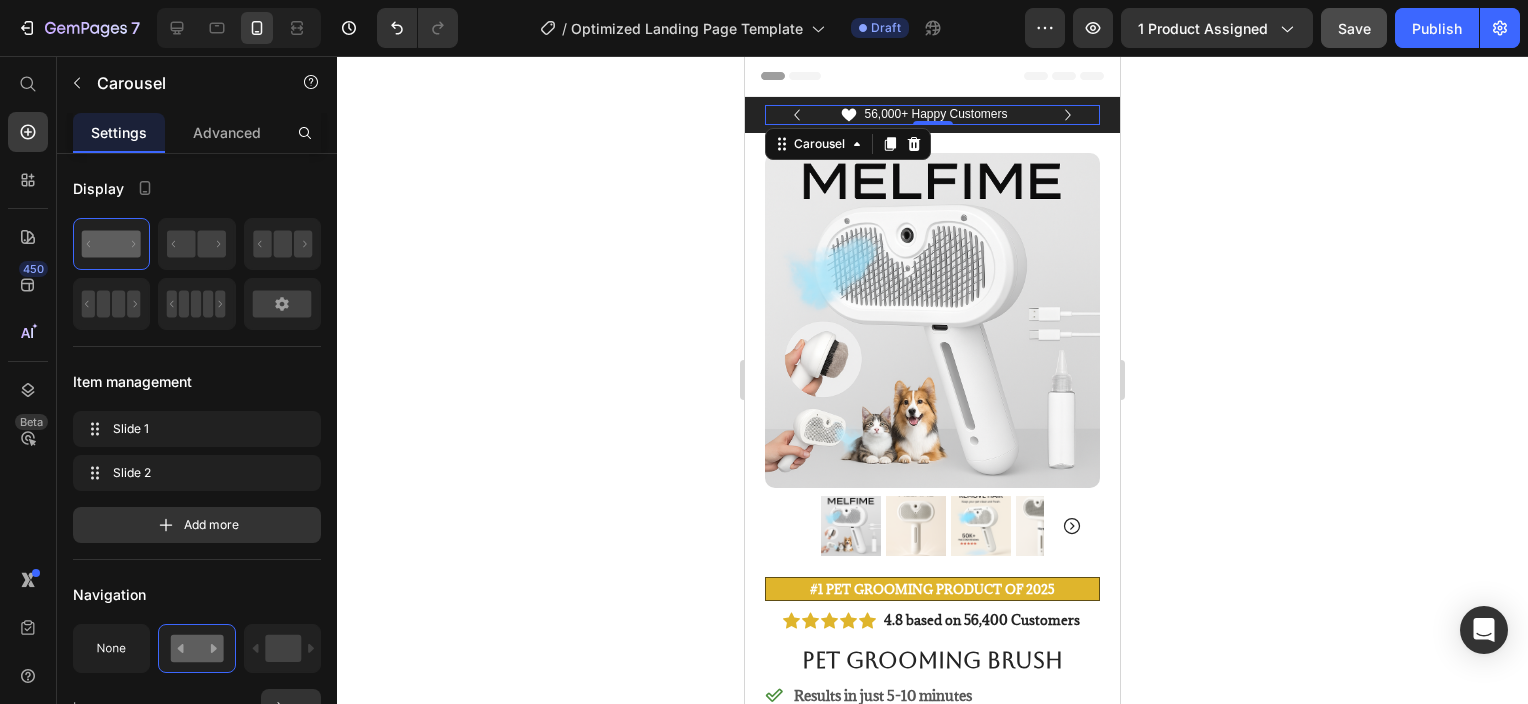 click 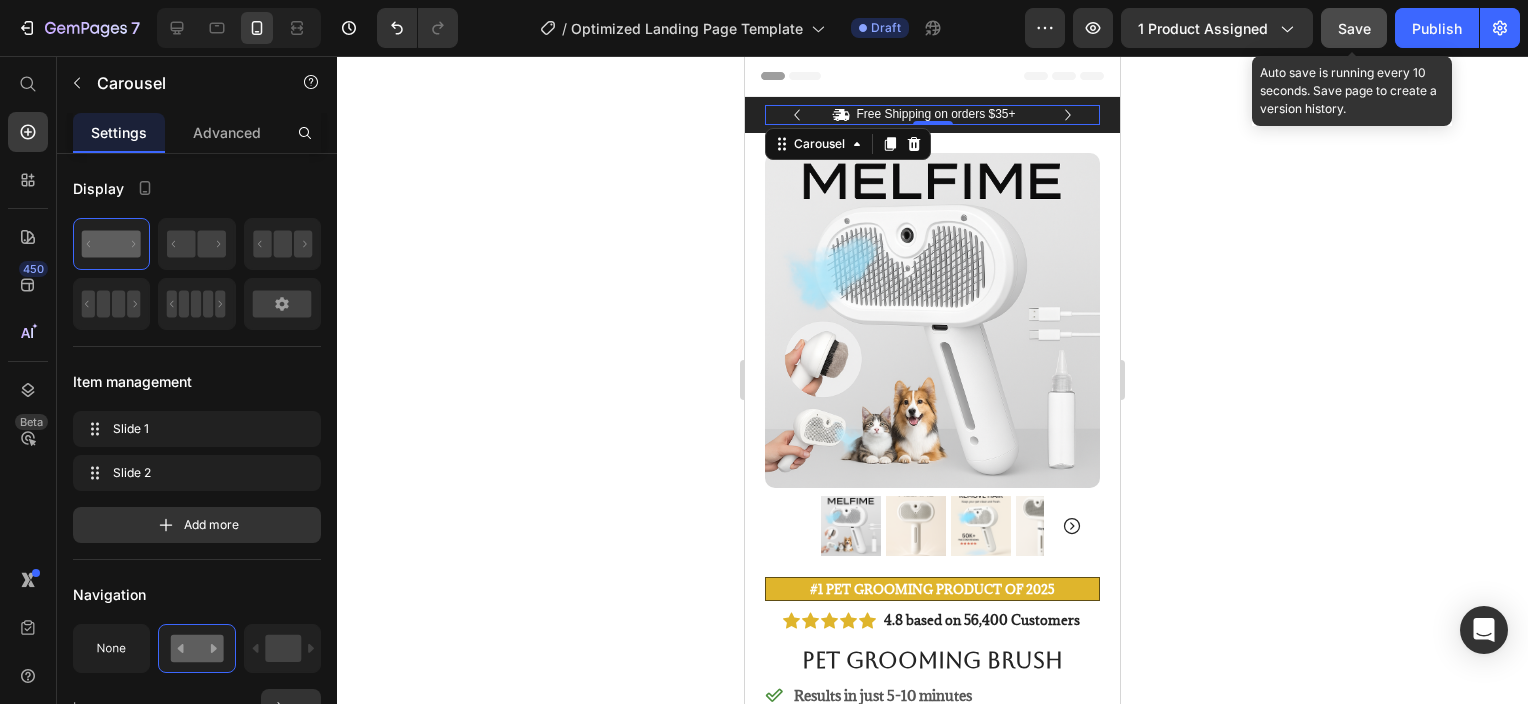 click on "Save" 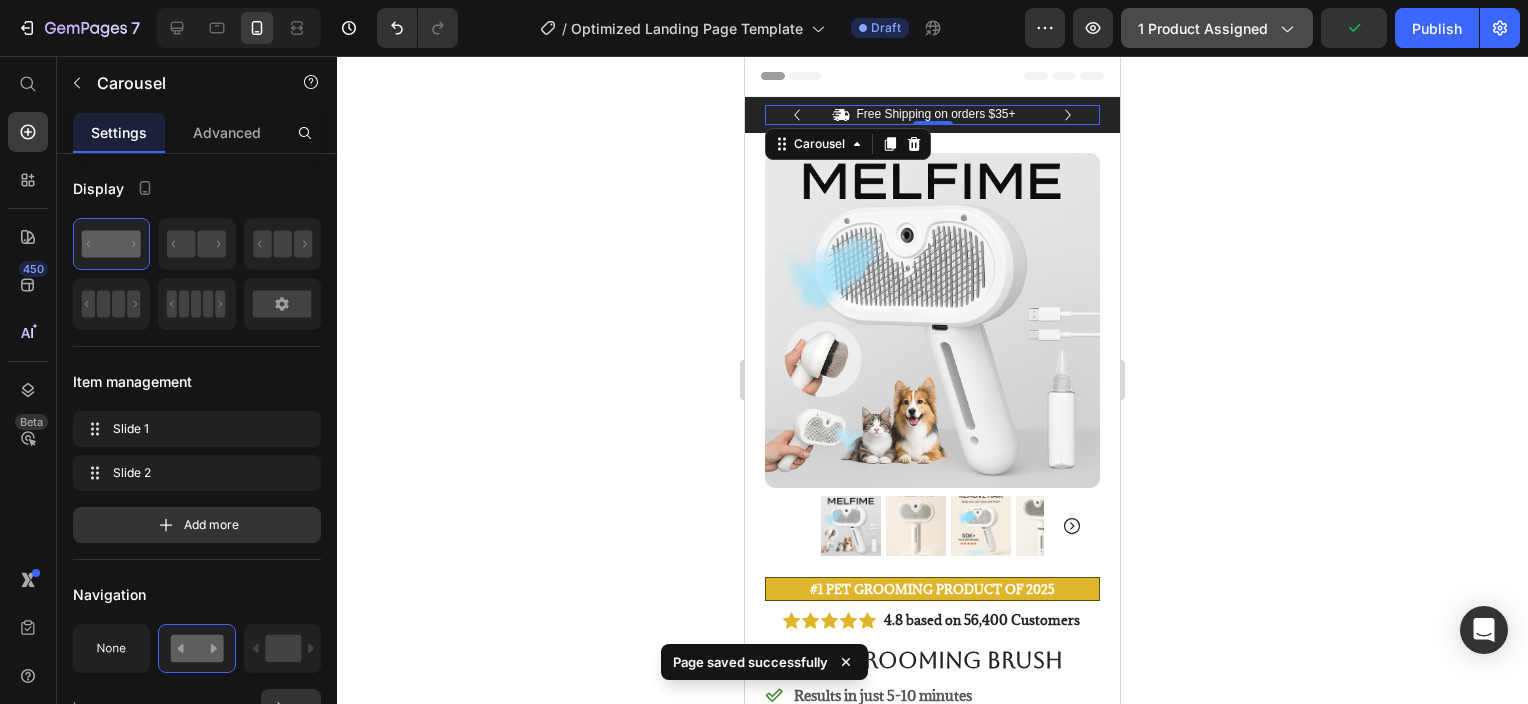 click on "1 product assigned" at bounding box center [1217, 28] 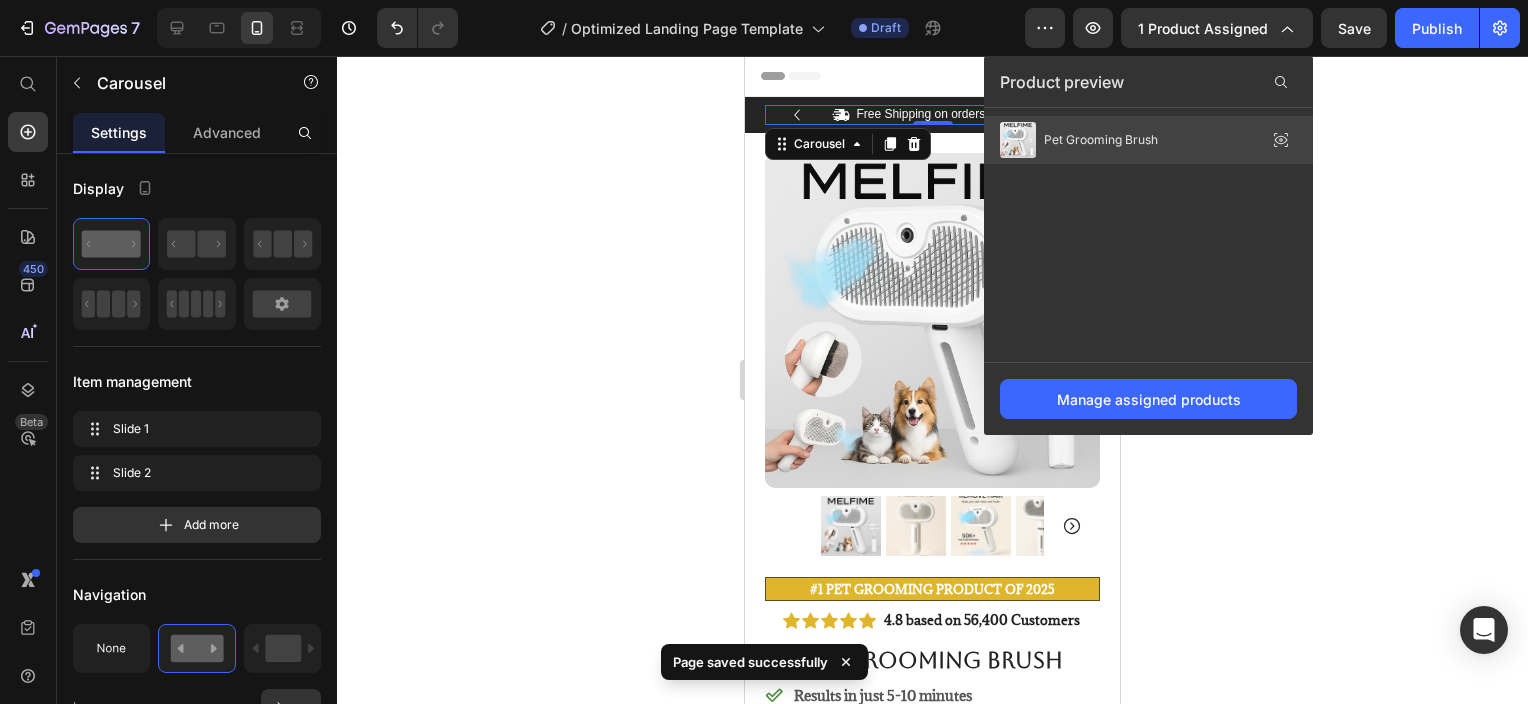 click 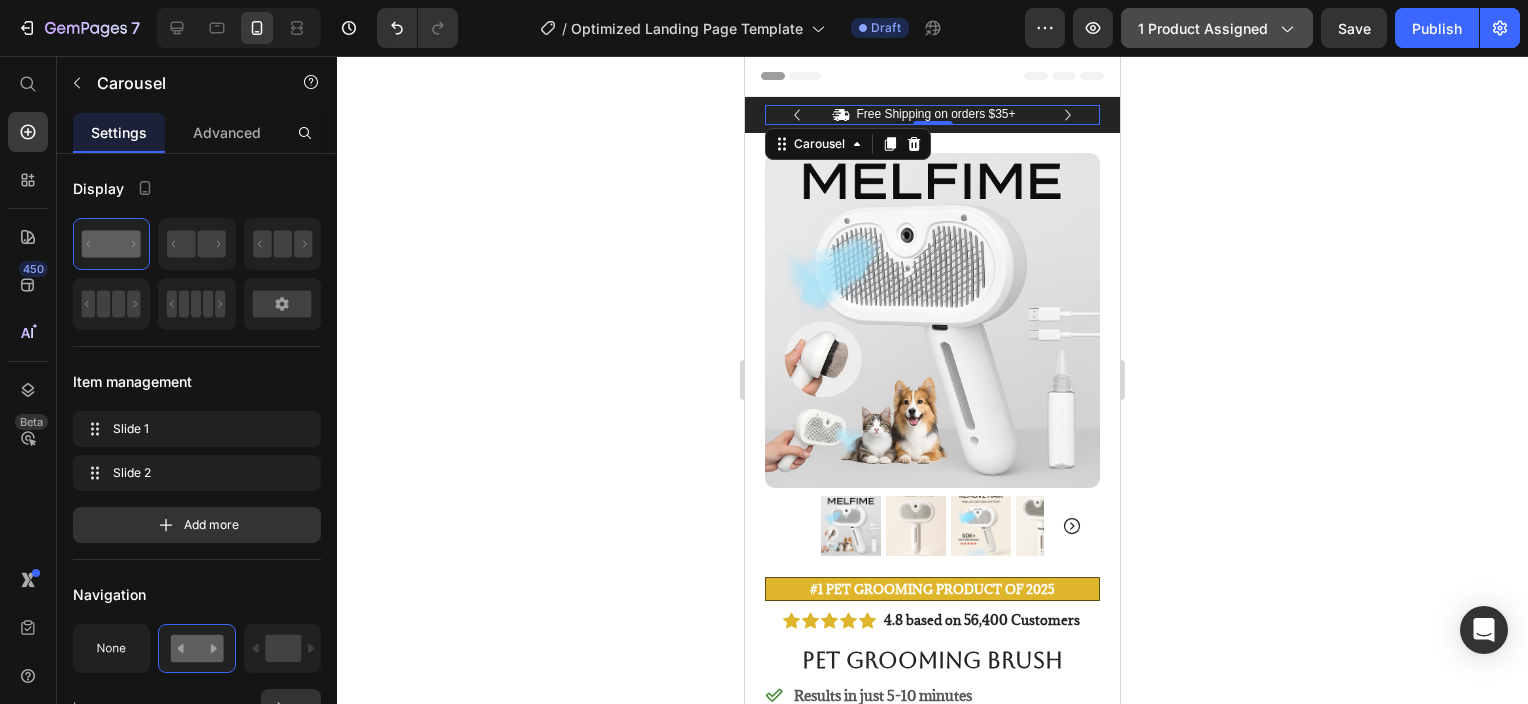click on "1 product assigned" at bounding box center (1217, 28) 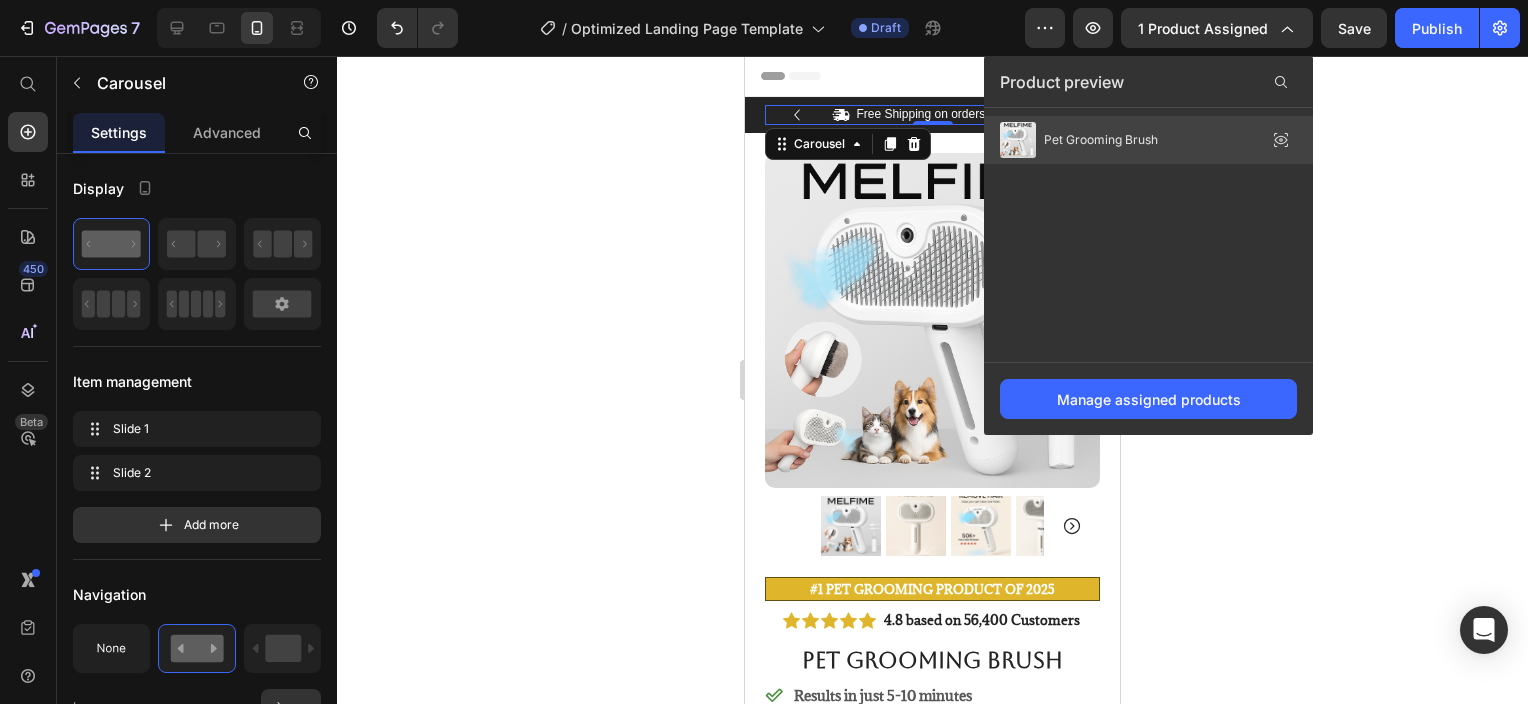 click 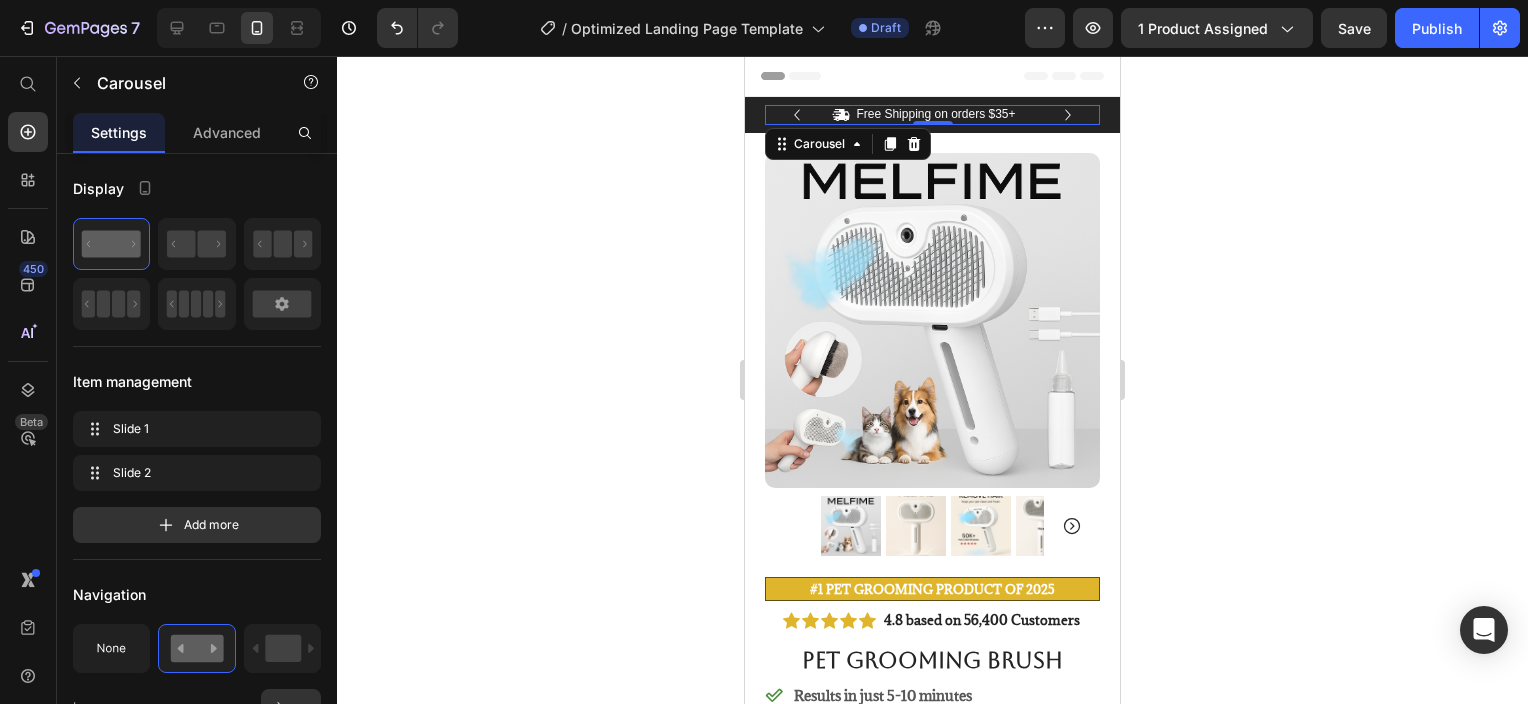 click 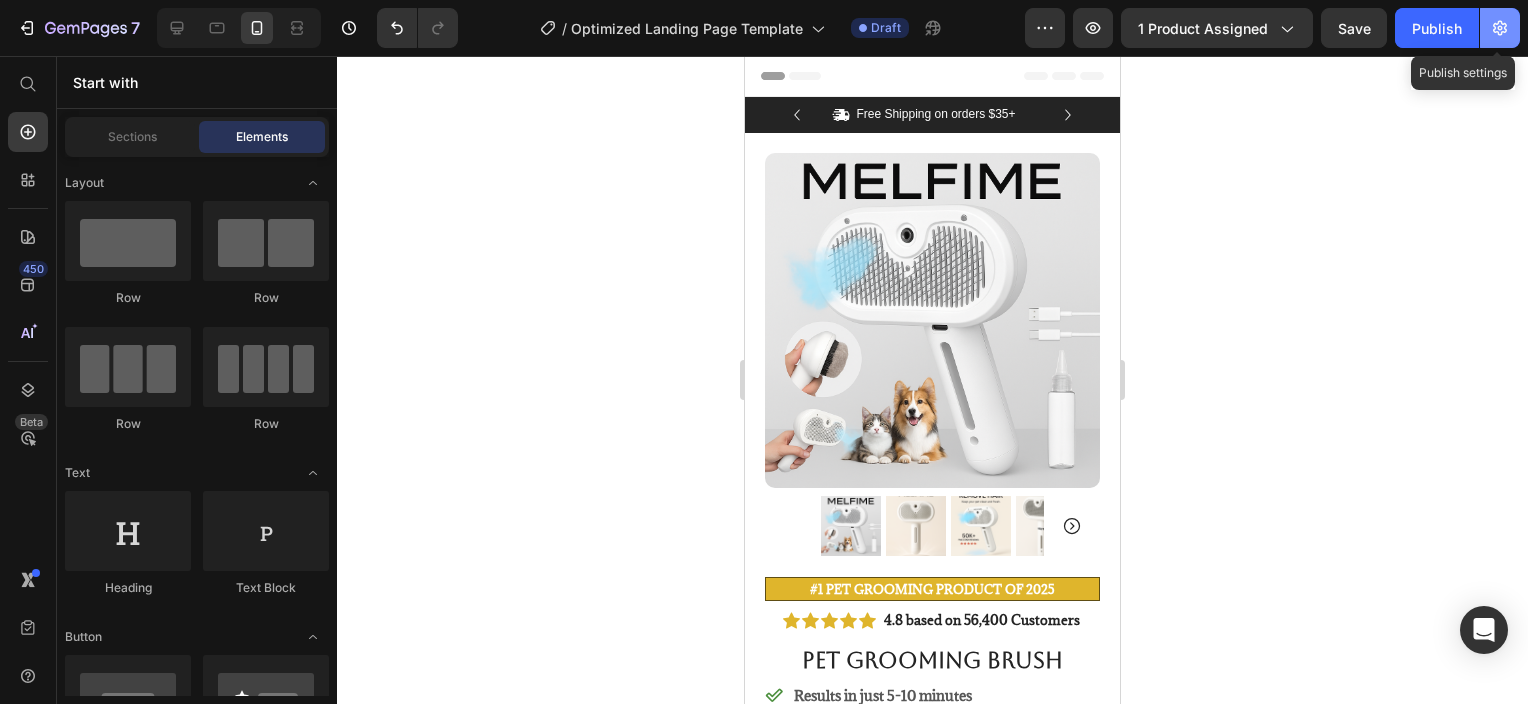 click 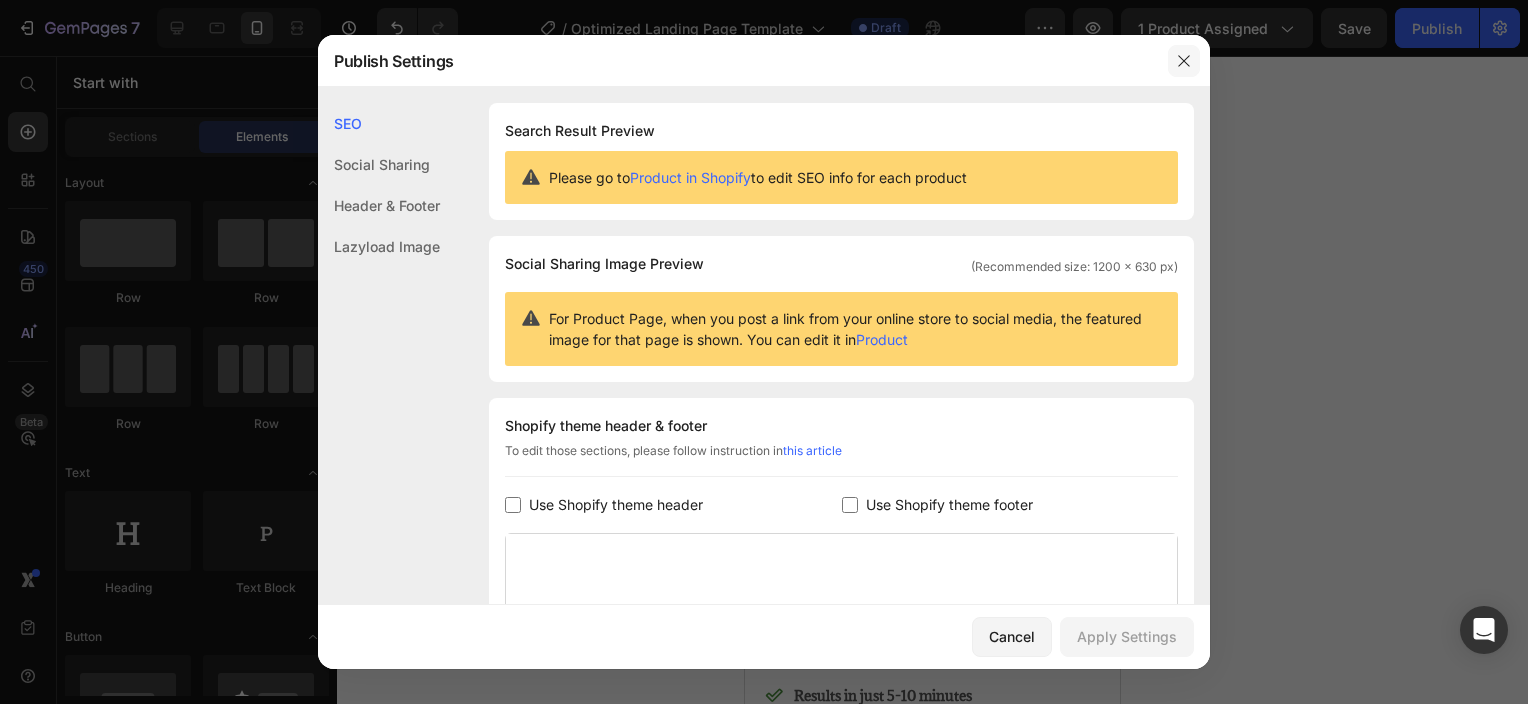 click 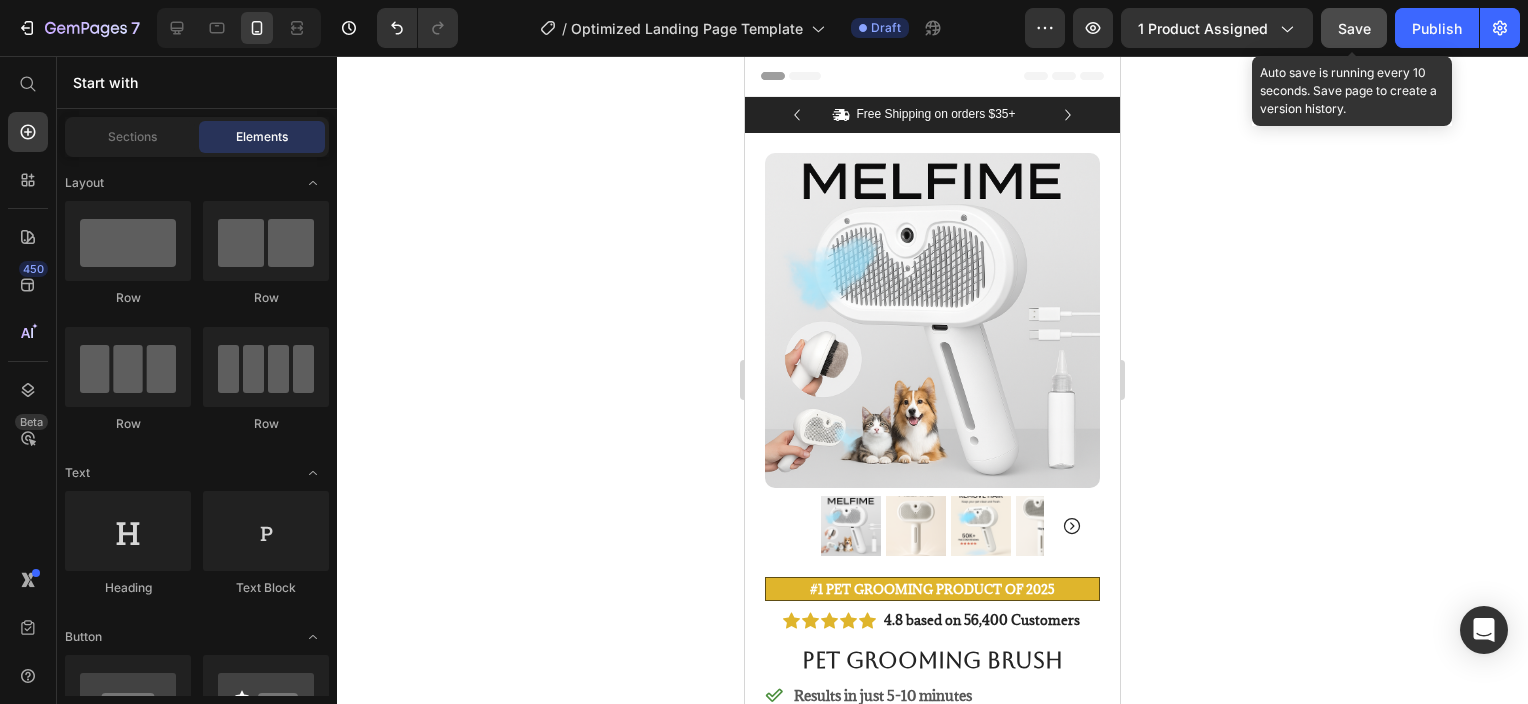 click on "Save" at bounding box center [1354, 28] 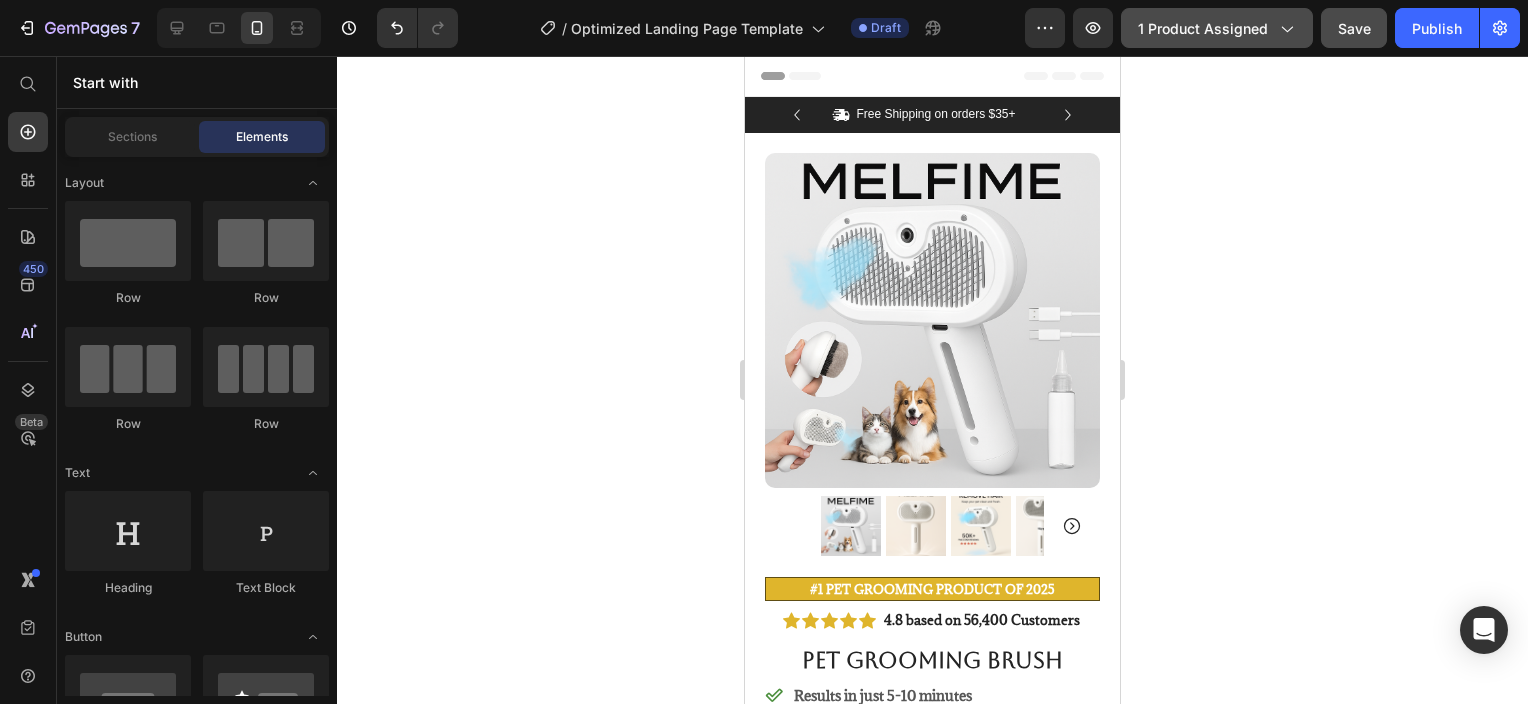 click on "1 product assigned" 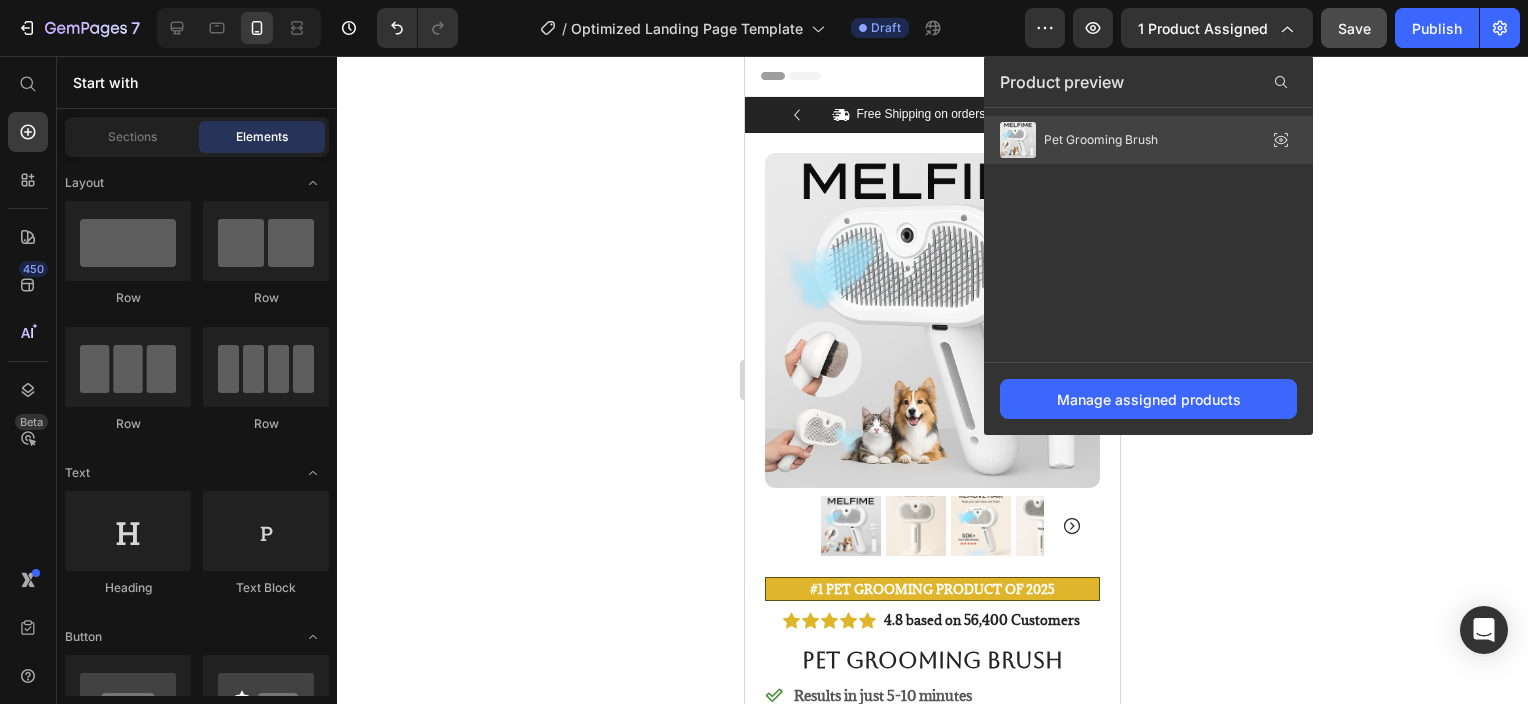 drag, startPoint x: 1253, startPoint y: 130, endPoint x: 1094, endPoint y: 143, distance: 159.53056 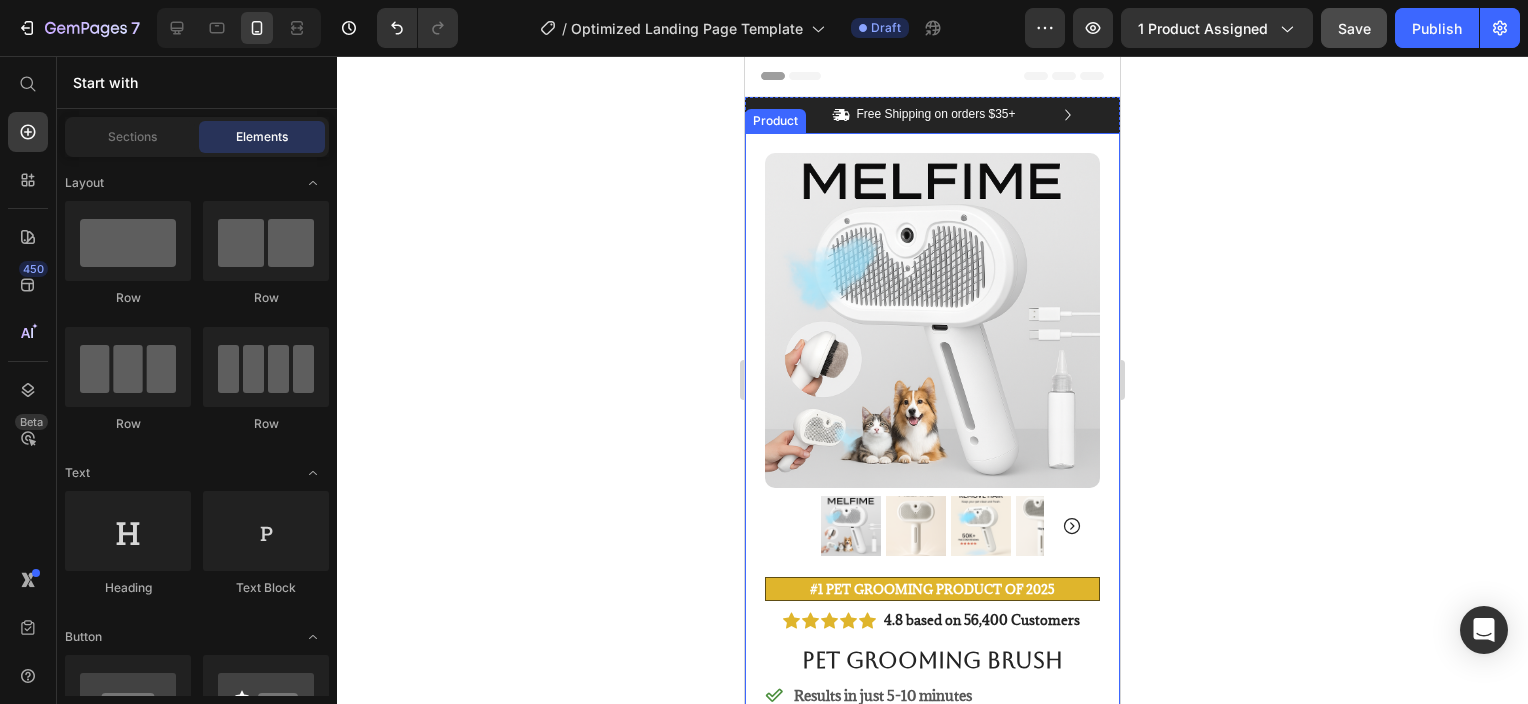 click on "Product Images #1 Pet Grooming Product of 2025 Text Block Image Icon Icon Icon Icon Icon Icon List I’ve tried so many flea treatments and sprays, but nothing really worked long-term—until I found  COMFORA Chews!  Within just a few weeks, I noticed a  huge difference —my dog stopped scratching, her coat looked shinier, and I wasn’t seeing fleas or ticks after walks anymore. The best part?  It’s natural, mess-free, and she actually loves taking it.  I feel so much better knowing she’s protected daily—and I’ve never felt more confident as a dog parent. Highly recommend! Text Block
Icon Hannah N. (Houston, USA) Text Block Row Row Row Icon Icon Icon Icon Icon Icon List 4.8 based on 56,400 Customers Text Block Row Pet Grooming Brush Product Title
Results in just 5-10 minutes
Works With Every Type Of Fur
Simplifies Grooming
Easy To Clean Item List $25.00 Product Price $35.00 Product Price 29% OFF Row" at bounding box center [932, 911] 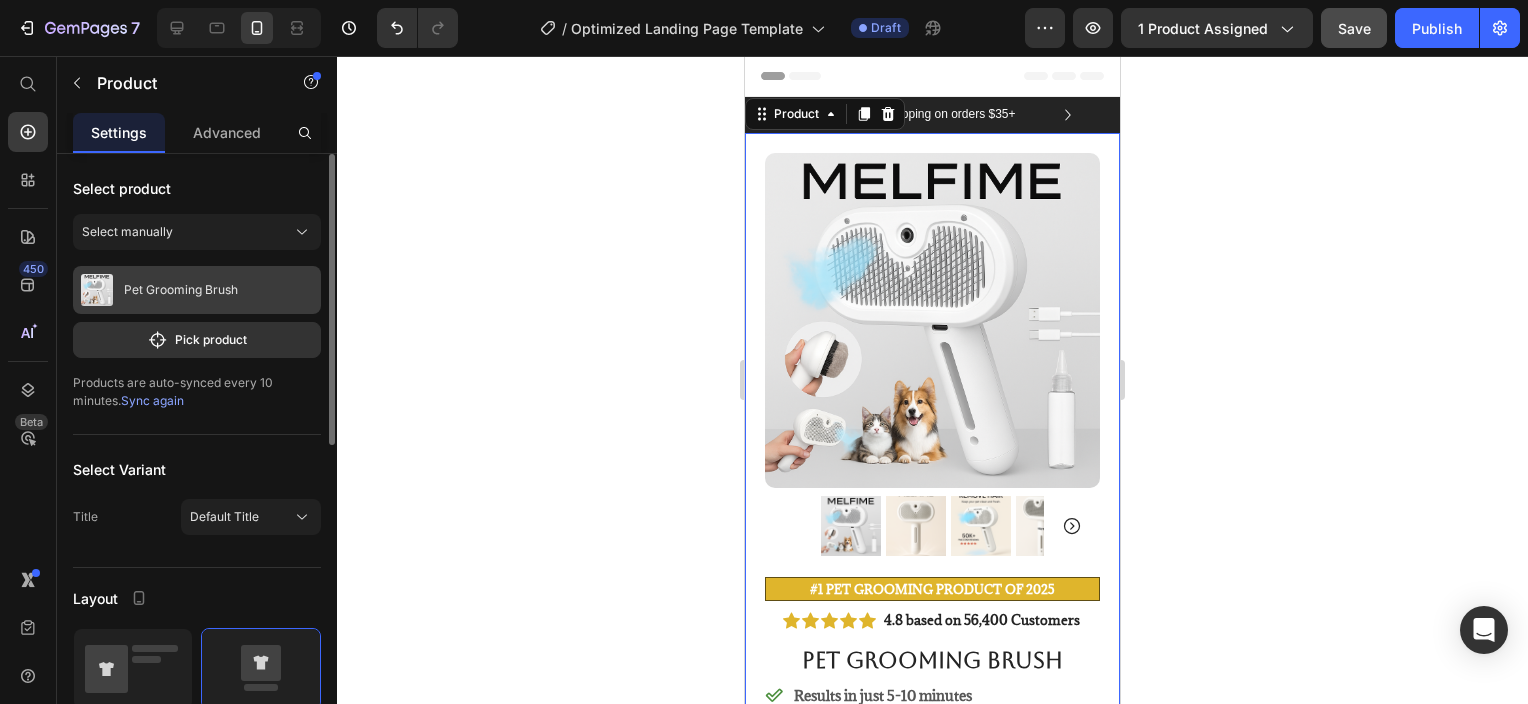 click at bounding box center (97, 290) 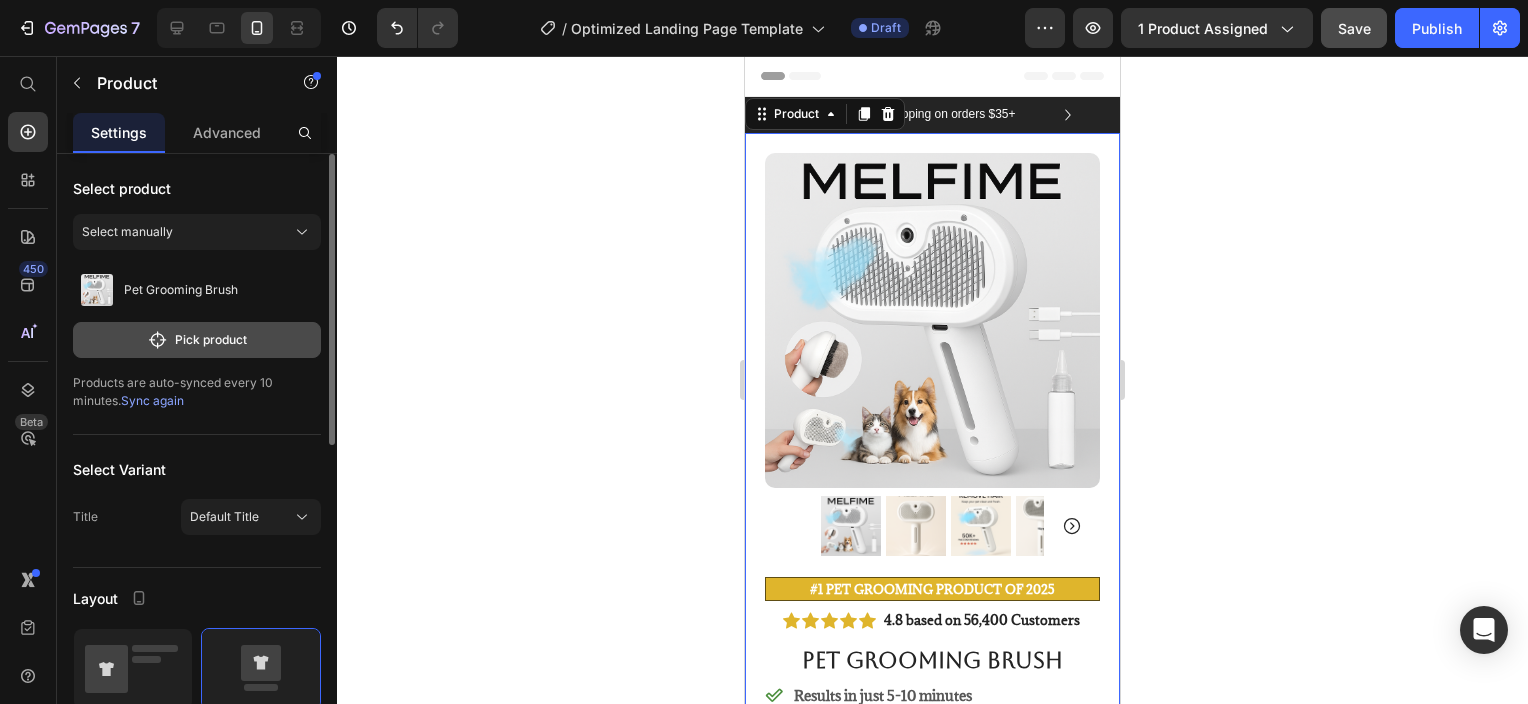 click on "Pick product" at bounding box center [197, 340] 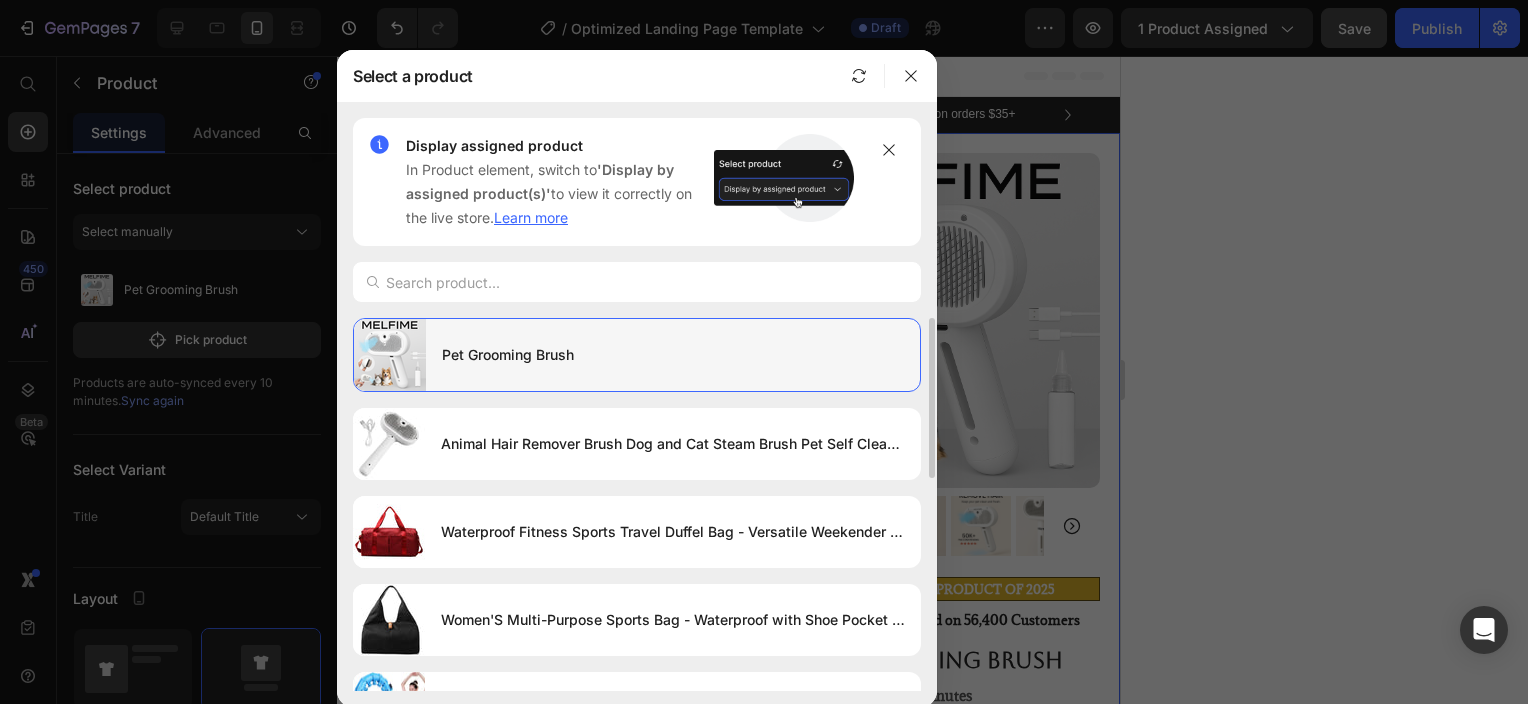 click on "Pet Grooming Brush" at bounding box center (673, 355) 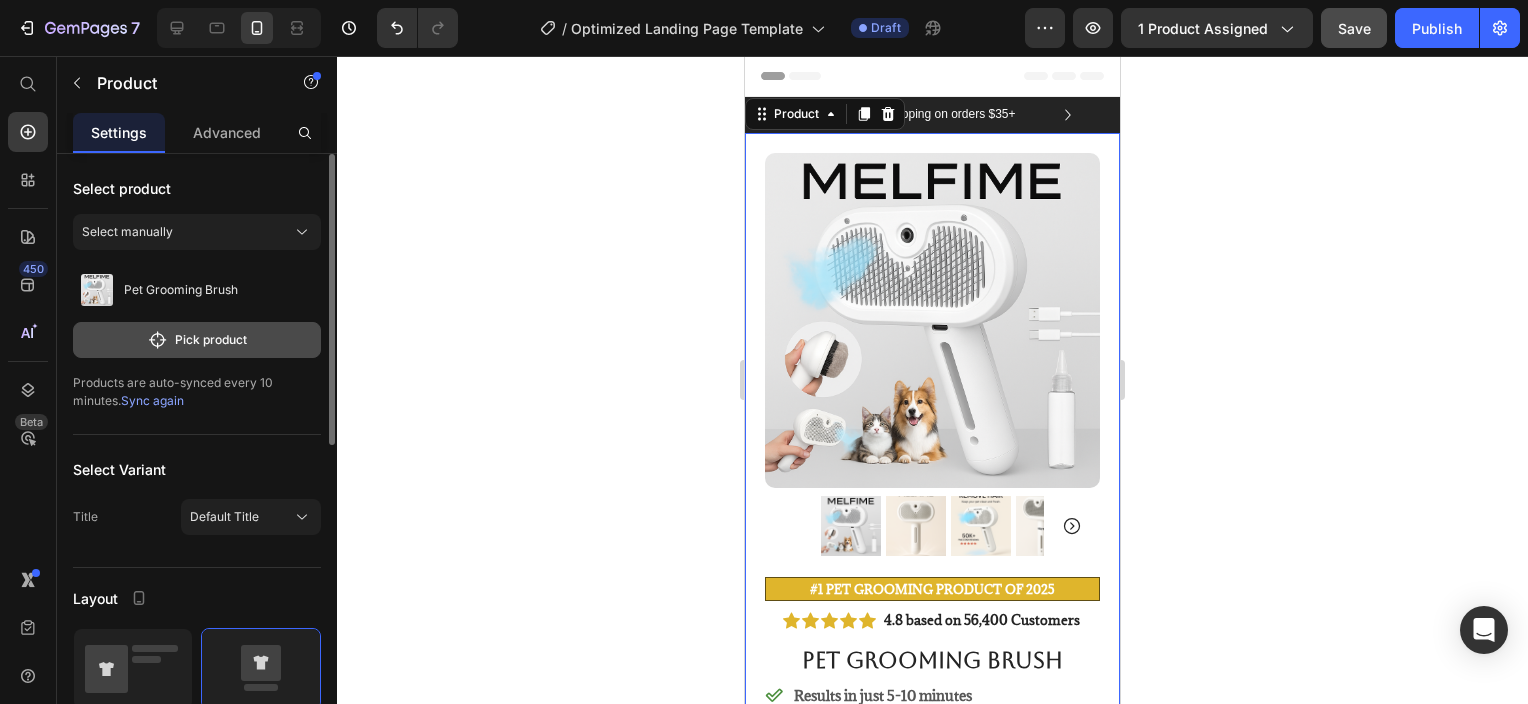 click 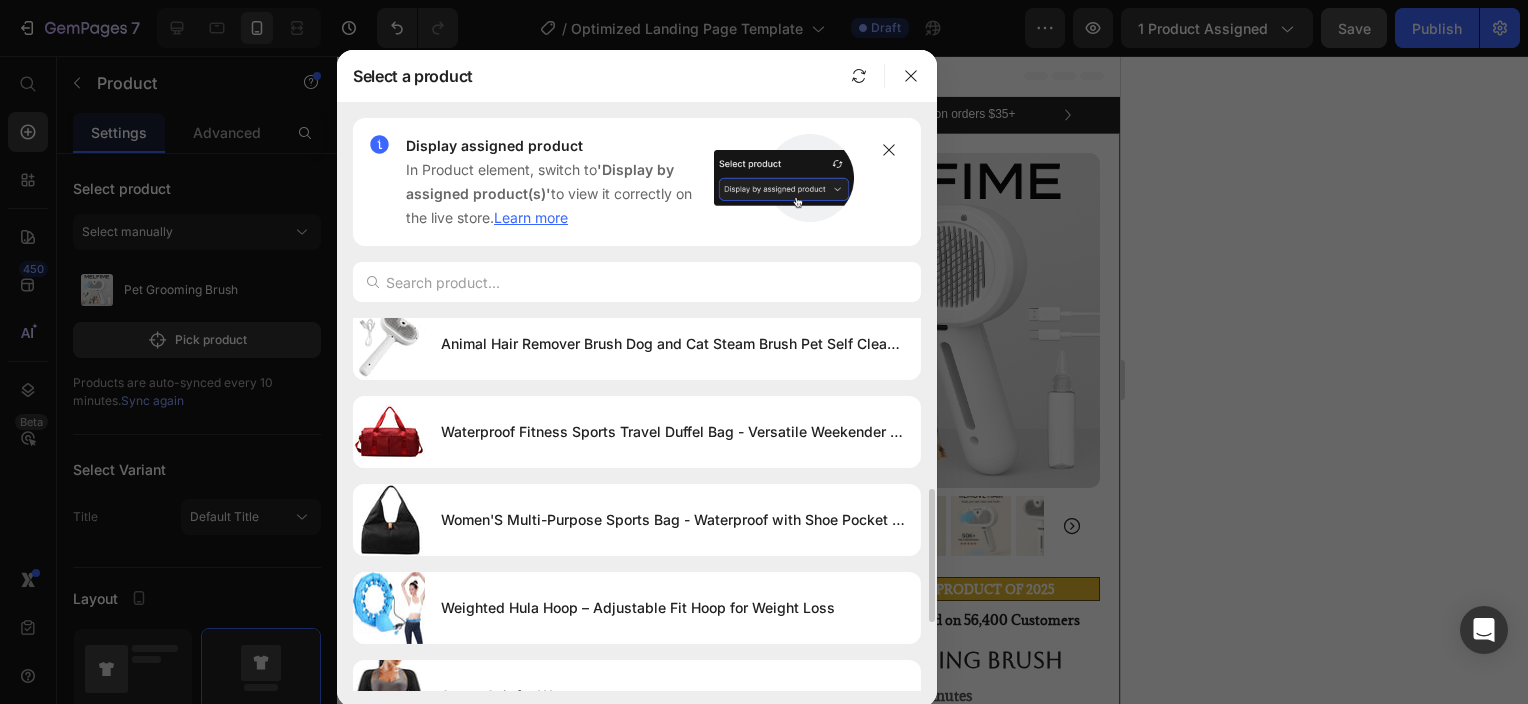 scroll, scrollTop: 0, scrollLeft: 0, axis: both 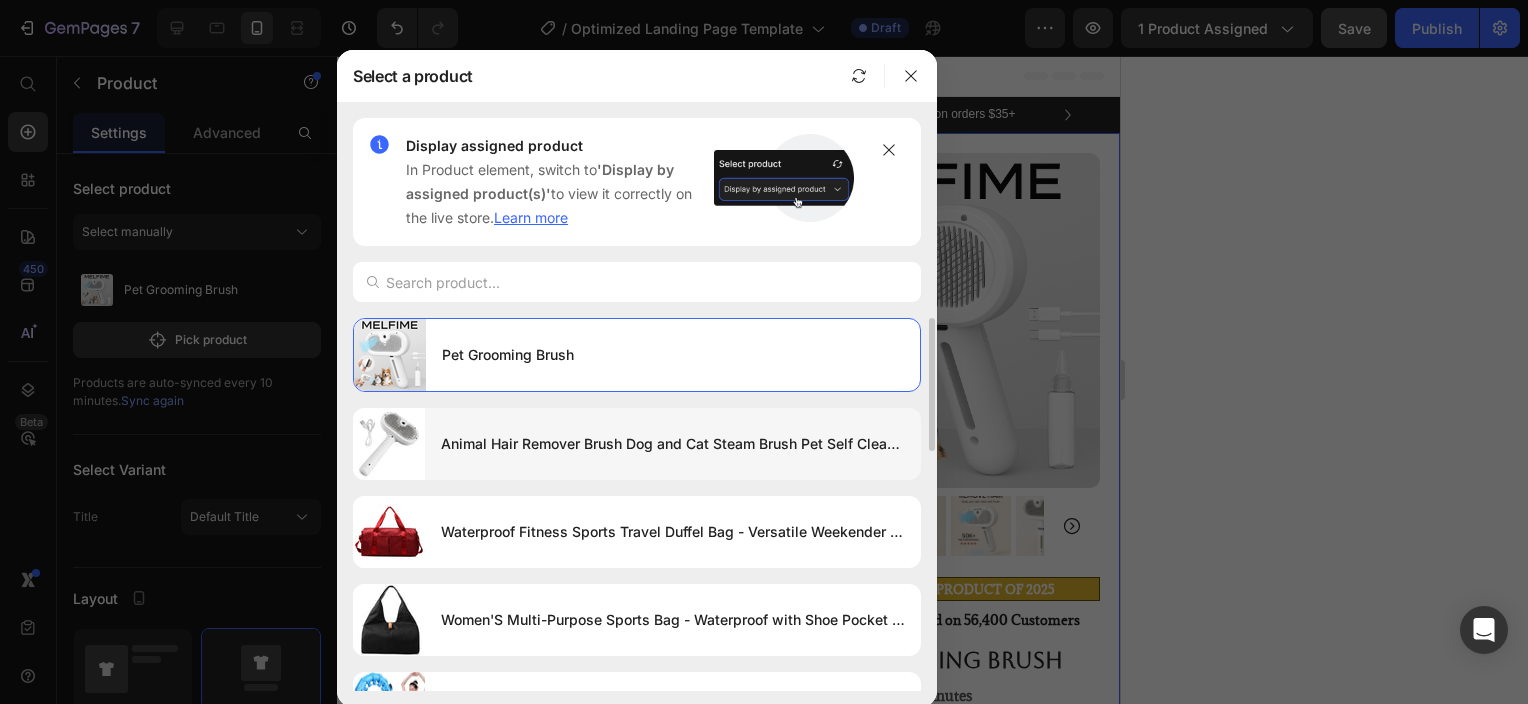 click on "Animal Hair Remover Brush Dog and Cat Steam Brush Pet Self Cleaning Dog Brush Grooming Removes Cat Hairs Cat Dog Accessories" at bounding box center (673, 444) 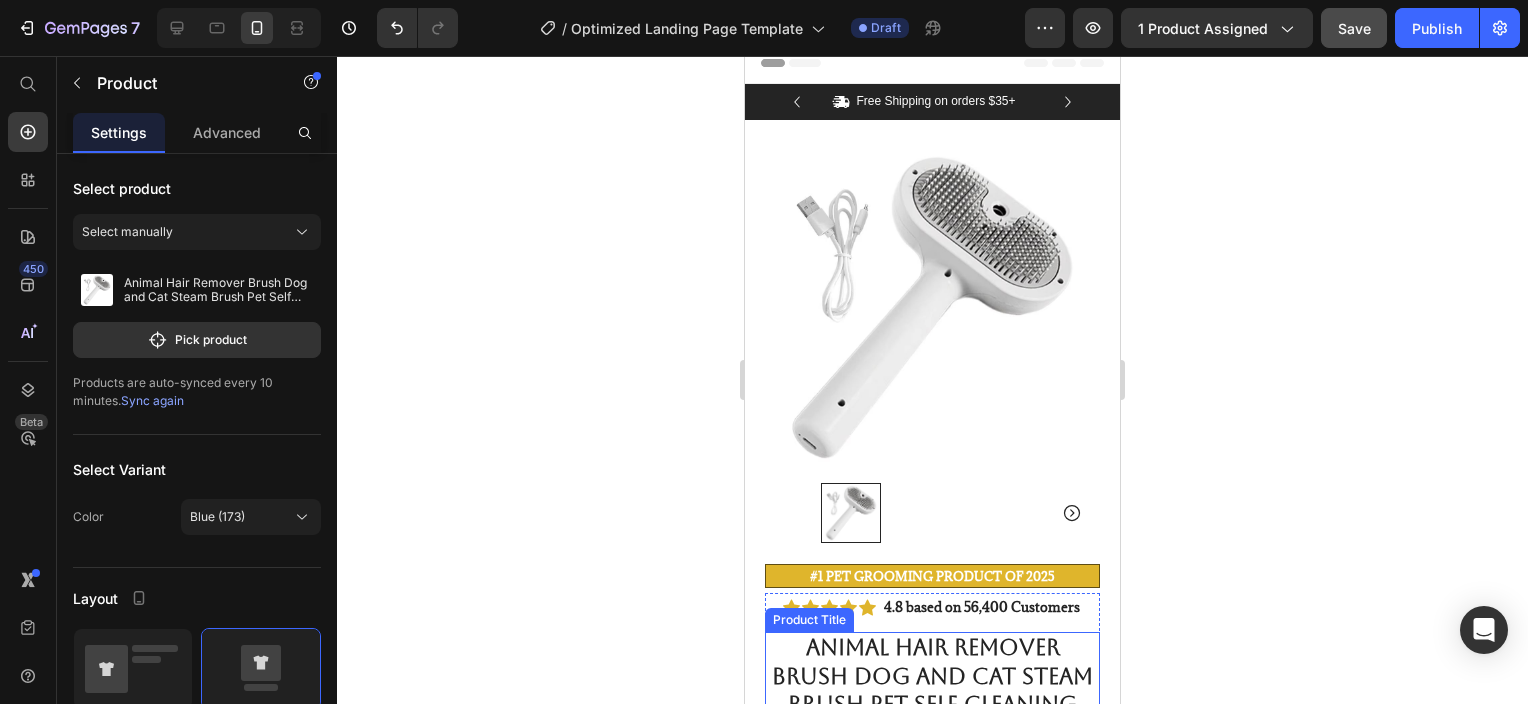scroll, scrollTop: 0, scrollLeft: 0, axis: both 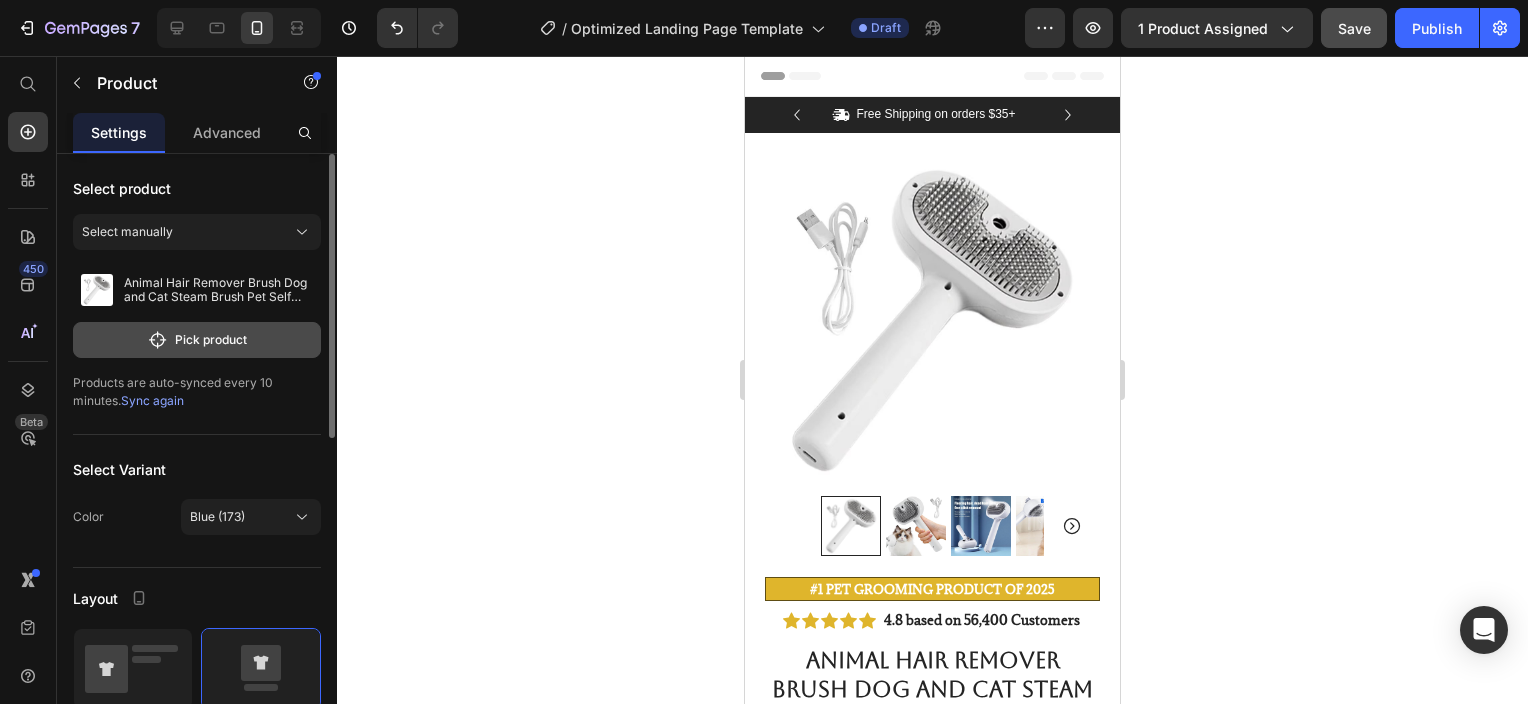 click on "Pick product" 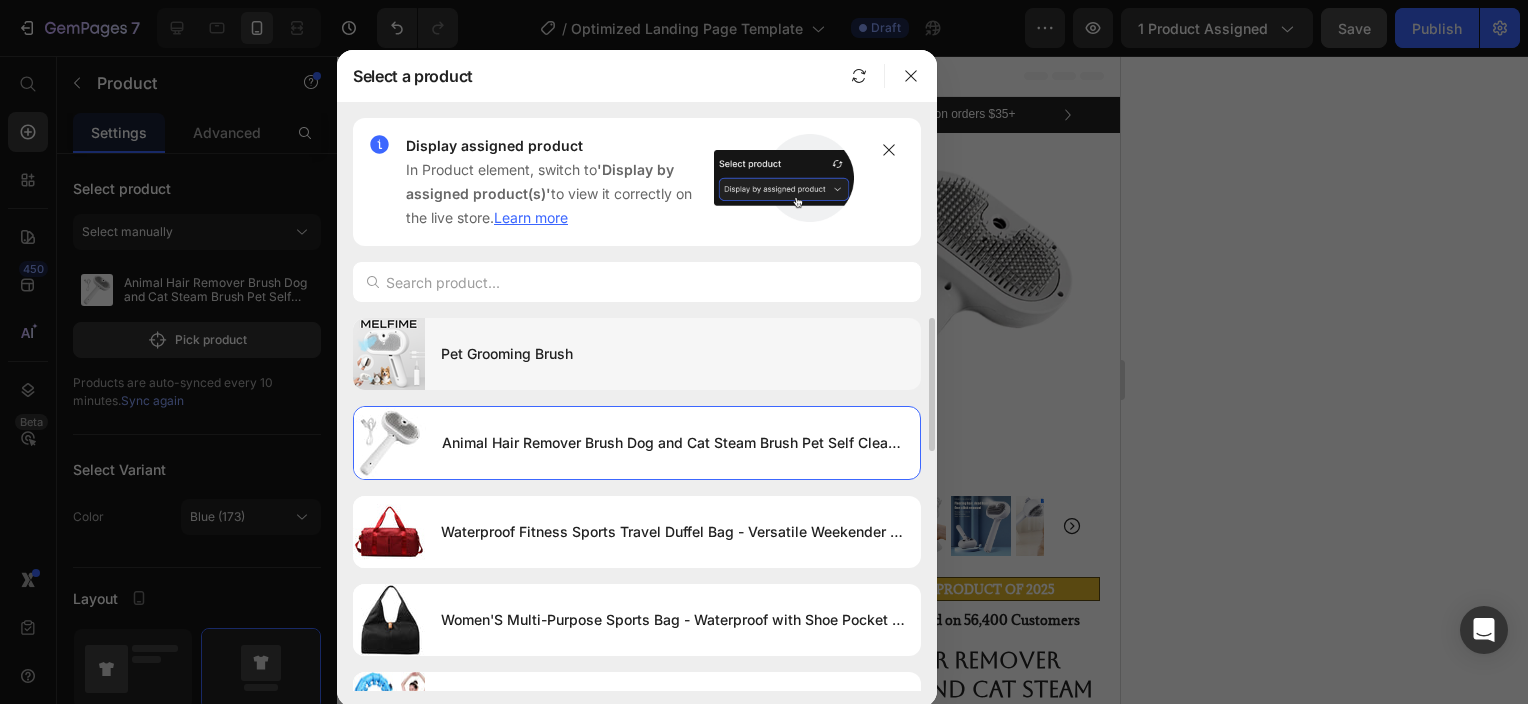 click on "Pet Grooming Brush" at bounding box center (673, 354) 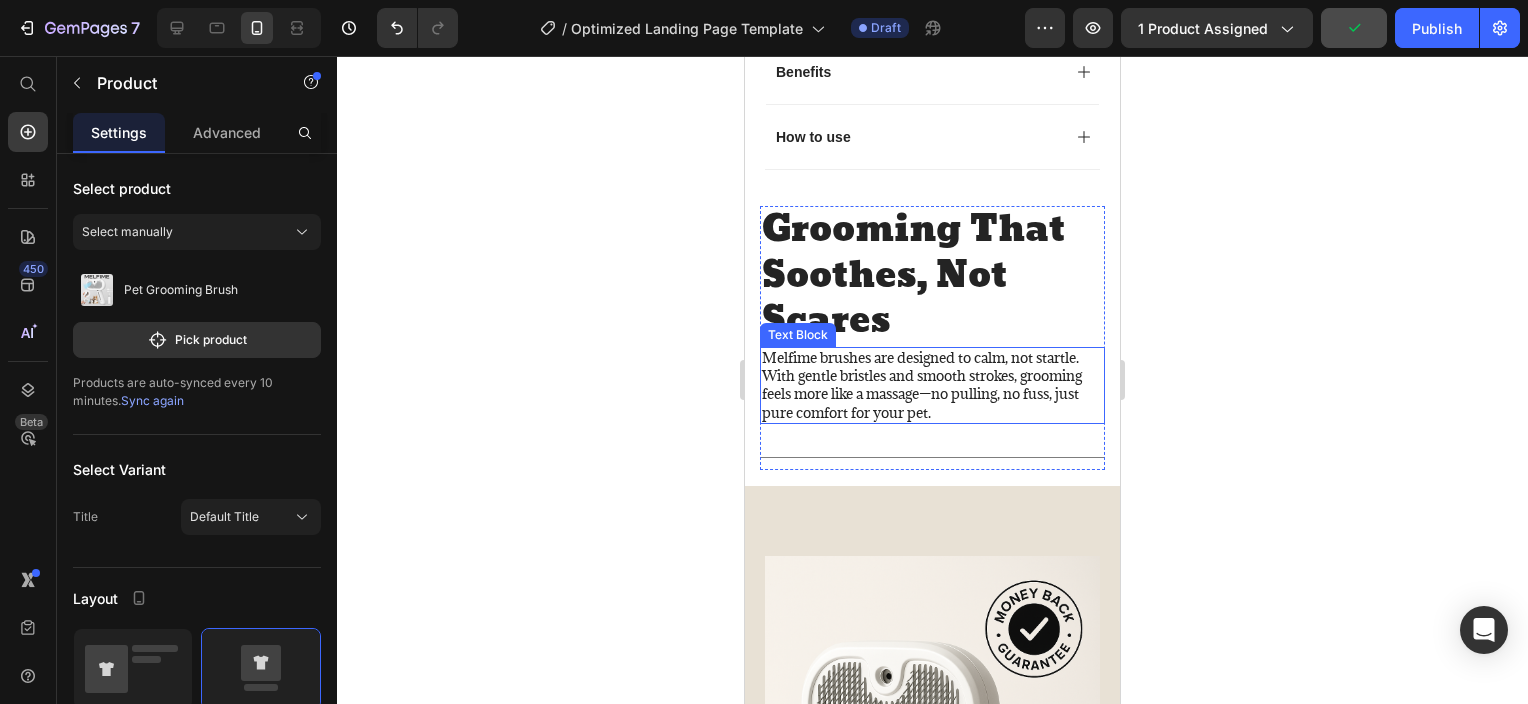 scroll, scrollTop: 1500, scrollLeft: 0, axis: vertical 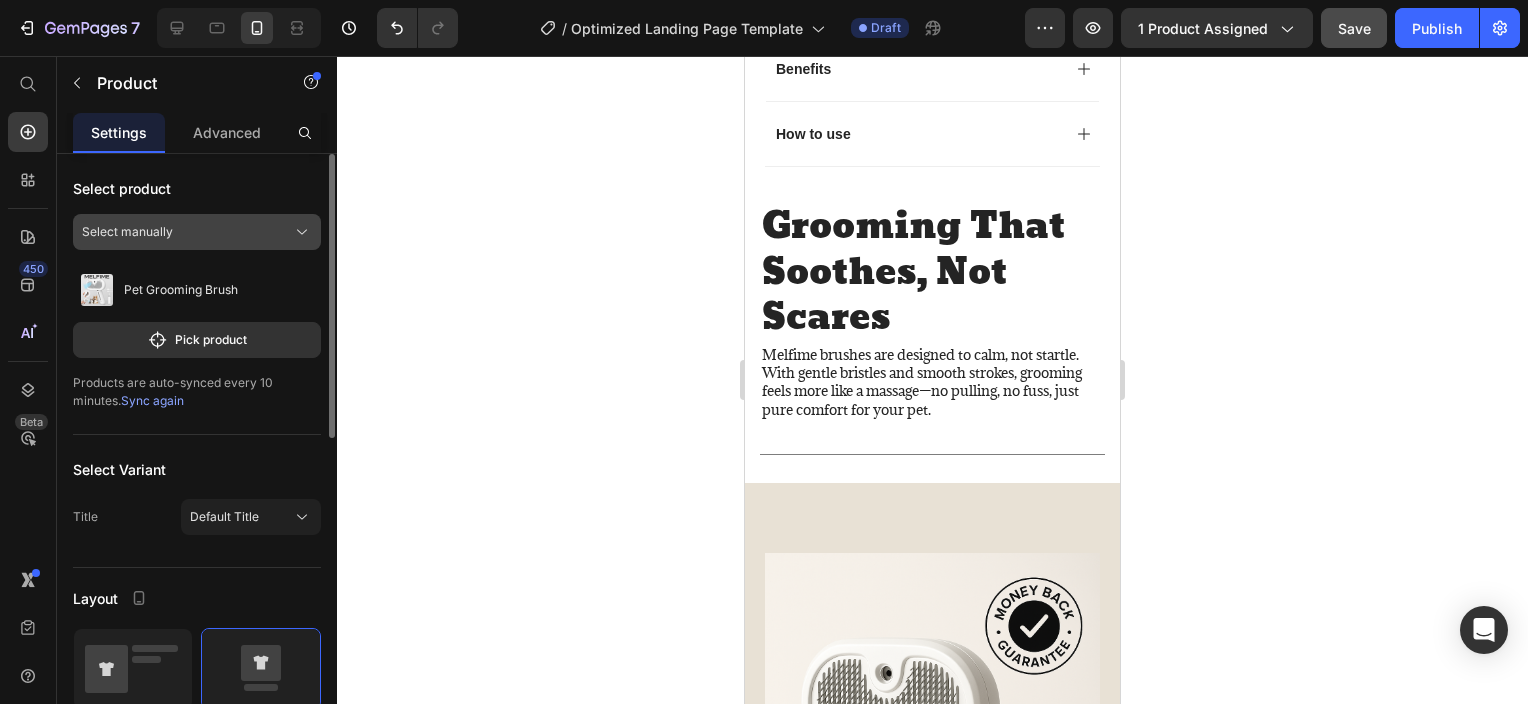 click on "Select manually" at bounding box center (197, 232) 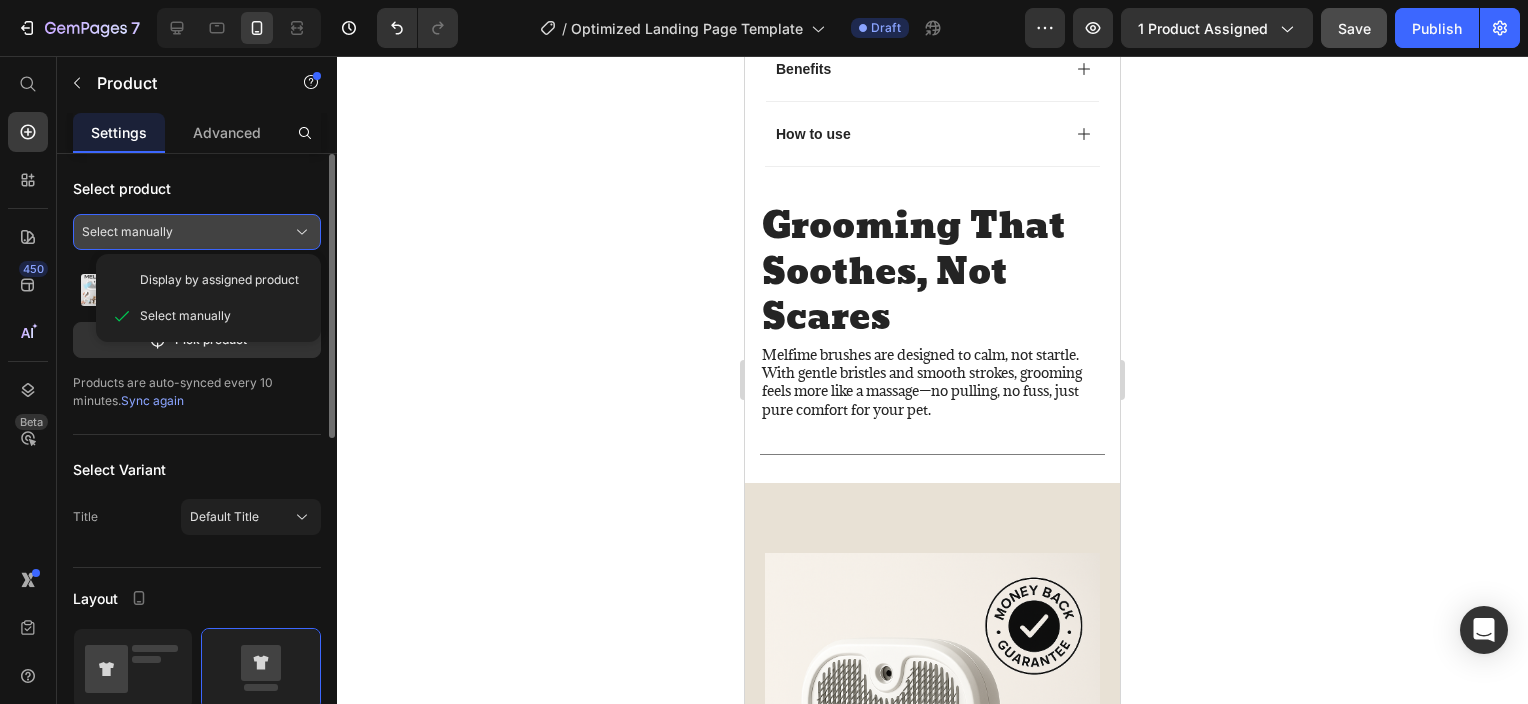 click on "Select manually" 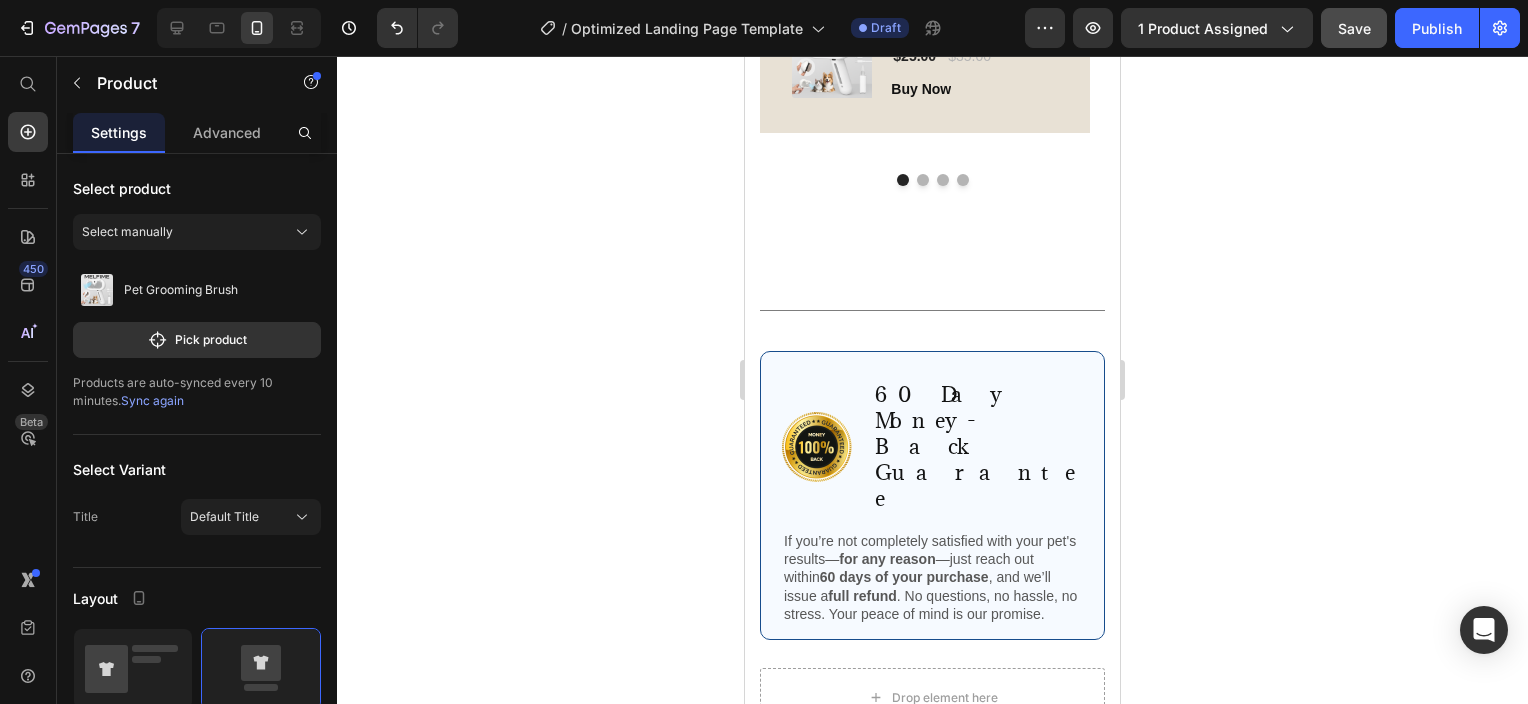 scroll, scrollTop: 4400, scrollLeft: 0, axis: vertical 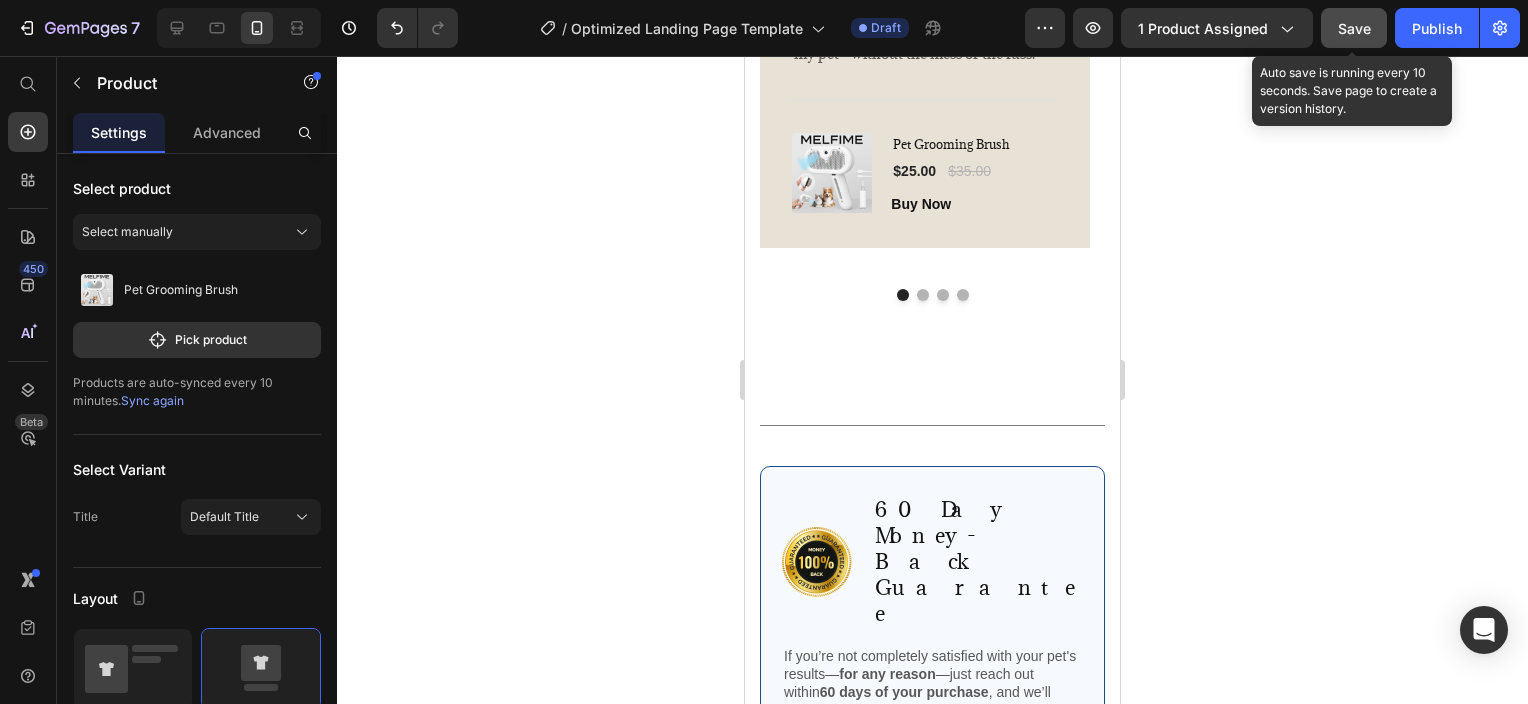 click on "Save" 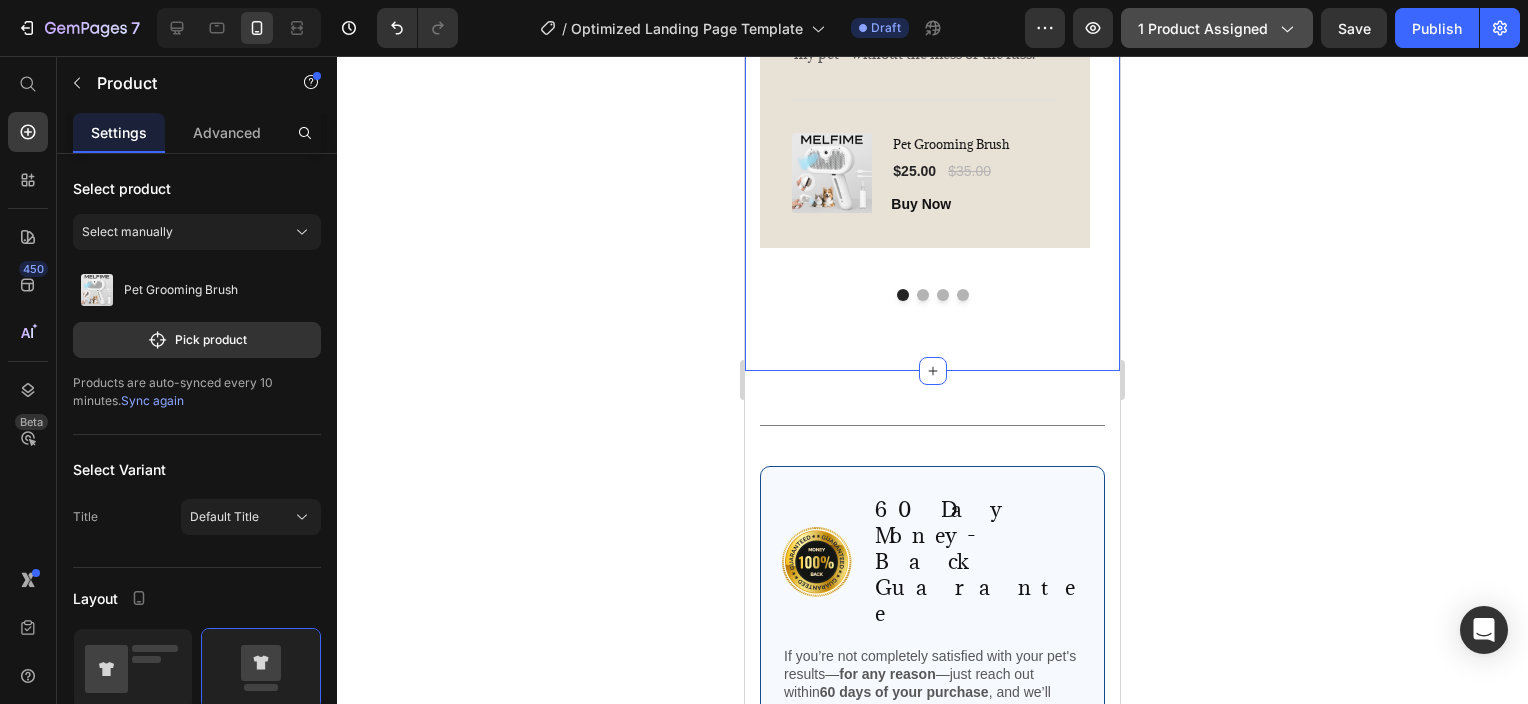 click on "1 product assigned" 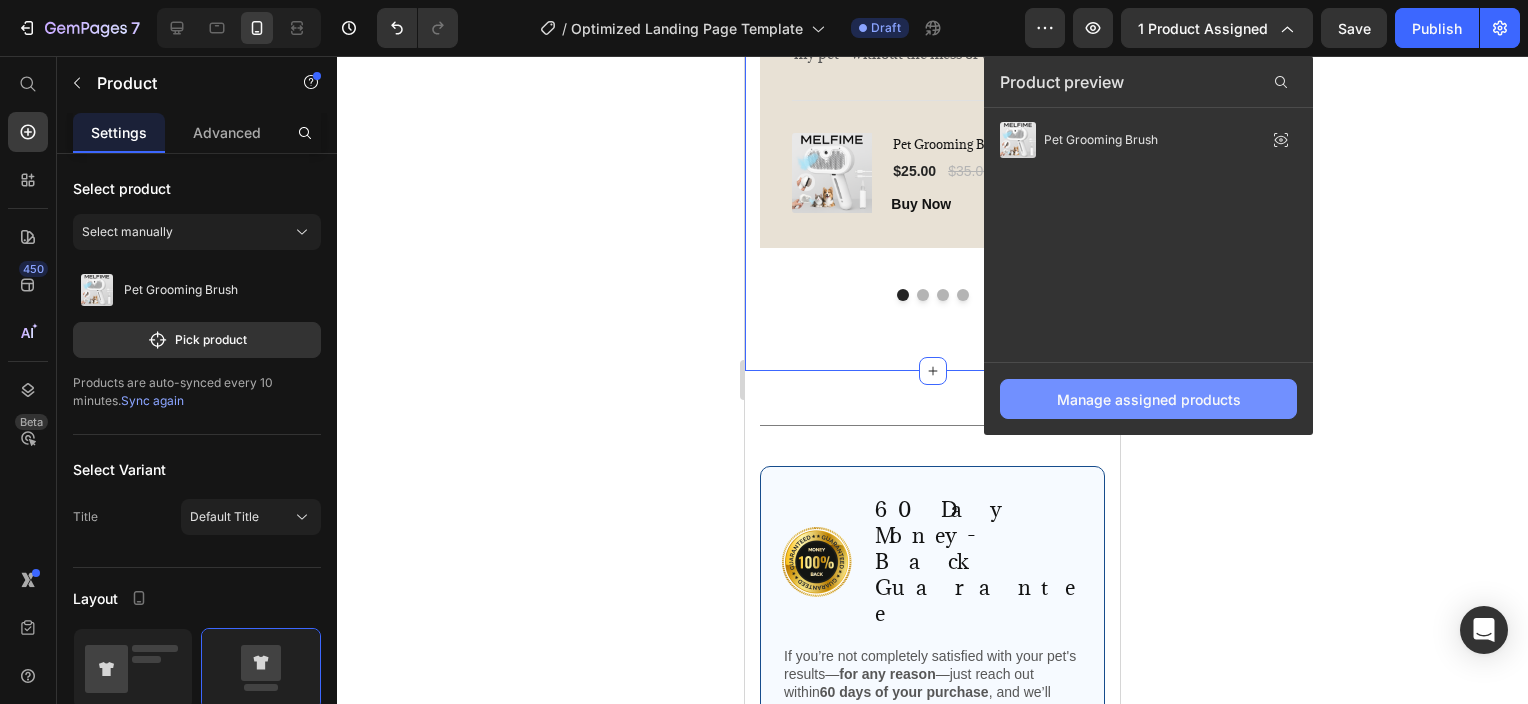 click on "Manage assigned products" at bounding box center [1149, 399] 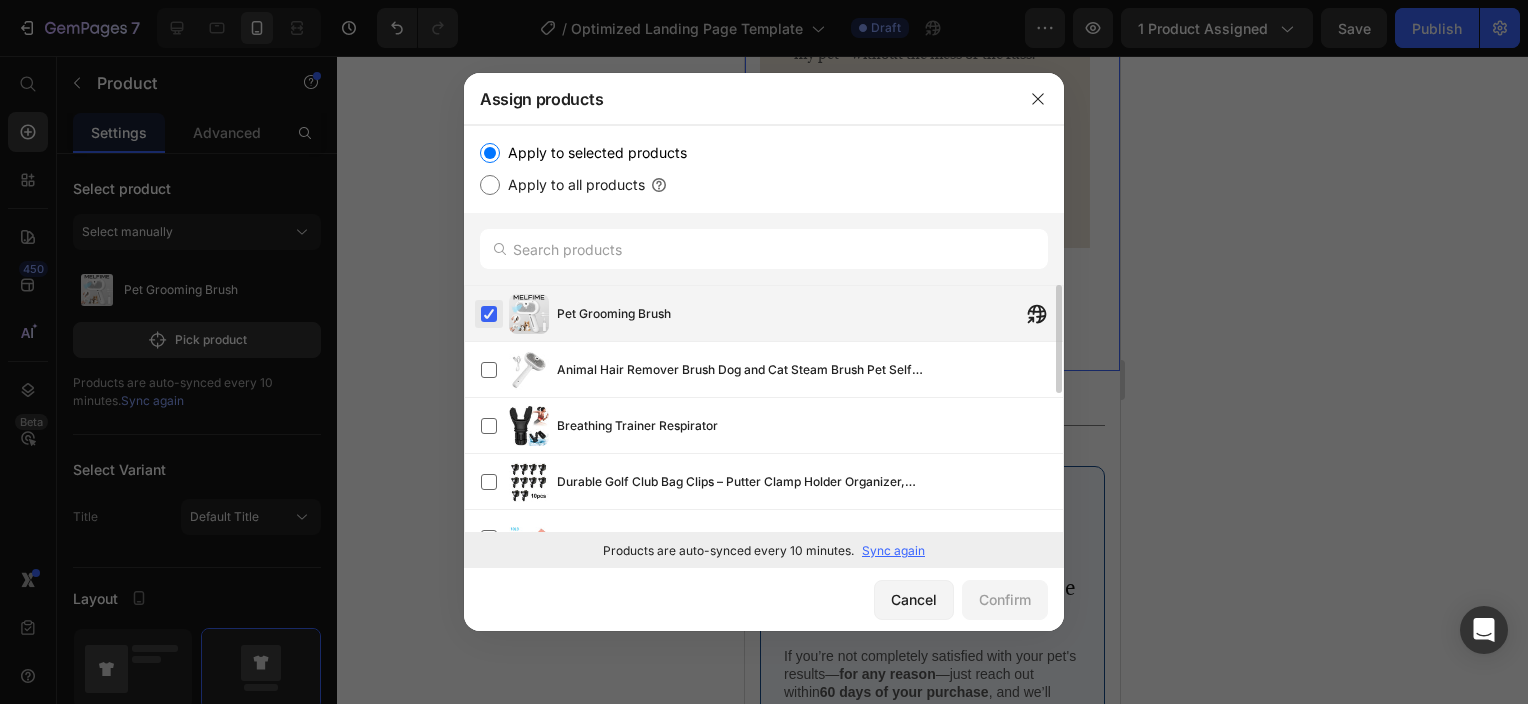 click at bounding box center [489, 314] 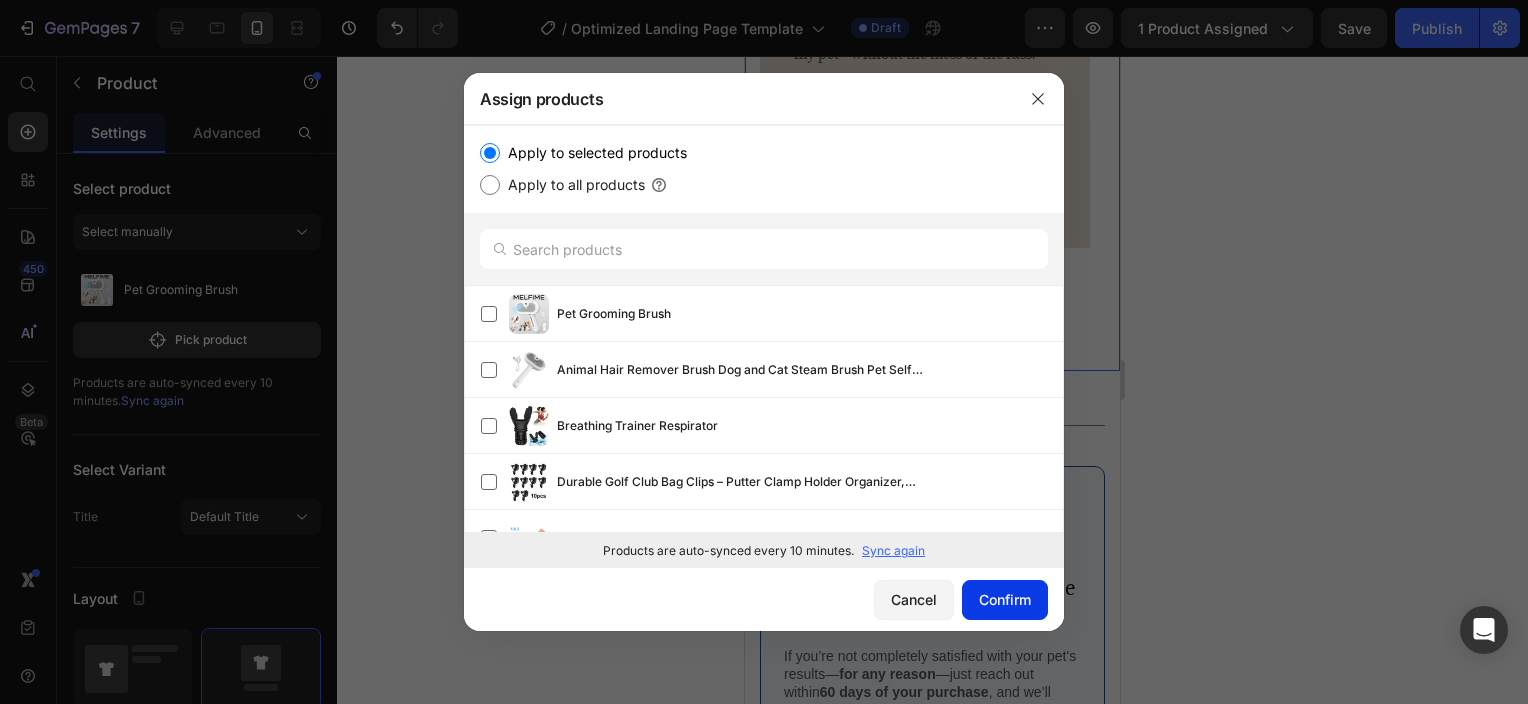 click on "Confirm" at bounding box center [1005, 599] 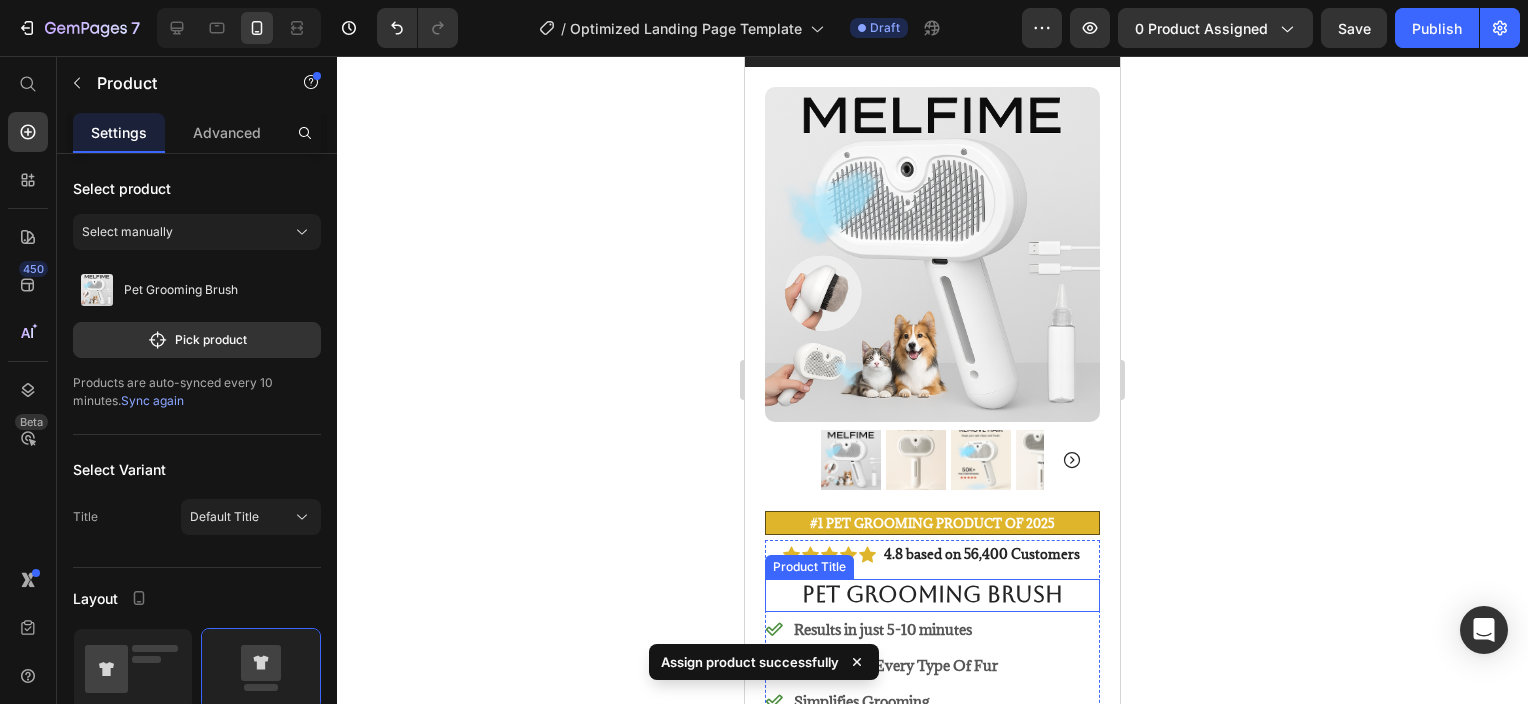 scroll, scrollTop: 0, scrollLeft: 0, axis: both 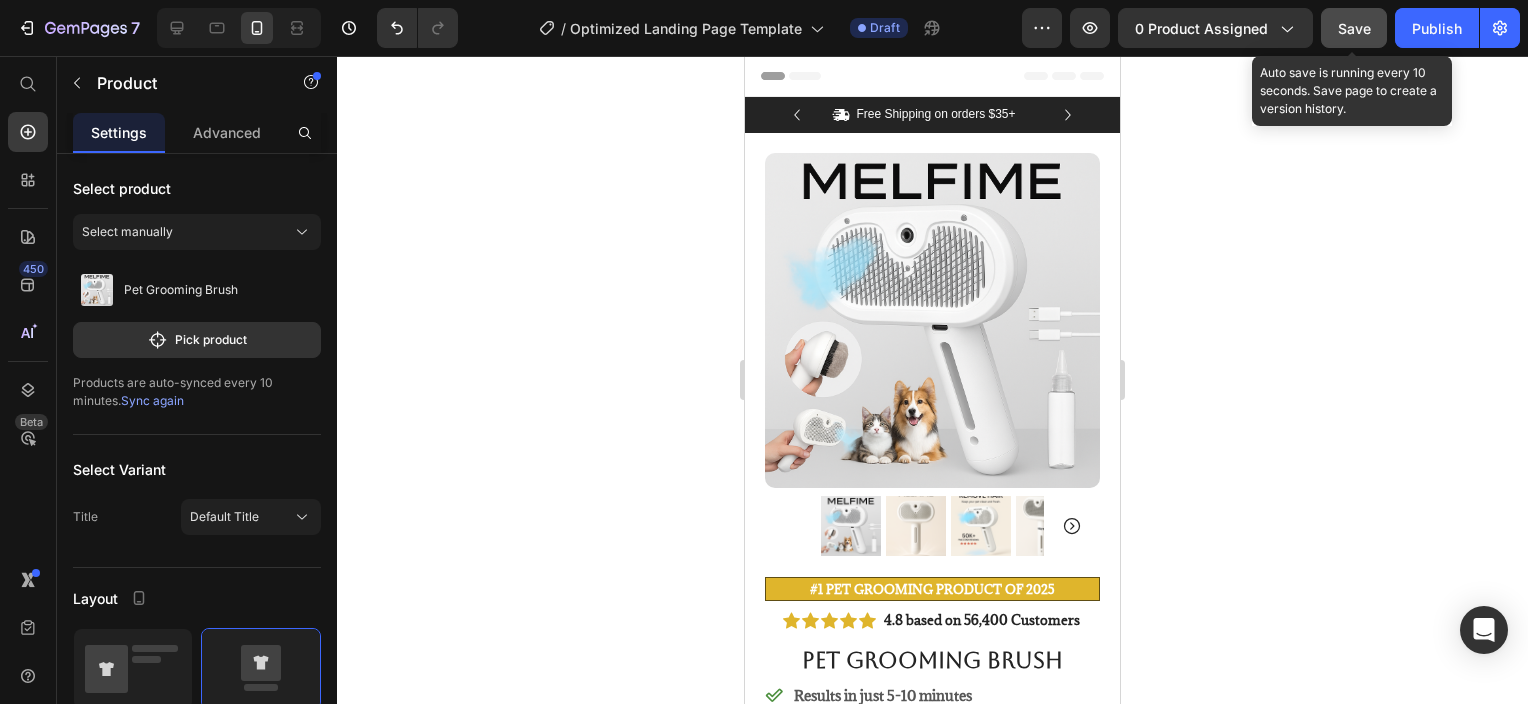 click on "Save" at bounding box center [1354, 28] 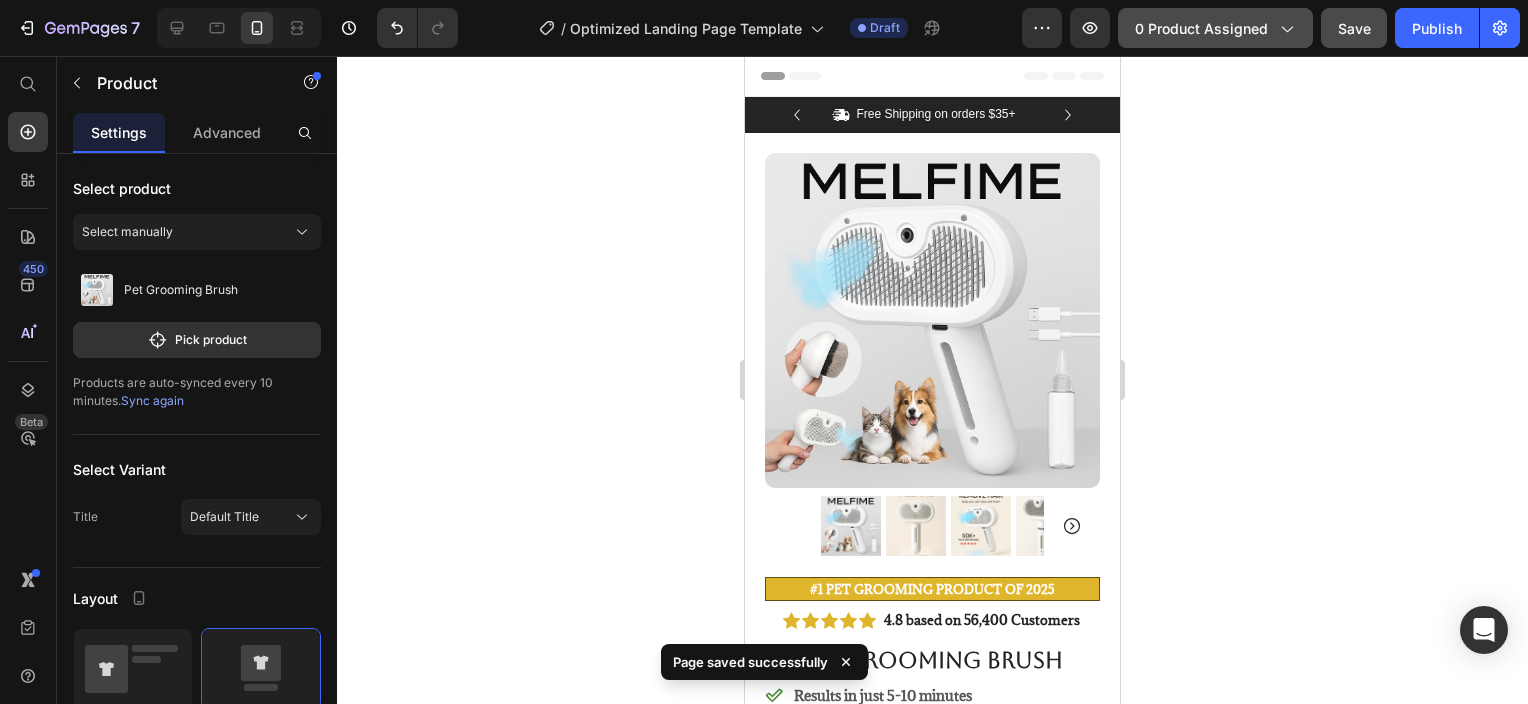 click on "0 product assigned" at bounding box center [1215, 28] 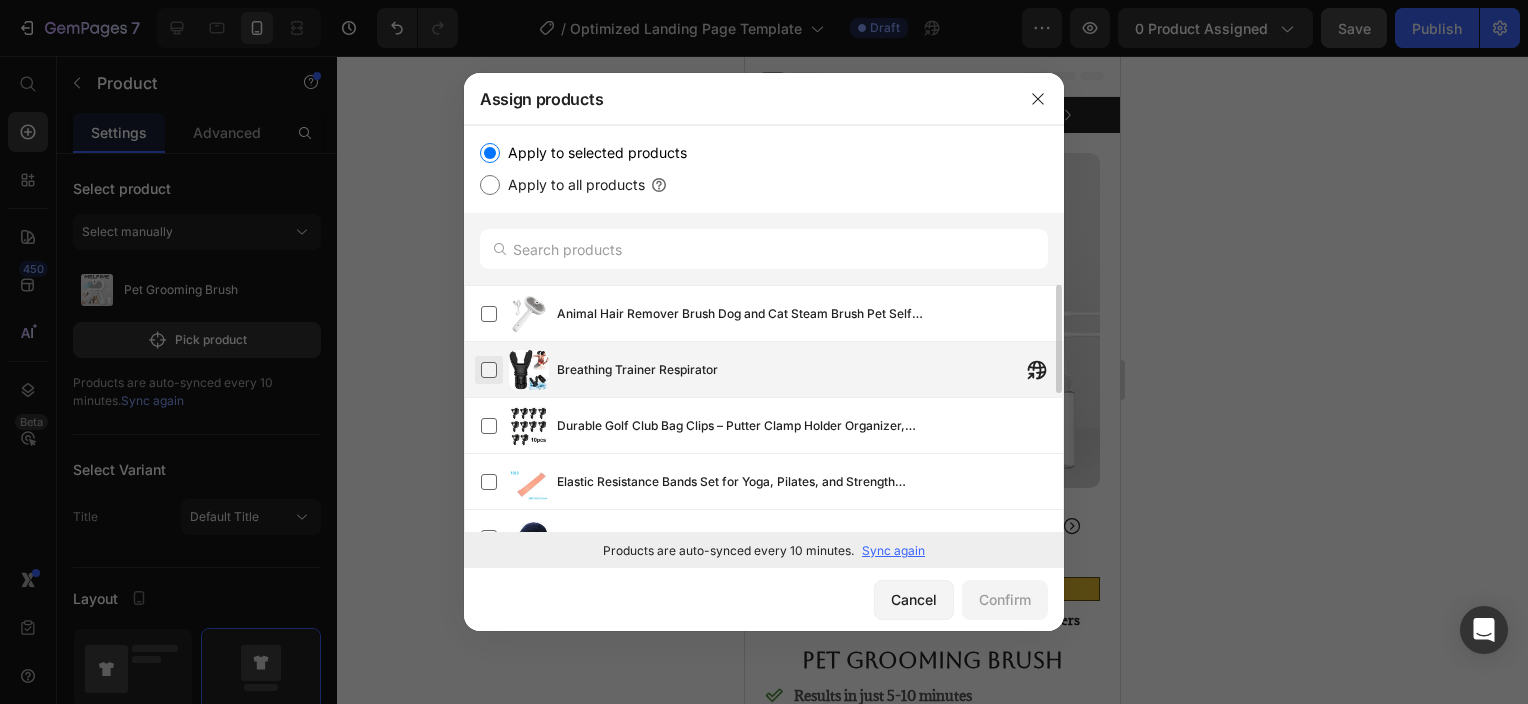 click at bounding box center (489, 370) 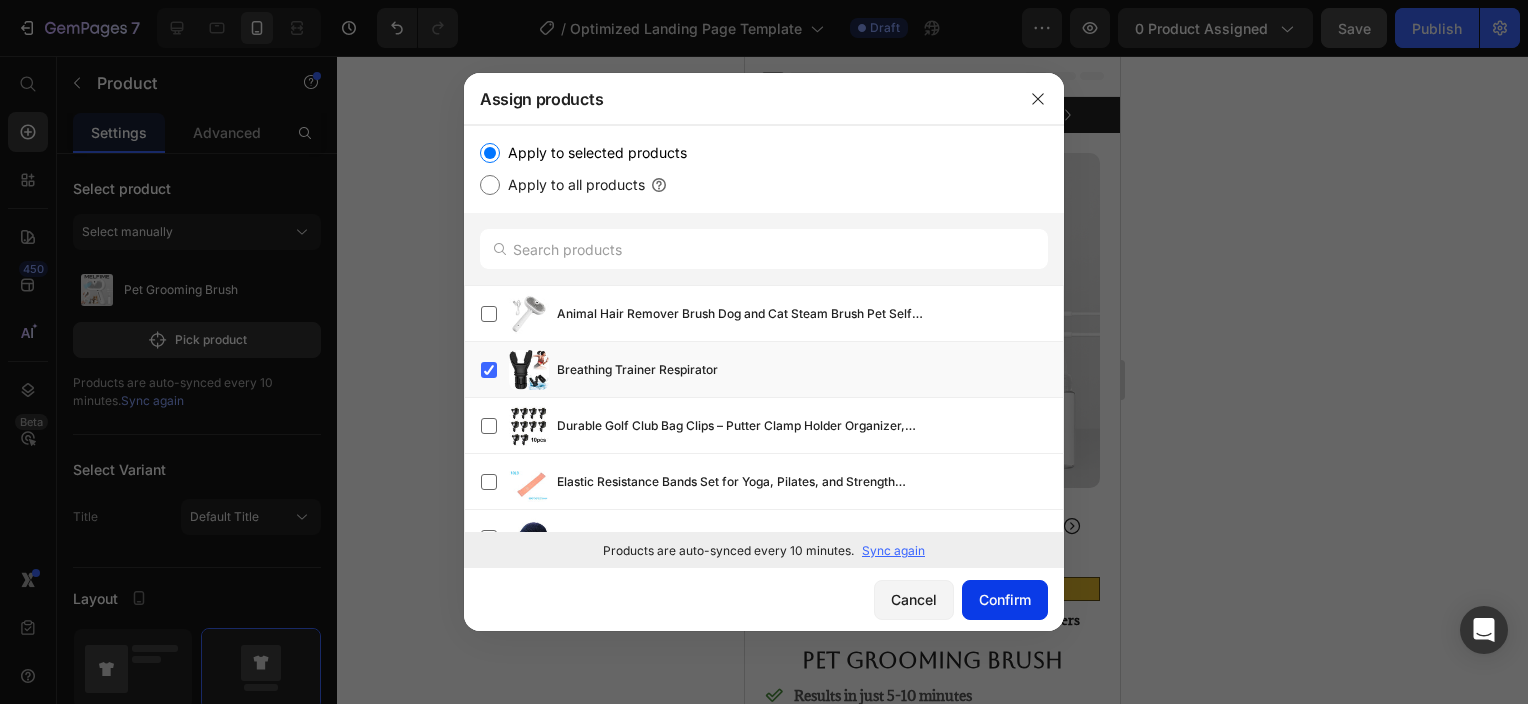 click on "Confirm" 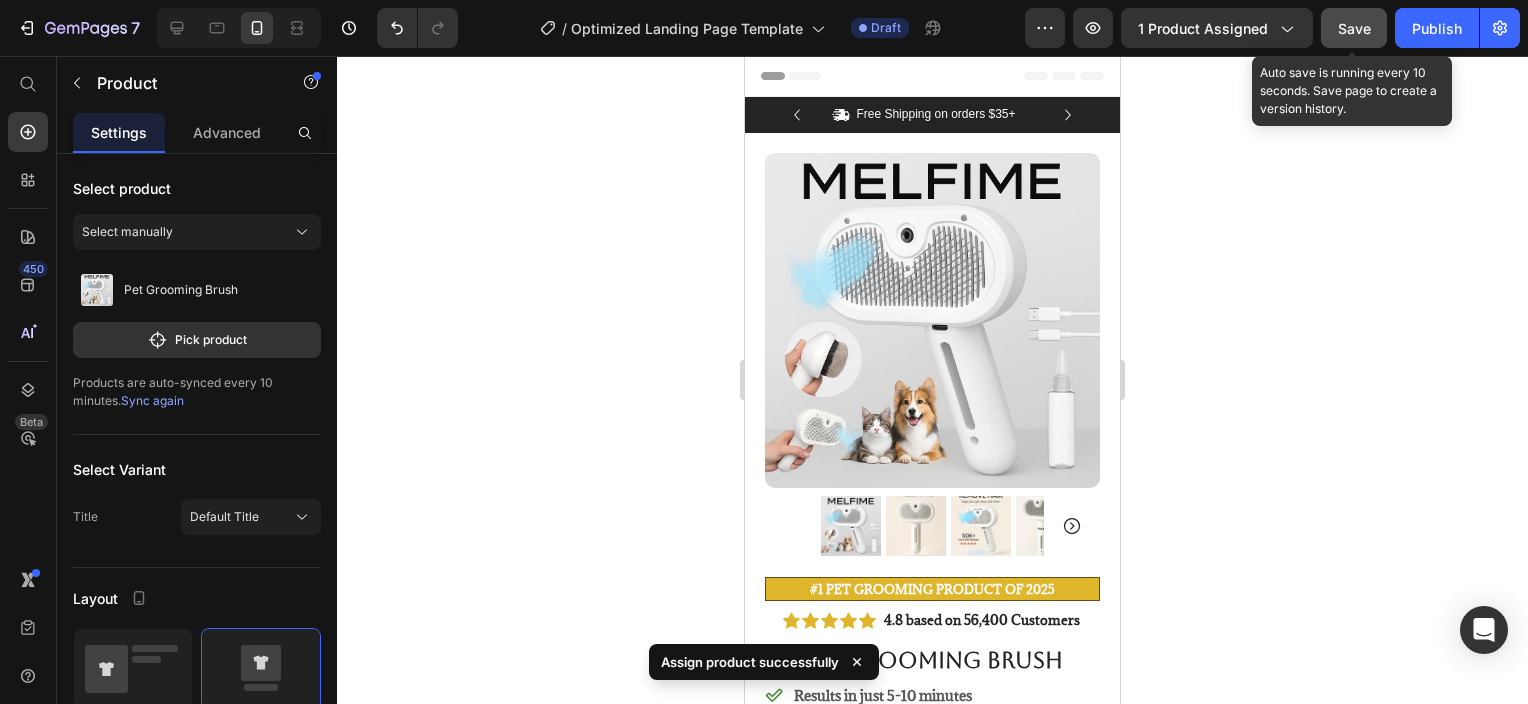 click on "Save" at bounding box center (1354, 28) 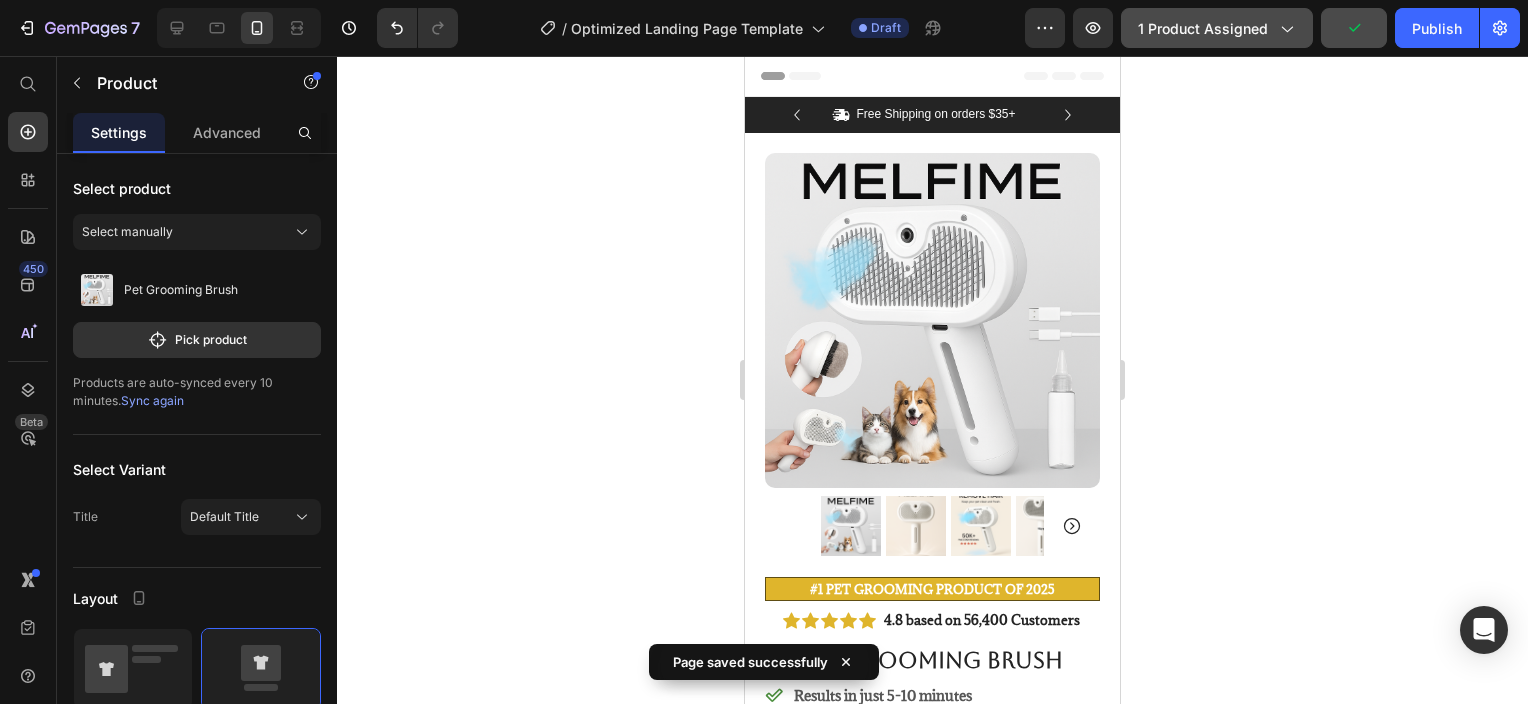 click on "1 product assigned" at bounding box center (1217, 28) 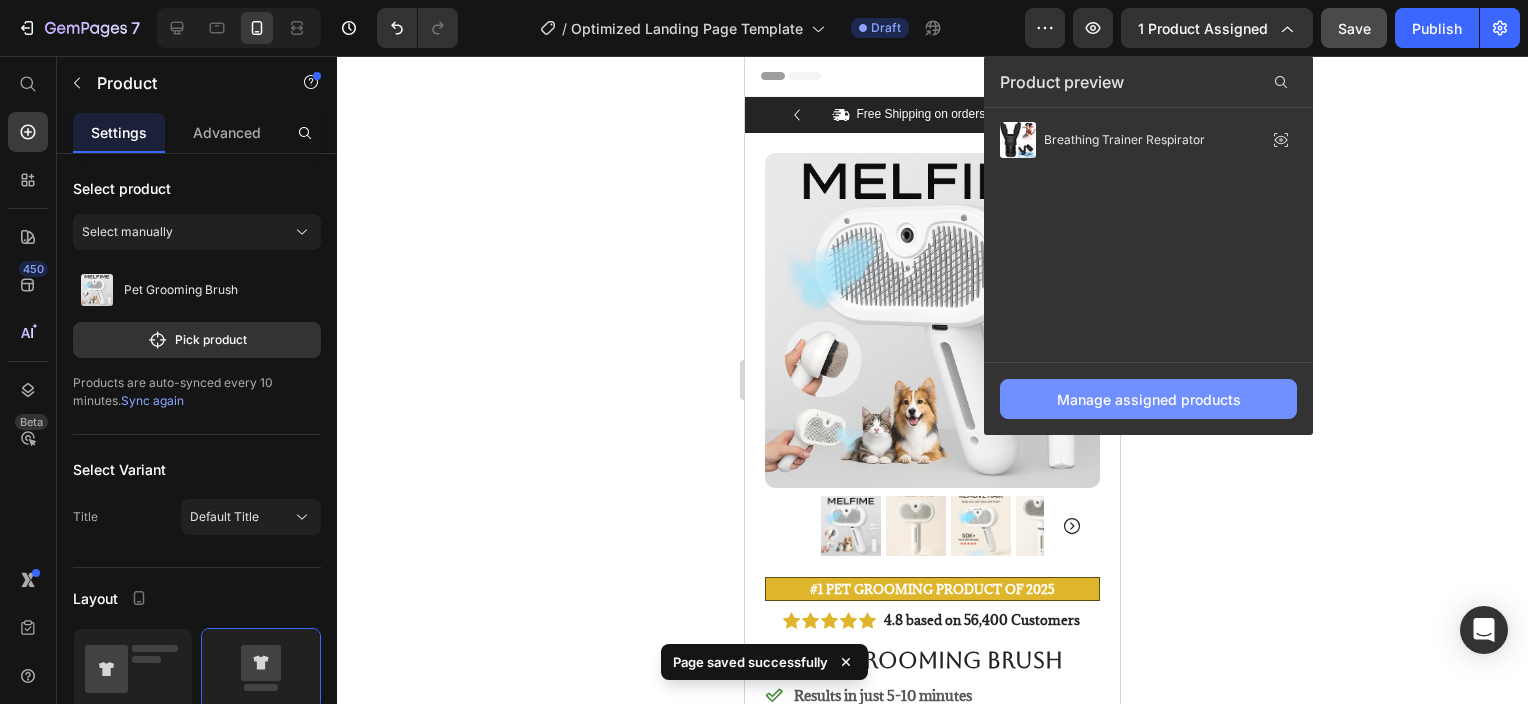 click on "Manage assigned products" at bounding box center [1149, 399] 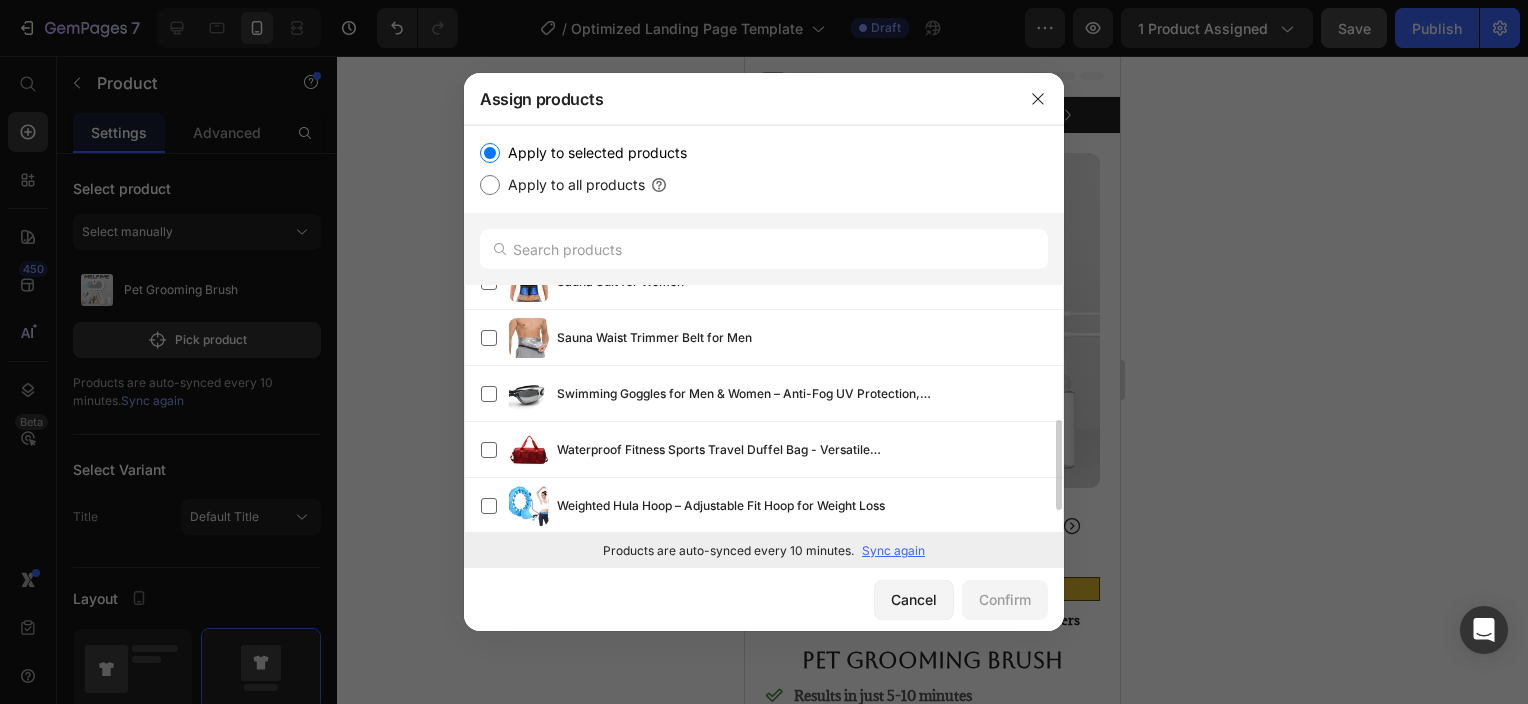 scroll, scrollTop: 0, scrollLeft: 0, axis: both 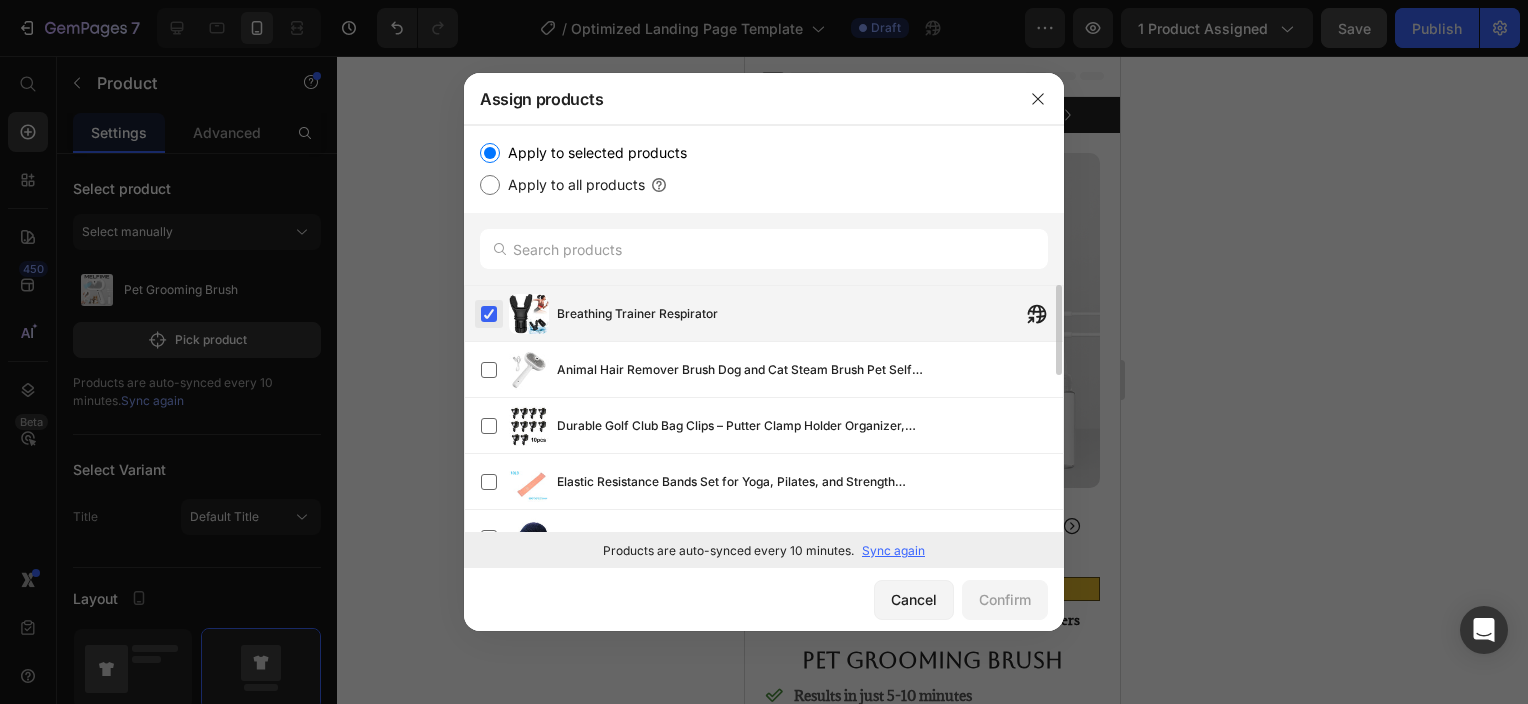click at bounding box center [489, 314] 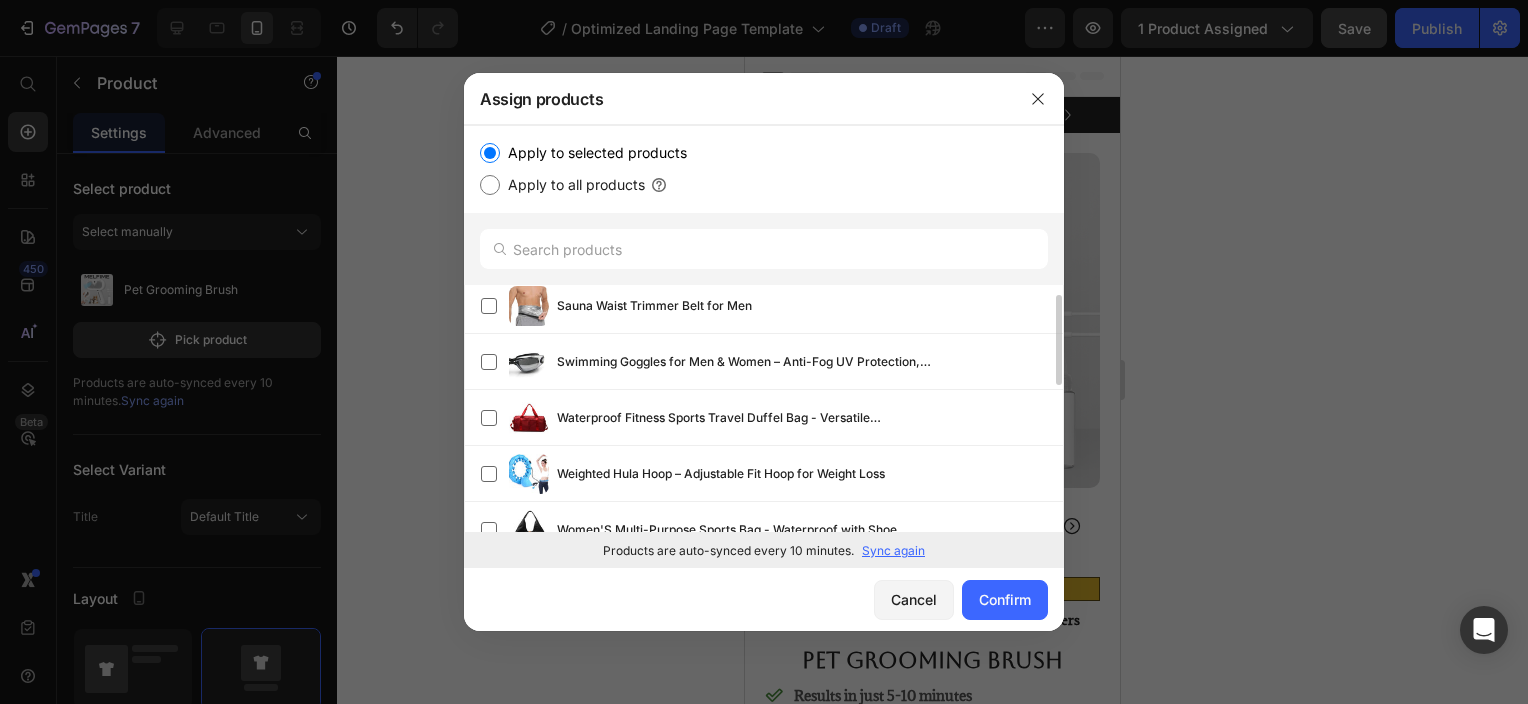 scroll, scrollTop: 200, scrollLeft: 0, axis: vertical 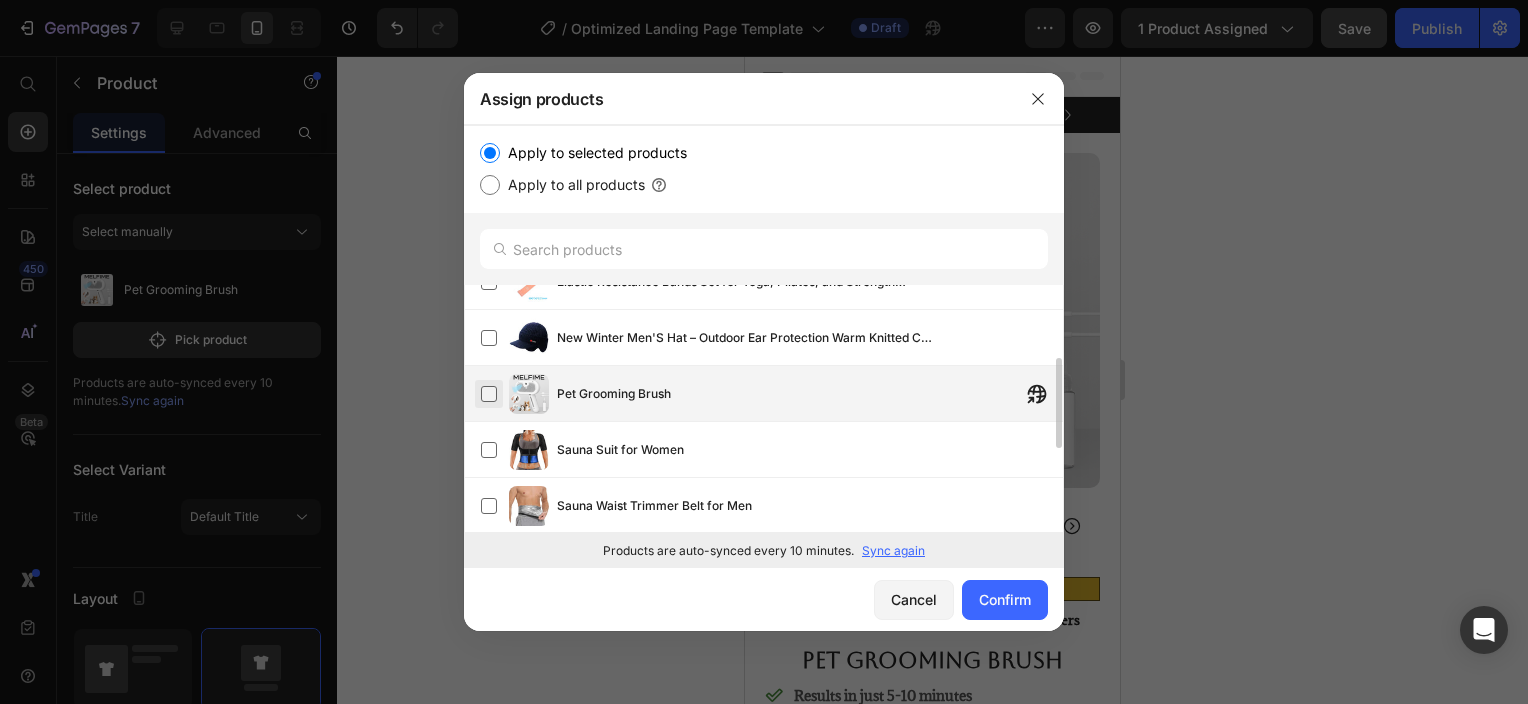 click at bounding box center [489, 394] 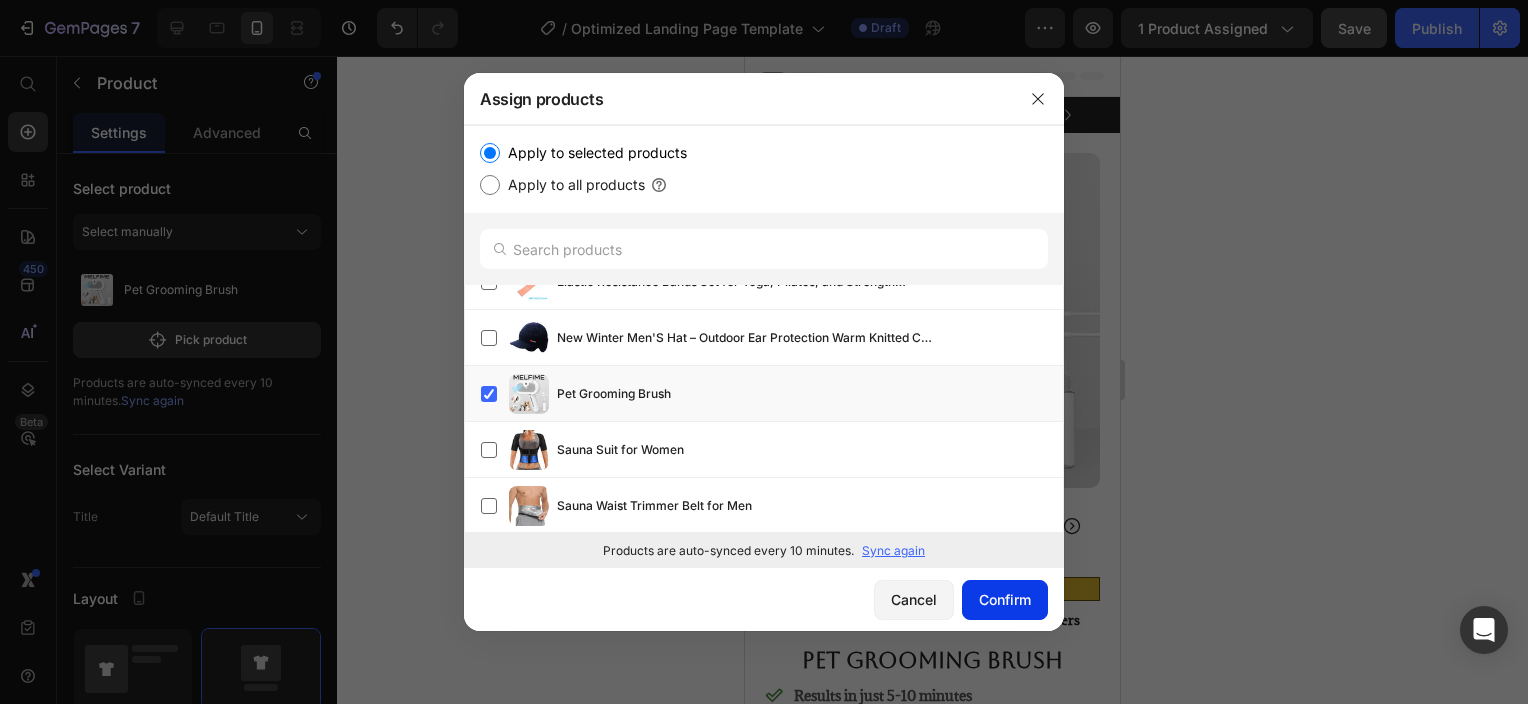 click on "Confirm" at bounding box center [1005, 599] 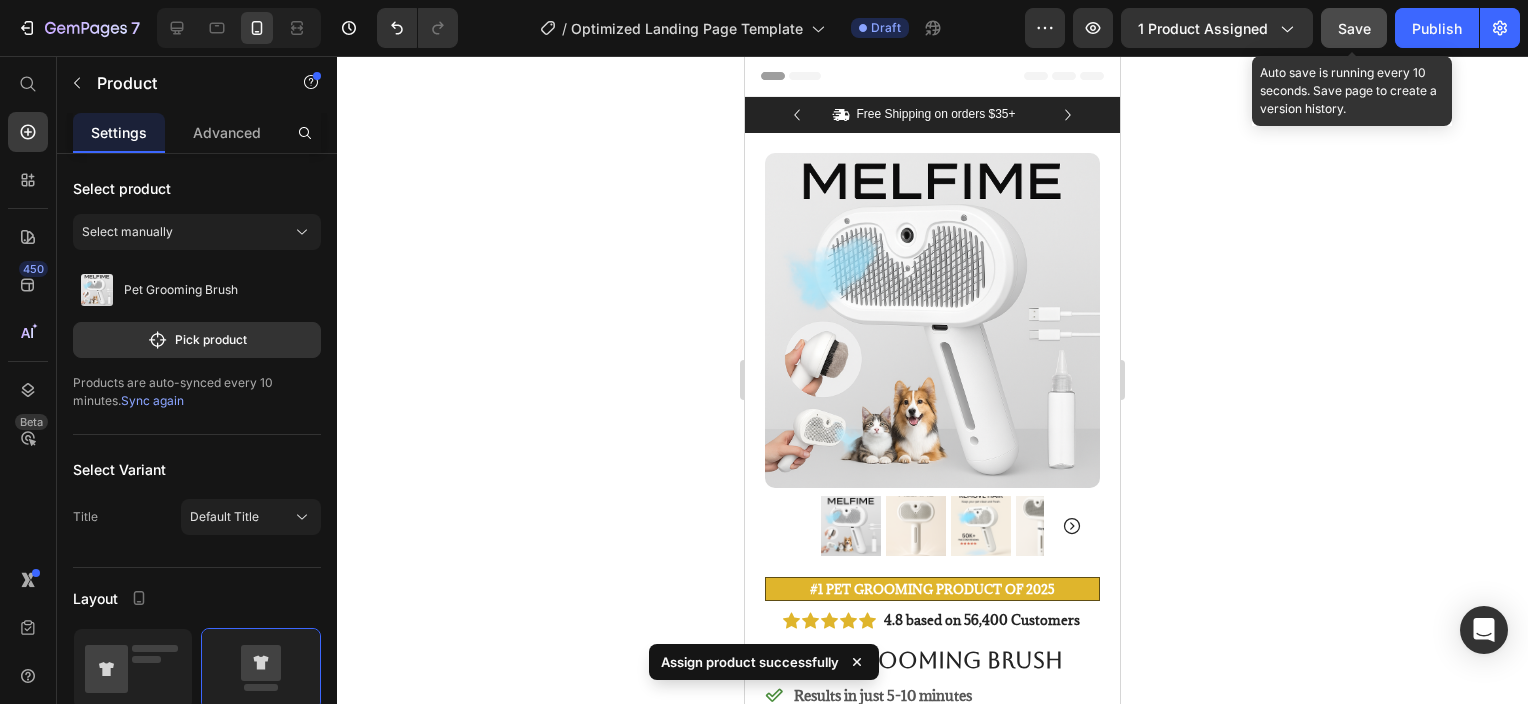 click on "Save" at bounding box center [1354, 28] 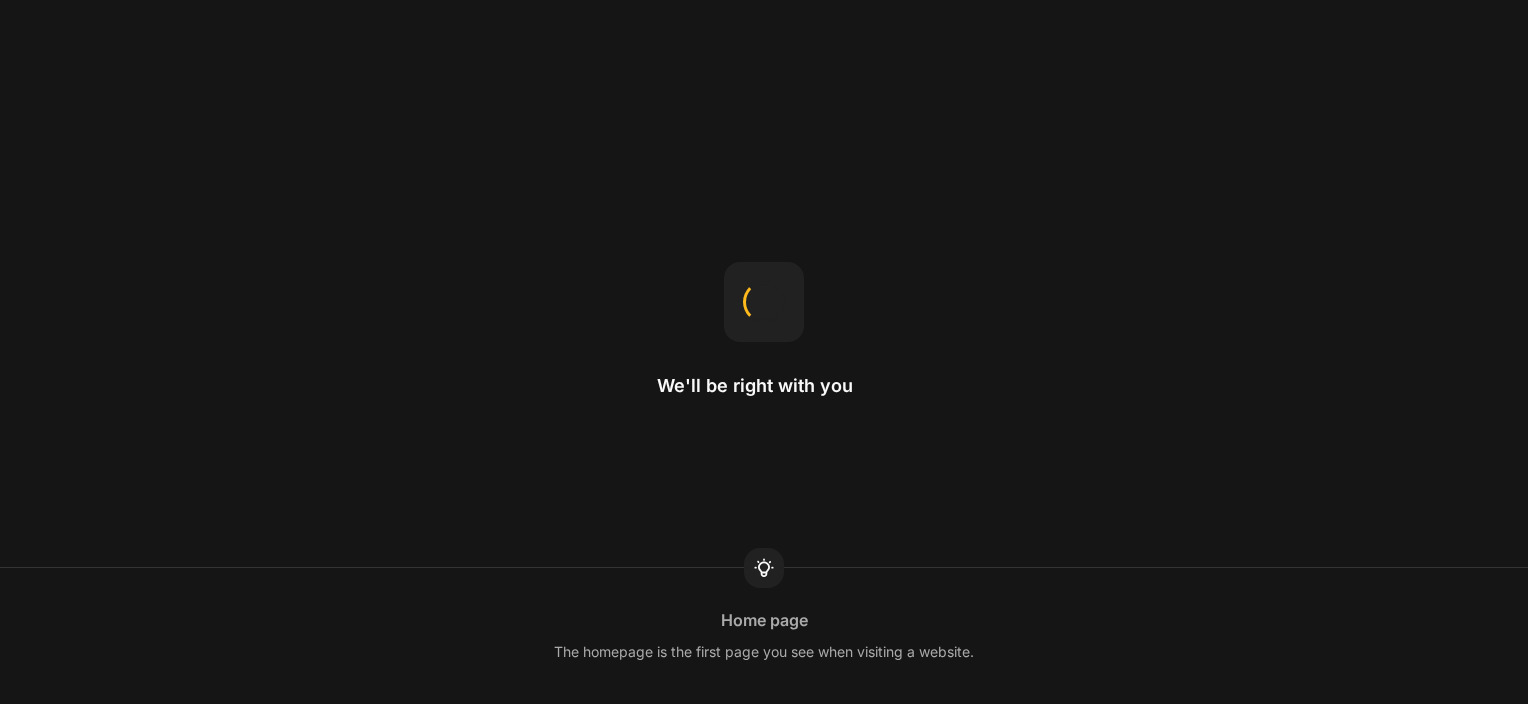 scroll, scrollTop: 0, scrollLeft: 0, axis: both 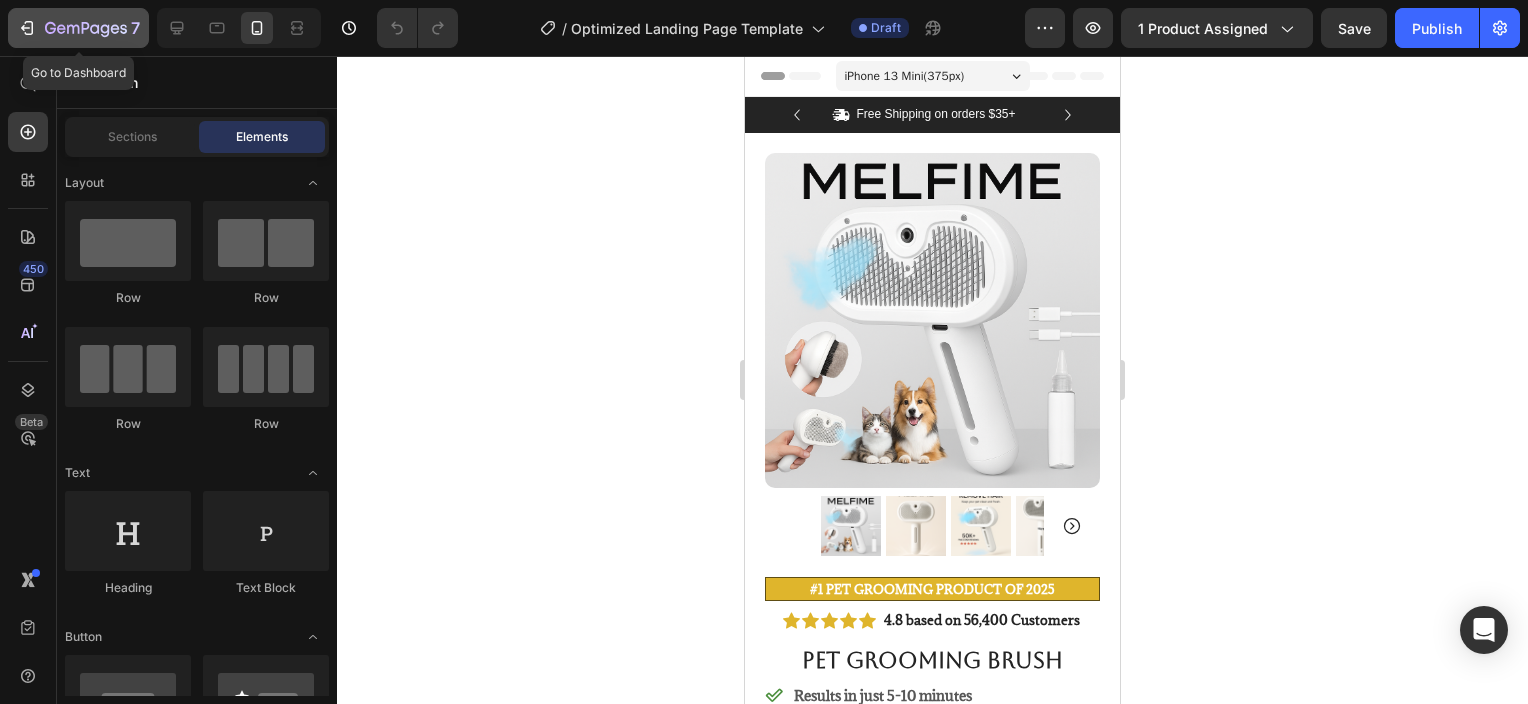 click 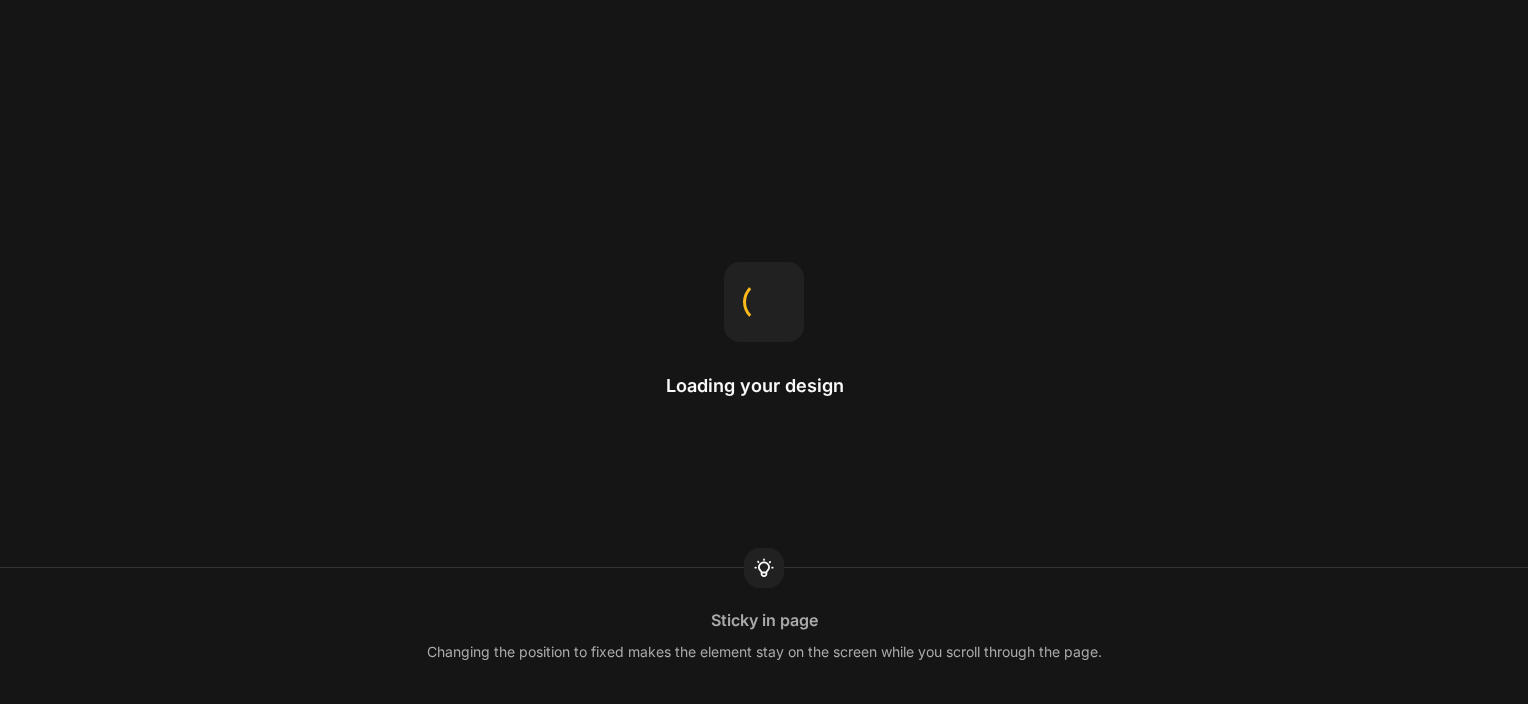 scroll, scrollTop: 0, scrollLeft: 0, axis: both 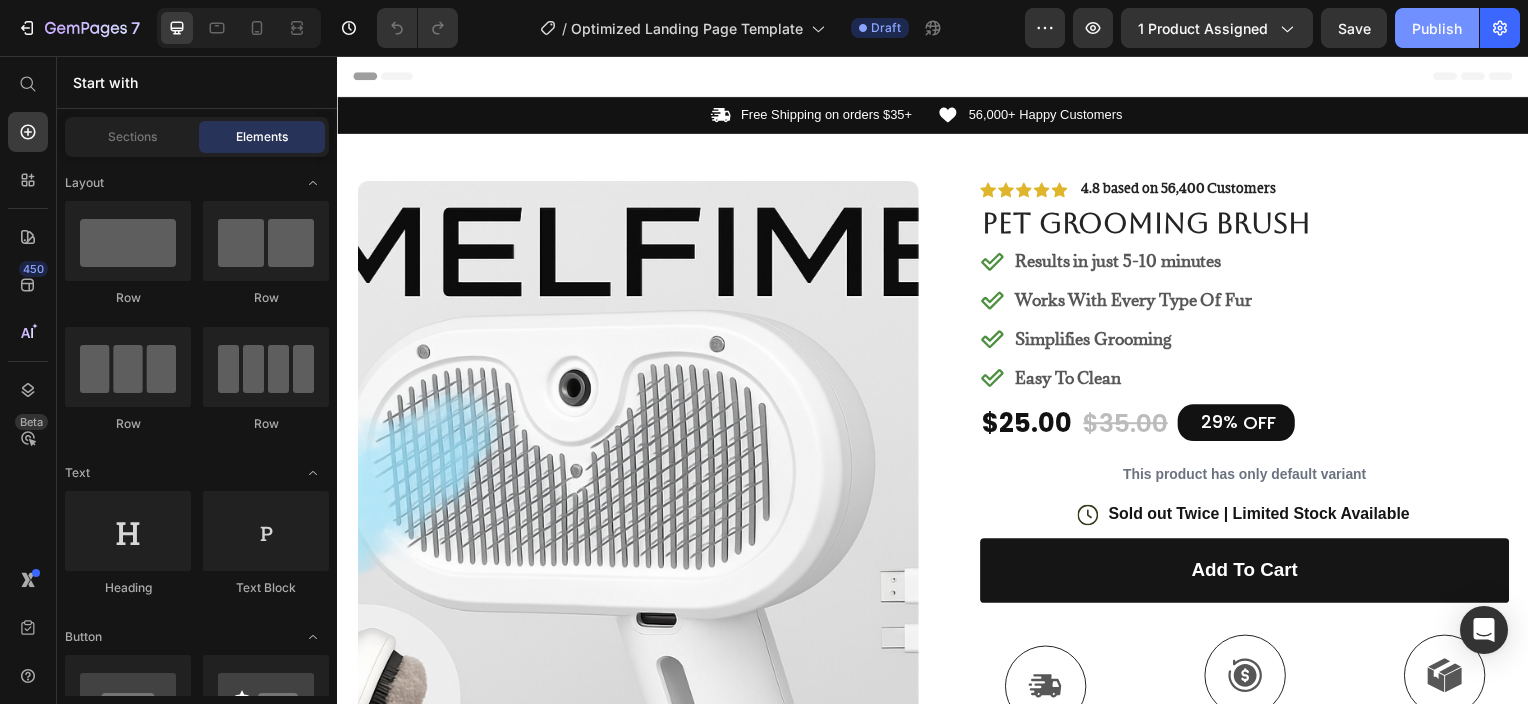 click on "Publish" at bounding box center (1437, 28) 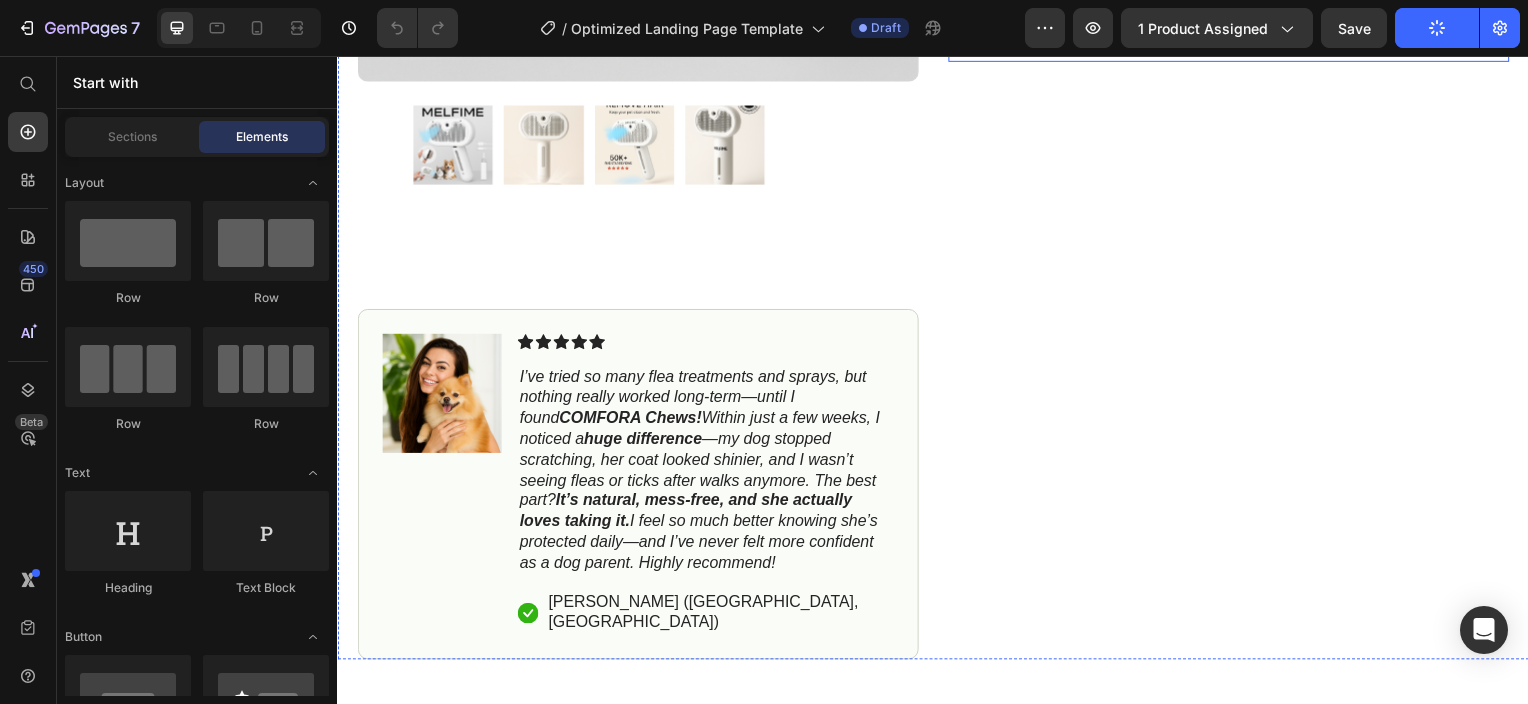 scroll, scrollTop: 1000, scrollLeft: 0, axis: vertical 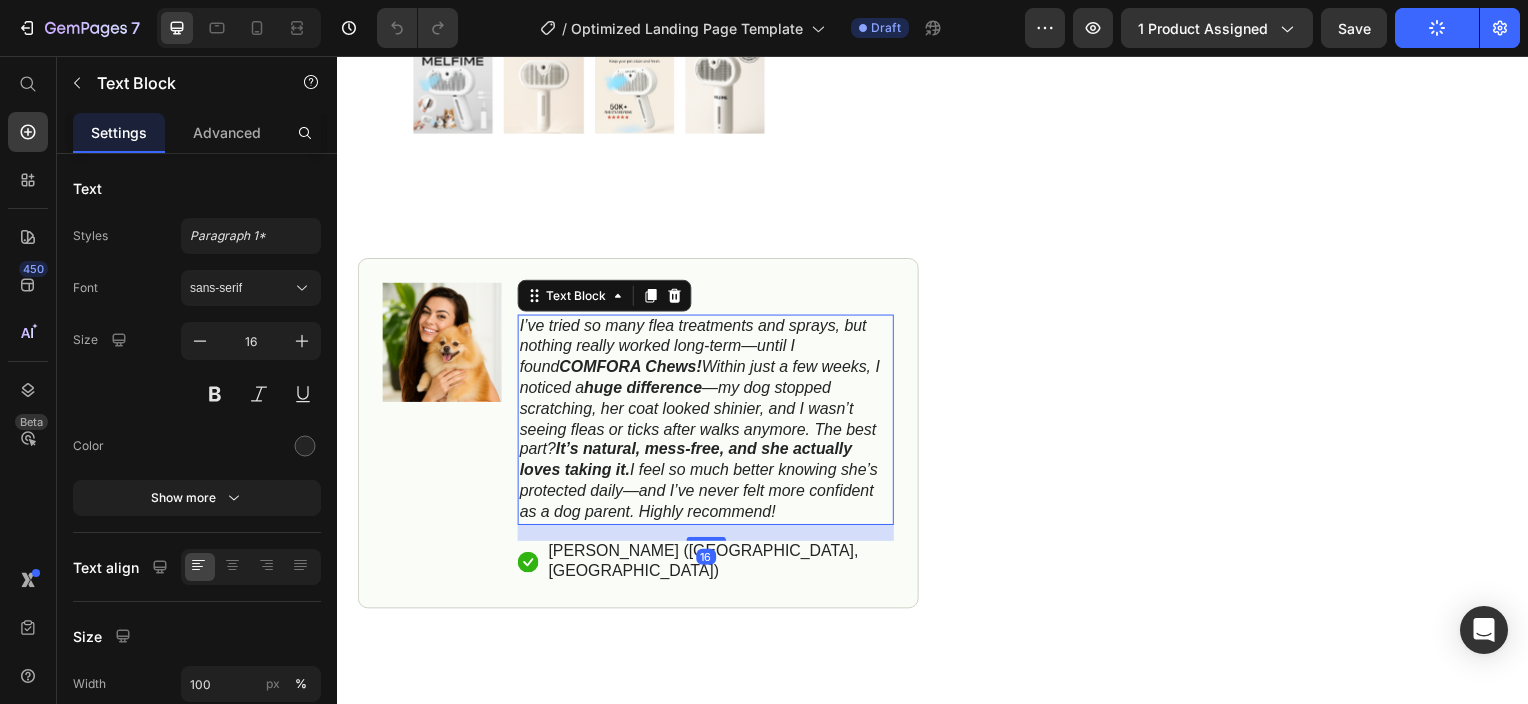 click on "COMFORA Chews!" at bounding box center [631, 368] 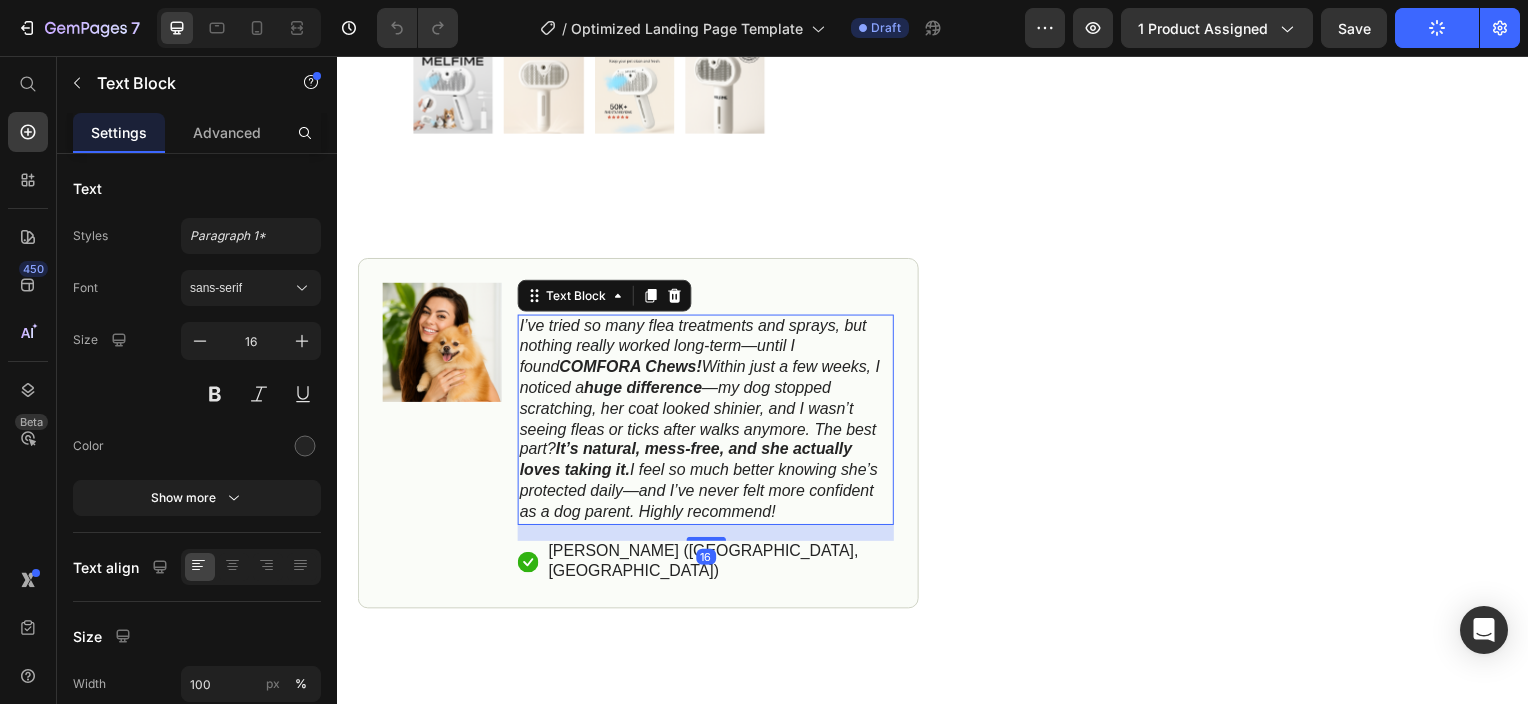 click on "COMFORA Chews!" at bounding box center [631, 368] 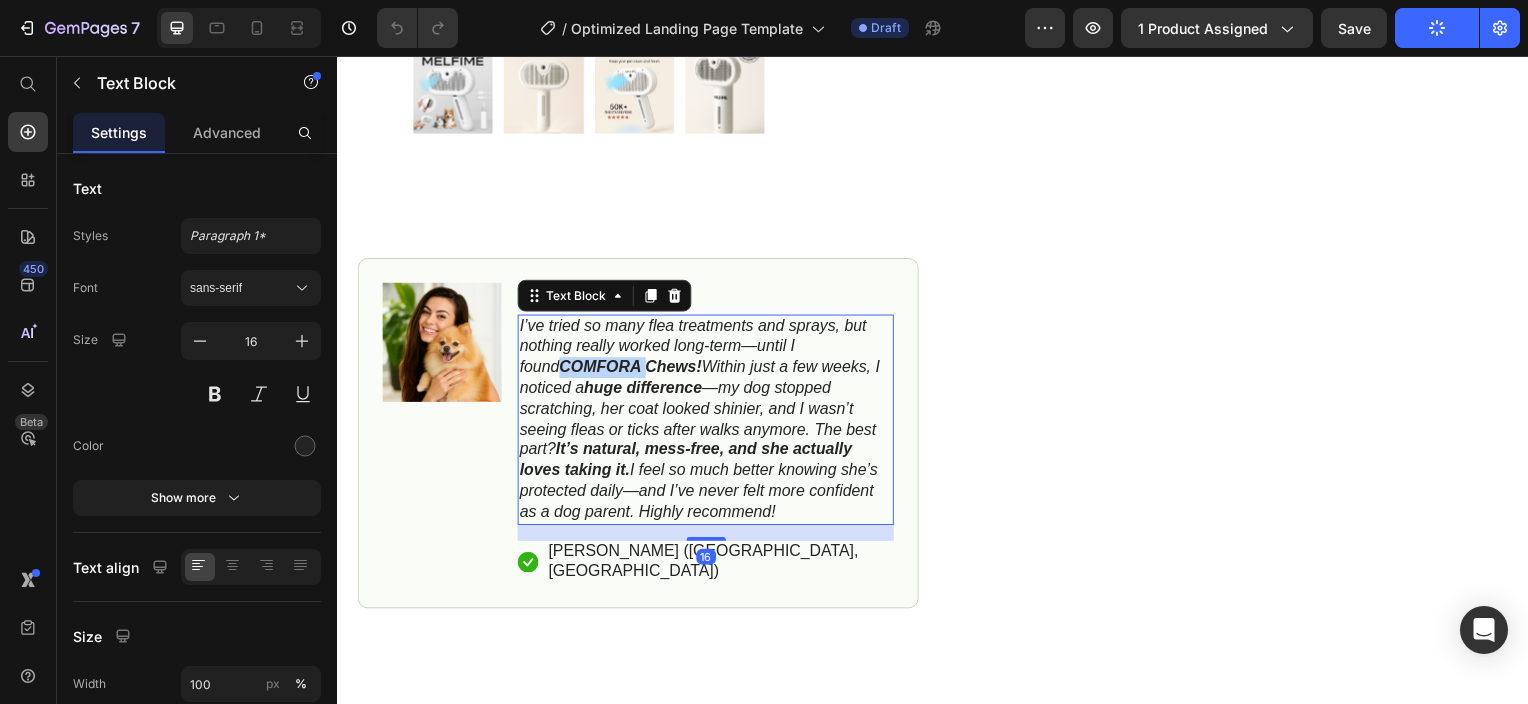 click on "COMFORA Chews!" at bounding box center [631, 368] 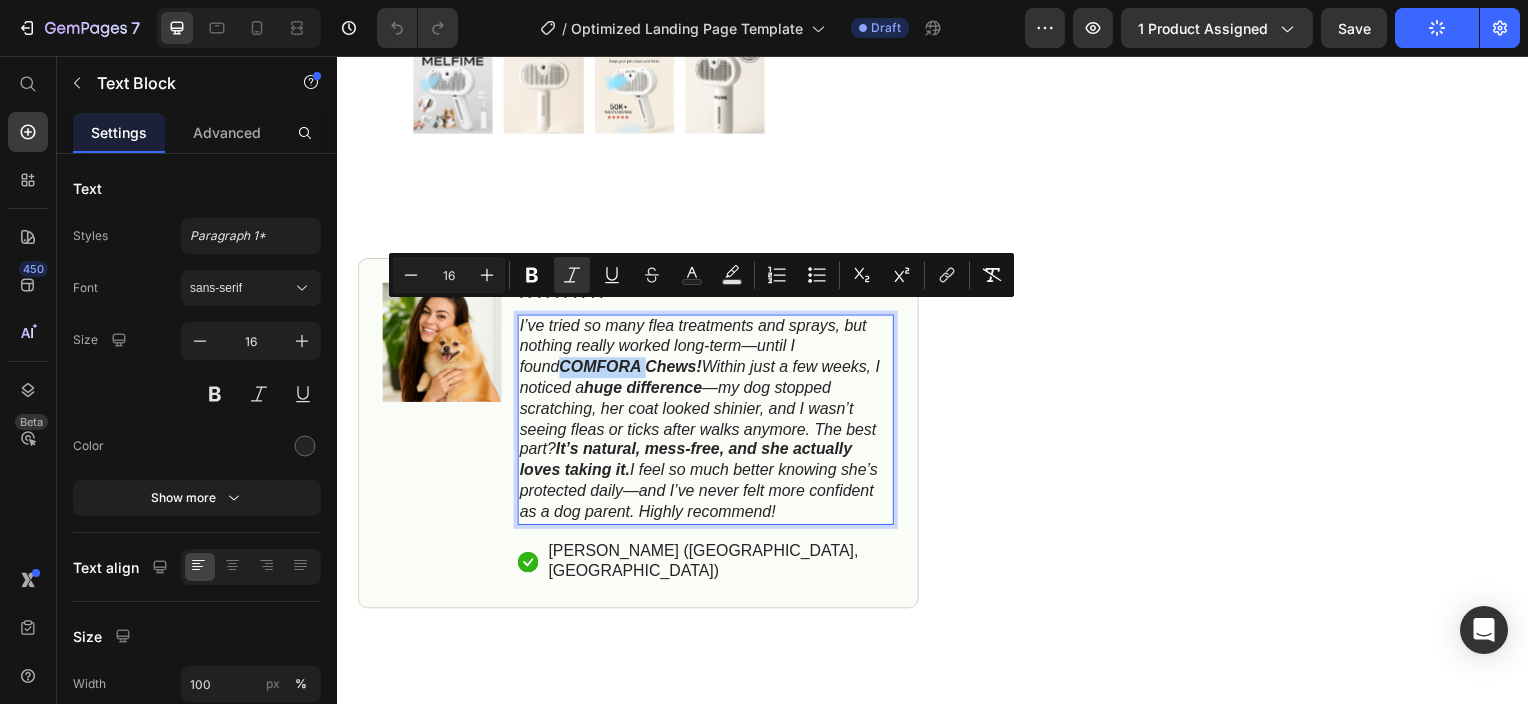 click on "COMFORA Chews!" at bounding box center [631, 368] 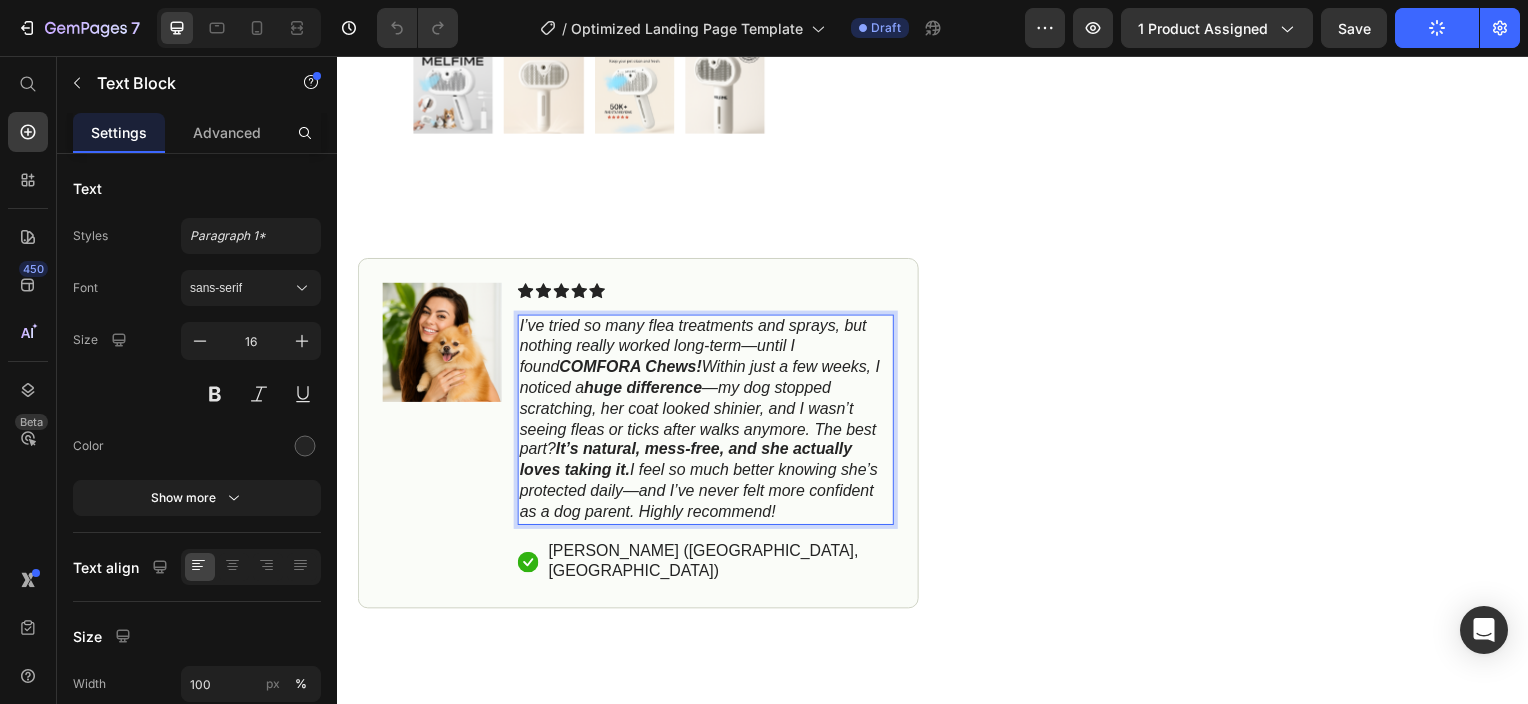 click on "COMFORA Chews!" at bounding box center [631, 368] 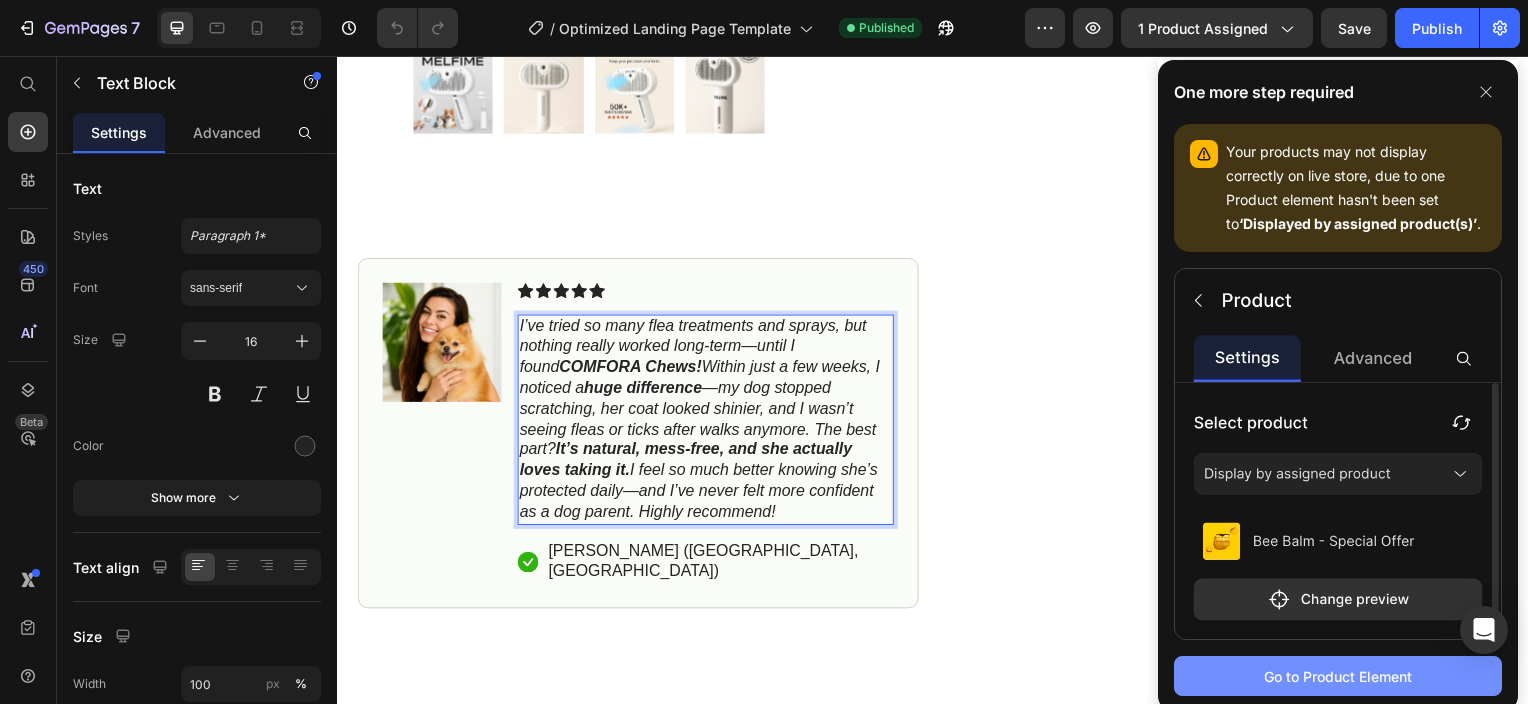 click on "Go to Product Element" at bounding box center [1338, 676] 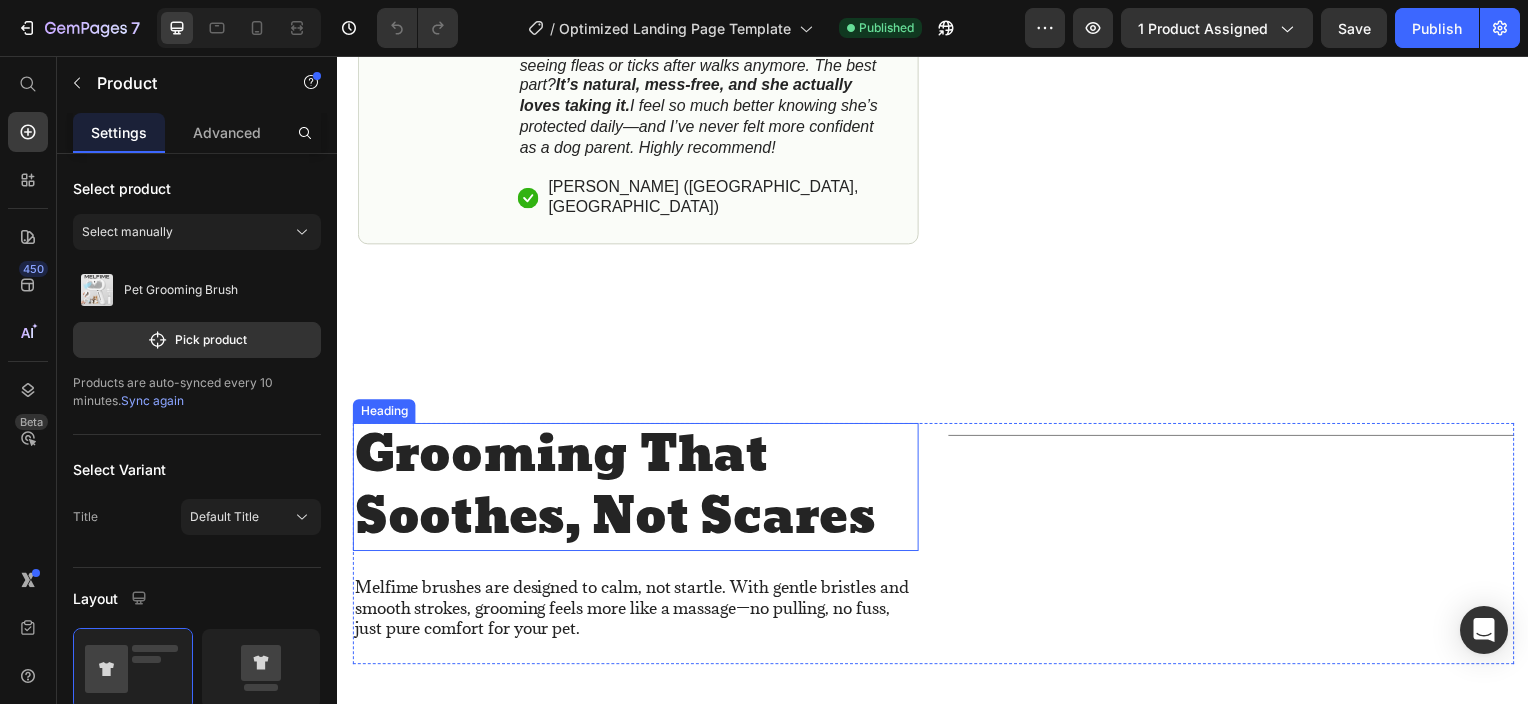 scroll, scrollTop: 1500, scrollLeft: 0, axis: vertical 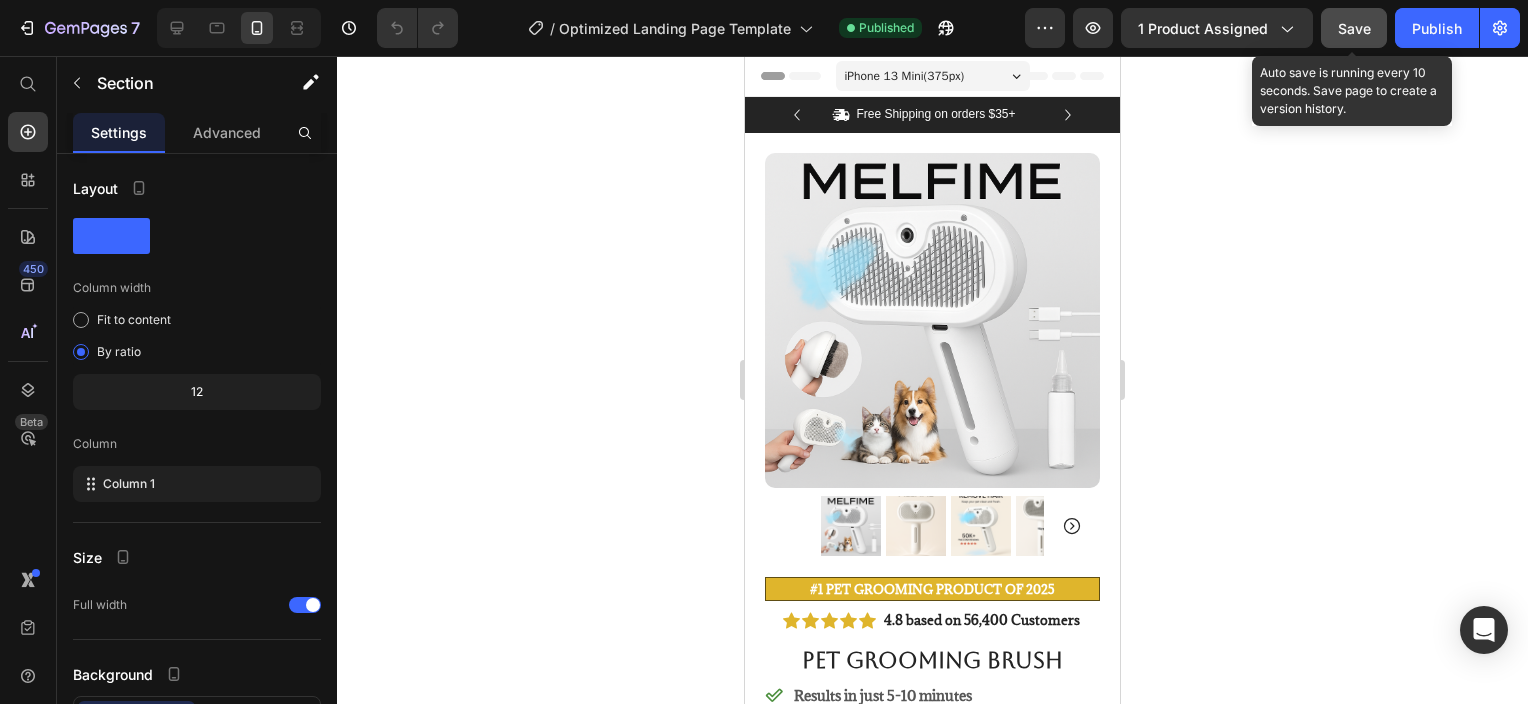 click on "Save" 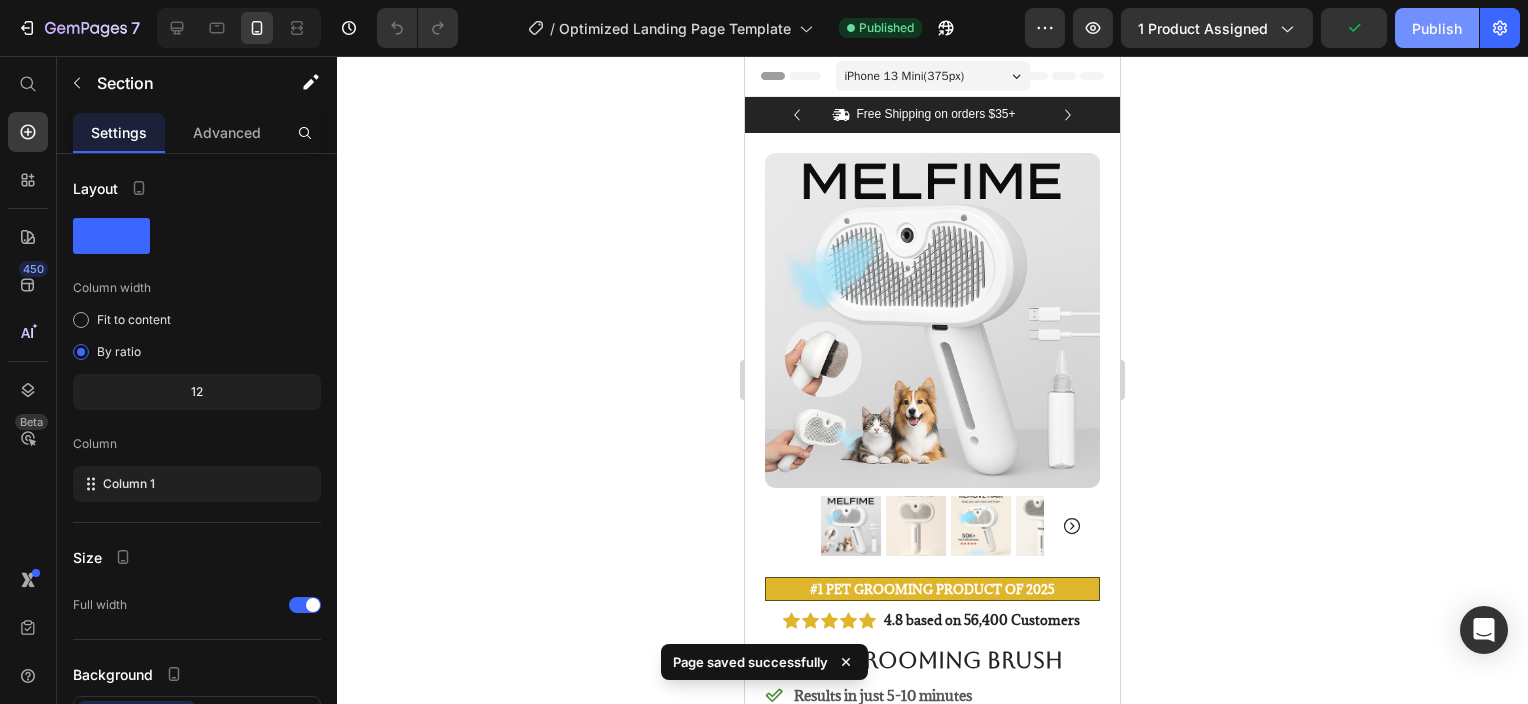 click on "Publish" 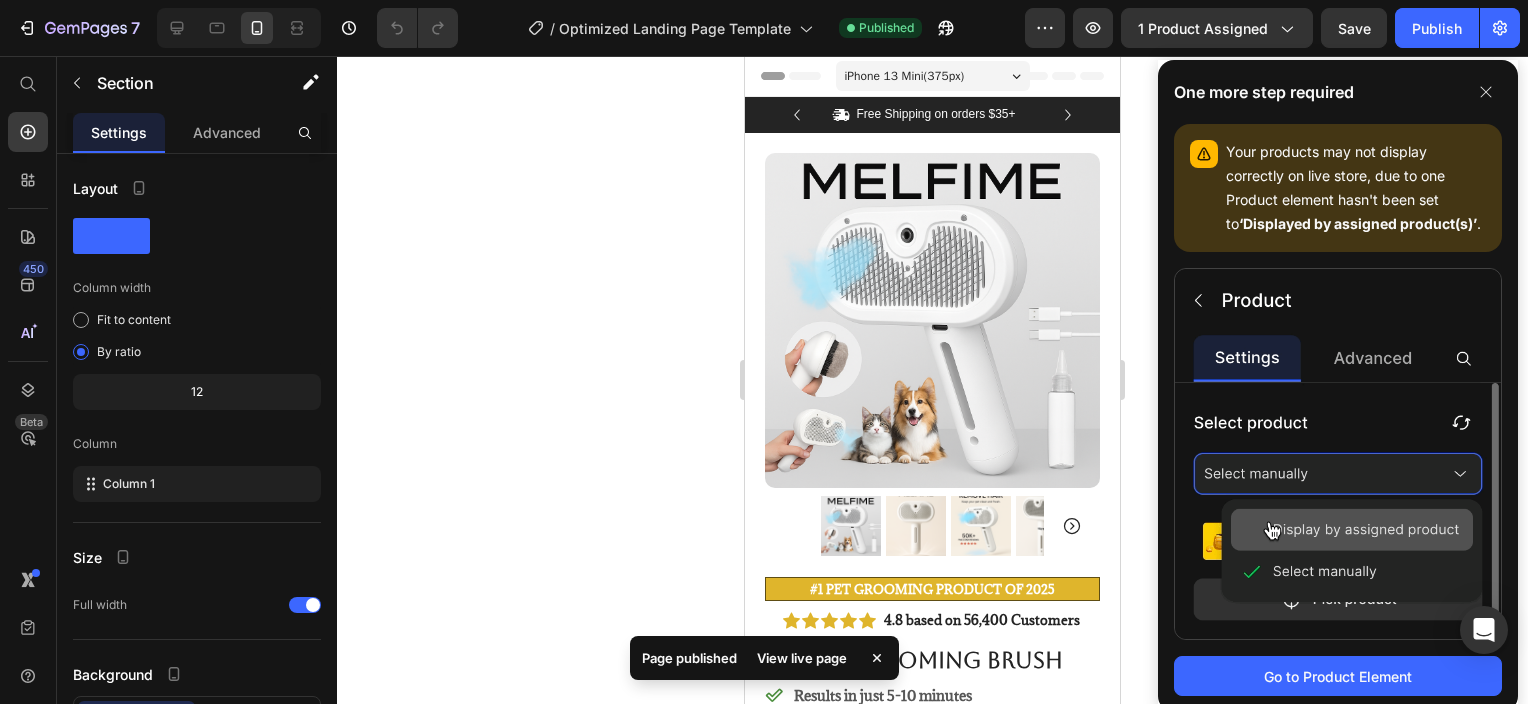 click 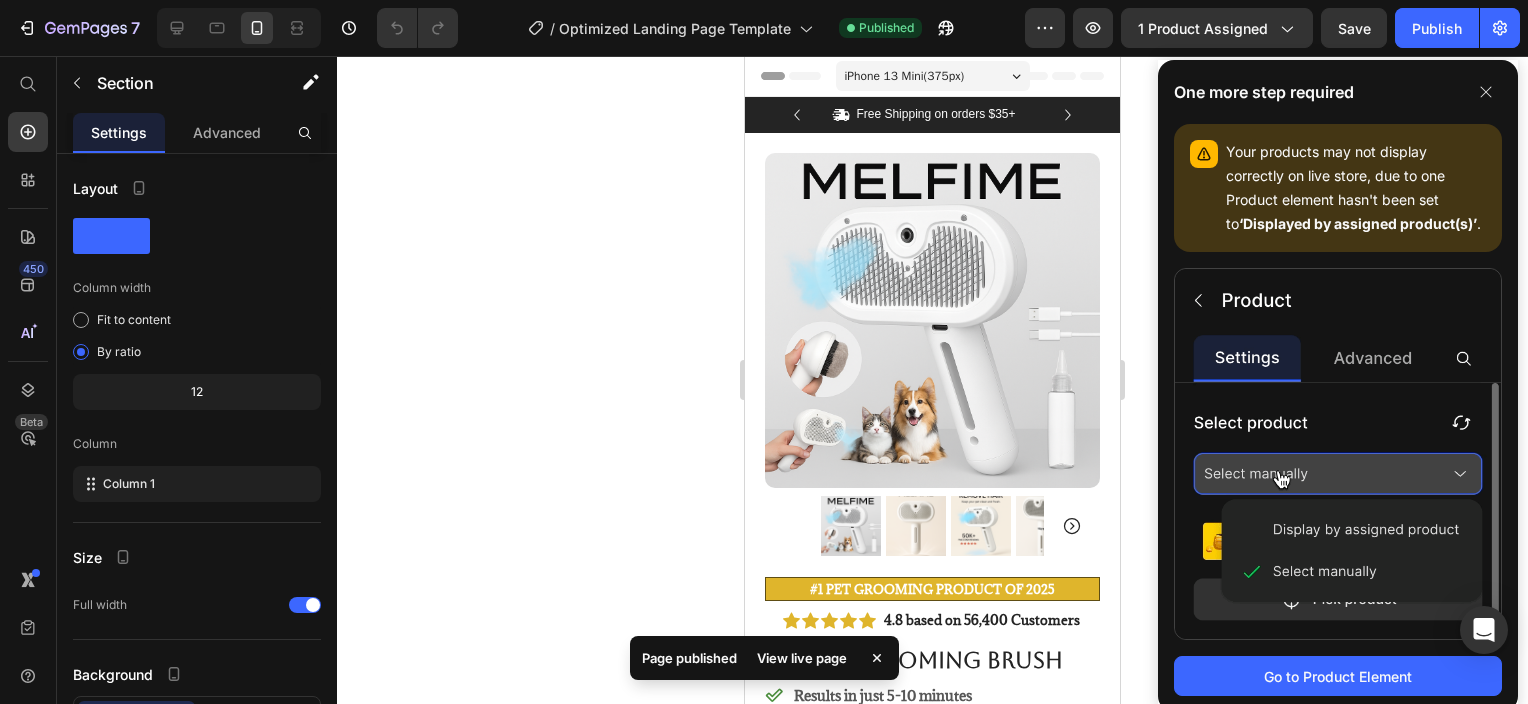 click 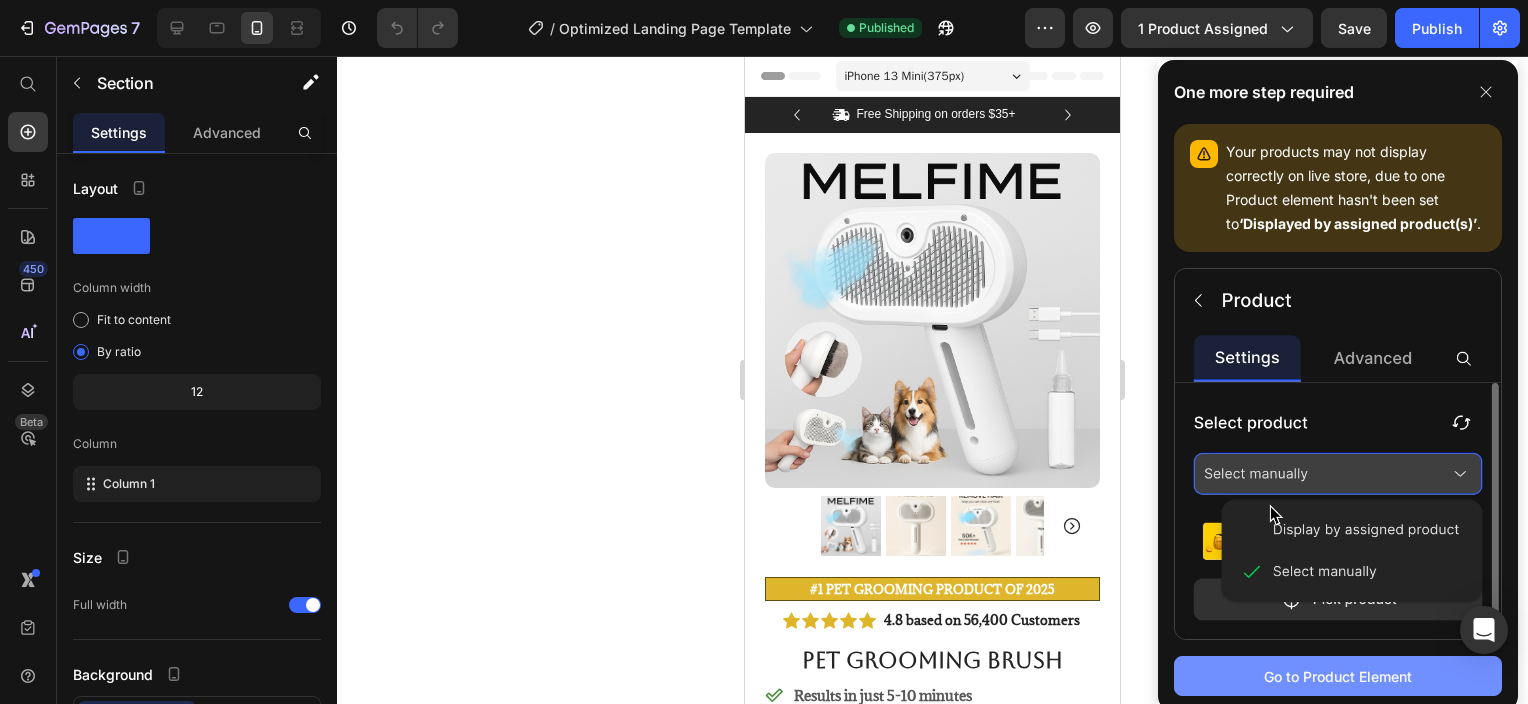 click on "Go to Product Element" at bounding box center [1338, 676] 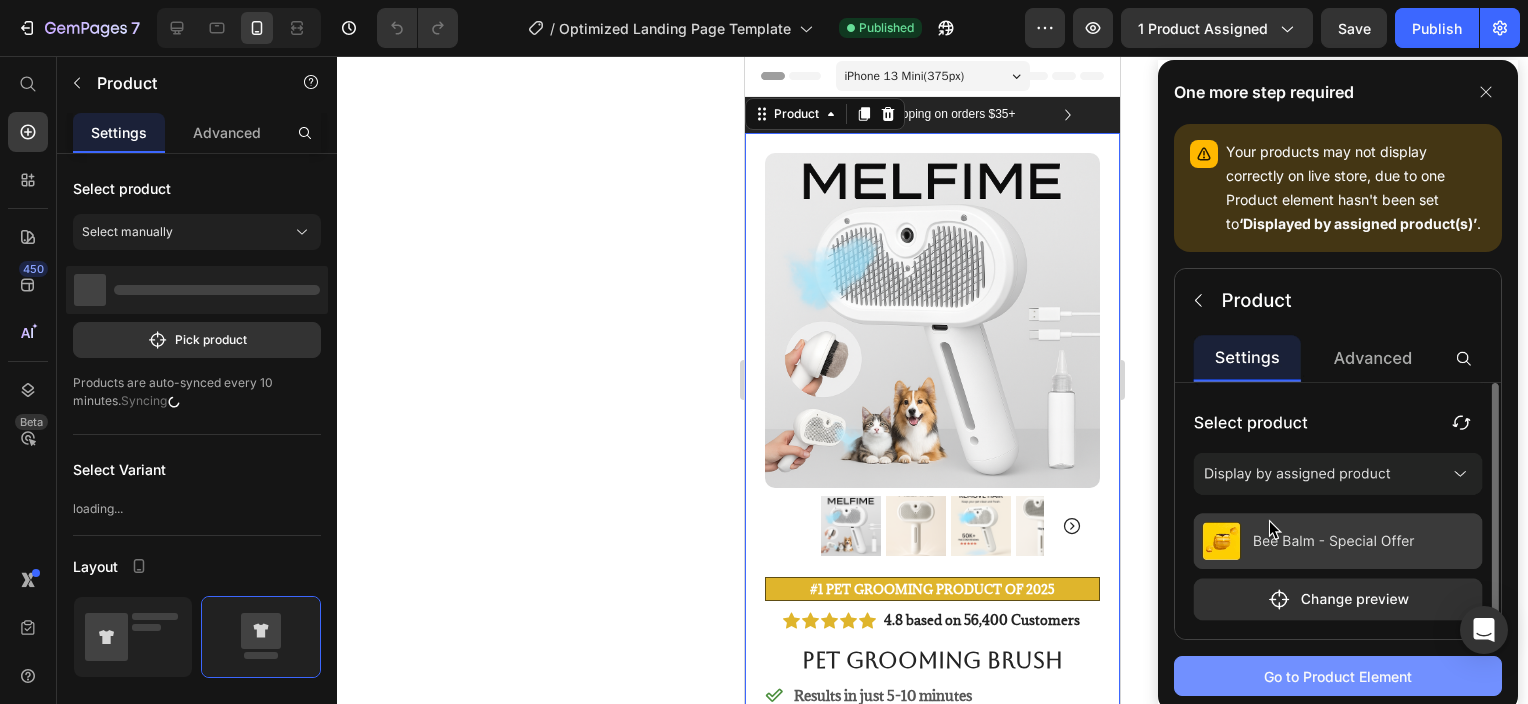 scroll, scrollTop: 6, scrollLeft: 0, axis: vertical 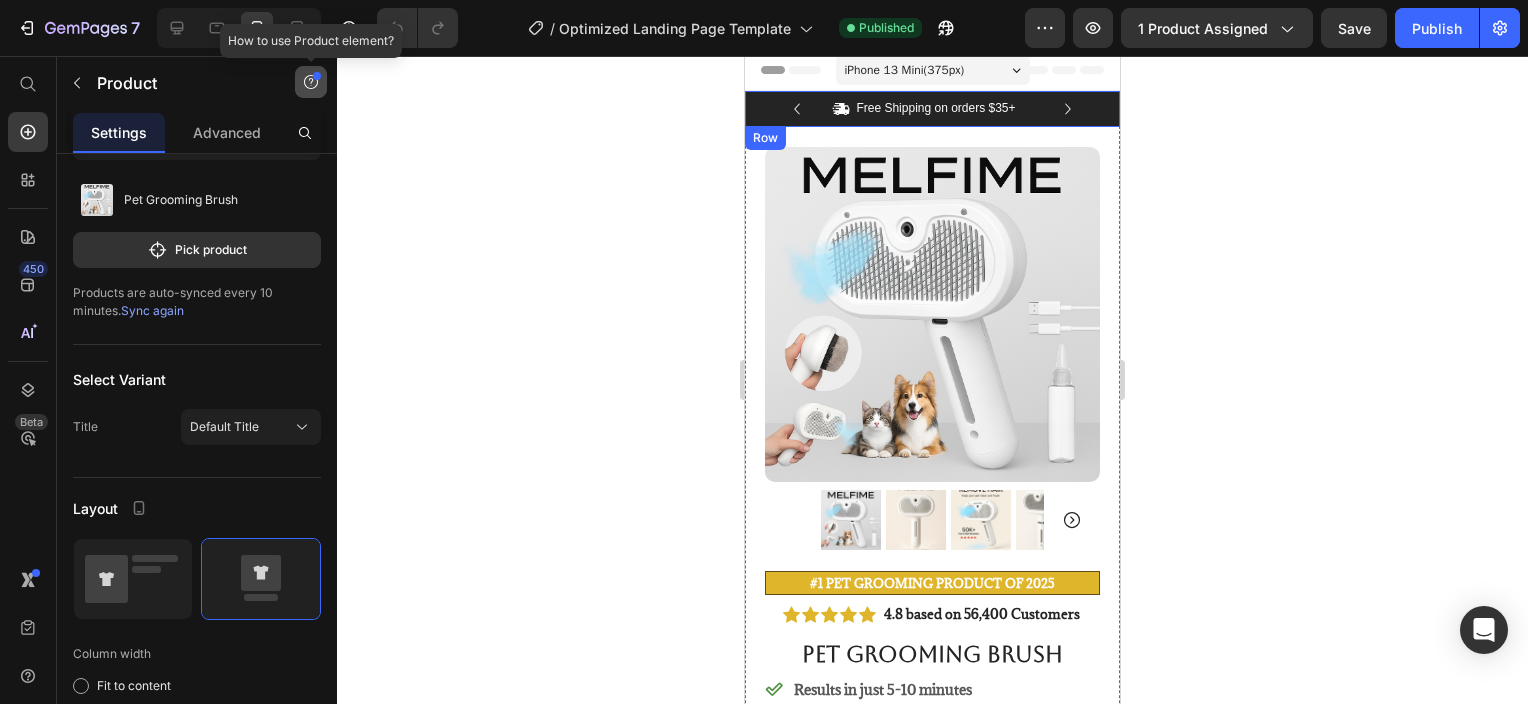 click at bounding box center [311, 82] 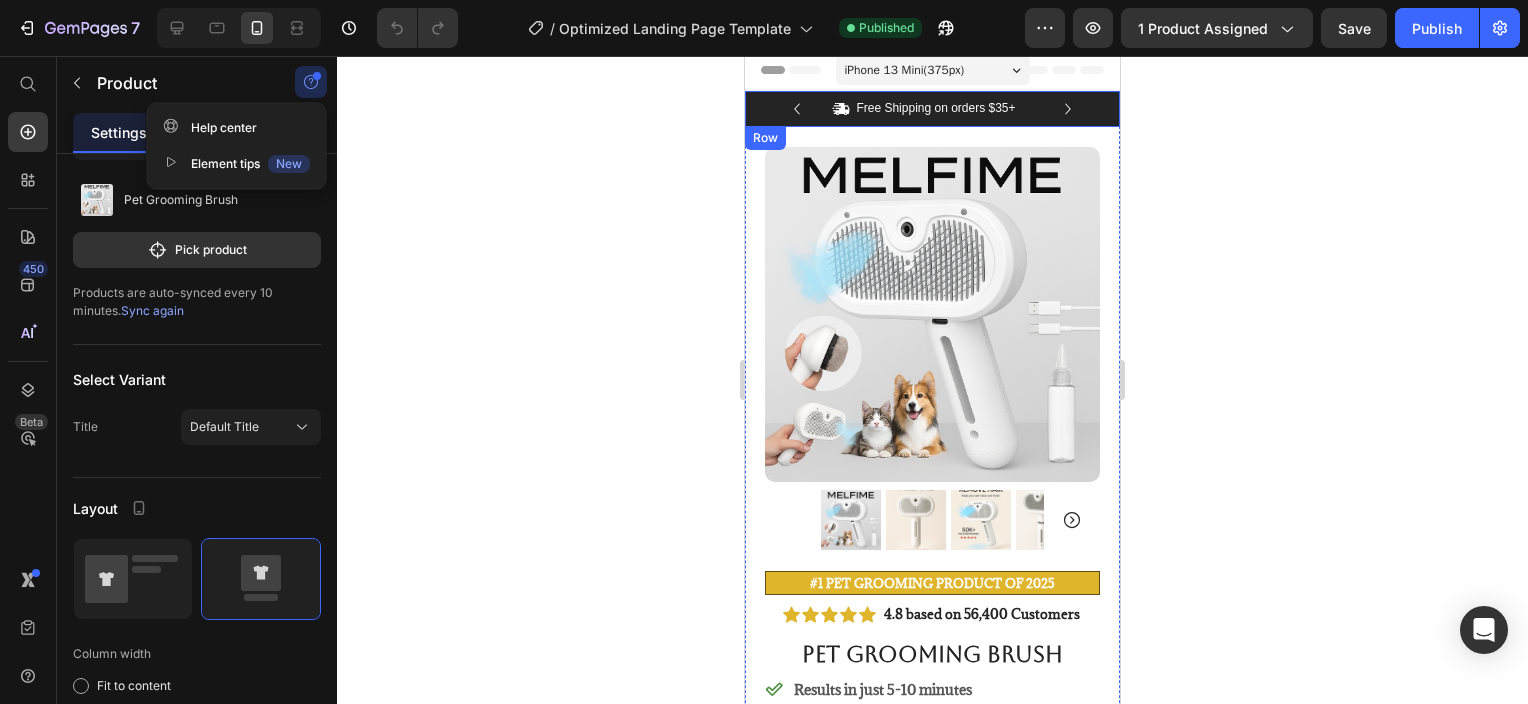 click at bounding box center (317, 76) 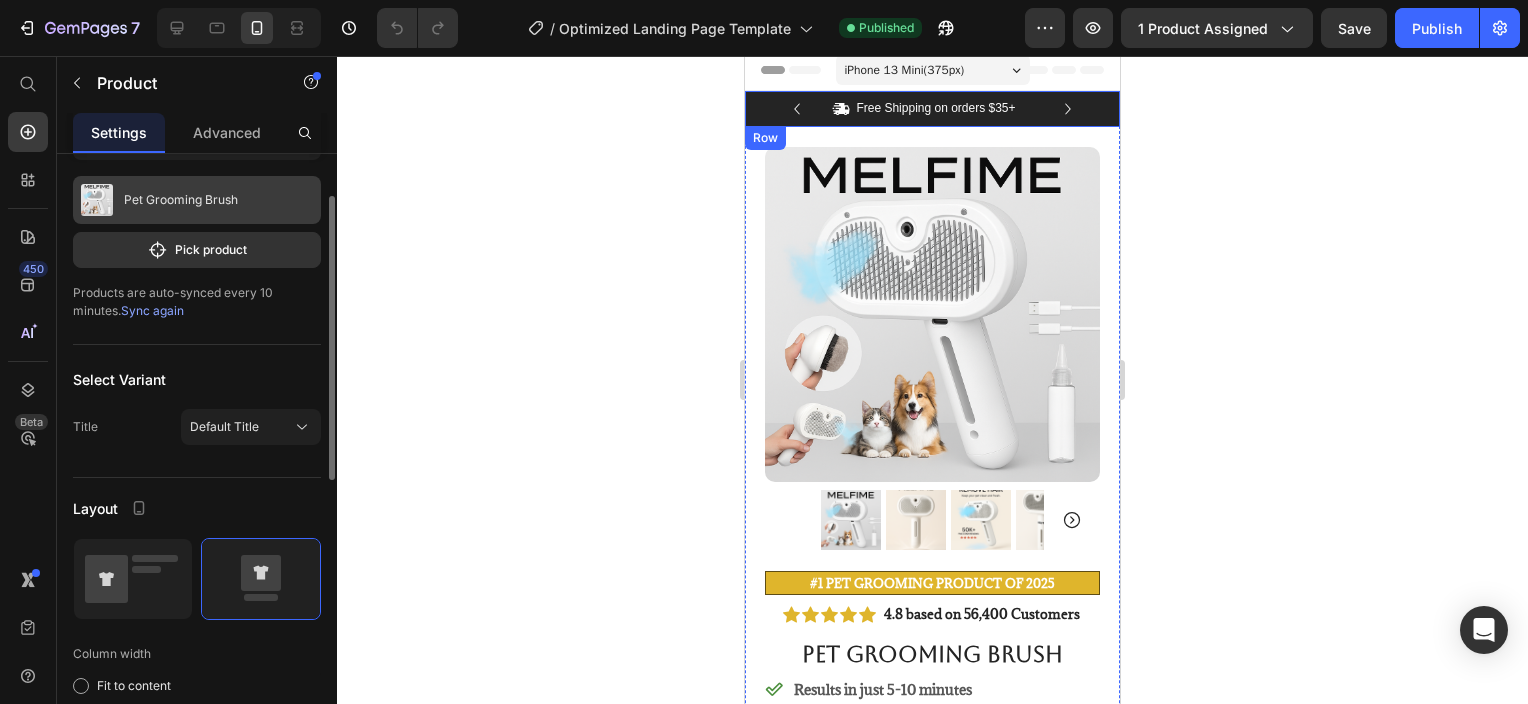click on "Pet Grooming Brush" at bounding box center (181, 200) 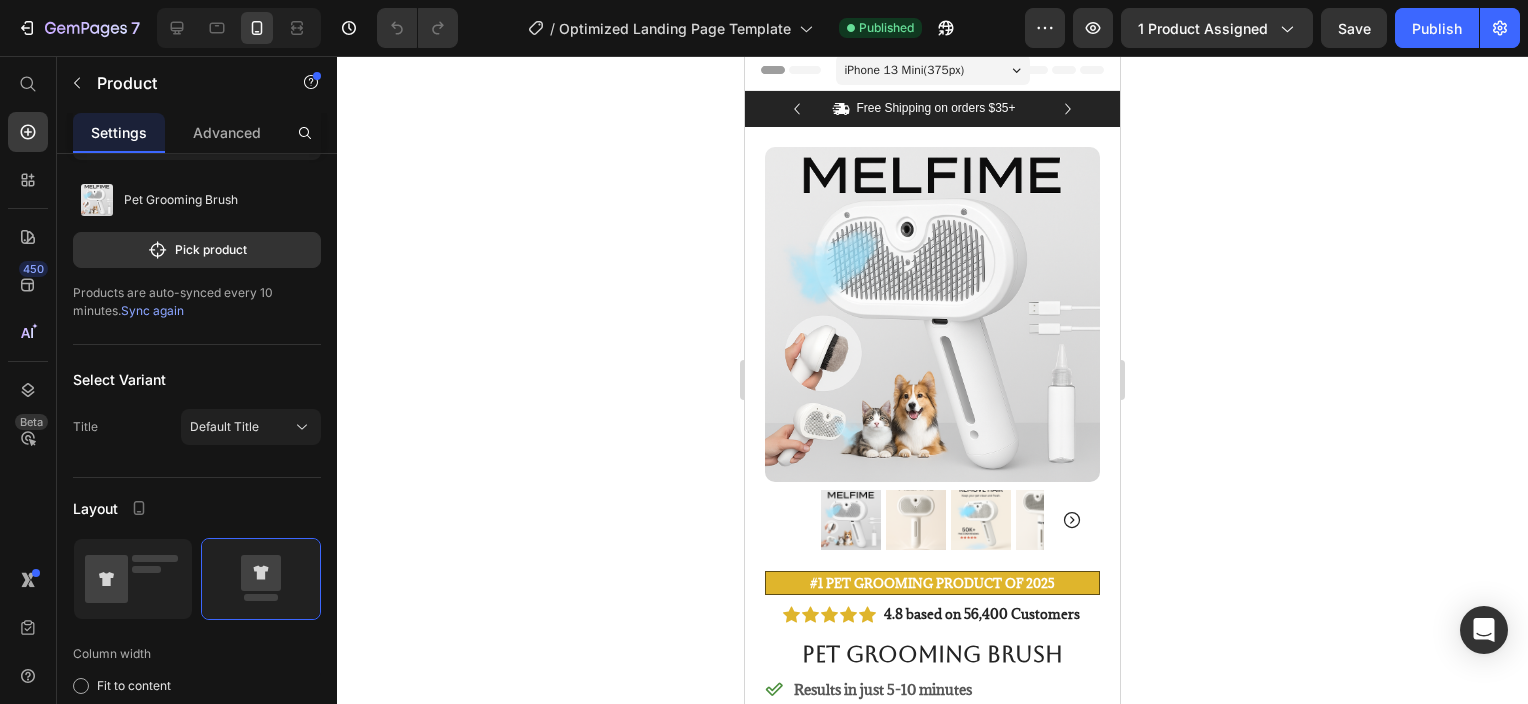 click on "7   /  Optimized Landing Page Template Published Preview 1 product assigned  Save   Publish" 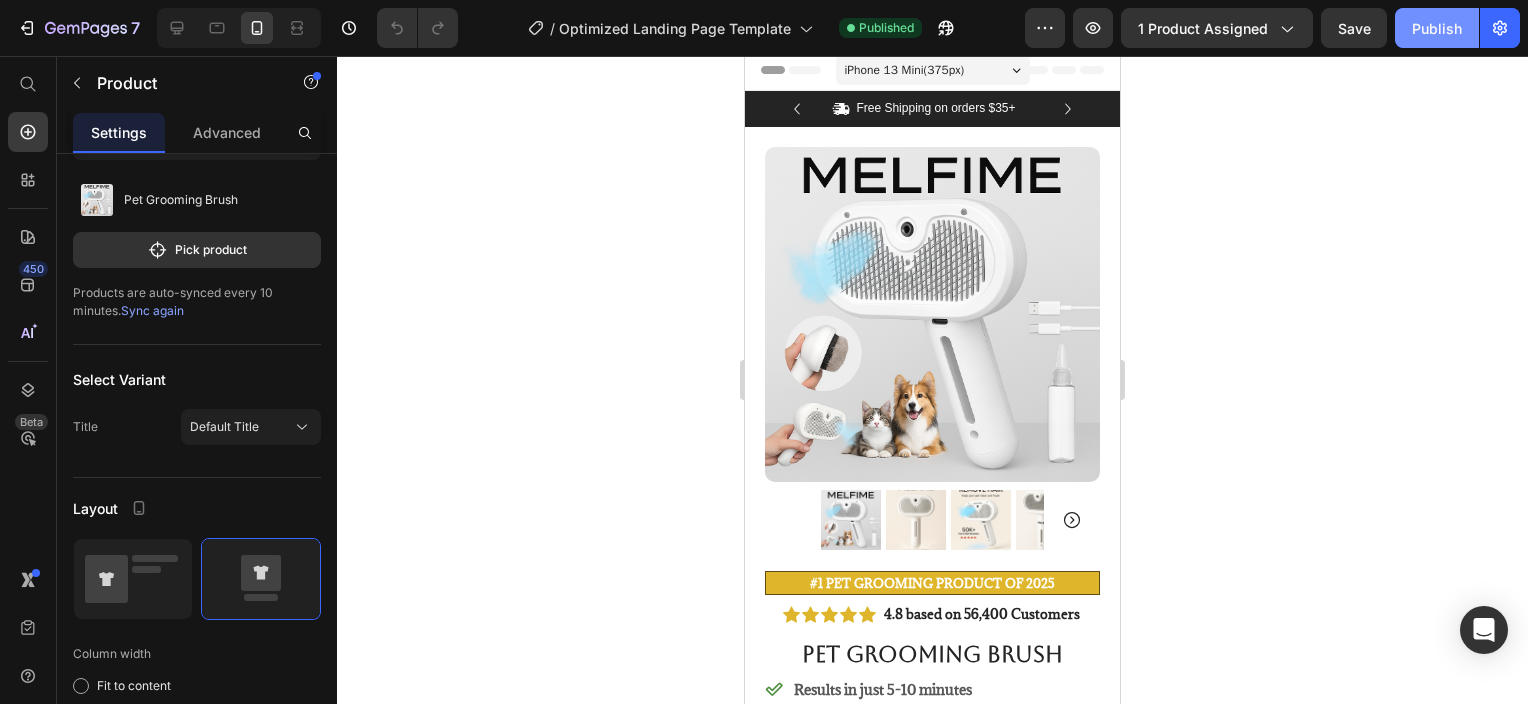 click on "Publish" 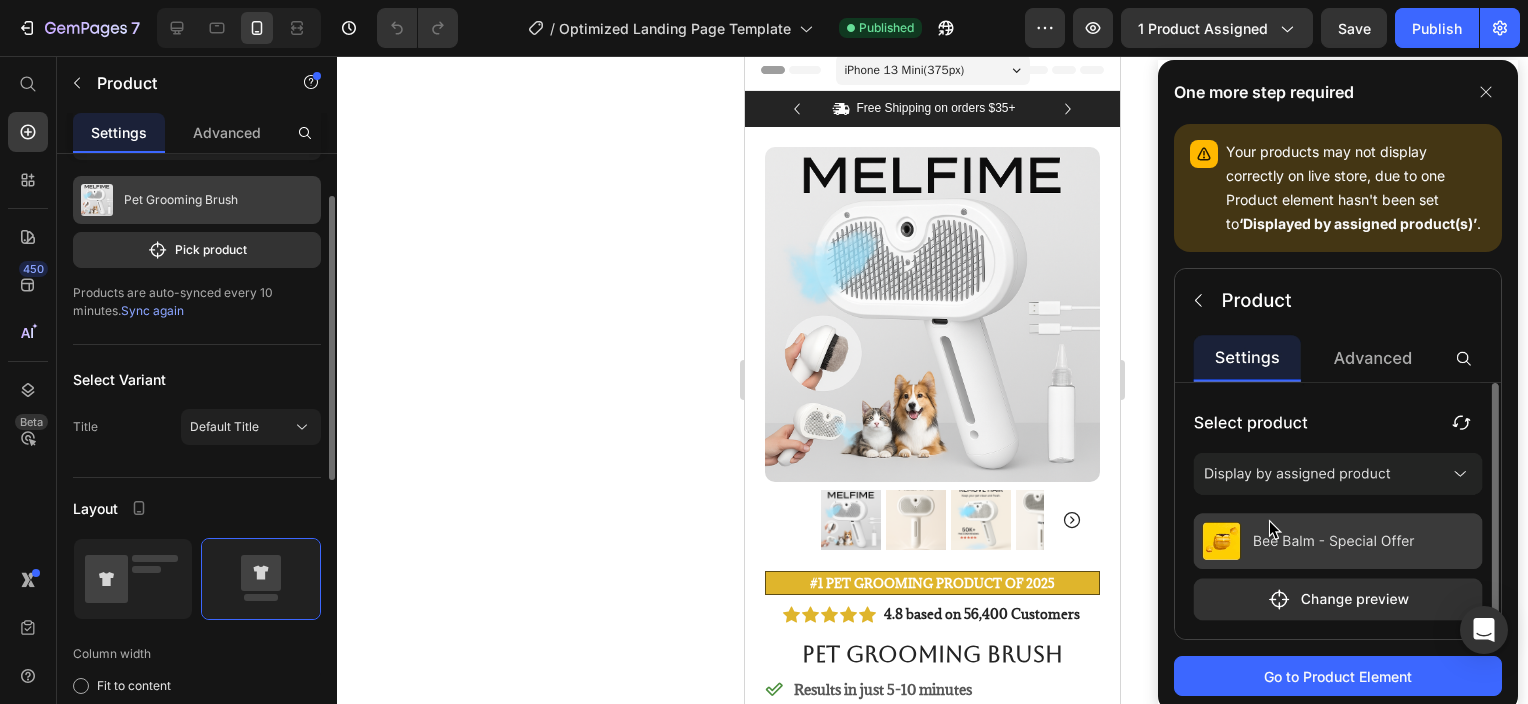 scroll, scrollTop: 0, scrollLeft: 0, axis: both 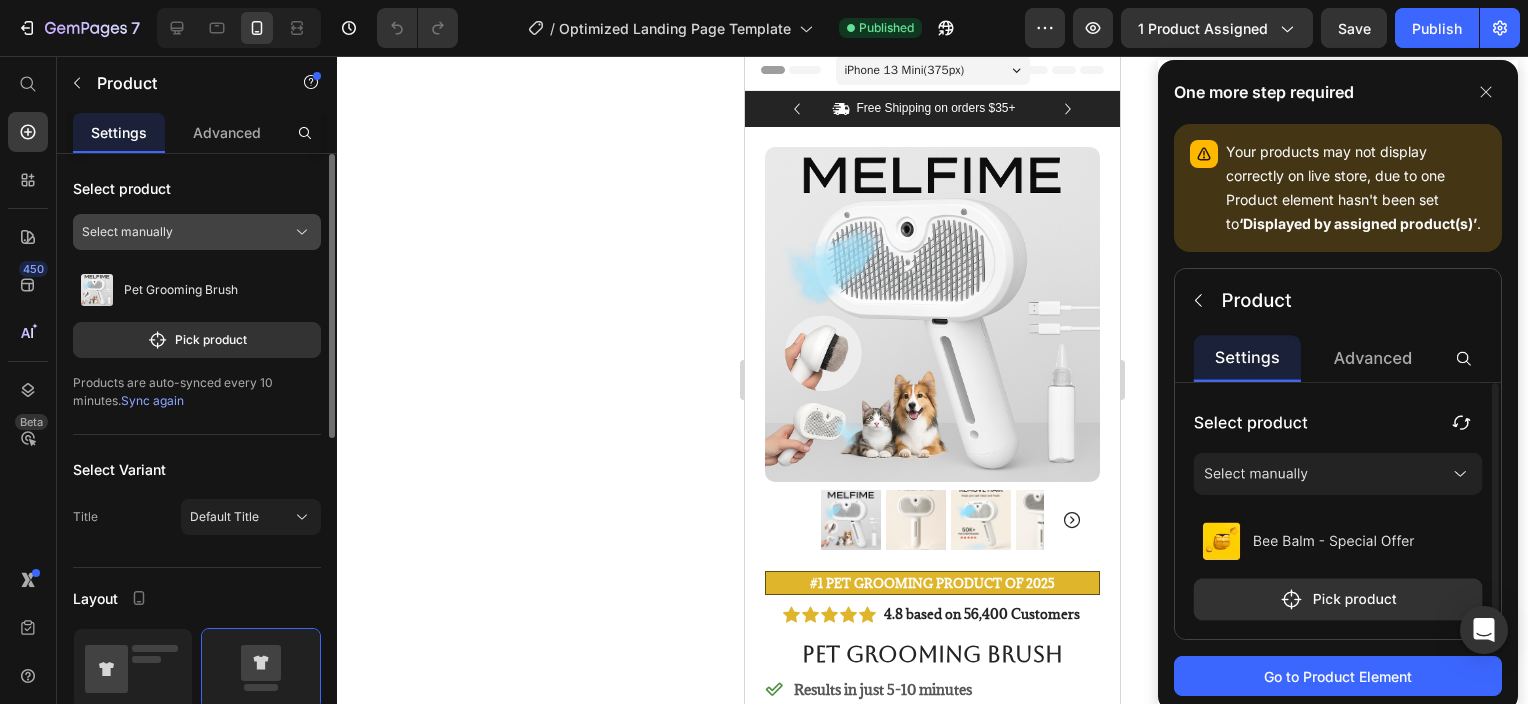 click on "Select manually" 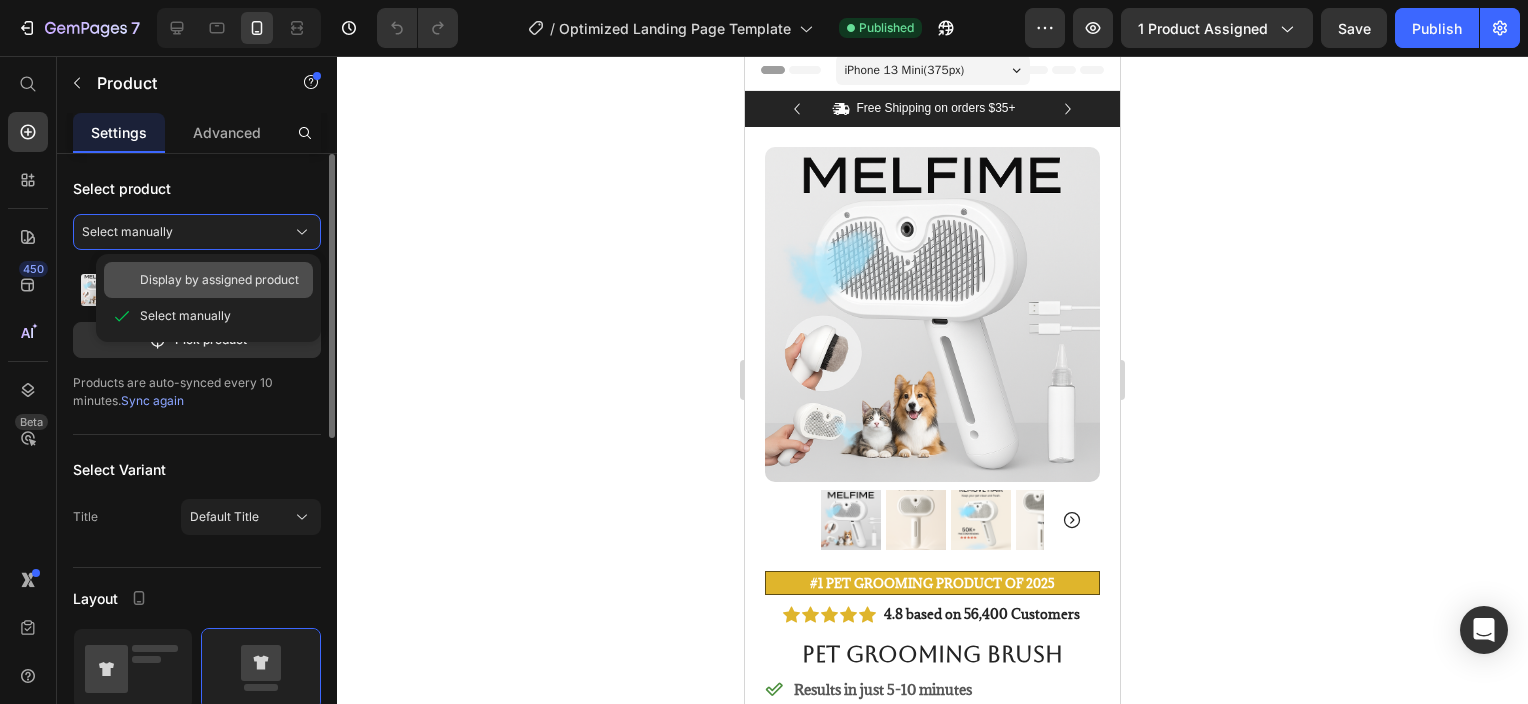 click on "Display by assigned product" at bounding box center [219, 280] 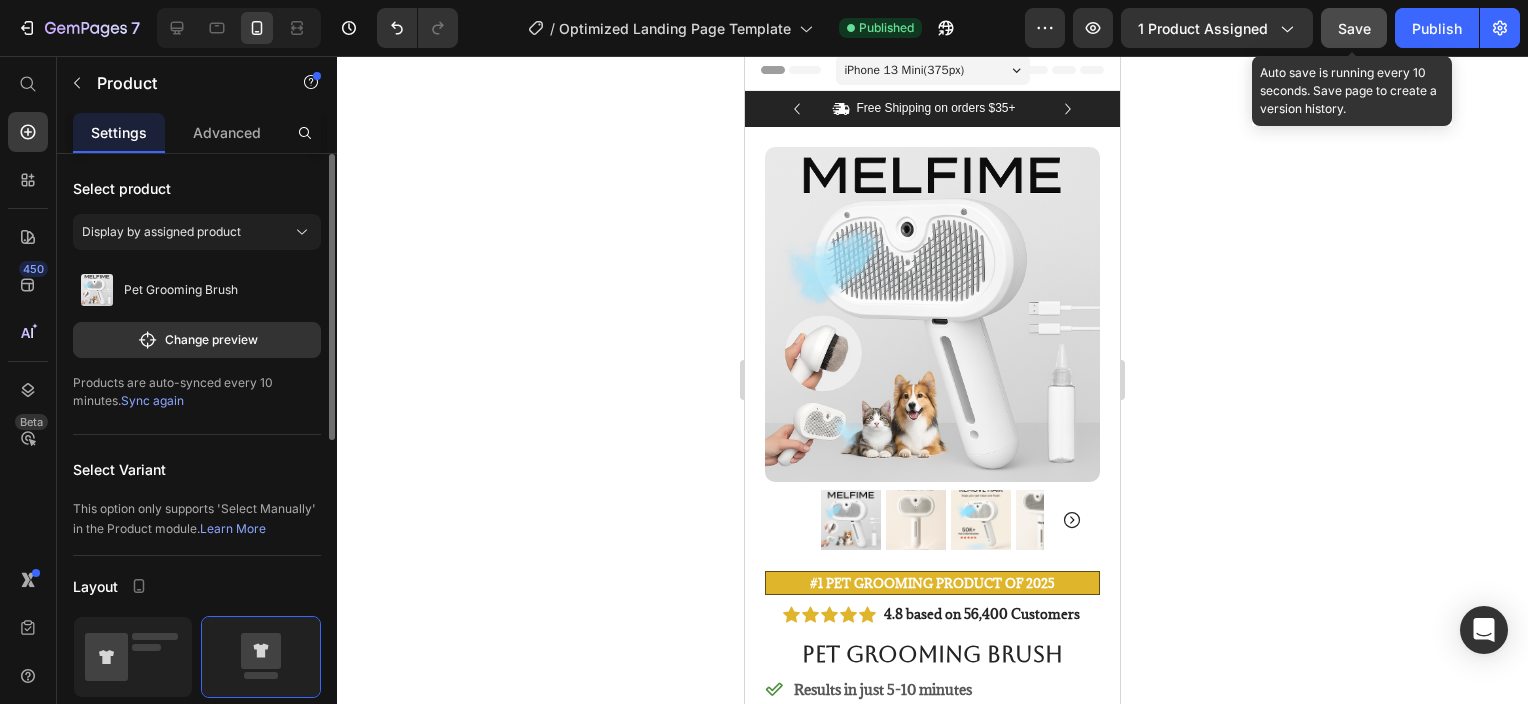click on "Save" at bounding box center [1354, 28] 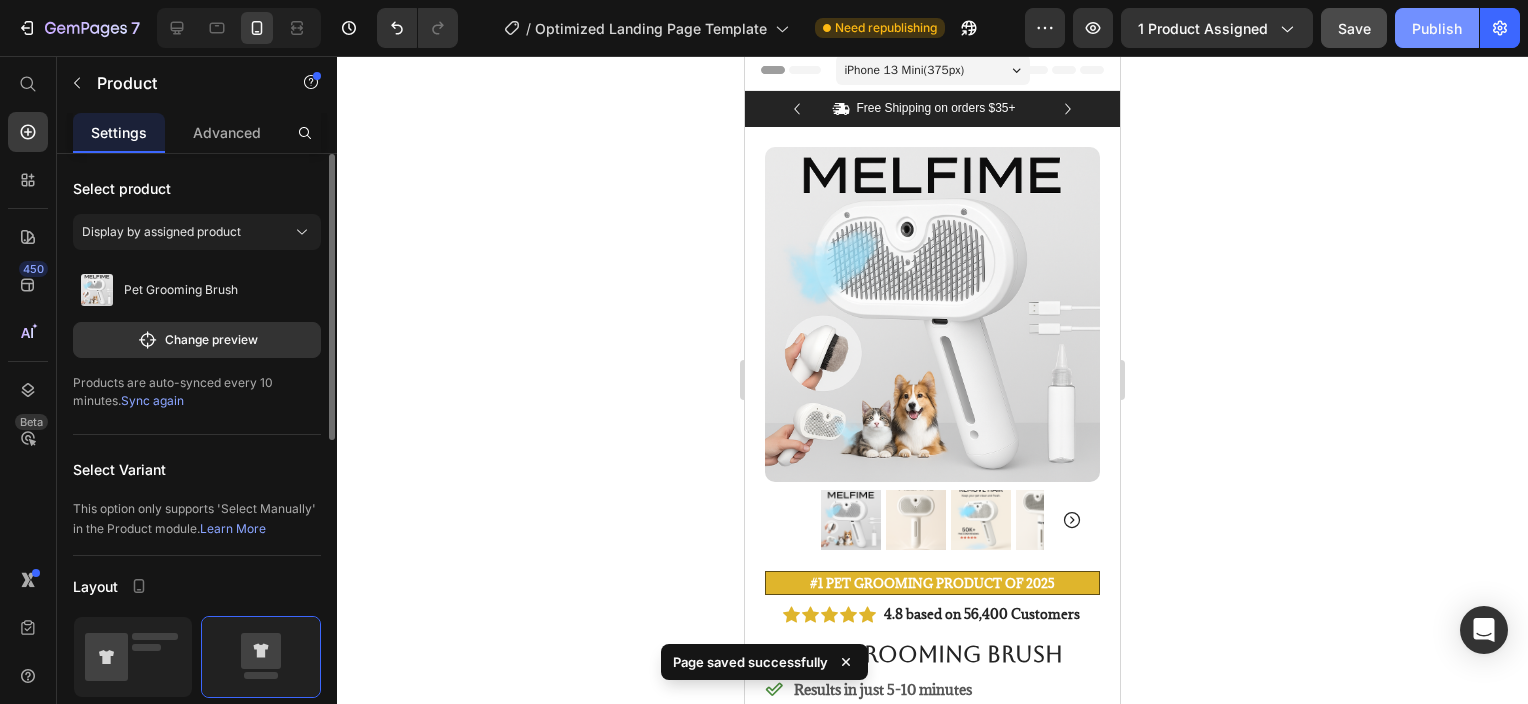 click on "Publish" at bounding box center [1437, 28] 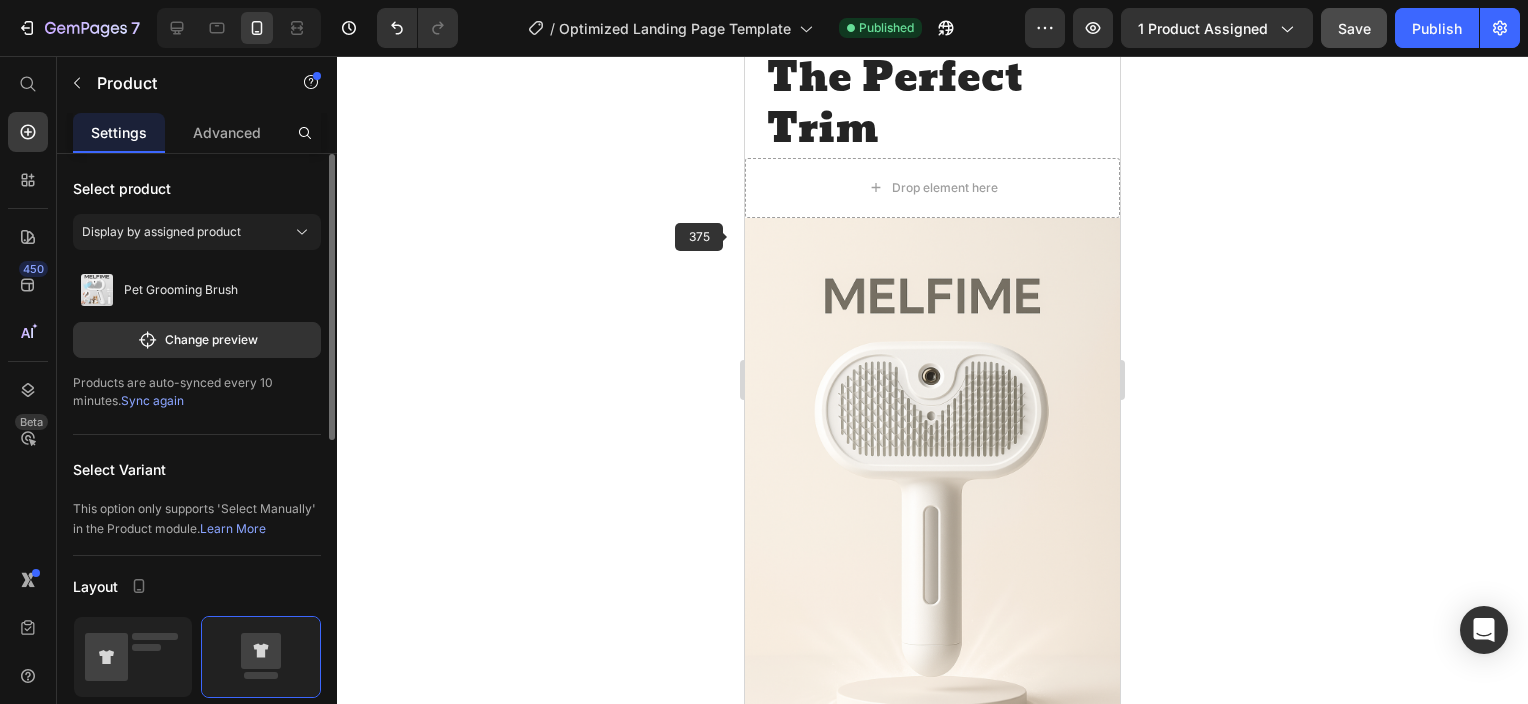 scroll, scrollTop: 2906, scrollLeft: 0, axis: vertical 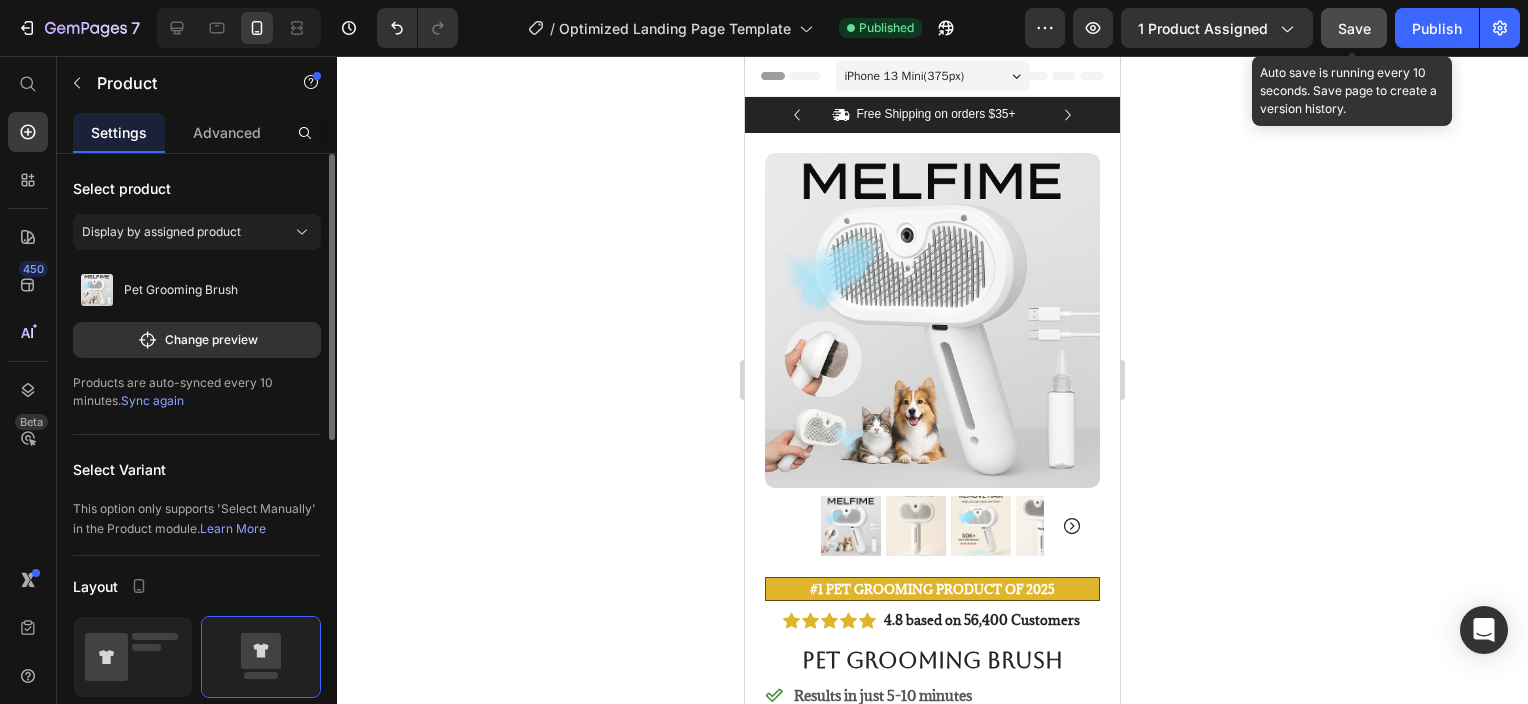 click on "Save" 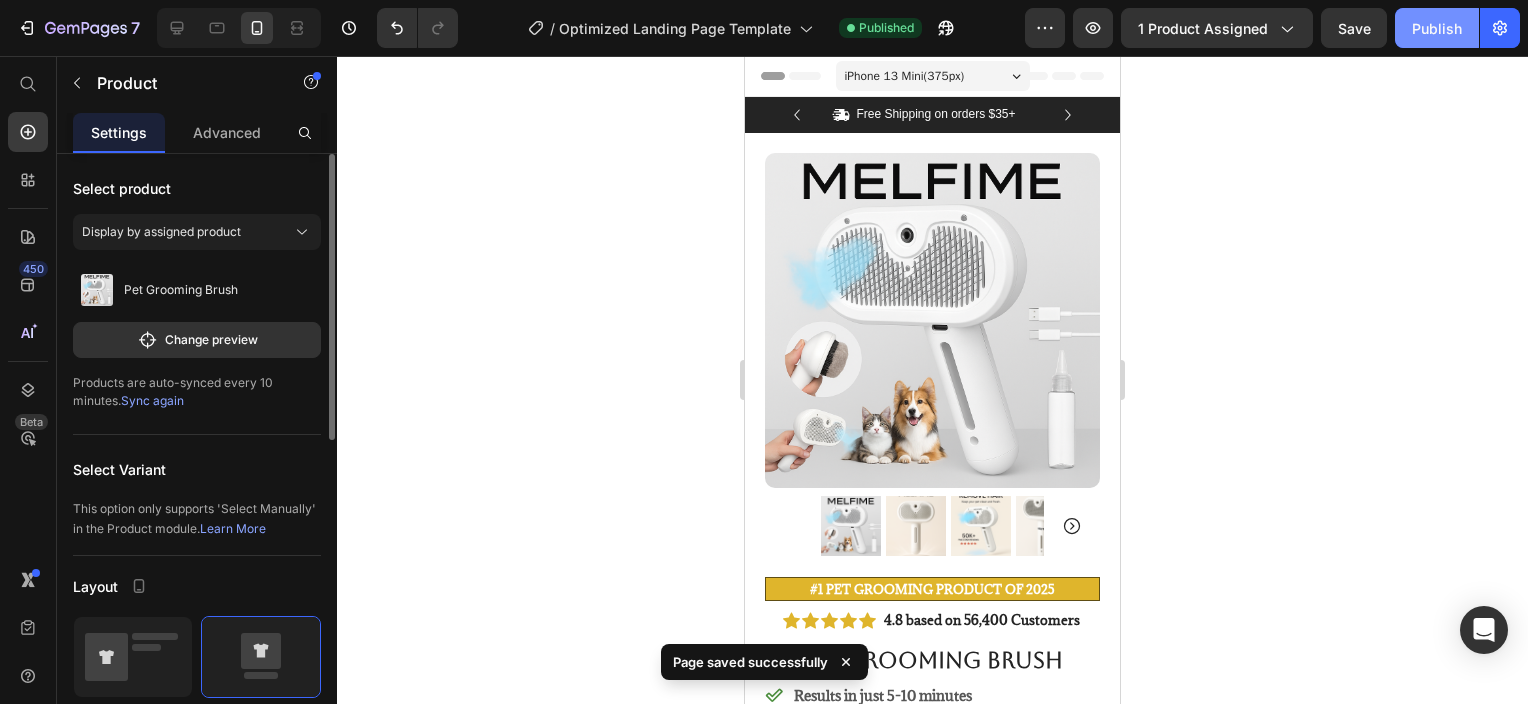 click on "Publish" 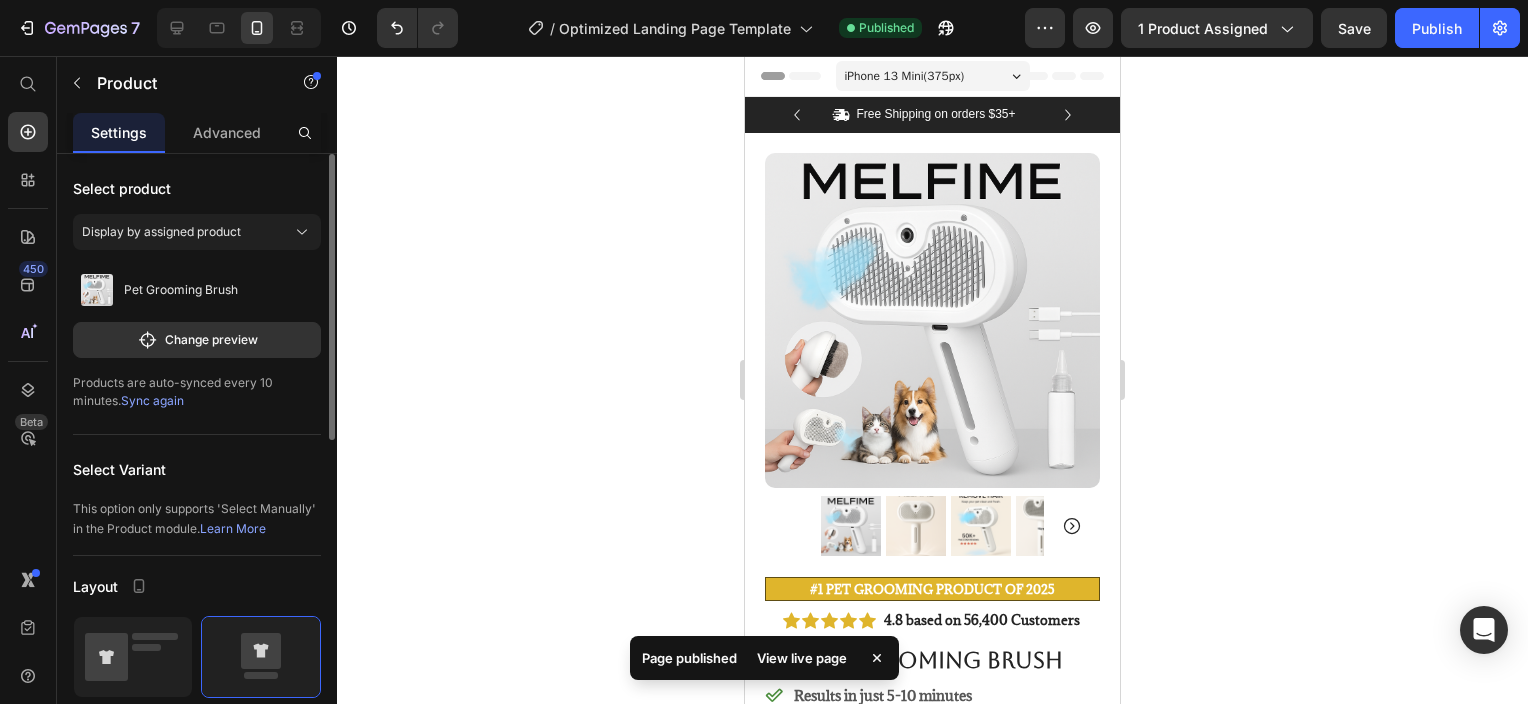 click on "View live page" at bounding box center [802, 658] 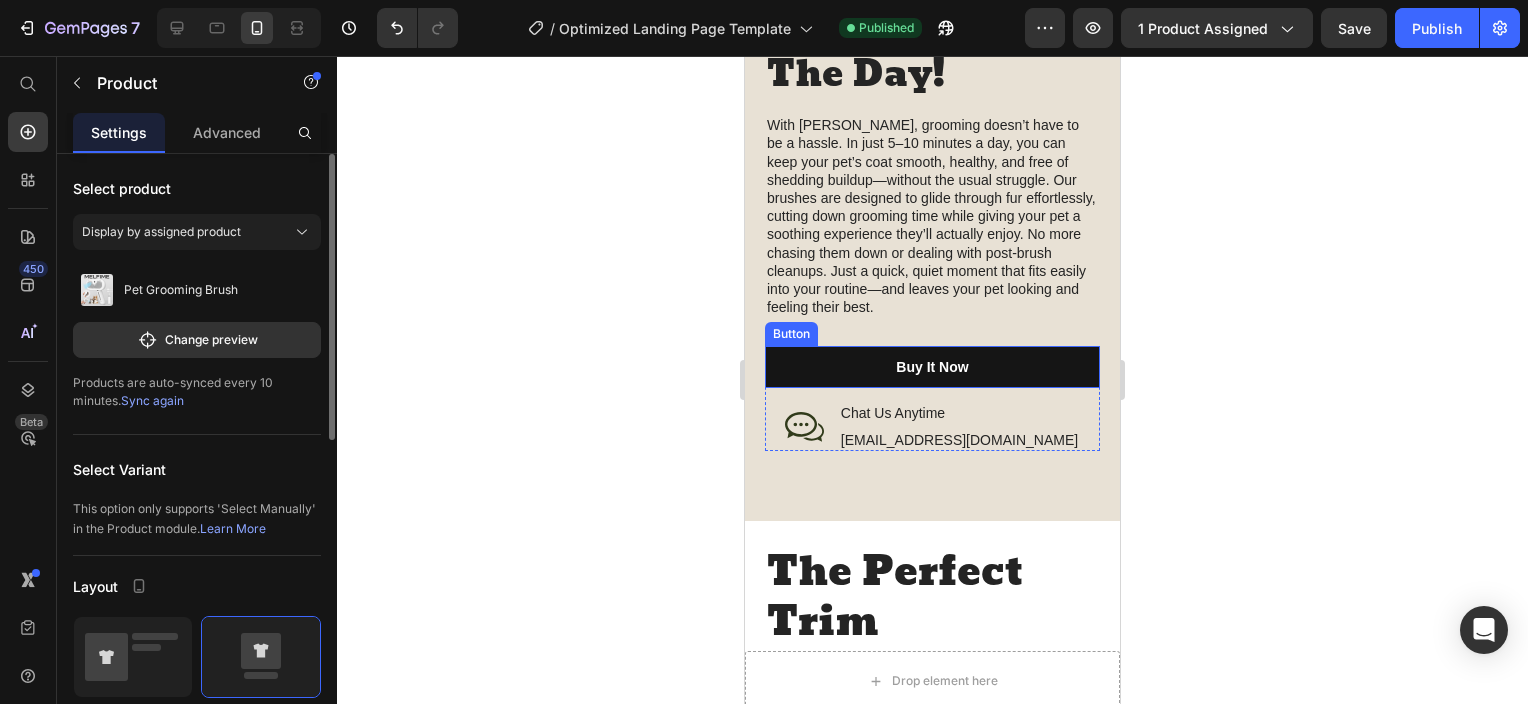 scroll, scrollTop: 2900, scrollLeft: 0, axis: vertical 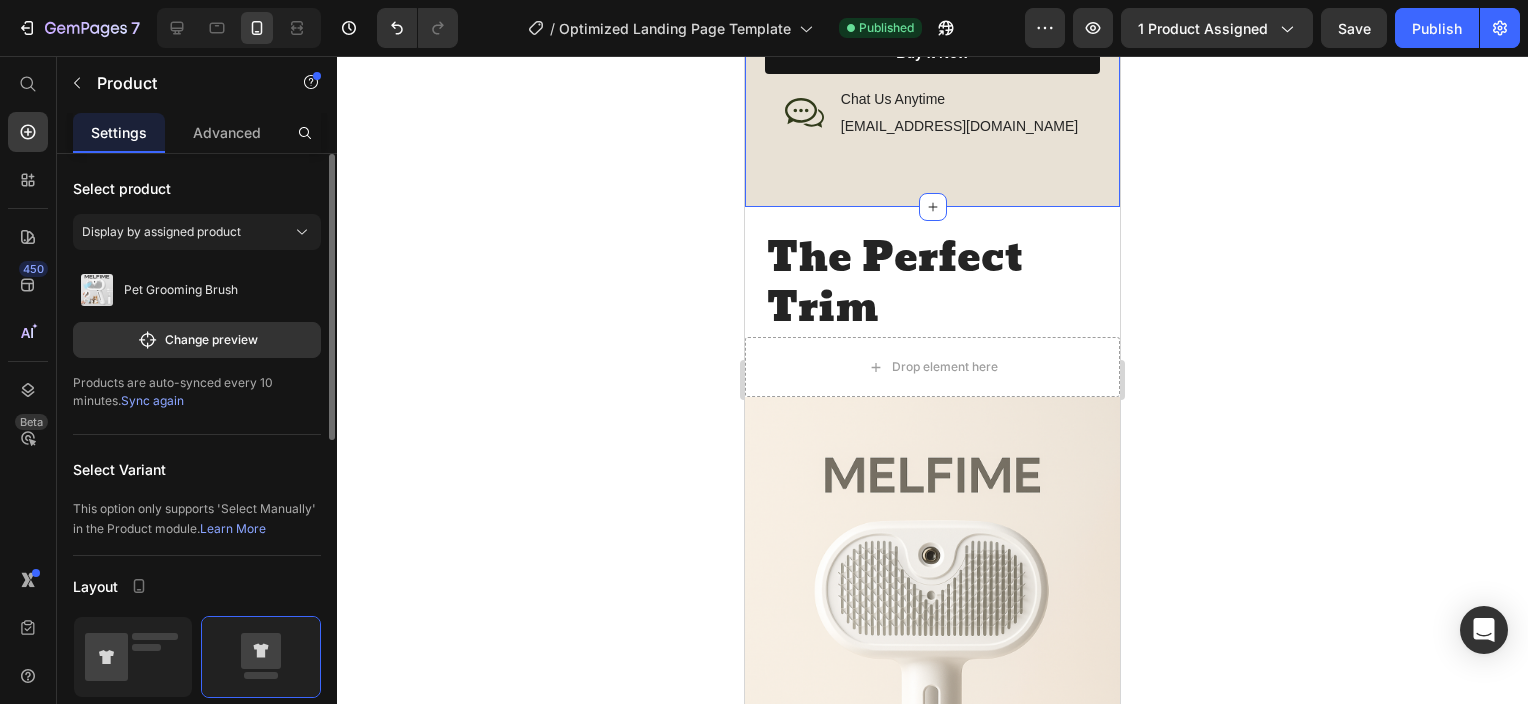 click on "Image Your Pet's New Favorite Part Of The Day! Heading With Melfime, grooming doesn’t have to be a hassle. In just 5–10 minutes a day, you can keep your pet’s coat smooth, healthy, and free of shedding buildup—without the usual struggle. Our brushes are designed to glide through fur effortlessly, cutting down grooming time while giving your pet a soothing experience they’ll actually enjoy. No more chasing them down or dealing with post-brush cleanups. Just a quick, quiet moment that fits easily into your routine—and leaves your pet looking and feeling their best. Text Block buy it now Button
Icon Chat Us Anytime Text Block help@melfime.com Text Block Row Row Row Row Section 3" at bounding box center [932, -375] 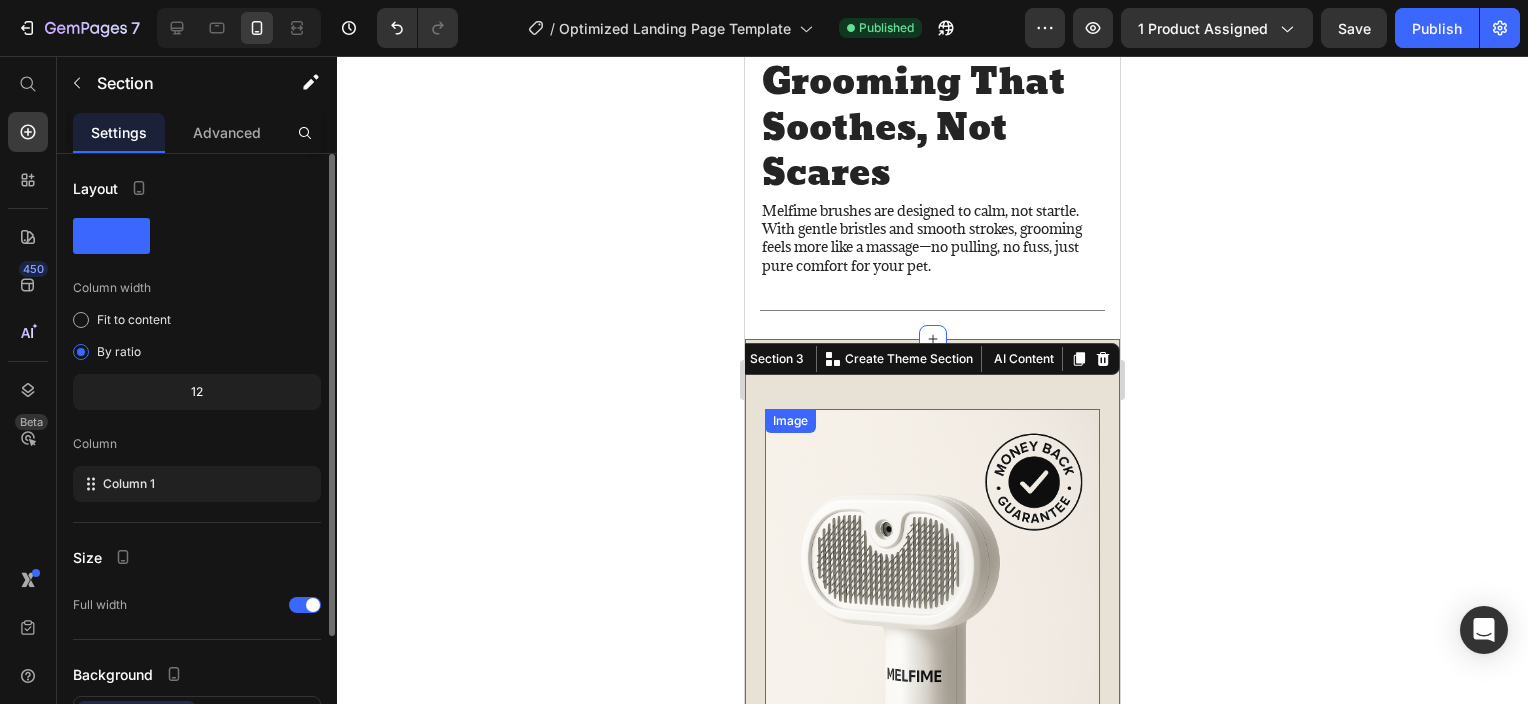 scroll, scrollTop: 1600, scrollLeft: 0, axis: vertical 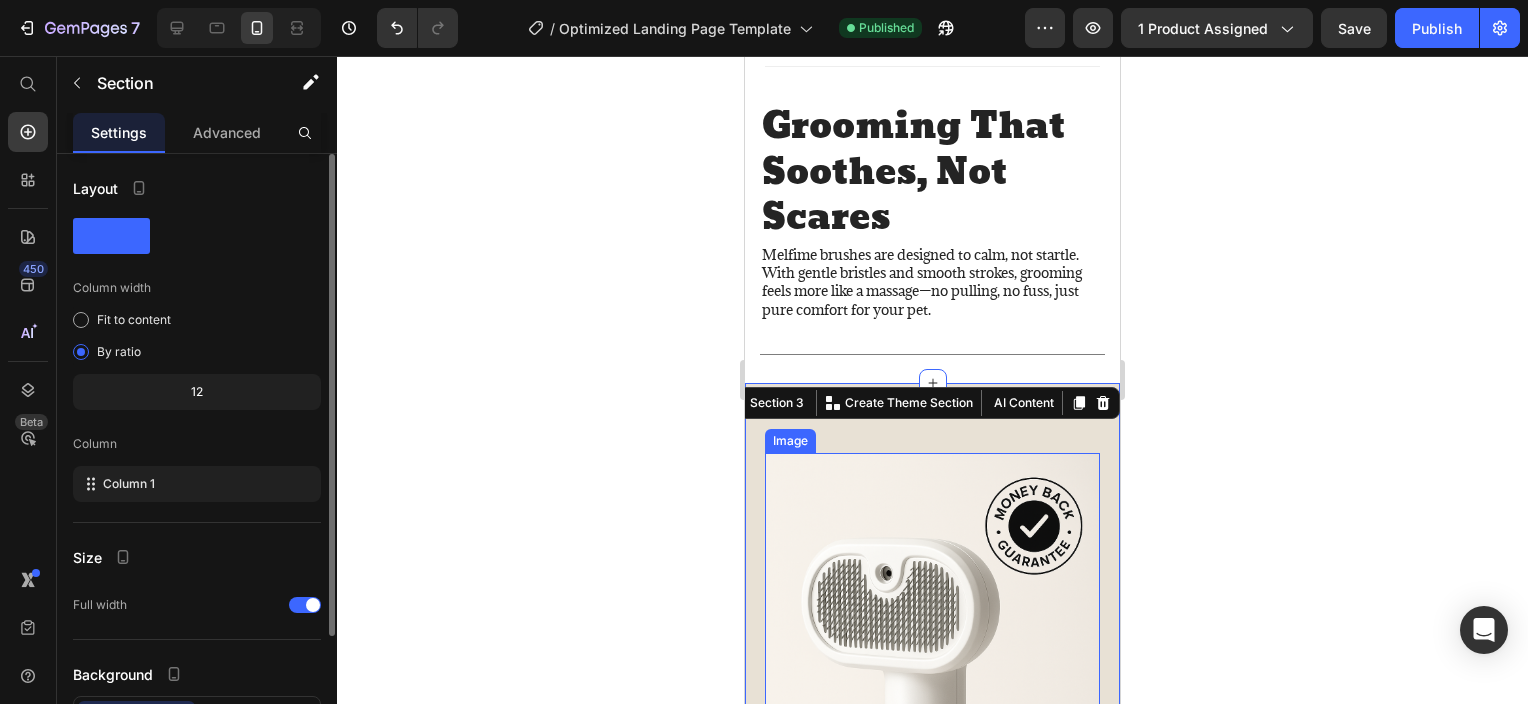 click at bounding box center (932, 704) 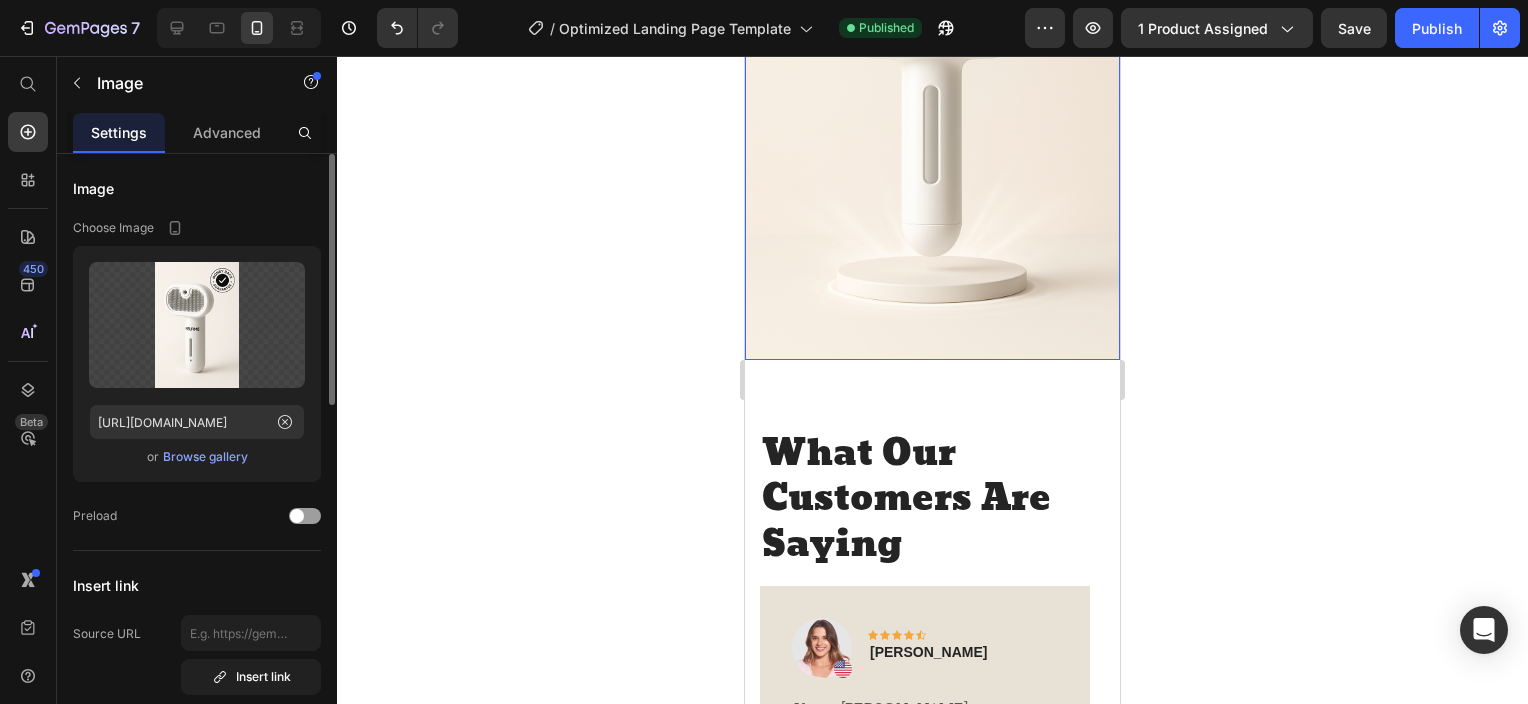 click at bounding box center [932, 78] 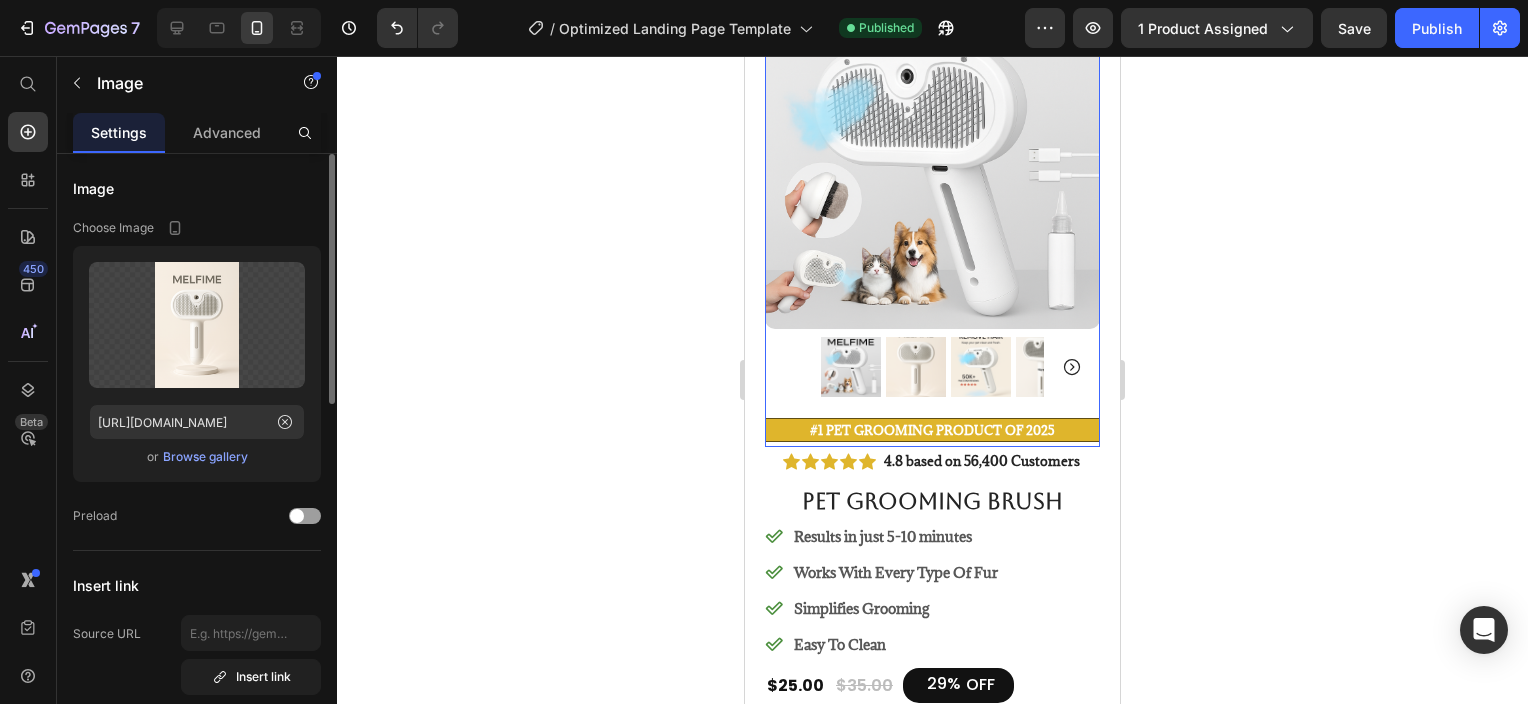 scroll, scrollTop: 0, scrollLeft: 0, axis: both 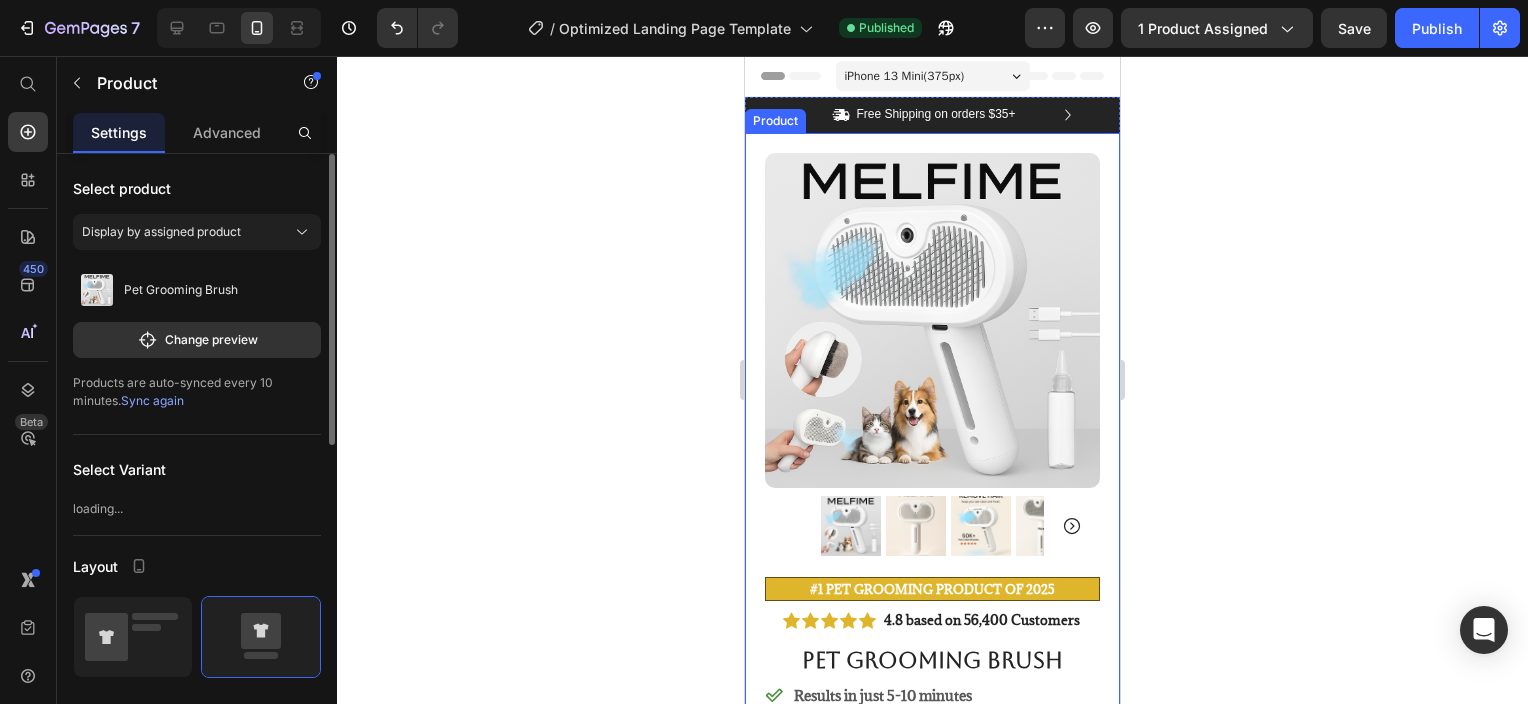 click on "Product Images #1 Pet Grooming Product of 2025 Text Block Image Icon Icon Icon Icon Icon Icon List I’ve tried so many flea treatments and sprays, but nothing really worked long-term—until I found  COMFORA Chews!  Within just a few weeks, I noticed a  huge difference —my dog stopped scratching, her coat looked shinier, and I wasn’t seeing fleas or ticks after walks anymore. The best part?  It’s natural, mess-free, and she actually loves taking it.  I feel so much better knowing she’s protected daily—and I’ve never felt more confident as a dog parent. Highly recommend! Text Block
Icon Hannah N. (Houston, USA) Text Block Row Row Row Icon Icon Icon Icon Icon Icon List 4.8 based on 56,400 Customers Text Block Row Pet Grooming Brush Product Title
Results in just 5-10 minutes
Works With Every Type Of Fur
Simplifies Grooming
Easy To Clean Item List $25.00 Product Price $35.00 Product Price 29% OFF Row" at bounding box center [932, 911] 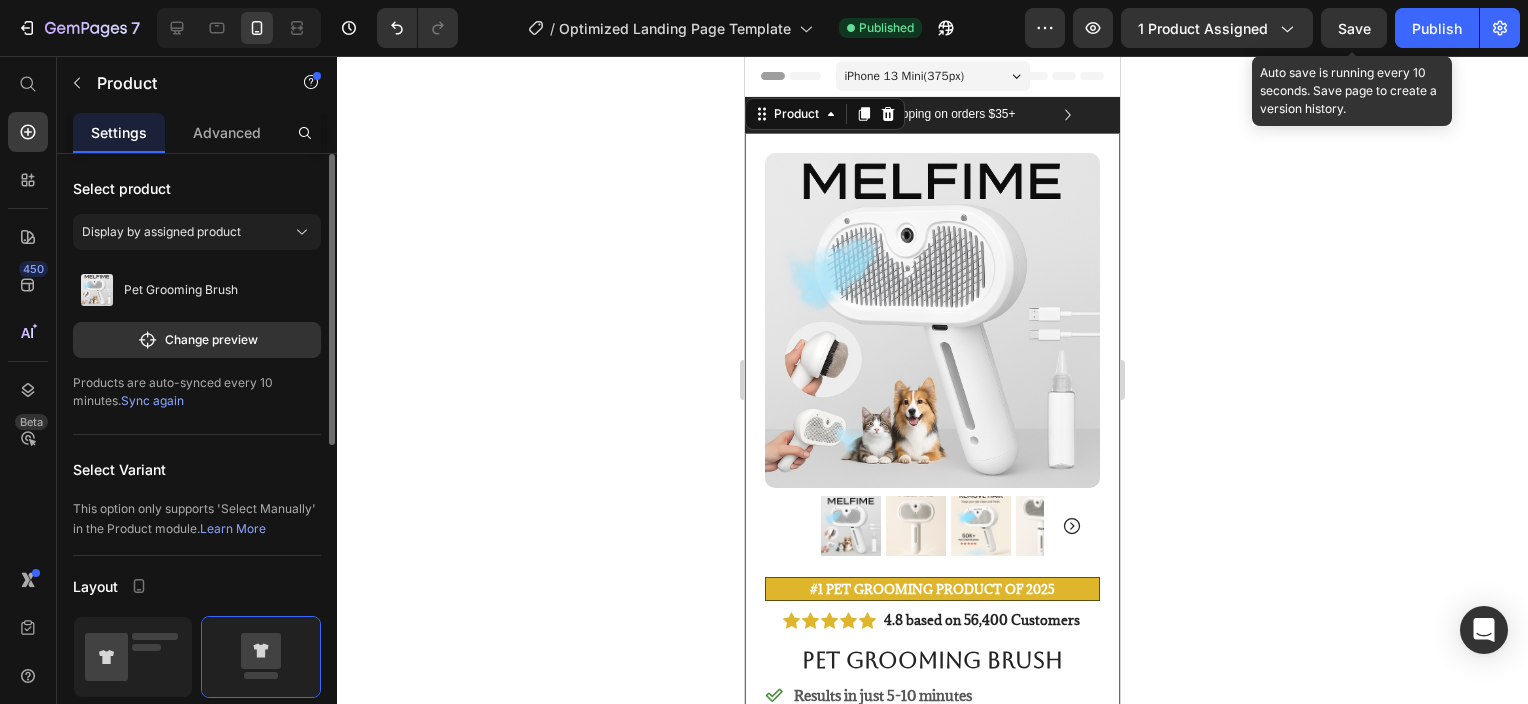 click on "Save" at bounding box center (1354, 28) 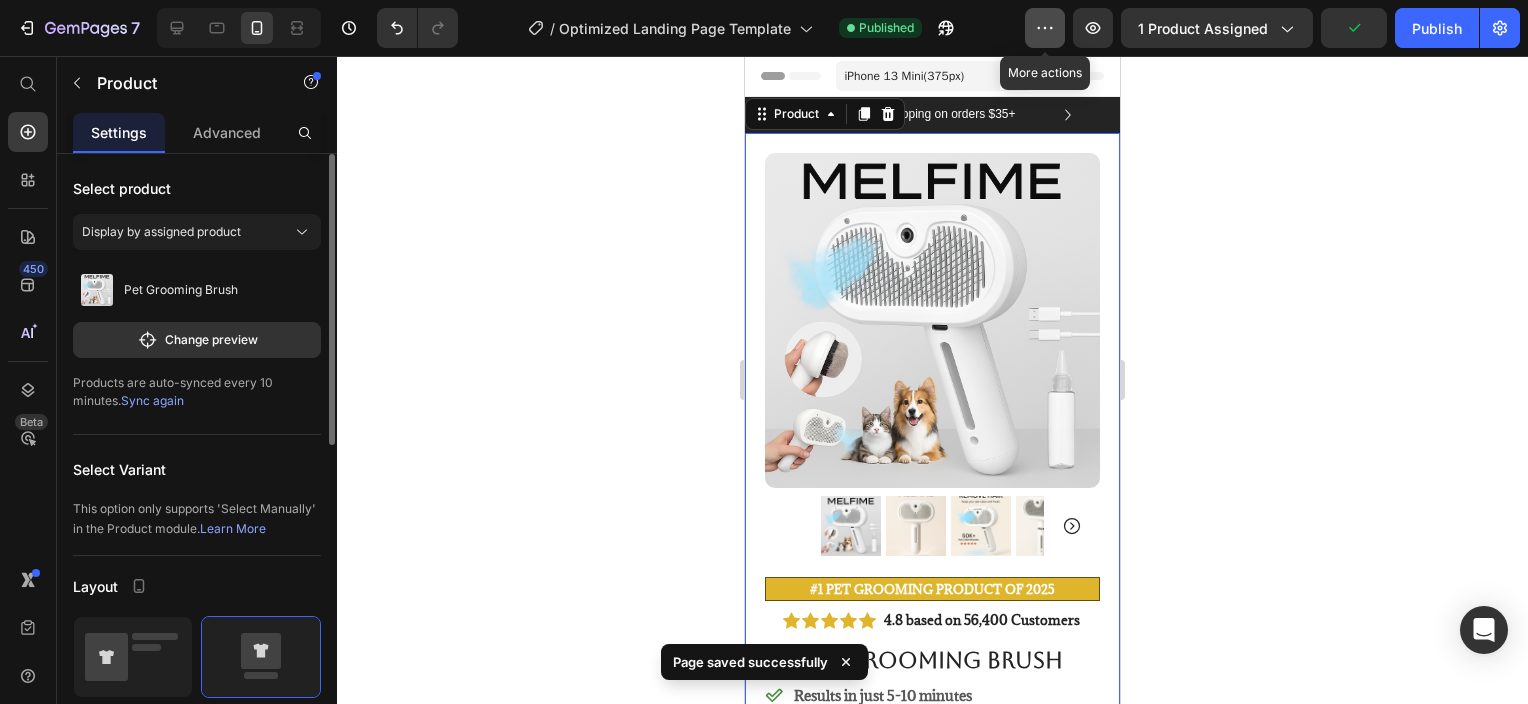click 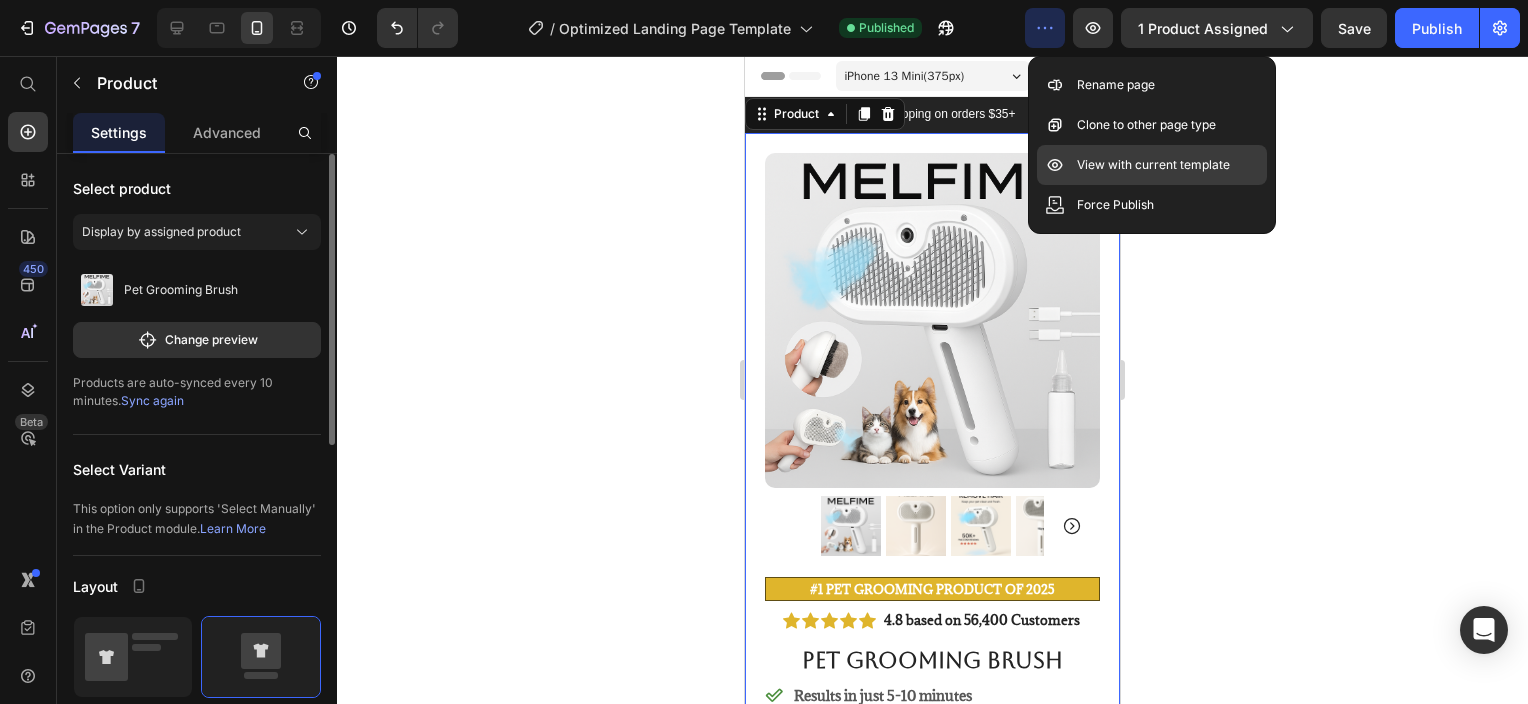 click on "View with current template" at bounding box center (1153, 165) 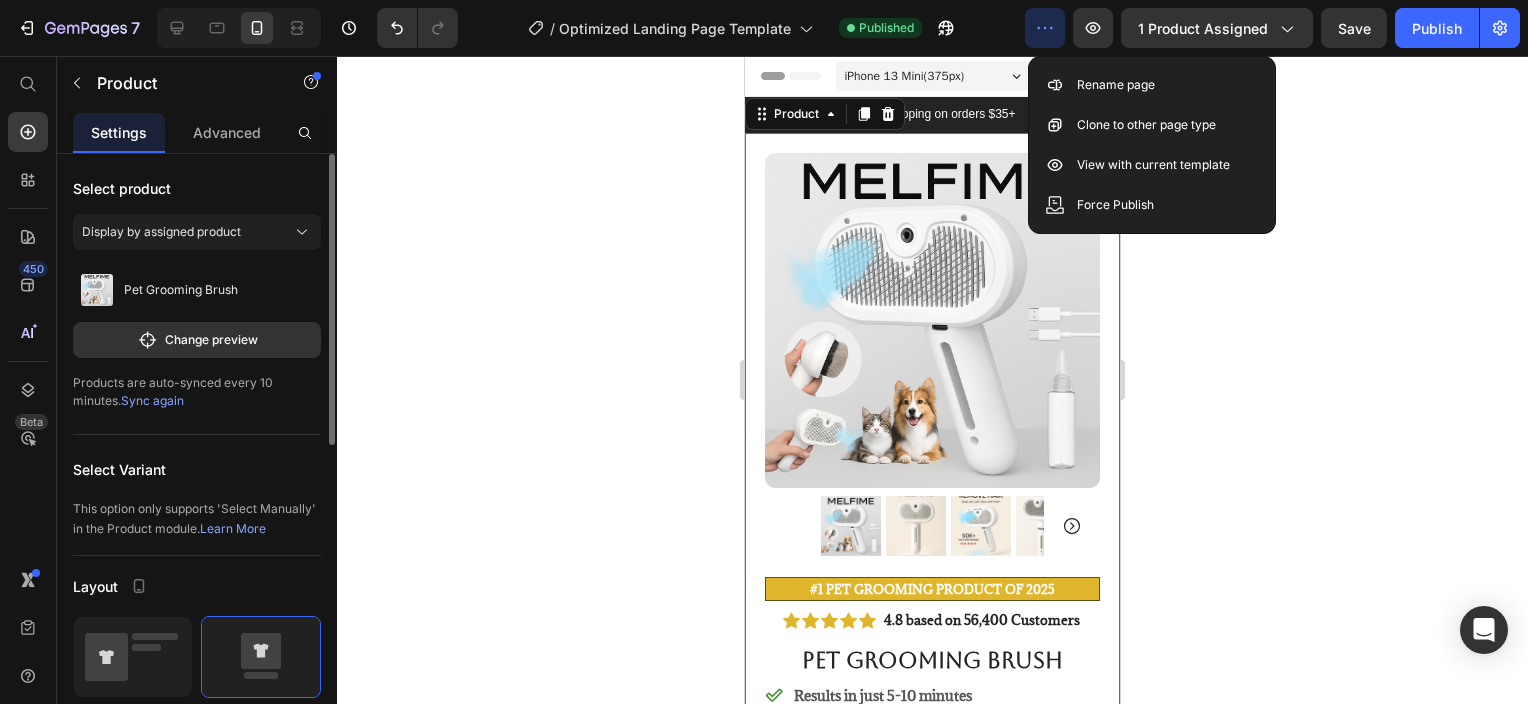 click 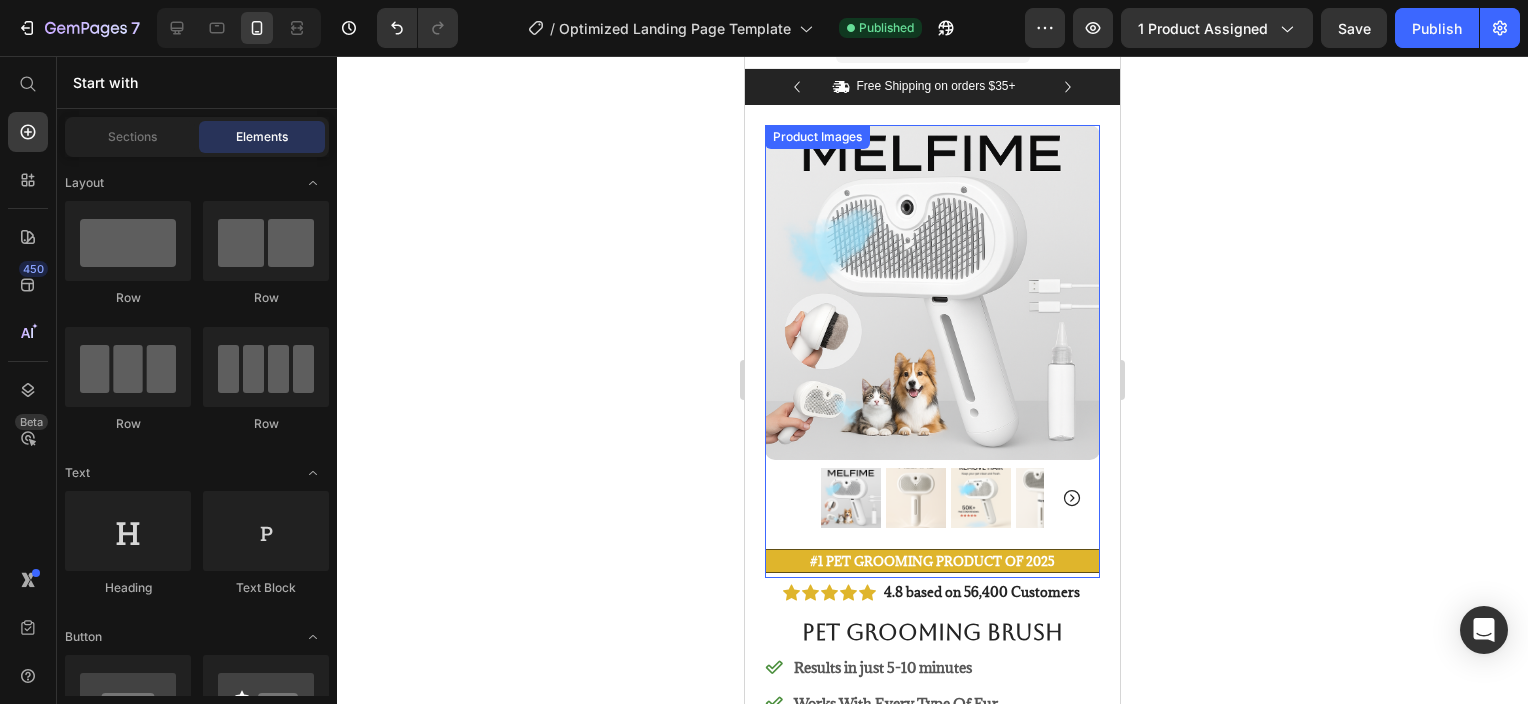 scroll, scrollTop: 0, scrollLeft: 0, axis: both 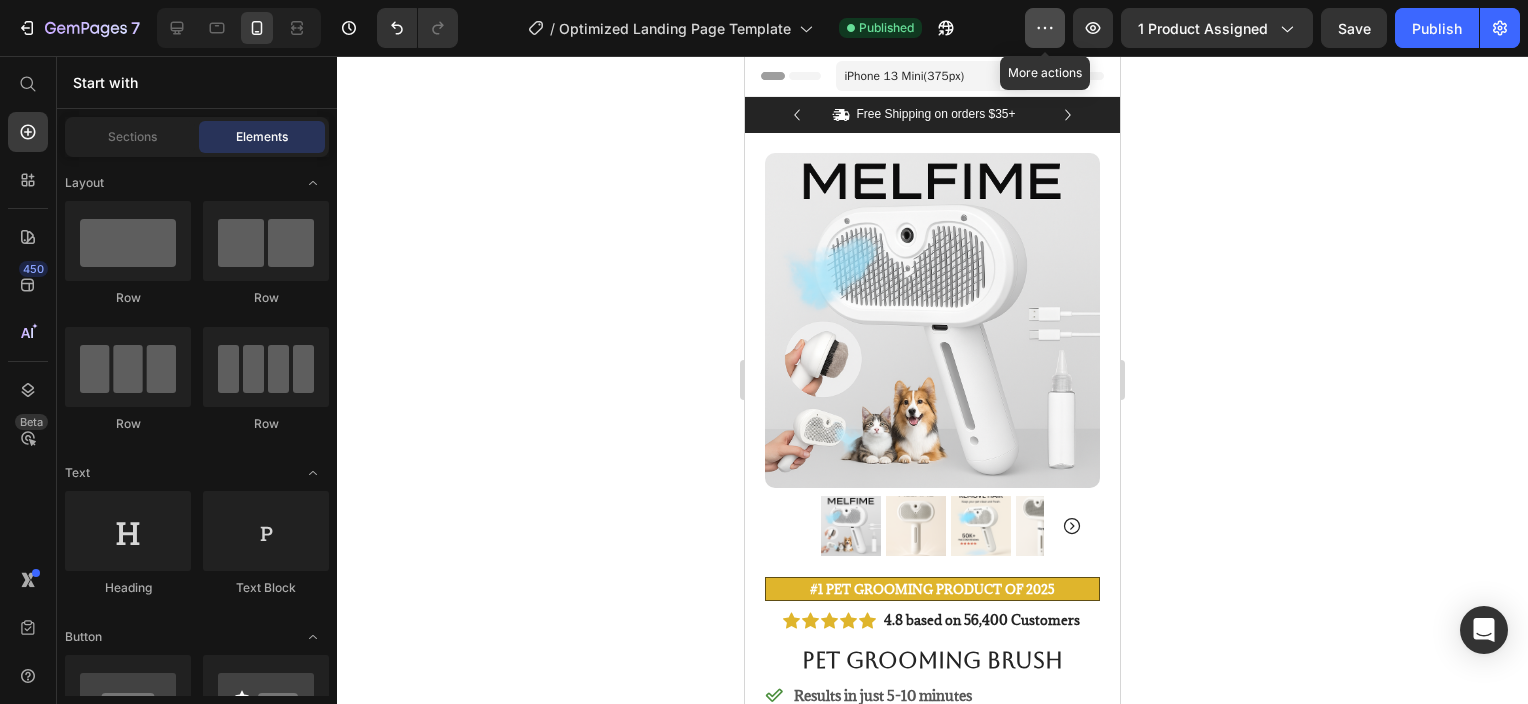 click 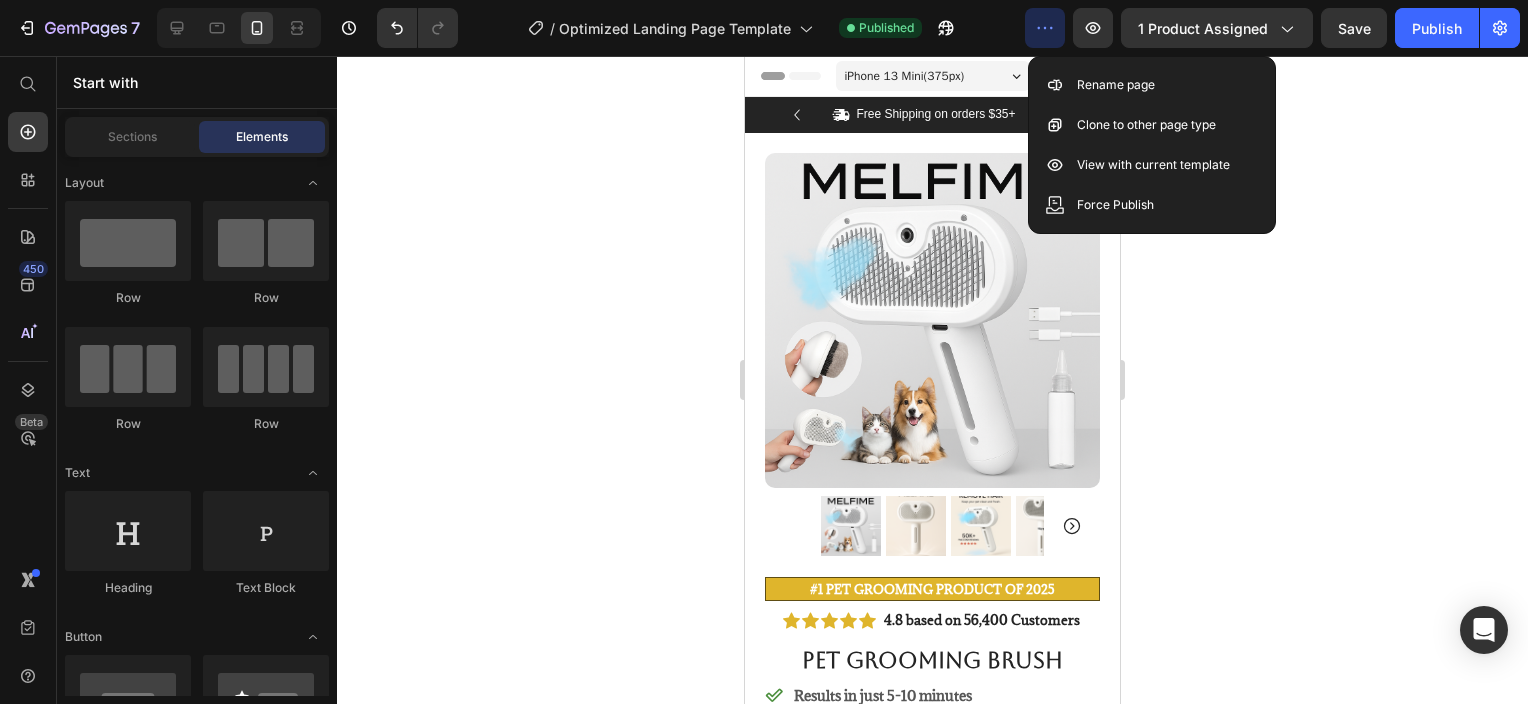 click 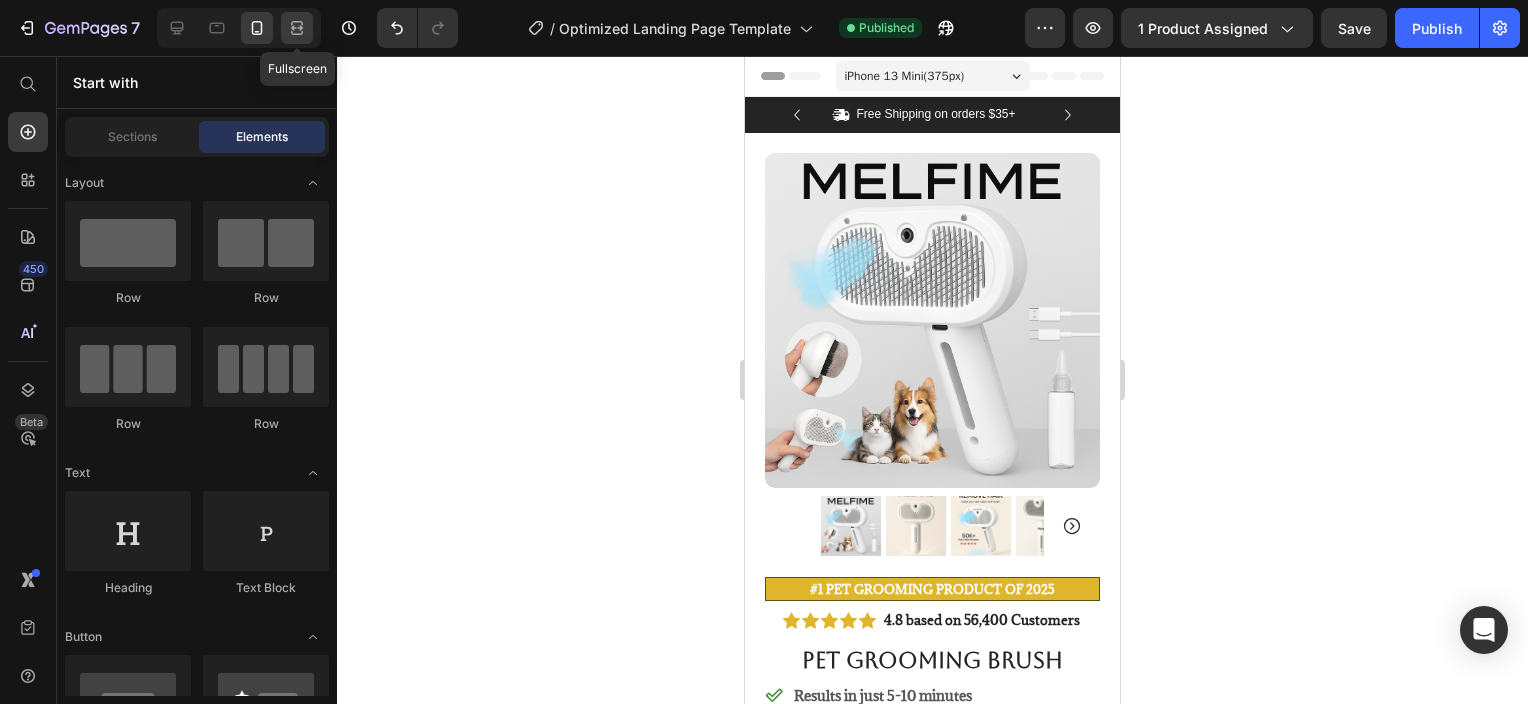 click 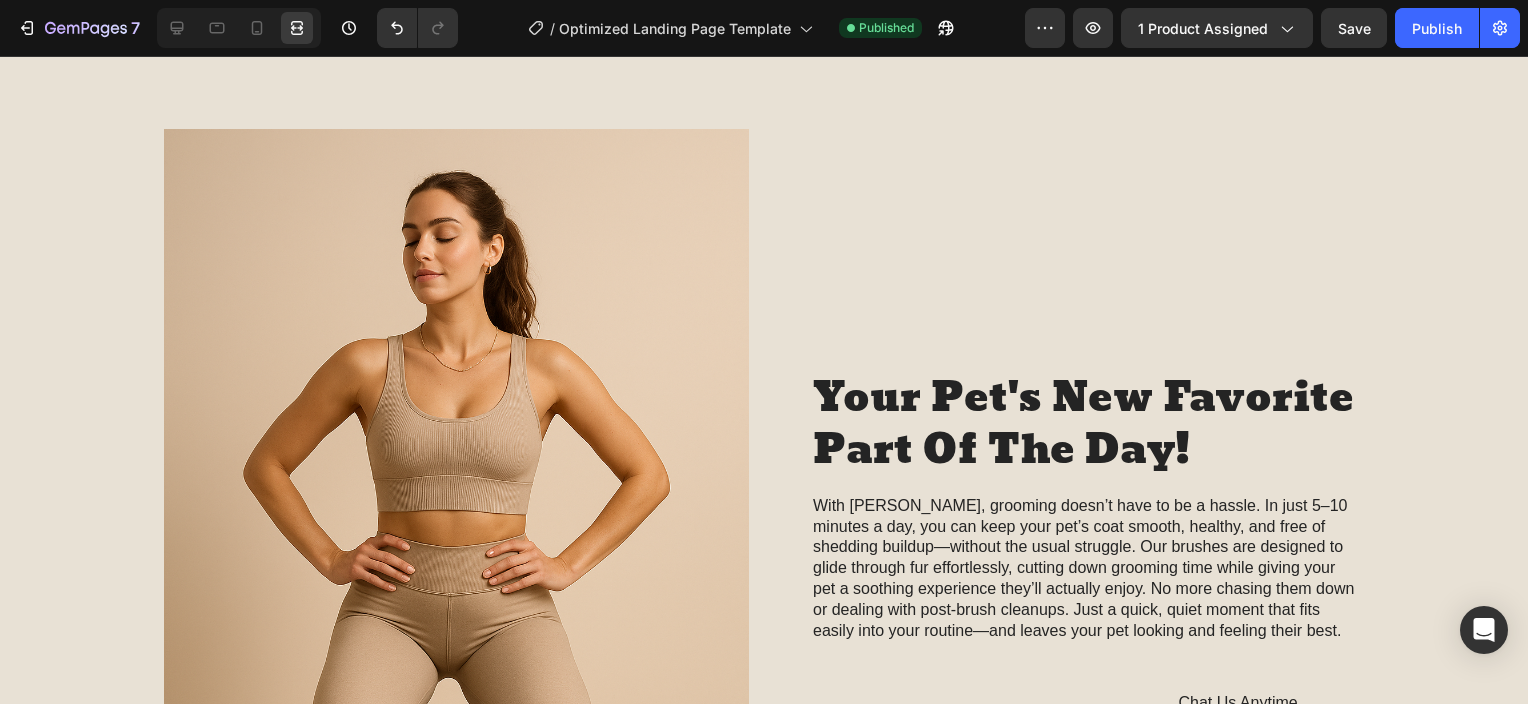 scroll, scrollTop: 1800, scrollLeft: 0, axis: vertical 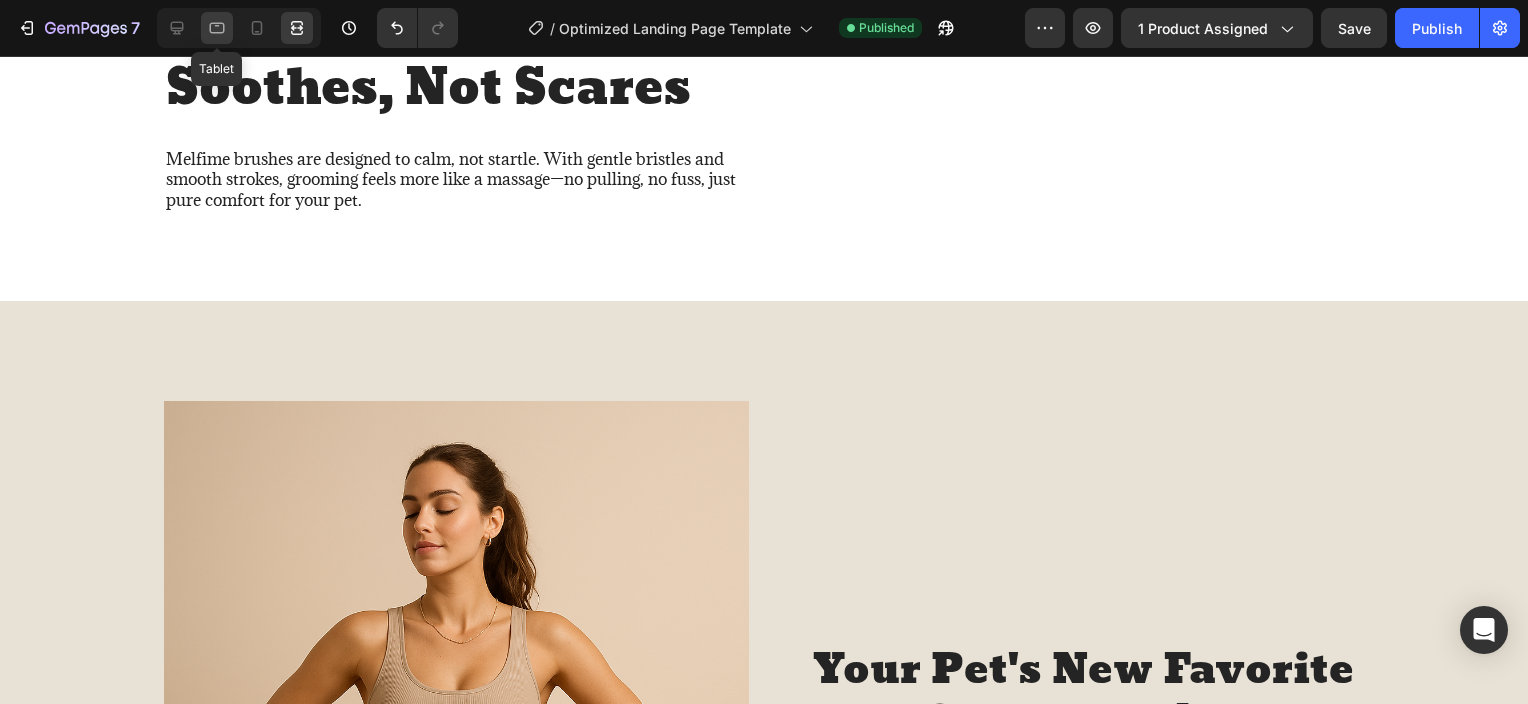 click 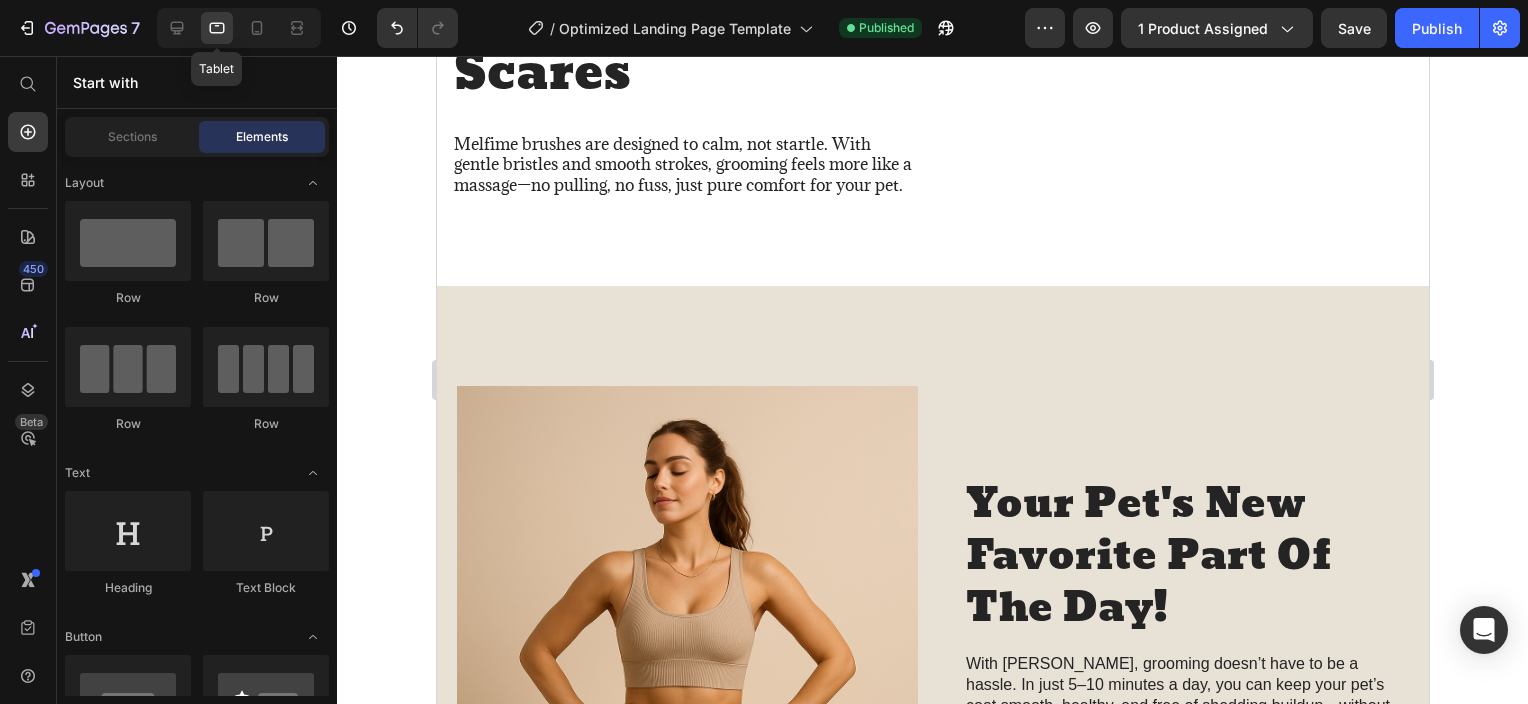 scroll, scrollTop: 1712, scrollLeft: 0, axis: vertical 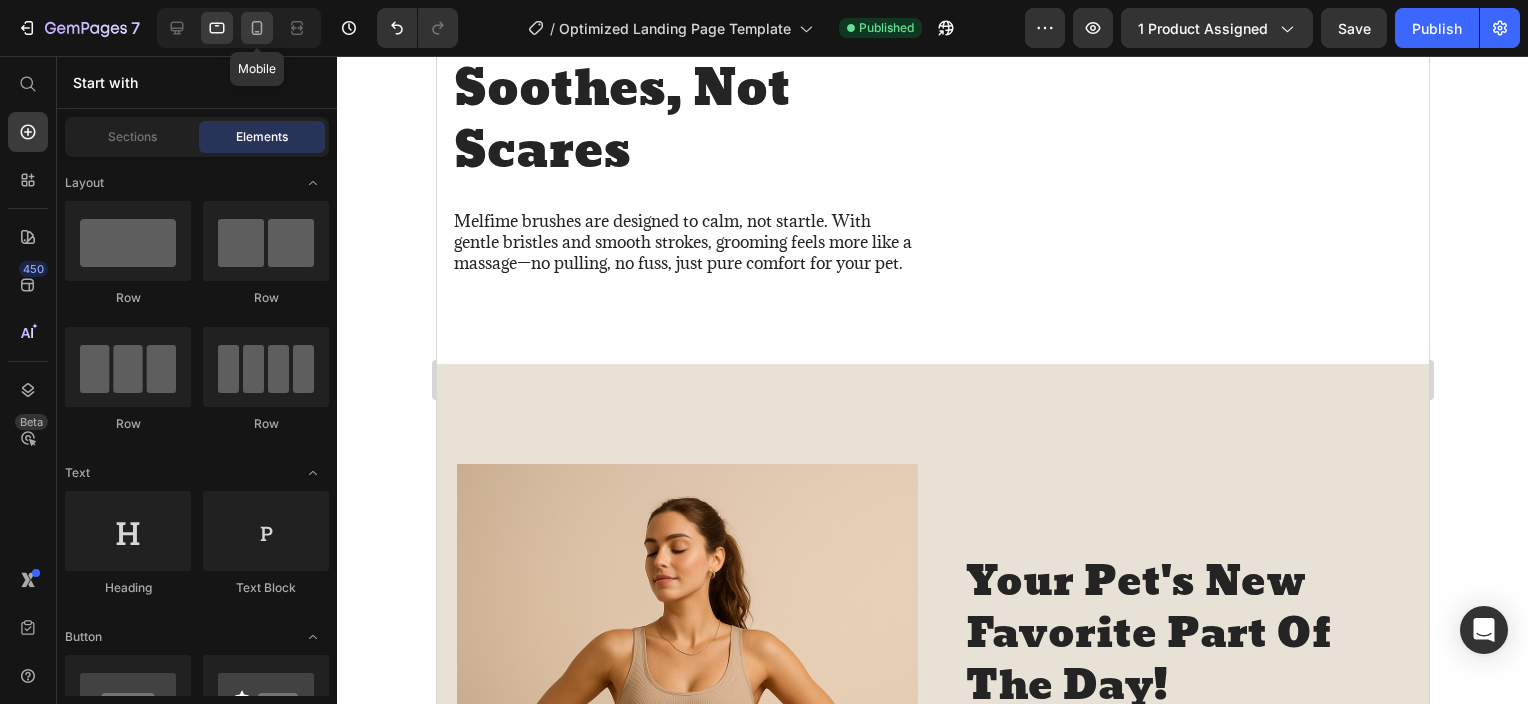 click 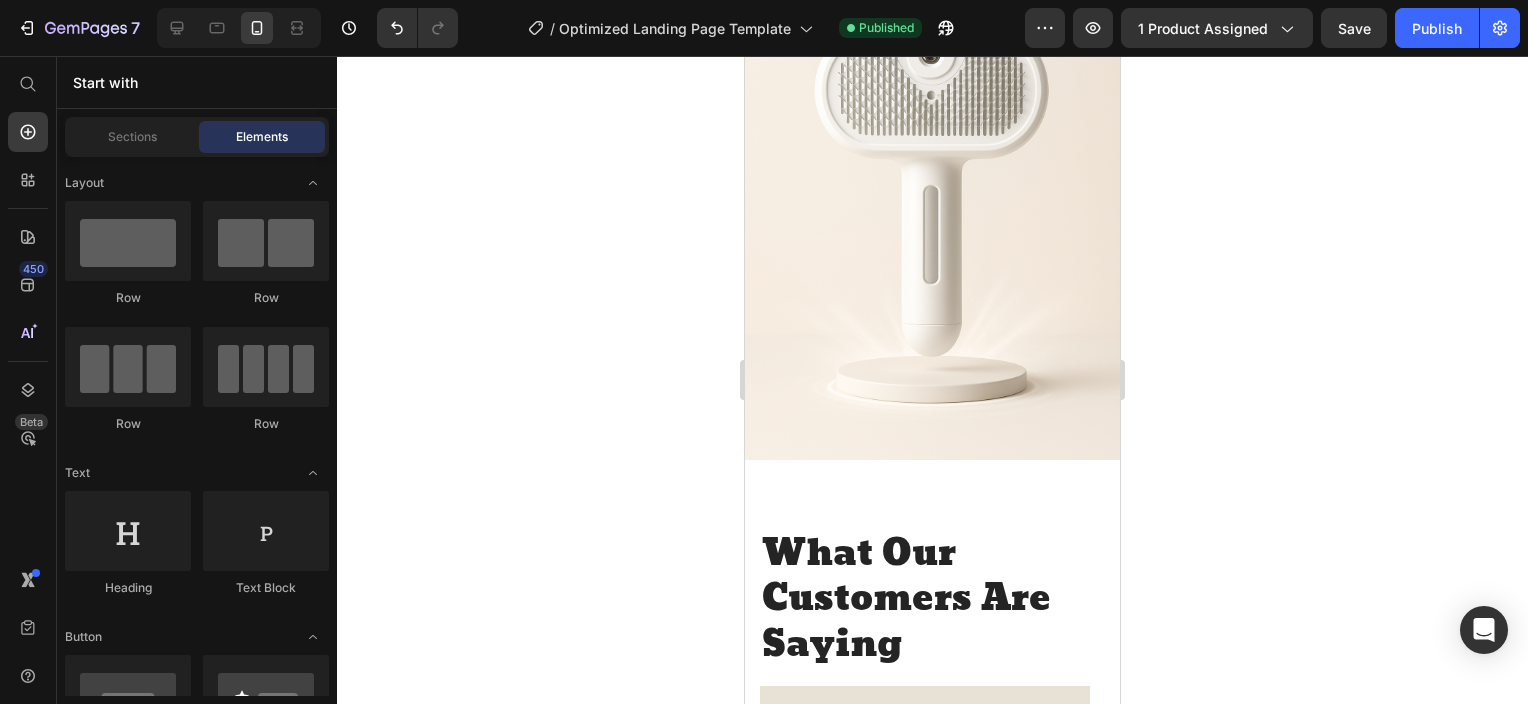 scroll, scrollTop: 3600, scrollLeft: 0, axis: vertical 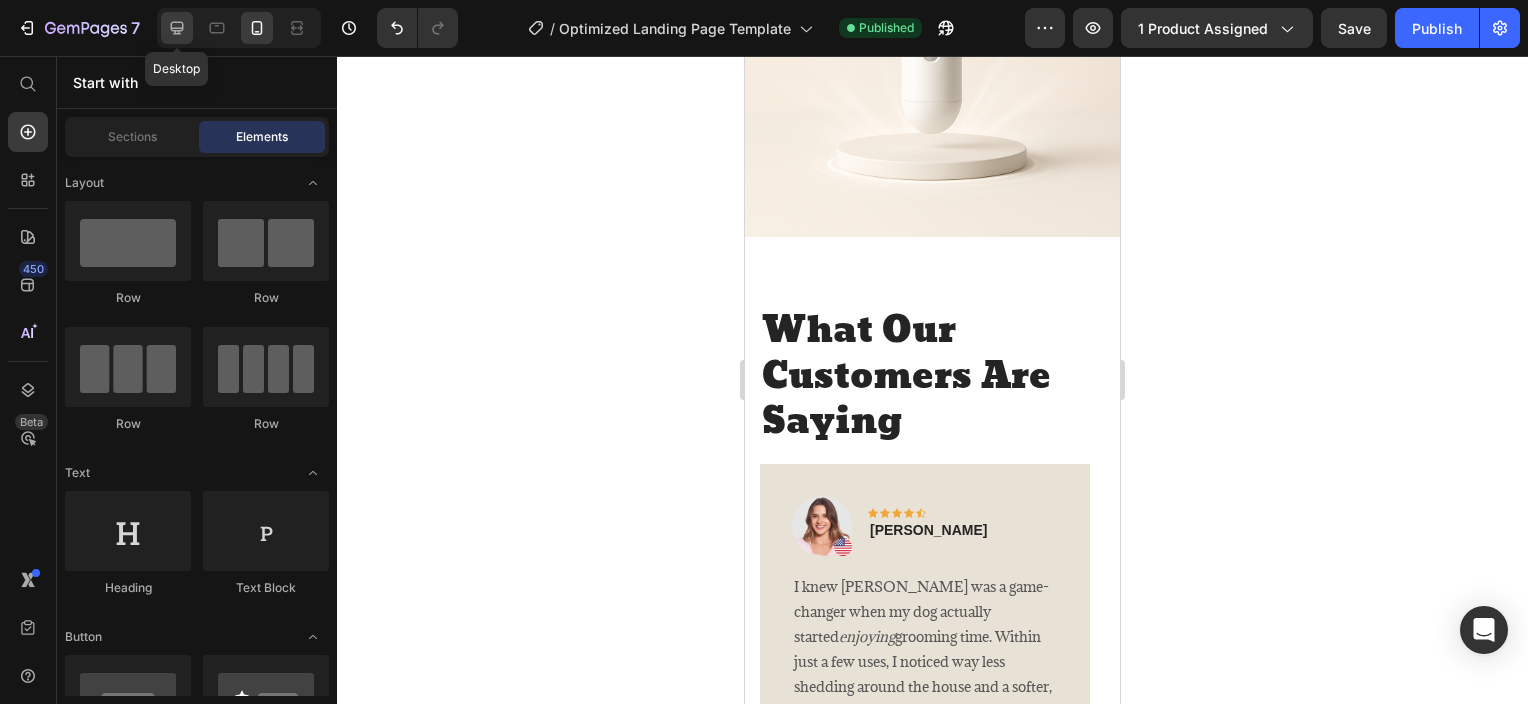 click 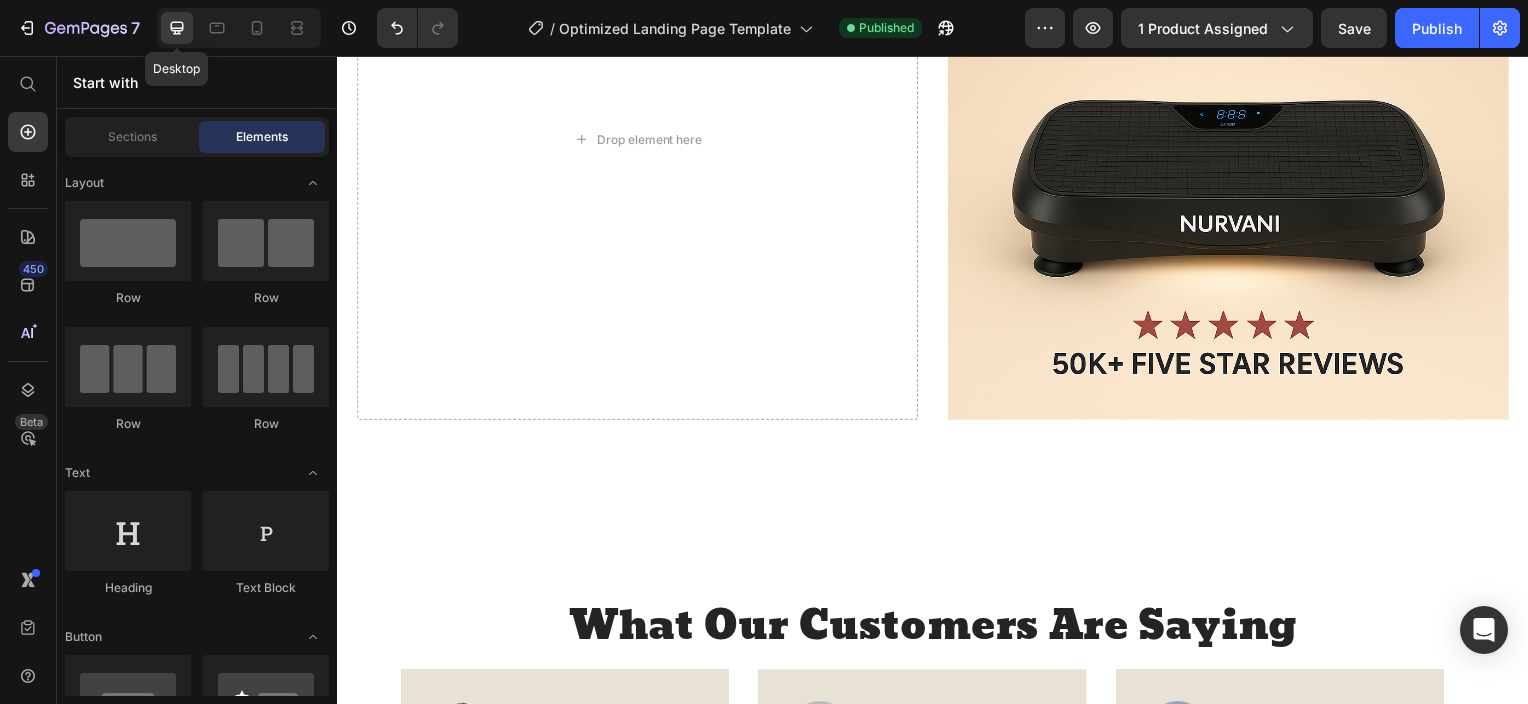 scroll, scrollTop: 3336, scrollLeft: 0, axis: vertical 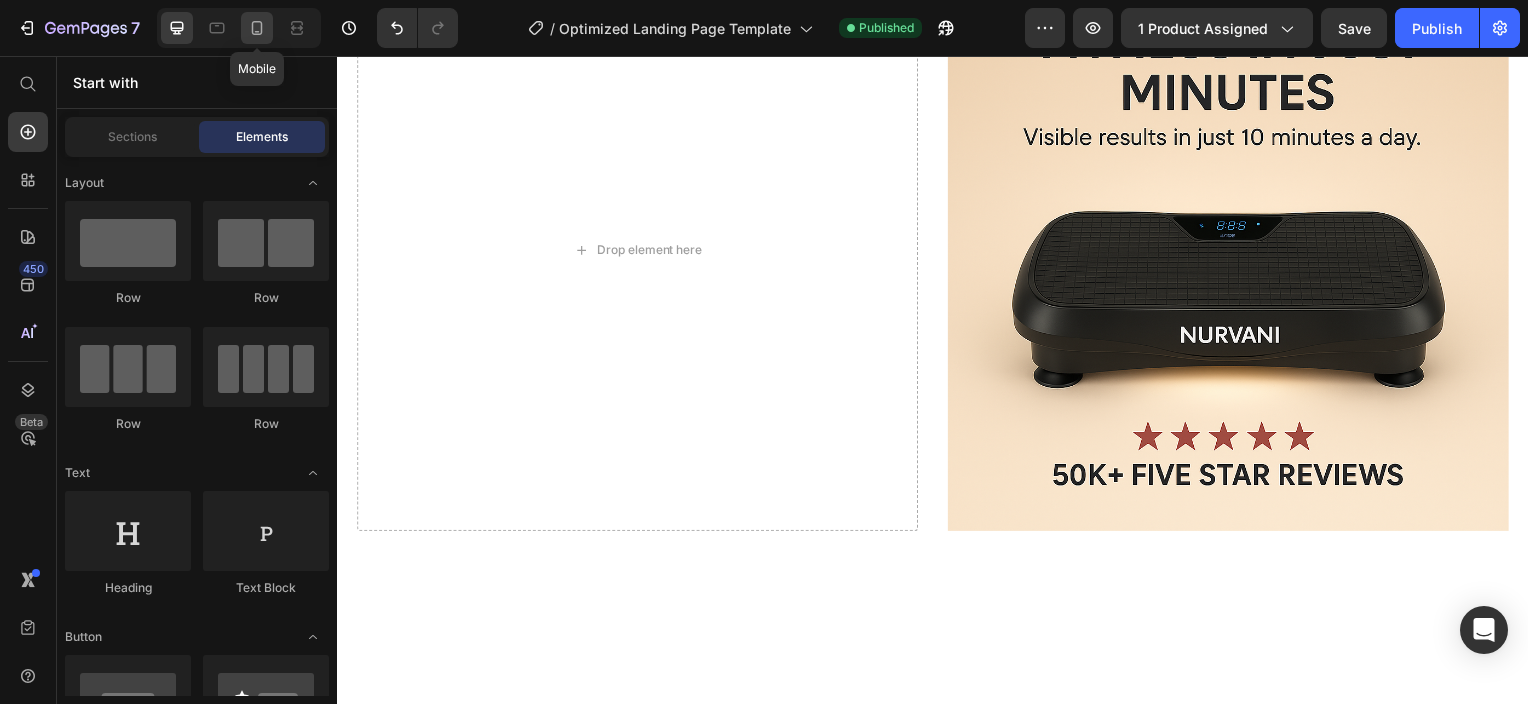 click 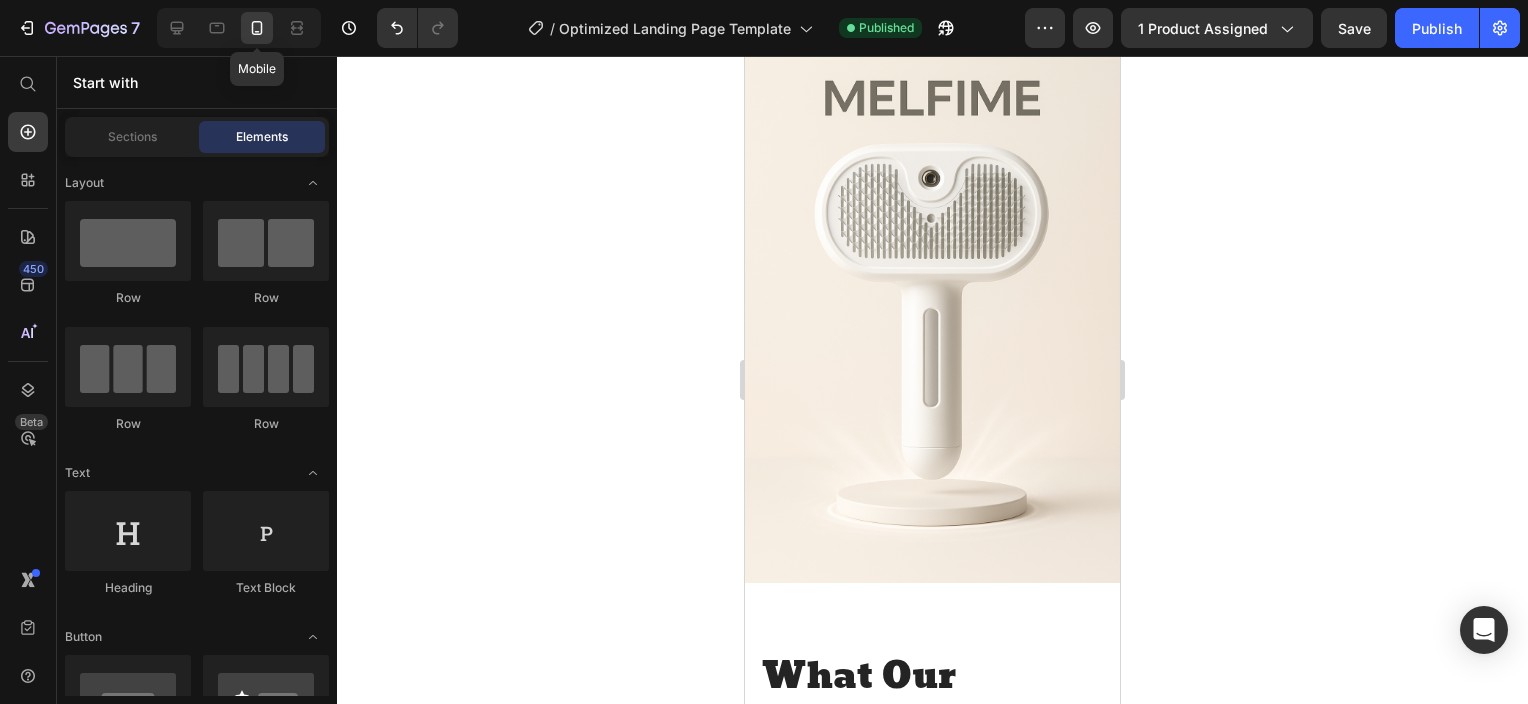 scroll, scrollTop: 3227, scrollLeft: 0, axis: vertical 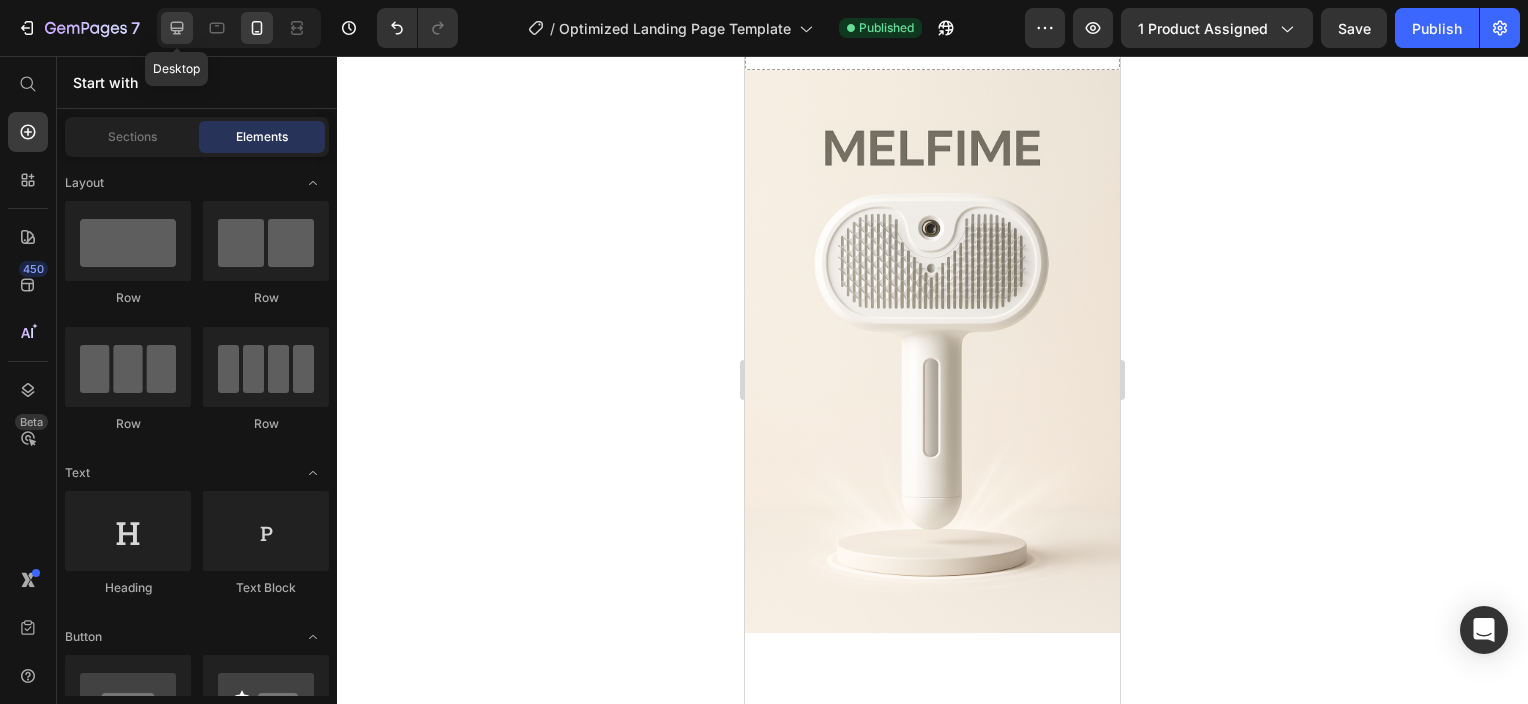 click 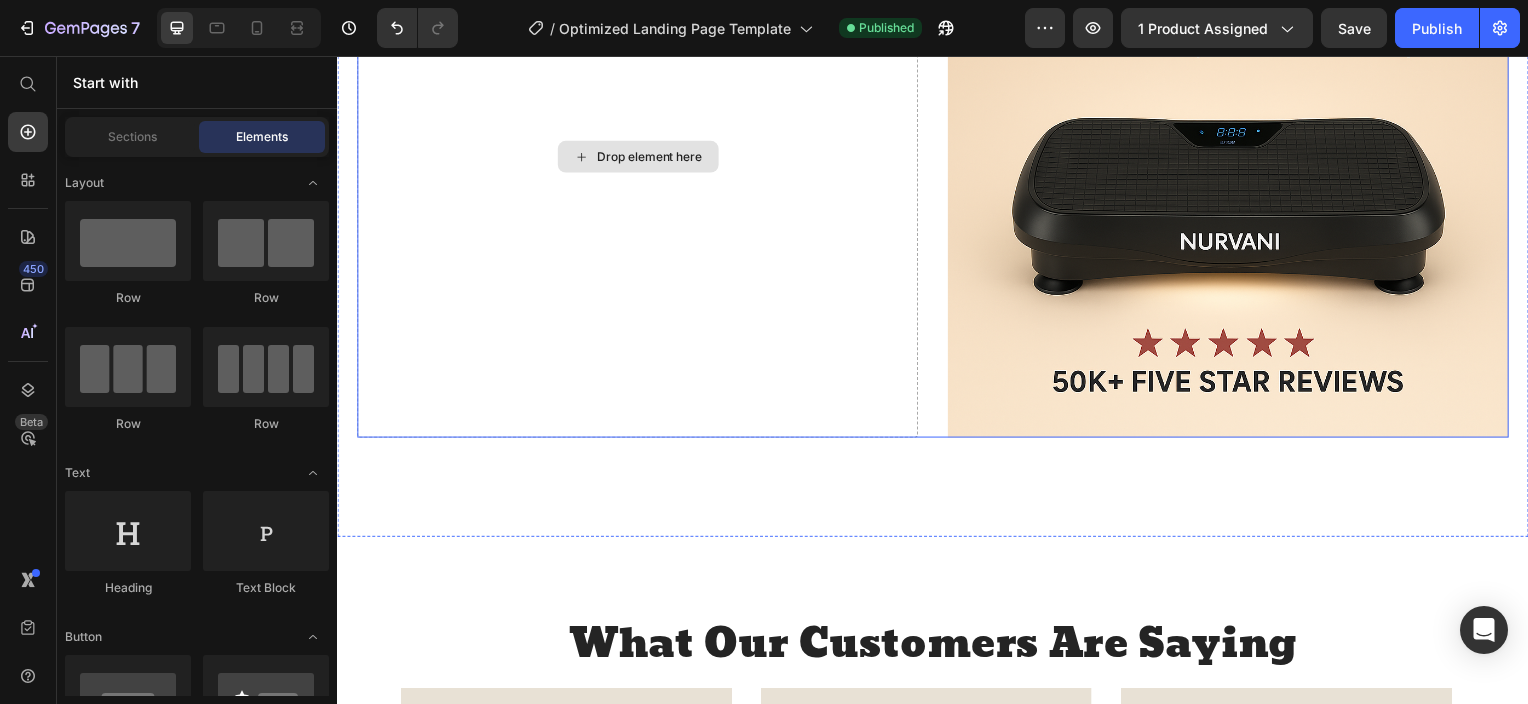 scroll, scrollTop: 3309, scrollLeft: 0, axis: vertical 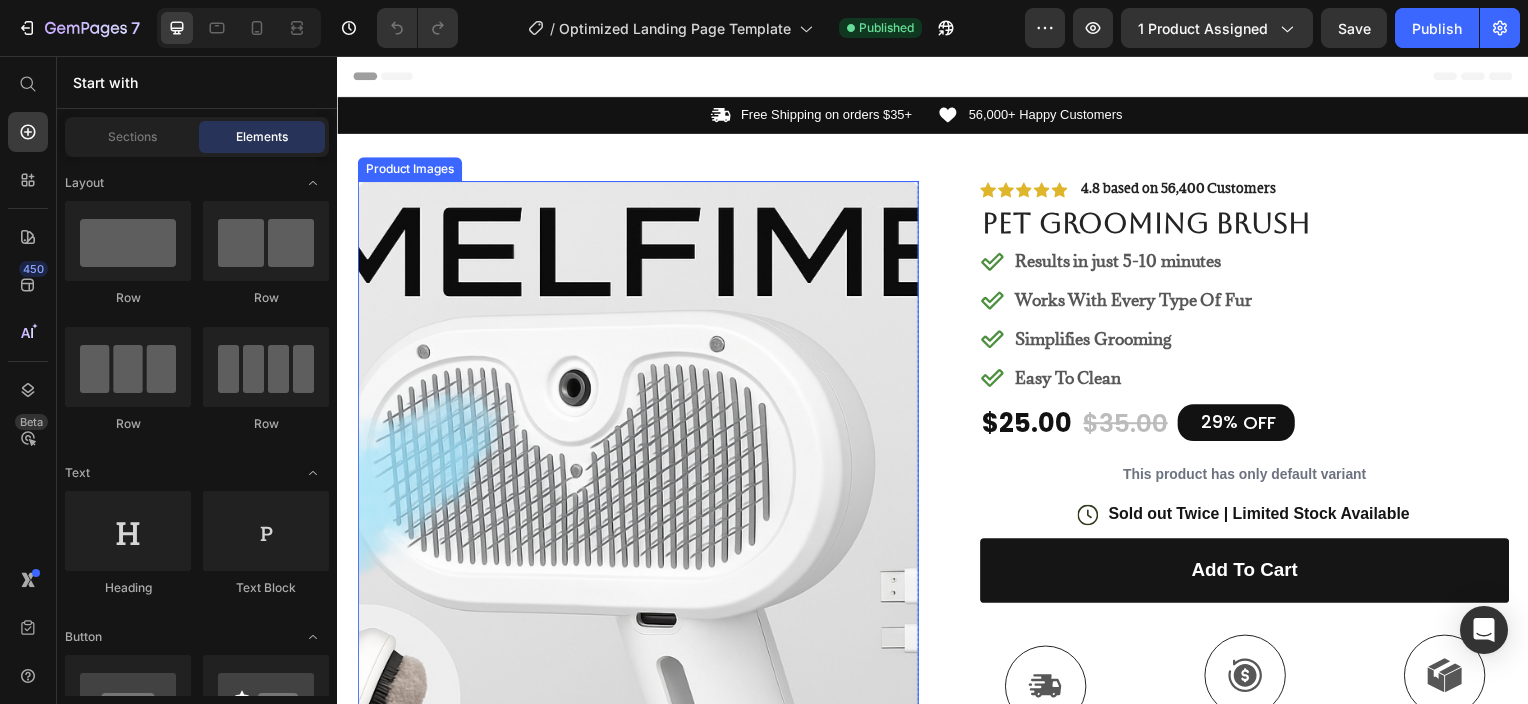 click at bounding box center [639, 606] 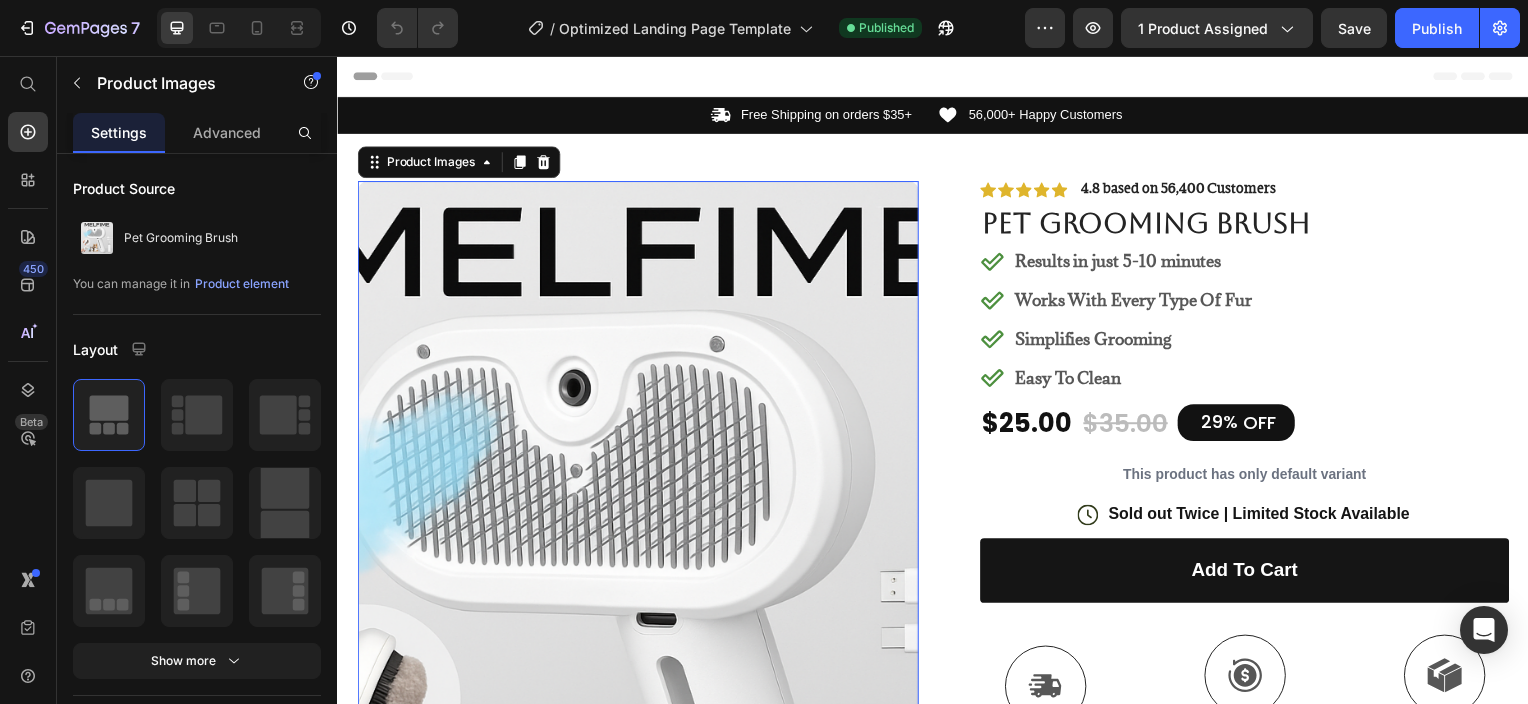 click at bounding box center [639, 606] 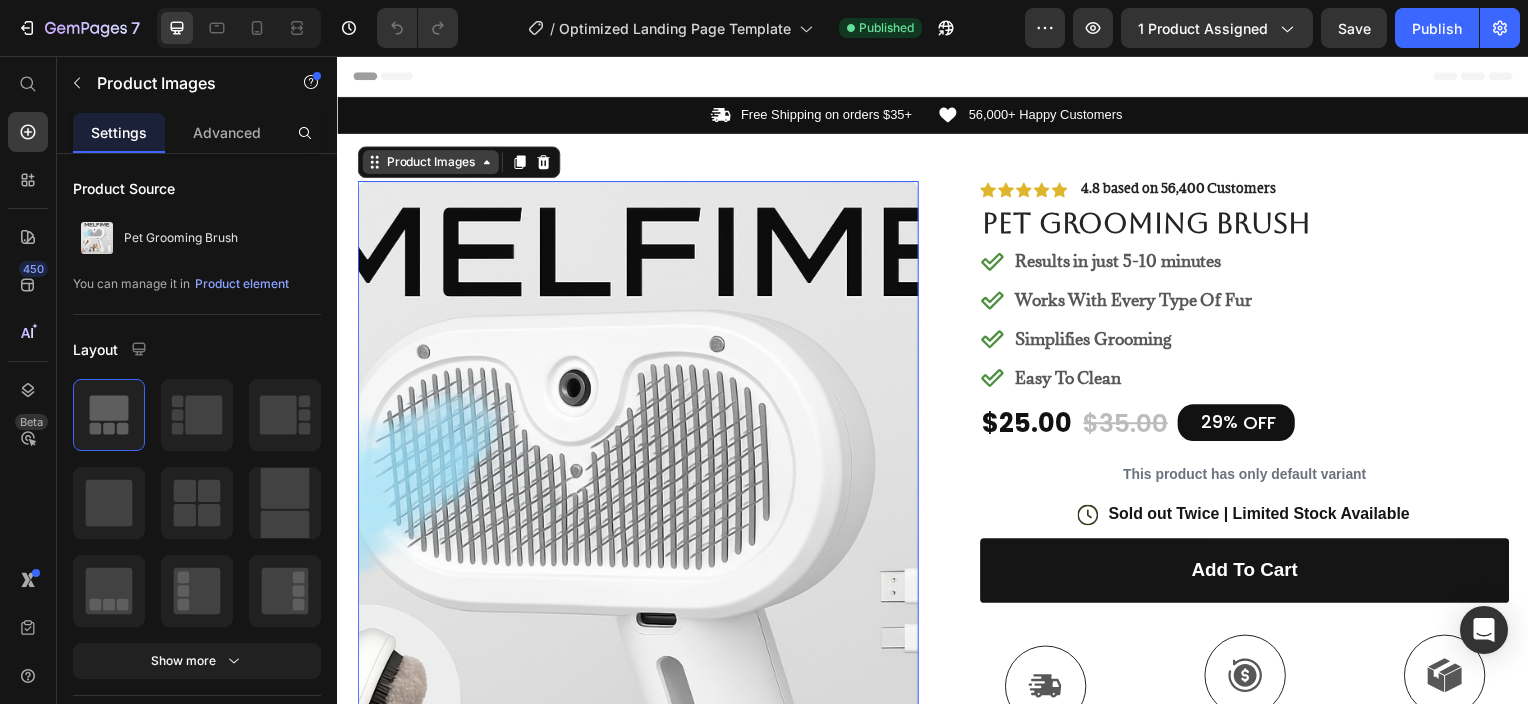 click on "Product Images" at bounding box center [430, 163] 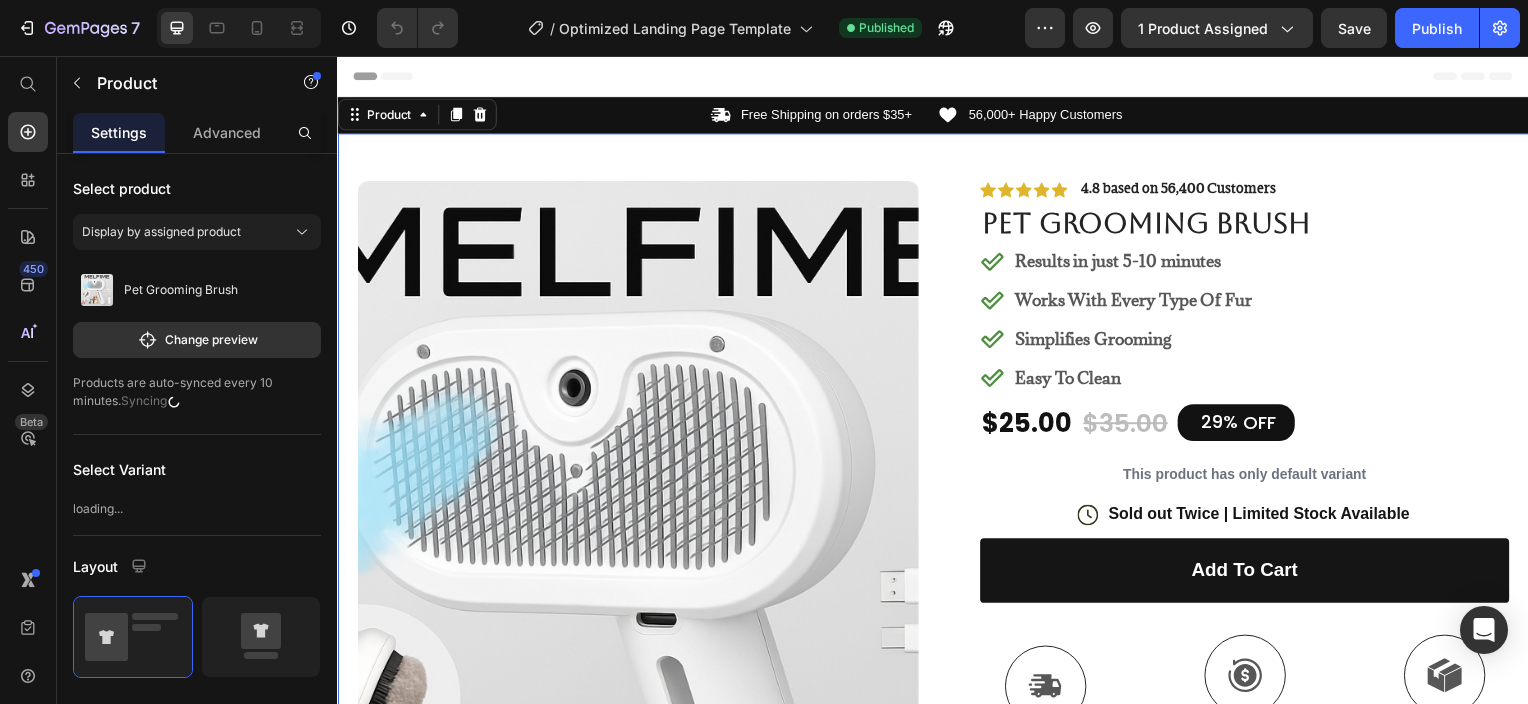 click on "Product Images #1 Pet Grooming Product of 2025 Text Block Image Icon Icon Icon Icon Icon Icon List I’ve tried so many flea treatments and sprays, but nothing really worked long-term—until I found  COMFORA Chews!  Within just a few weeks, I noticed a  huge difference —my dog stopped scratching, her coat looked shinier, and I wasn’t seeing fleas or ticks after walks anymore. The best part?  It’s natural, mess-free, and she actually loves taking it.  I feel so much better knowing she’s protected daily—and I’ve never felt more confident as a dog parent. Highly recommend! Text Block
Icon Hannah N. (Houston, USA) Text Block Row Row Row Icon Icon Icon Icon Icon Icon List 4.8 based on 56,400 Customers Text Block Row Pet Grooming Brush Product Title
Results in just 5-10 minutes
Works With Every Type Of Fur
Simplifies Grooming
Easy To Clean Item List $25.00 Product Price $35.00 Product Price 29% OFF Row" at bounding box center (937, 873) 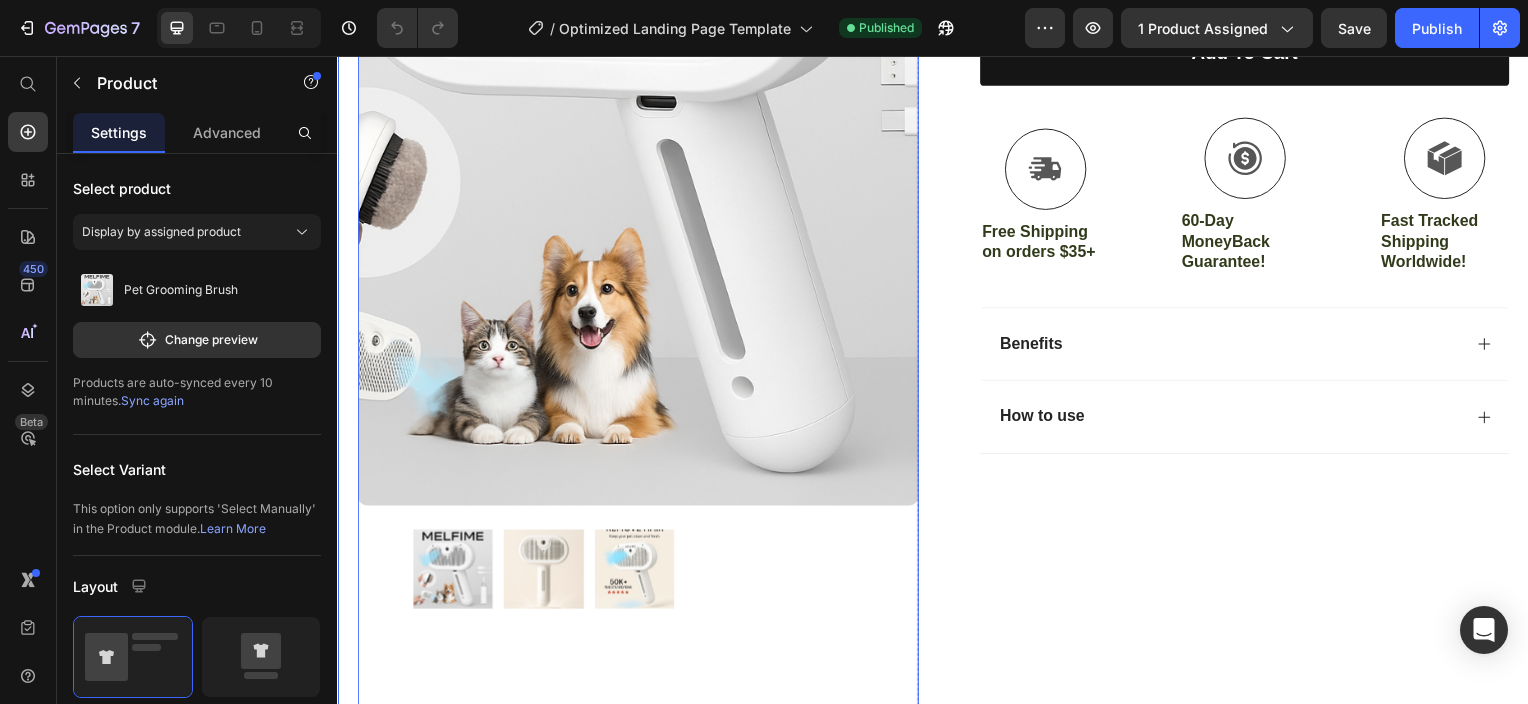 scroll, scrollTop: 600, scrollLeft: 0, axis: vertical 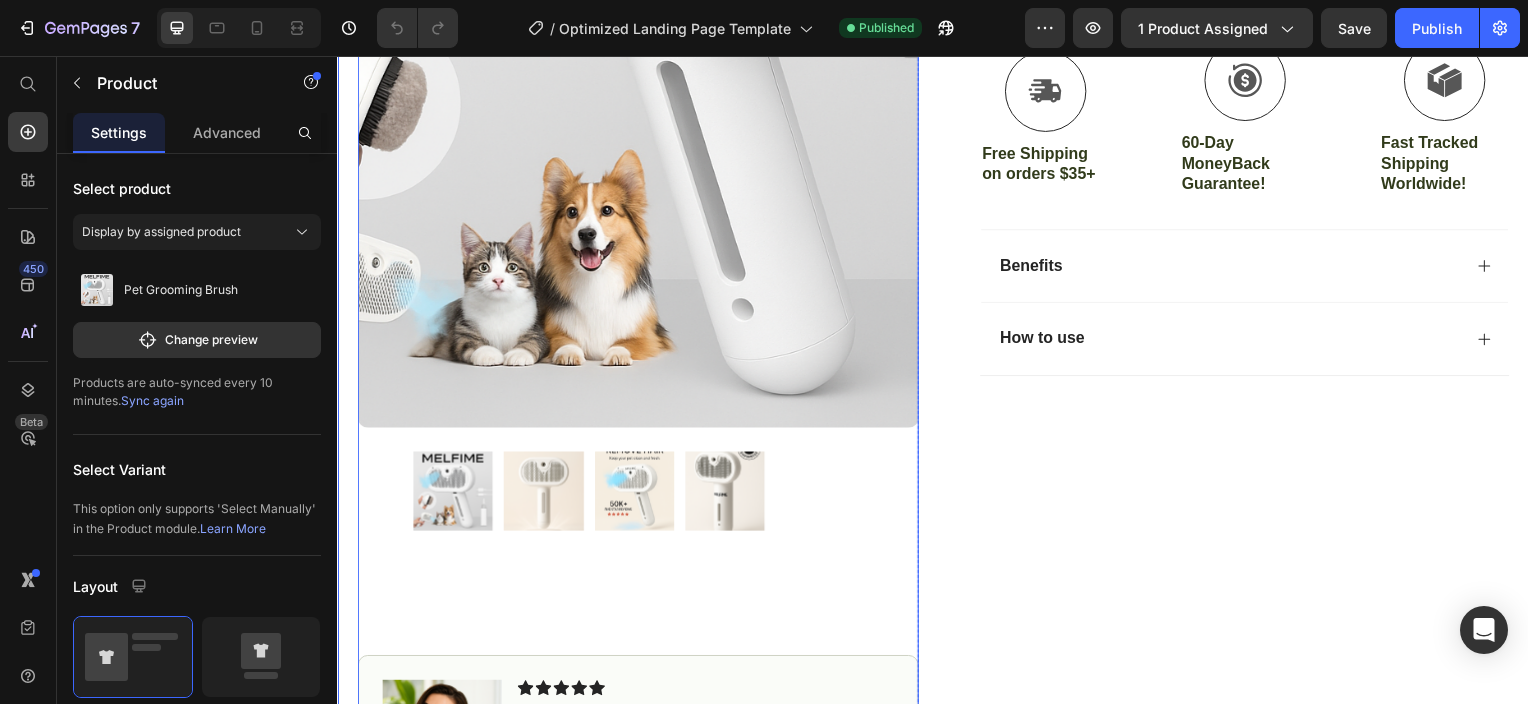 click at bounding box center [544, 494] 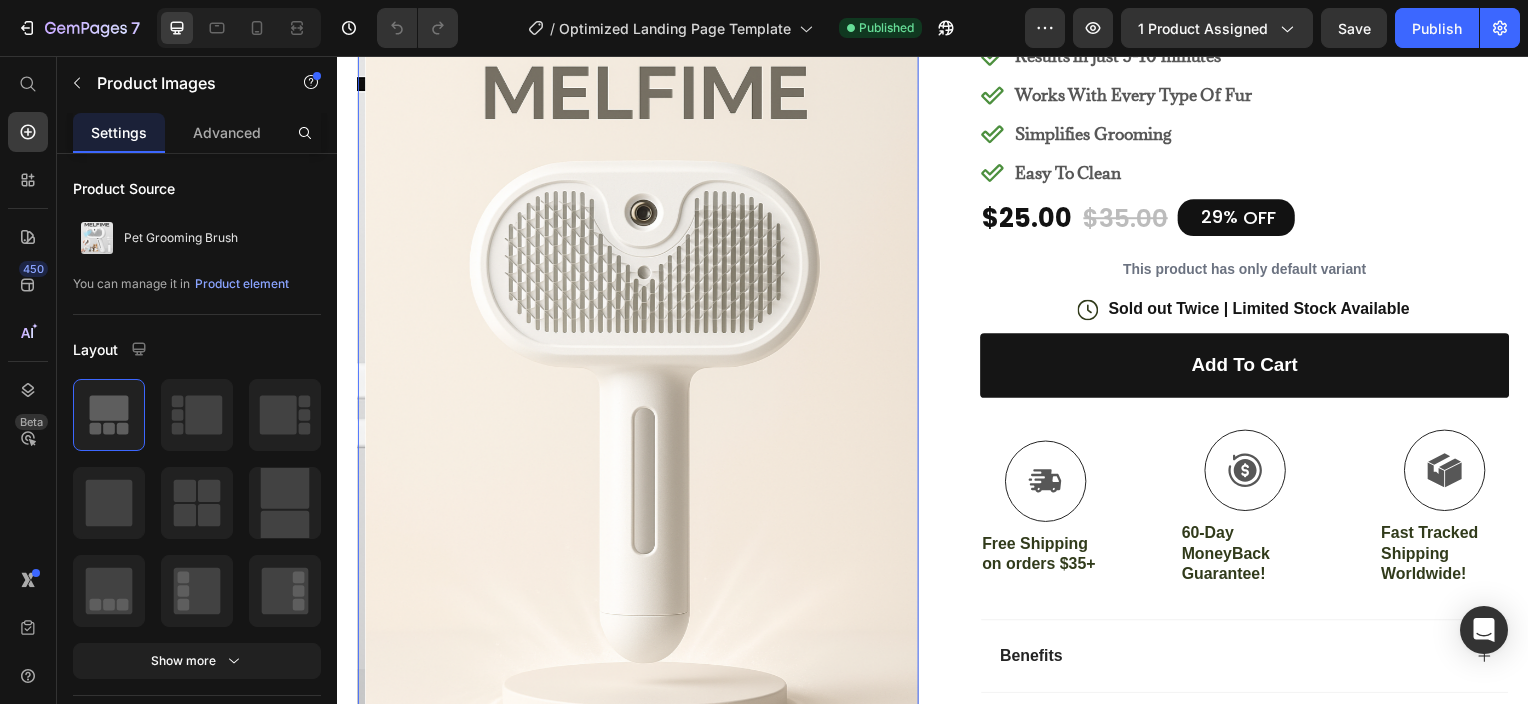 scroll, scrollTop: 600, scrollLeft: 0, axis: vertical 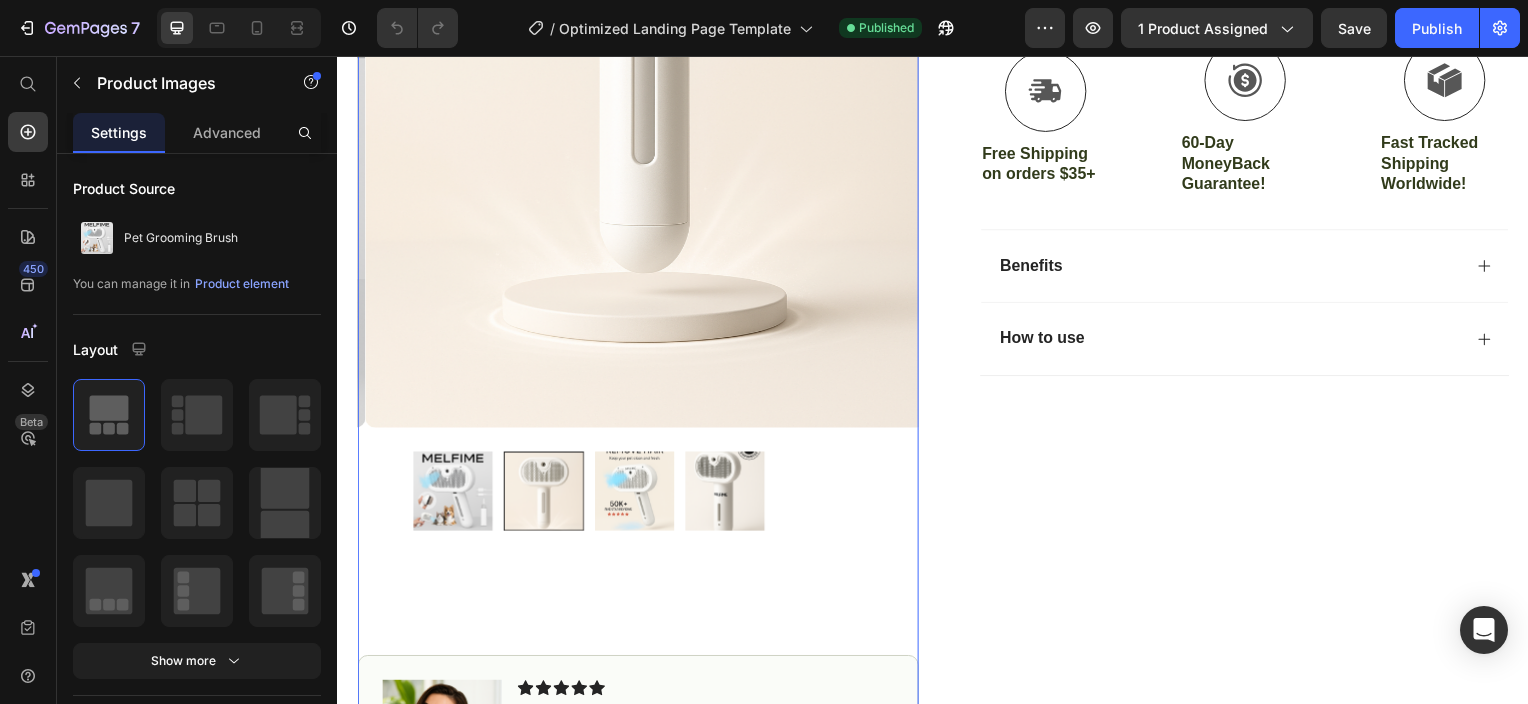 drag, startPoint x: 605, startPoint y: 471, endPoint x: 591, endPoint y: 459, distance: 18.439089 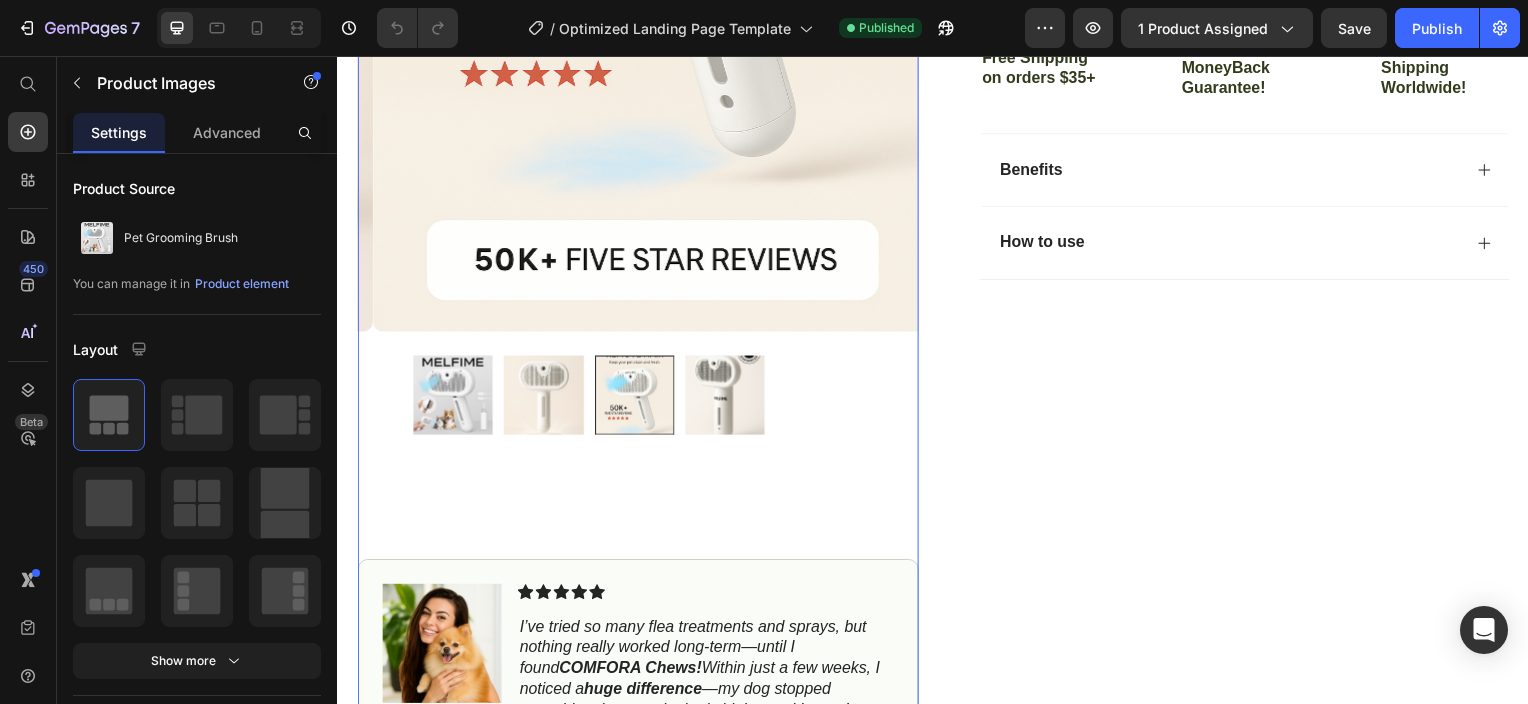 scroll, scrollTop: 700, scrollLeft: 0, axis: vertical 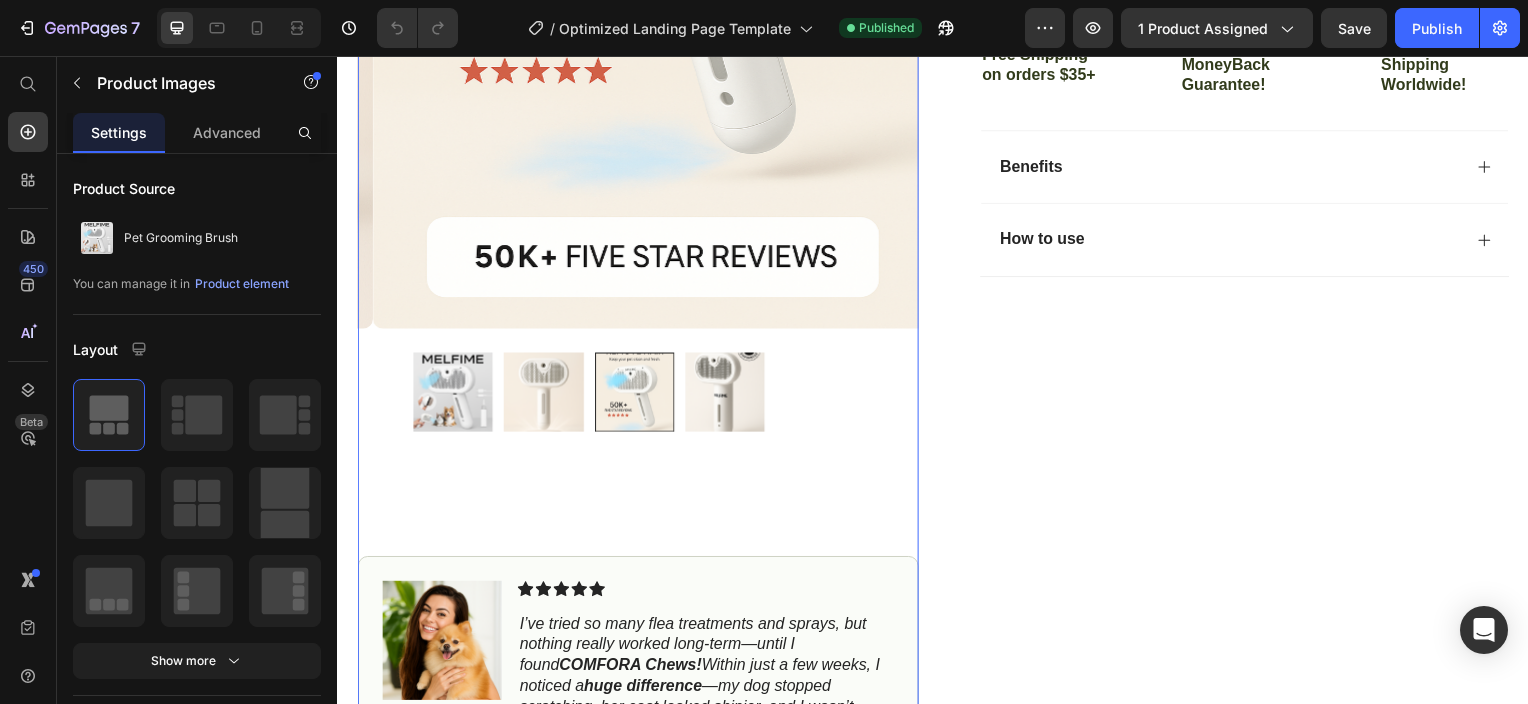 click at bounding box center (727, 394) 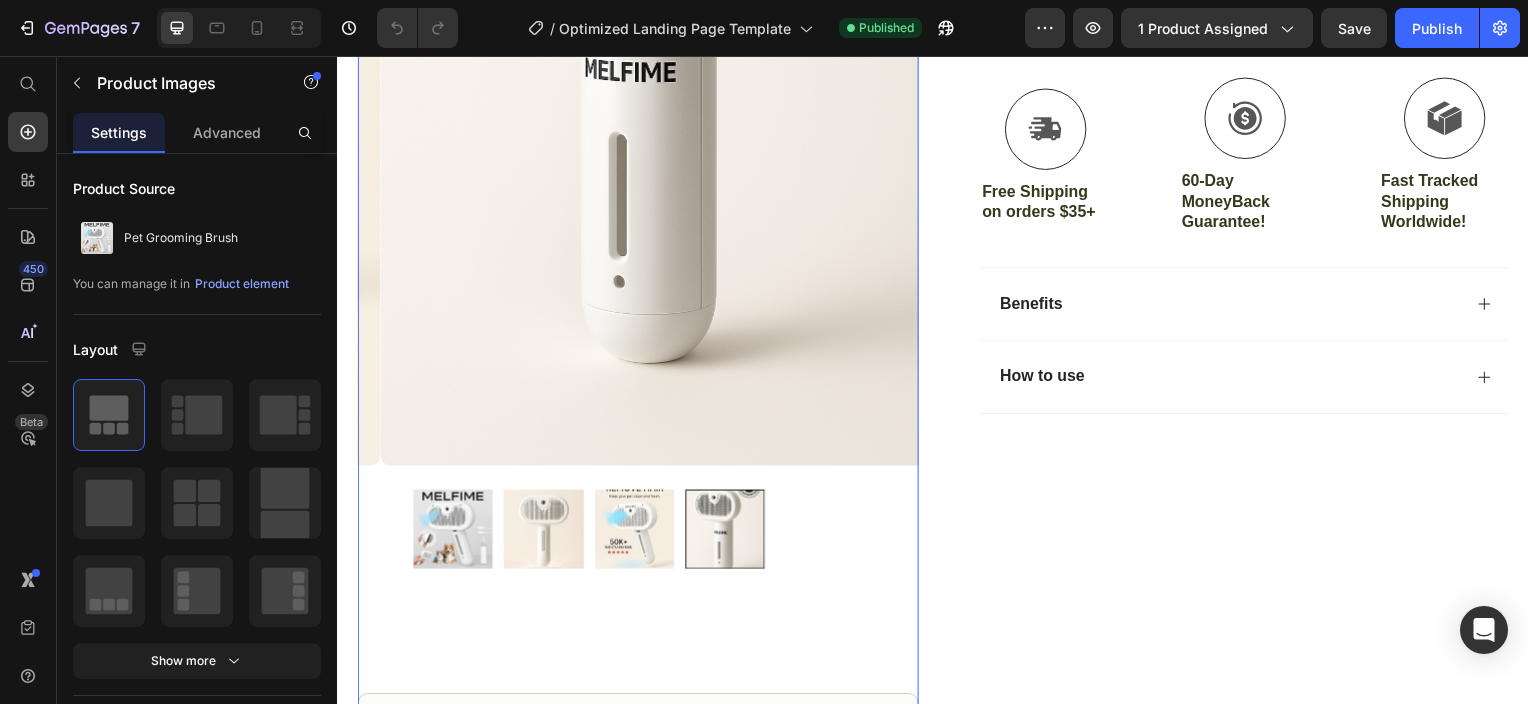 scroll, scrollTop: 700, scrollLeft: 0, axis: vertical 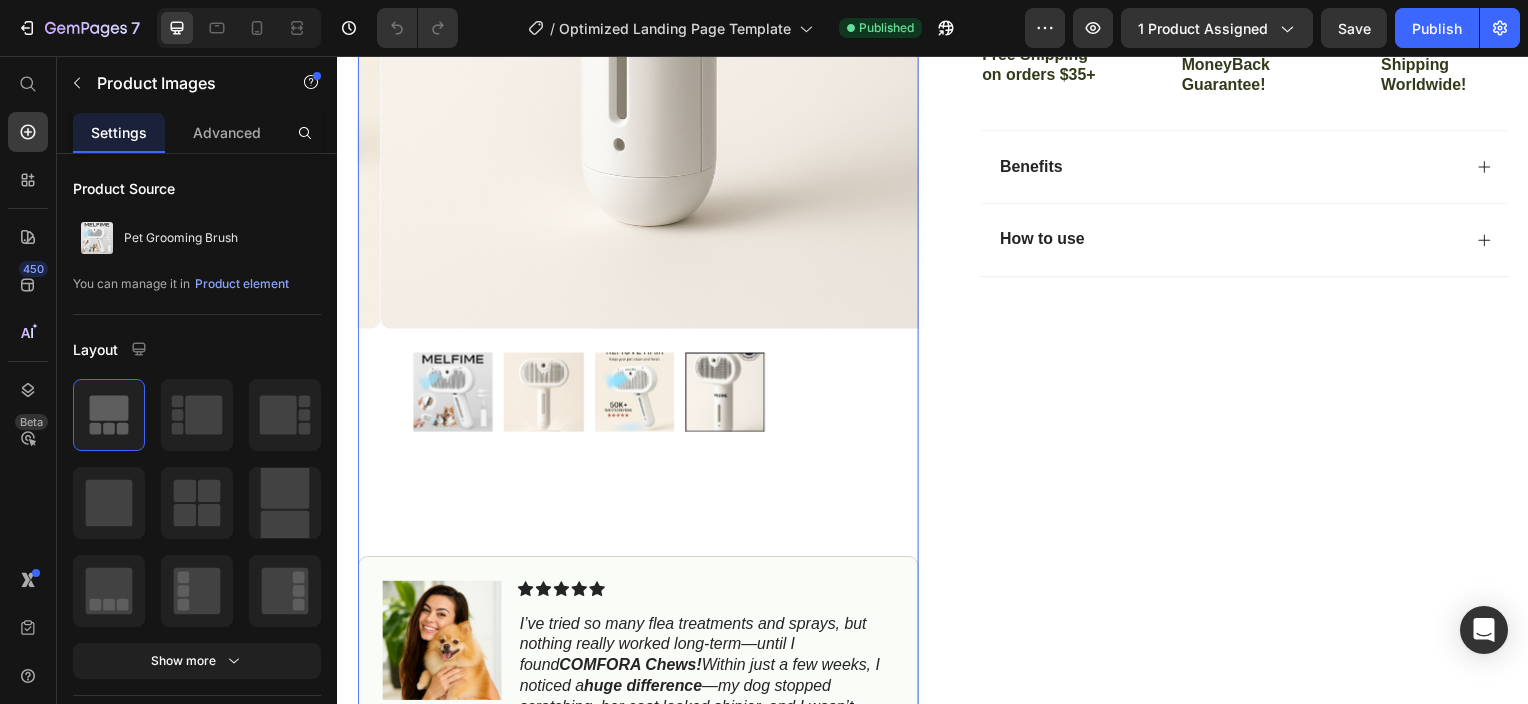 click at bounding box center [453, 394] 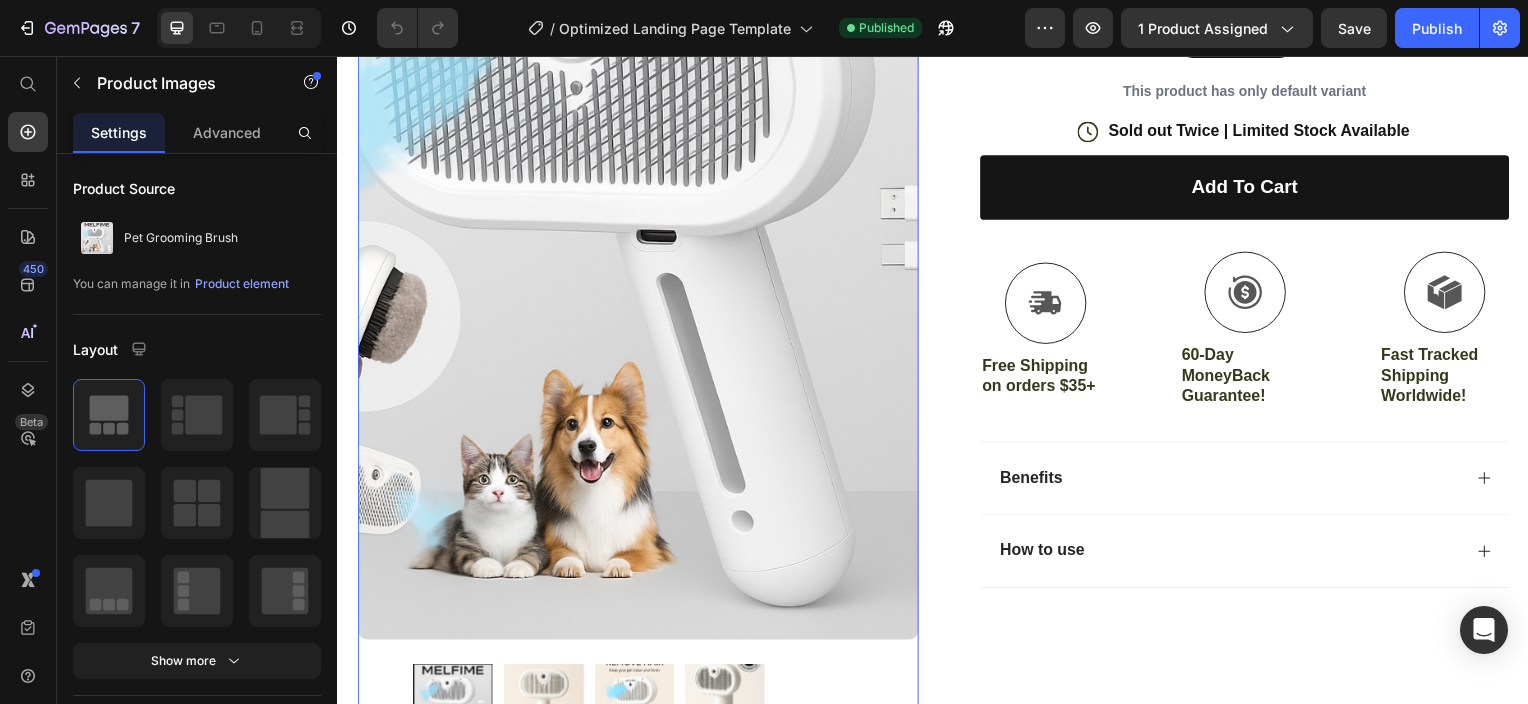 scroll, scrollTop: 400, scrollLeft: 0, axis: vertical 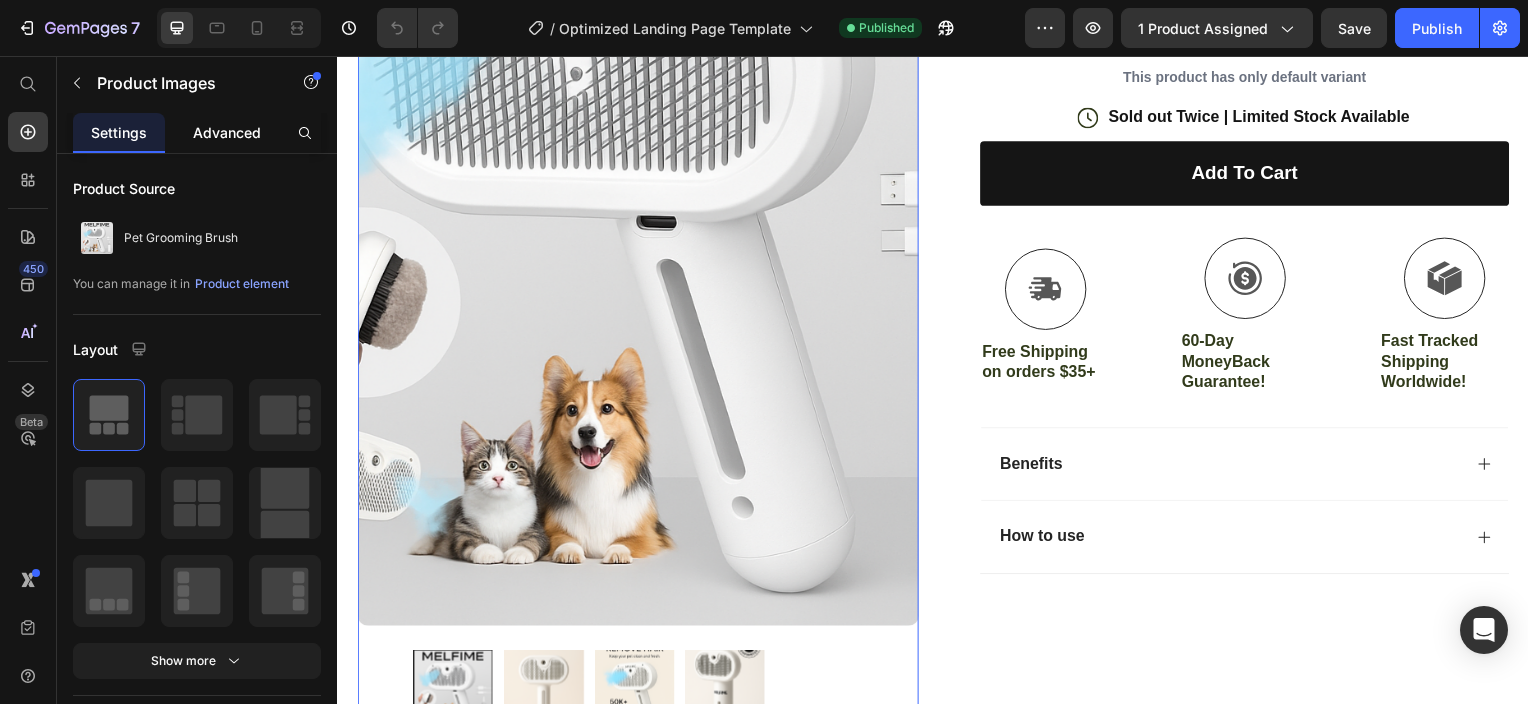 click on "Advanced" at bounding box center [227, 132] 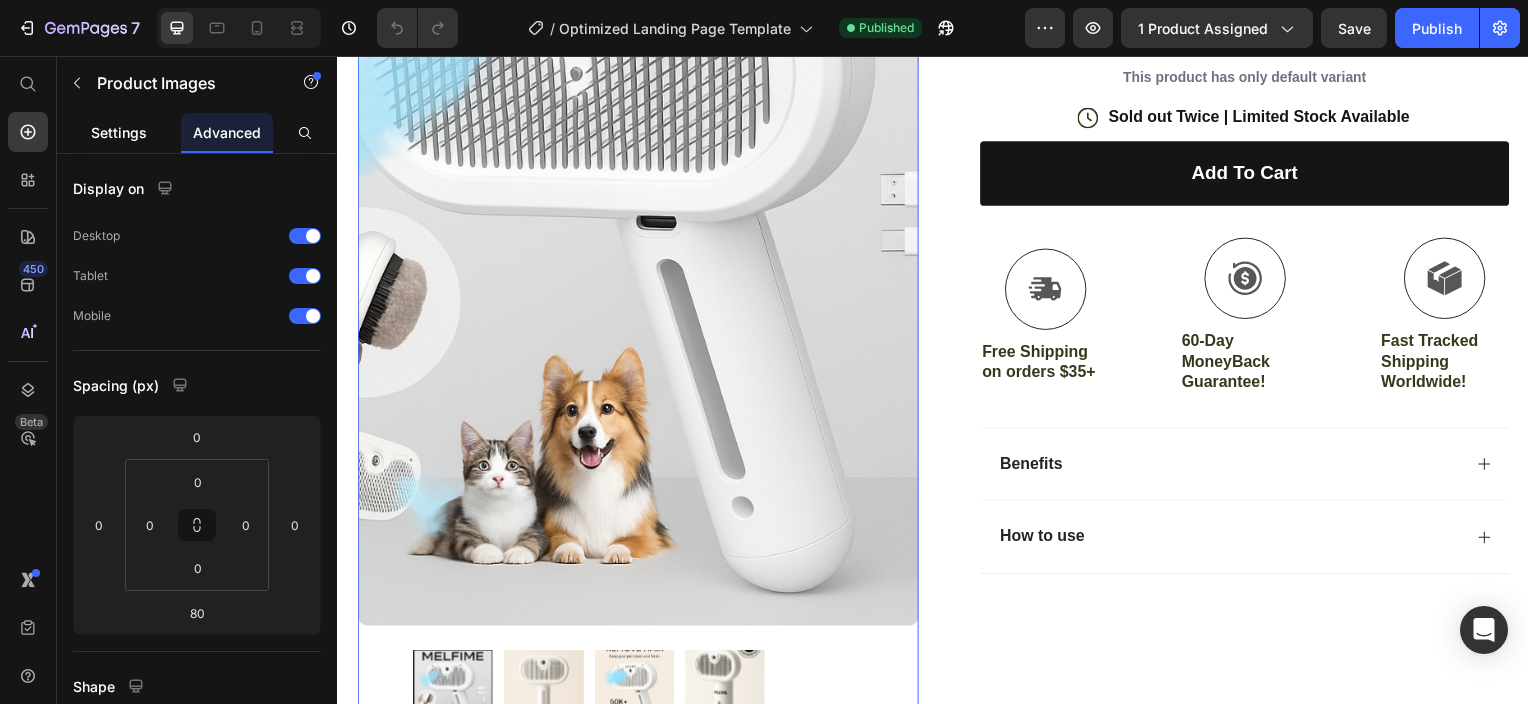 click on "Settings" 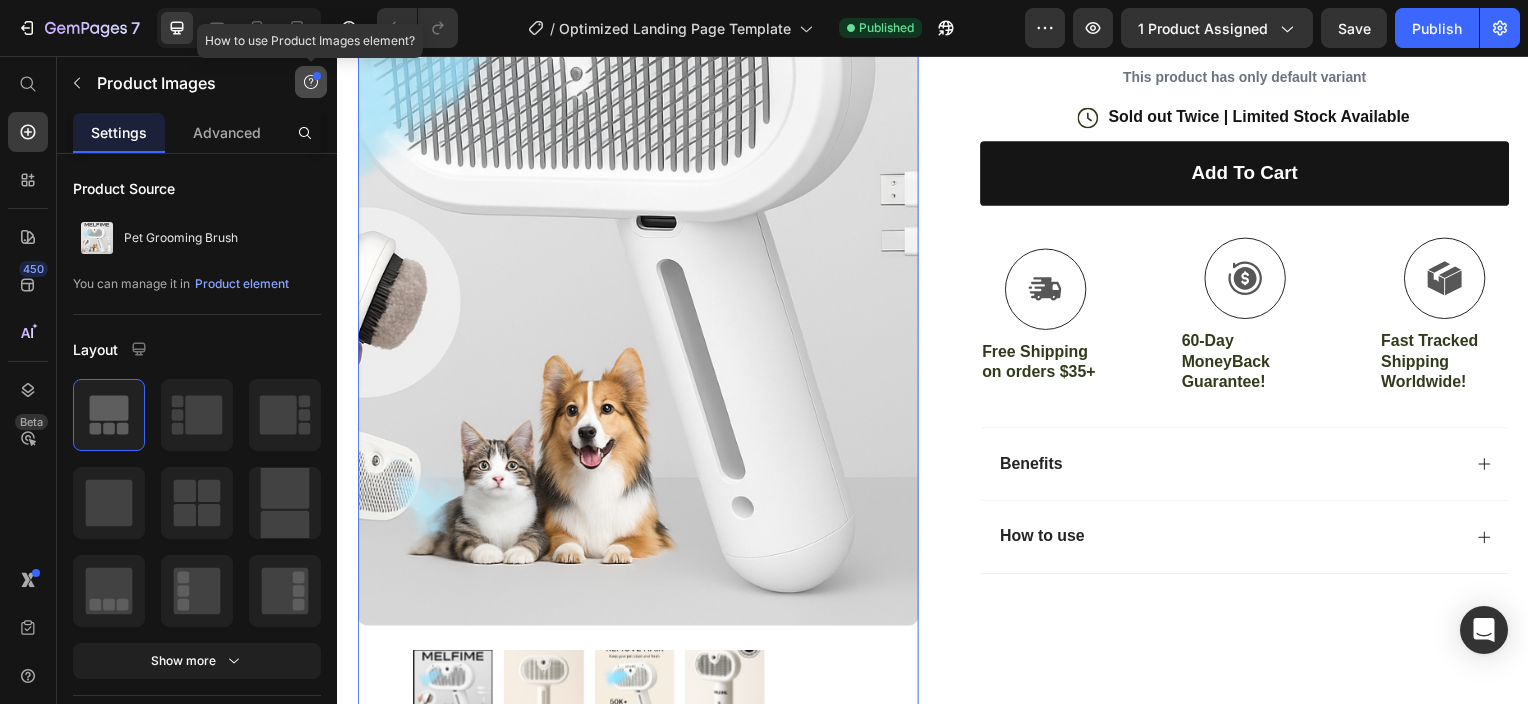 click at bounding box center (311, 82) 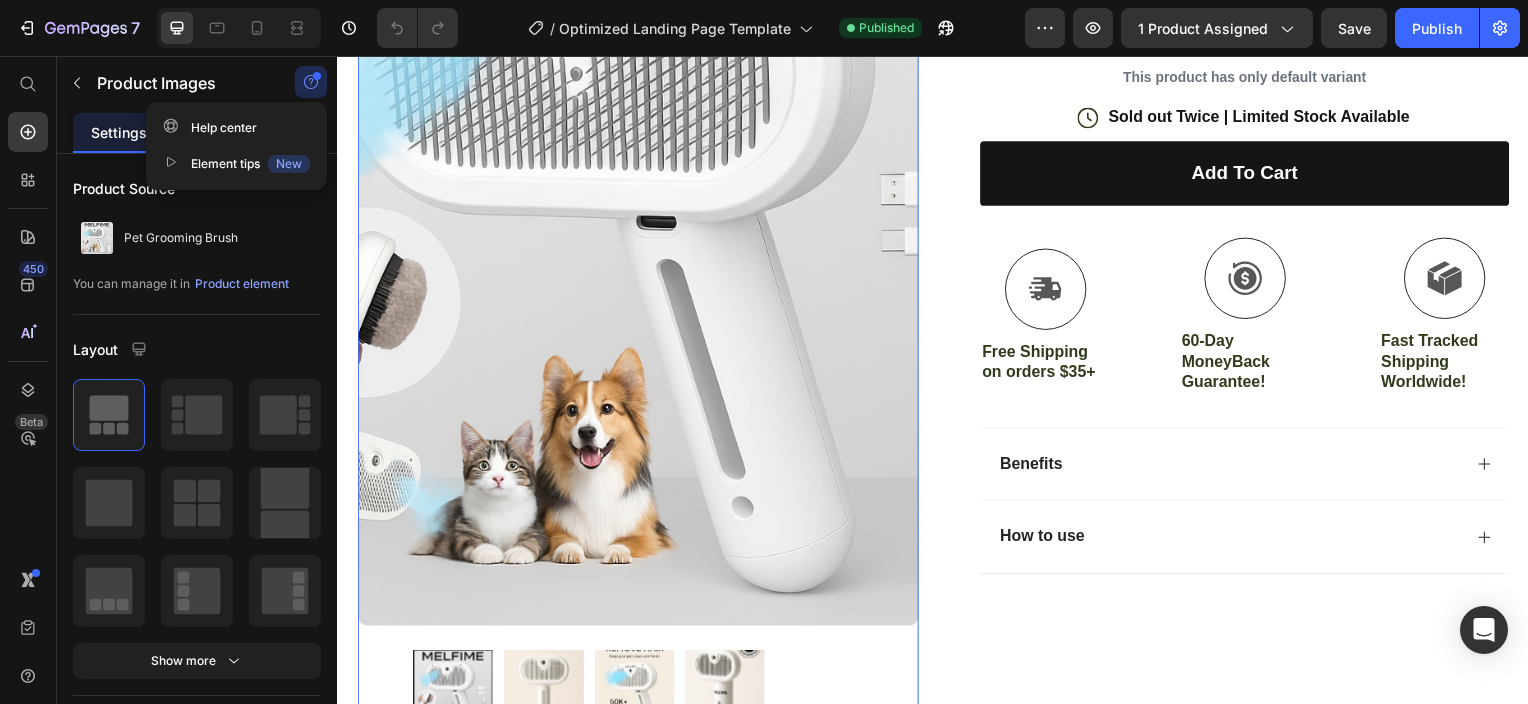 click at bounding box center (311, 82) 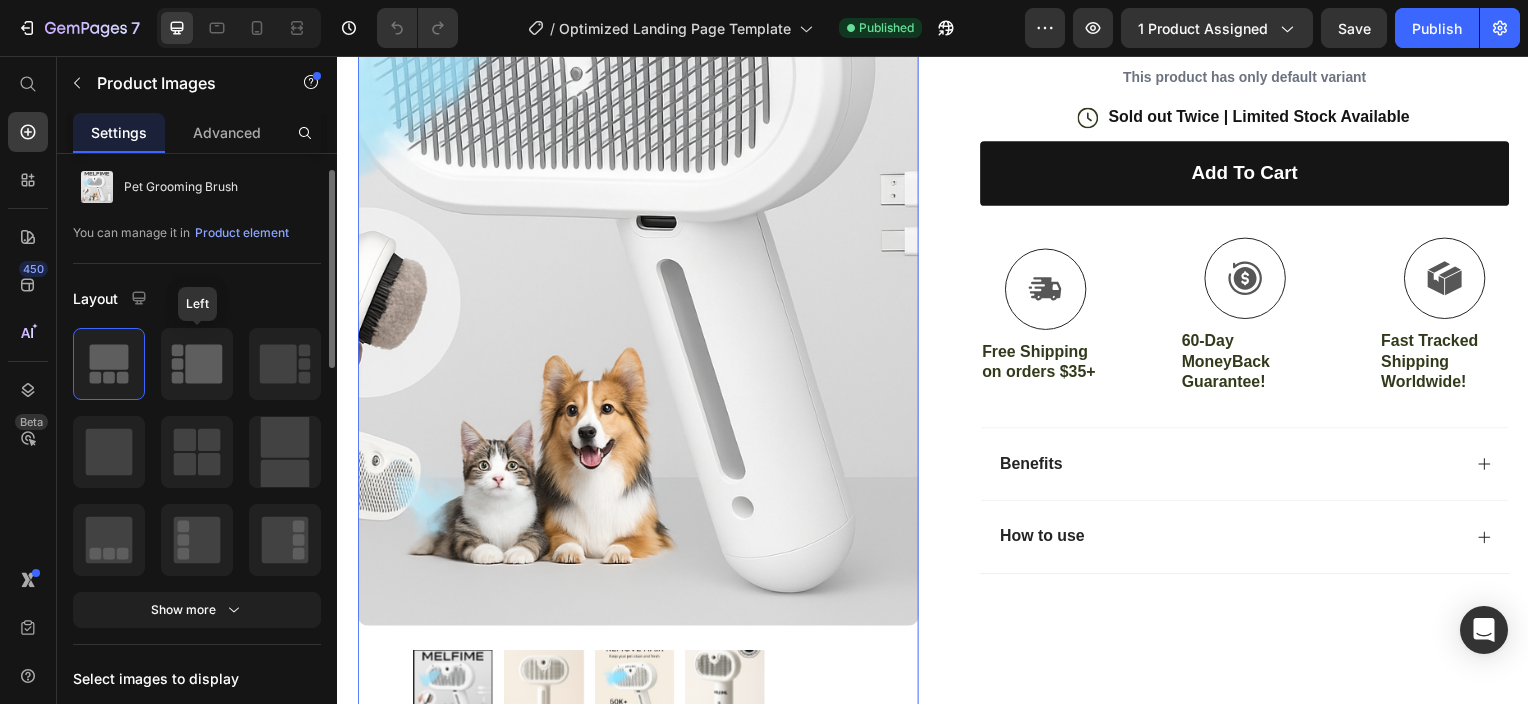scroll, scrollTop: 0, scrollLeft: 0, axis: both 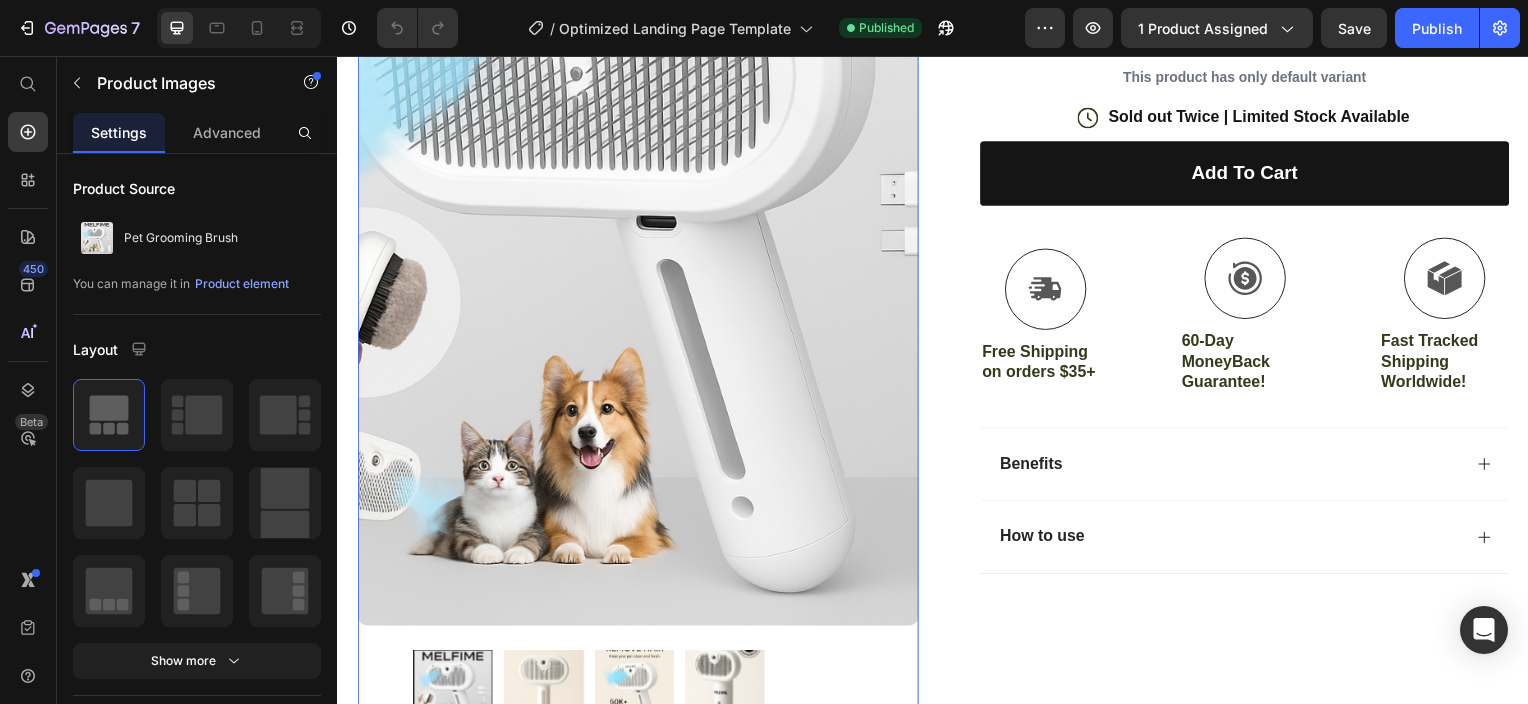 click at bounding box center (639, 206) 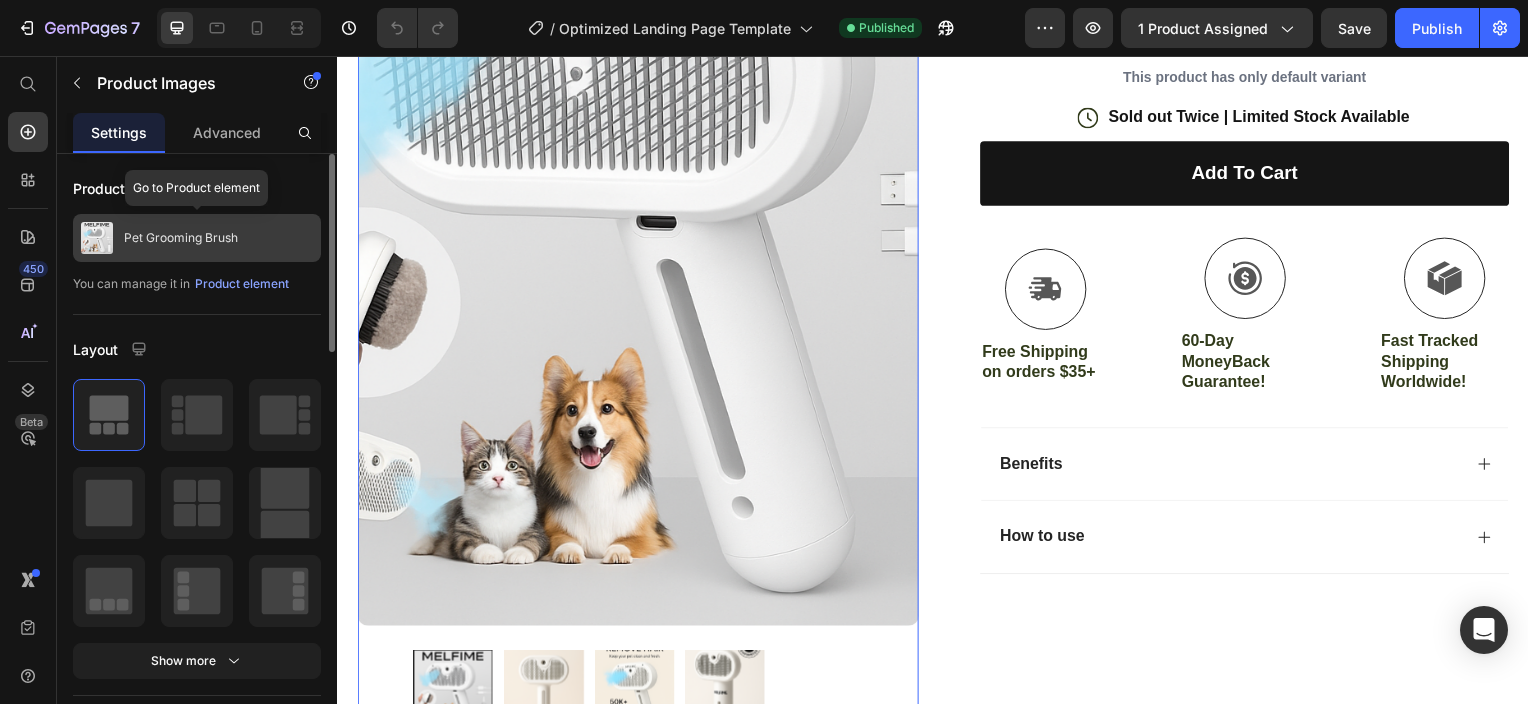 click on "Pet Grooming Brush" 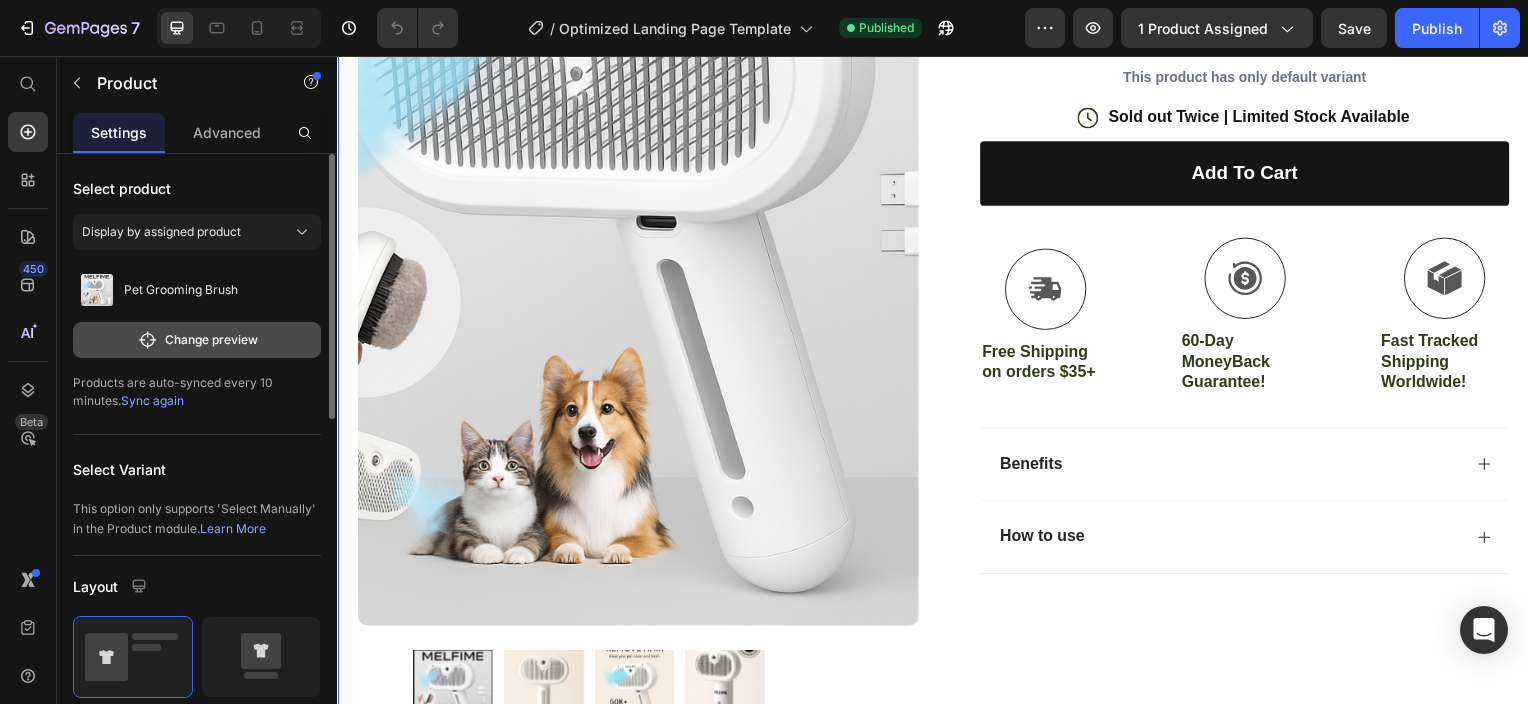 scroll, scrollTop: 100, scrollLeft: 0, axis: vertical 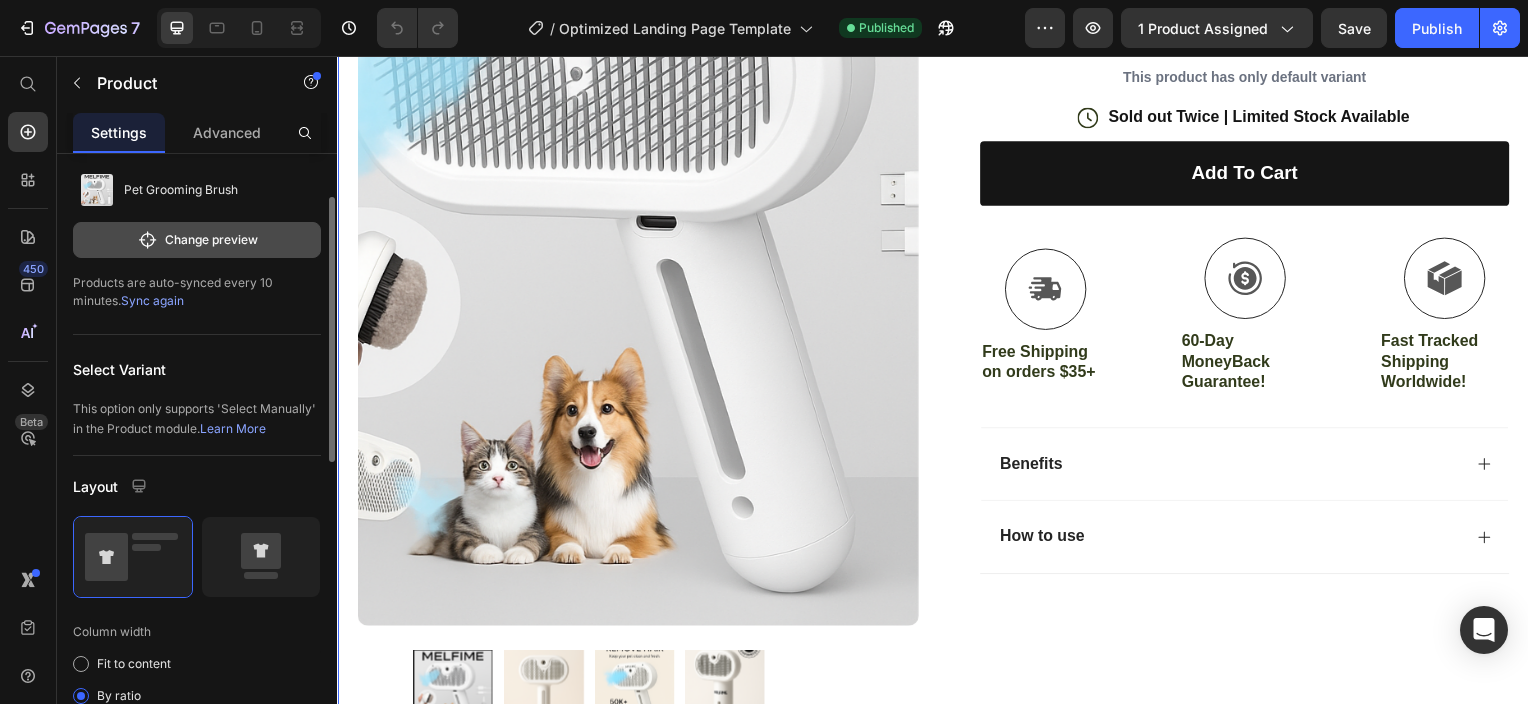click on "Change preview" 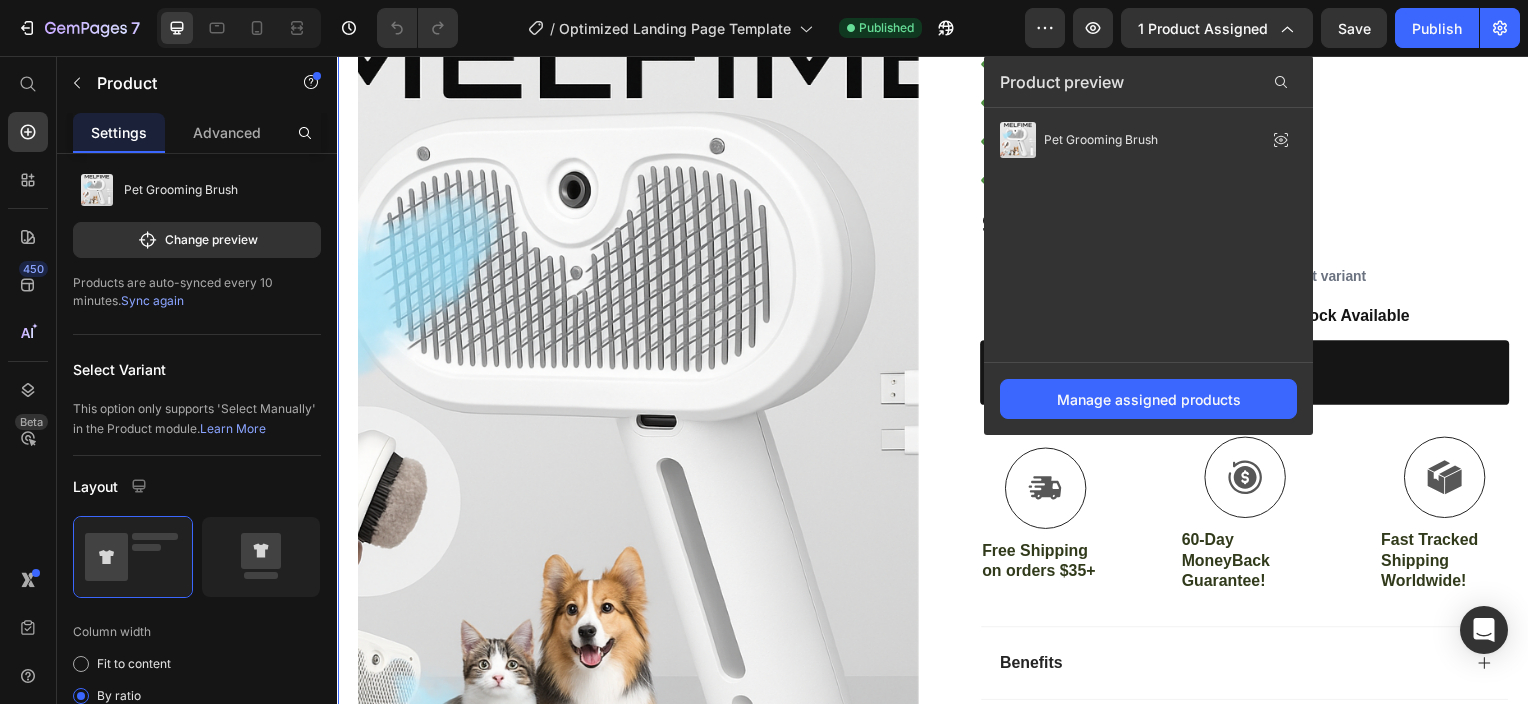 scroll, scrollTop: 100, scrollLeft: 0, axis: vertical 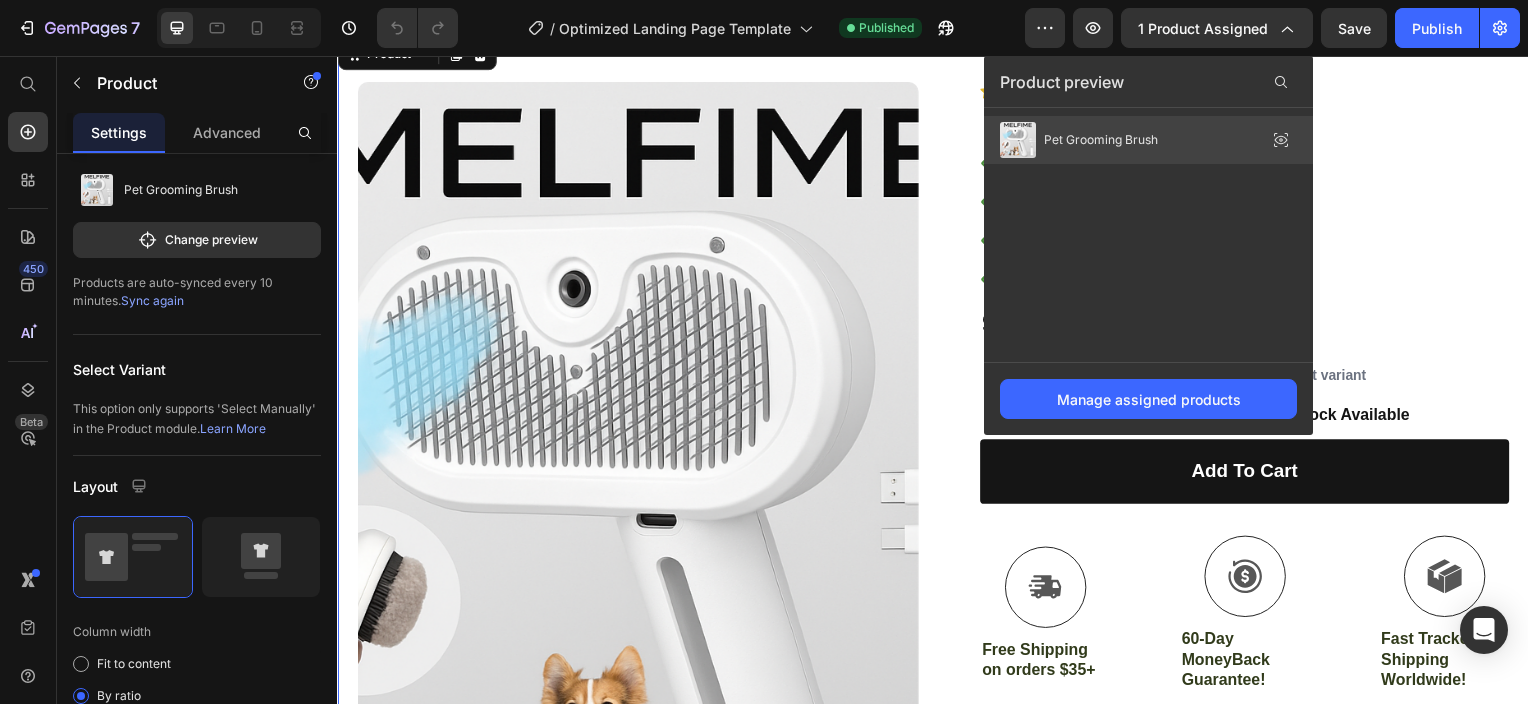 click 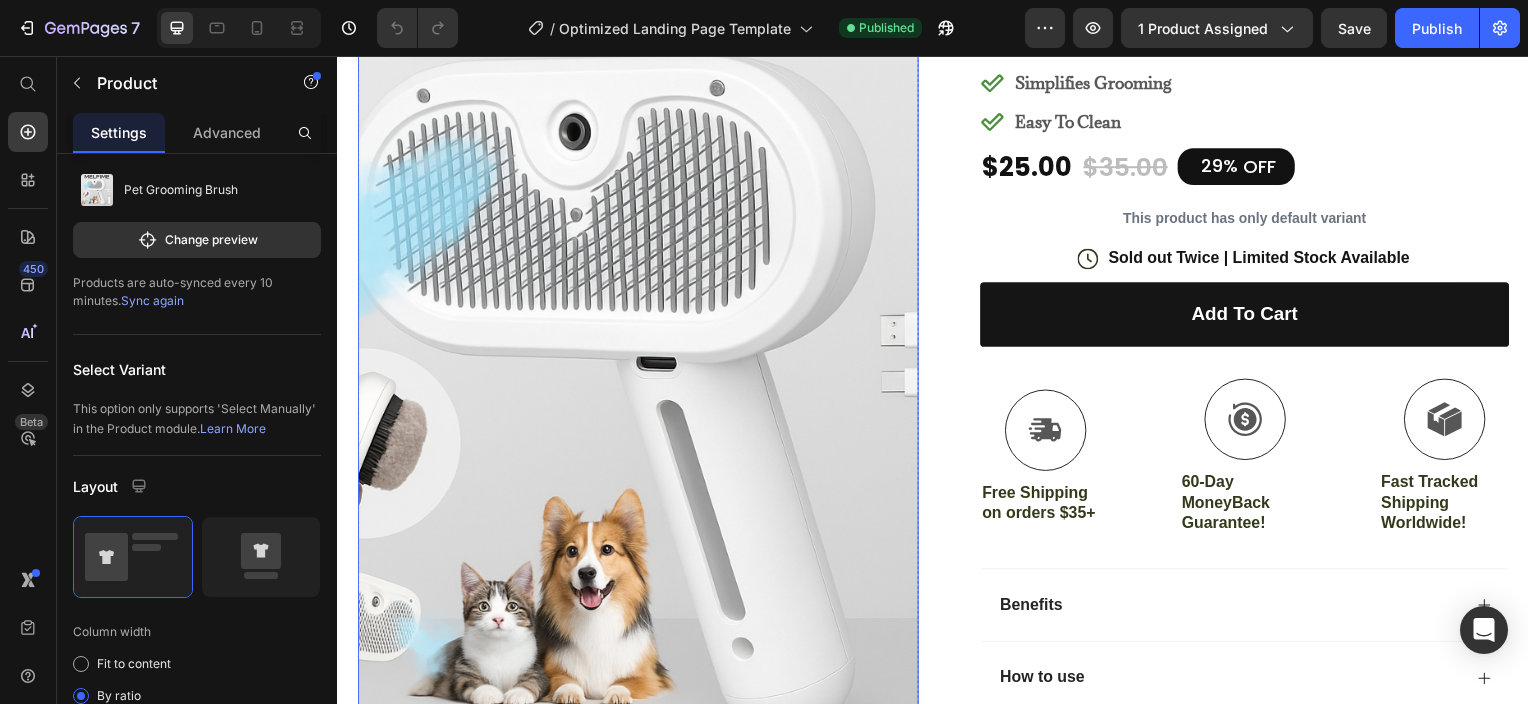 scroll, scrollTop: 100, scrollLeft: 0, axis: vertical 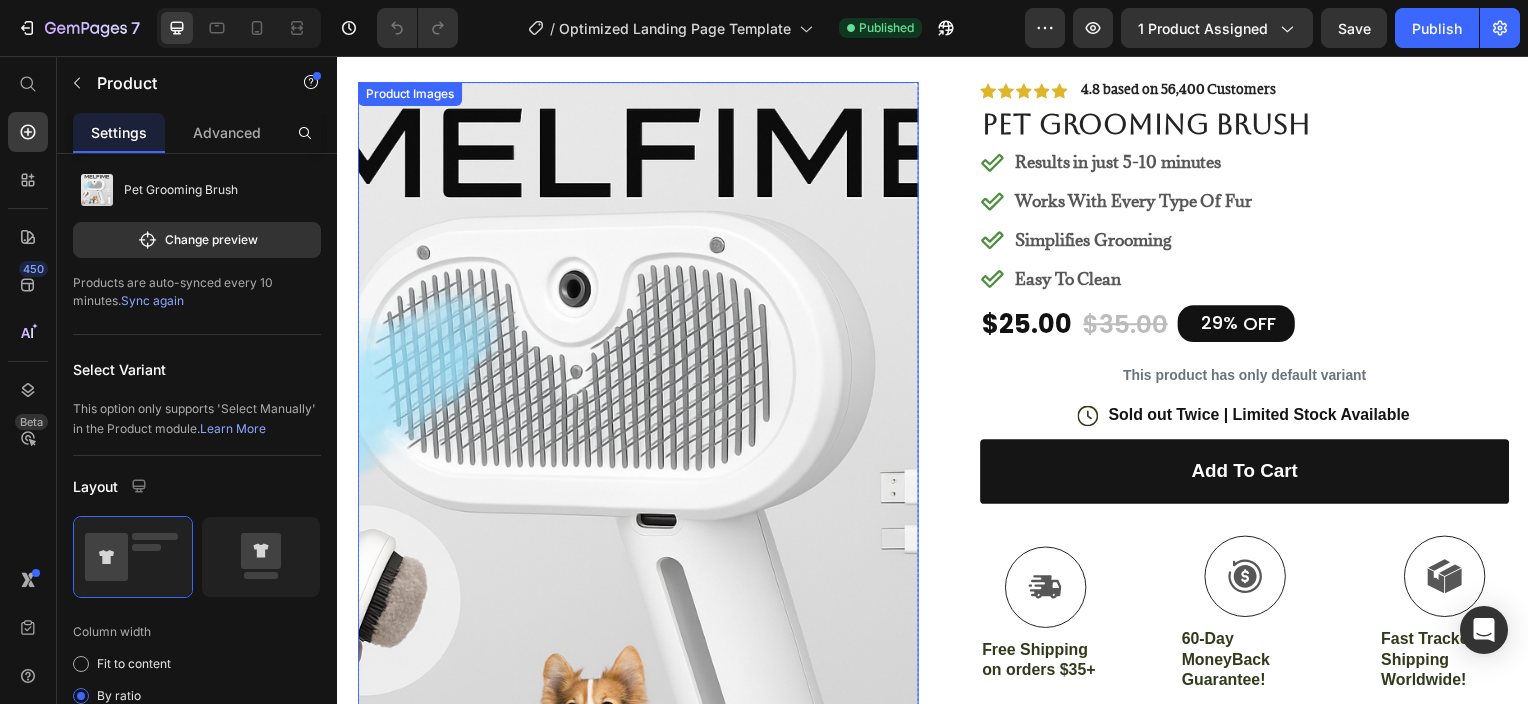 click at bounding box center (639, 506) 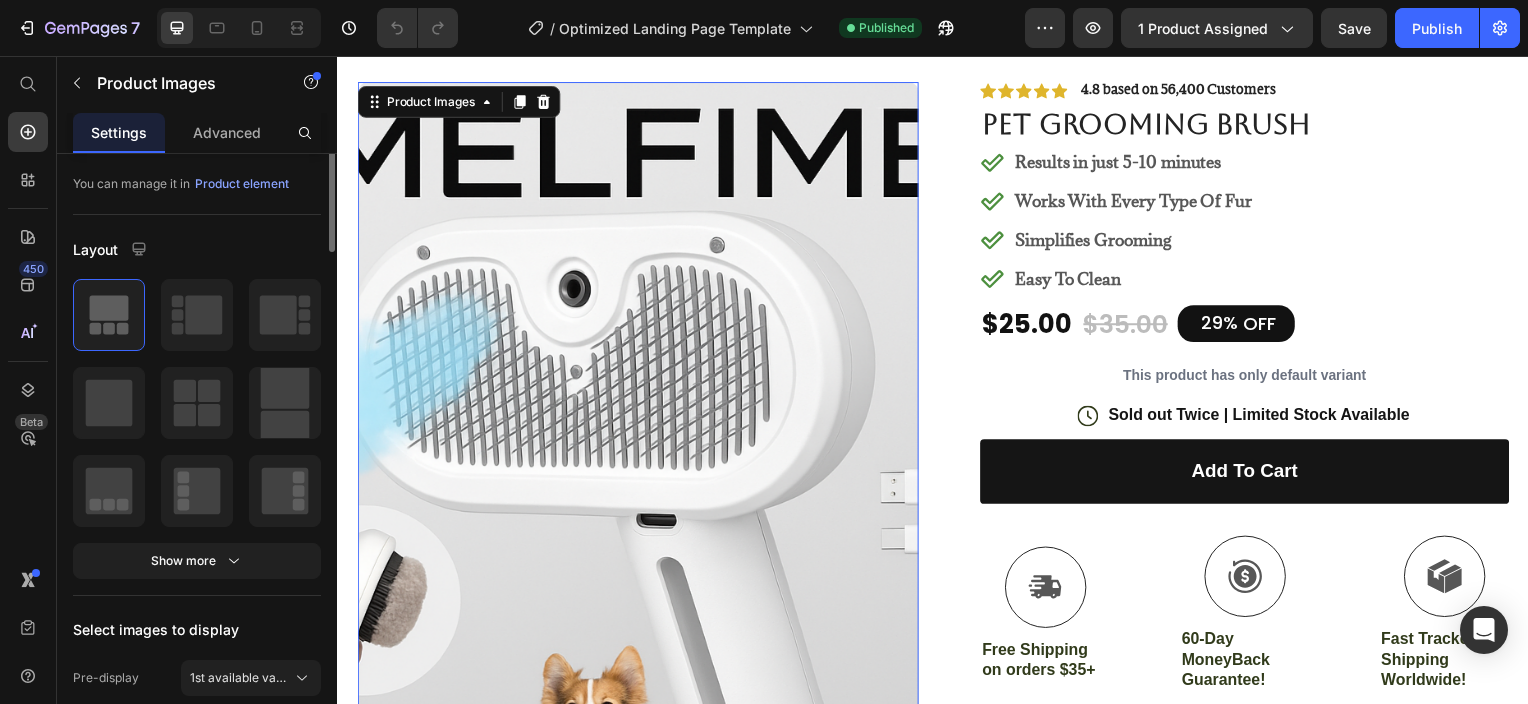 scroll, scrollTop: 0, scrollLeft: 0, axis: both 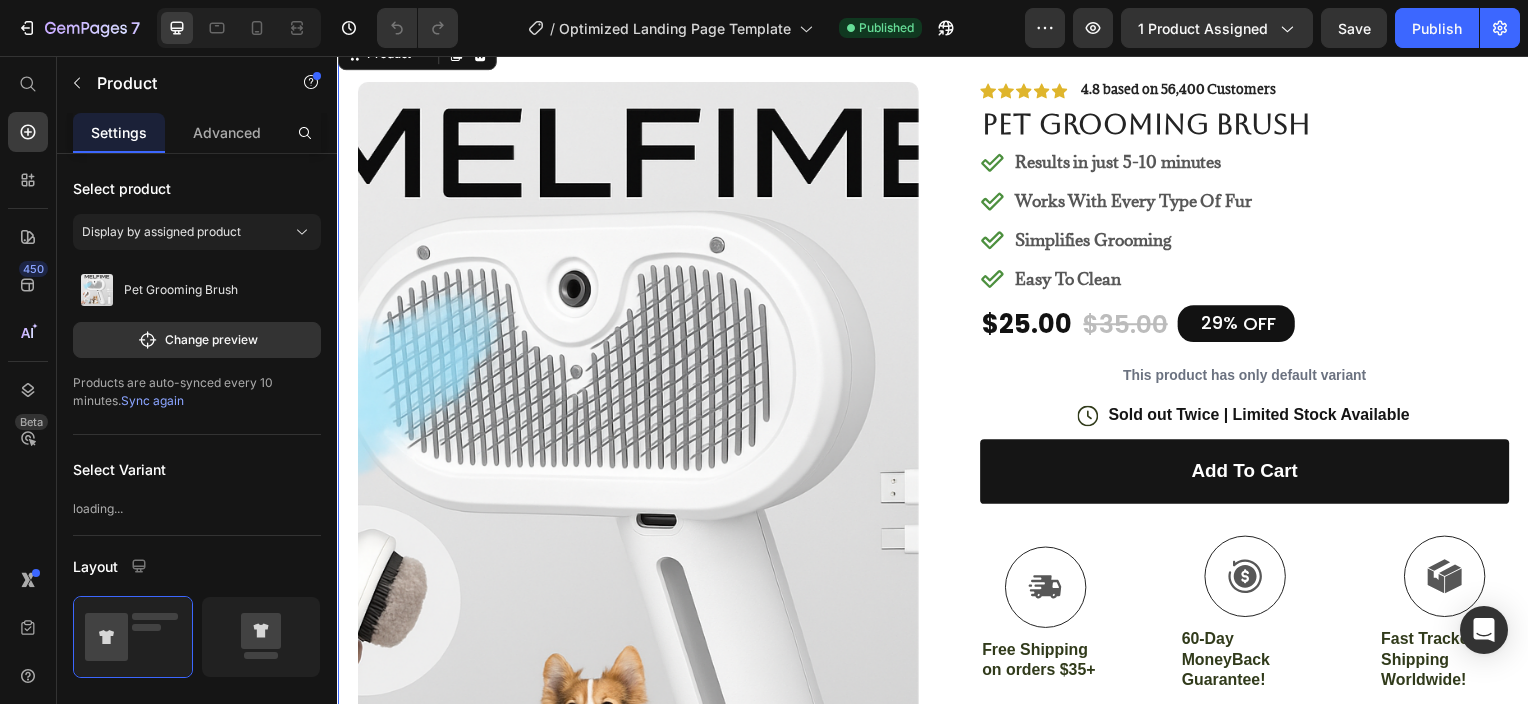 click on "Product Images #1 Pet Grooming Product of 2025 Text Block Image Icon Icon Icon Icon Icon Icon List I’ve tried so many flea treatments and sprays, but nothing really worked long-term—until I found  COMFORA Chews!  Within just a few weeks, I noticed a  huge difference —my dog stopped scratching, her coat looked shinier, and I wasn’t seeing fleas or ticks after walks anymore. The best part?  It’s natural, mess-free, and she actually loves taking it.  I feel so much better knowing she’s protected daily—and I’ve never felt more confident as a dog parent. Highly recommend! Text Block
Icon Hannah N. (Houston, USA) Text Block Row Row Row Icon Icon Icon Icon Icon Icon List 4.8 based on 56,400 Customers Text Block Row Pet Grooming Brush Product Title
Results in just 5-10 minutes
Works With Every Type Of Fur
Simplifies Grooming
Easy To Clean Item List $25.00 Product Price $35.00 Product Price 29% OFF Row" at bounding box center [937, 773] 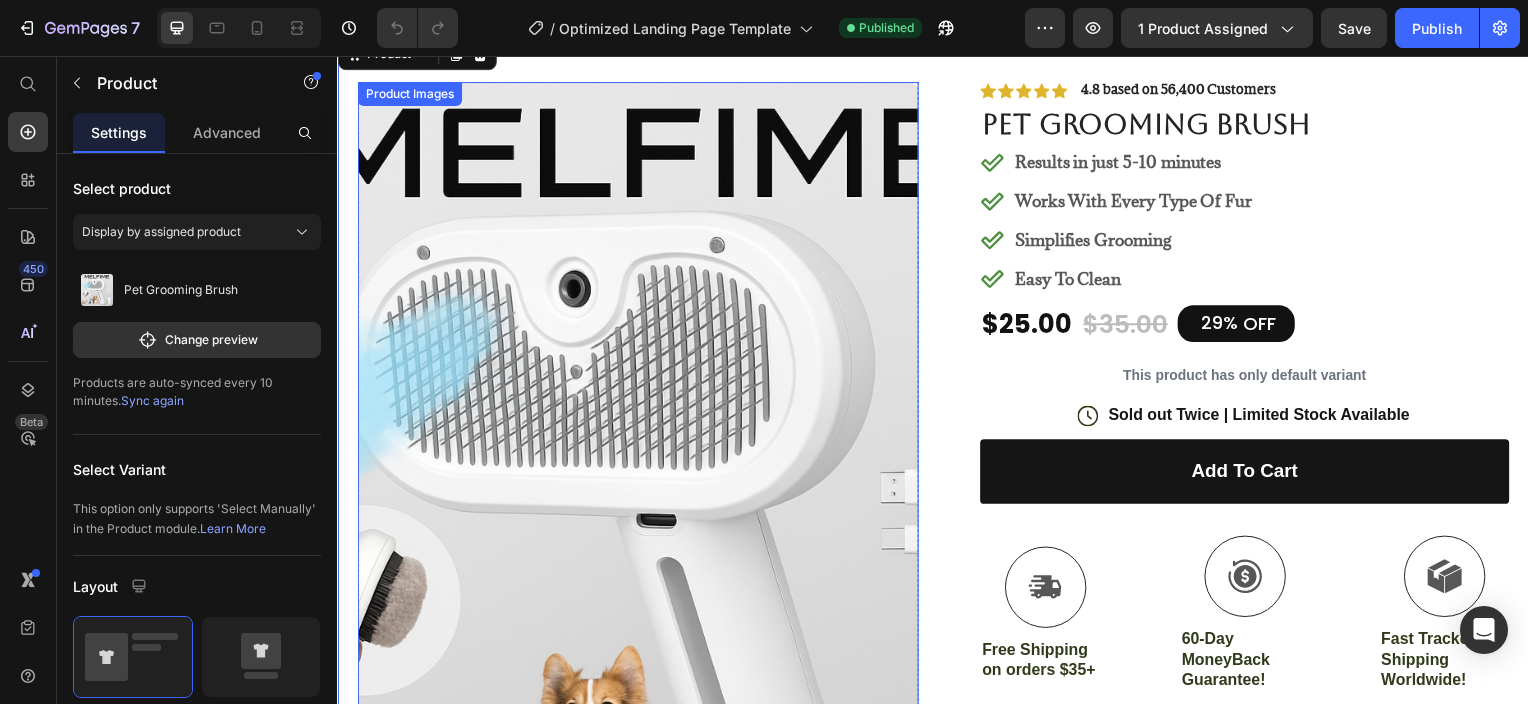 click at bounding box center (639, 506) 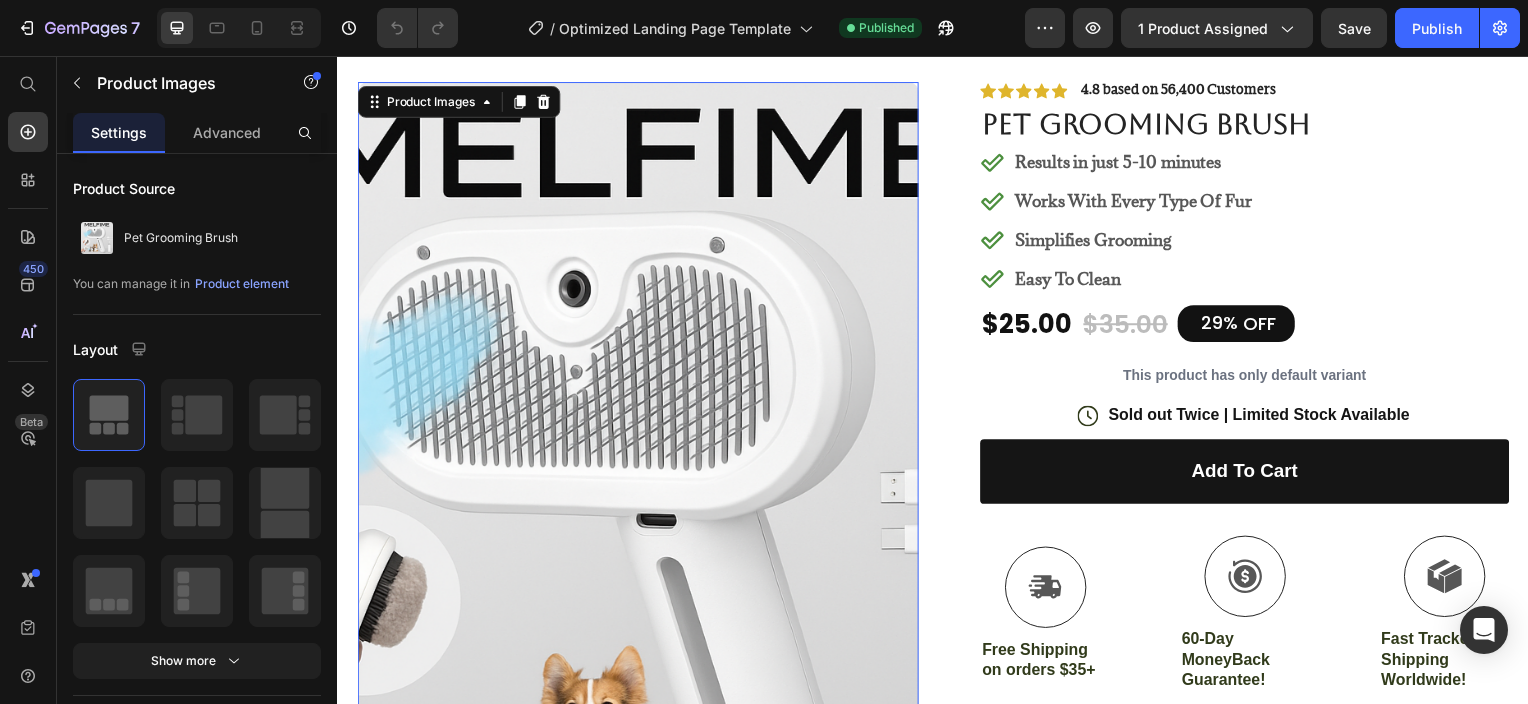 click at bounding box center [639, 506] 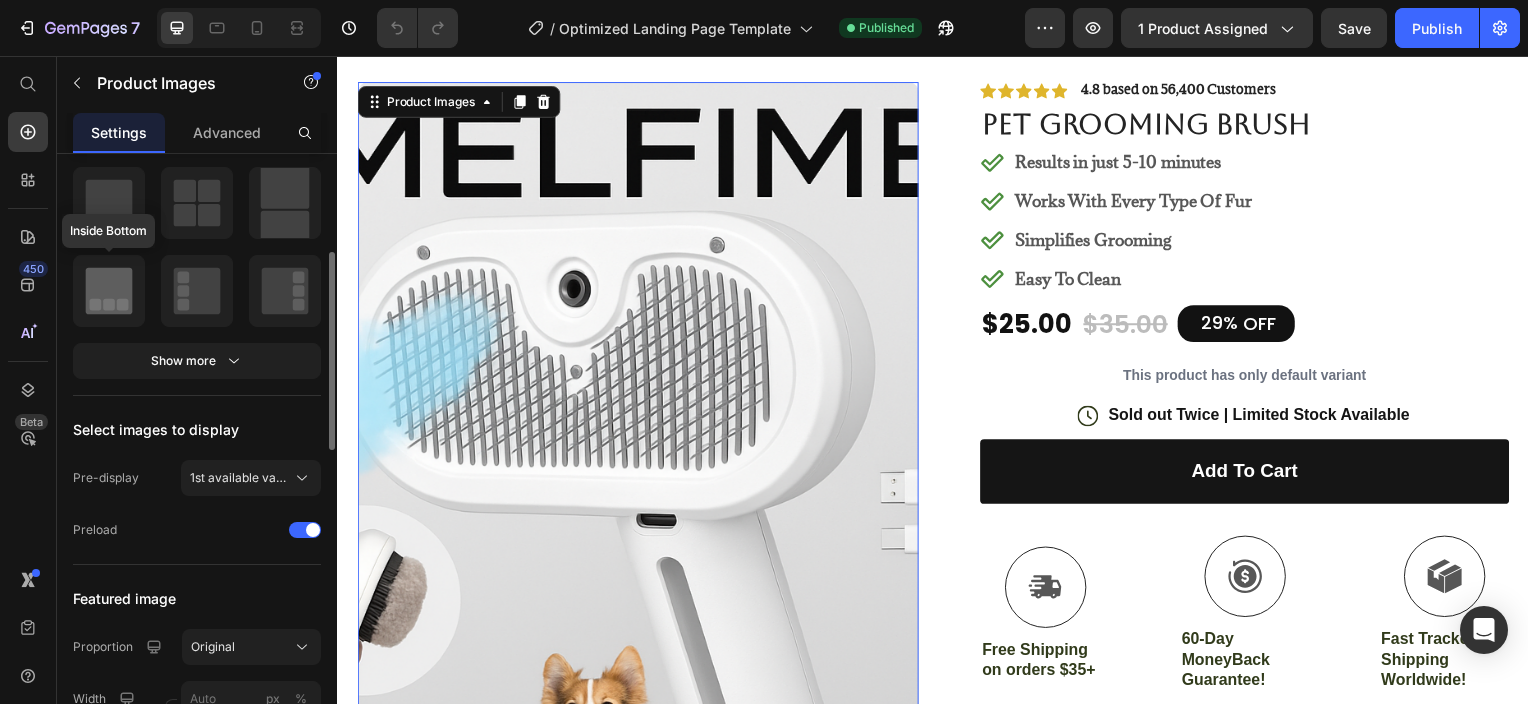 scroll, scrollTop: 600, scrollLeft: 0, axis: vertical 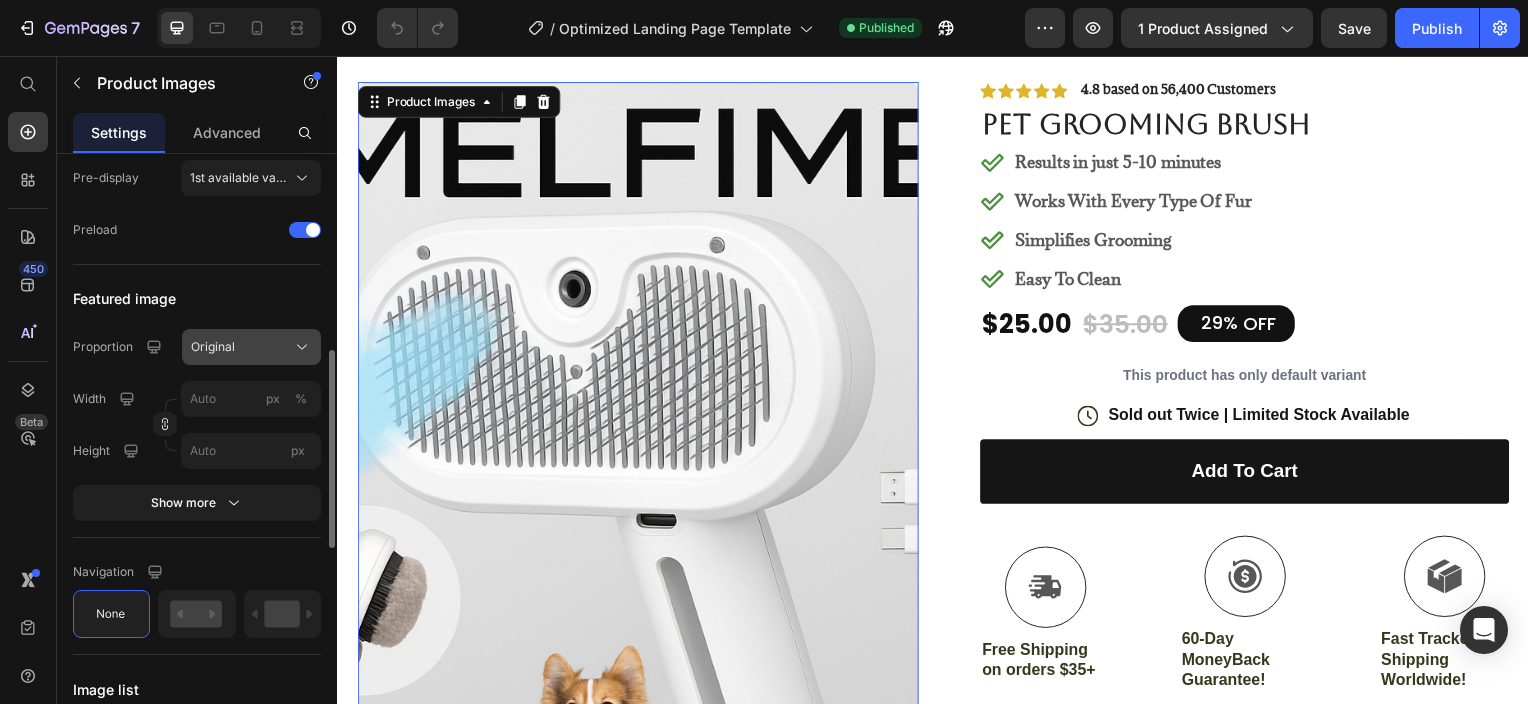 click on "Original" 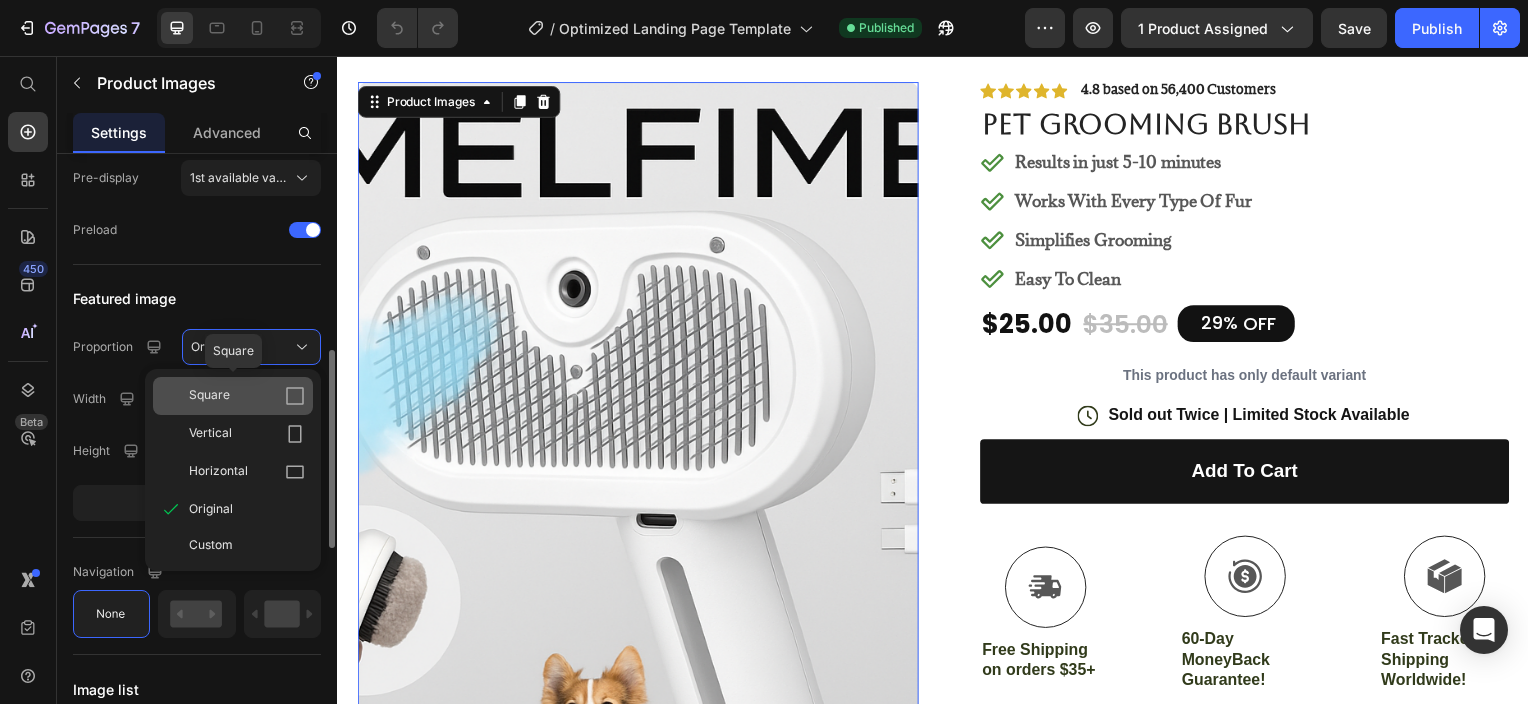 click 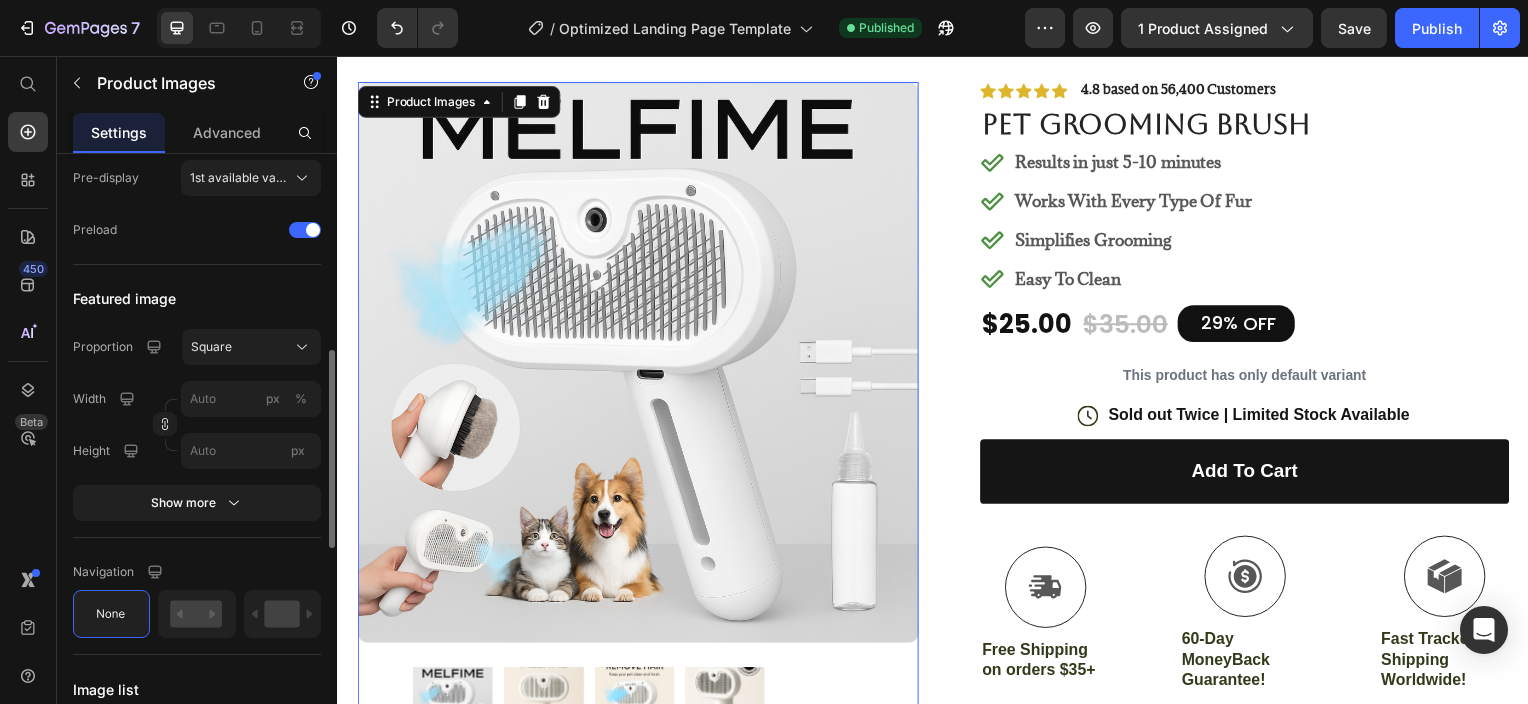 click at bounding box center [544, 711] 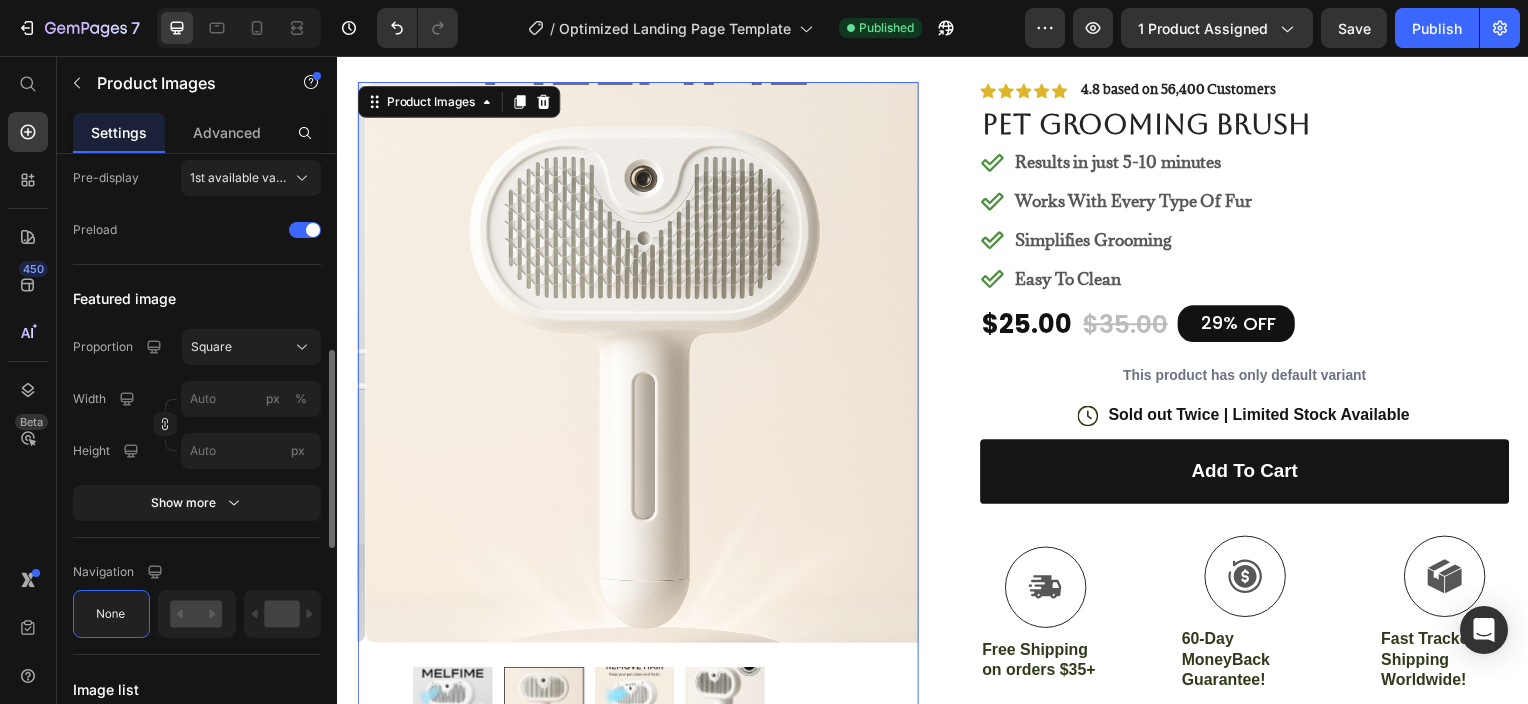 click at bounding box center [636, 711] 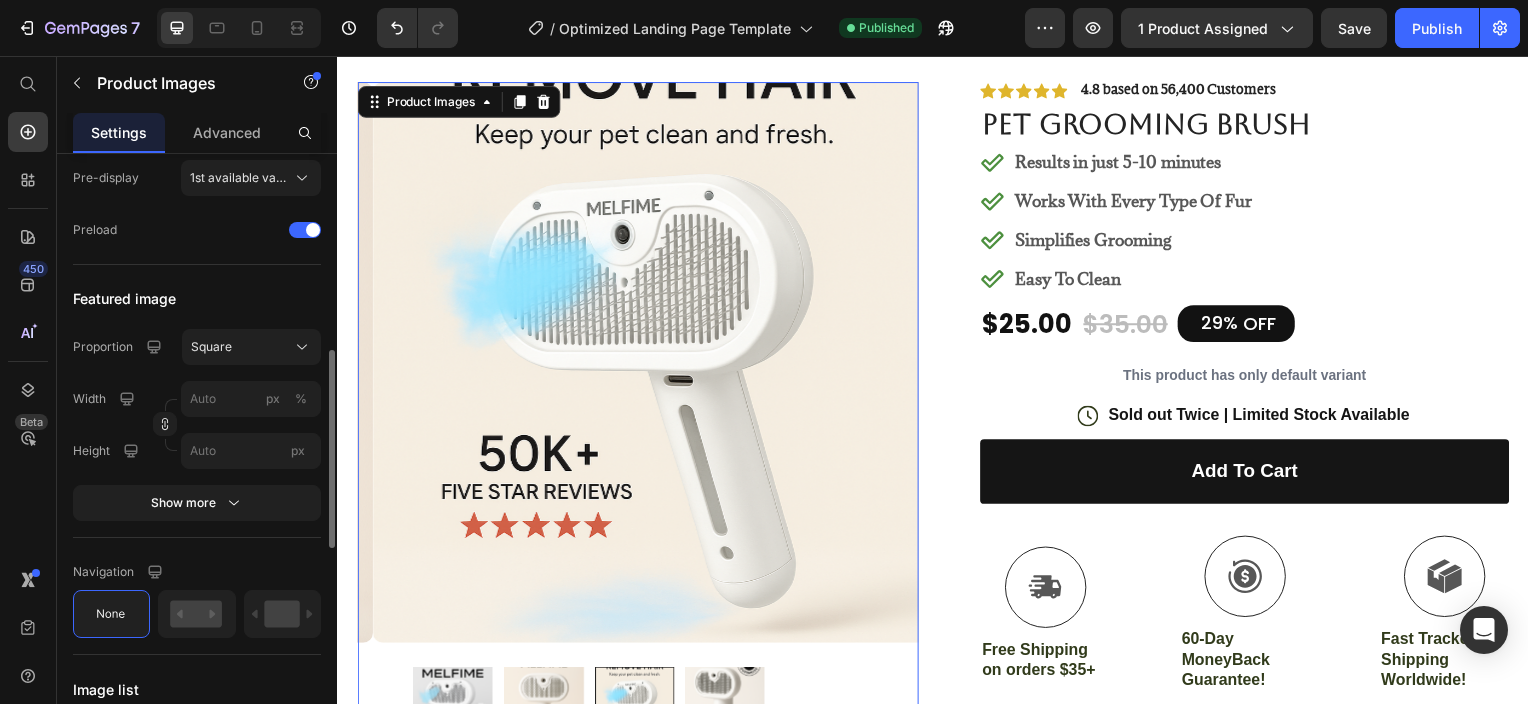 click at bounding box center [727, 711] 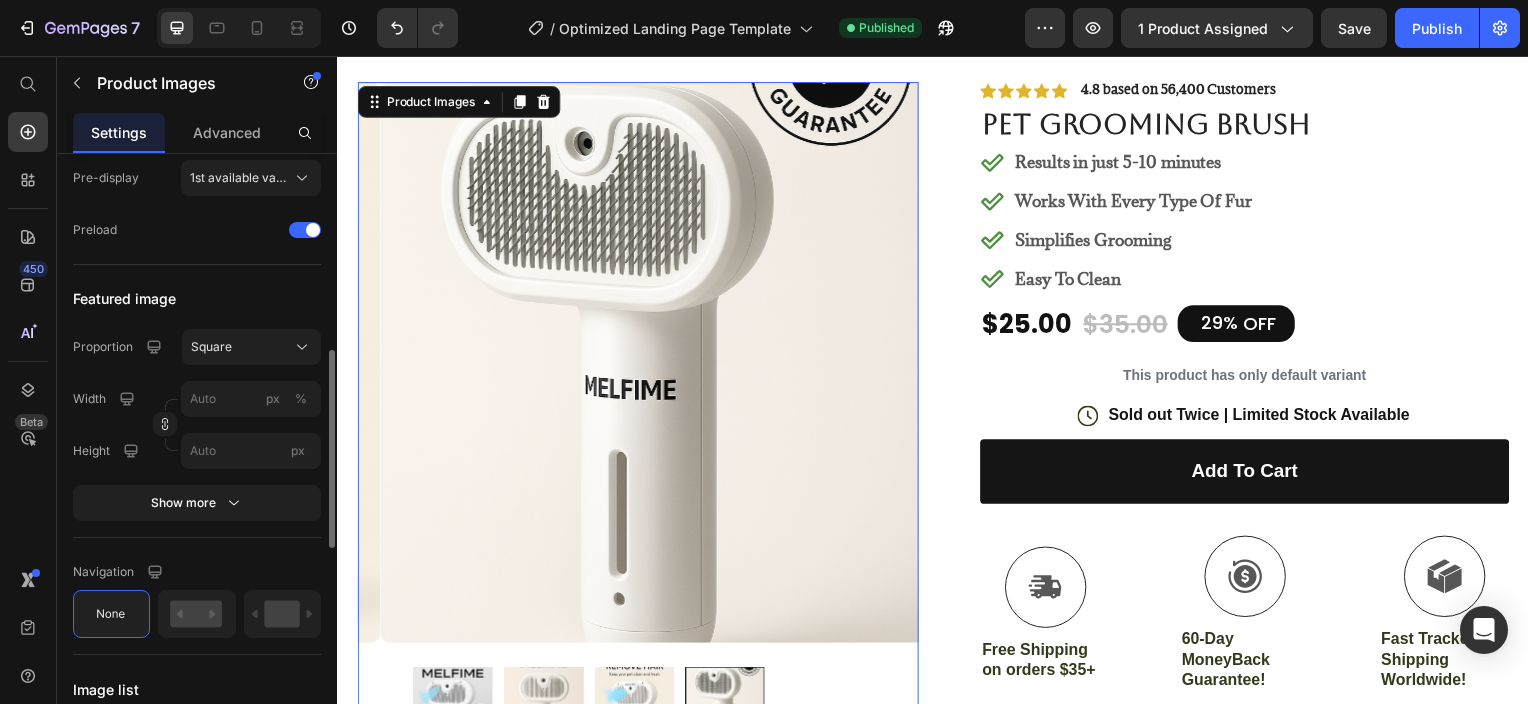 click at bounding box center [453, 711] 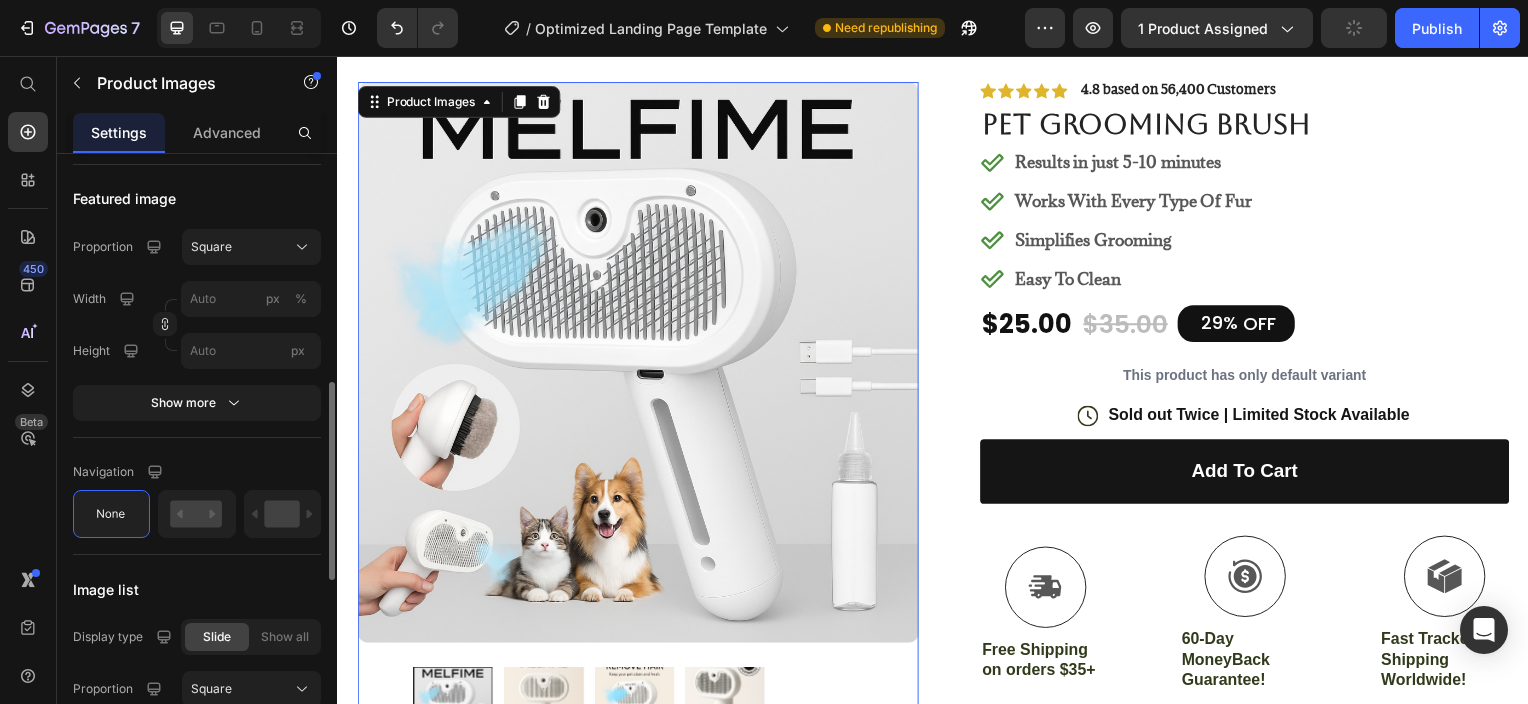 scroll, scrollTop: 400, scrollLeft: 0, axis: vertical 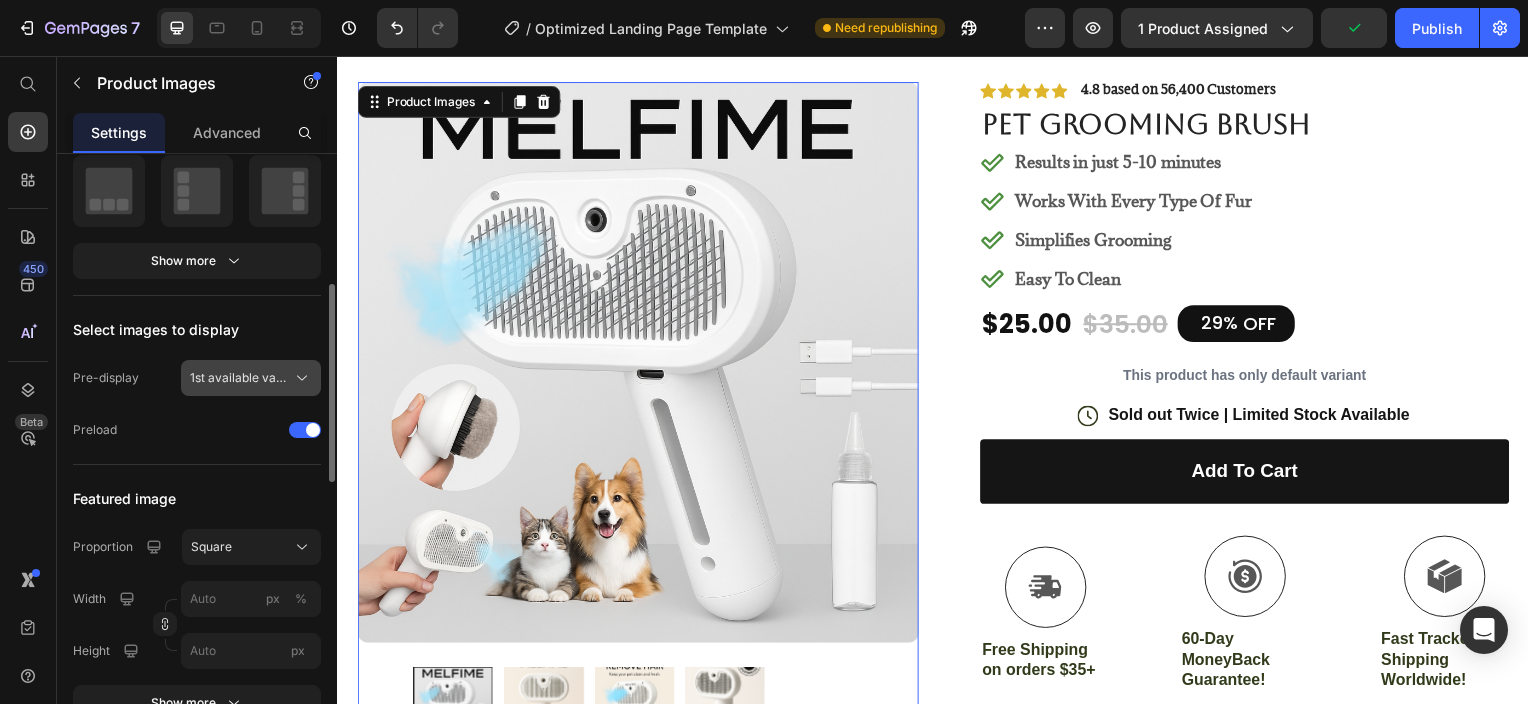 click on "1st available variant" at bounding box center [239, 378] 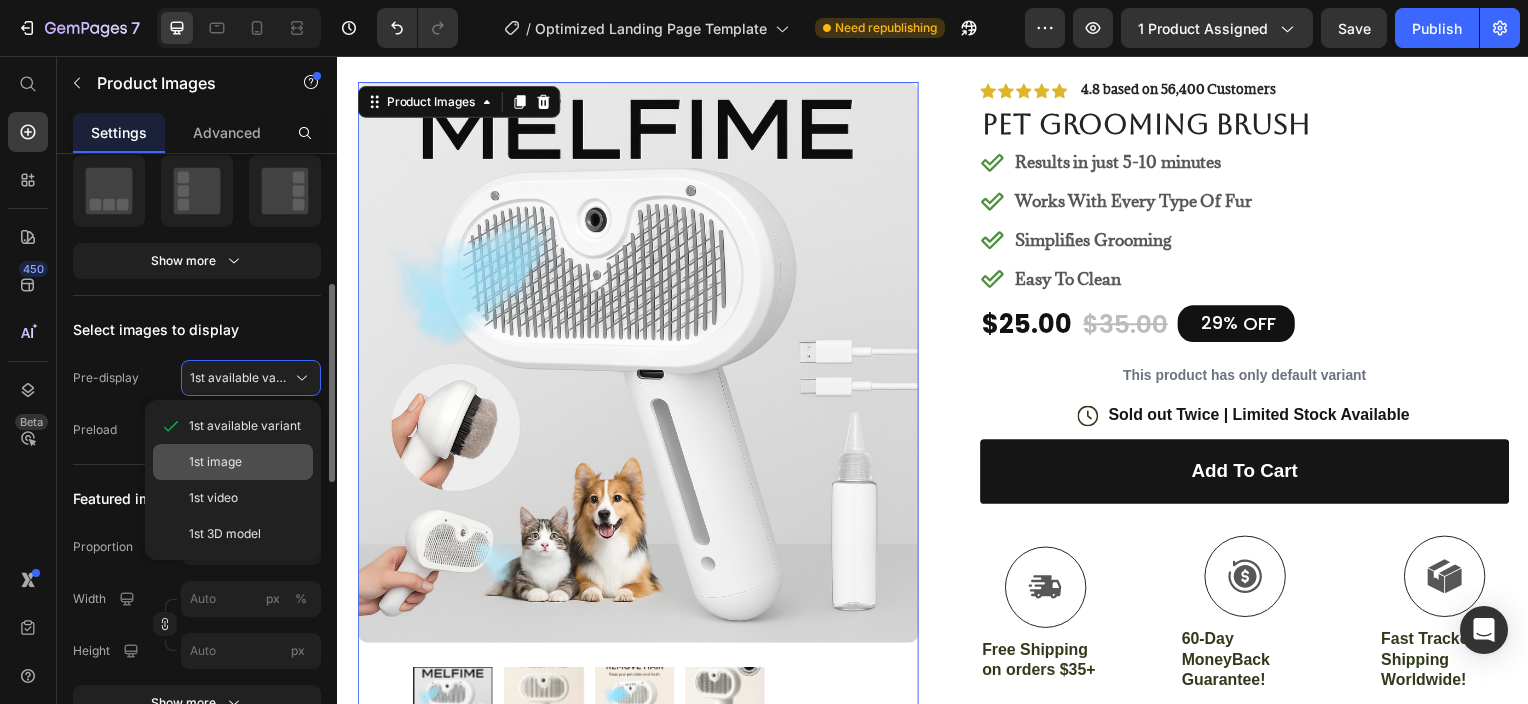 click on "1st image" at bounding box center [215, 462] 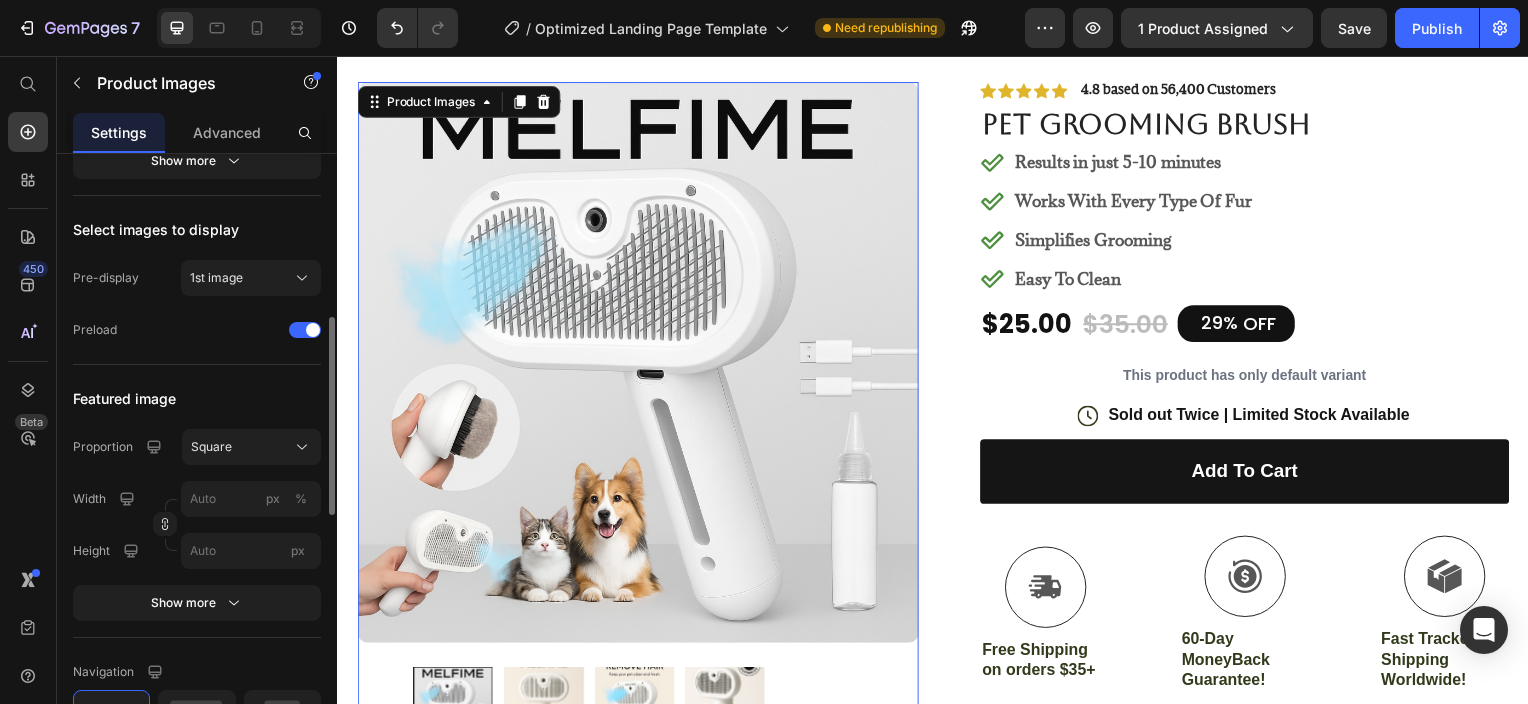 scroll, scrollTop: 600, scrollLeft: 0, axis: vertical 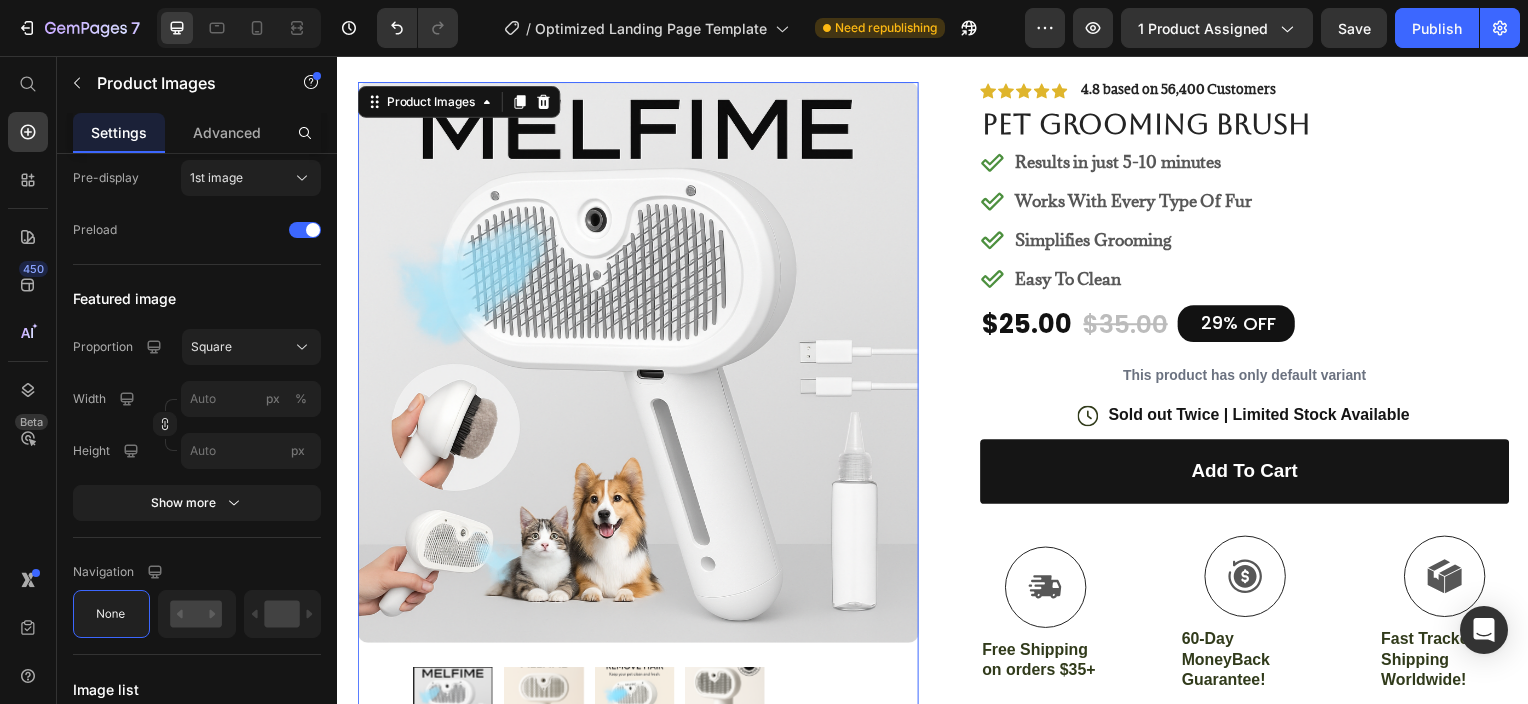 click at bounding box center [544, 711] 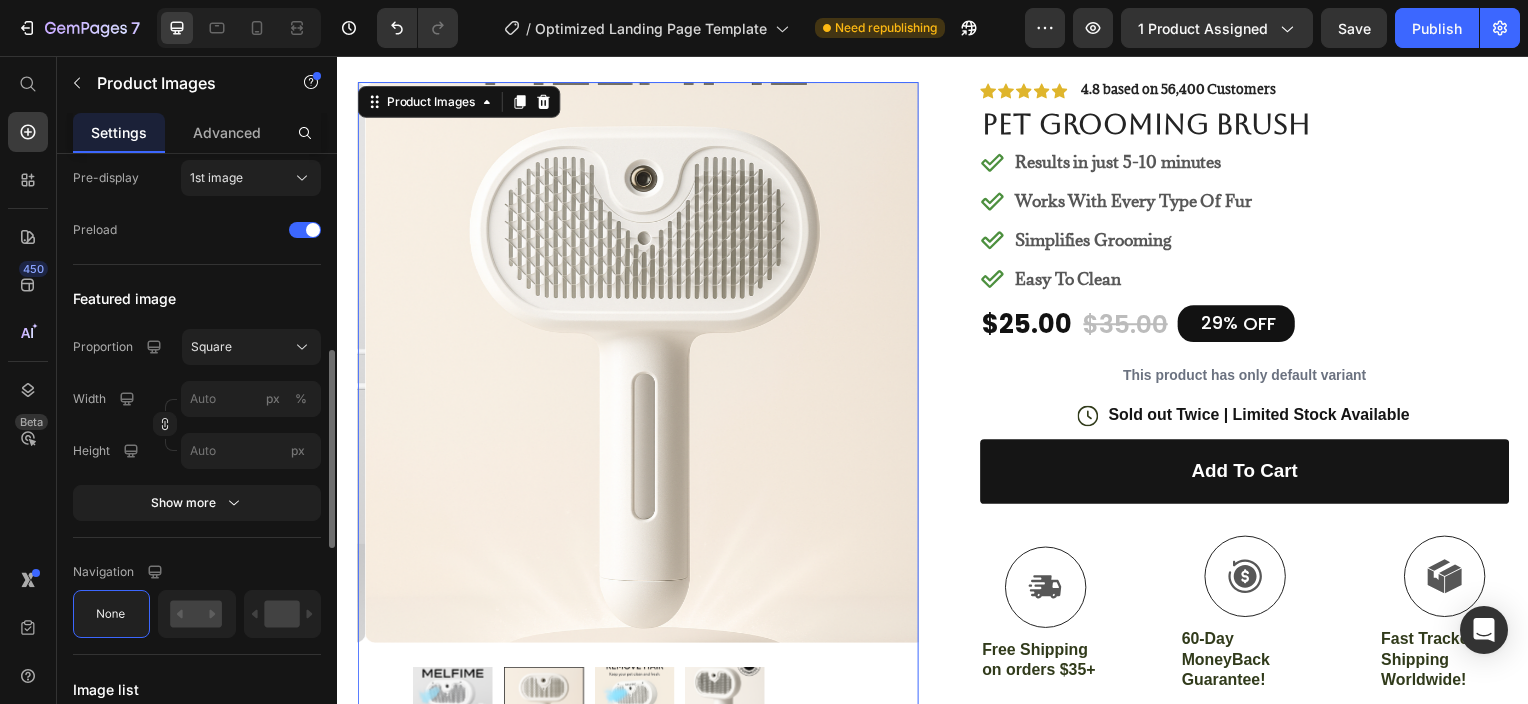 click on "Featured image Proportion Square Width px % Height px Show more" 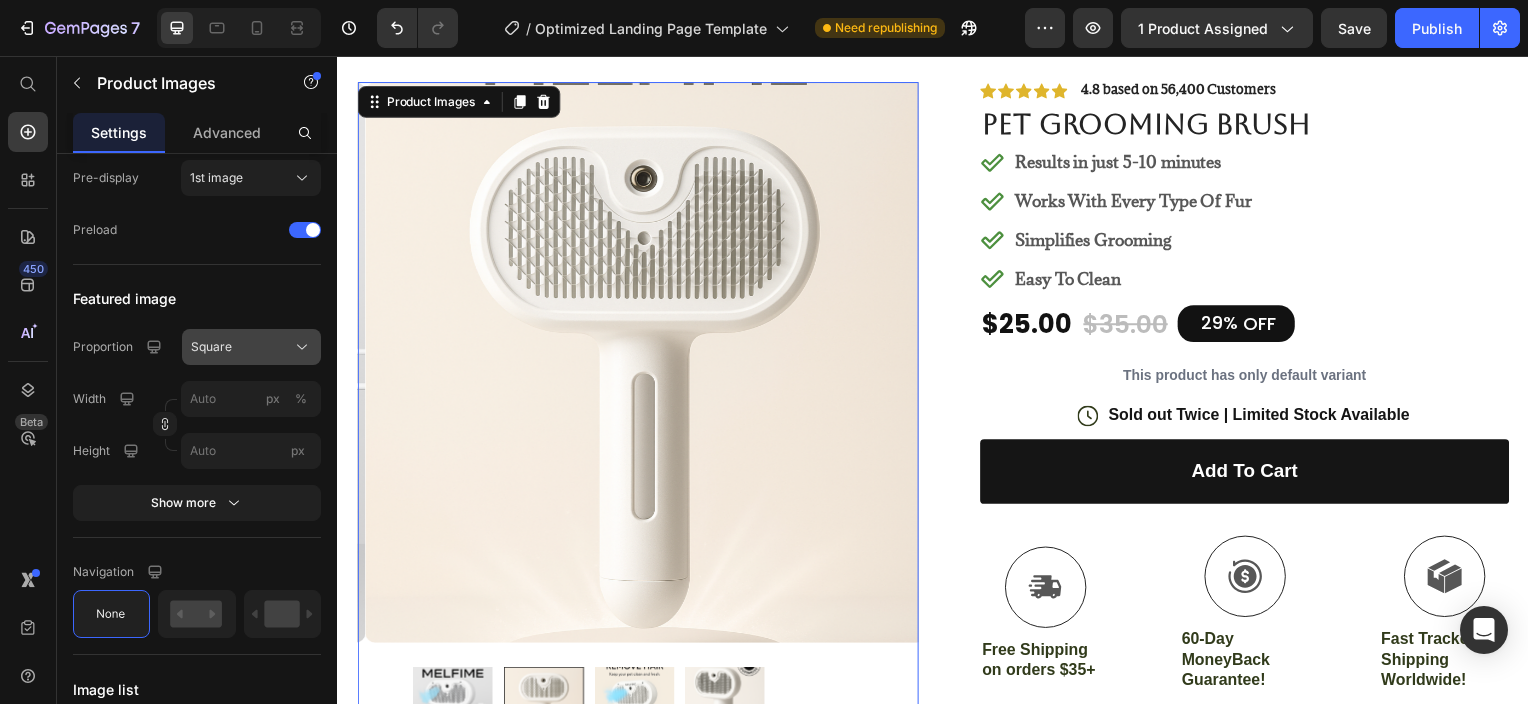 click on "Square" at bounding box center (251, 347) 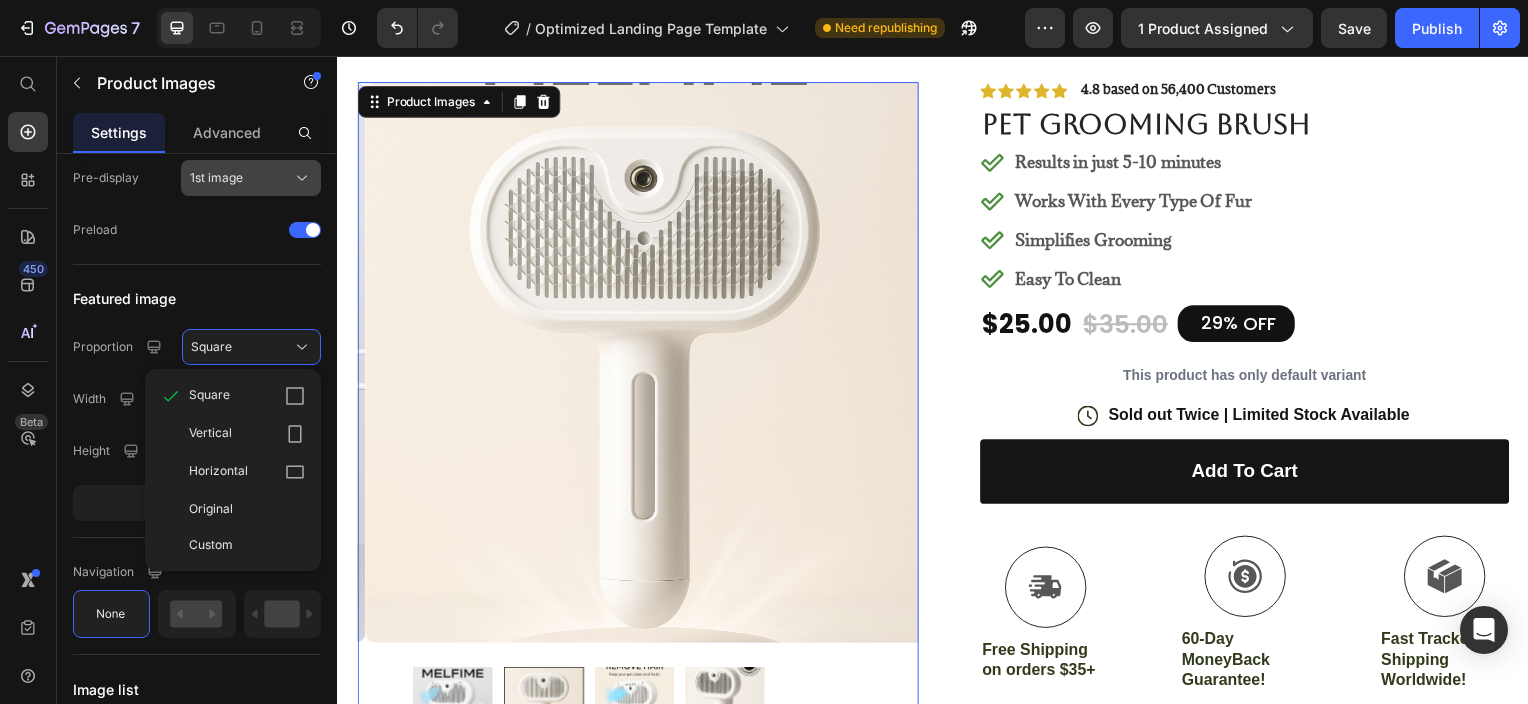 click on "1st image" at bounding box center (216, 178) 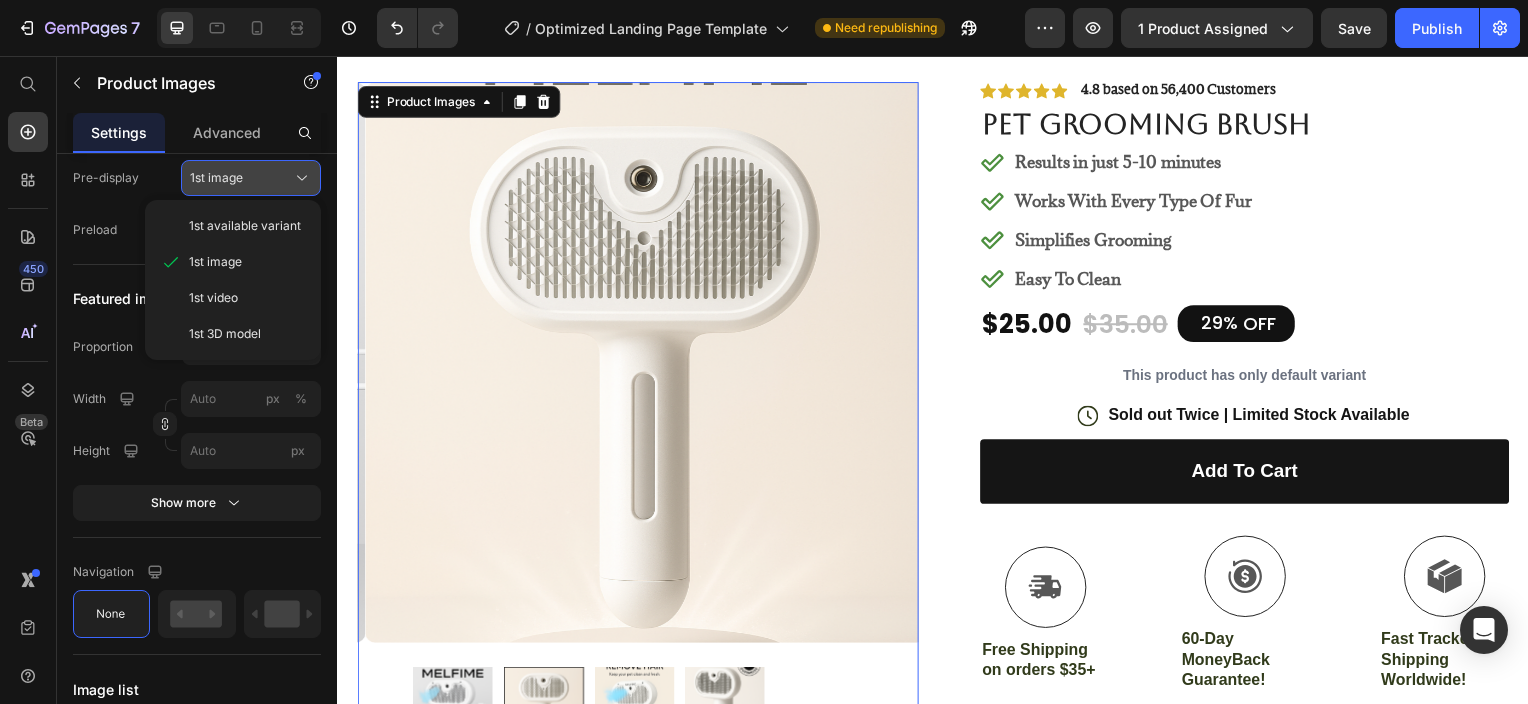 click on "1st image" 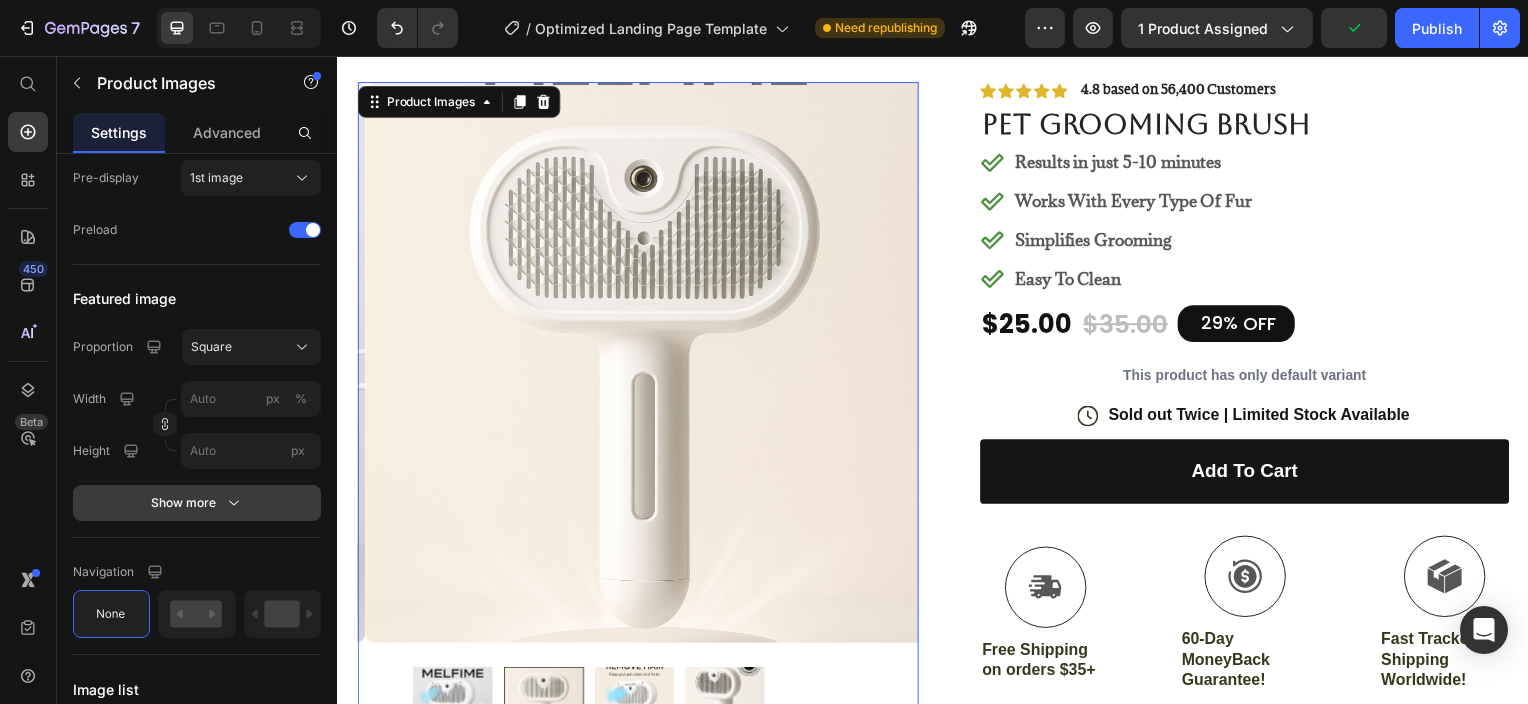 click 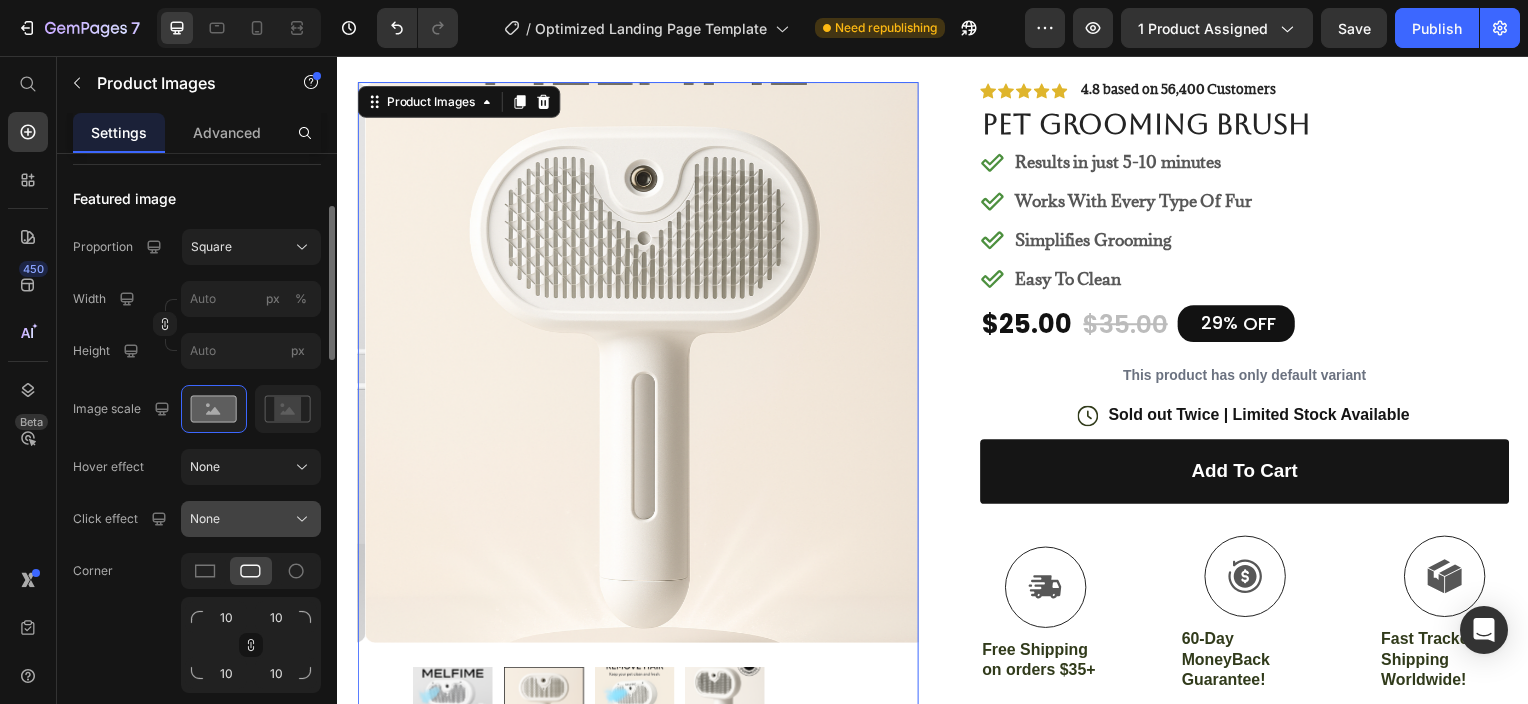 scroll, scrollTop: 800, scrollLeft: 0, axis: vertical 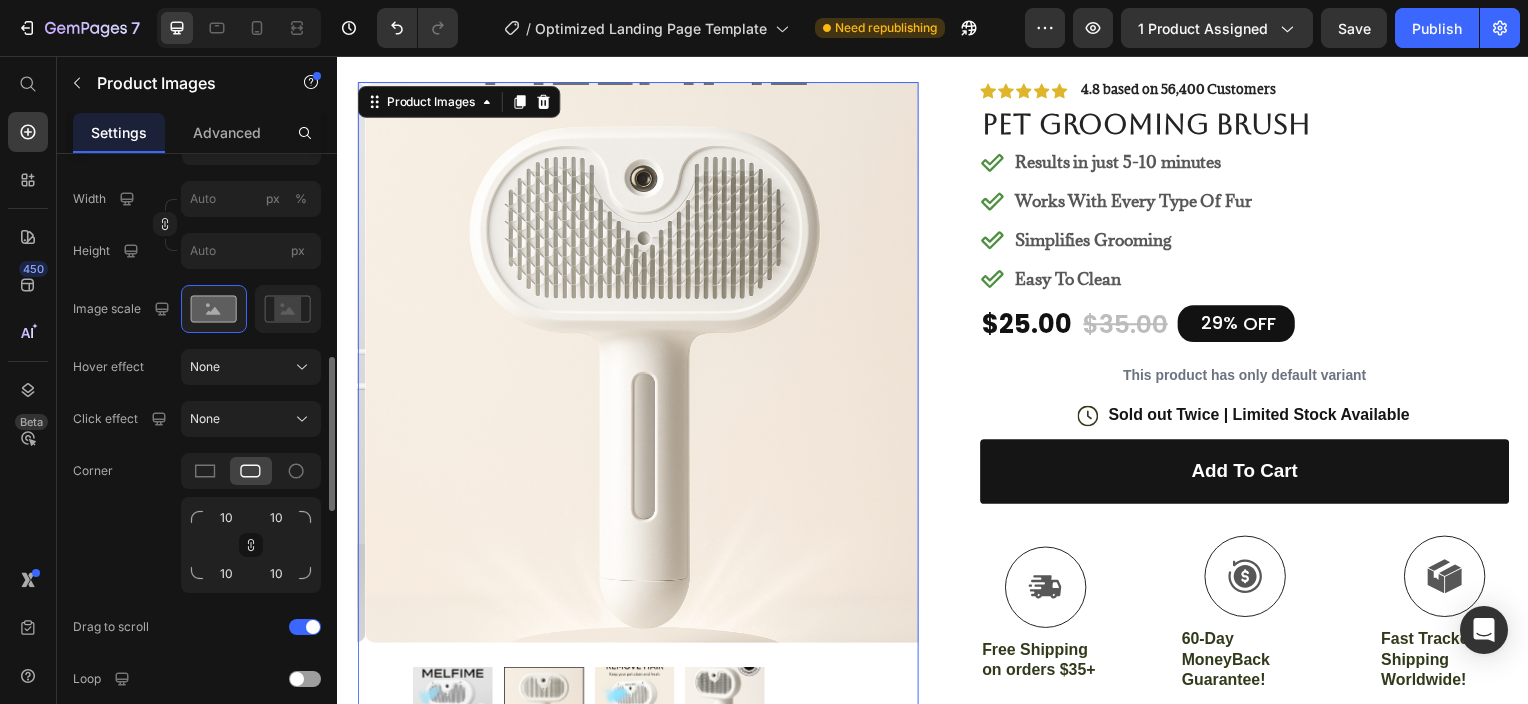 click at bounding box center [453, 711] 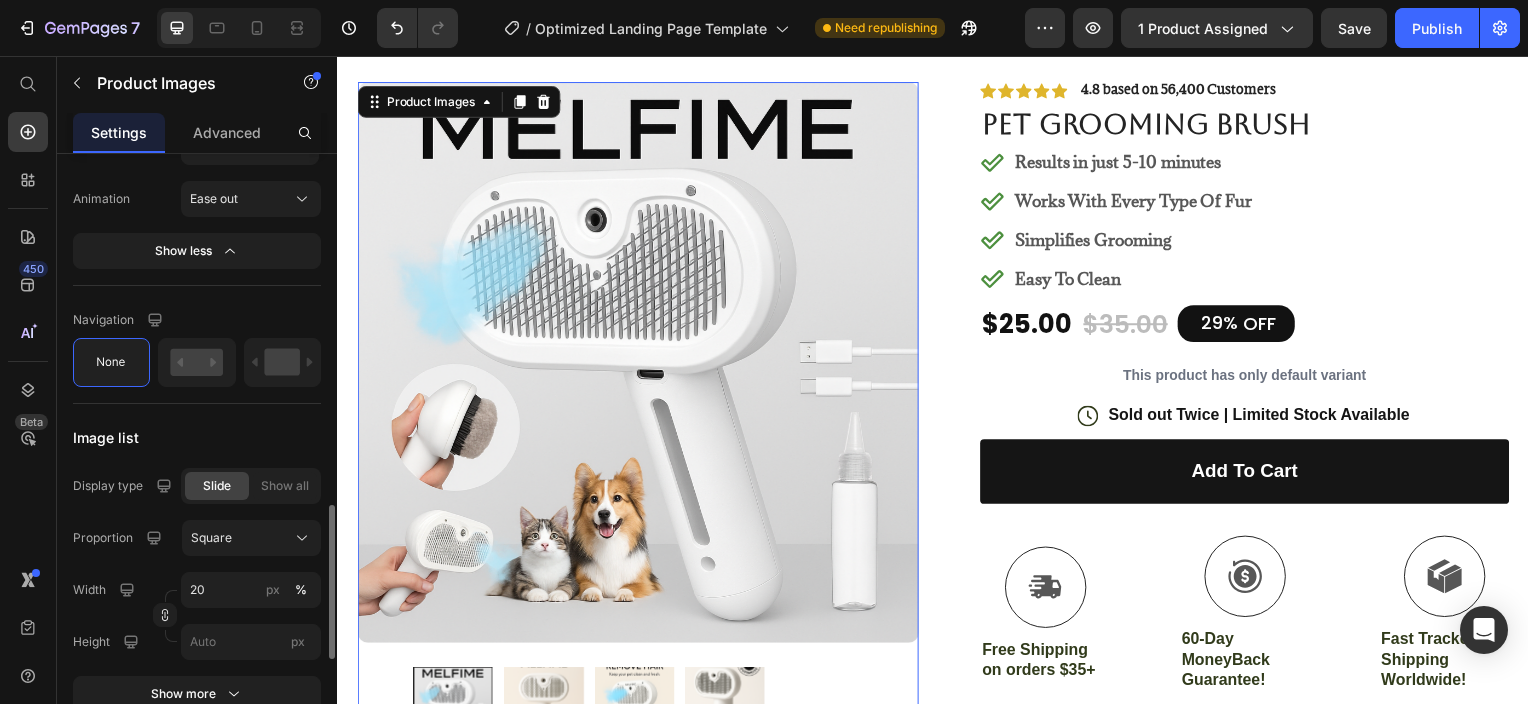 scroll, scrollTop: 1484, scrollLeft: 0, axis: vertical 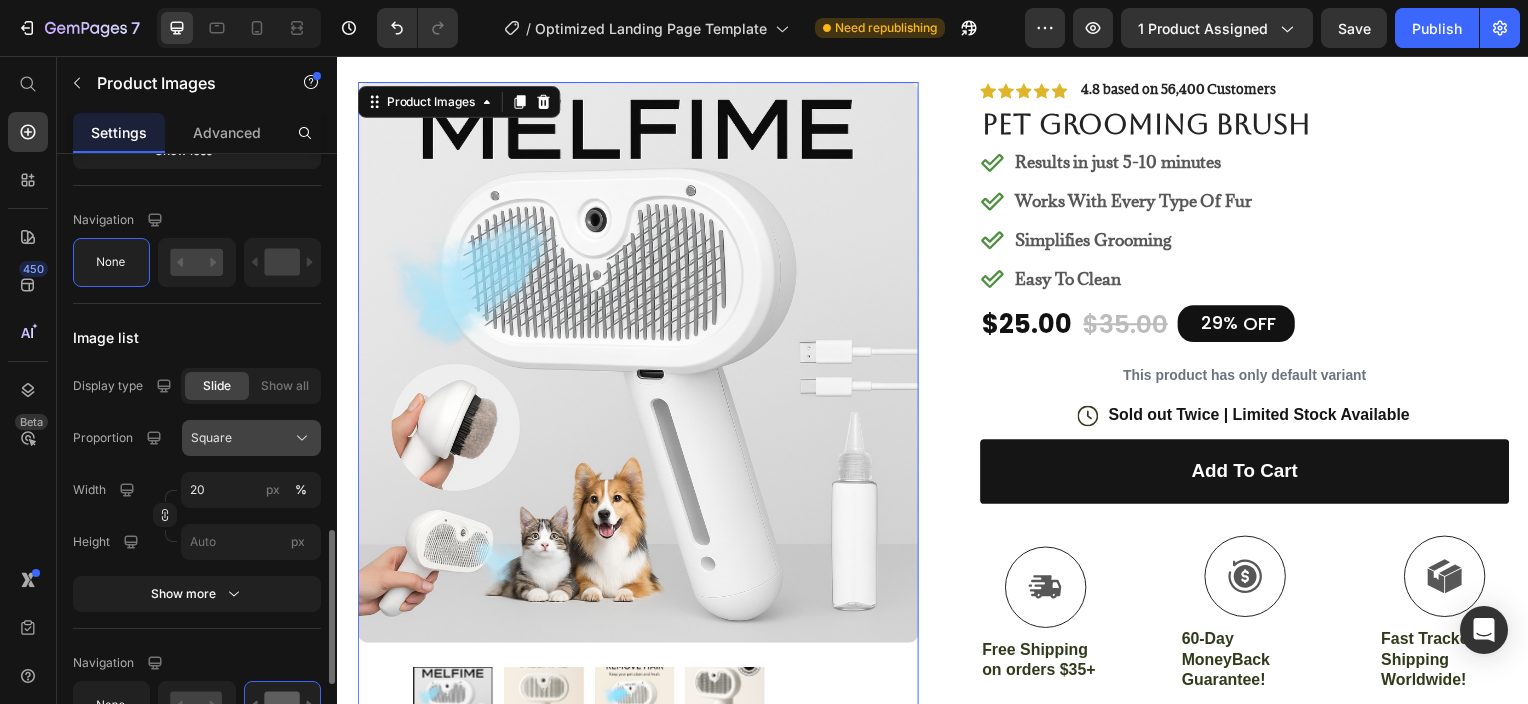 click on "Square" 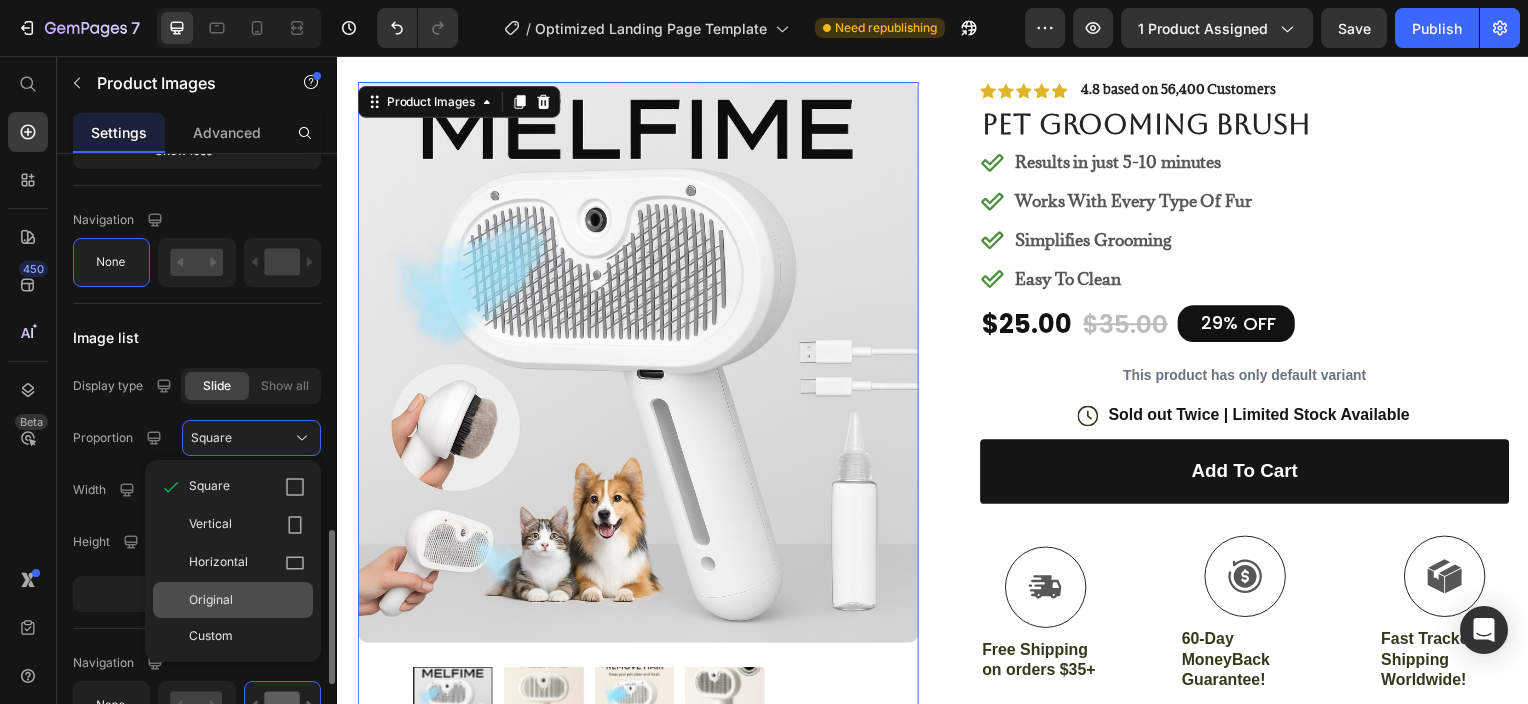 click on "Original" 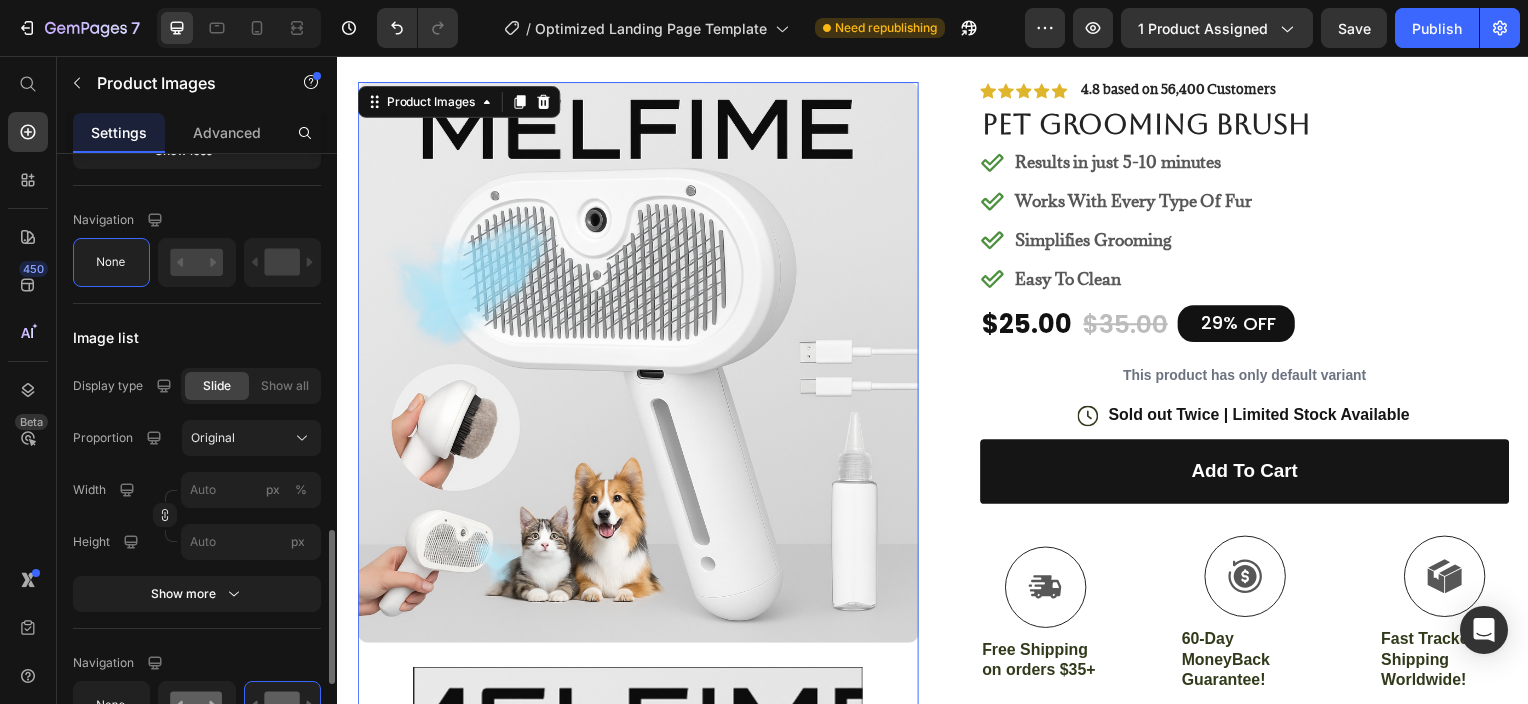 scroll, scrollTop: 1384, scrollLeft: 0, axis: vertical 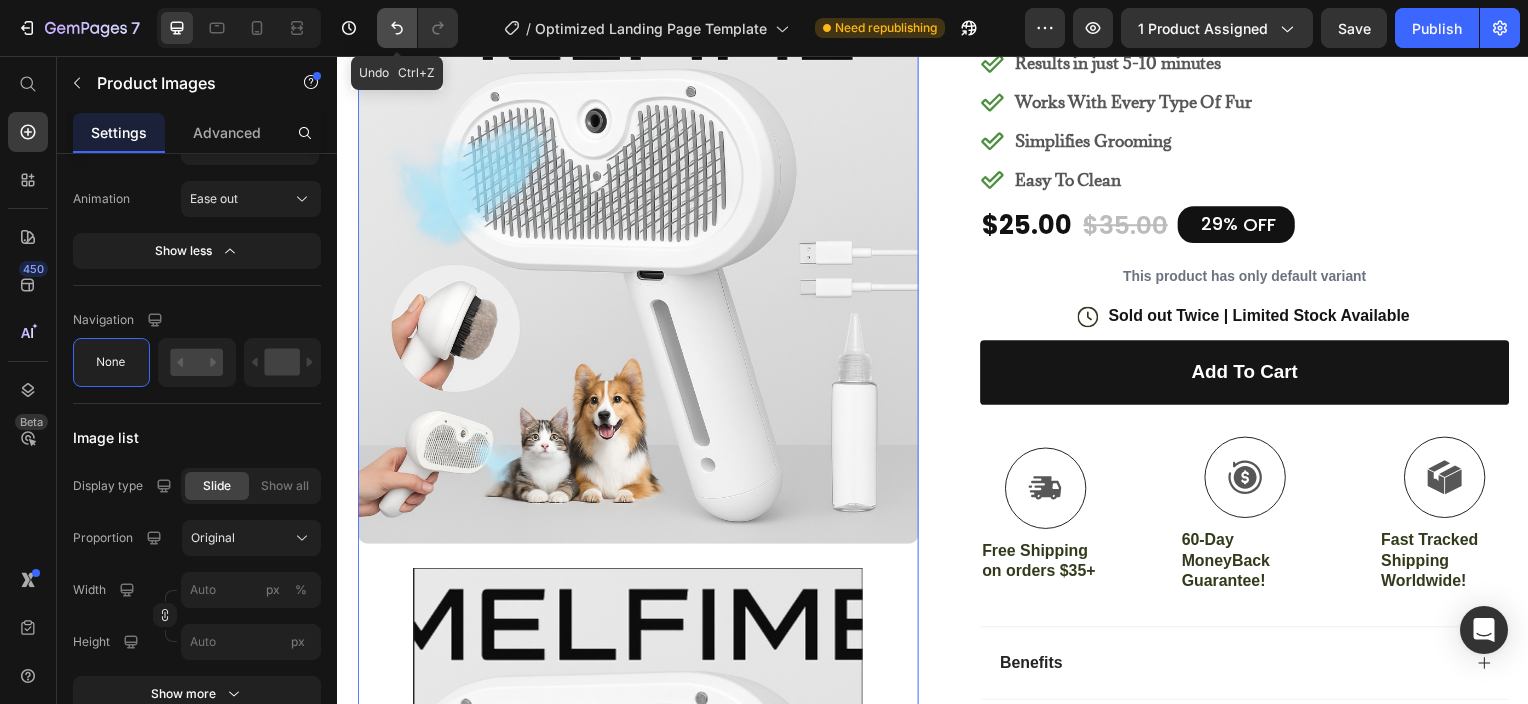 click 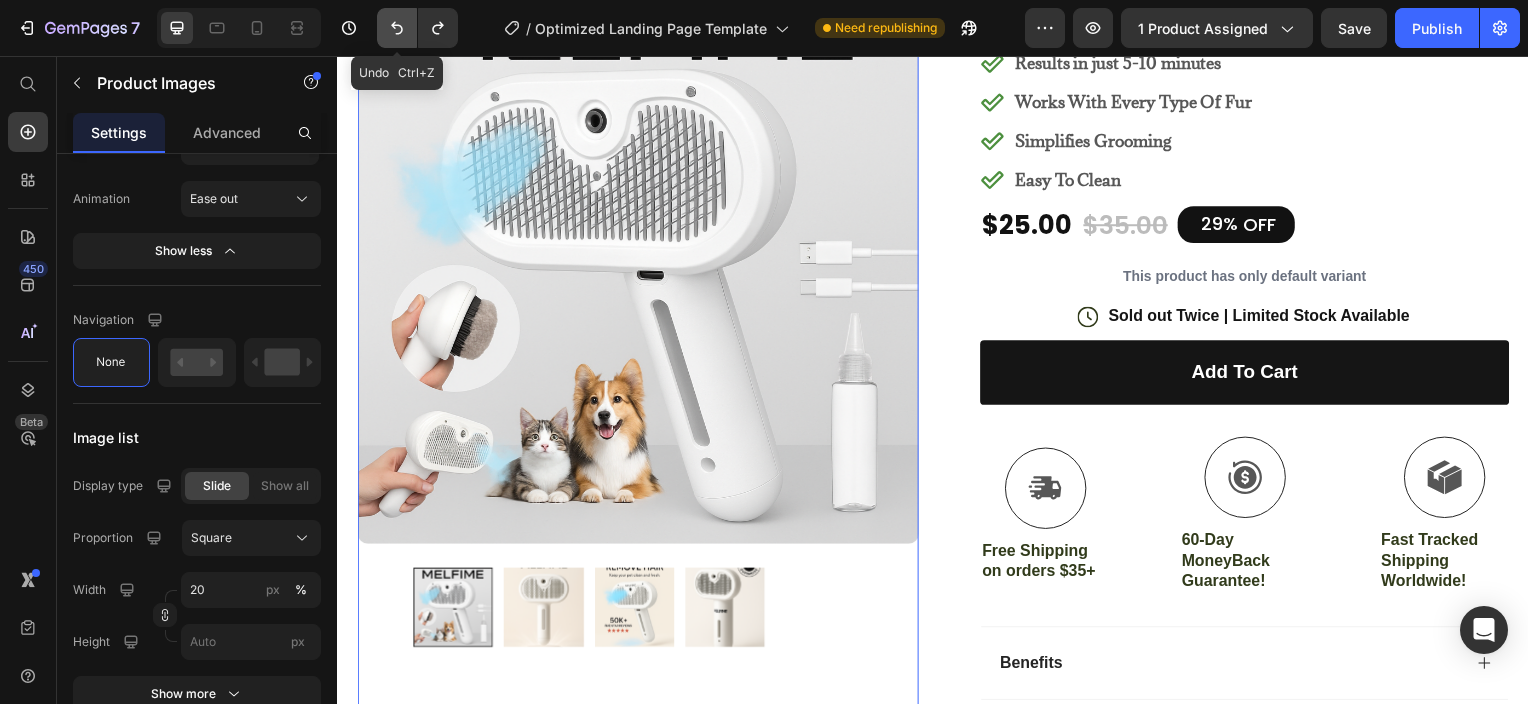 click 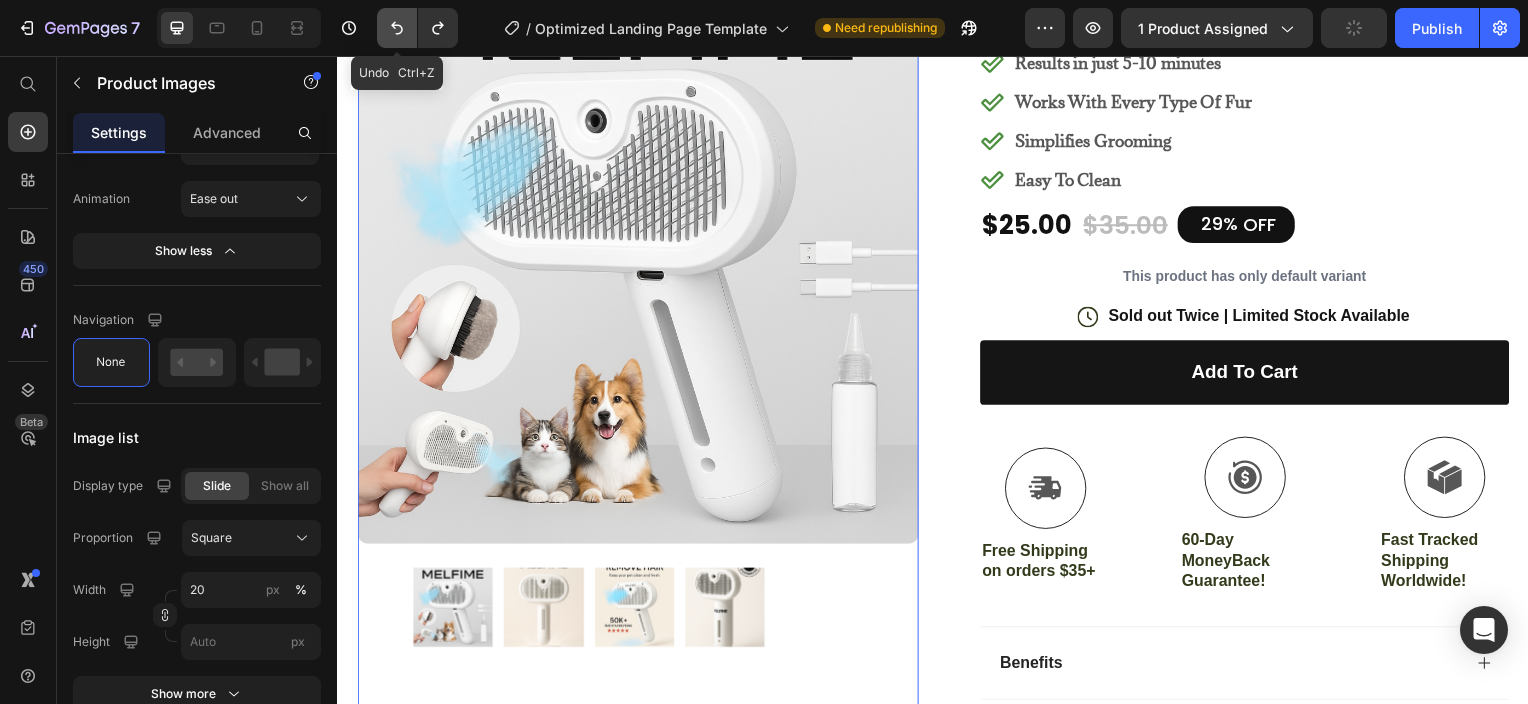 click 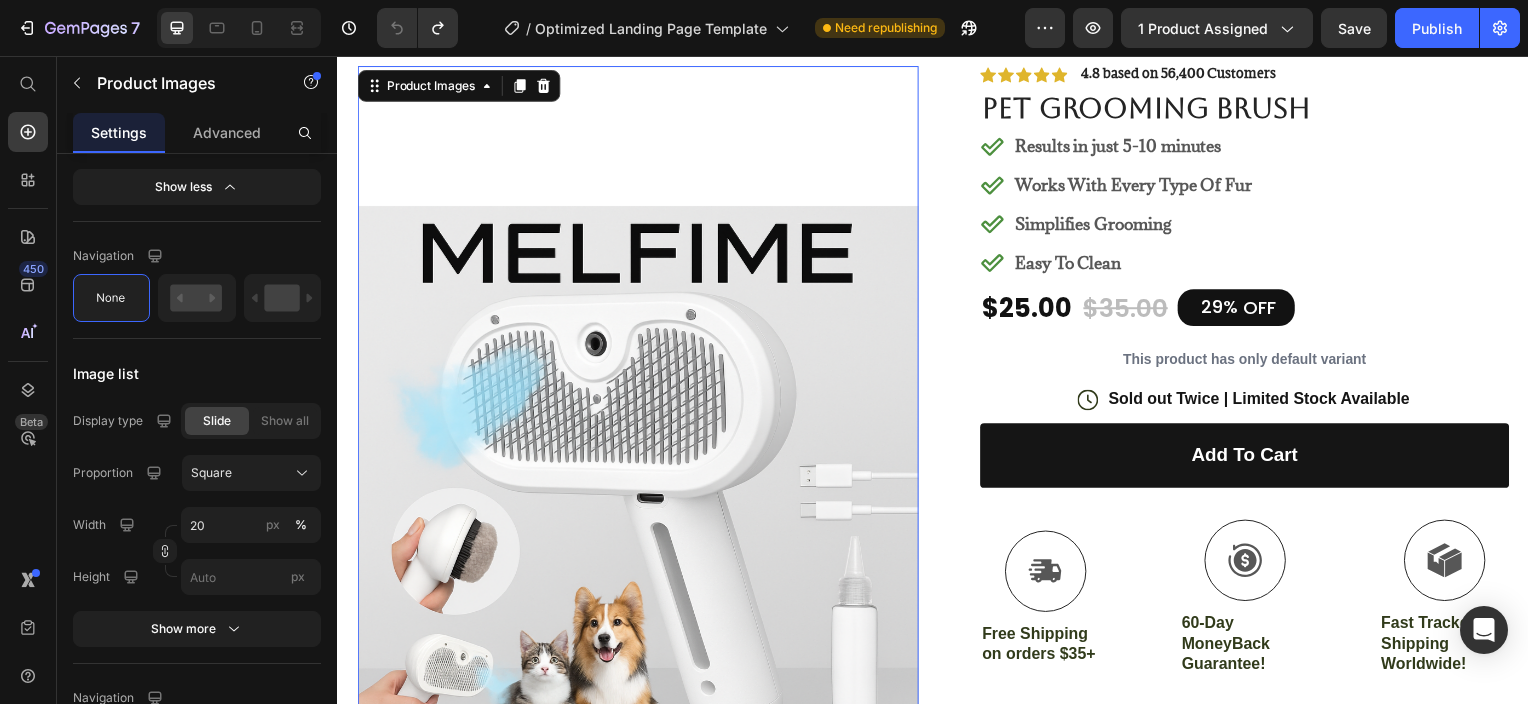 scroll, scrollTop: 0, scrollLeft: 0, axis: both 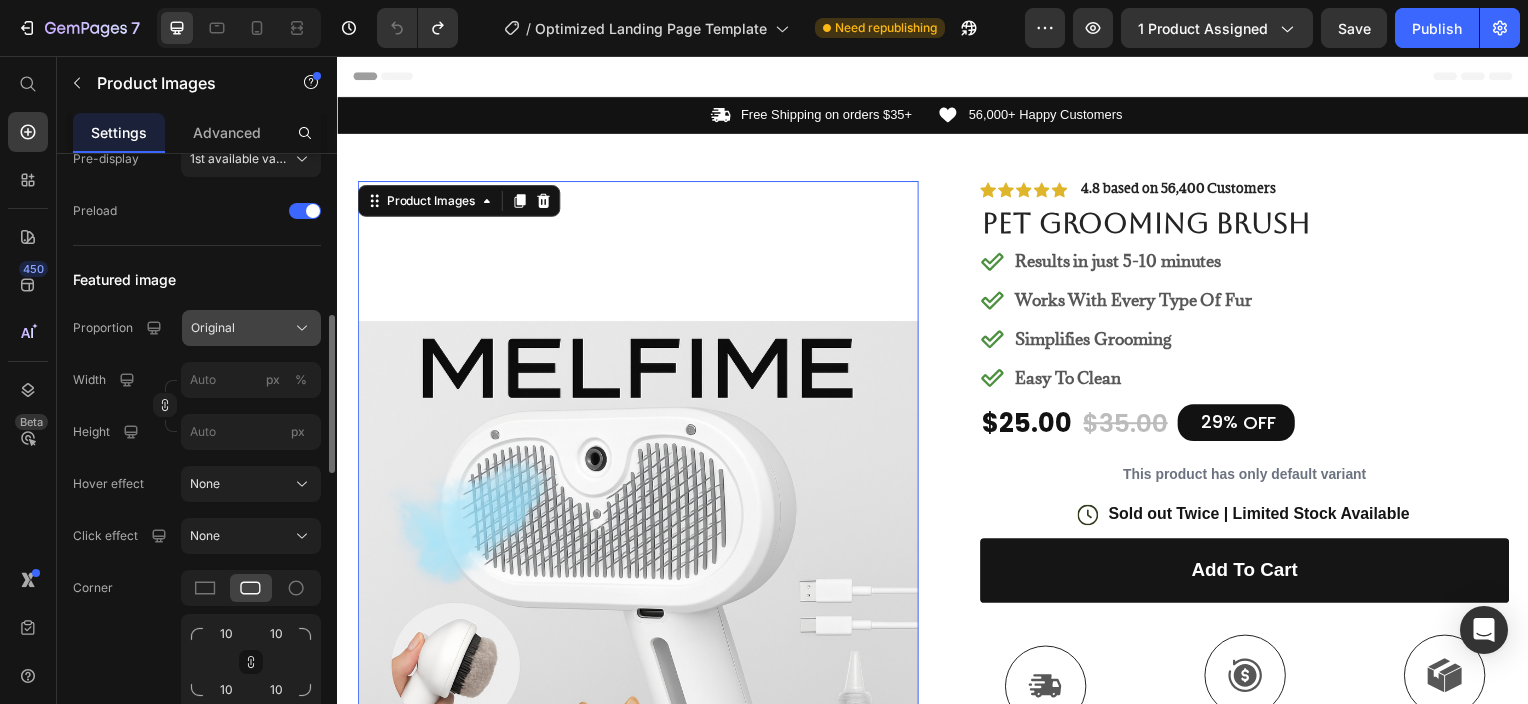 click on "Original" at bounding box center (251, 328) 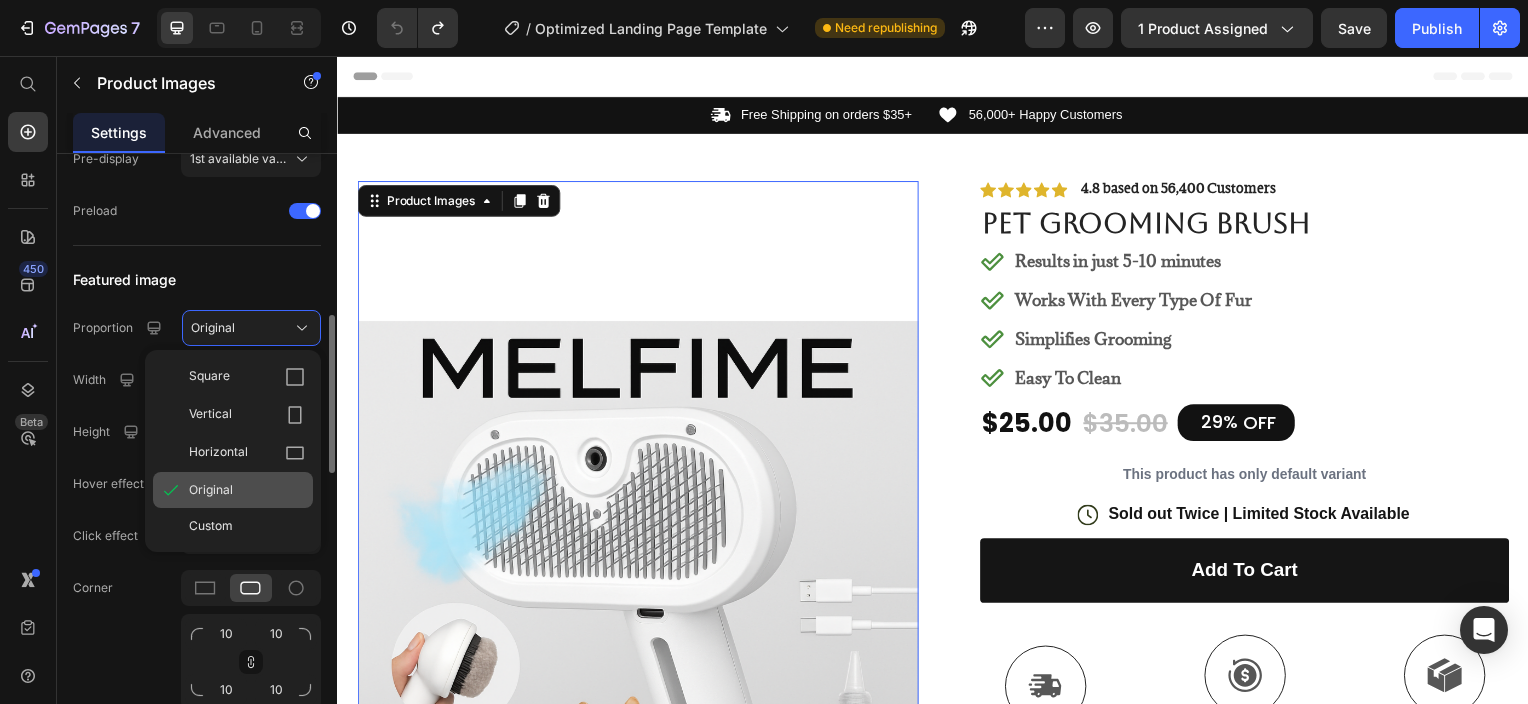 click on "Original" at bounding box center [211, 490] 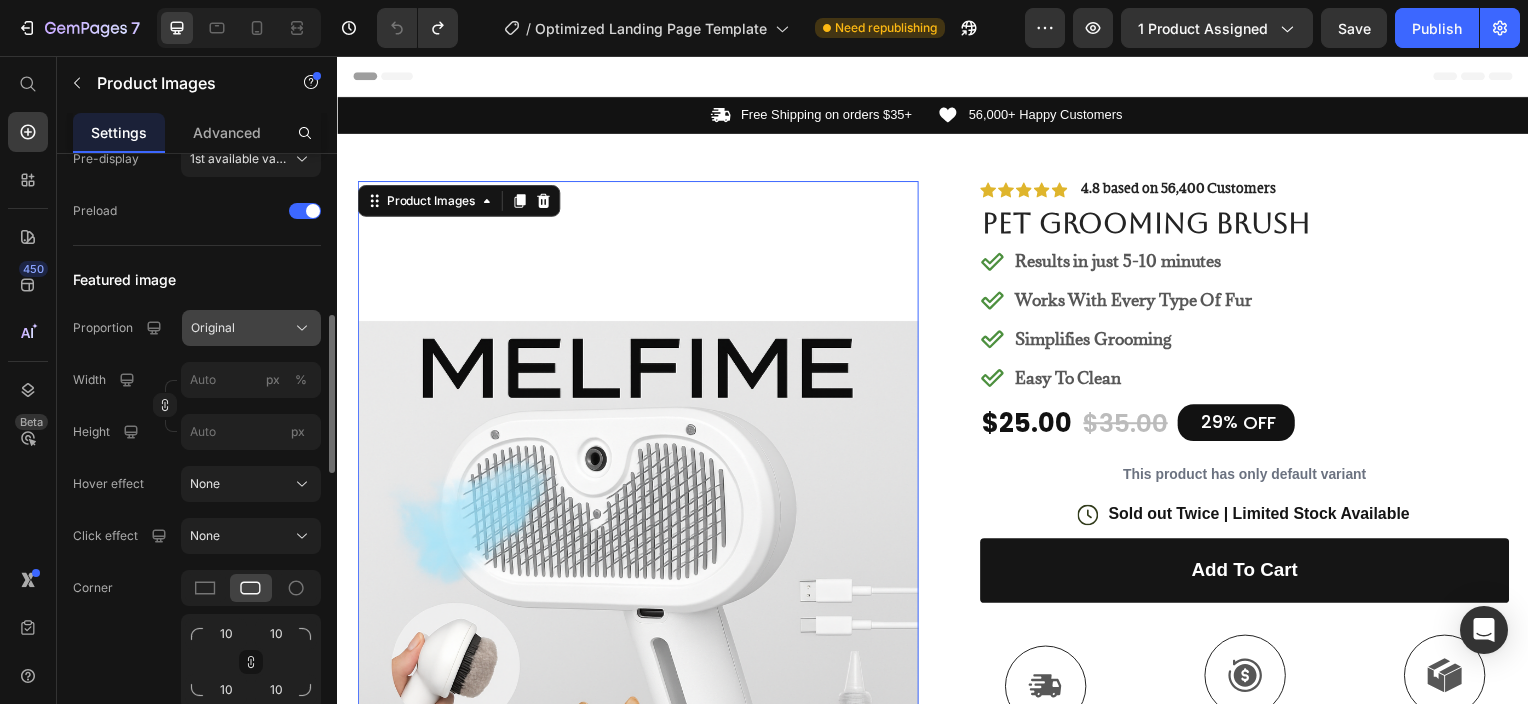 click on "Original" 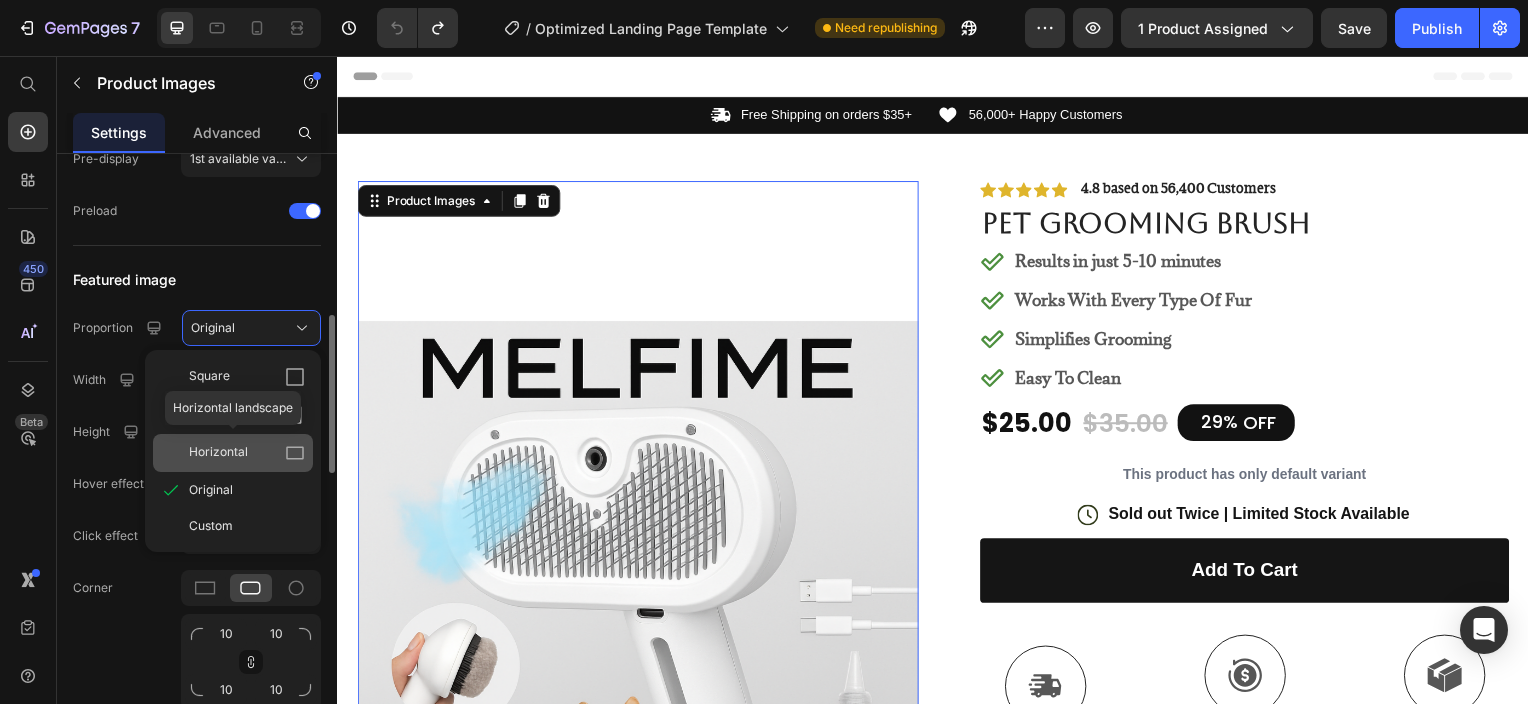 click on "Horizontal" 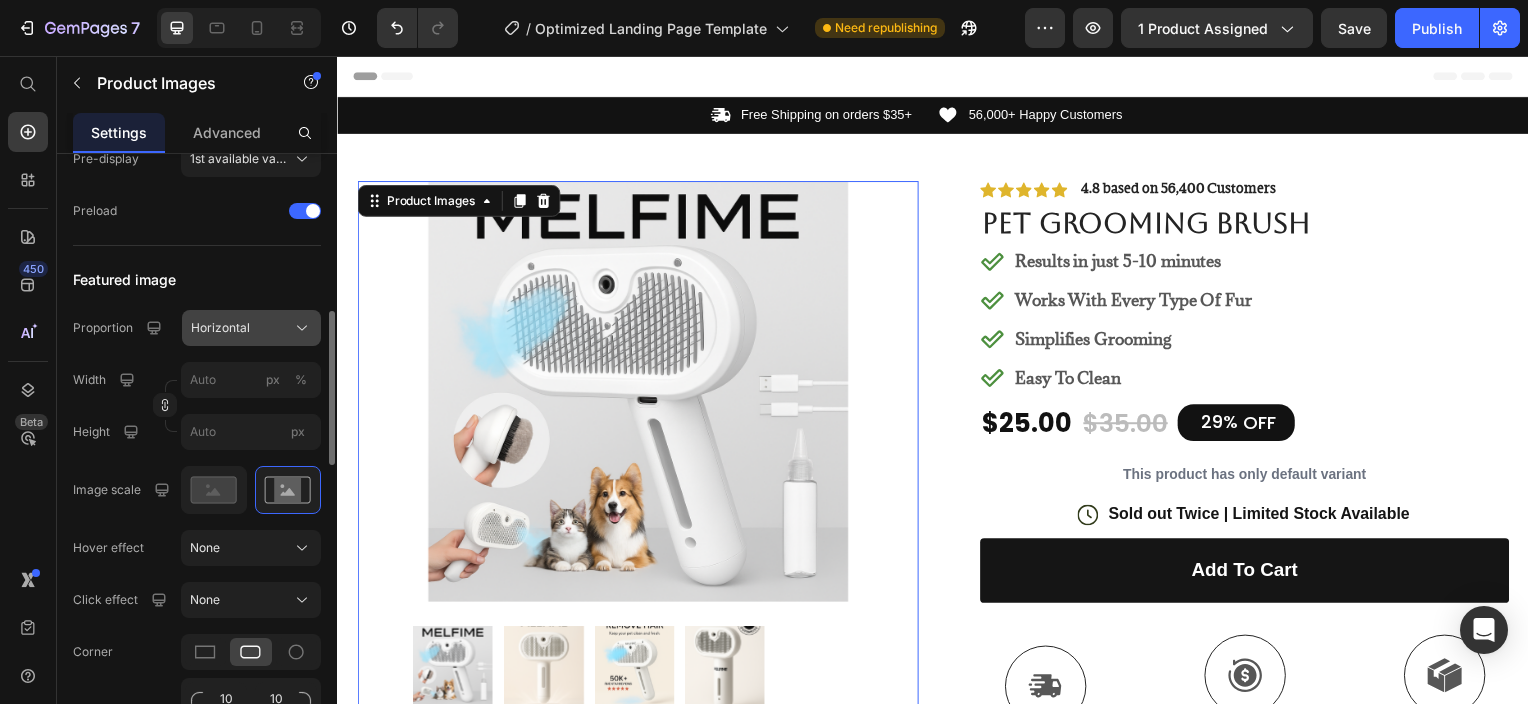 click on "Horizontal" 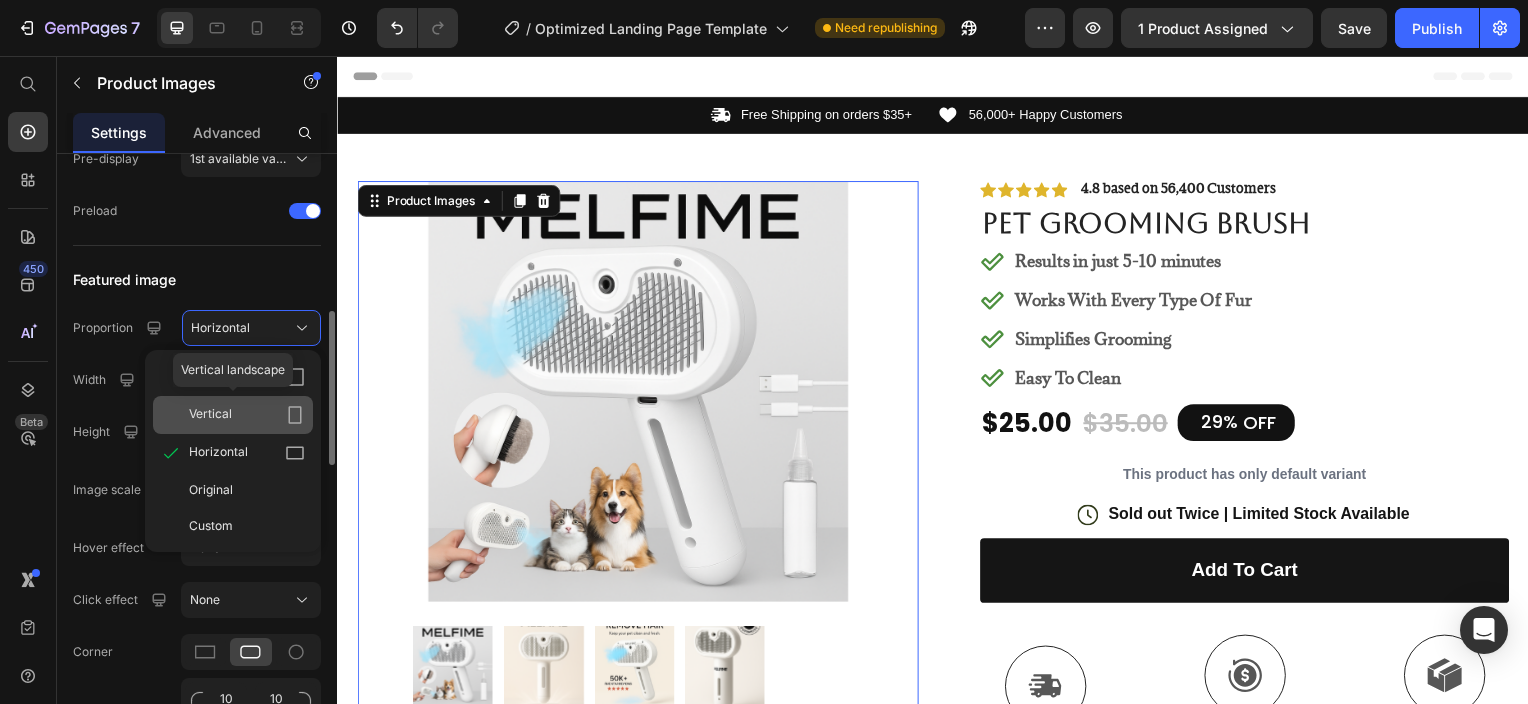 click on "Vertical" at bounding box center (247, 415) 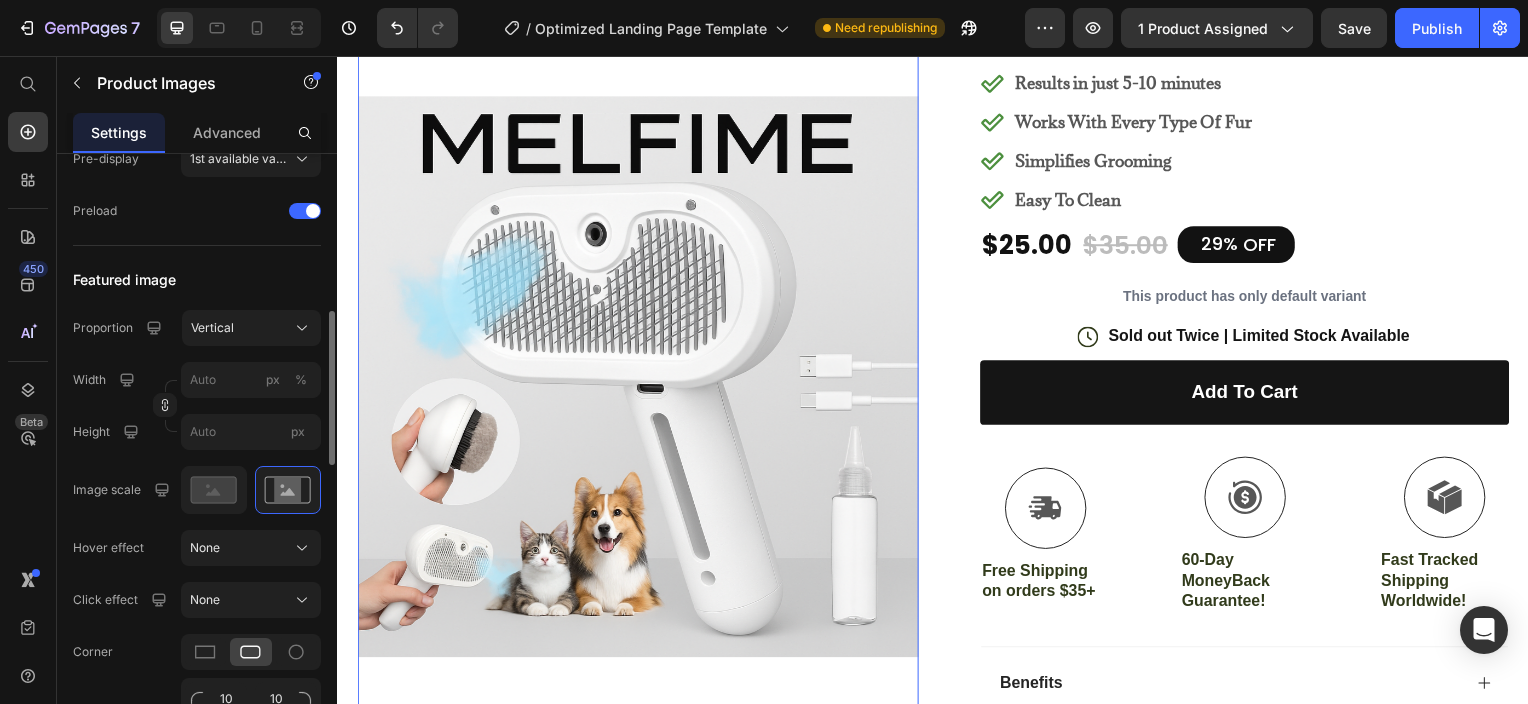 scroll, scrollTop: 0, scrollLeft: 0, axis: both 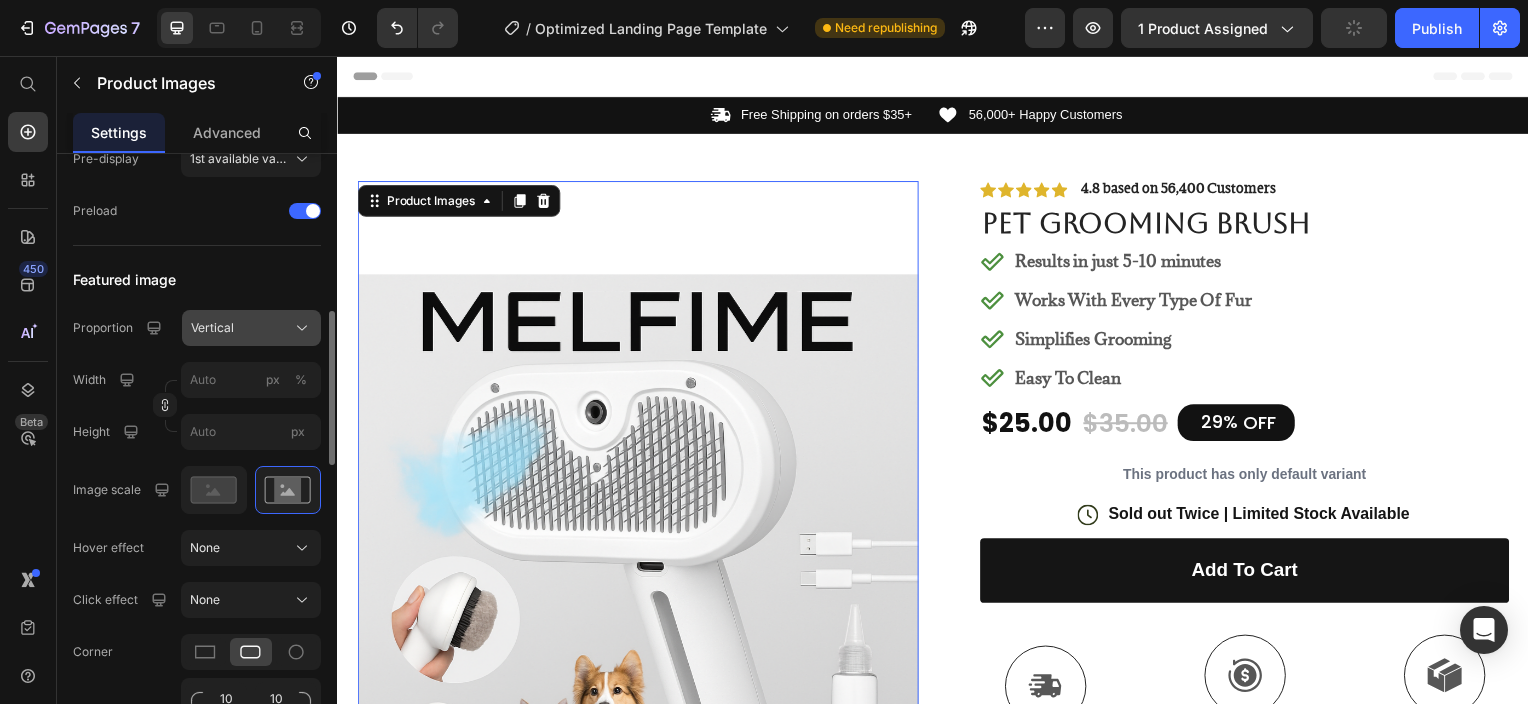 click on "Vertical" 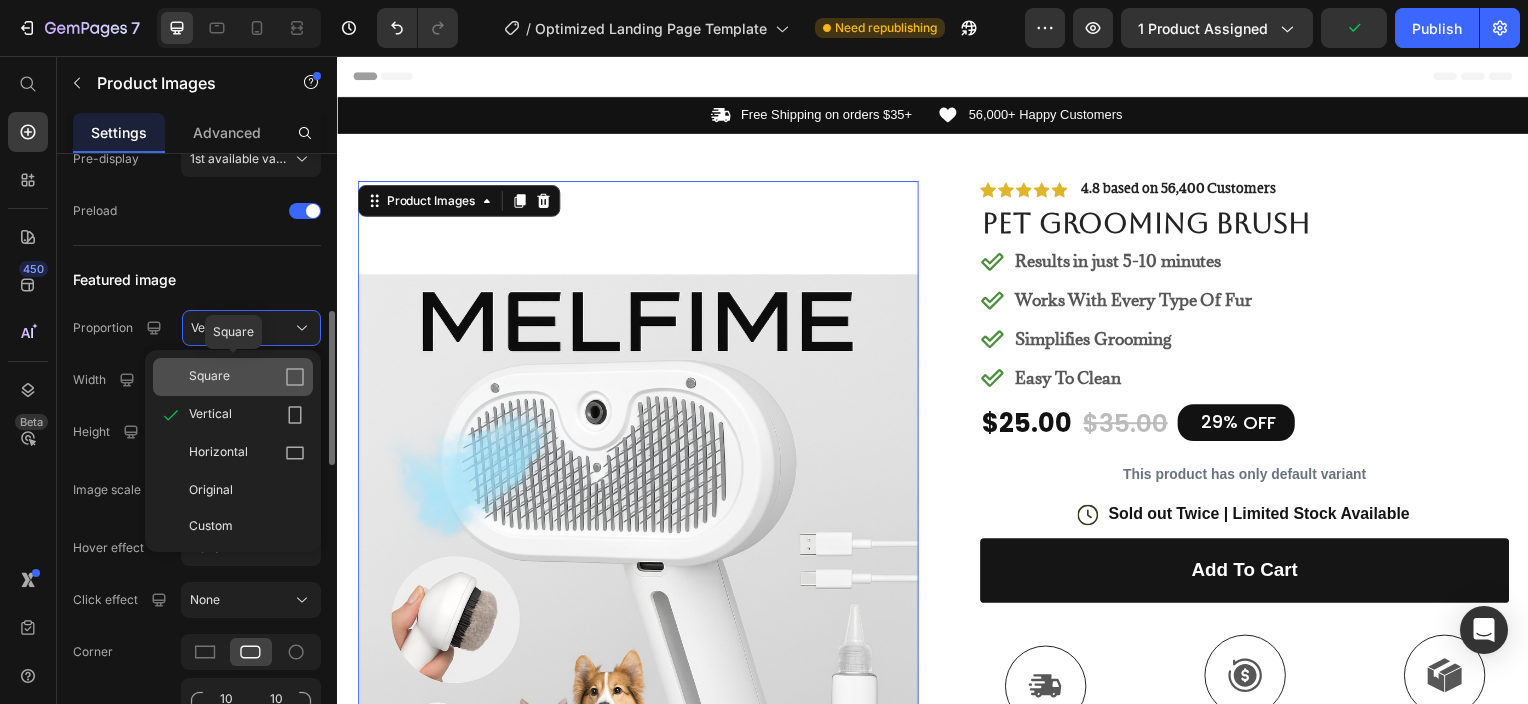 click on "Square" at bounding box center [247, 377] 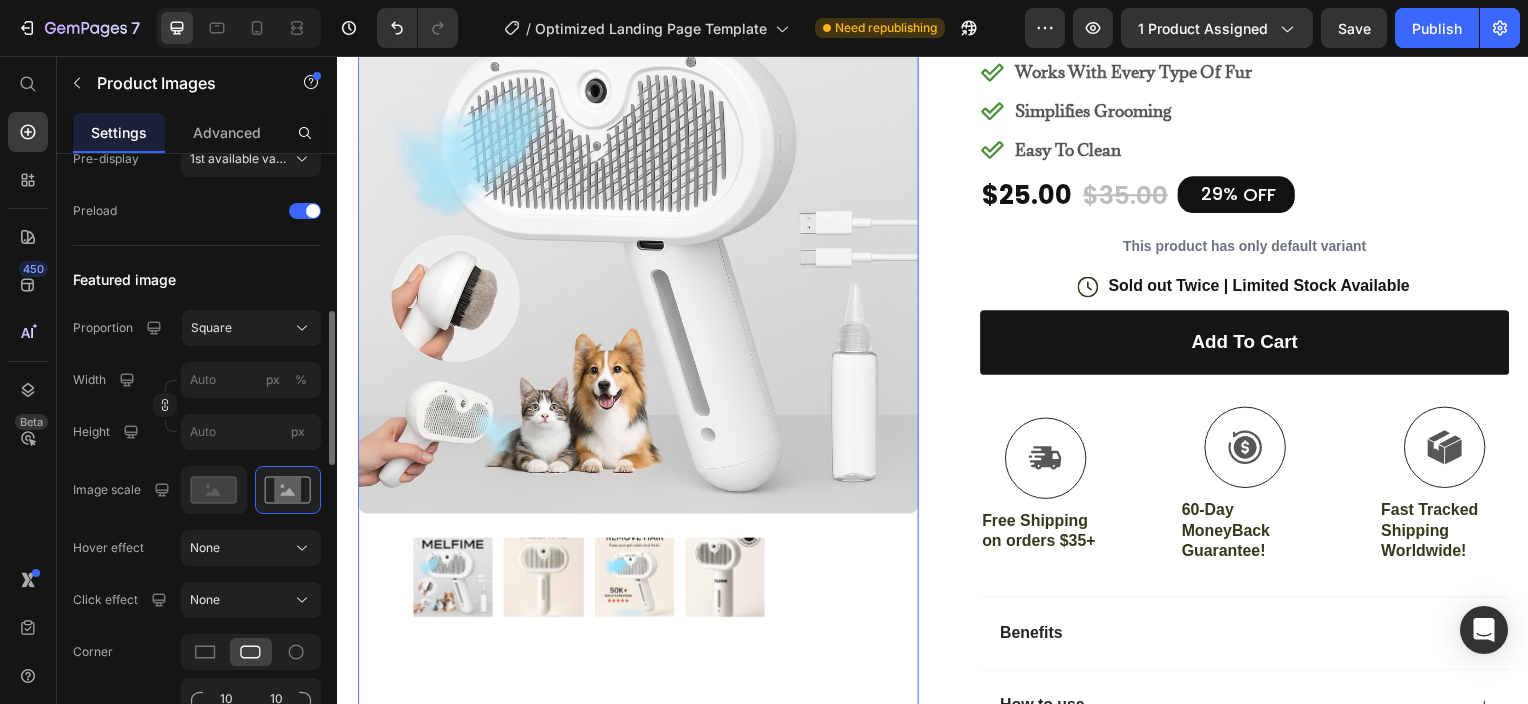 scroll, scrollTop: 400, scrollLeft: 0, axis: vertical 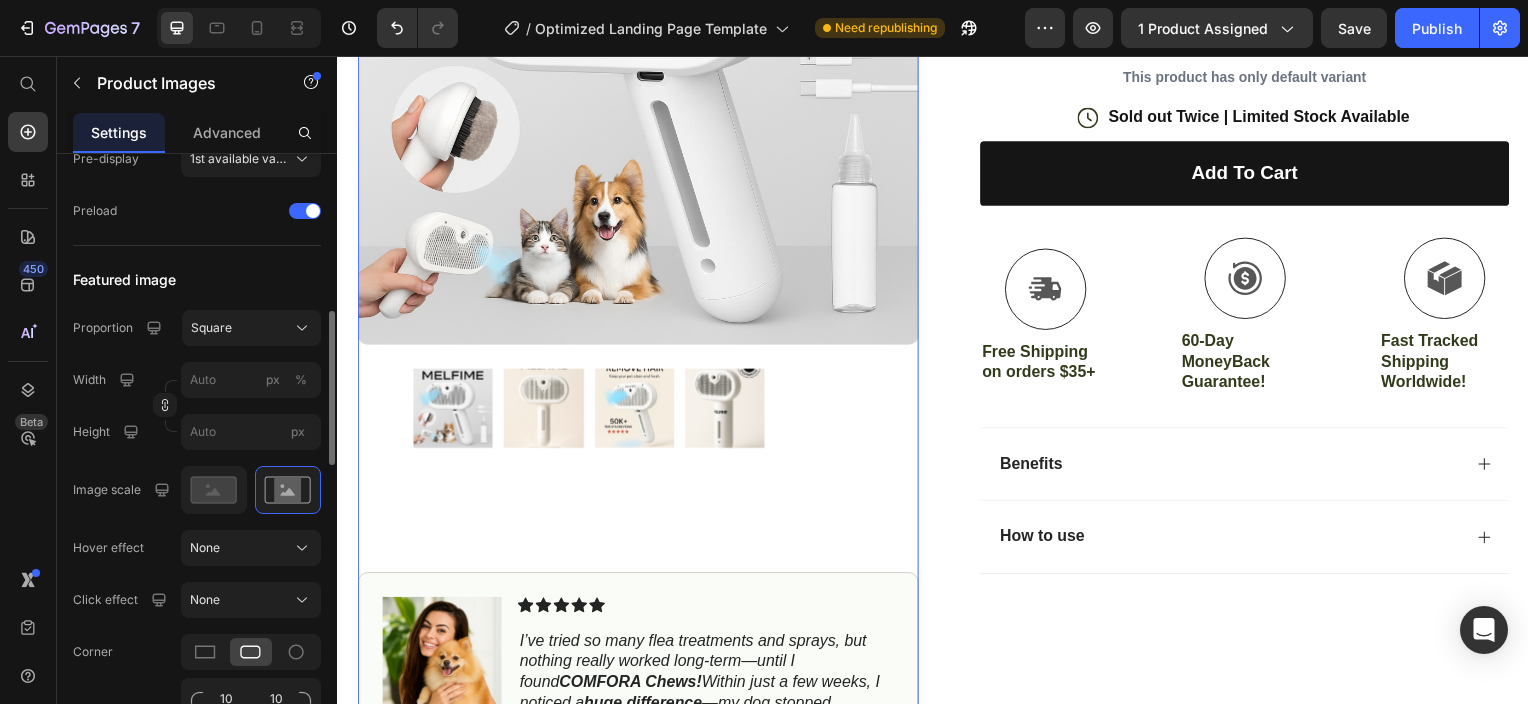 click at bounding box center (544, 411) 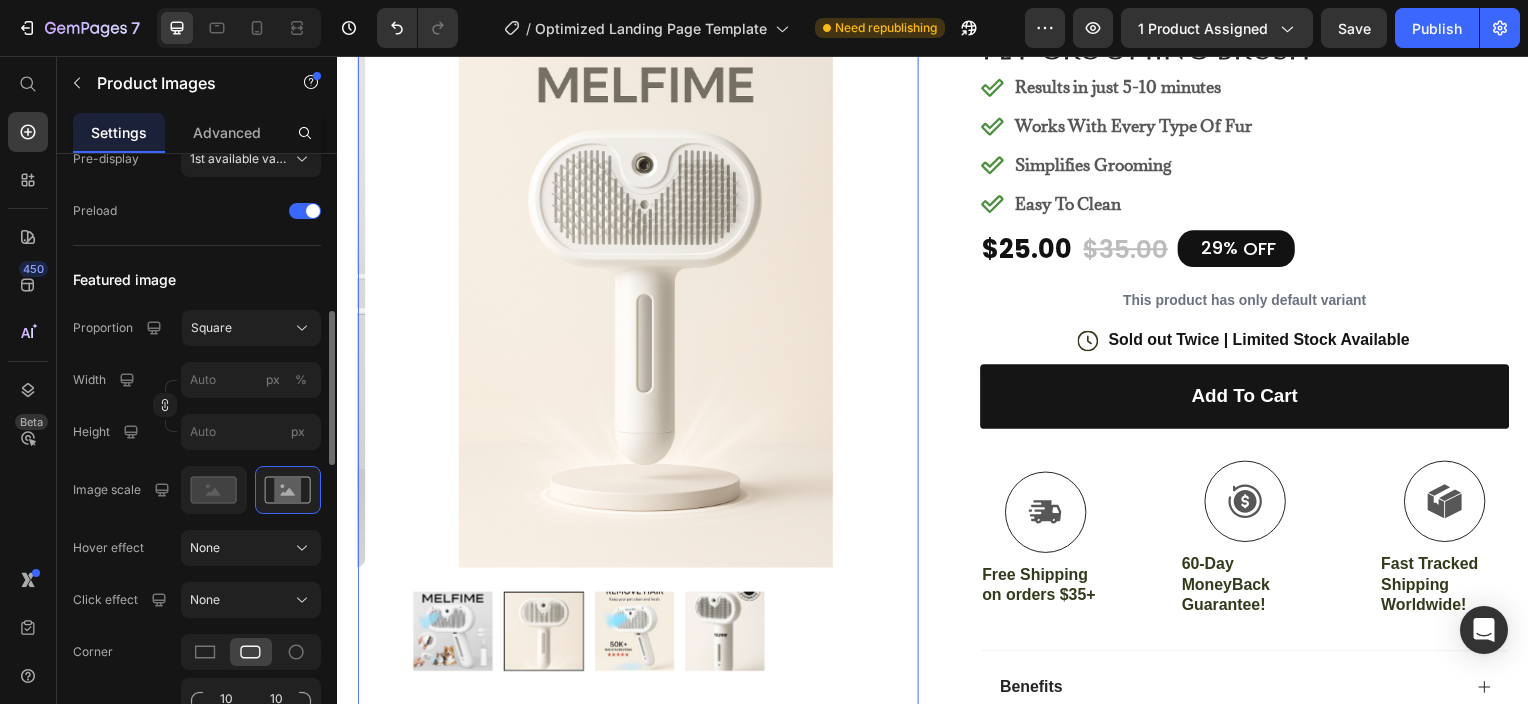 scroll, scrollTop: 300, scrollLeft: 0, axis: vertical 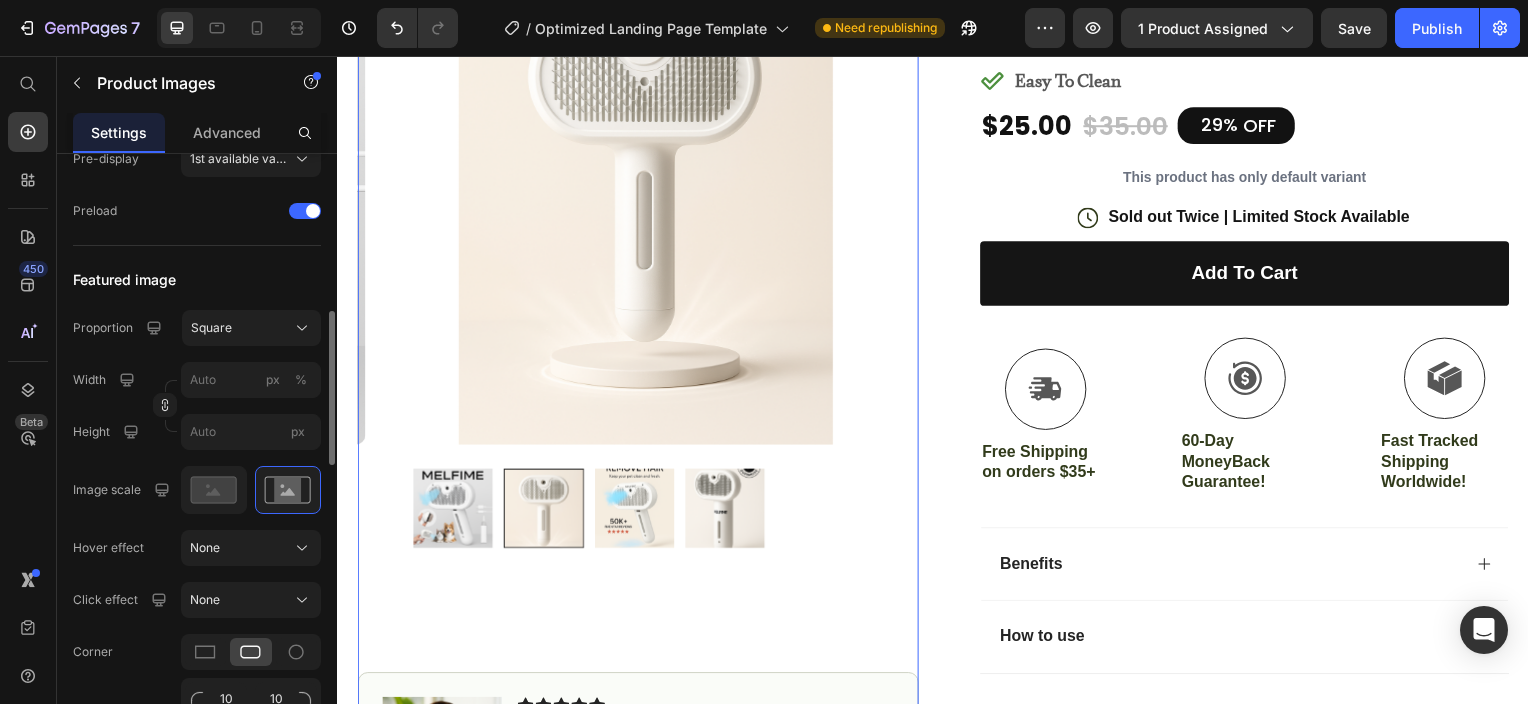 click at bounding box center [636, 511] 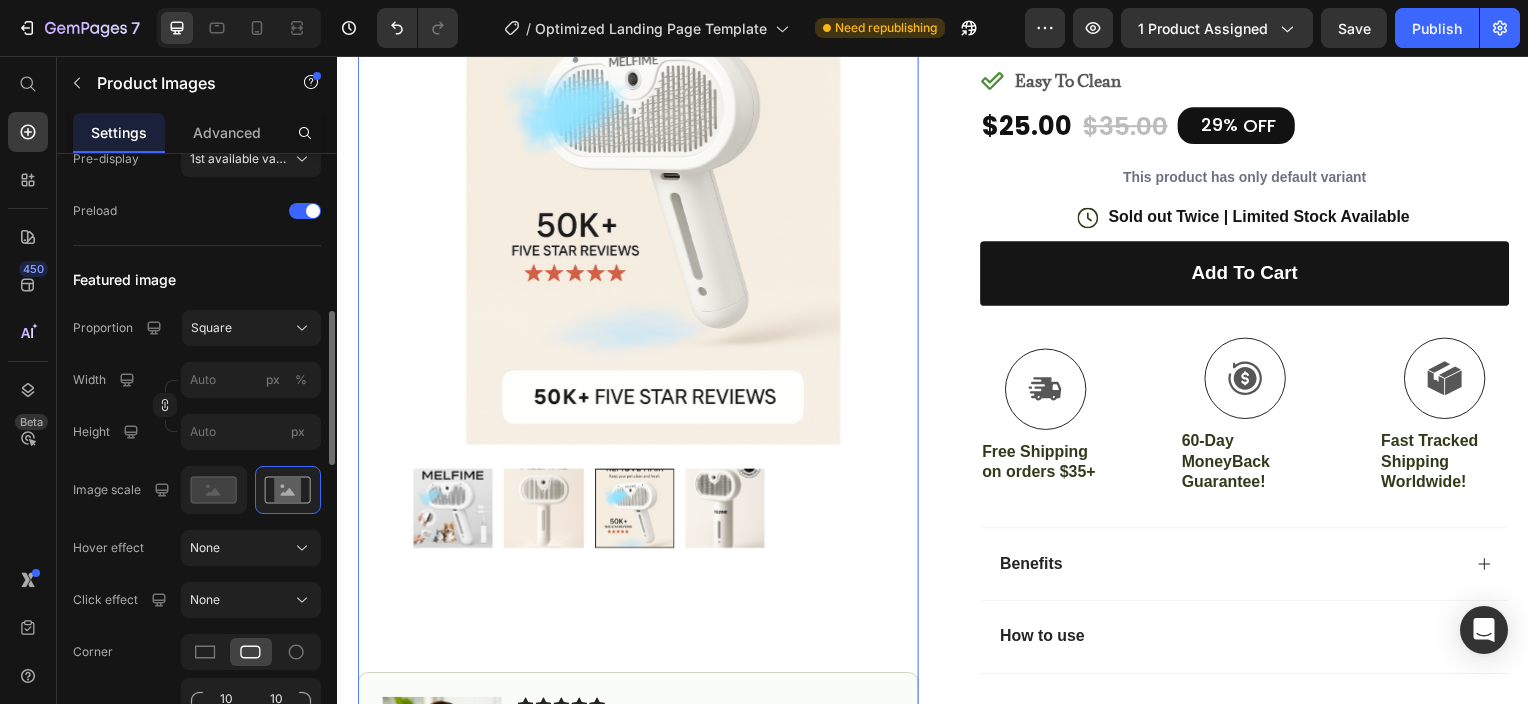 click at bounding box center (727, 511) 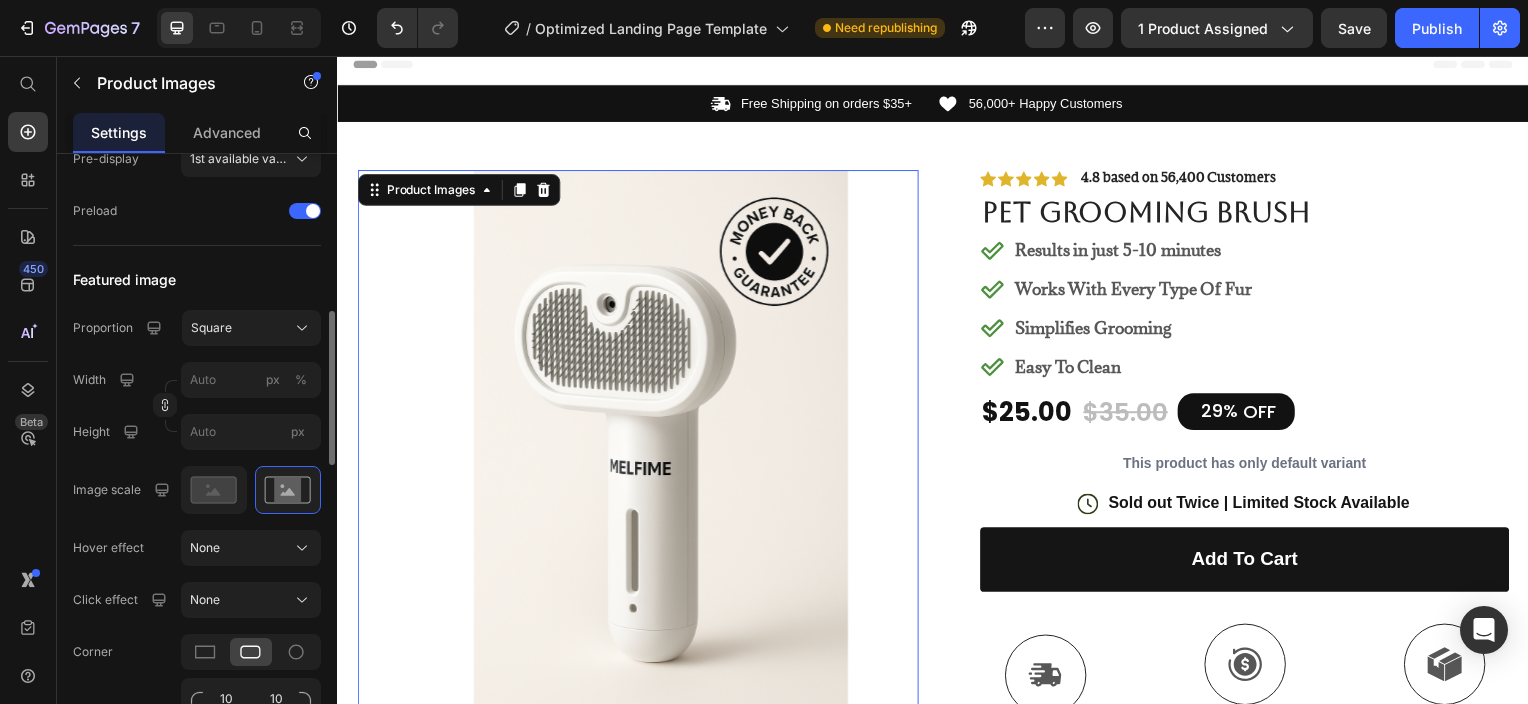 scroll, scrollTop: 0, scrollLeft: 0, axis: both 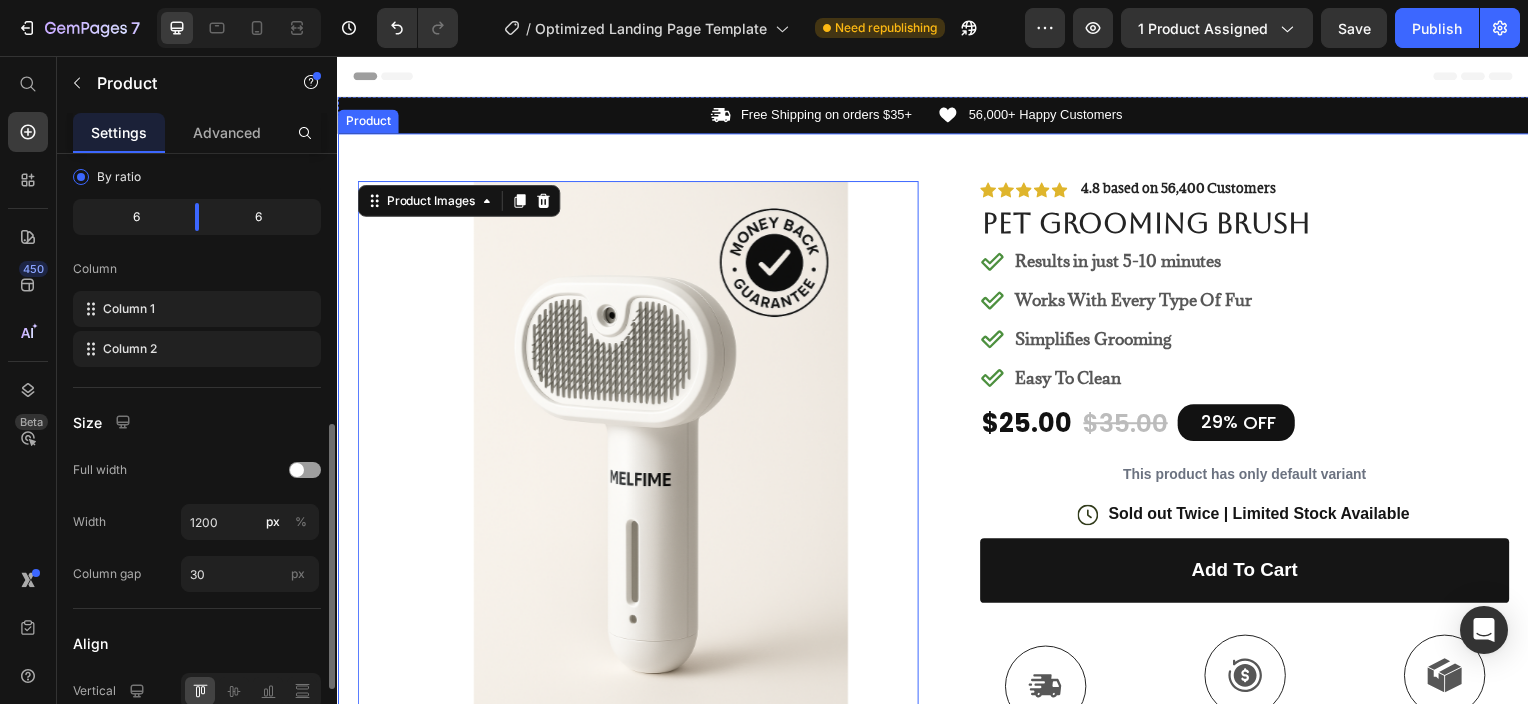 click on "Product Images   80 #1 Pet Grooming Product of 2025 Text Block Image Icon Icon Icon Icon Icon Icon List I’ve tried so many flea treatments and sprays, but nothing really worked long-term—until I found  COMFORA Chews!  Within just a few weeks, I noticed a  huge difference —my dog stopped scratching, her coat looked shinier, and I wasn’t seeing fleas or ticks after walks anymore. The best part?  It’s natural, mess-free, and she actually loves taking it.  I feel so much better knowing she’s protected daily—and I’ve never felt more confident as a dog parent. Highly recommend! Text Block
Icon Hannah N. (Houston, USA) Text Block Row Row Row Icon Icon Icon Icon Icon Icon List 4.8 based on 56,400 Customers Text Block Row Pet Grooming Brush Product Title
Results in just 5-10 minutes
Works With Every Type Of Fur
Simplifies Grooming
Easy To Clean Item List $25.00 Product Price $35.00 Product Price 29%" at bounding box center (937, 732) 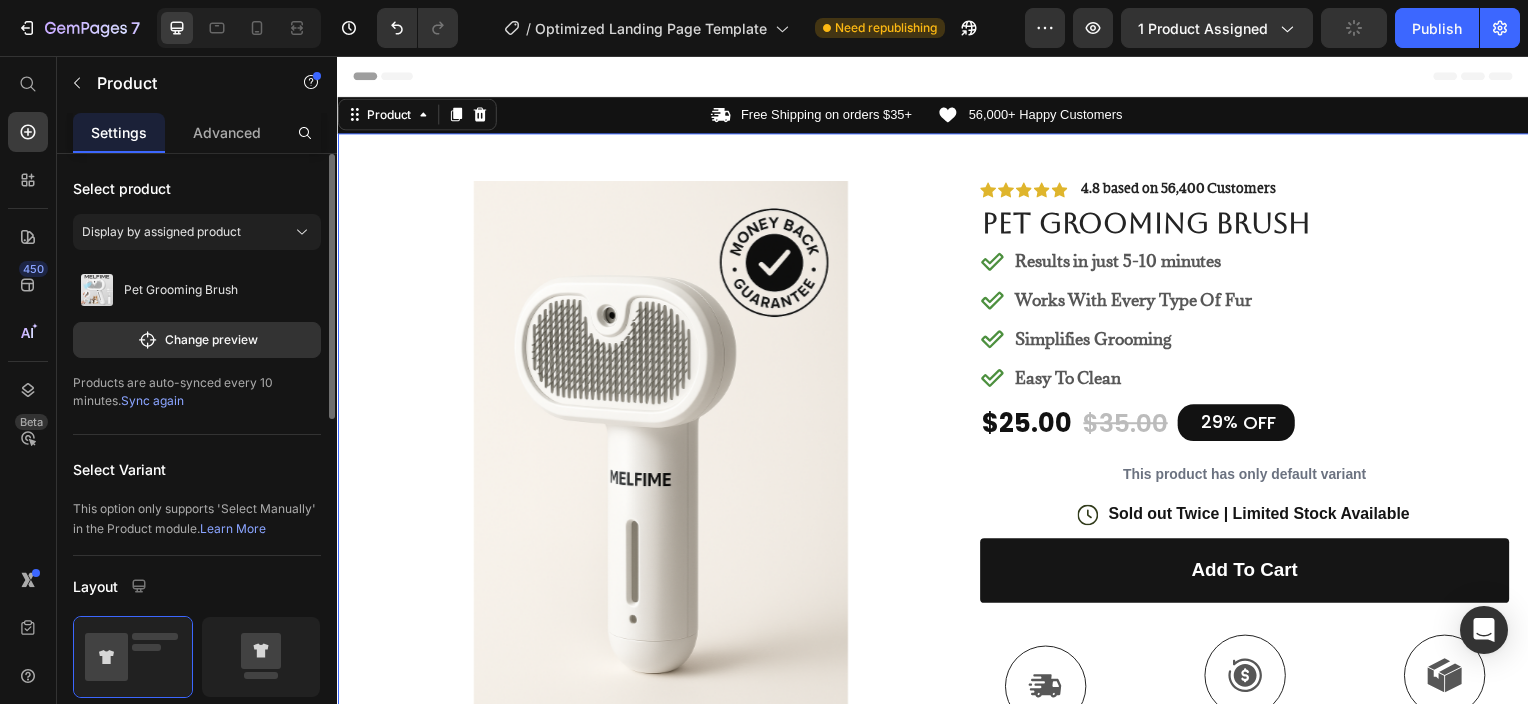 click on "Product Images #1 Pet Grooming Product of 2025 Text Block Image Icon Icon Icon Icon Icon Icon List I’ve tried so many flea treatments and sprays, but nothing really worked long-term—until I found  COMFORA Chews!  Within just a few weeks, I noticed a  huge difference —my dog stopped scratching, her coat looked shinier, and I wasn’t seeing fleas or ticks after walks anymore. The best part?  It’s natural, mess-free, and she actually loves taking it.  I feel so much better knowing she’s protected daily—and I’ve never felt more confident as a dog parent. Highly recommend! Text Block
Icon Hannah N. (Houston, USA) Text Block Row Row Row Icon Icon Icon Icon Icon Icon List 4.8 based on 56,400 Customers Text Block Row Pet Grooming Brush Product Title
Results in just 5-10 minutes
Works With Every Type Of Fur
Simplifies Grooming
Easy To Clean Item List $25.00 Product Price $35.00 Product Price 29% OFF Row" at bounding box center (937, 732) 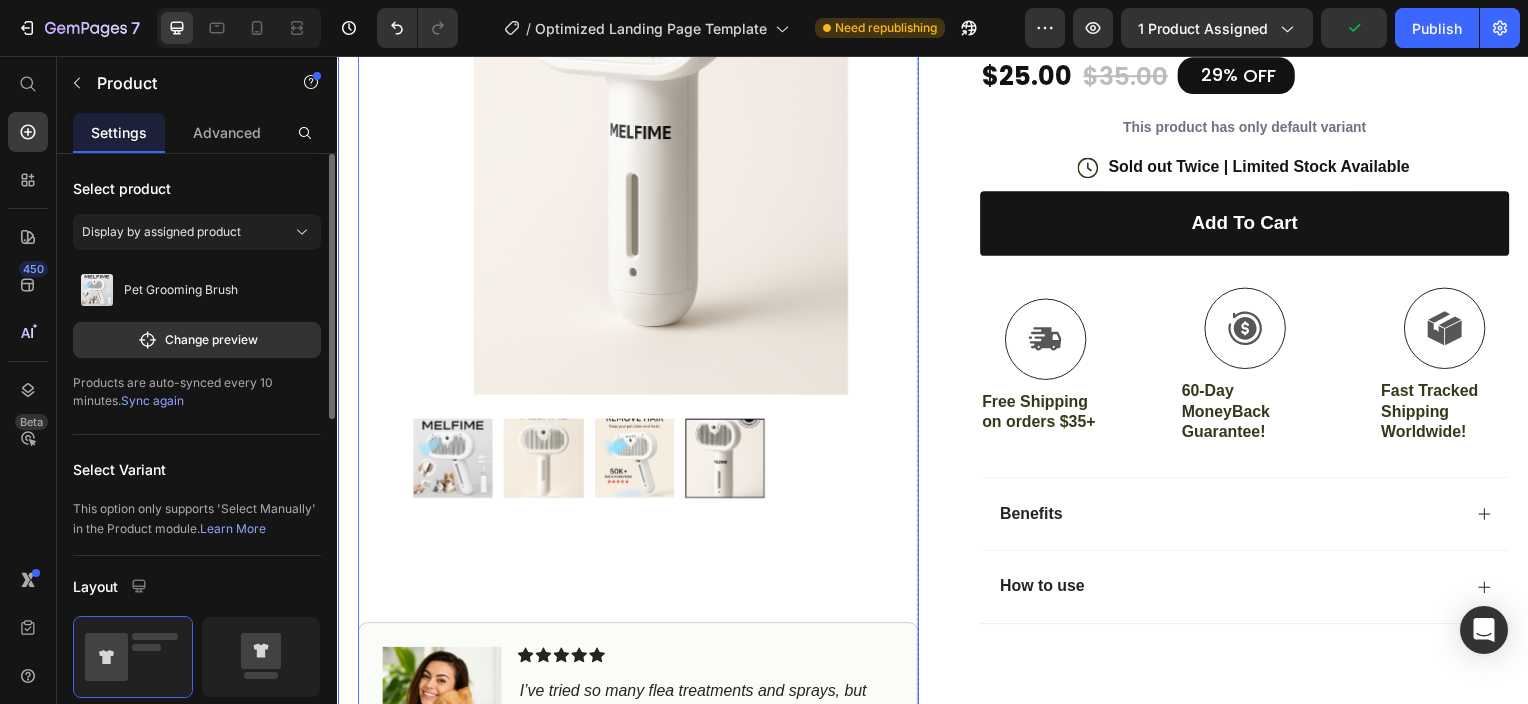 scroll, scrollTop: 400, scrollLeft: 0, axis: vertical 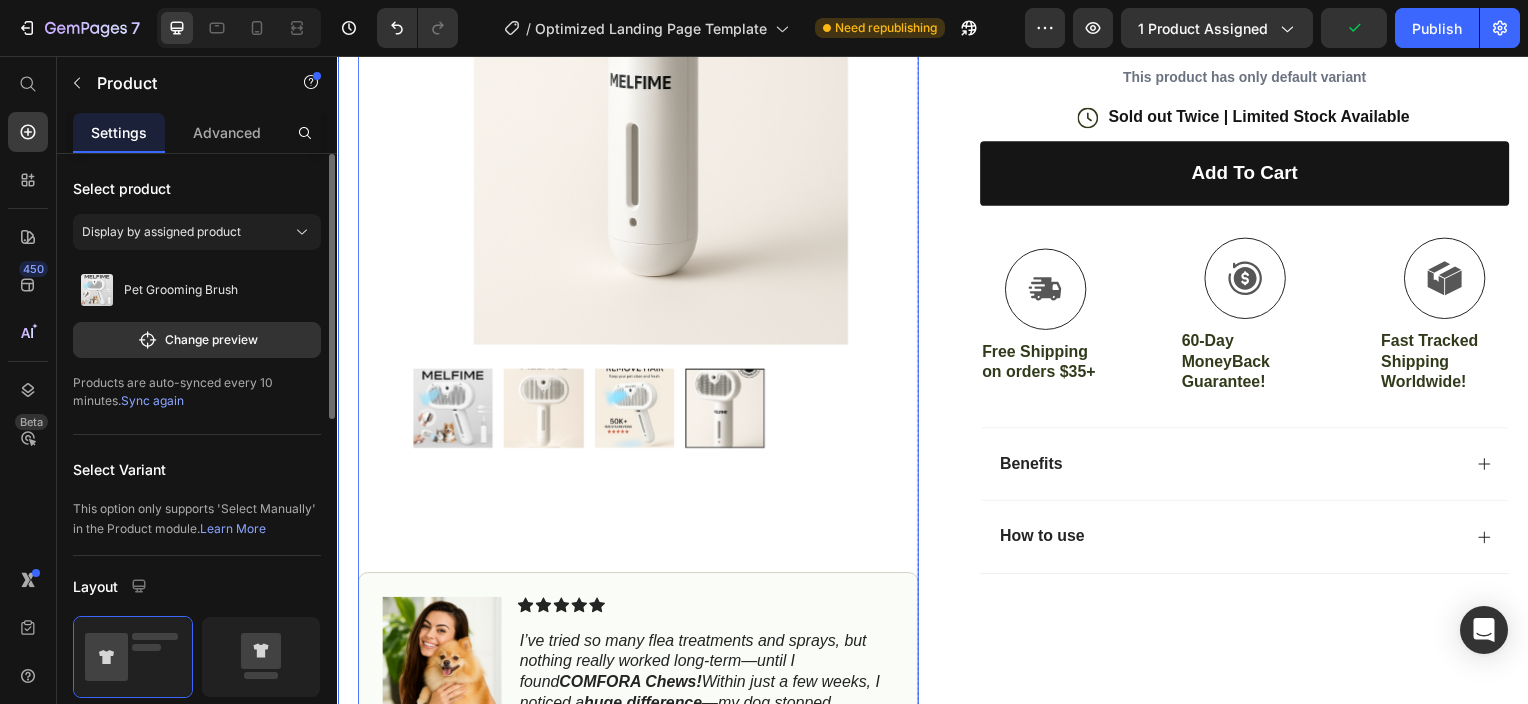click at bounding box center [544, 411] 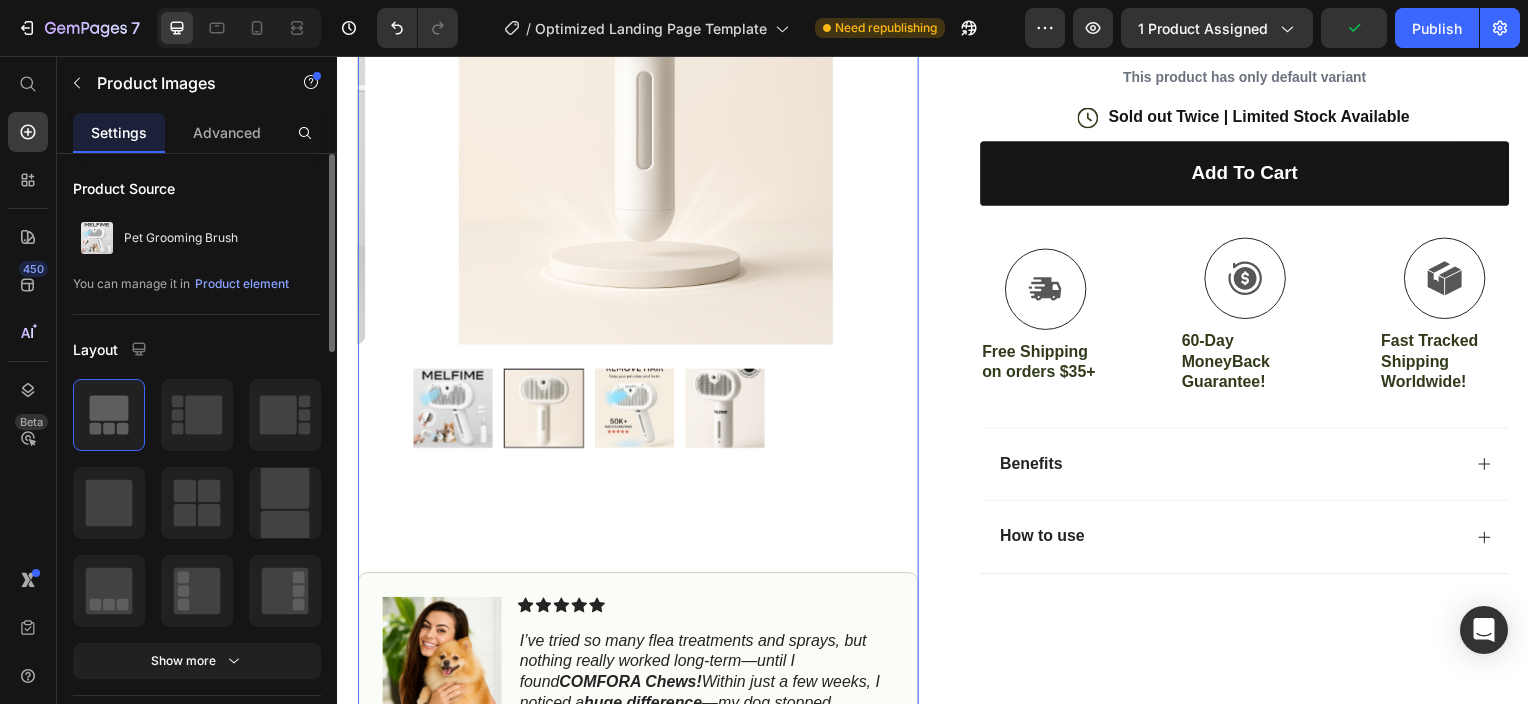click at bounding box center (453, 411) 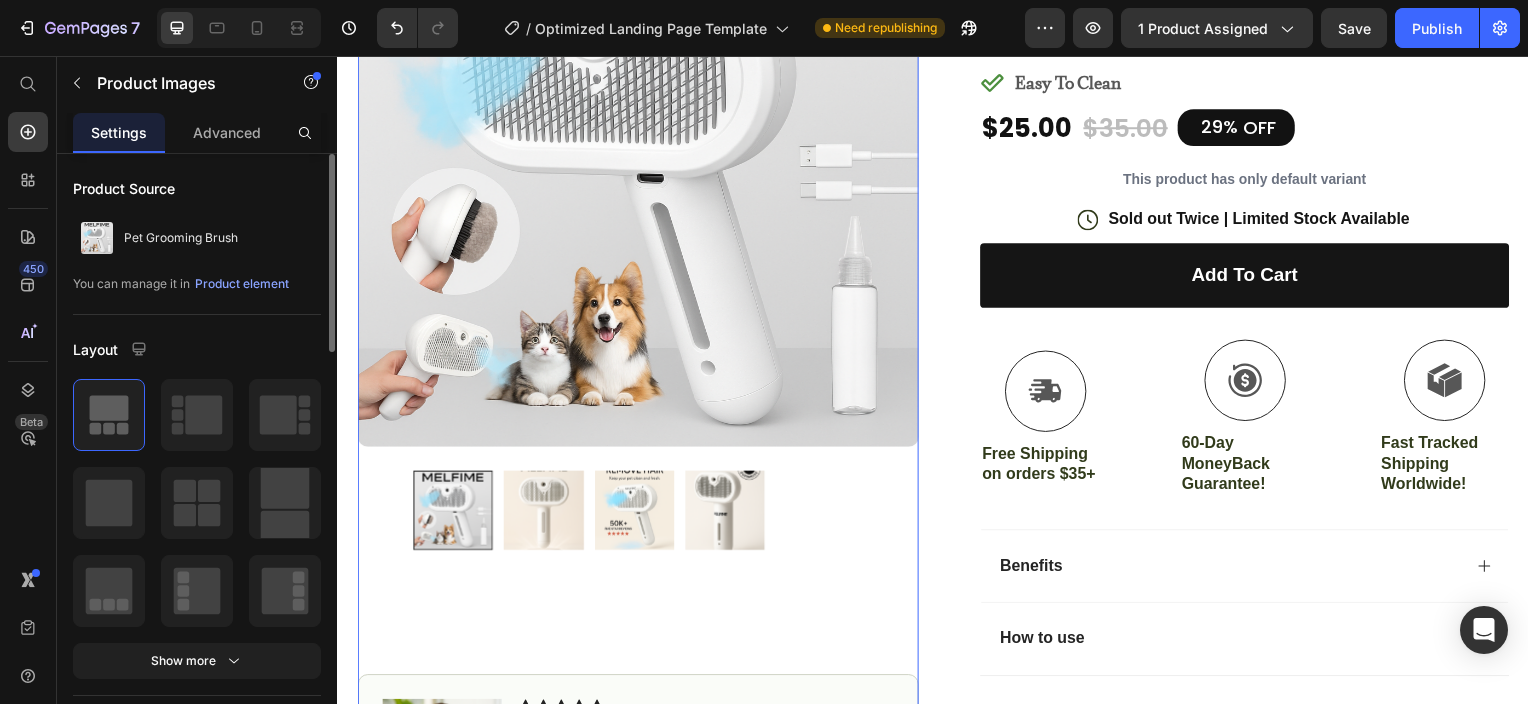 scroll, scrollTop: 300, scrollLeft: 0, axis: vertical 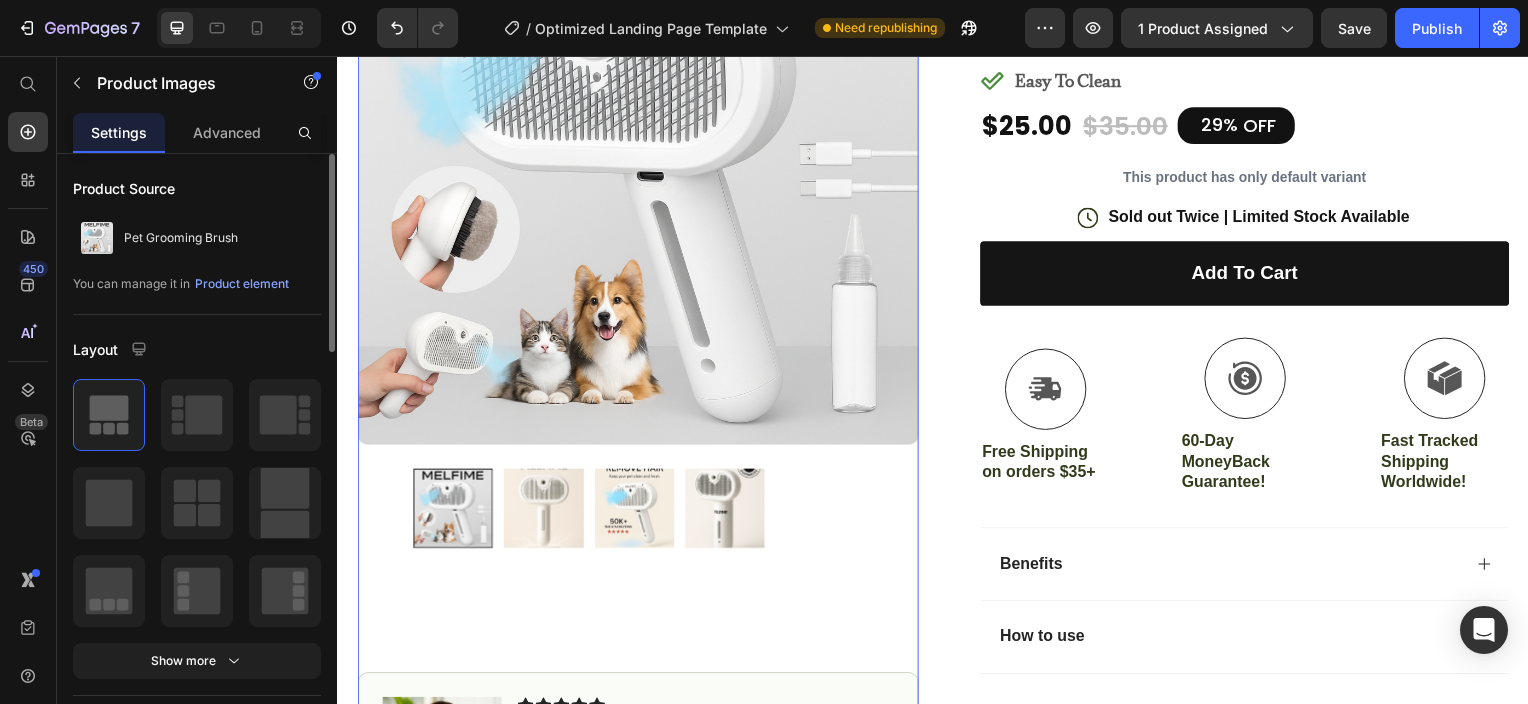 click at bounding box center (636, 511) 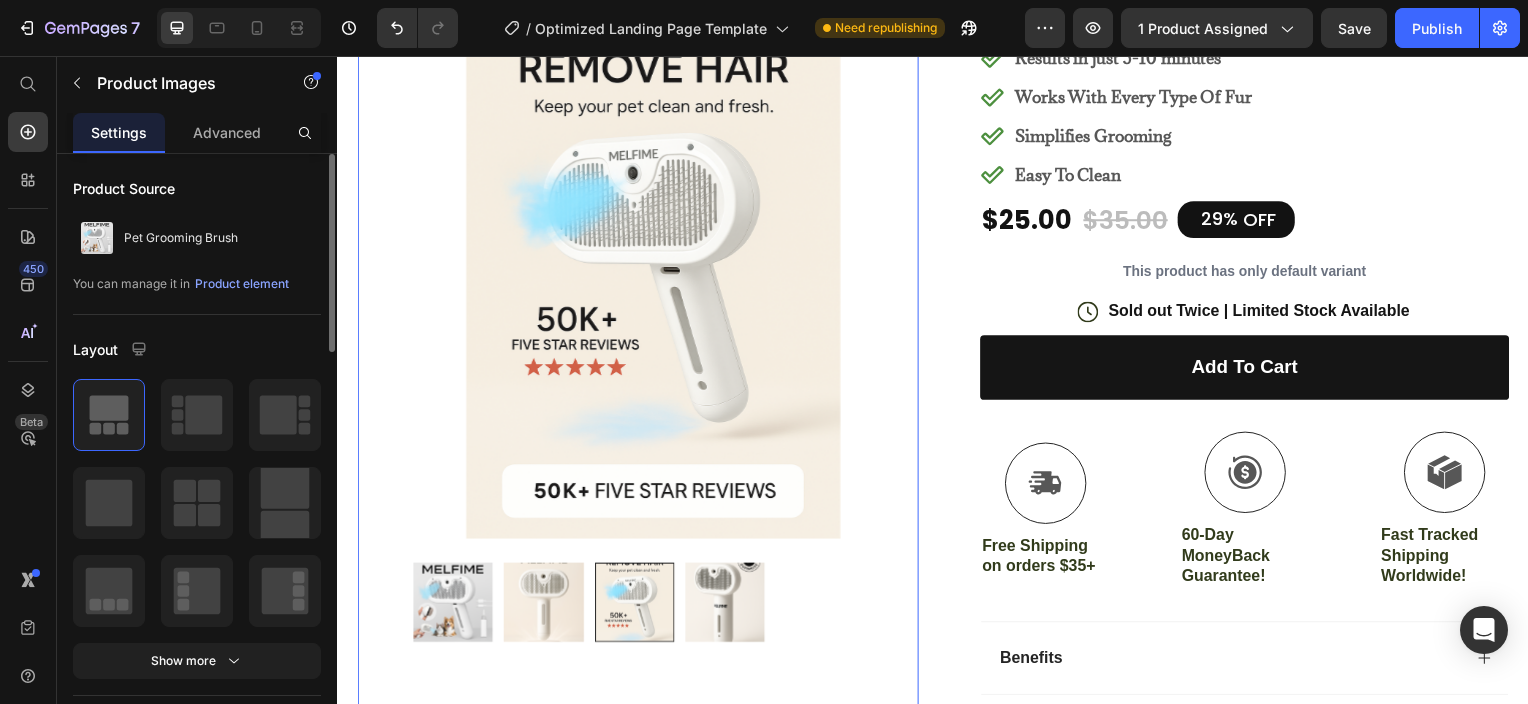scroll, scrollTop: 0, scrollLeft: 0, axis: both 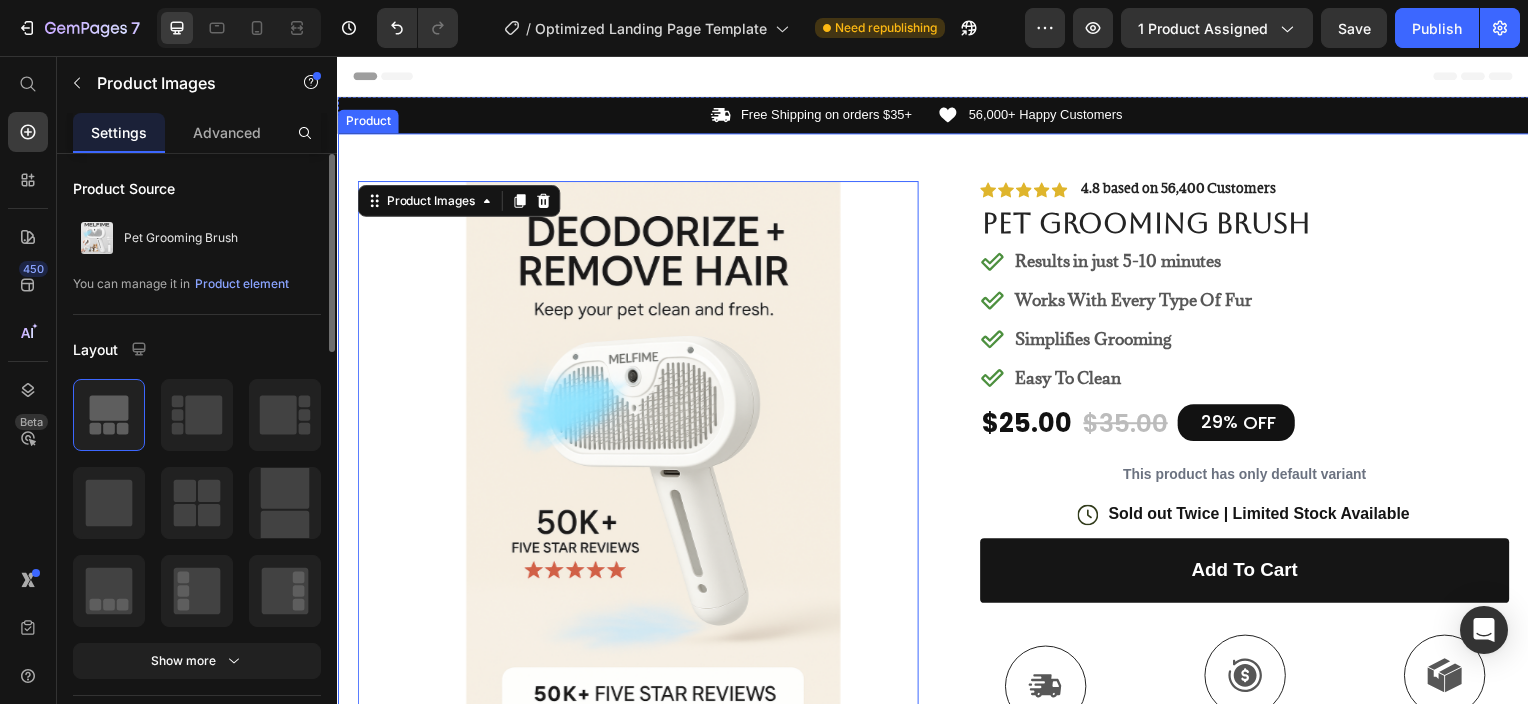 click on "Product Images   80 #1 Pet Grooming Product of 2025 Text Block Image Icon Icon Icon Icon Icon Icon List I’ve tried so many flea treatments and sprays, but nothing really worked long-term—until I found  COMFORA Chews!  Within just a few weeks, I noticed a  huge difference —my dog stopped scratching, her coat looked shinier, and I wasn’t seeing fleas or ticks after walks anymore. The best part?  It’s natural, mess-free, and she actually loves taking it.  I feel so much better knowing she’s protected daily—and I’ve never felt more confident as a dog parent. Highly recommend! Text Block
Icon Hannah N. (Houston, USA) Text Block Row Row Row Icon Icon Icon Icon Icon Icon List 4.8 based on 56,400 Customers Text Block Row Pet Grooming Brush Product Title
Results in just 5-10 minutes
Works With Every Type Of Fur
Simplifies Grooming
Easy To Clean Item List $25.00 Product Price $35.00 Product Price 29%" at bounding box center [937, 732] 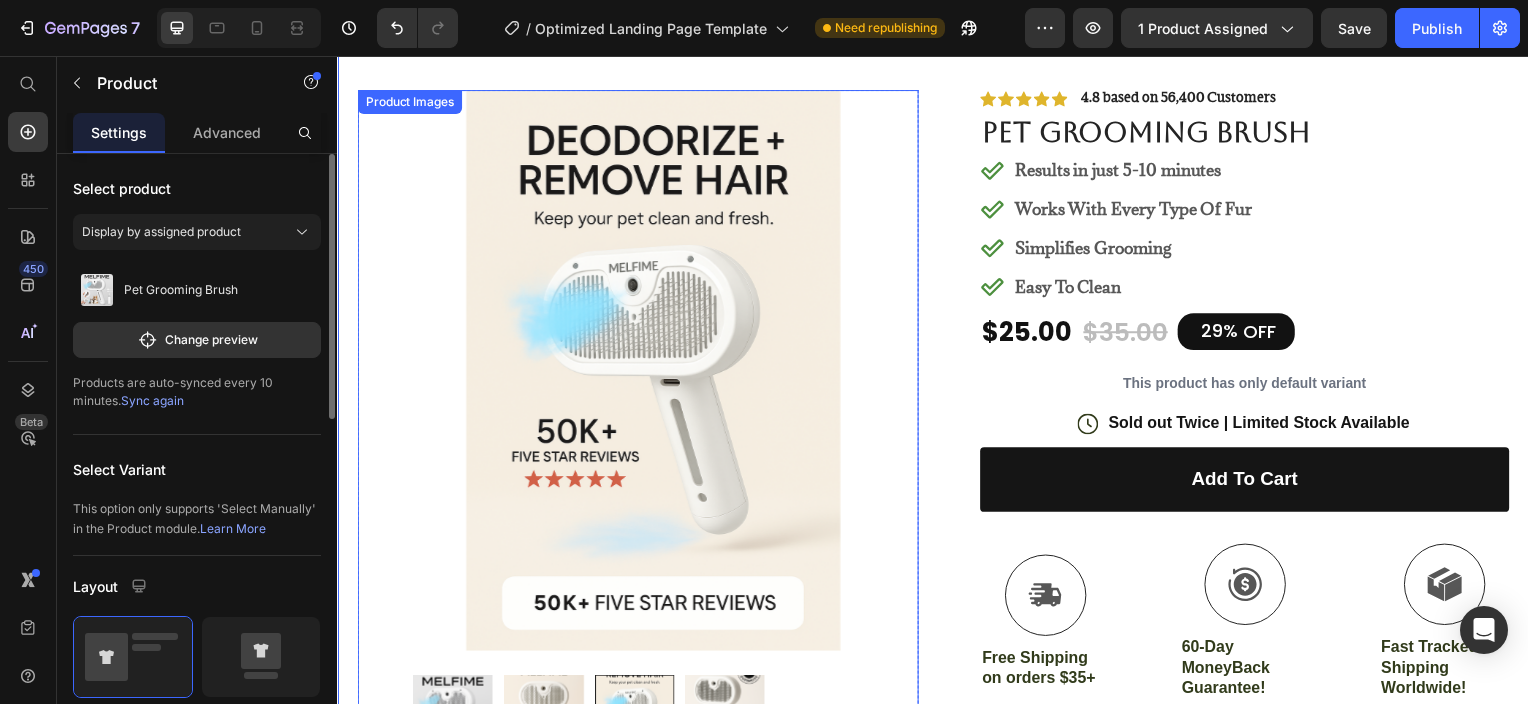 scroll, scrollTop: 400, scrollLeft: 0, axis: vertical 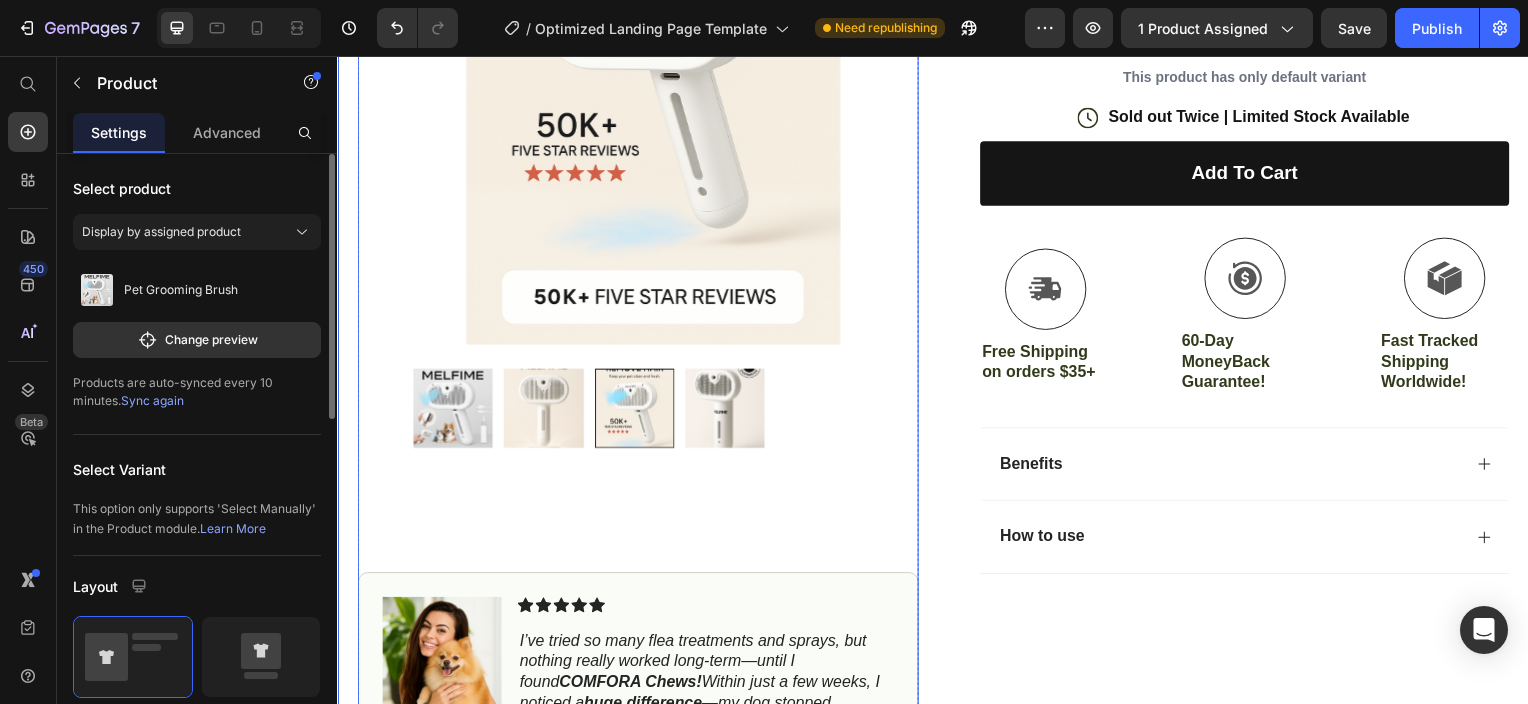 click at bounding box center [727, 411] 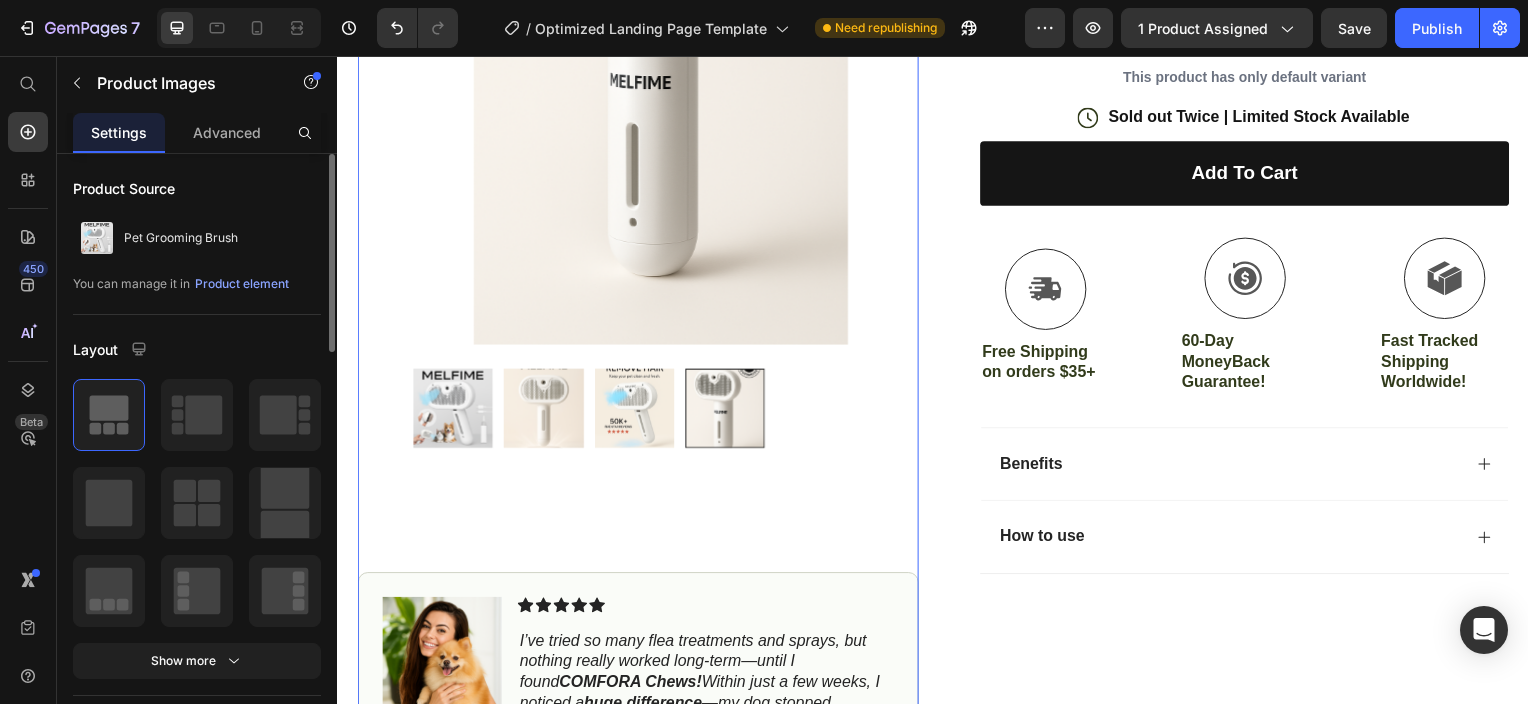 click at bounding box center [544, 411] 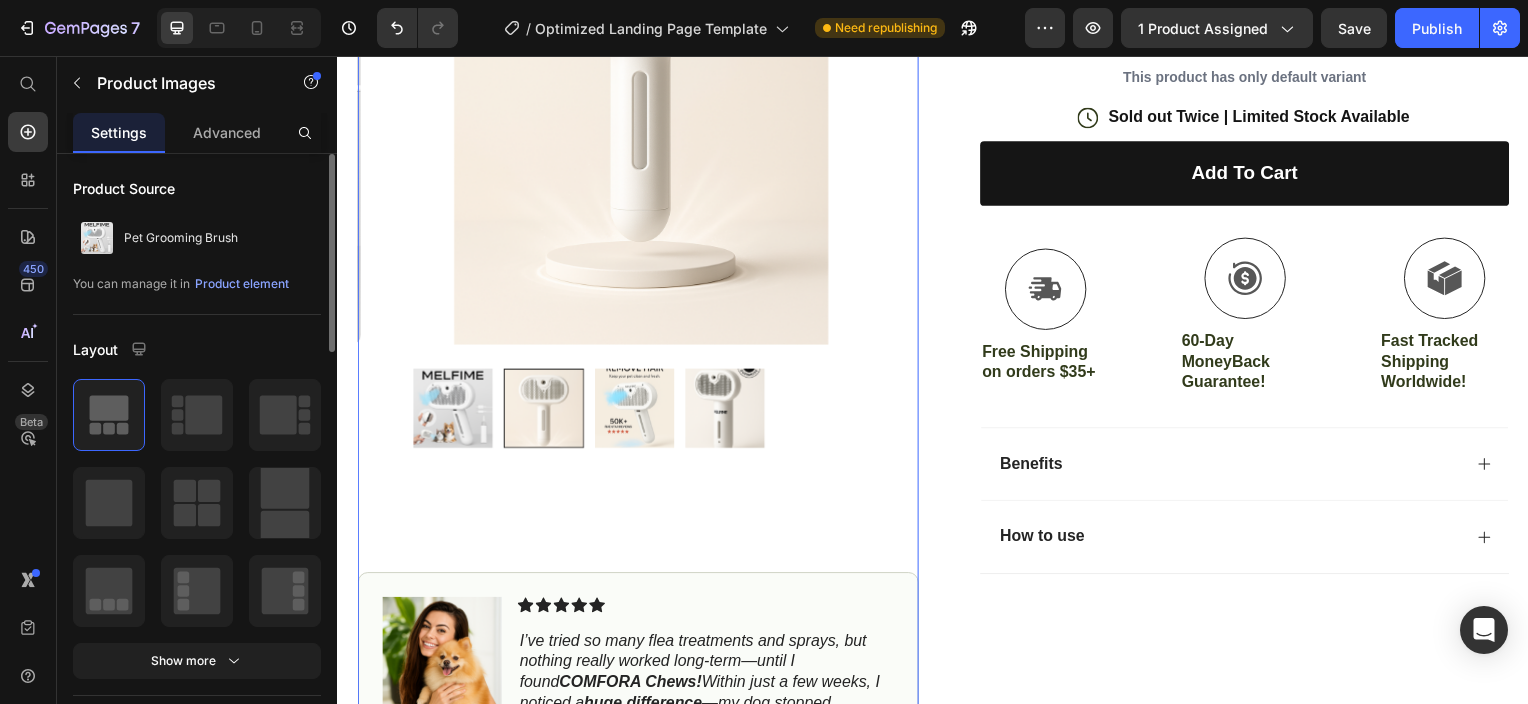 click at bounding box center [453, 411] 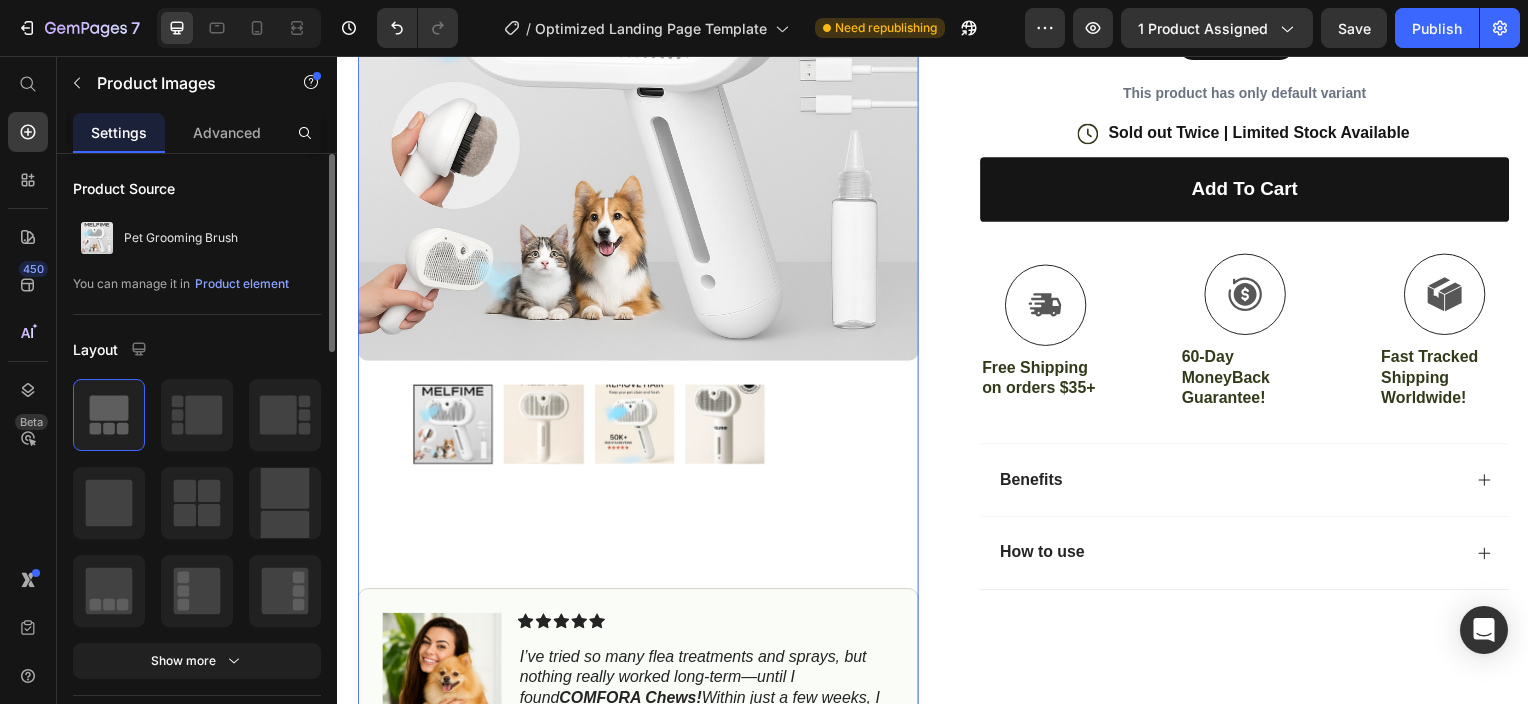 scroll, scrollTop: 0, scrollLeft: 0, axis: both 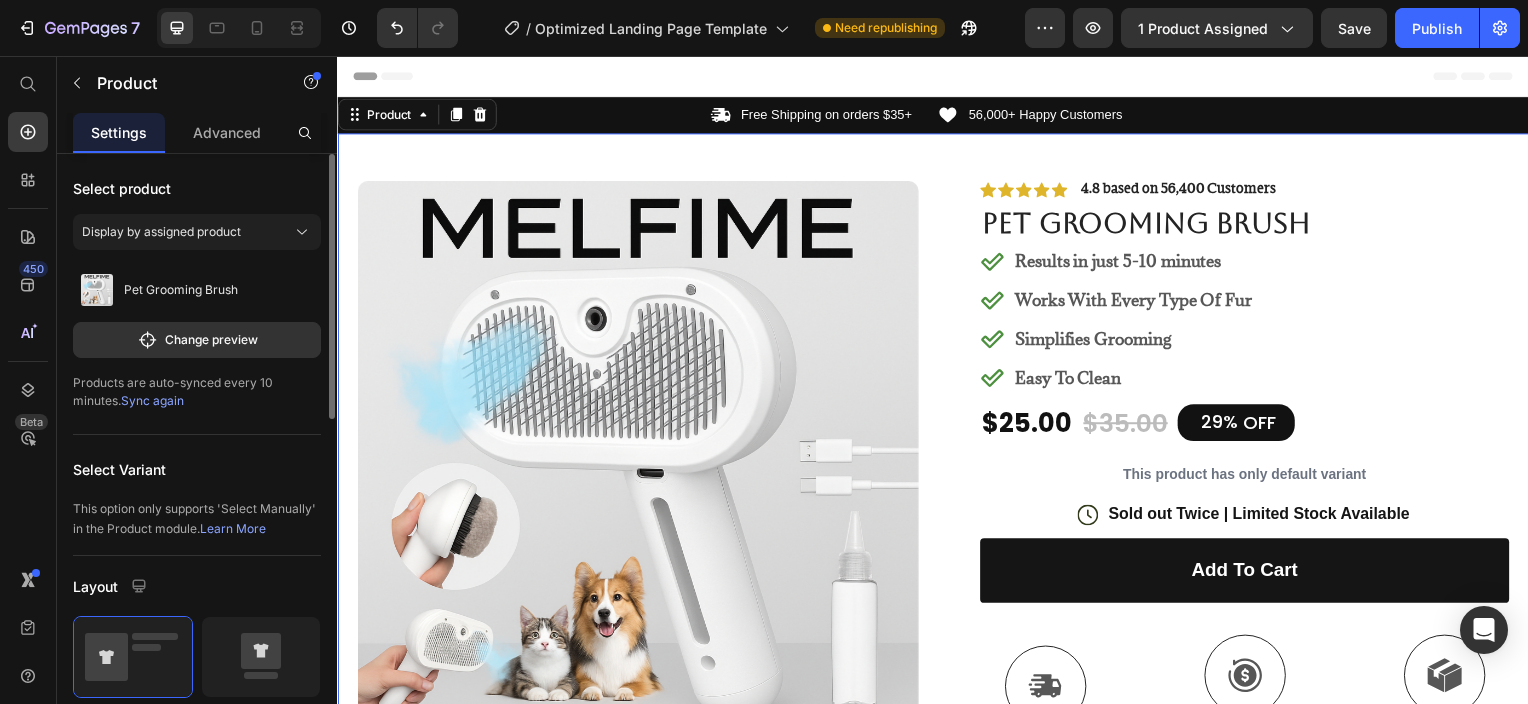 click on "Product Images #1 Pet Grooming Product of 2025 Text Block Image Icon Icon Icon Icon Icon Icon List I’ve tried so many flea treatments and sprays, but nothing really worked long-term—until I found  COMFORA Chews!  Within just a few weeks, I noticed a  huge difference —my dog stopped scratching, her coat looked shinier, and I wasn’t seeing fleas or ticks after walks anymore. The best part?  It’s natural, mess-free, and she actually loves taking it.  I feel so much better knowing she’s protected daily—and I’ve never felt more confident as a dog parent. Highly recommend! Text Block
Icon Hannah N. (Houston, USA) Text Block Row Row Row Icon Icon Icon Icon Icon Icon List 4.8 based on 56,400 Customers Text Block Row Pet Grooming Brush Product Title
Results in just 5-10 minutes
Works With Every Type Of Fur
Simplifies Grooming
Easy To Clean Item List $25.00 Product Price $35.00 Product Price 29% OFF Row" at bounding box center (937, 732) 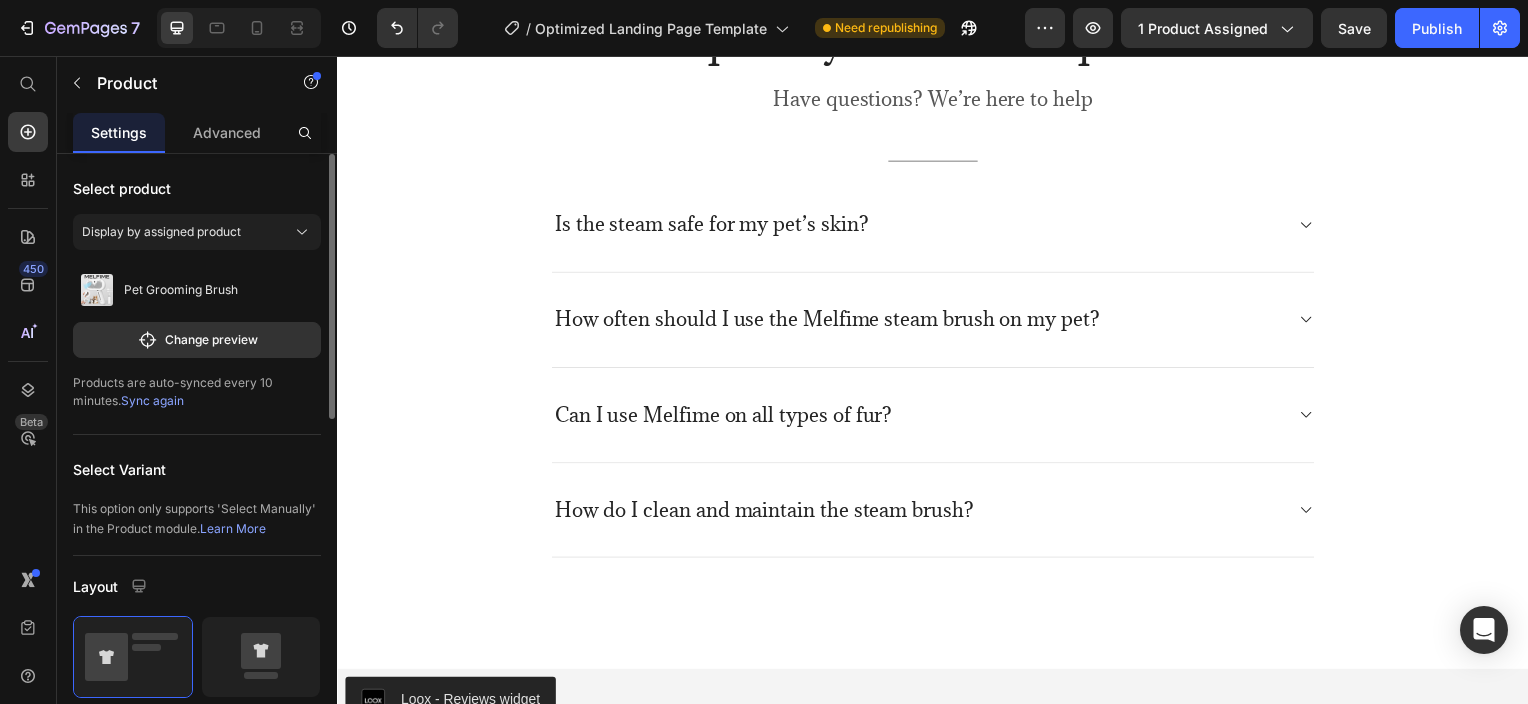 scroll, scrollTop: 5500, scrollLeft: 0, axis: vertical 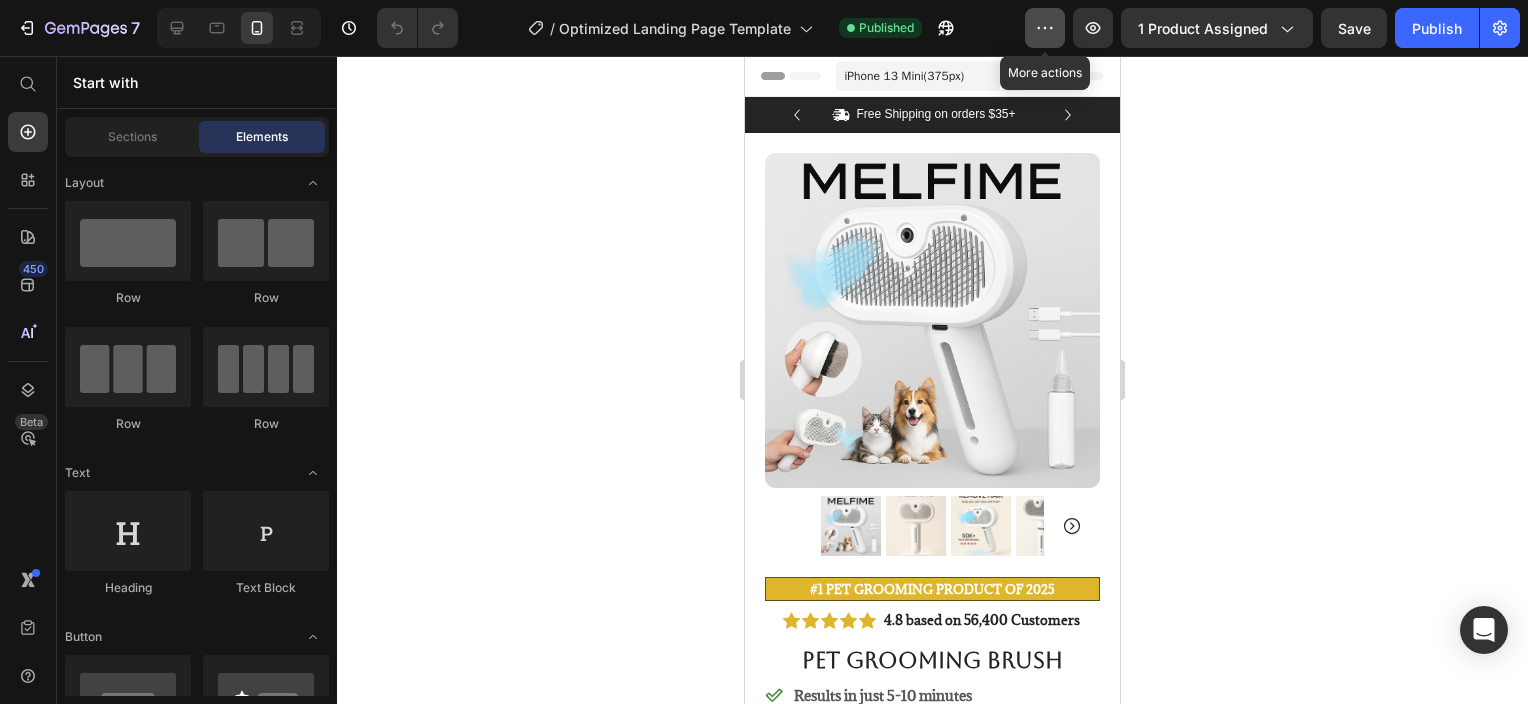 click 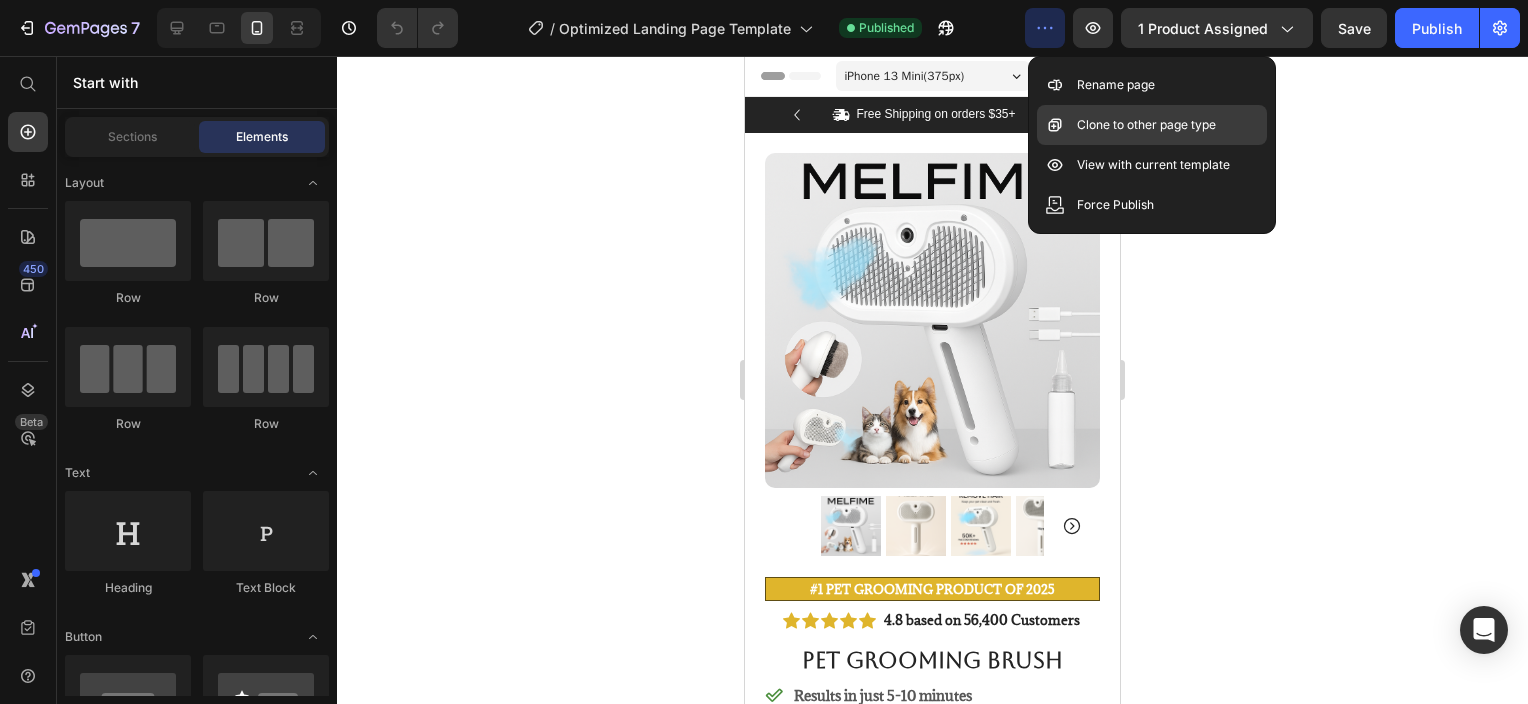 click on "Clone to other page type" at bounding box center [1146, 125] 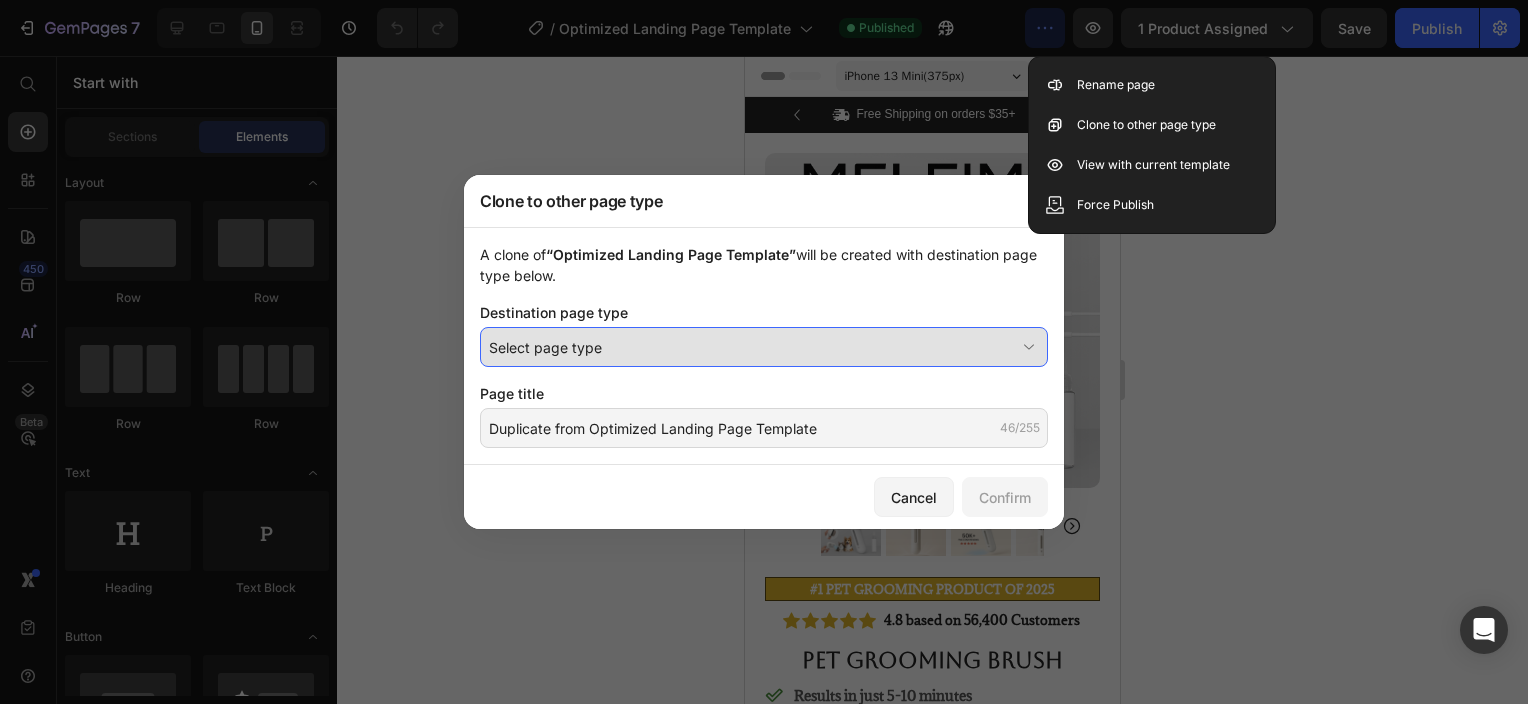 click on "Select page type" at bounding box center (752, 347) 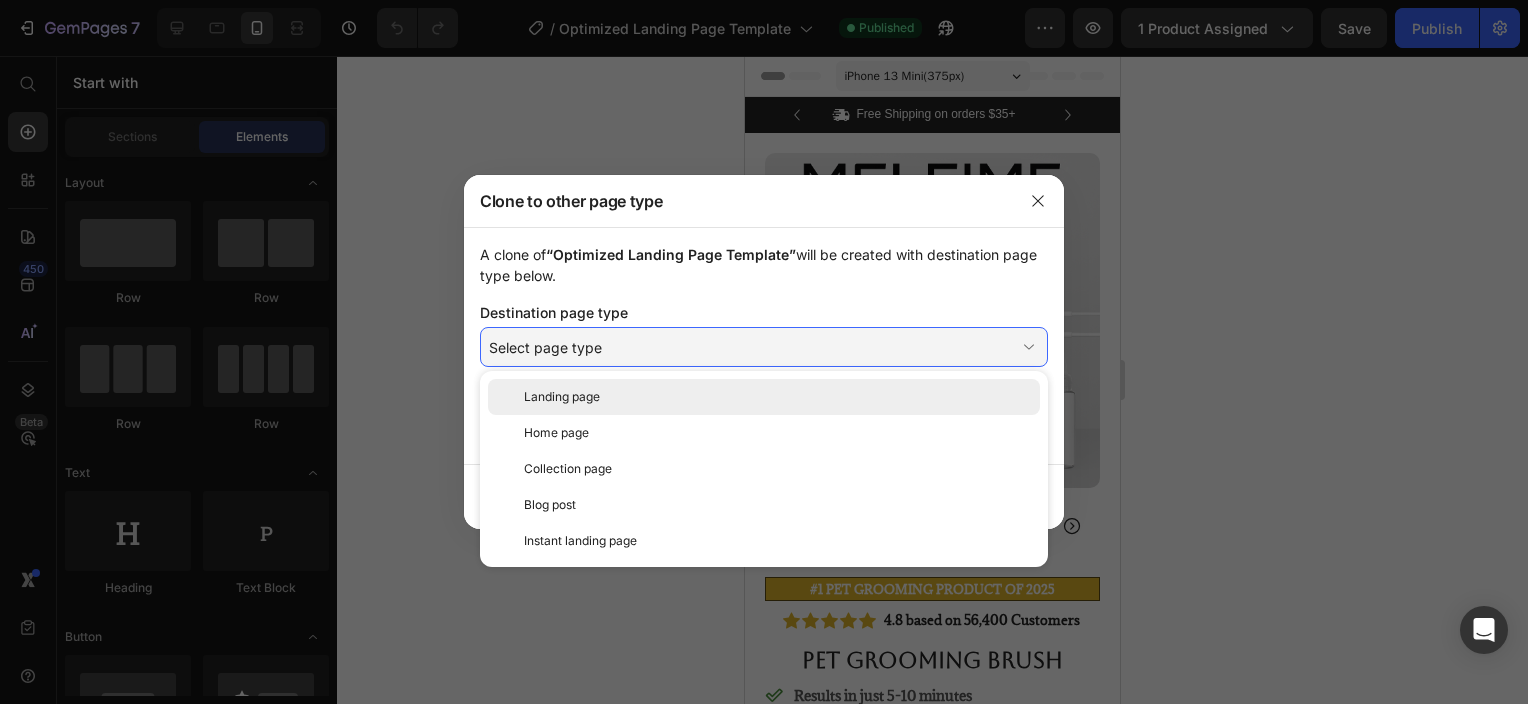 click on "Landing page" at bounding box center (778, 397) 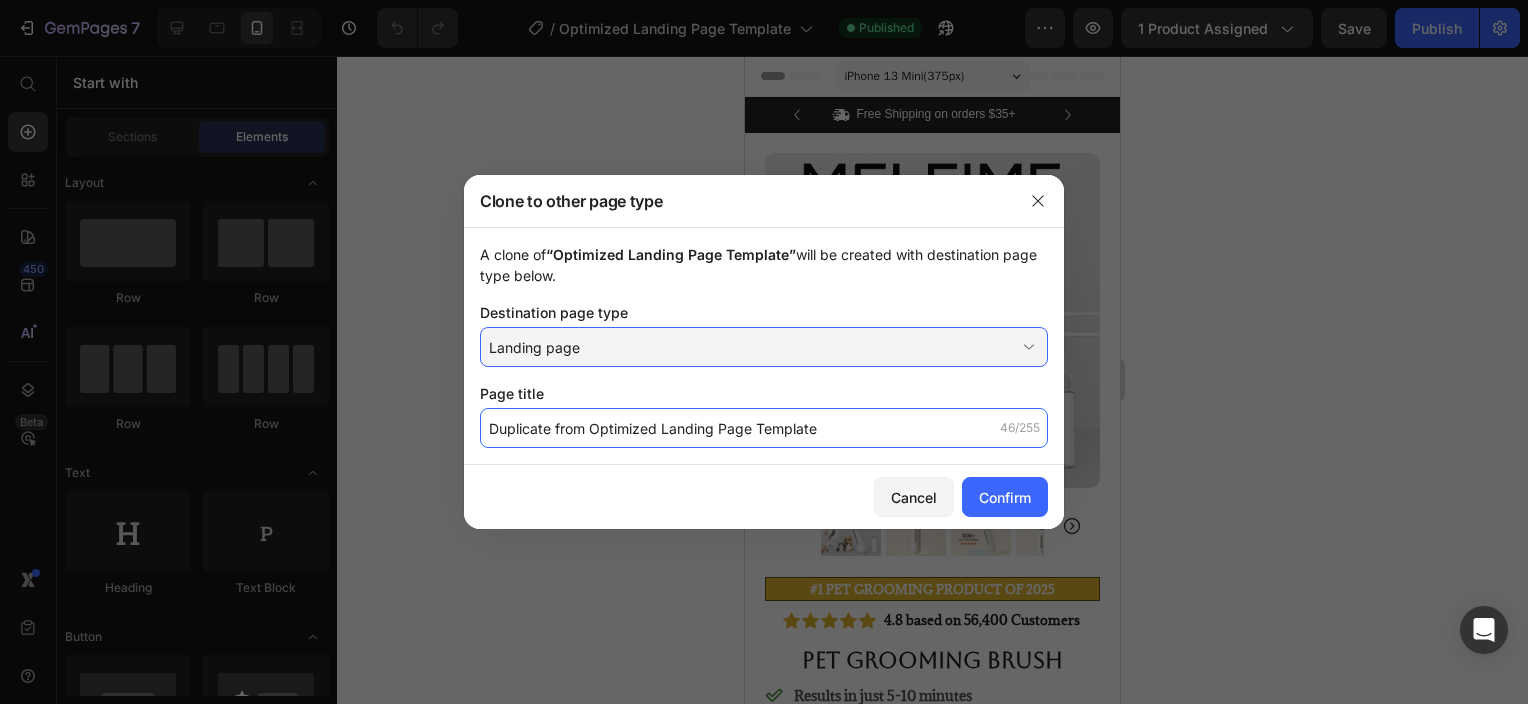 click on "Duplicate from Optimized Landing Page Template" 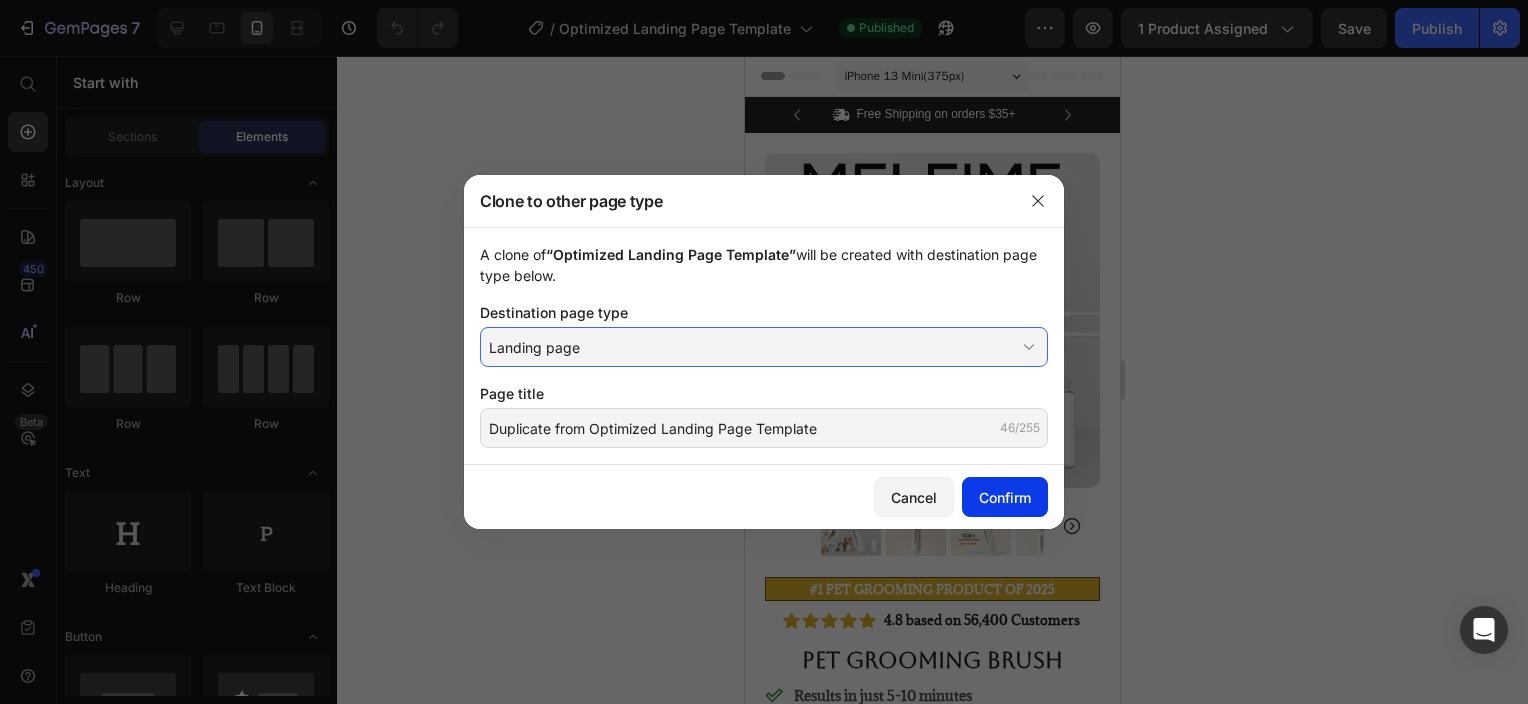 click on "Confirm" at bounding box center [1005, 497] 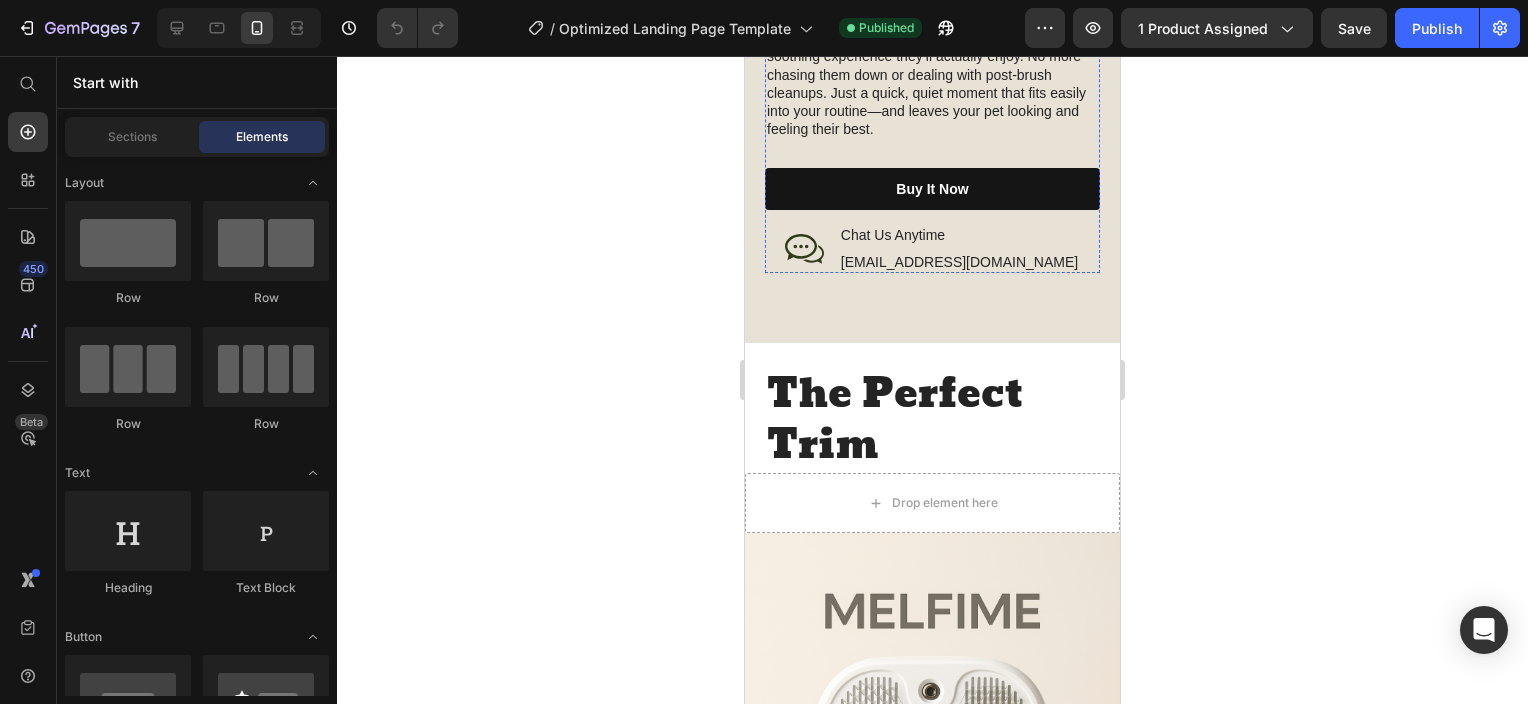 scroll, scrollTop: 1700, scrollLeft: 0, axis: vertical 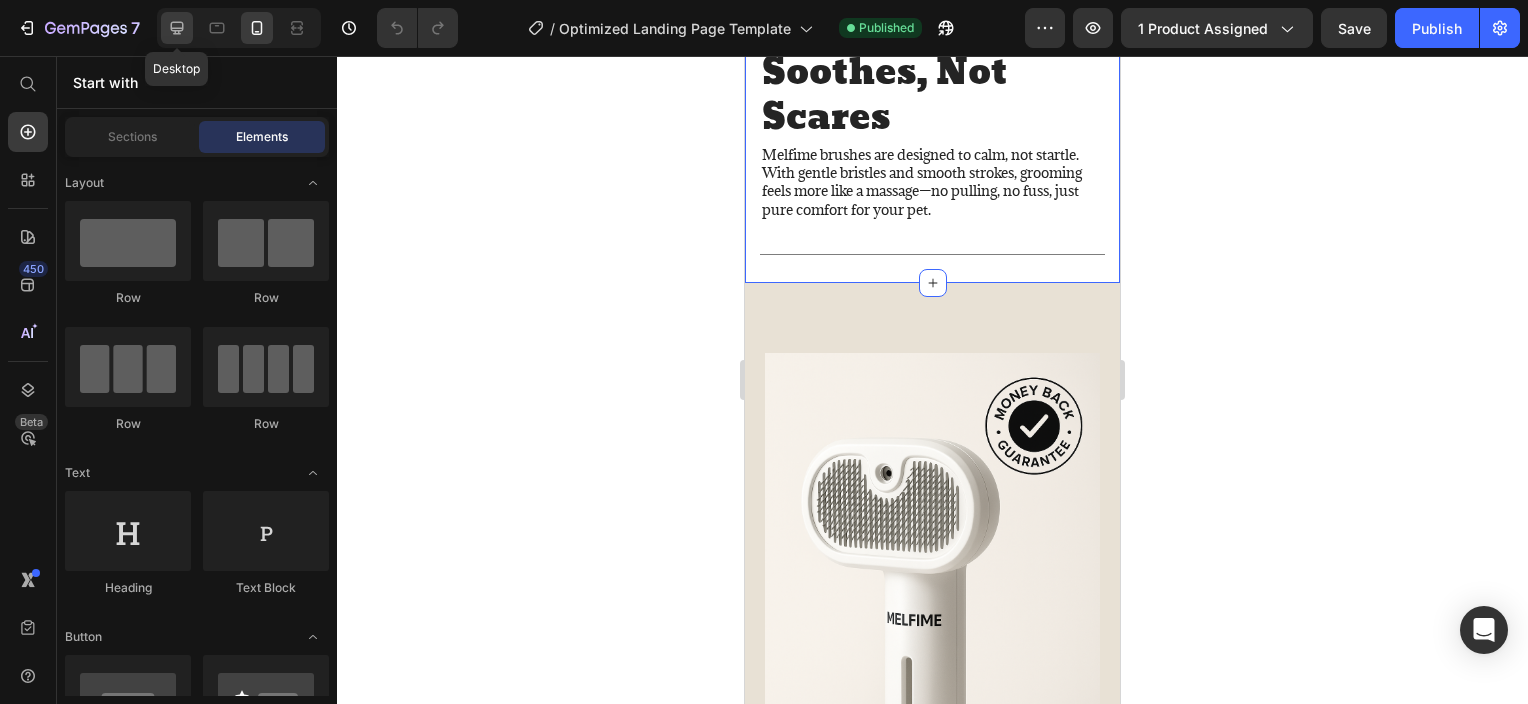 click 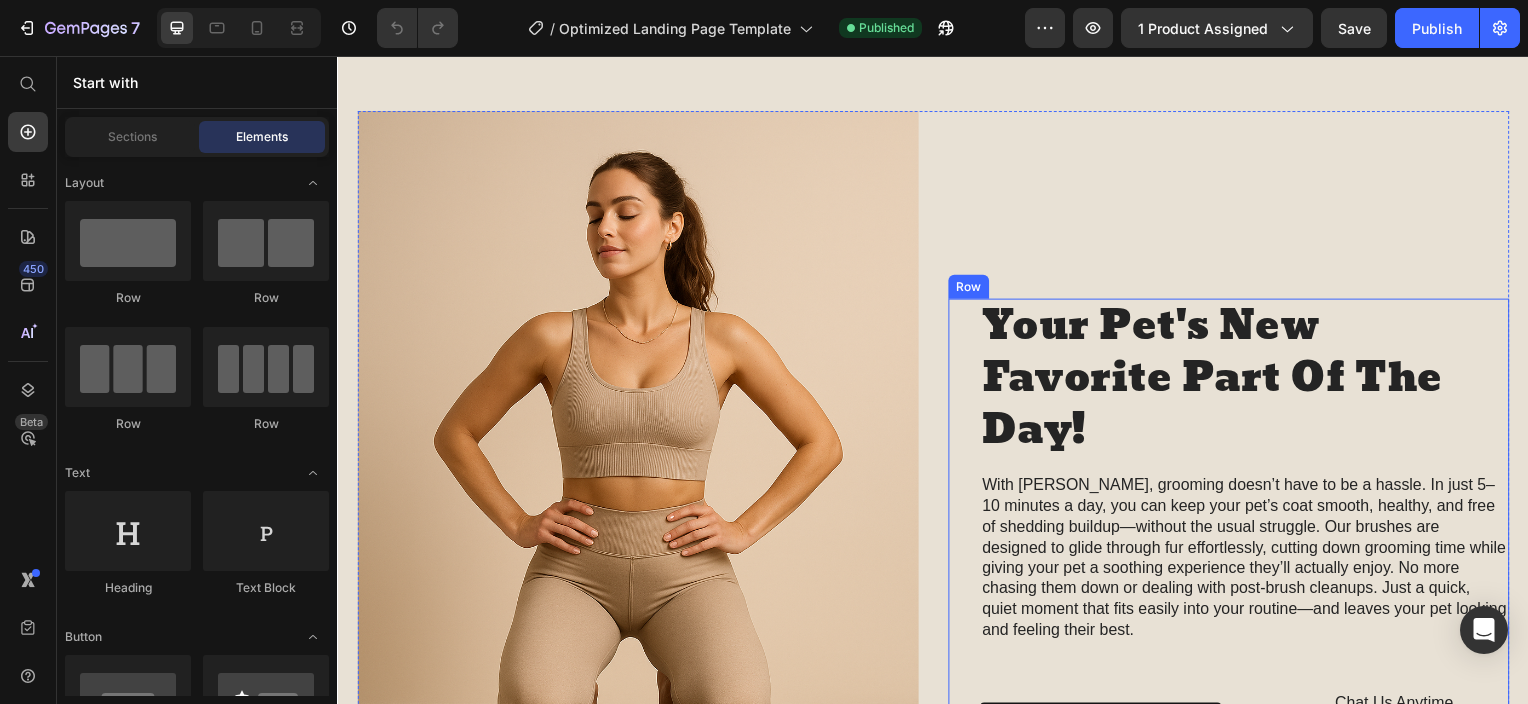 scroll, scrollTop: 1827, scrollLeft: 0, axis: vertical 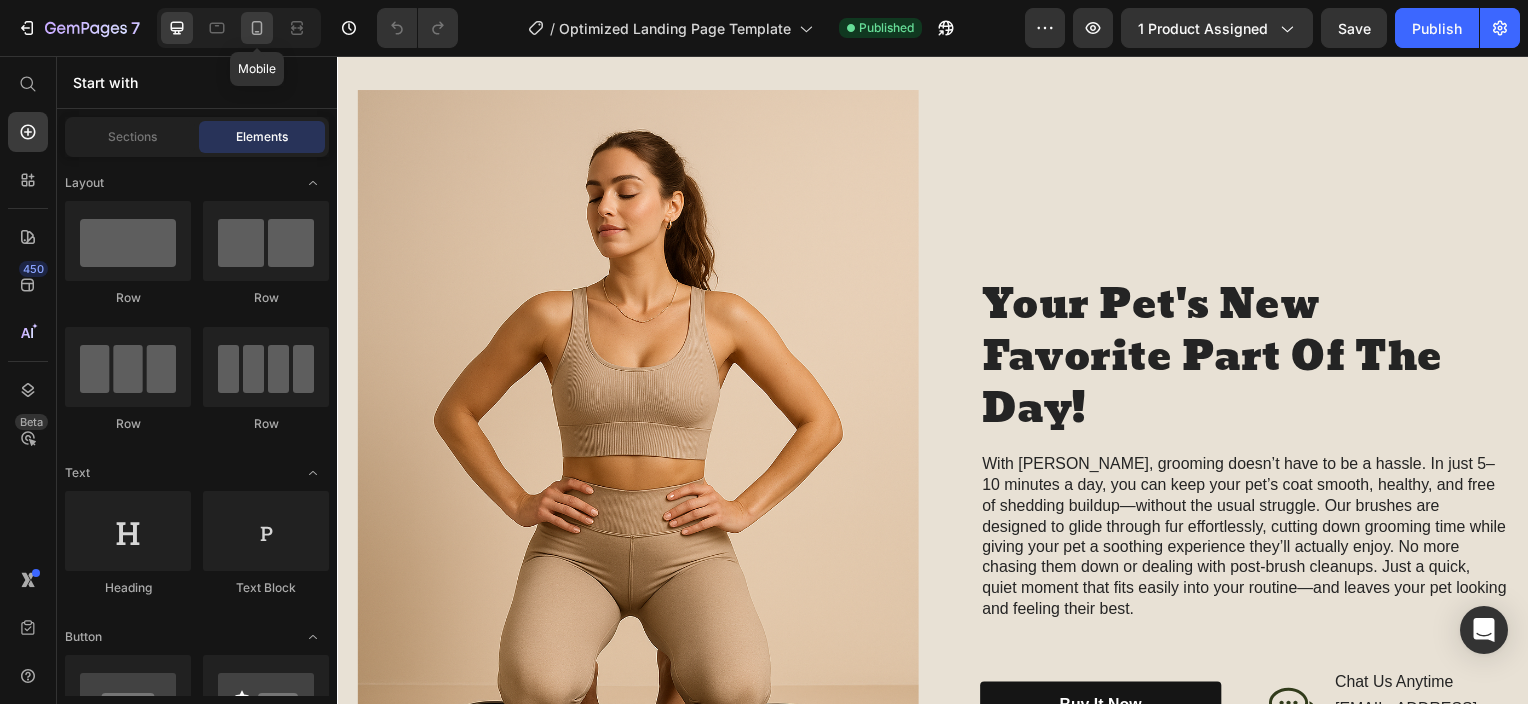 click 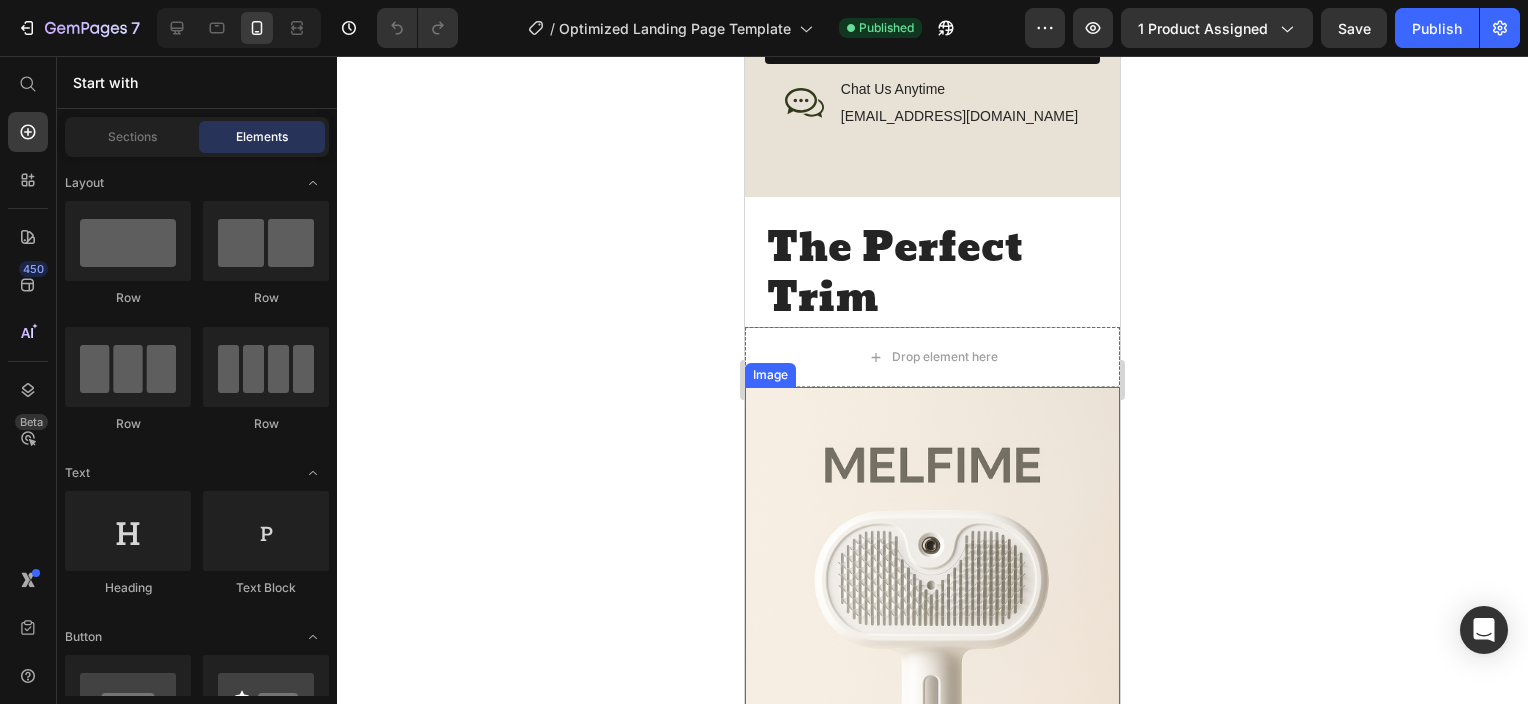 scroll, scrollTop: 3184, scrollLeft: 0, axis: vertical 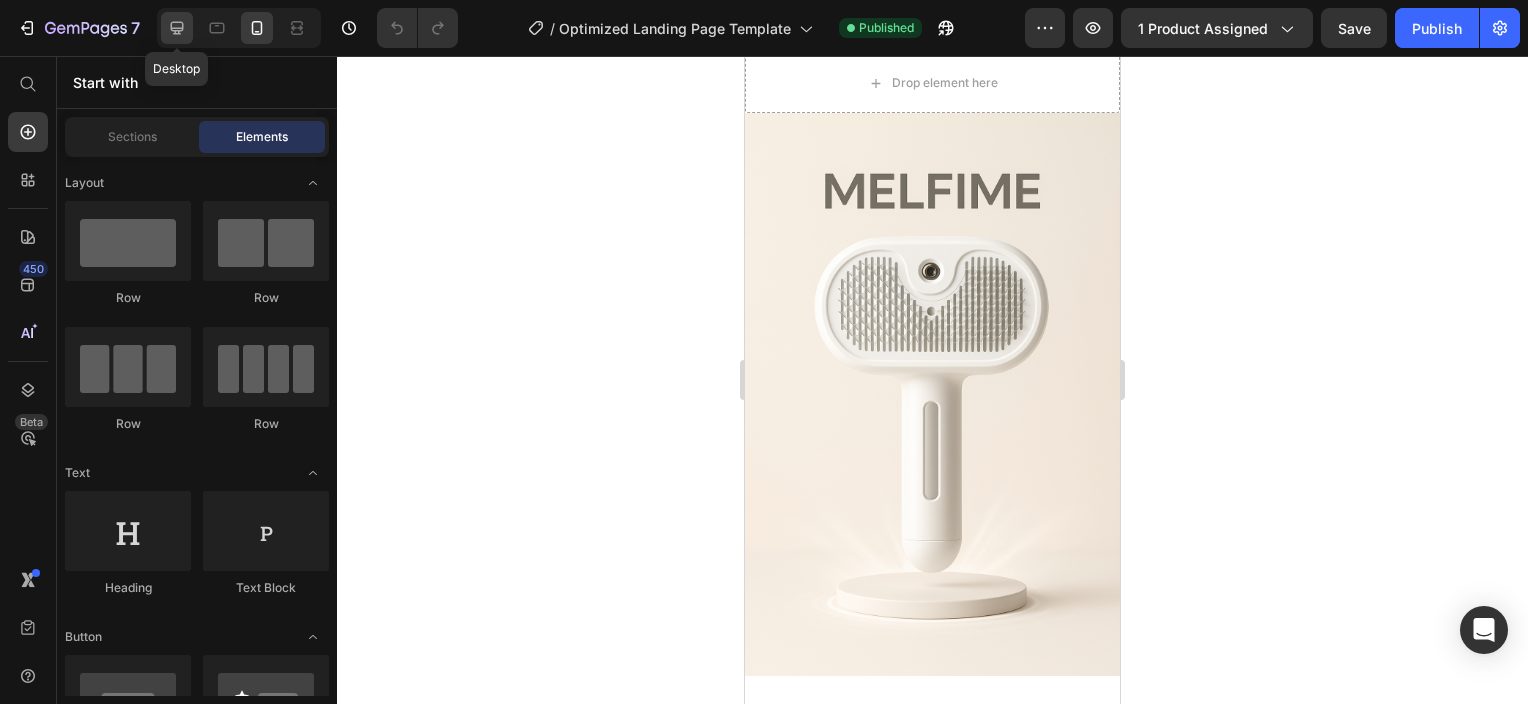 click 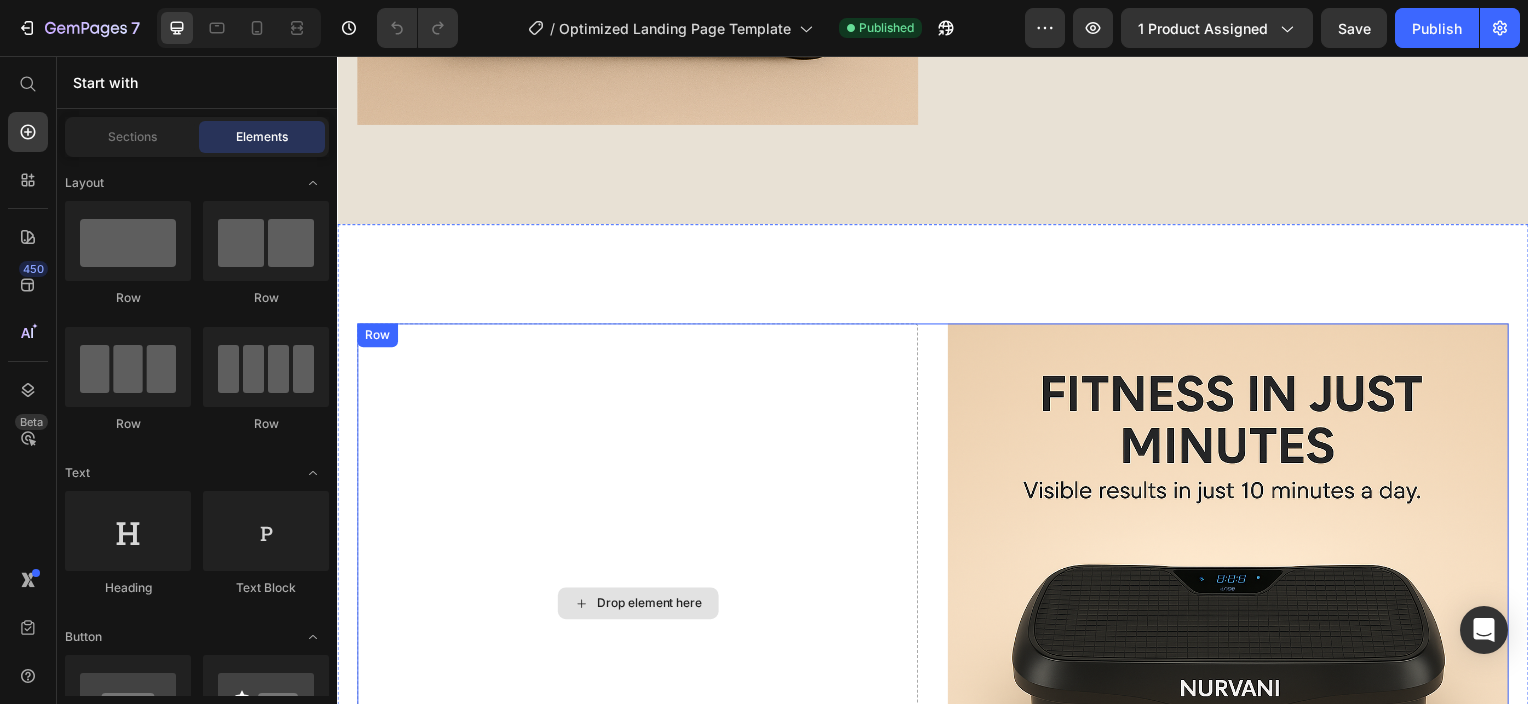 scroll, scrollTop: 3366, scrollLeft: 0, axis: vertical 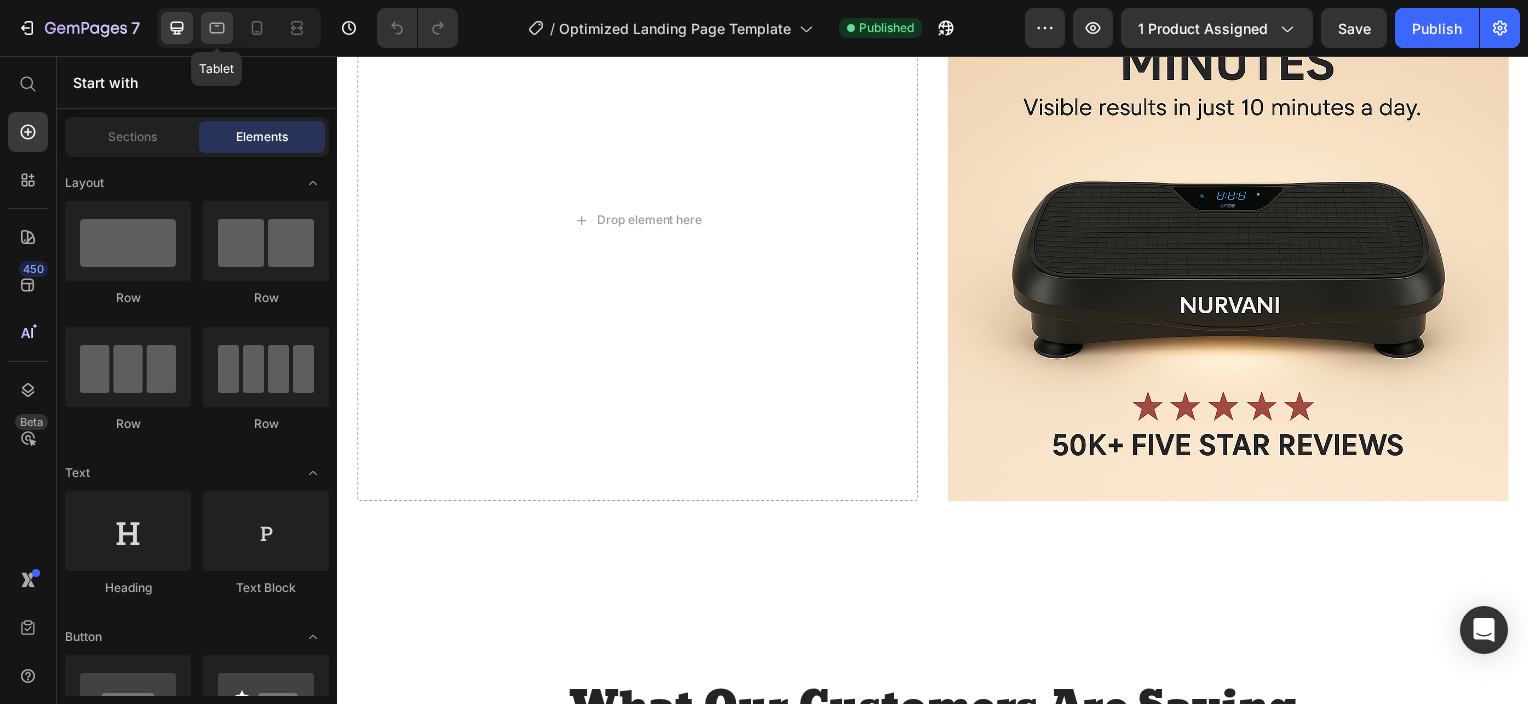 click 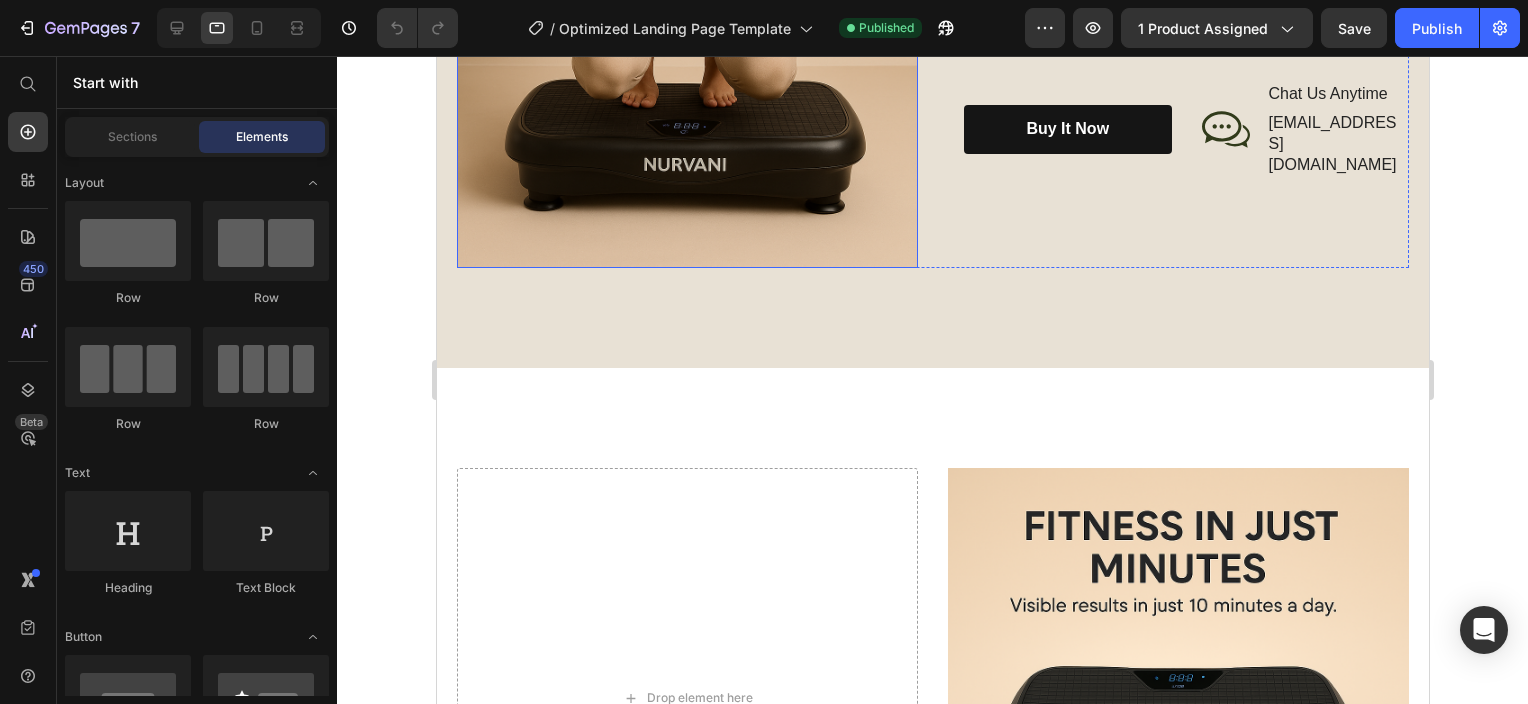 scroll, scrollTop: 2436, scrollLeft: 0, axis: vertical 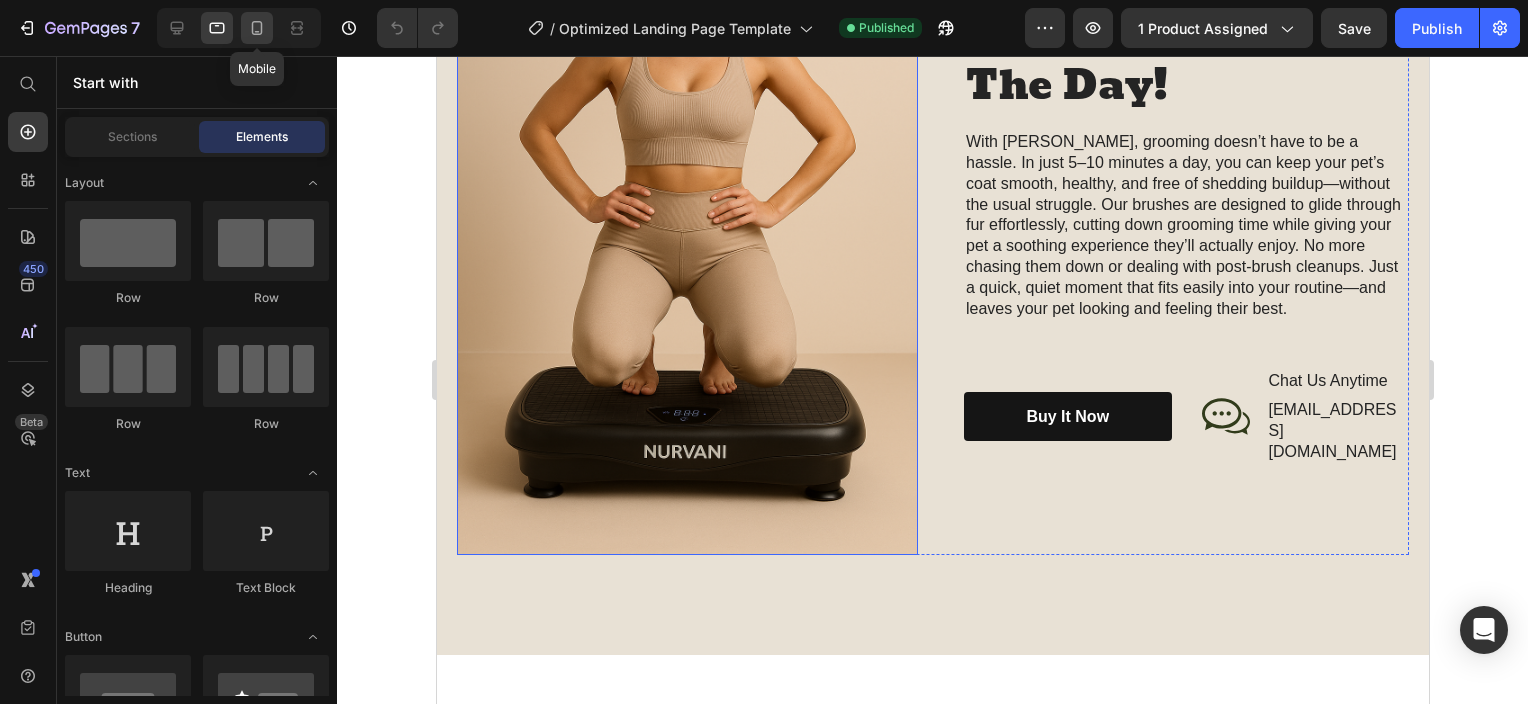 click 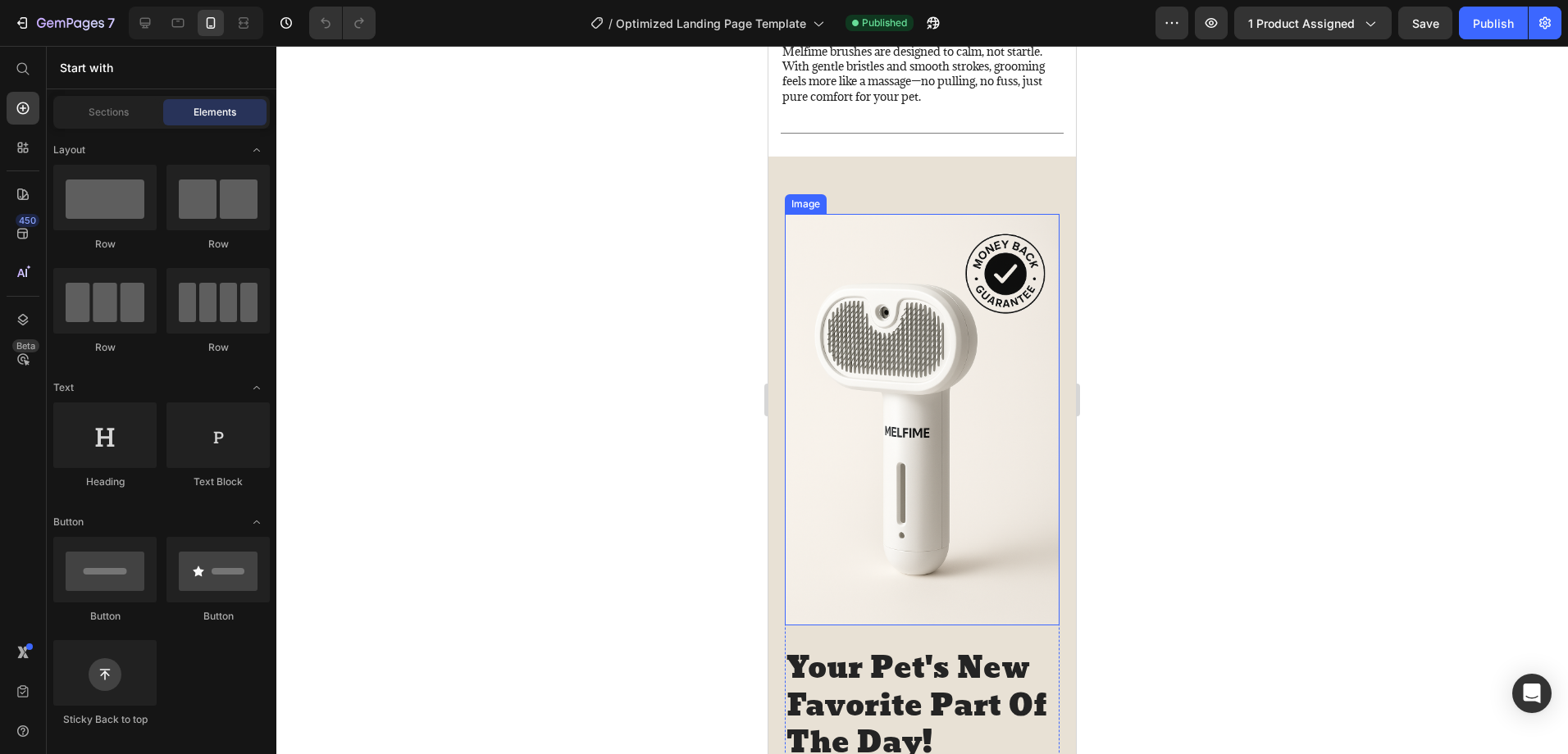 scroll, scrollTop: 1557, scrollLeft: 0, axis: vertical 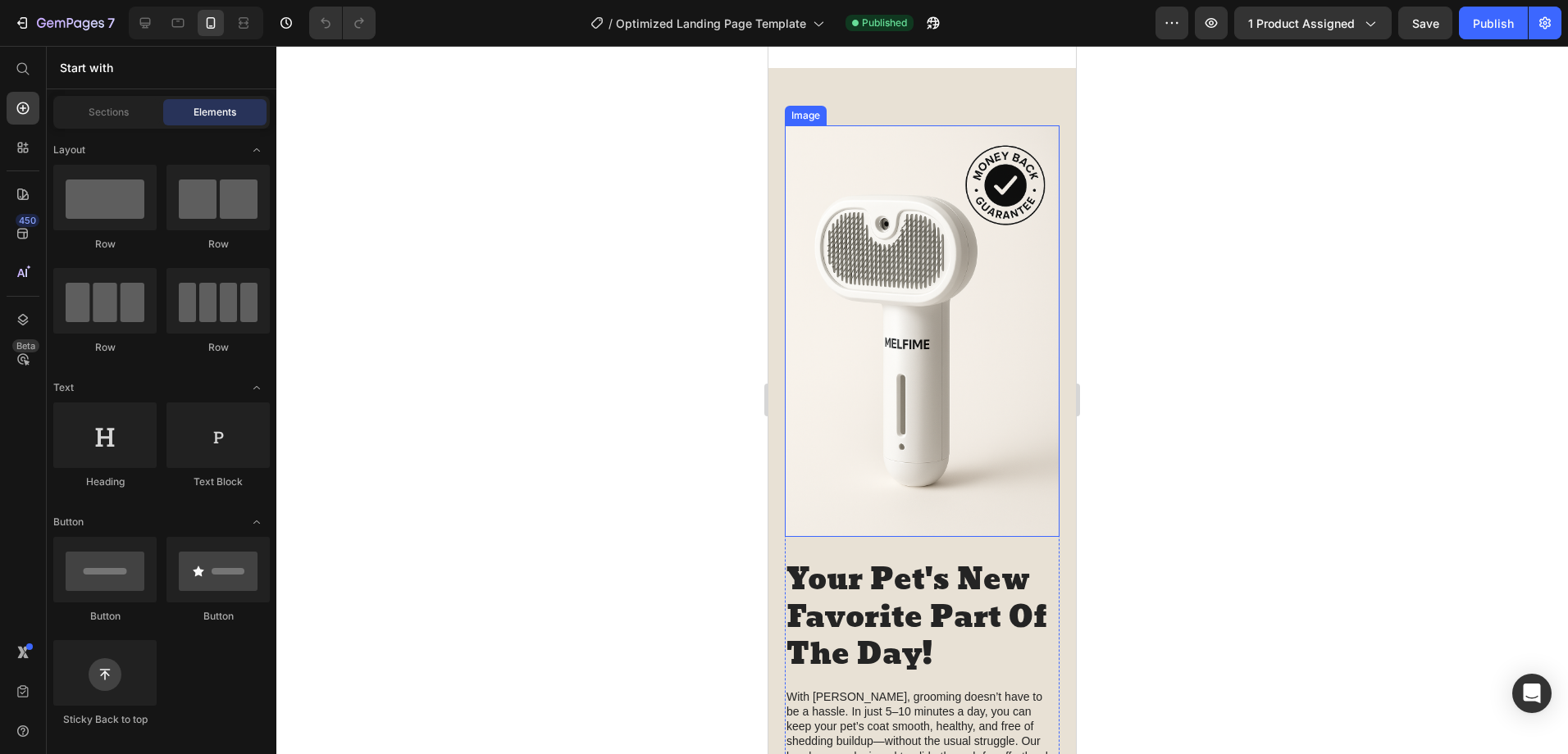 click at bounding box center [922, 331] 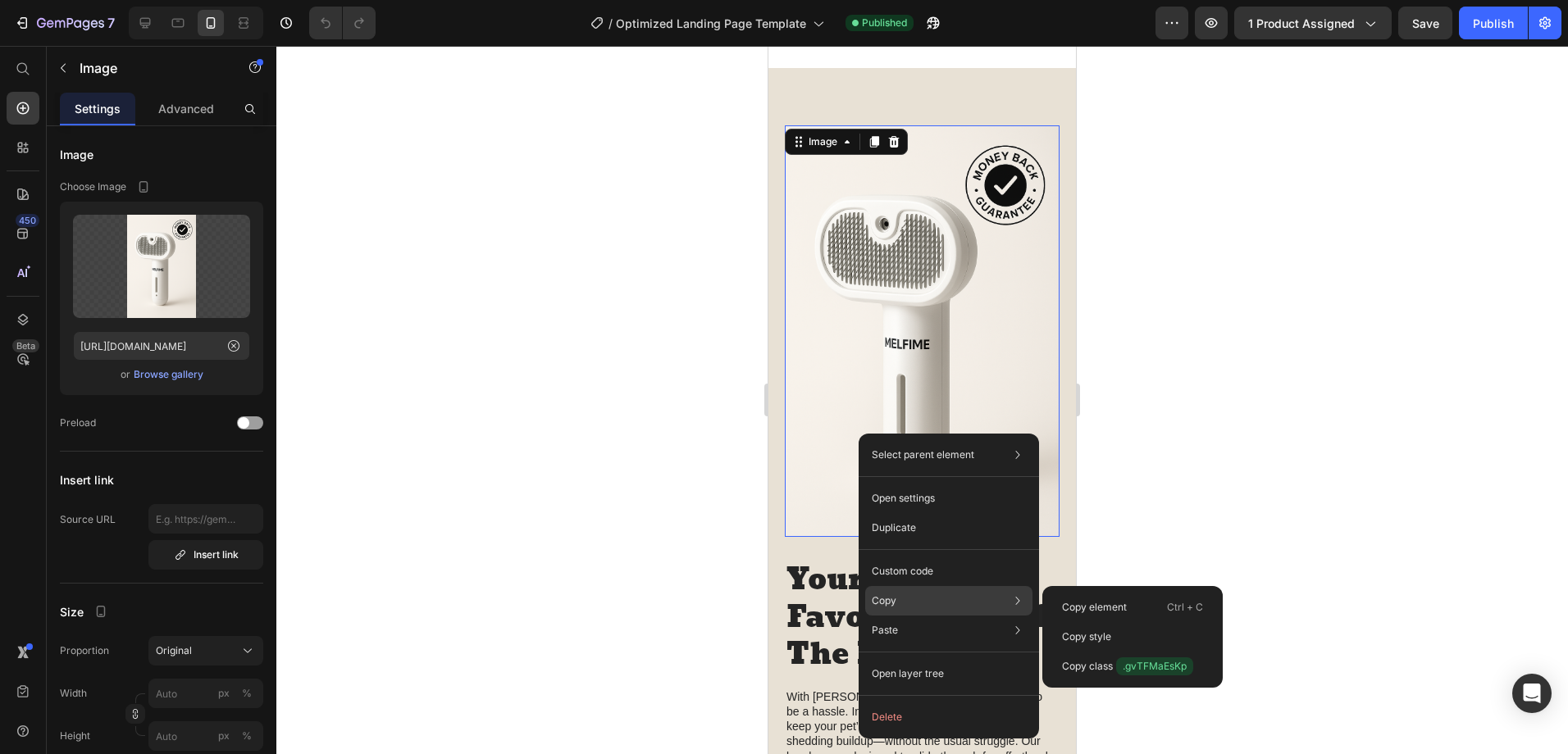 click on "Copy Copy element  Ctrl + C Copy style  Copy class  .gvTFMaEsKp" 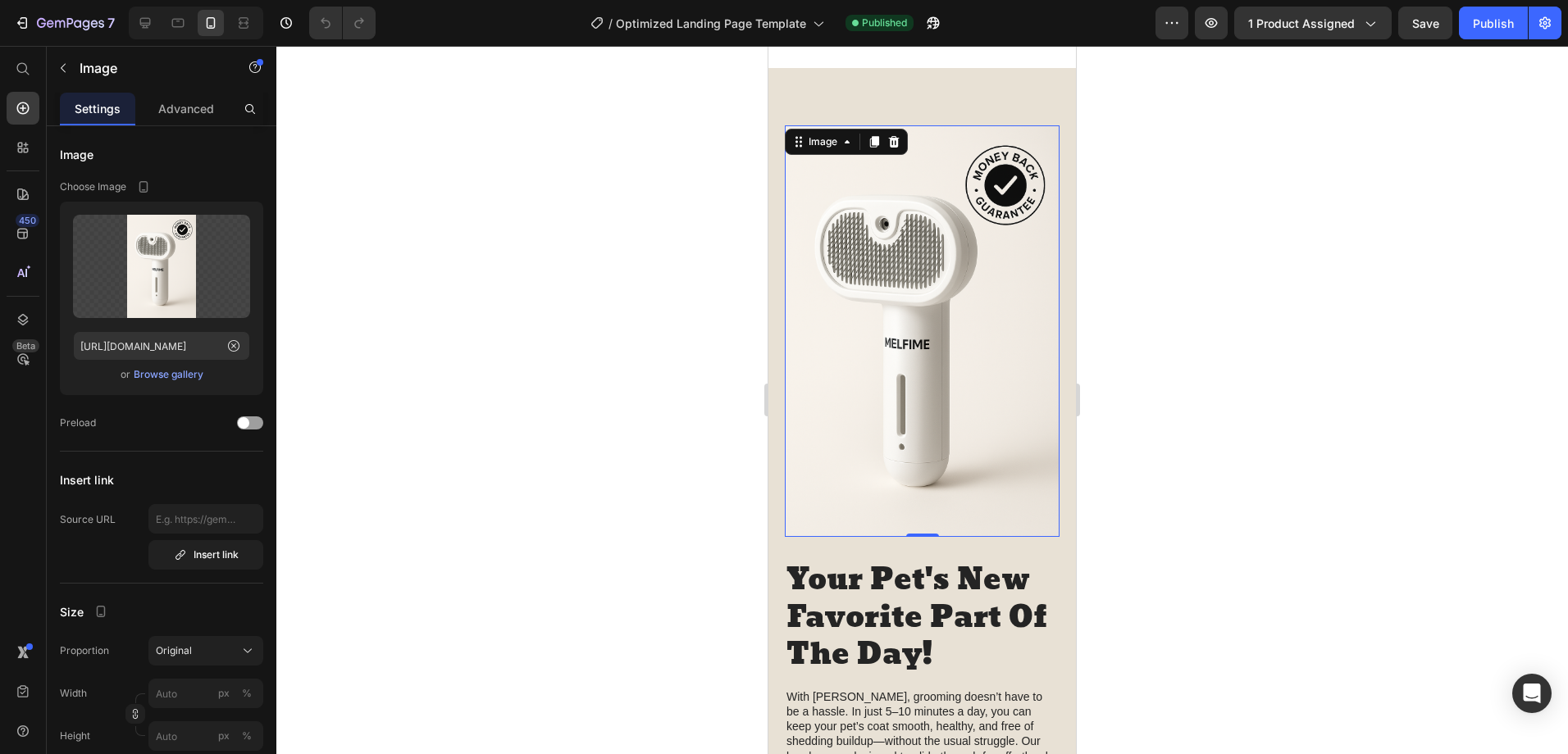drag, startPoint x: 165, startPoint y: 275, endPoint x: 424, endPoint y: 251, distance: 260.10959 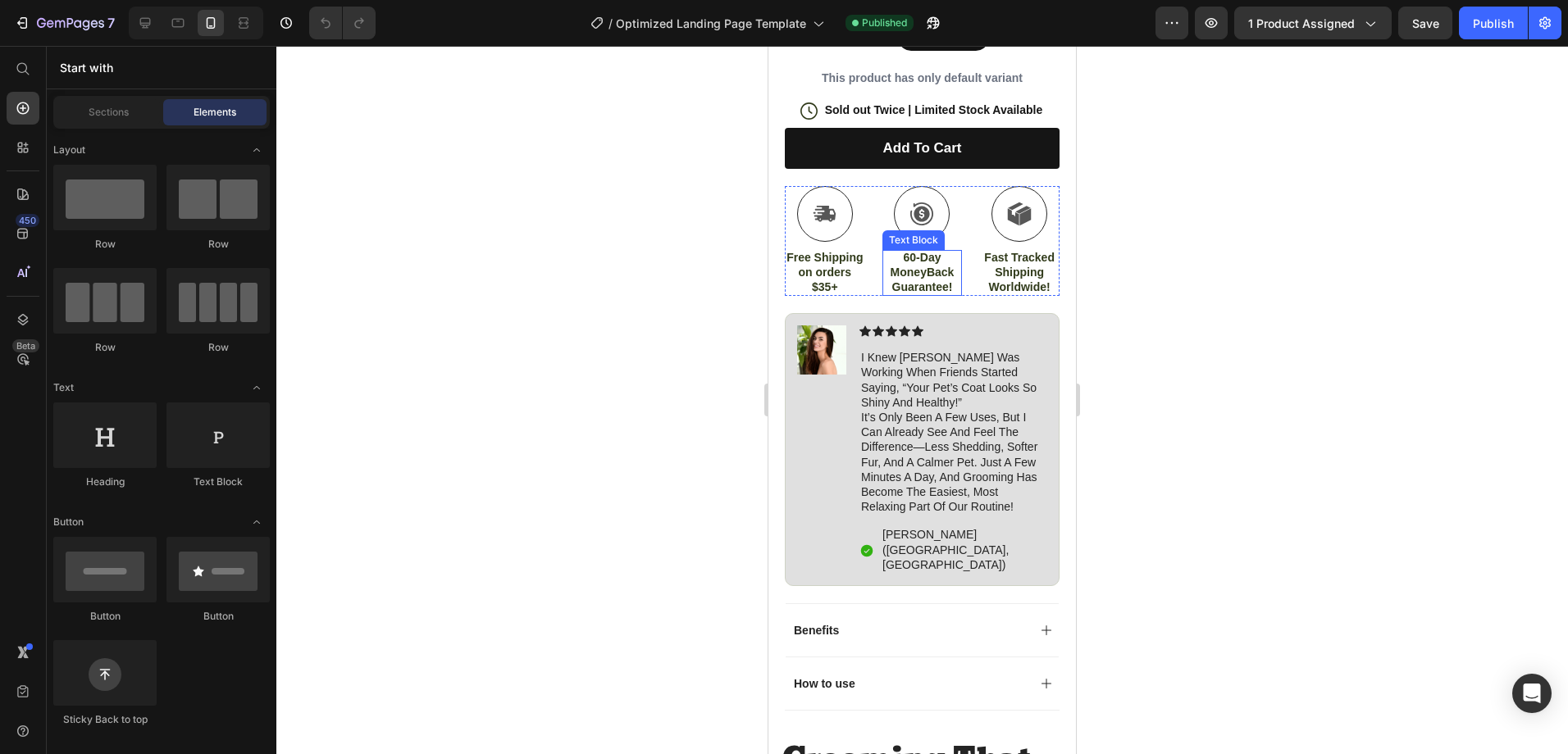 scroll, scrollTop: 574, scrollLeft: 0, axis: vertical 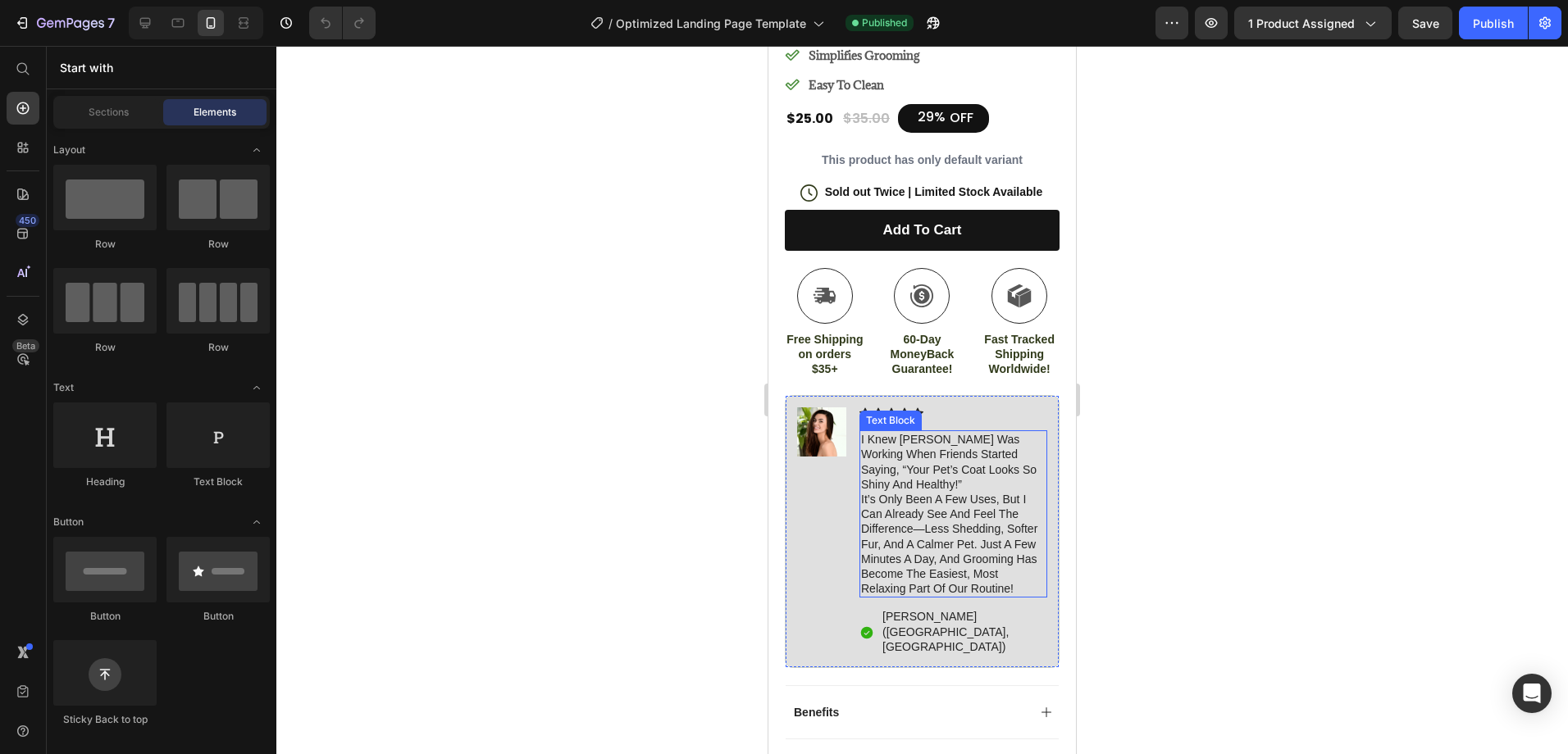 click on "I knew [PERSON_NAME] was working when friends started saying, “Your pet’s coat looks so shiny and healthy!” It’s only been a few uses, but I can already see and feel the difference—less shedding, softer fur, and a calmer pet. Just a few minutes a day, and grooming has become the easiest, most relaxing part of our routine!" at bounding box center [953, 514] 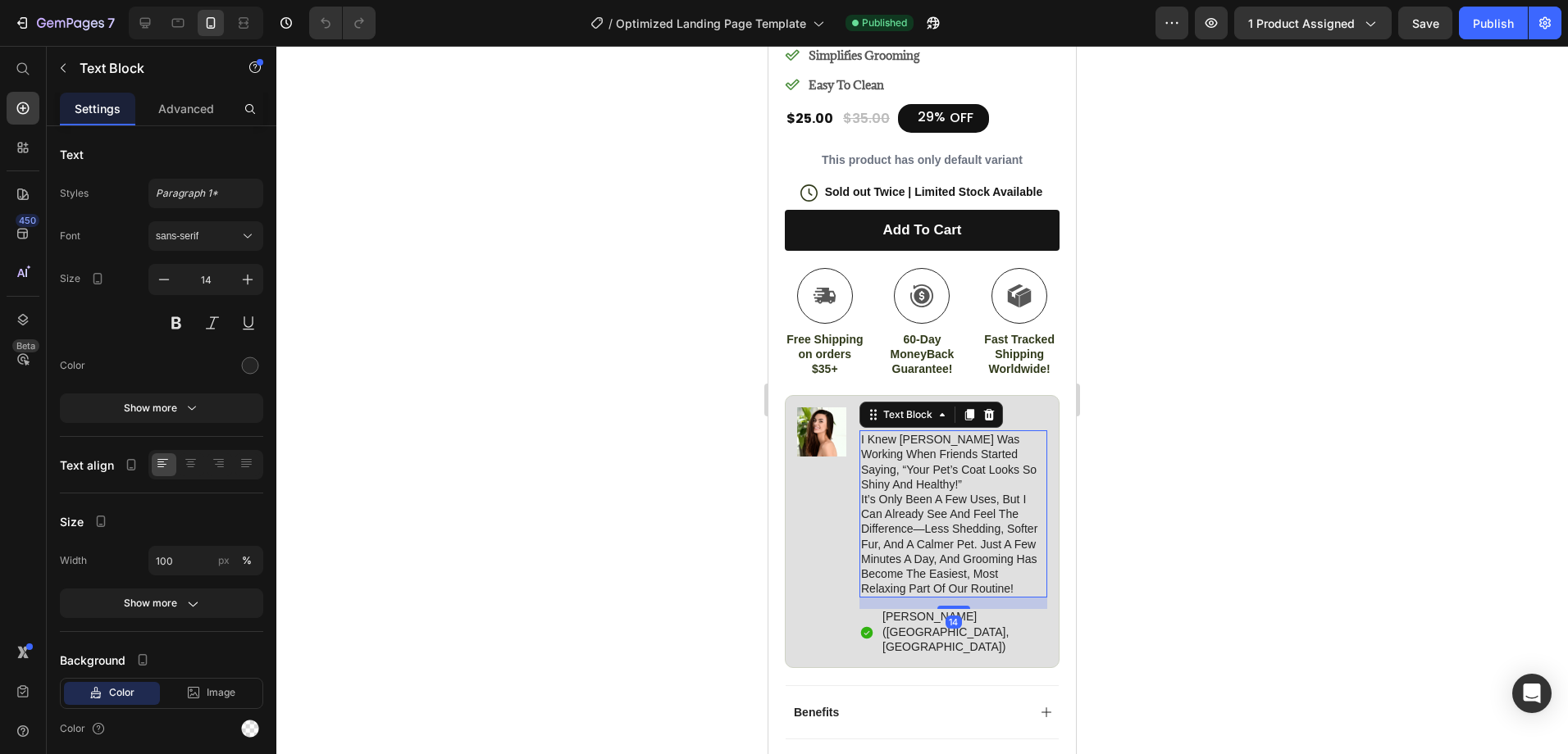 click on "I knew [PERSON_NAME] was working when friends started saying, “Your pet’s coat looks so shiny and healthy!” It’s only been a few uses, but I can already see and feel the difference—less shedding, softer fur, and a calmer pet. Just a few minutes a day, and grooming has become the easiest, most relaxing part of our routine!" at bounding box center (953, 514) 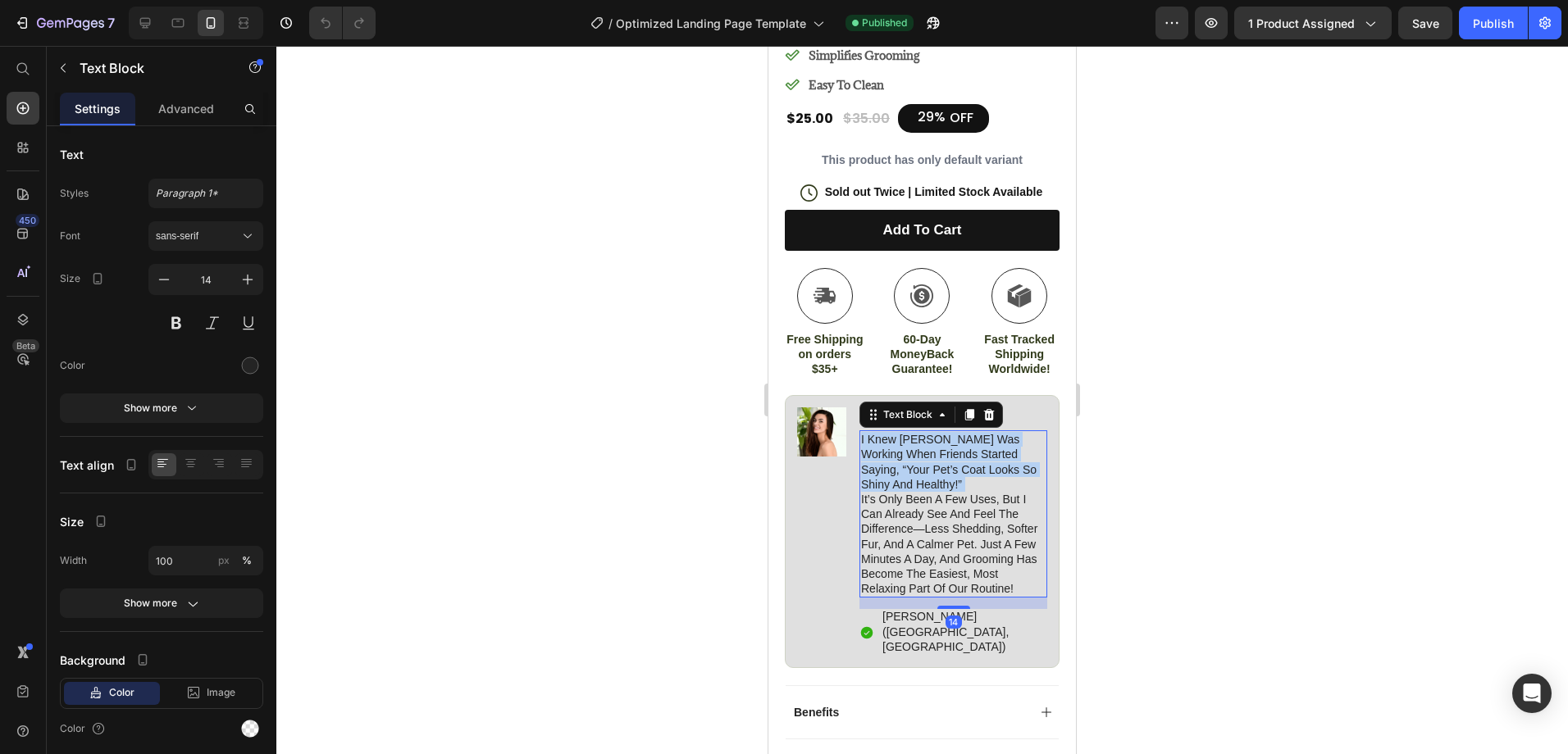 click on "I knew [PERSON_NAME] was working when friends started saying, “Your pet’s coat looks so shiny and healthy!” It’s only been a few uses, but I can already see and feel the difference—less shedding, softer fur, and a calmer pet. Just a few minutes a day, and grooming has become the easiest, most relaxing part of our routine!" at bounding box center (953, 514) 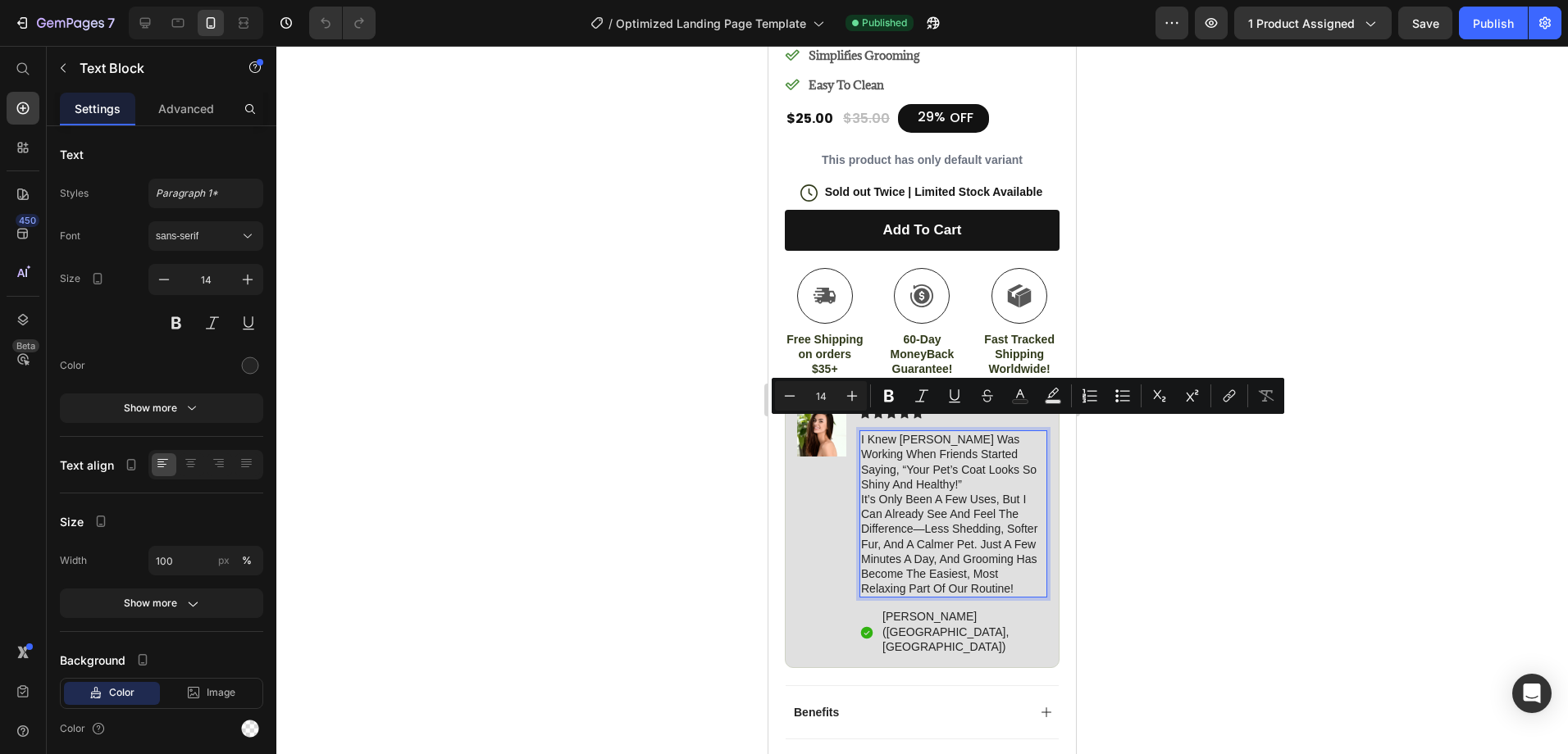 click on "I knew [PERSON_NAME] was working when friends started saying, “Your pet’s coat looks so shiny and healthy!” It’s only been a few uses, but I can already see and feel the difference—less shedding, softer fur, and a calmer pet. Just a few minutes a day, and grooming has become the easiest, most relaxing part of our routine!" at bounding box center [953, 514] 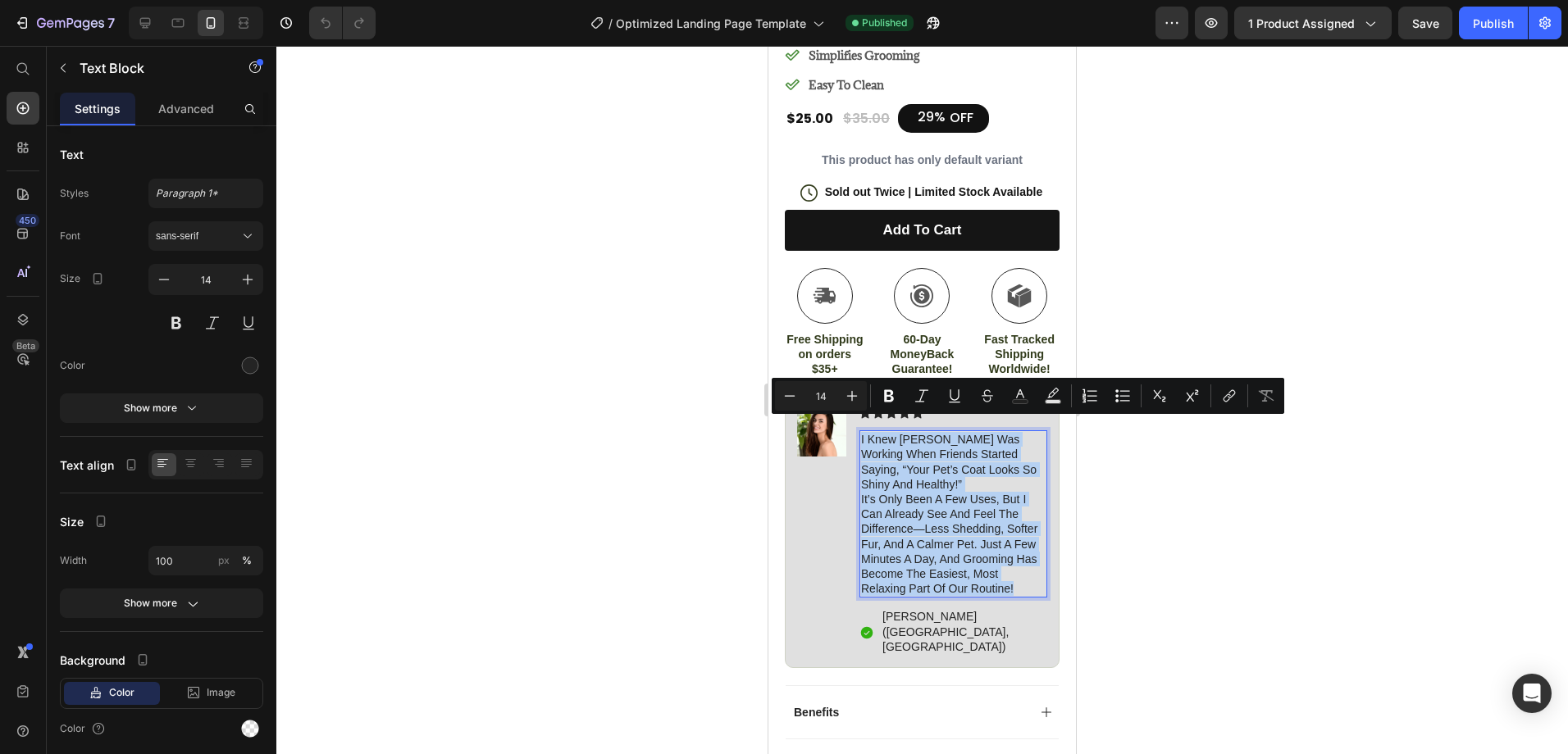 drag, startPoint x: 934, startPoint y: 588, endPoint x: 860, endPoint y: 426, distance: 178.10109 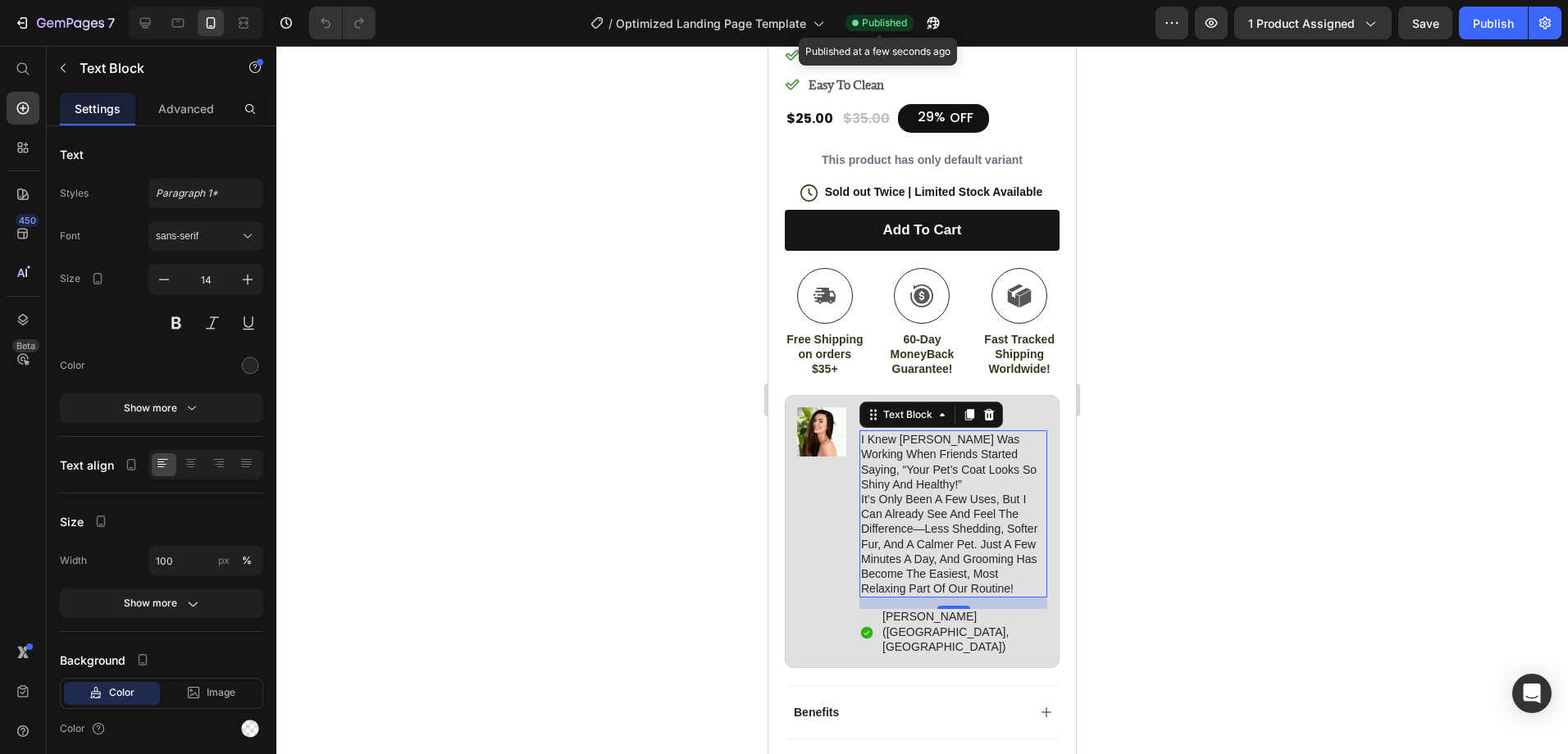 click on "Published" at bounding box center (884, 23) 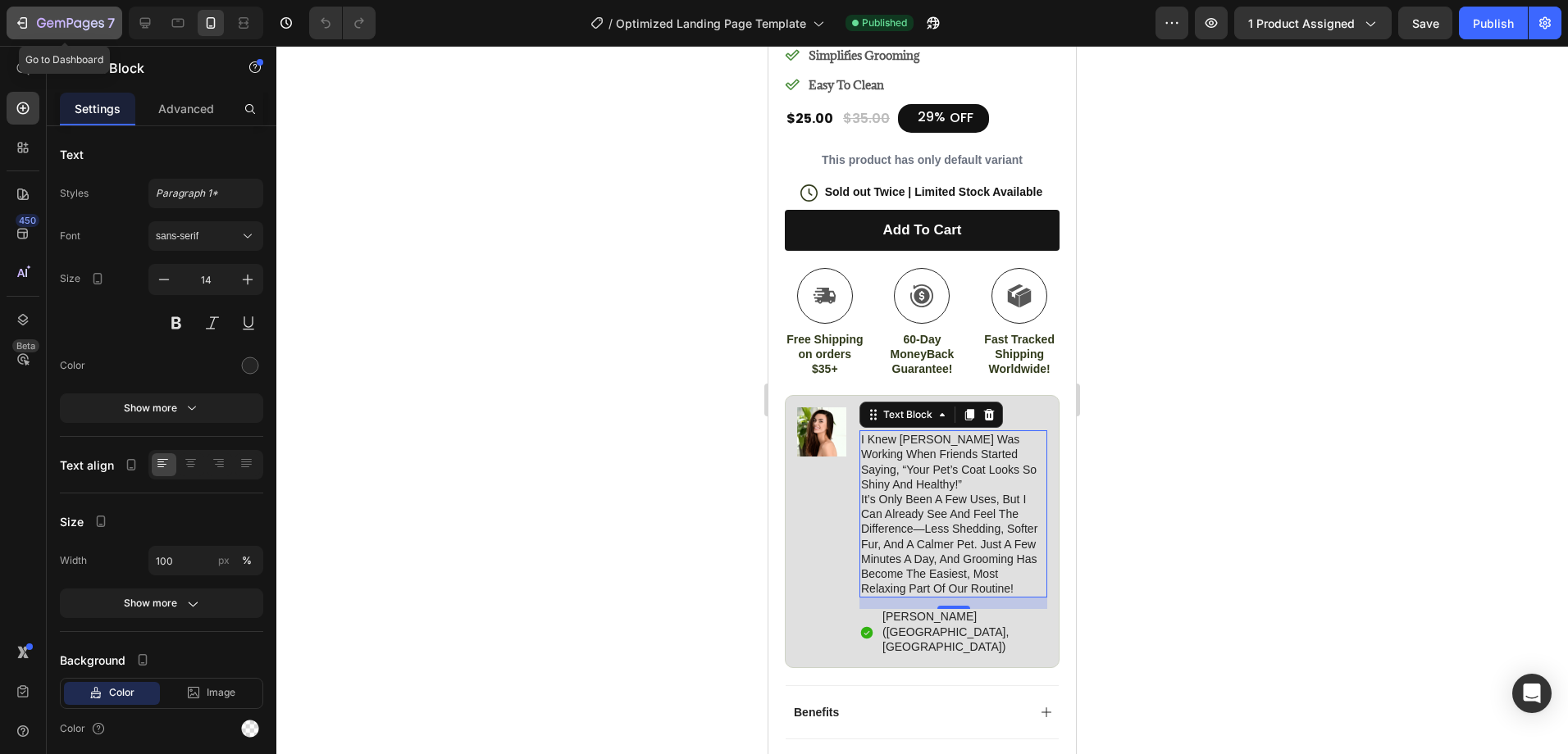 click on "7" 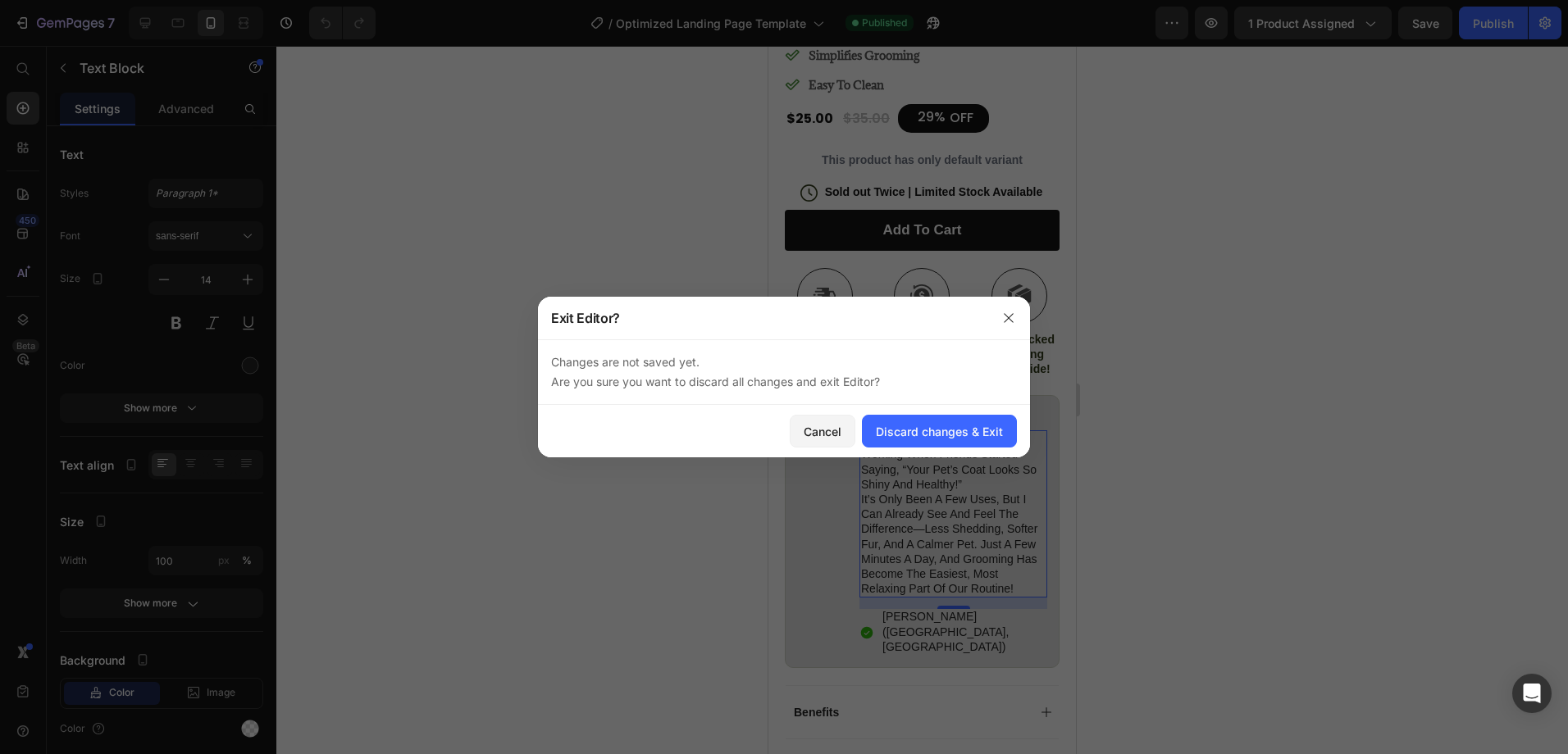 click at bounding box center (784, 377) 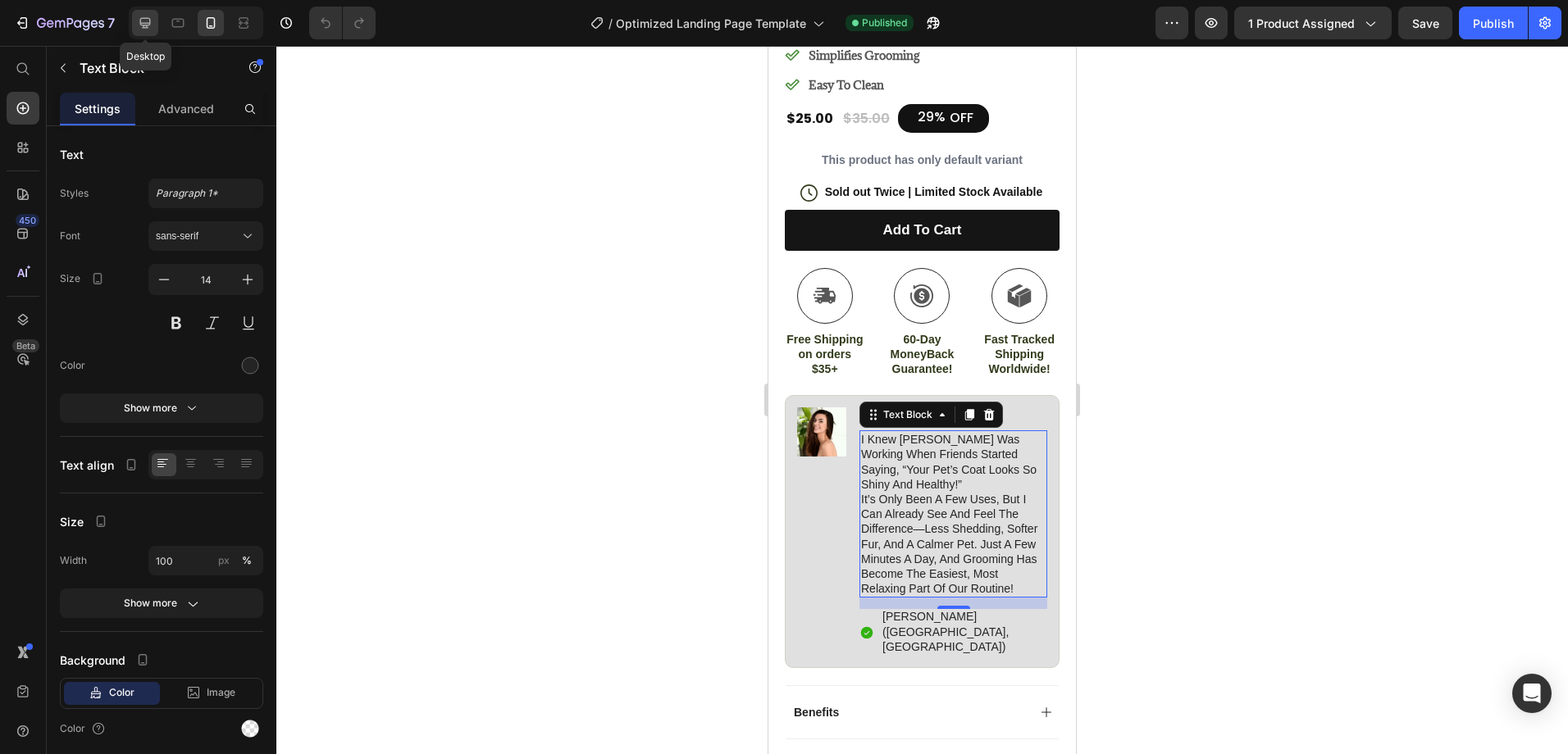 click 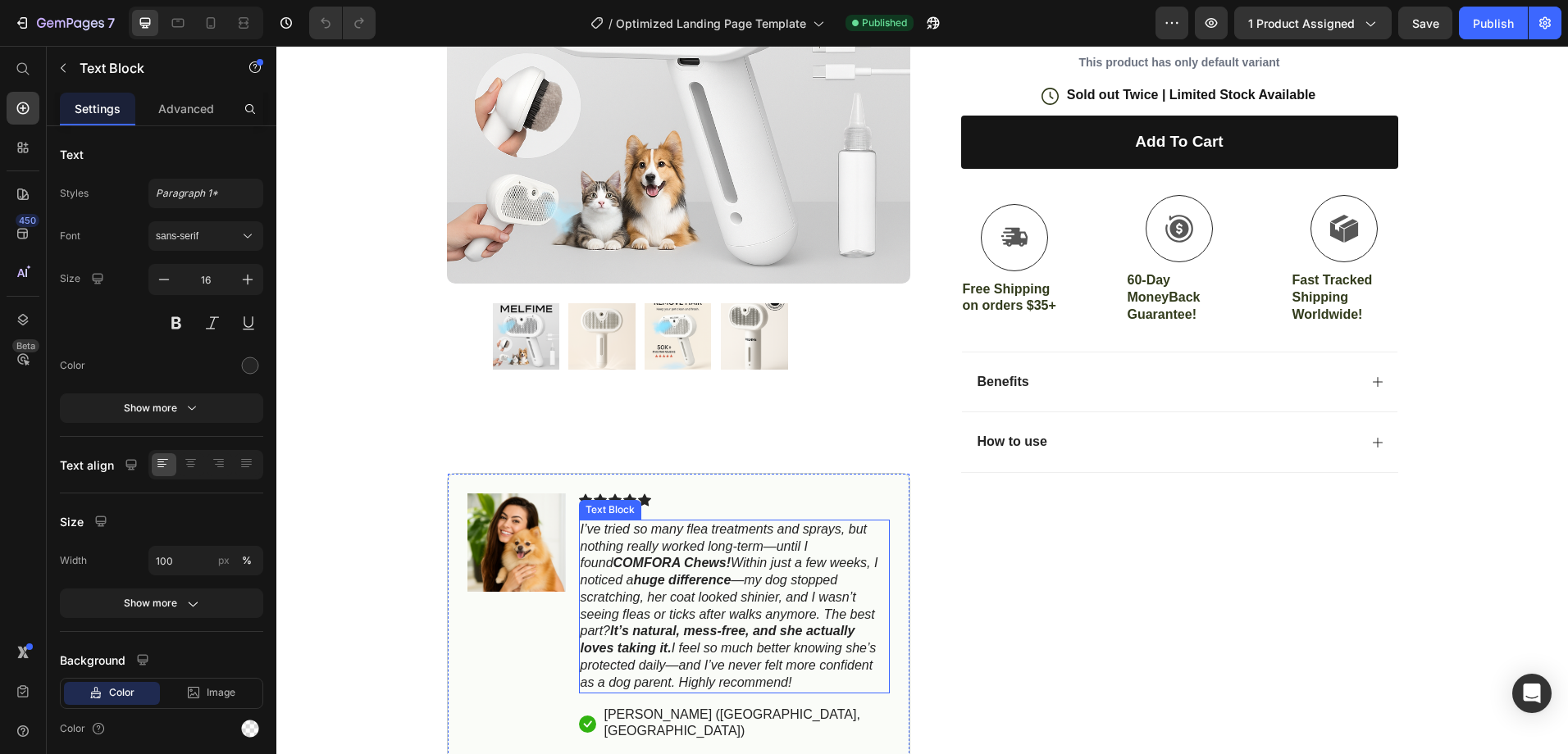 scroll, scrollTop: 410, scrollLeft: 0, axis: vertical 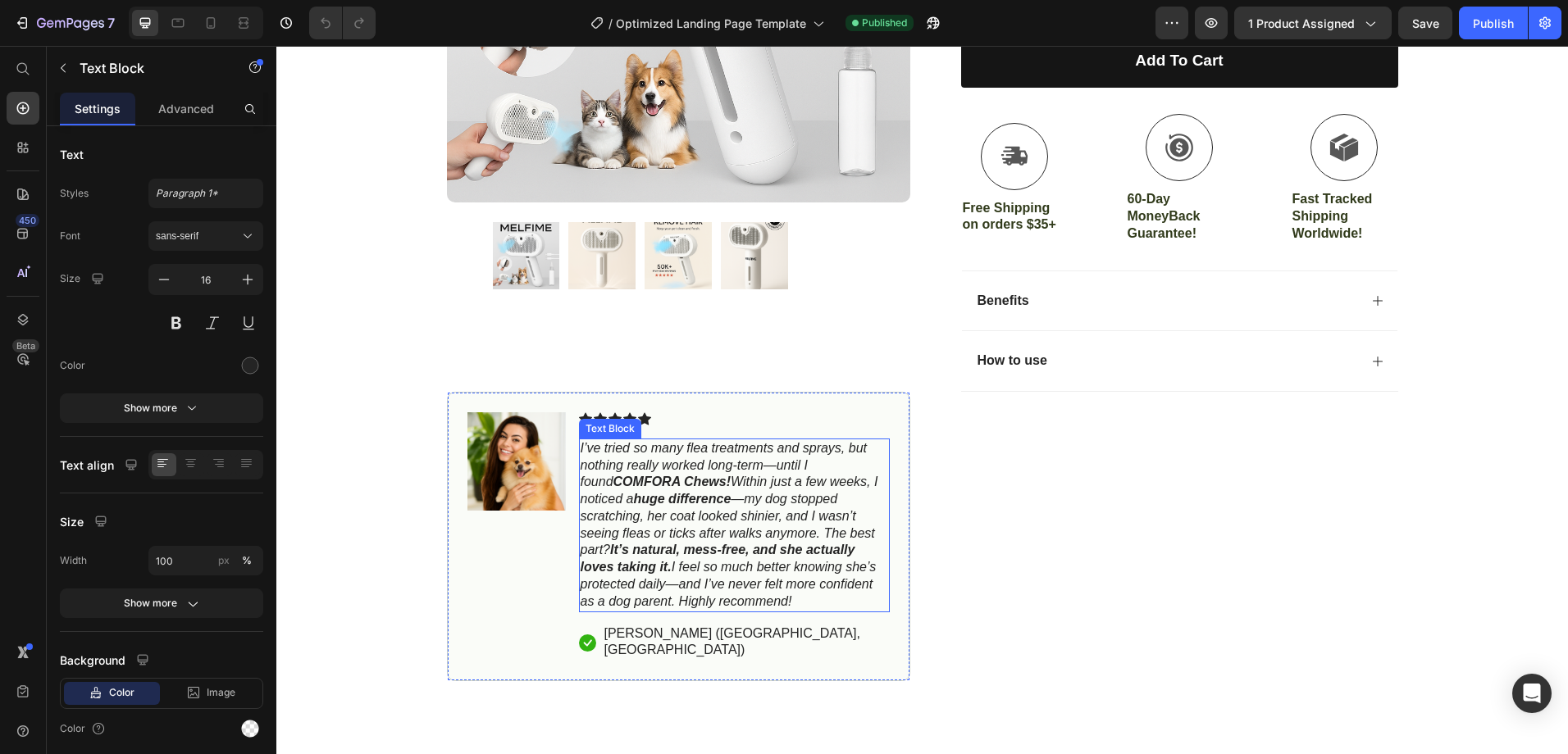 click on "It’s natural, mess-free, and she actually loves taking it." at bounding box center [718, 558] 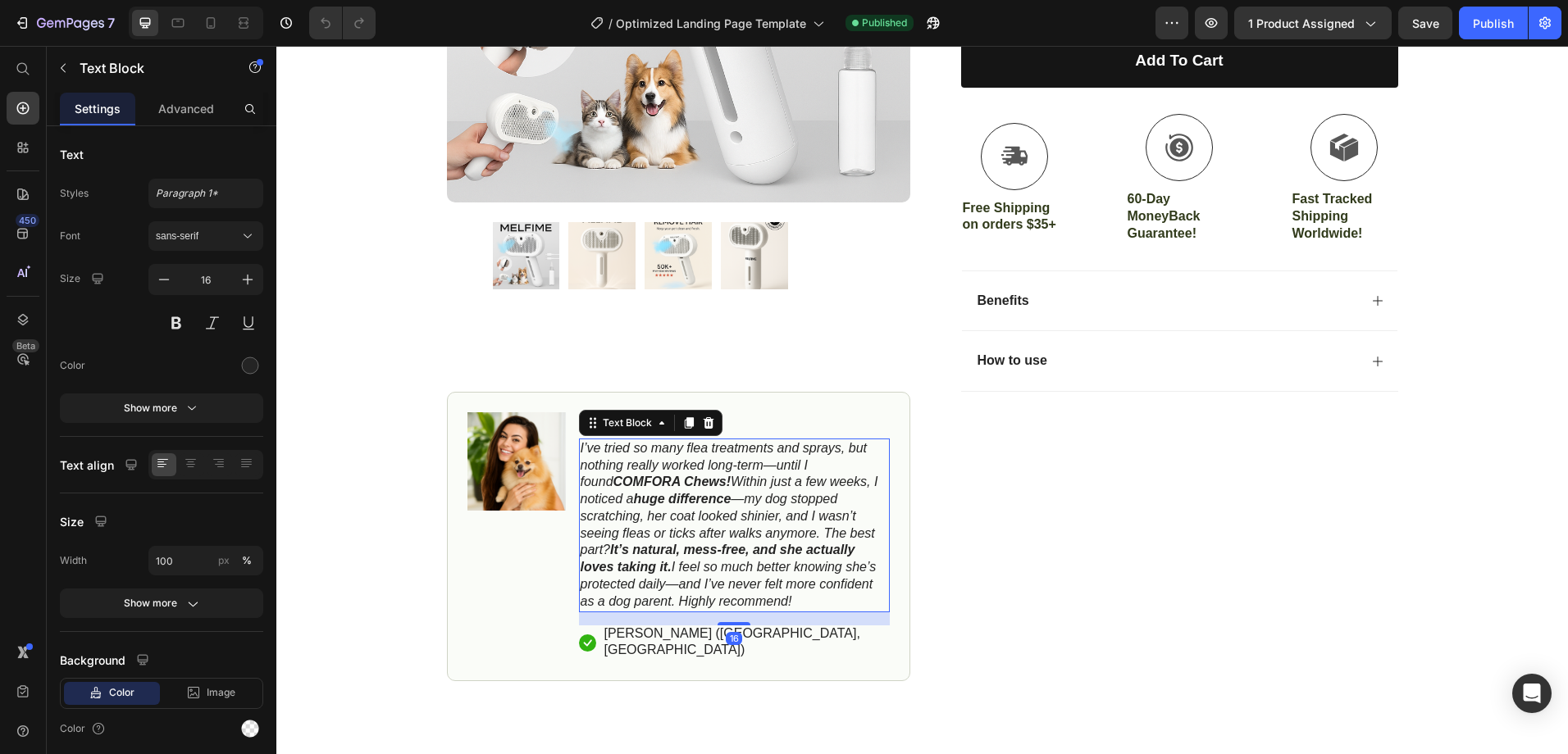 click on "It’s natural, mess-free, and she actually loves taking it." at bounding box center [718, 558] 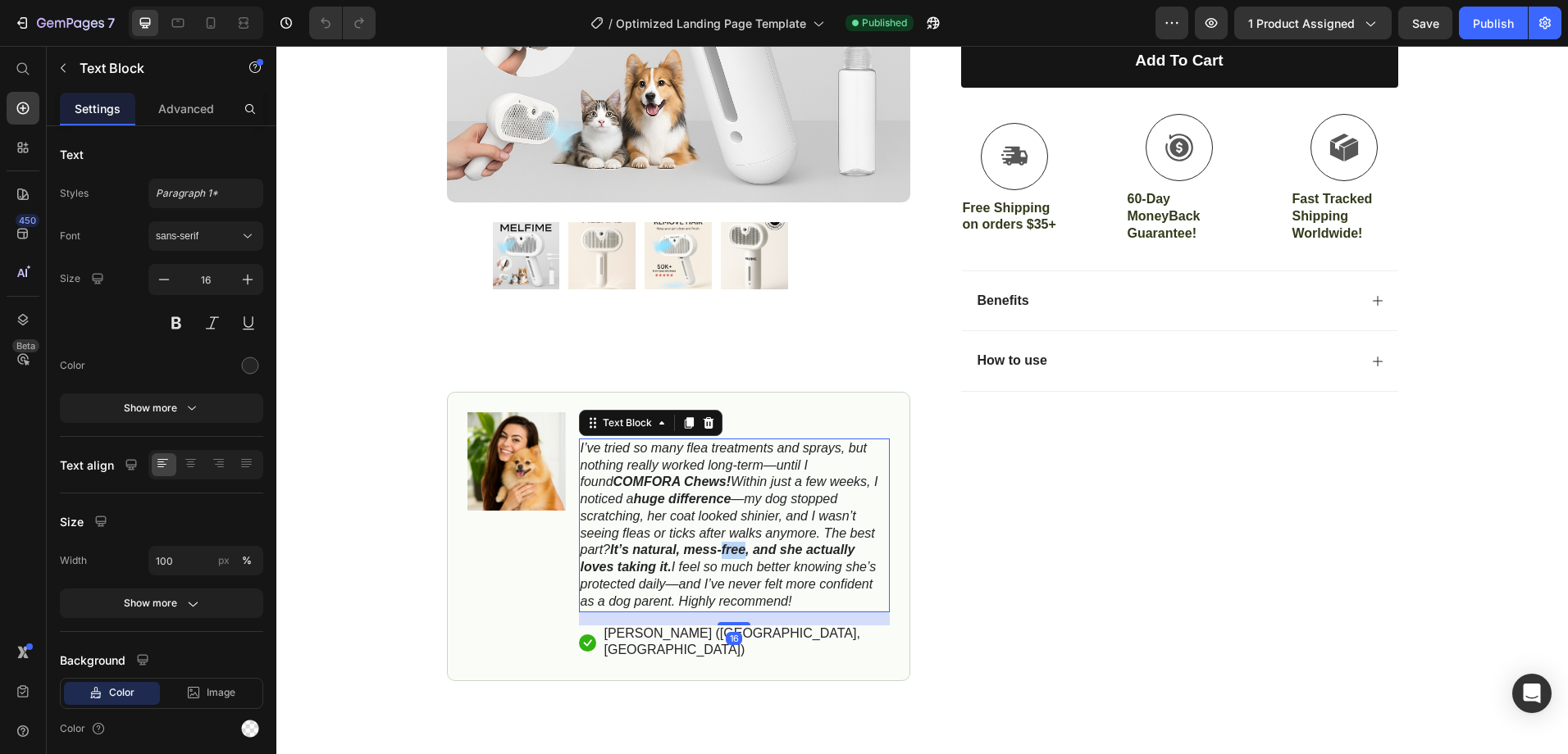 click on "It’s natural, mess-free, and she actually loves taking it." at bounding box center [718, 558] 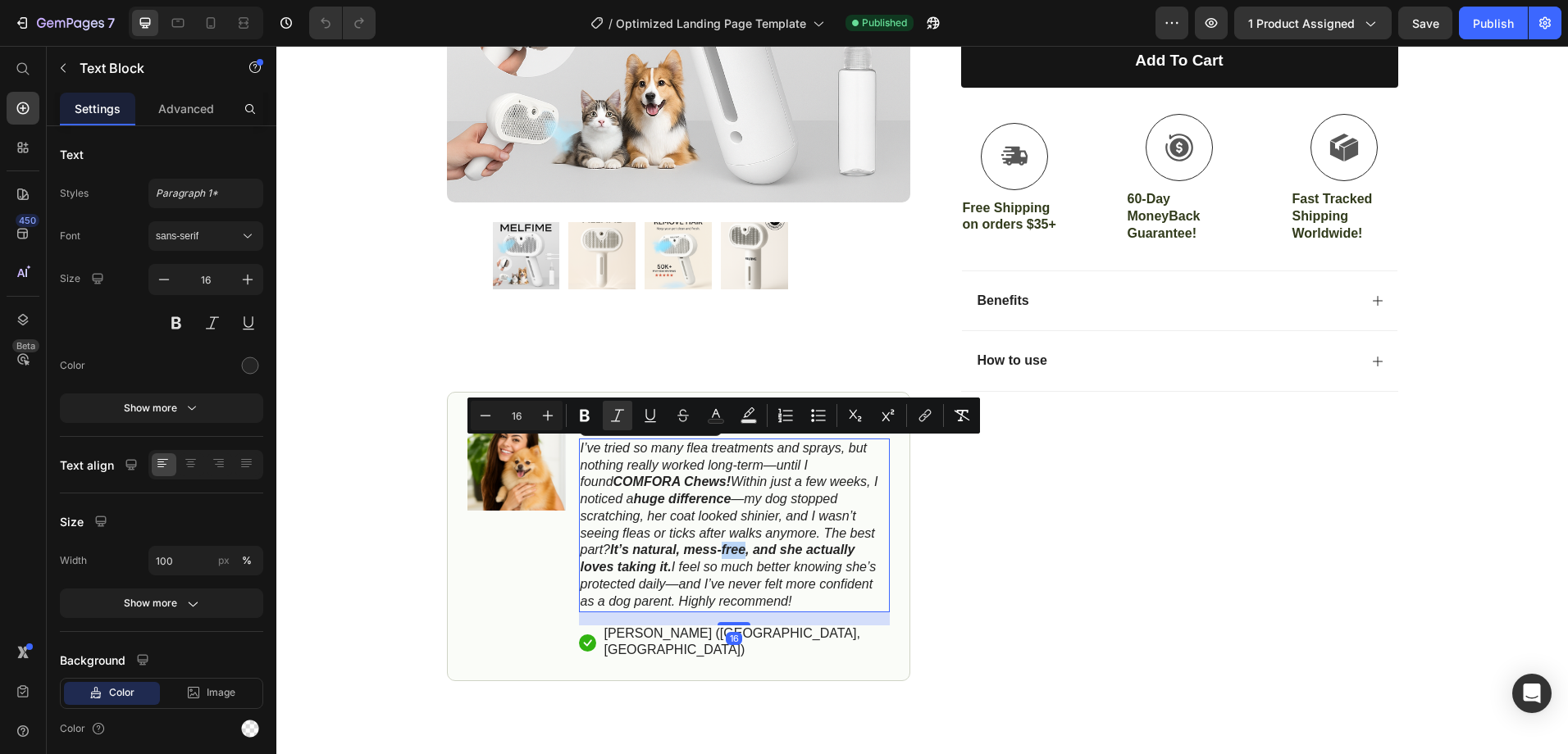 click on "It’s natural, mess-free, and she actually loves taking it." at bounding box center (718, 558) 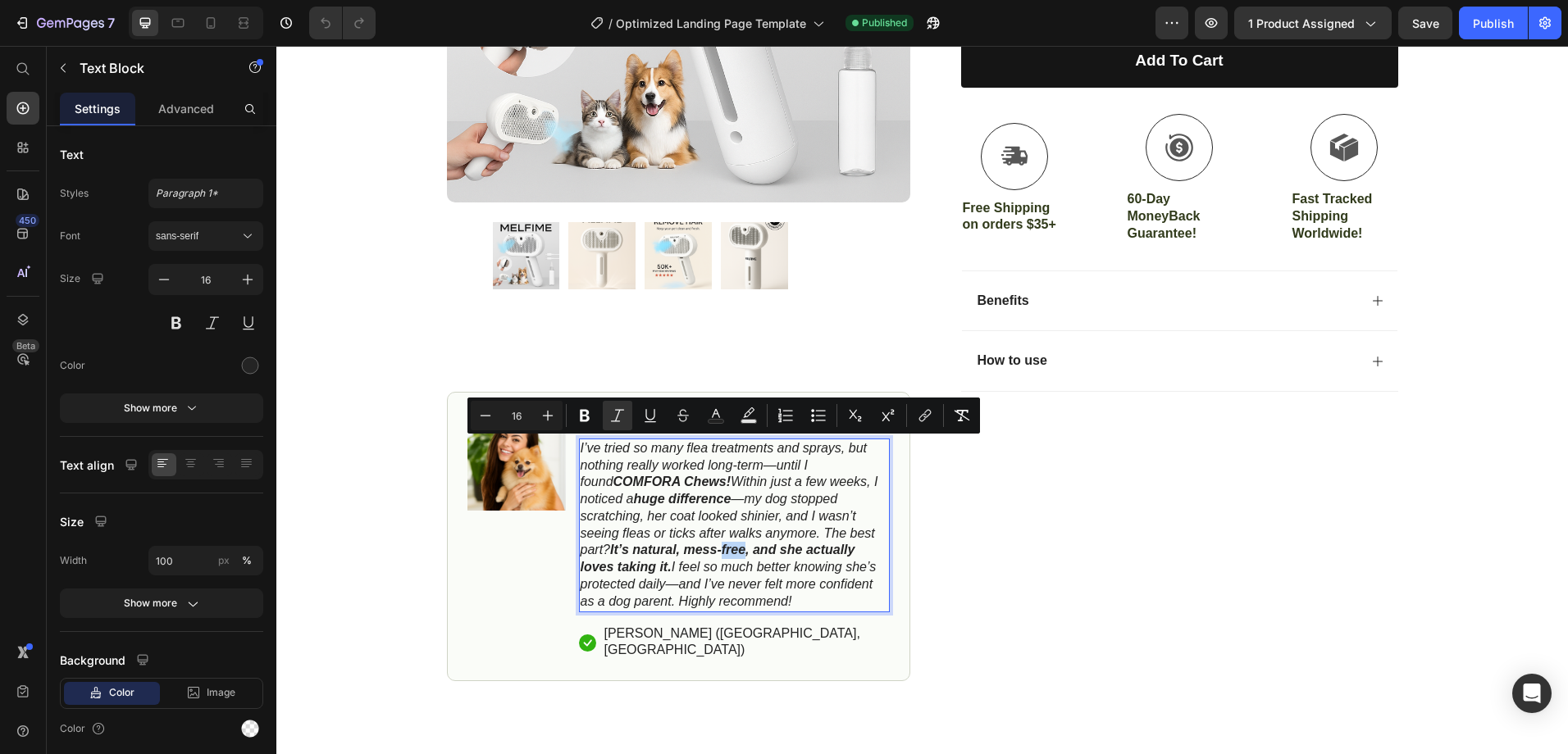 click on "It’s natural, mess-free, and she actually loves taking it." at bounding box center (718, 558) 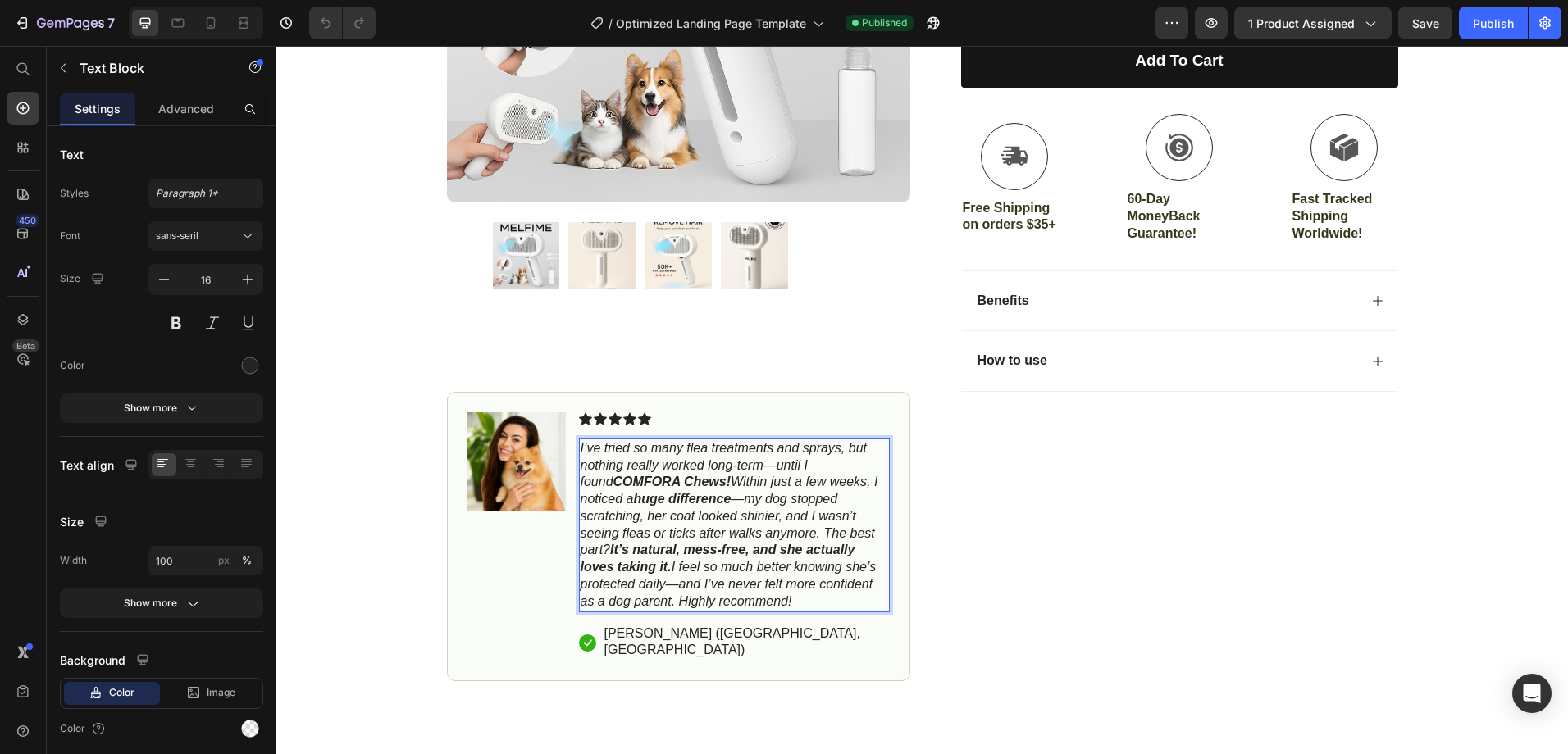click on "I’ve tried so many flea treatments and sprays, but nothing really worked long-term—until I found  COMFORA Chews!  Within just a few weeks, I noticed a  huge difference —my dog stopped scratching, her coat looked shinier, and I wasn’t seeing fleas or ticks after walks anymore. The best part?  It’s natural, mess-free, and she actually loves taking it.  I feel so much better knowing she’s protected daily—and I’ve never felt more confident as a dog parent. Highly recommend!" at bounding box center (729, 525) 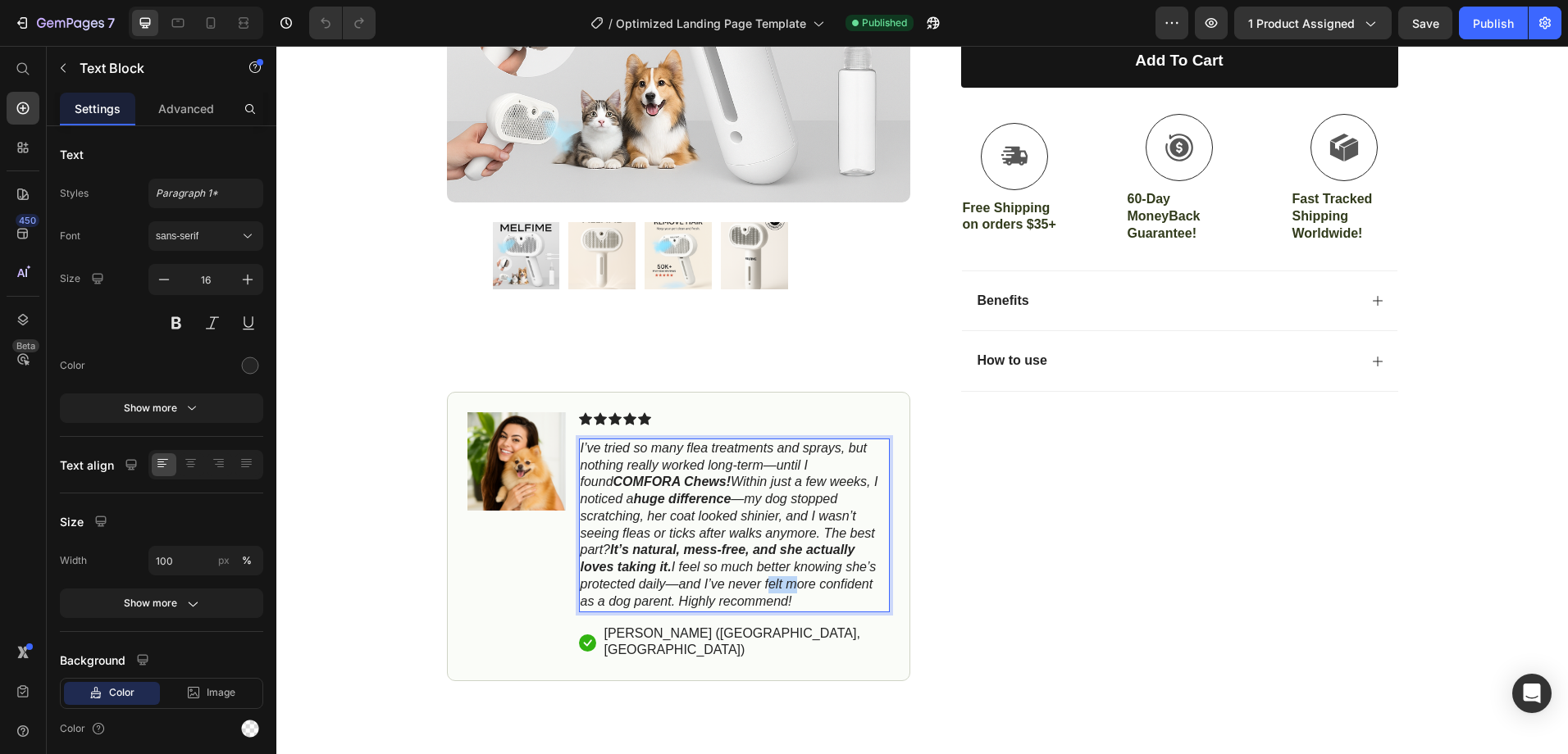 click on "I’ve tried so many flea treatments and sprays, but nothing really worked long-term—until I found  COMFORA Chews!  Within just a few weeks, I noticed a  huge difference —my dog stopped scratching, her coat looked shinier, and I wasn’t seeing fleas or ticks after walks anymore. The best part?  It’s natural, mess-free, and she actually loves taking it.  I feel so much better knowing she’s protected daily—and I’ve never felt more confident as a dog parent. Highly recommend!" at bounding box center (729, 525) 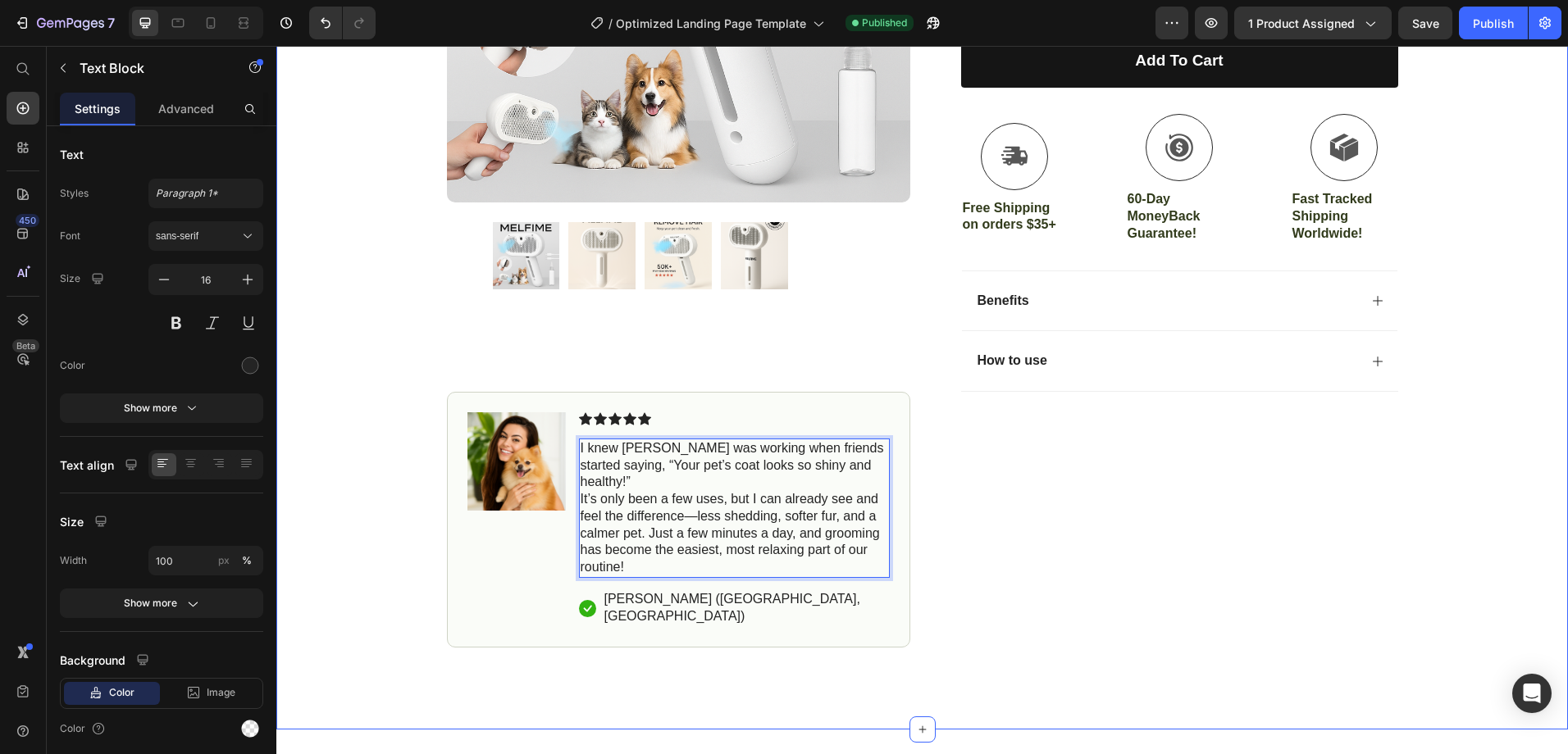 click on "Icon Free Shipping on orders $35+ Text Block Row
Icon 56,000+ Happy Customers Text Block Row Carousel Row
Product Images #1 Pet Grooming Product of 2025 Text Block Image Icon Icon Icon Icon Icon Icon List I knew Melfime was working when friends started saying, “Your pet’s coat looks so shiny and healthy!” It’s only been a few uses, but I can already see and feel the difference—less shedding, softer fur, and a calmer pet. Just a few minutes a day, and grooming has become the easiest, most relaxing part of our routine! Text Block   16
Icon Hannah N. (Houston, USA) Text Block Row Row Row Icon Icon Icon Icon Icon Icon List 4.8 based on 56,400 Customers Text Block Row Pet Grooming Brush Product Title
Results in just 5-10 minutes
Works With Every Type Of Fur
Simplifies Grooming
Easy To Clean Item List $25.00 Product Price $35.00 Product Price 29% OFF Discount Tag Row Product Variants & Swatches" at bounding box center (922, 199) 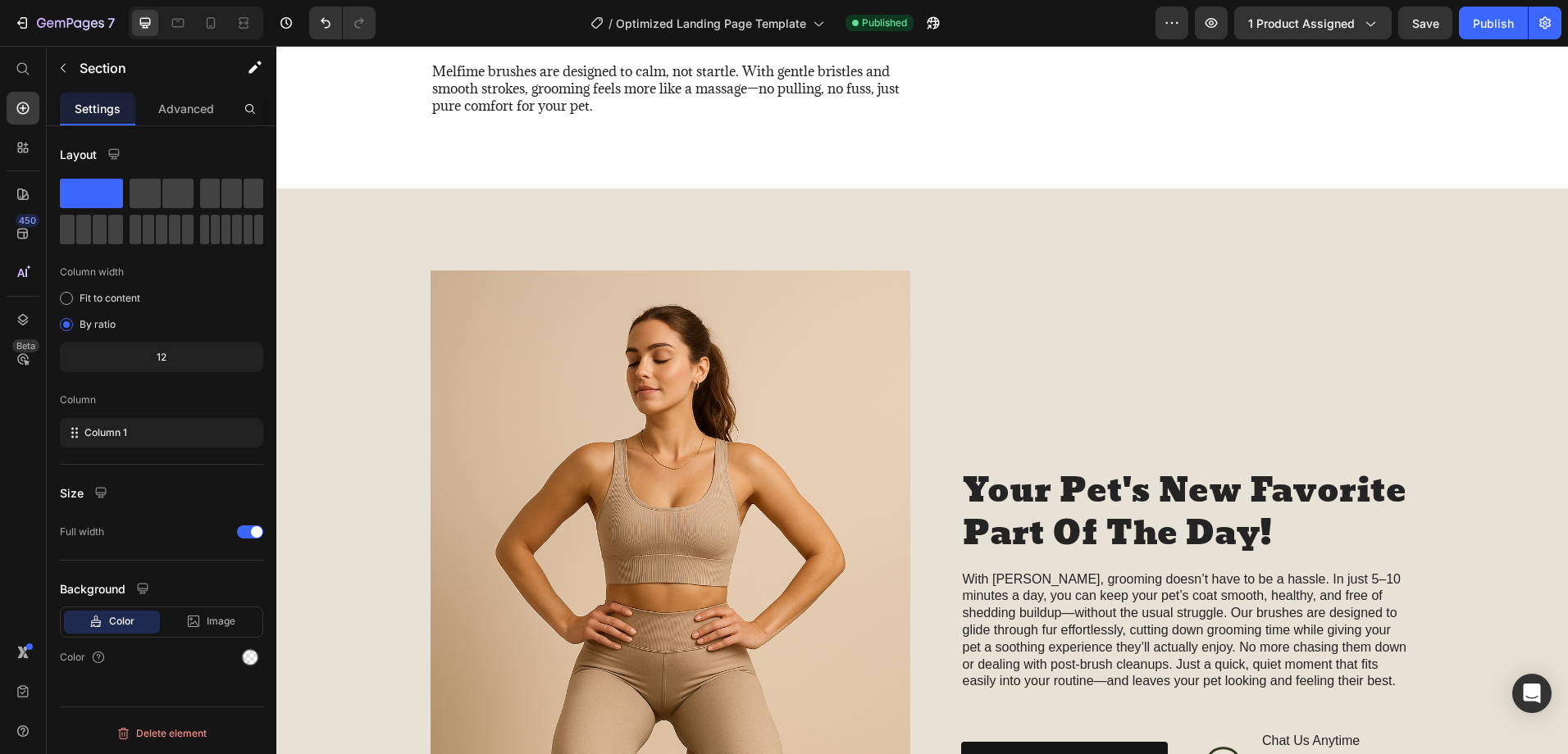 scroll, scrollTop: 1393, scrollLeft: 0, axis: vertical 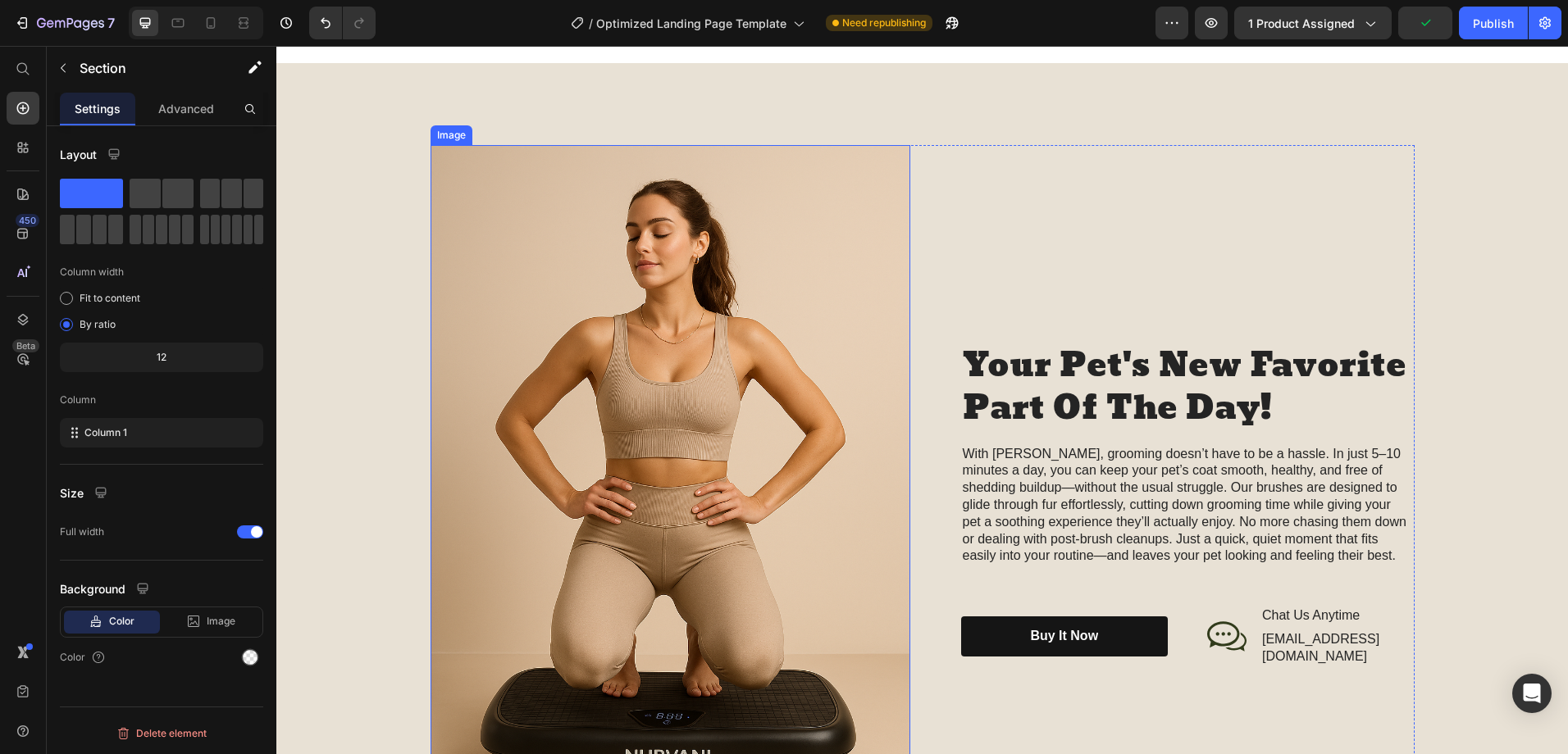 click at bounding box center [670, 505] 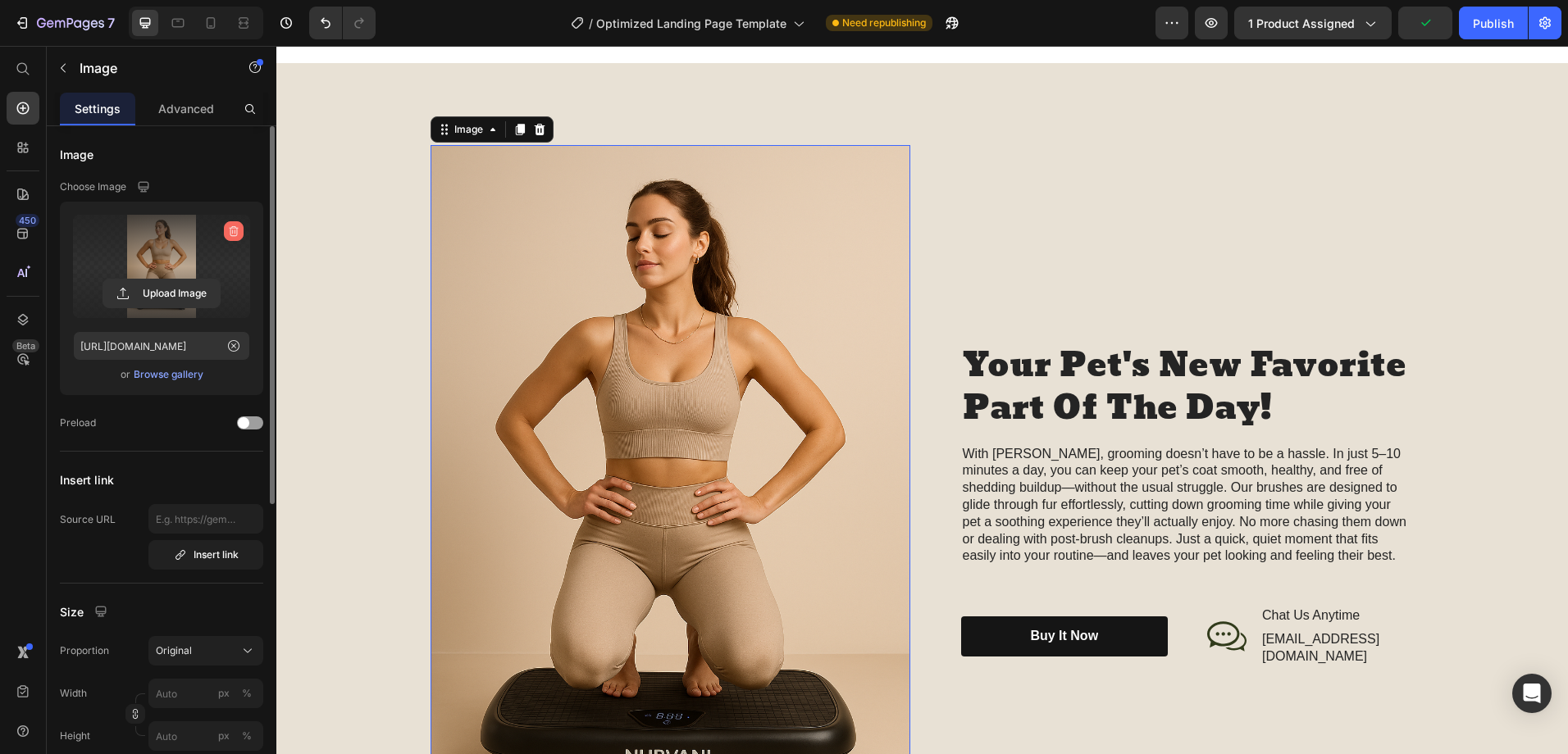 click 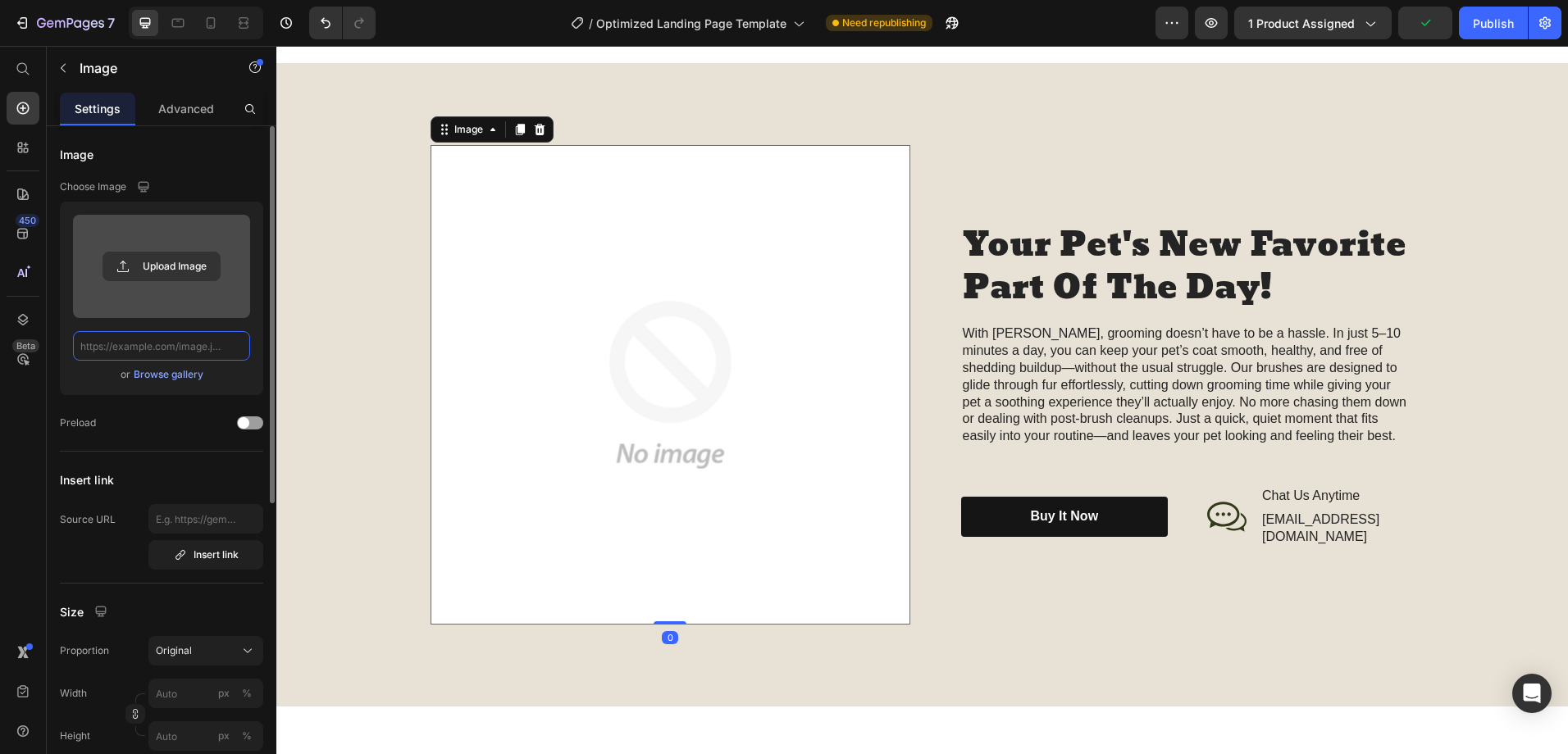 scroll, scrollTop: 0, scrollLeft: 0, axis: both 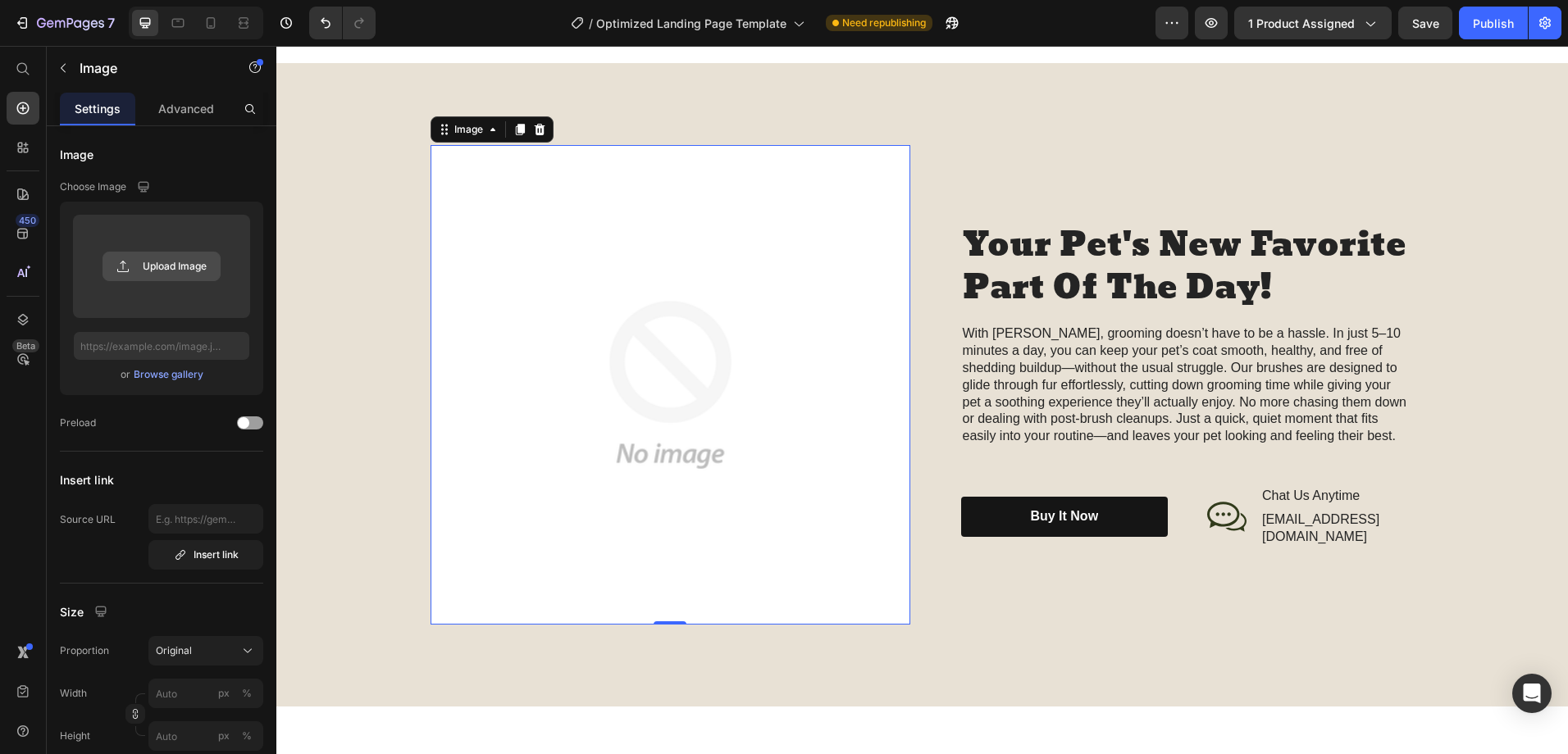 click 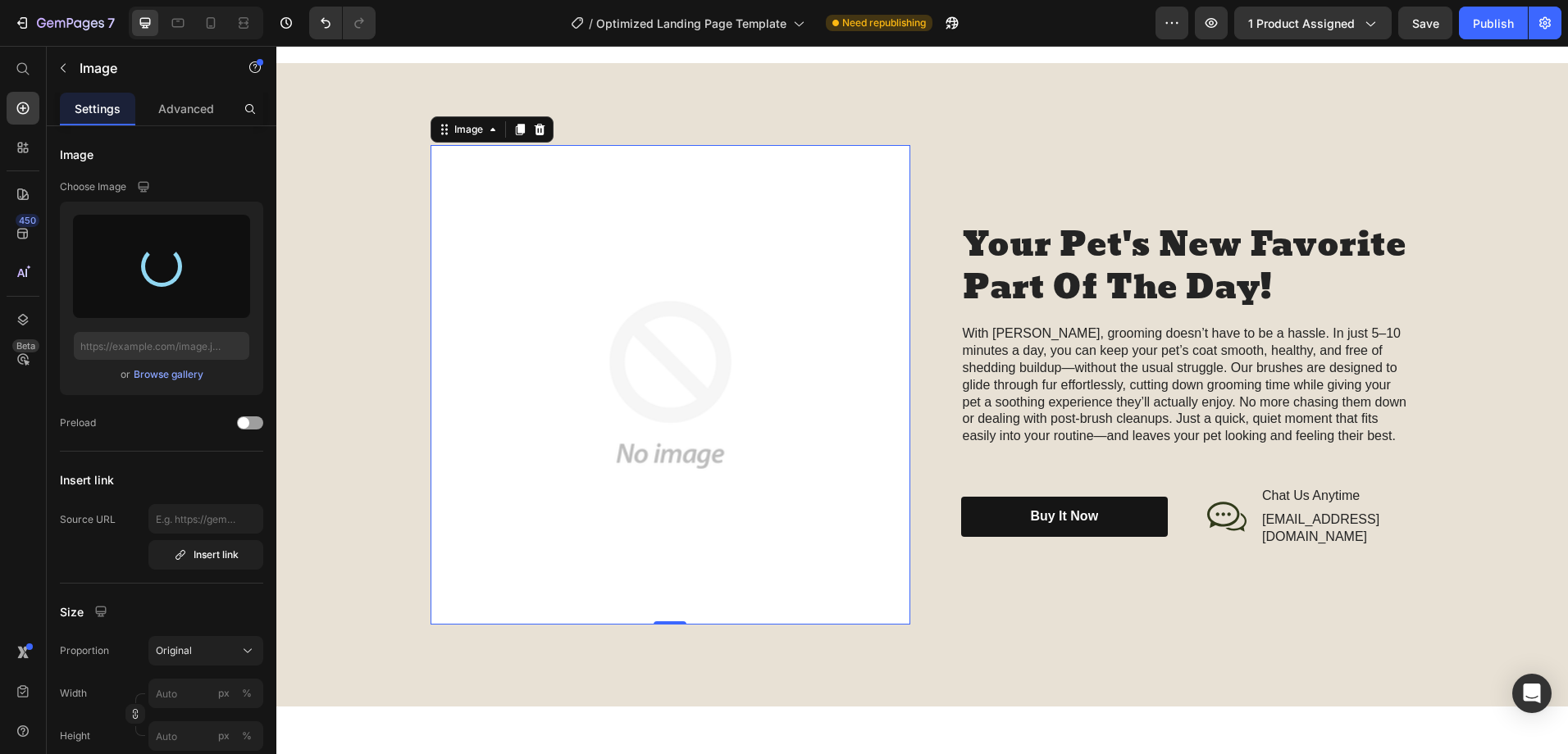 type on "https://cdn.shopify.com/s/files/1/0622/9622/7915/files/gempages_574564362056893552-c05da8b4-c0ac-40fa-b5c9-7189a70a063f.png" 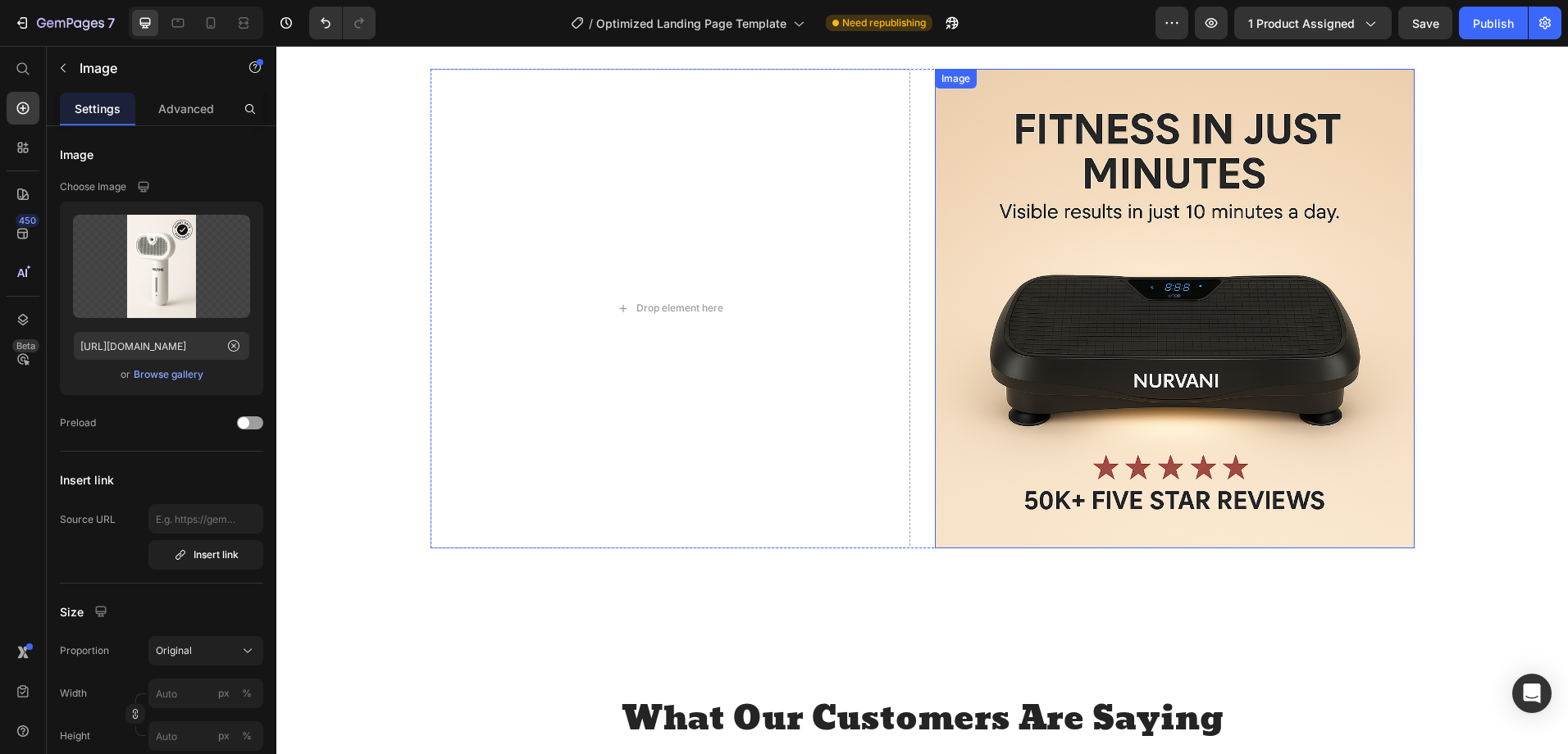 scroll, scrollTop: 2295, scrollLeft: 0, axis: vertical 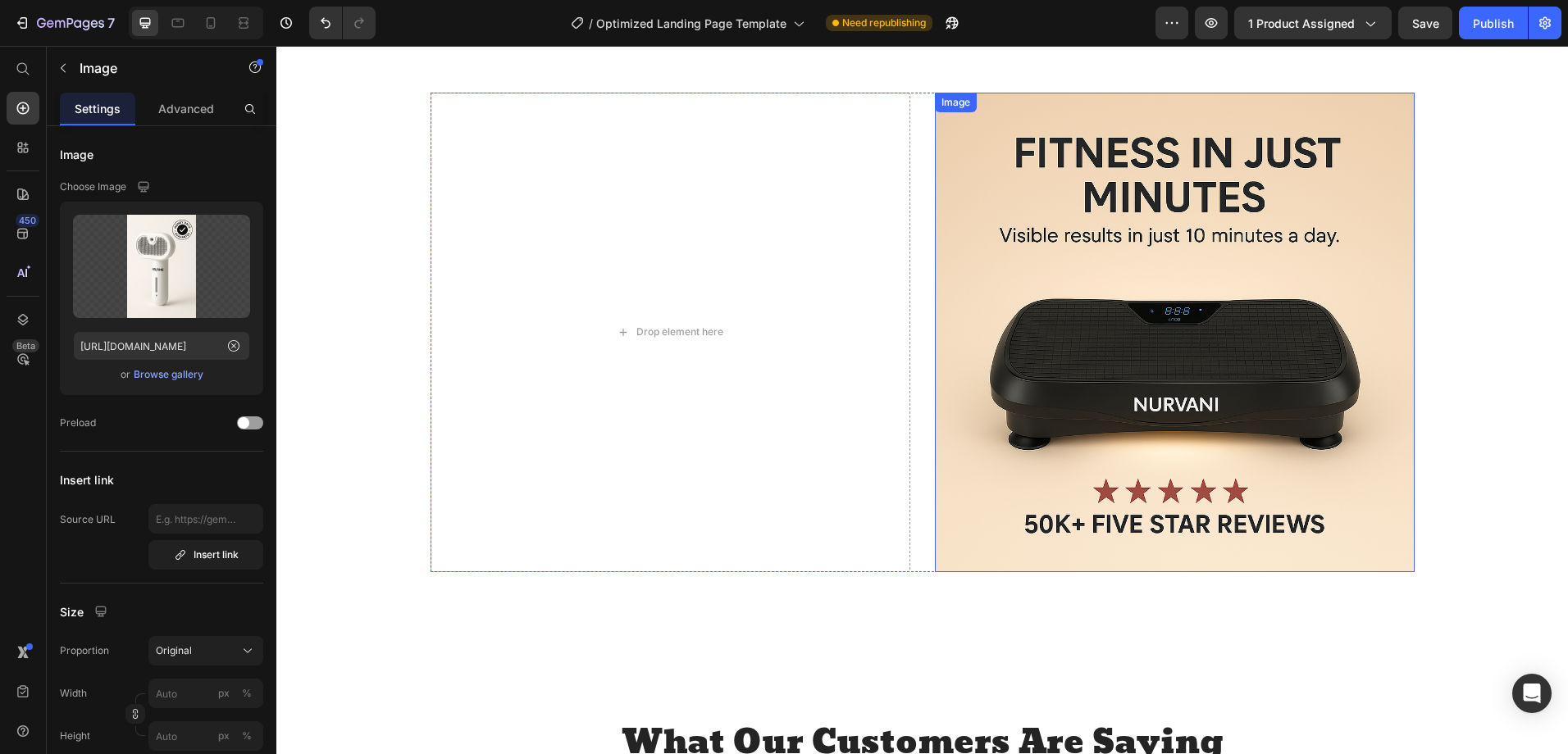 click at bounding box center (1174, 332) 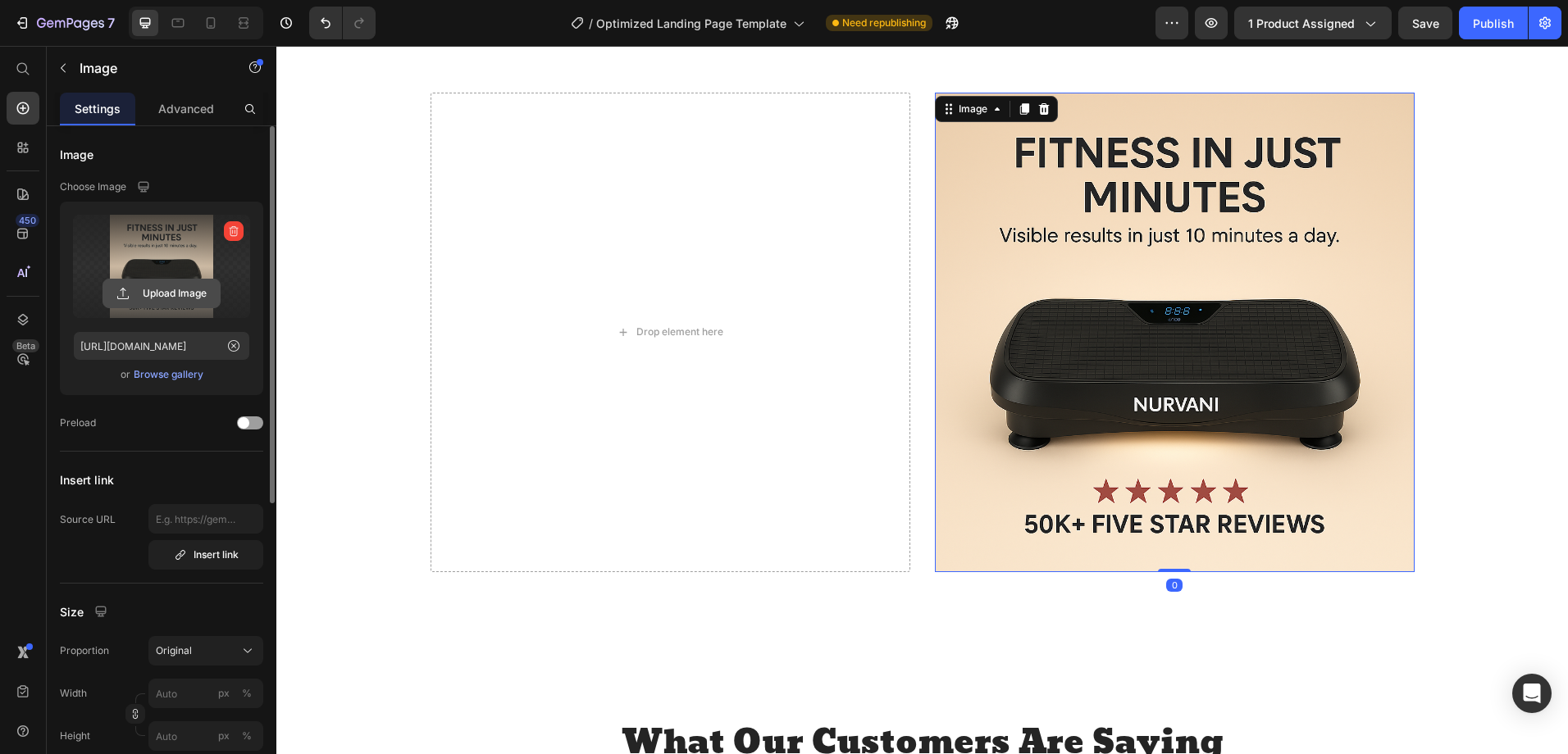 click 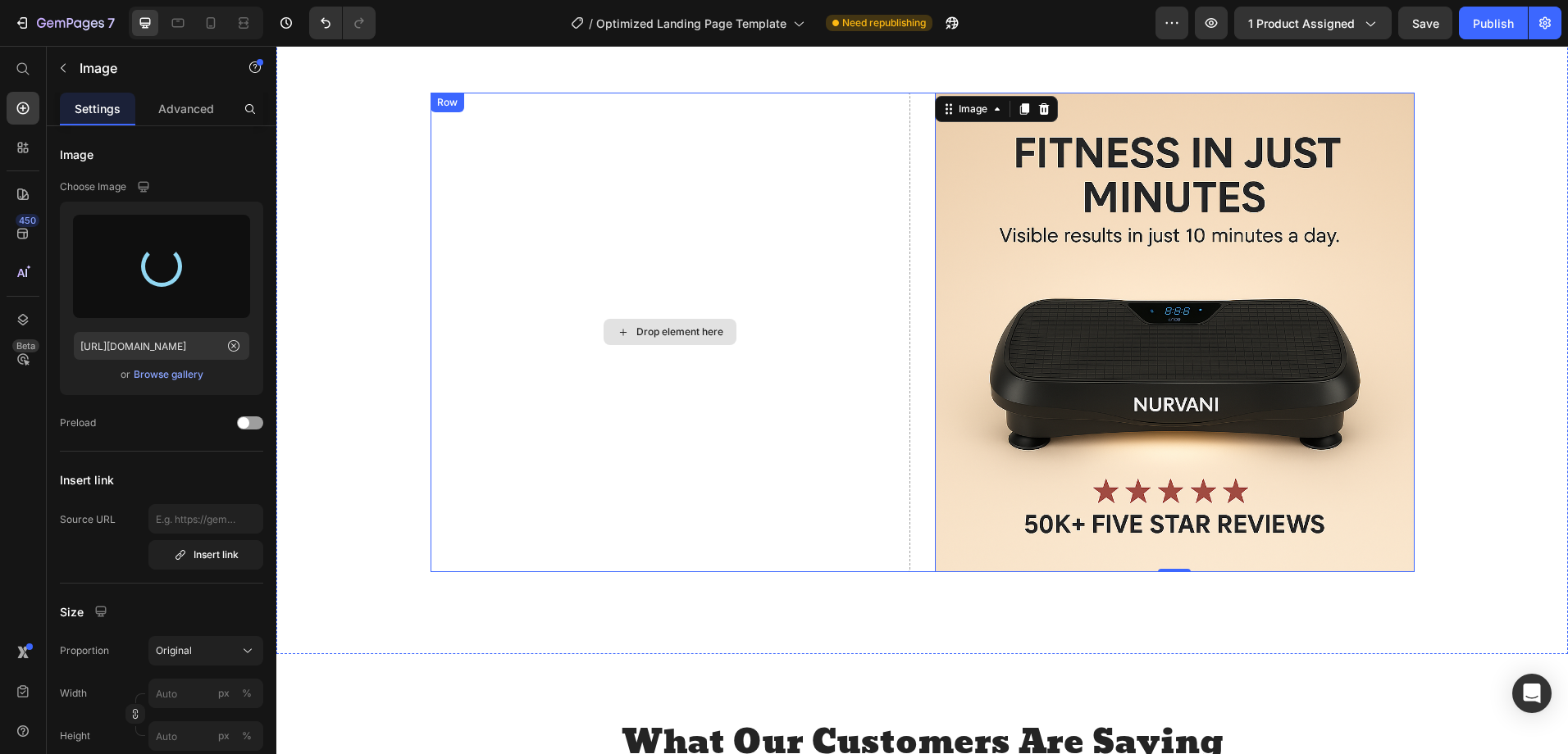 type on "https://cdn.shopify.com/s/files/1/0622/9622/7915/files/gempages_574564362056893552-df391212-5f63-490d-b163-ed4c7a11e04d.png" 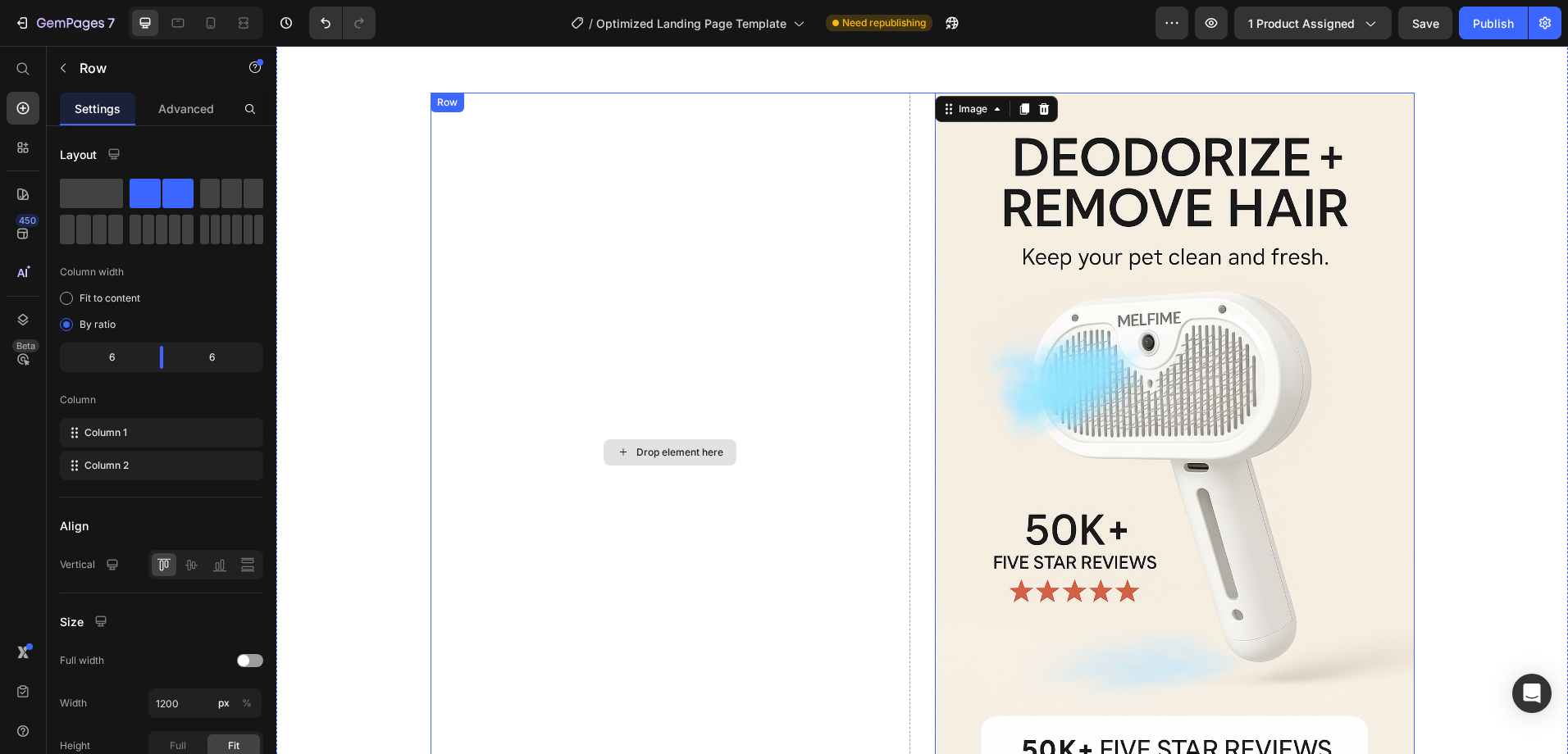 click on "Drop element here" at bounding box center (670, 452) 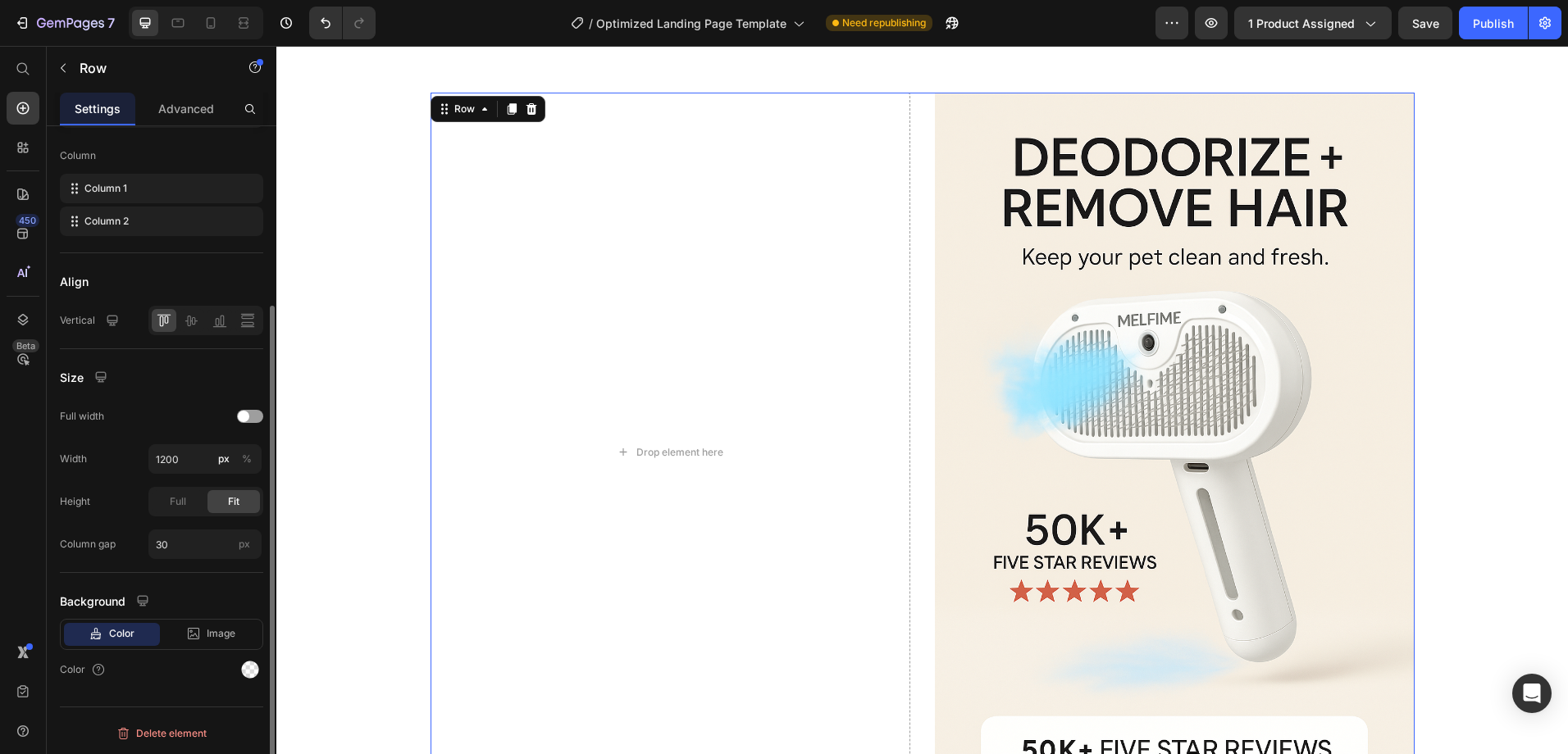 scroll, scrollTop: 0, scrollLeft: 0, axis: both 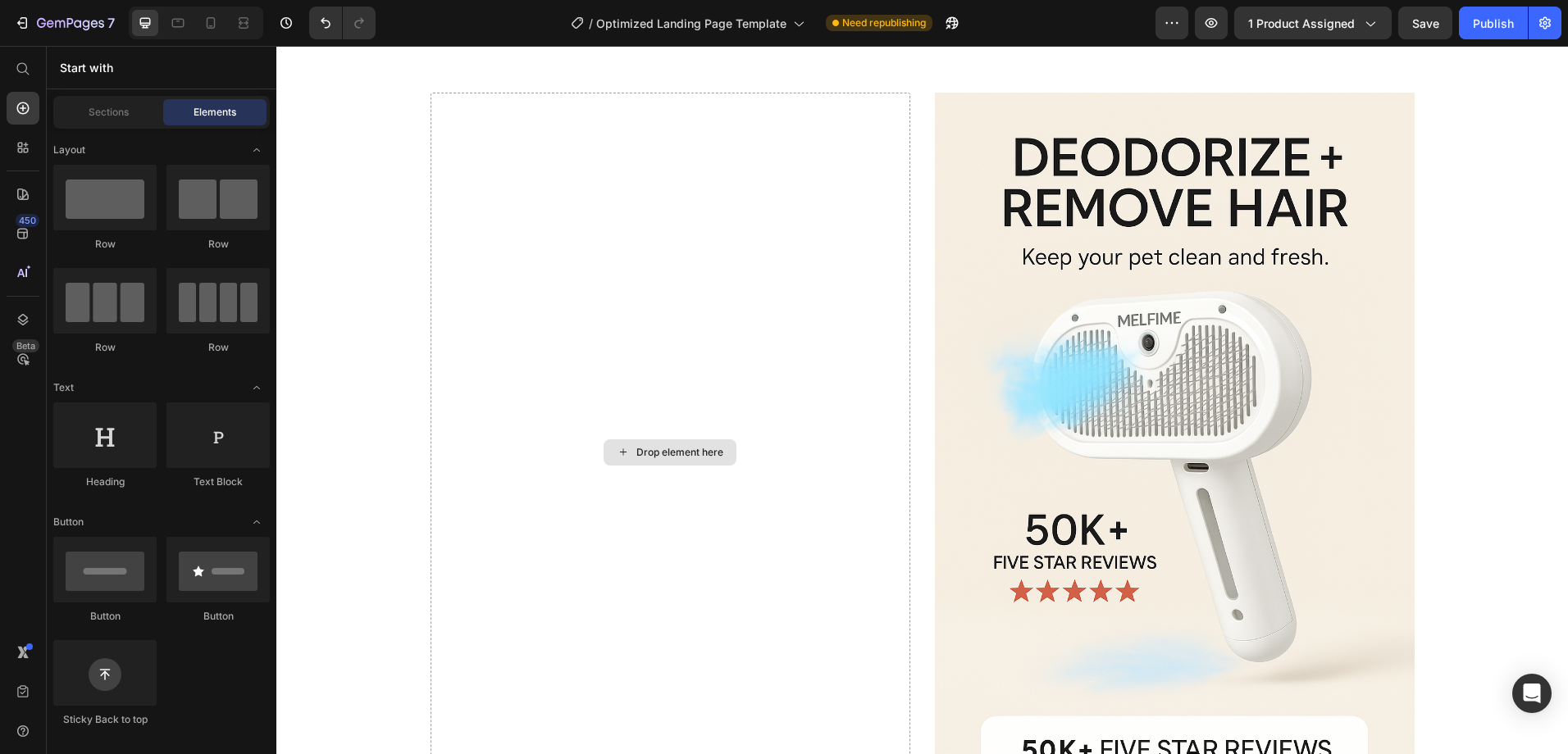 click on "Drop element here" at bounding box center (680, 452) 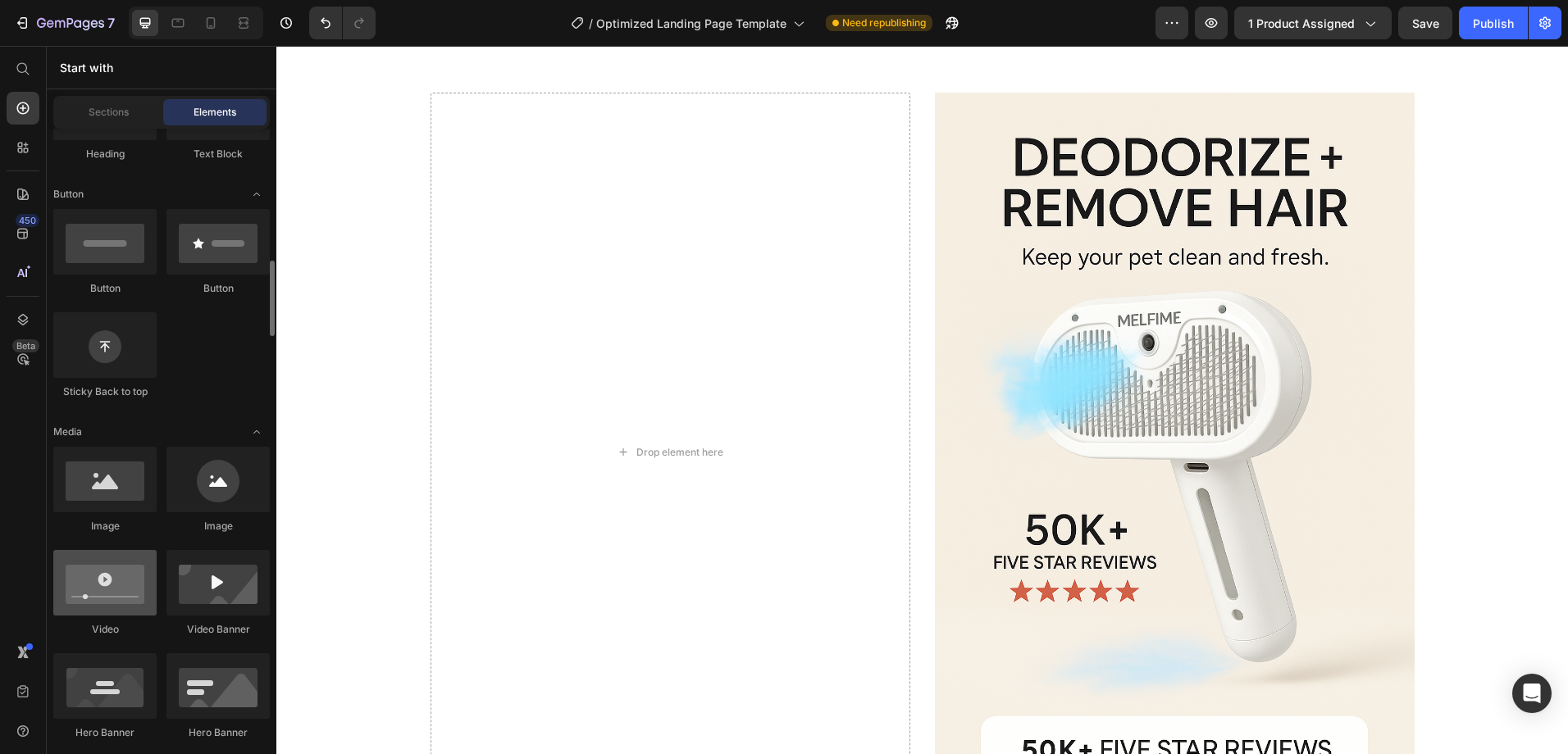scroll, scrollTop: 410, scrollLeft: 0, axis: vertical 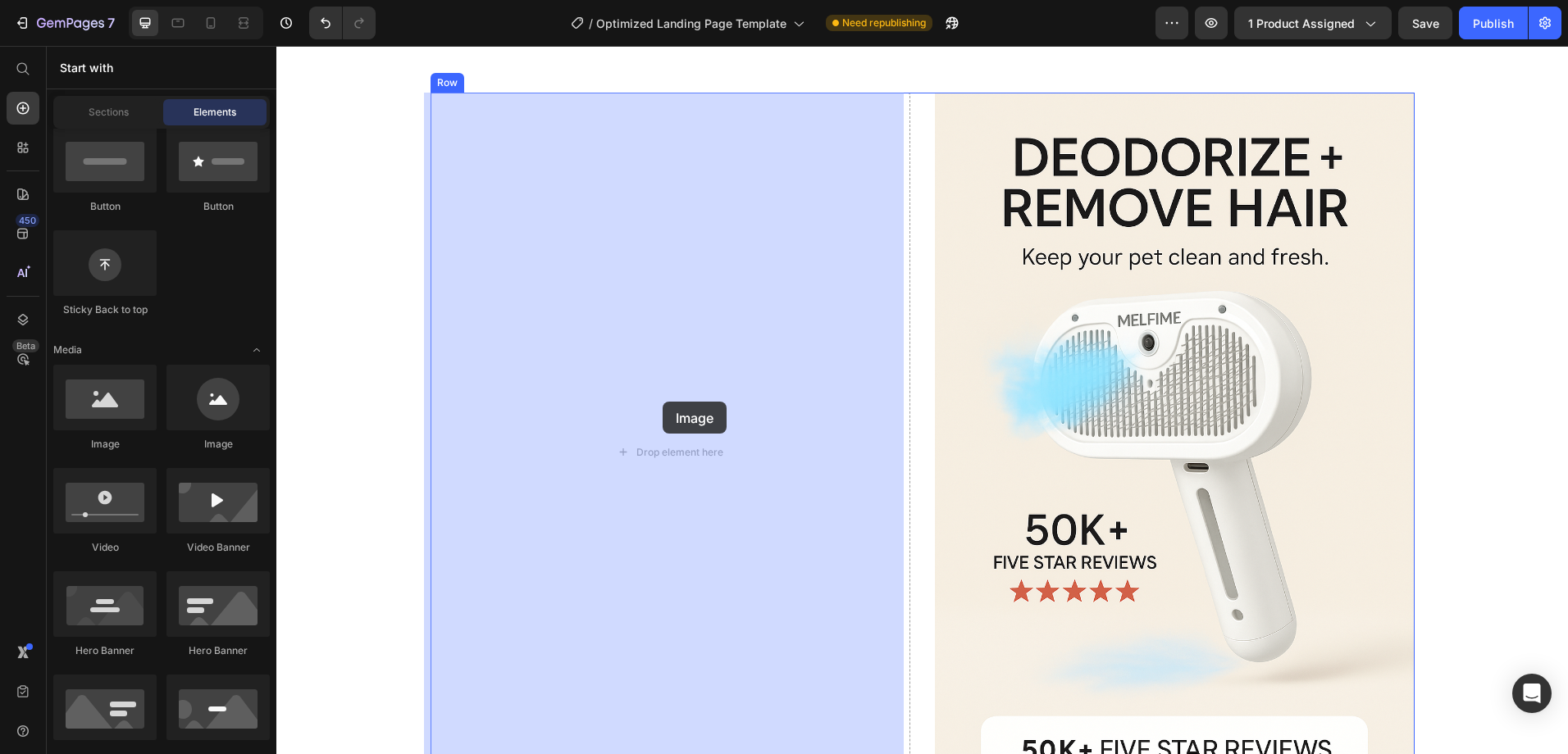 drag, startPoint x: 399, startPoint y: 456, endPoint x: 410, endPoint y: 402, distance: 55.10898 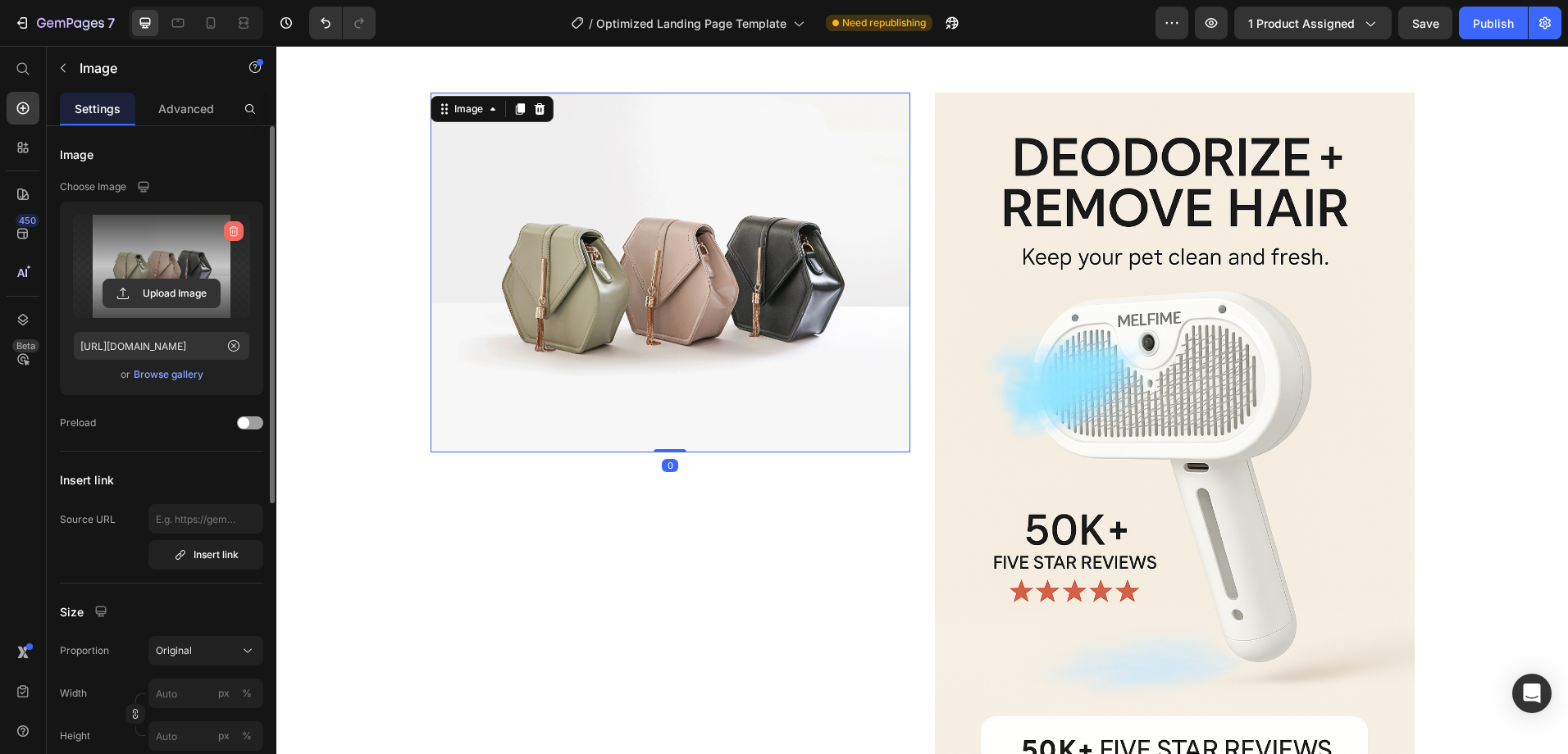 click 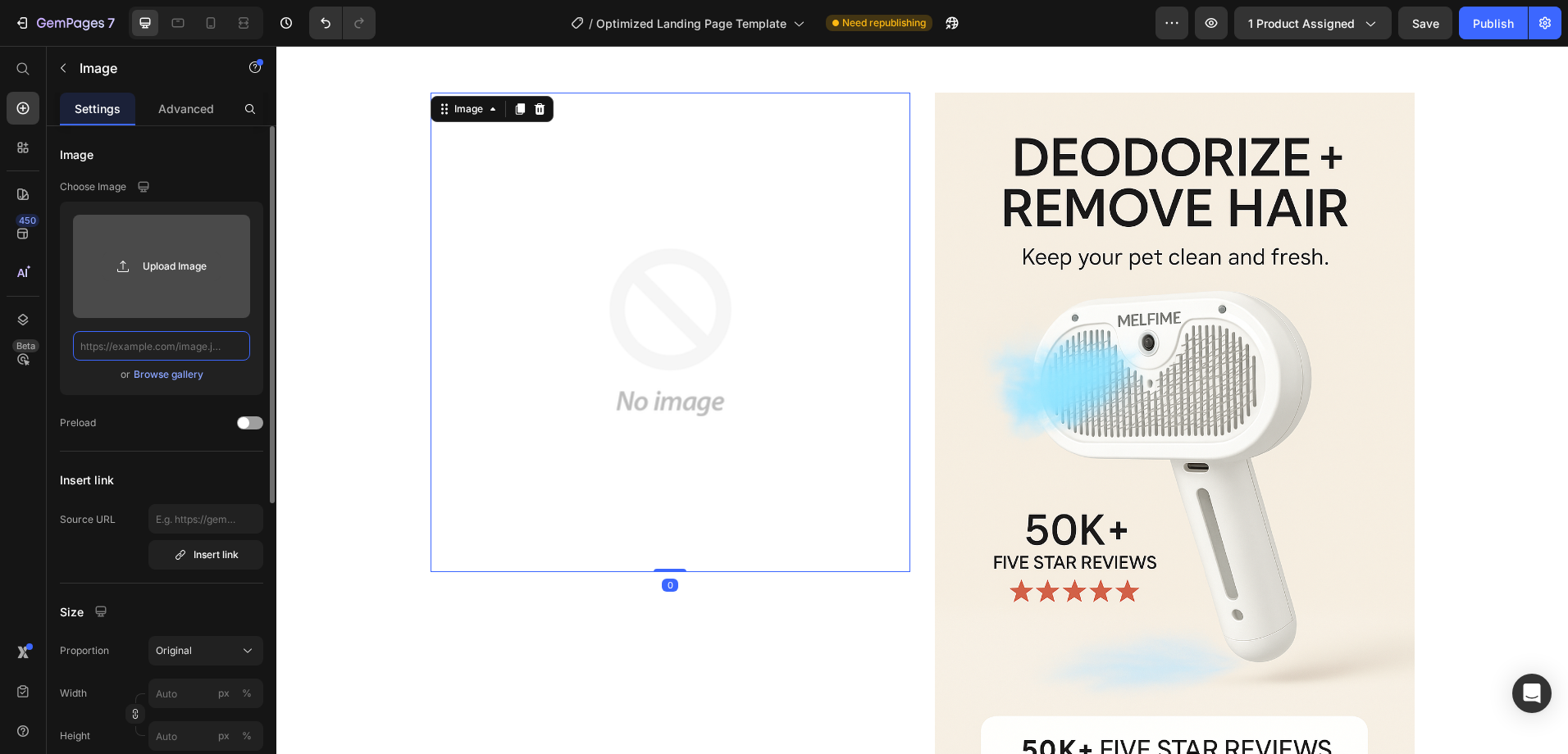 scroll, scrollTop: 0, scrollLeft: 0, axis: both 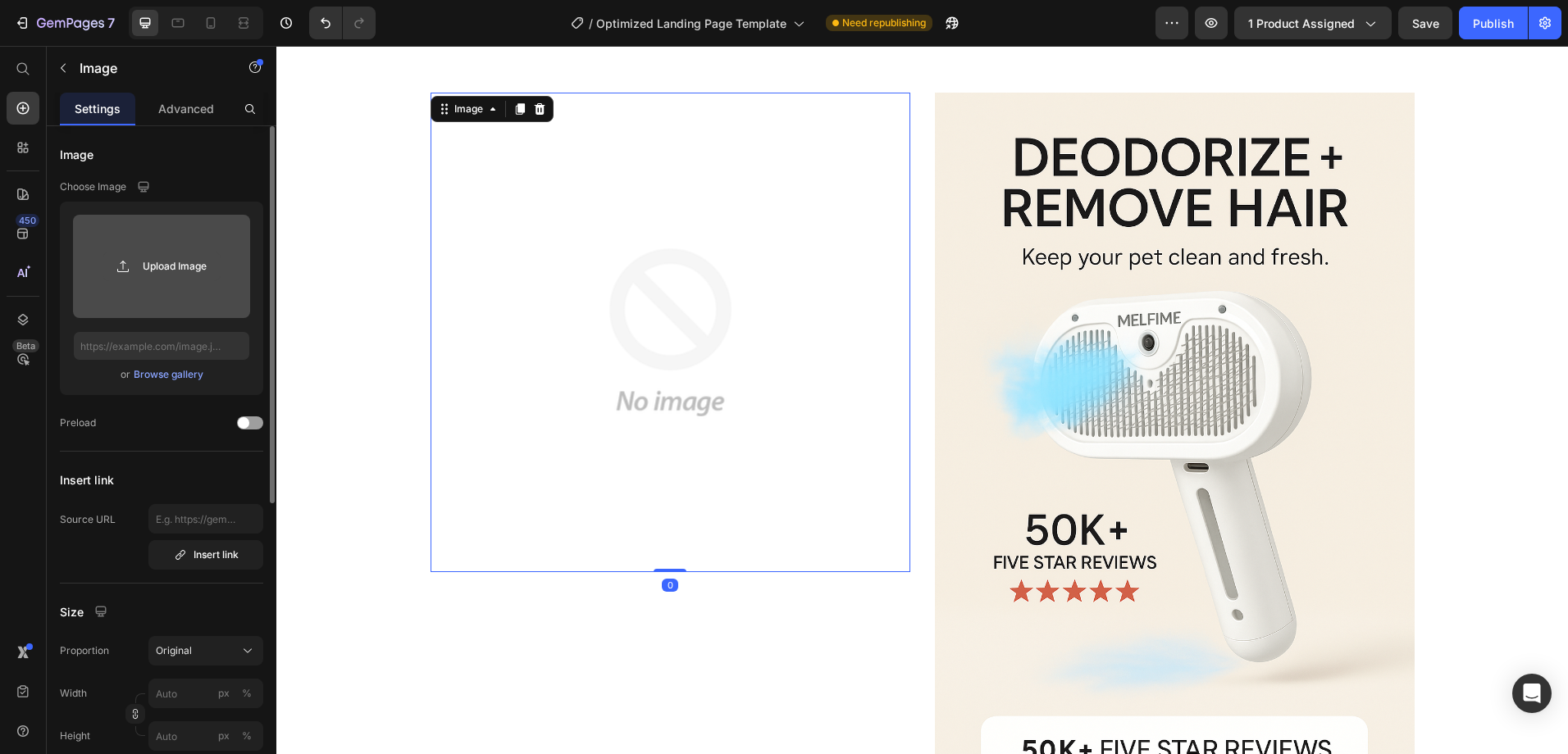 click 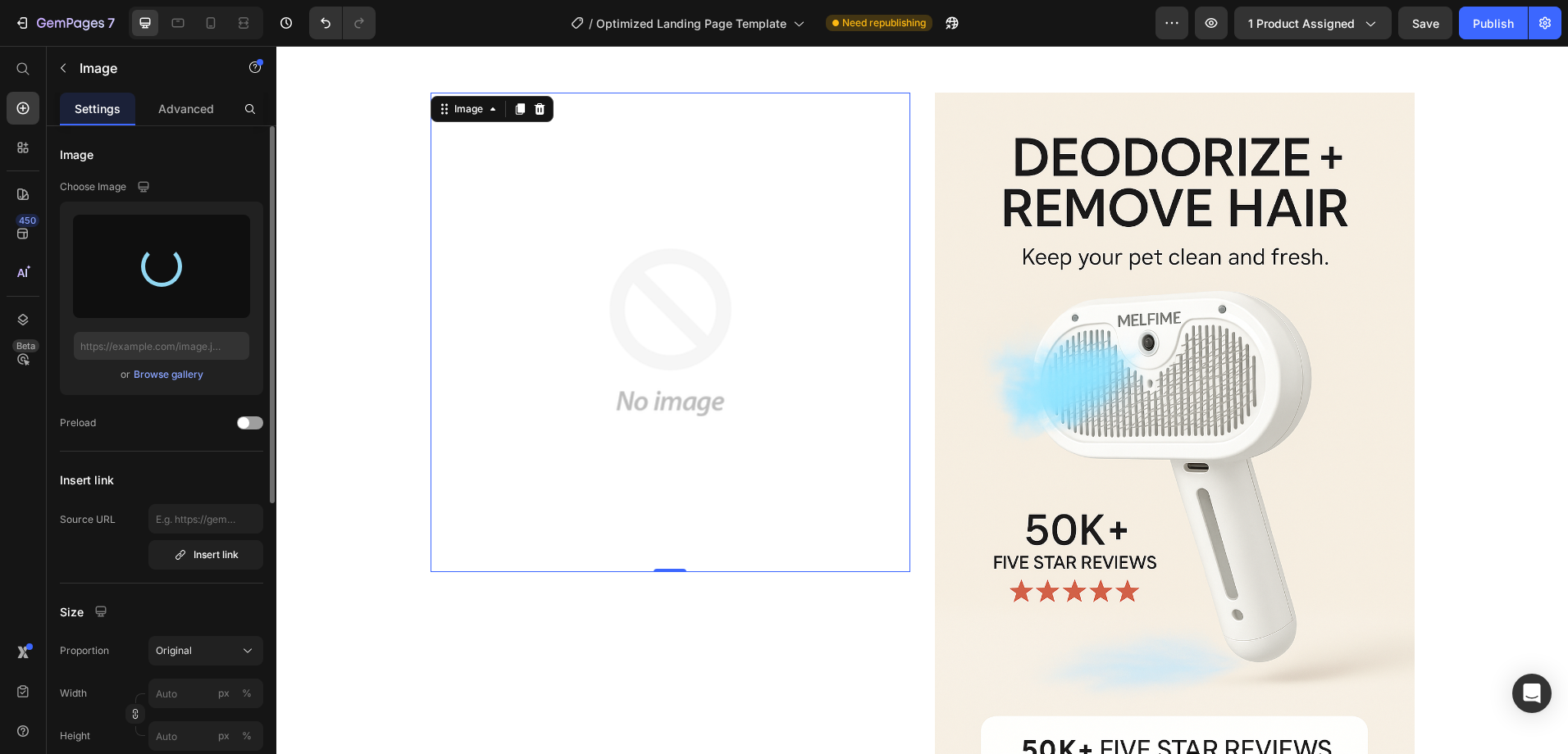 type on "https://cdn.shopify.com/s/files/1/0622/9622/7915/files/gempages_574564362056893552-5d4c7e06-ff0a-4fe4-9e10-524f8089552a.png" 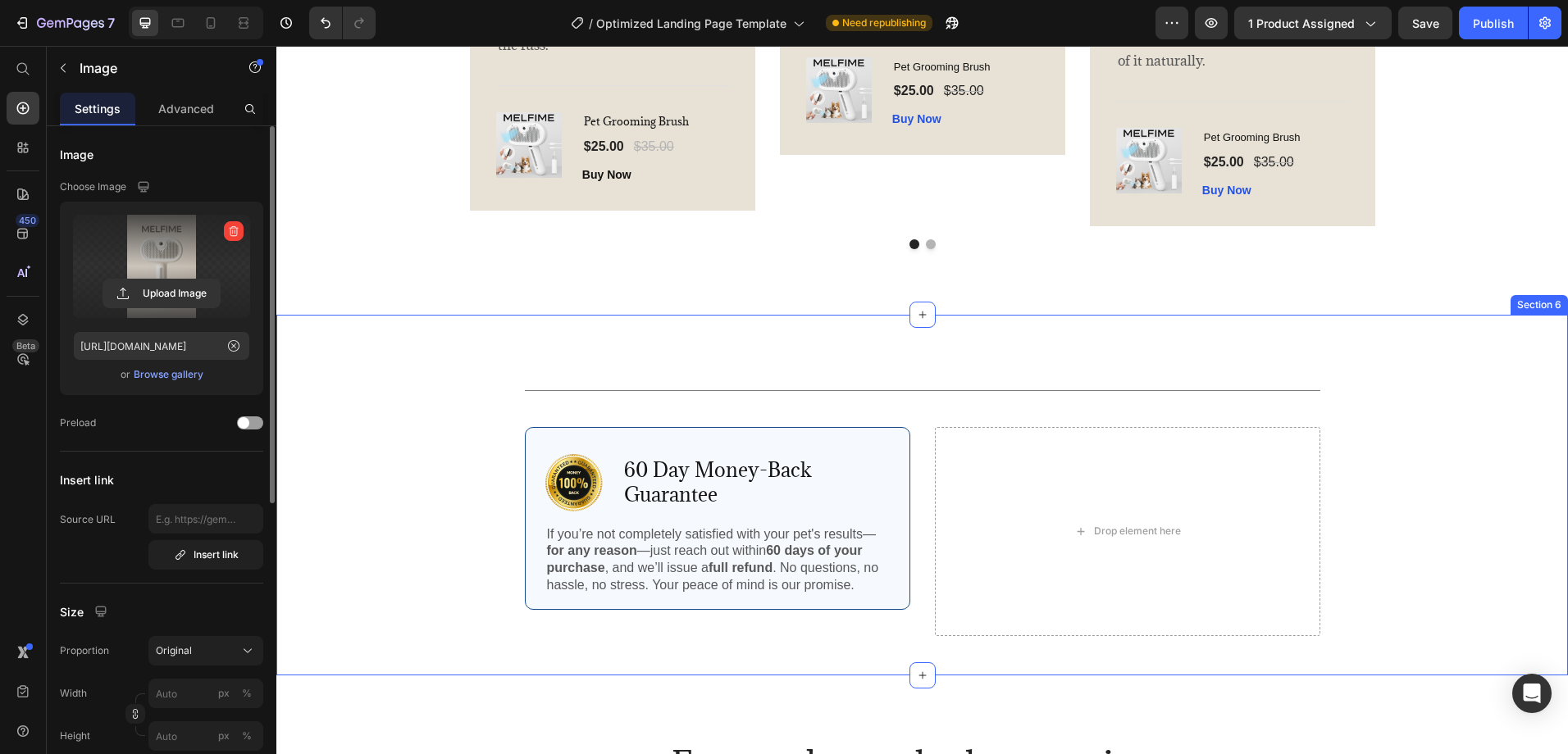 scroll, scrollTop: 3852, scrollLeft: 0, axis: vertical 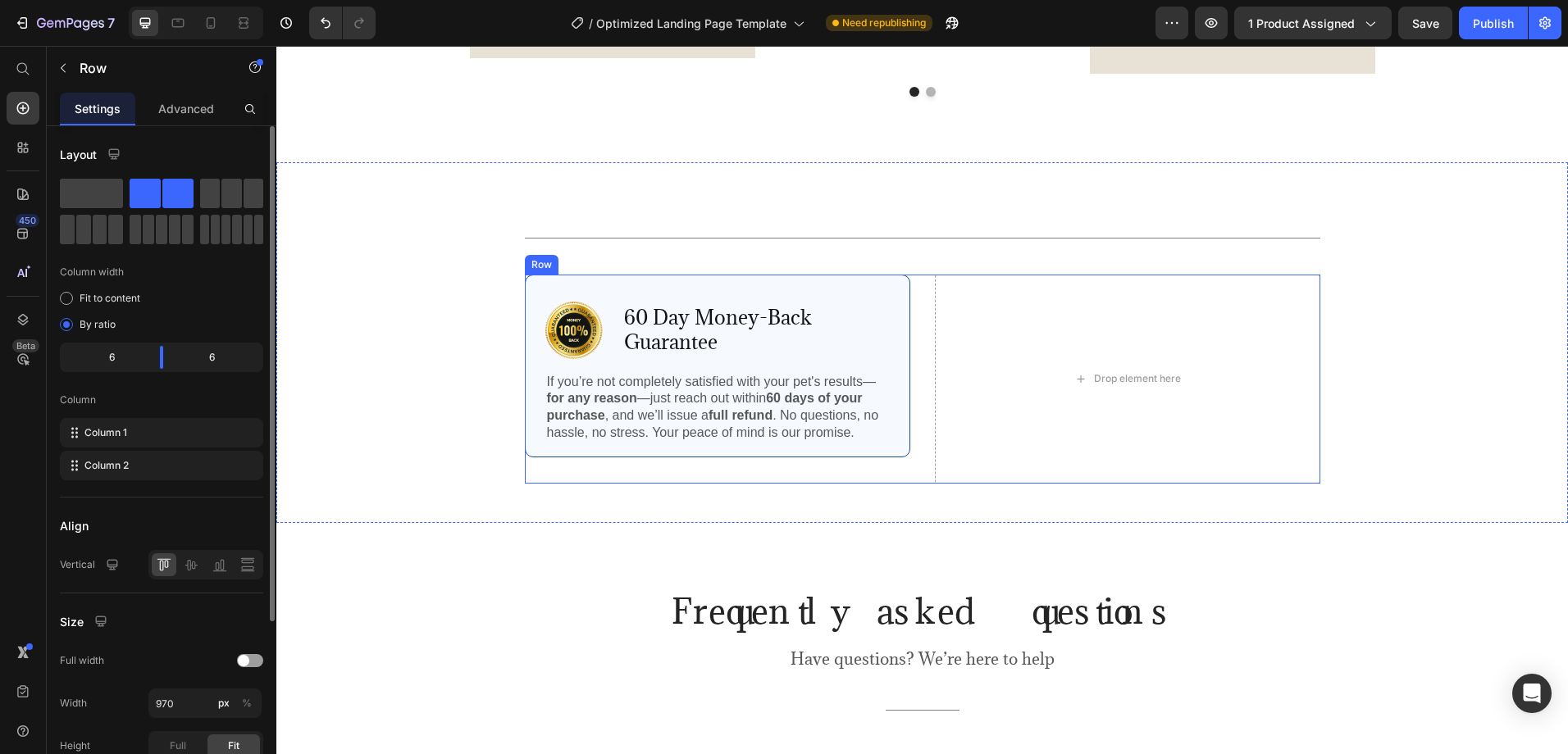 click on "Image  60 Day Money-Back Guarantee Text Block Row If you’re not completely satisfied with your pet's results— for any reason —just reach out within  60 days of your purchase , and we’ll issue a  full refund . No questions, no hassle, no stress. Your peace of mind is our promise. Text Block Row
Drop element here Row" at bounding box center [923, 379] 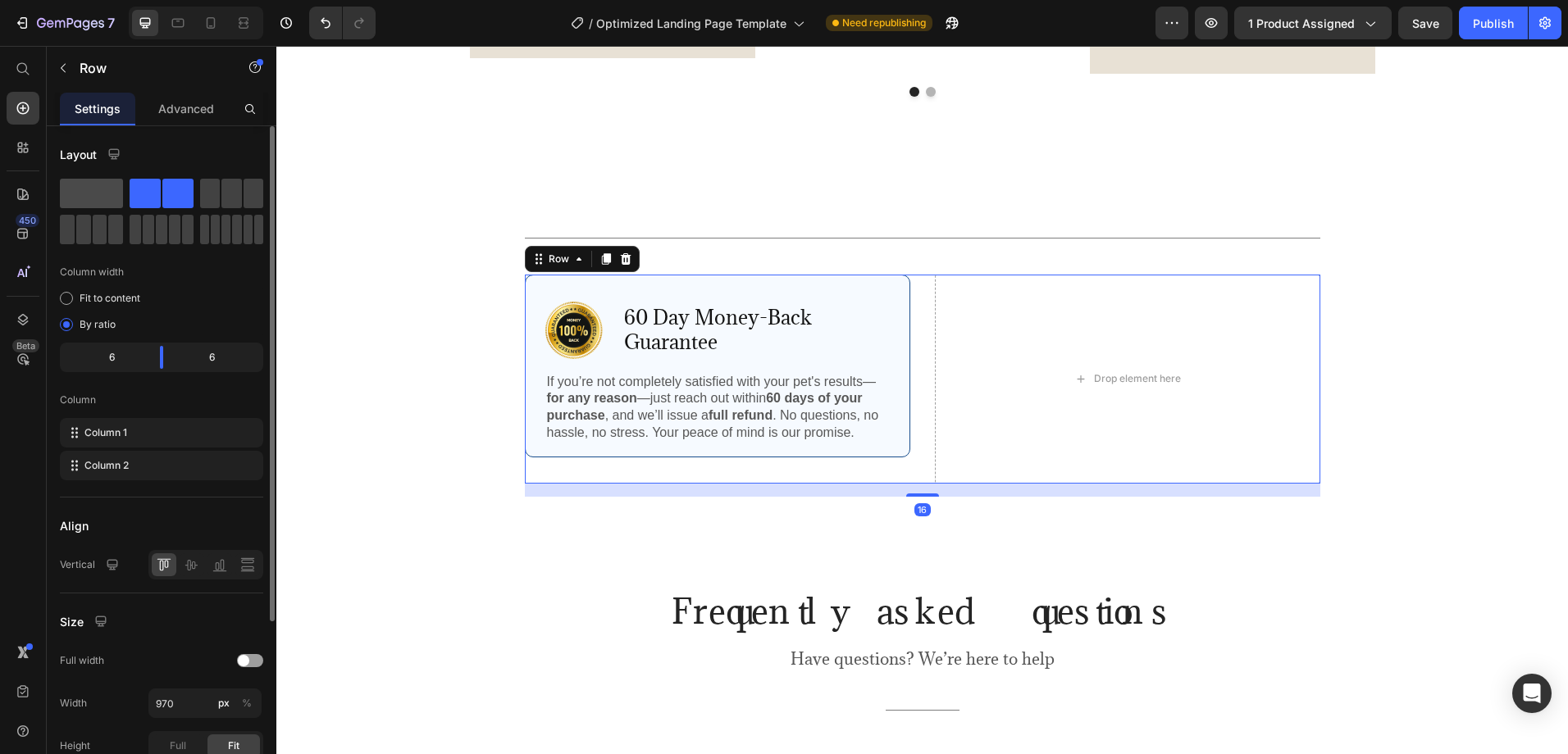 click 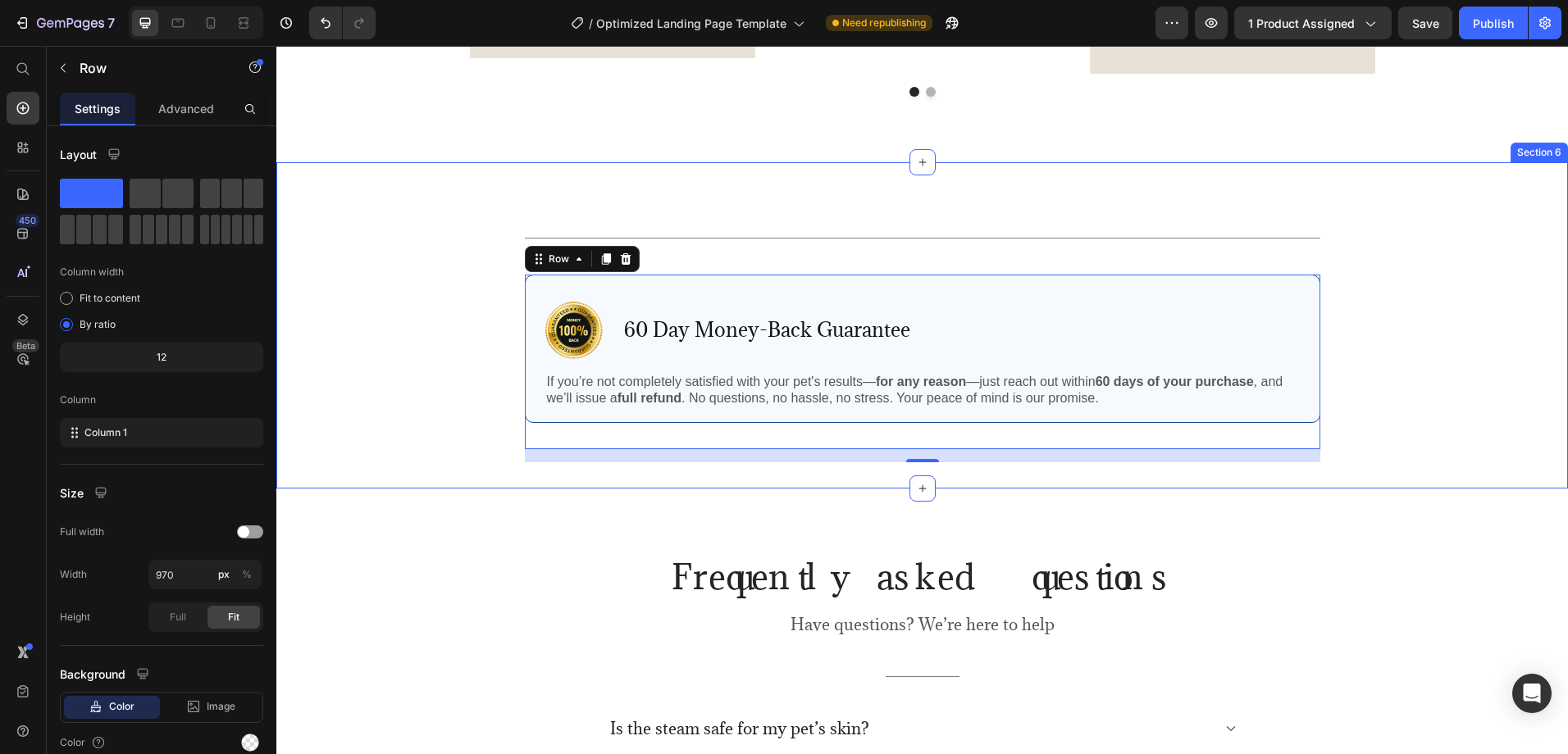 click on "Title Line Row Image  60 Day Money-Back Guarantee Text Block Row If you’re not completely satisfied with your pet's results— for any reason —just reach out within  60 days of your purchase , and we’ll issue a  full refund . No questions, no hassle, no stress. Your peace of mind is our promise. Text Block Row Row   16" at bounding box center [922, 345] 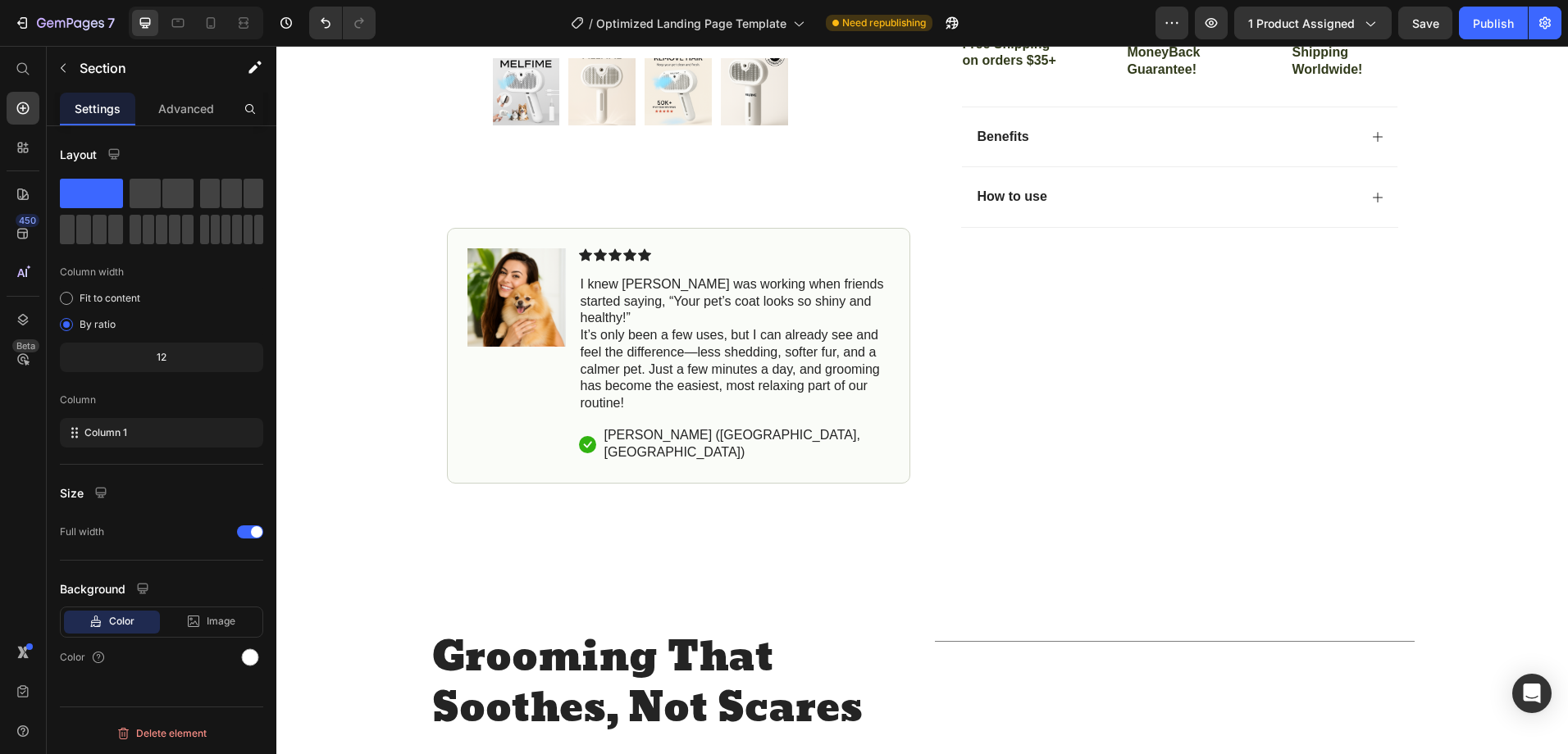 scroll, scrollTop: 0, scrollLeft: 0, axis: both 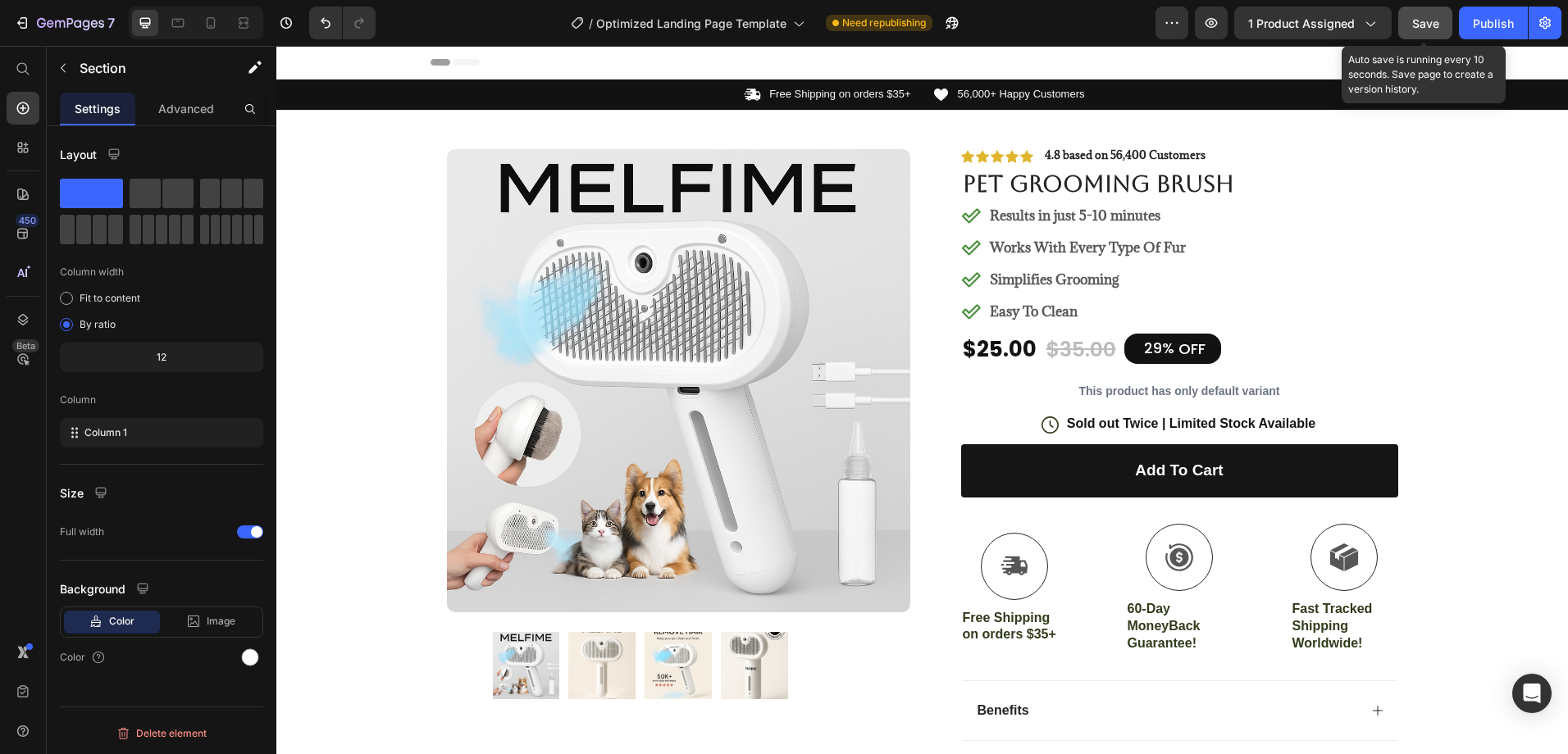 click on "Save" 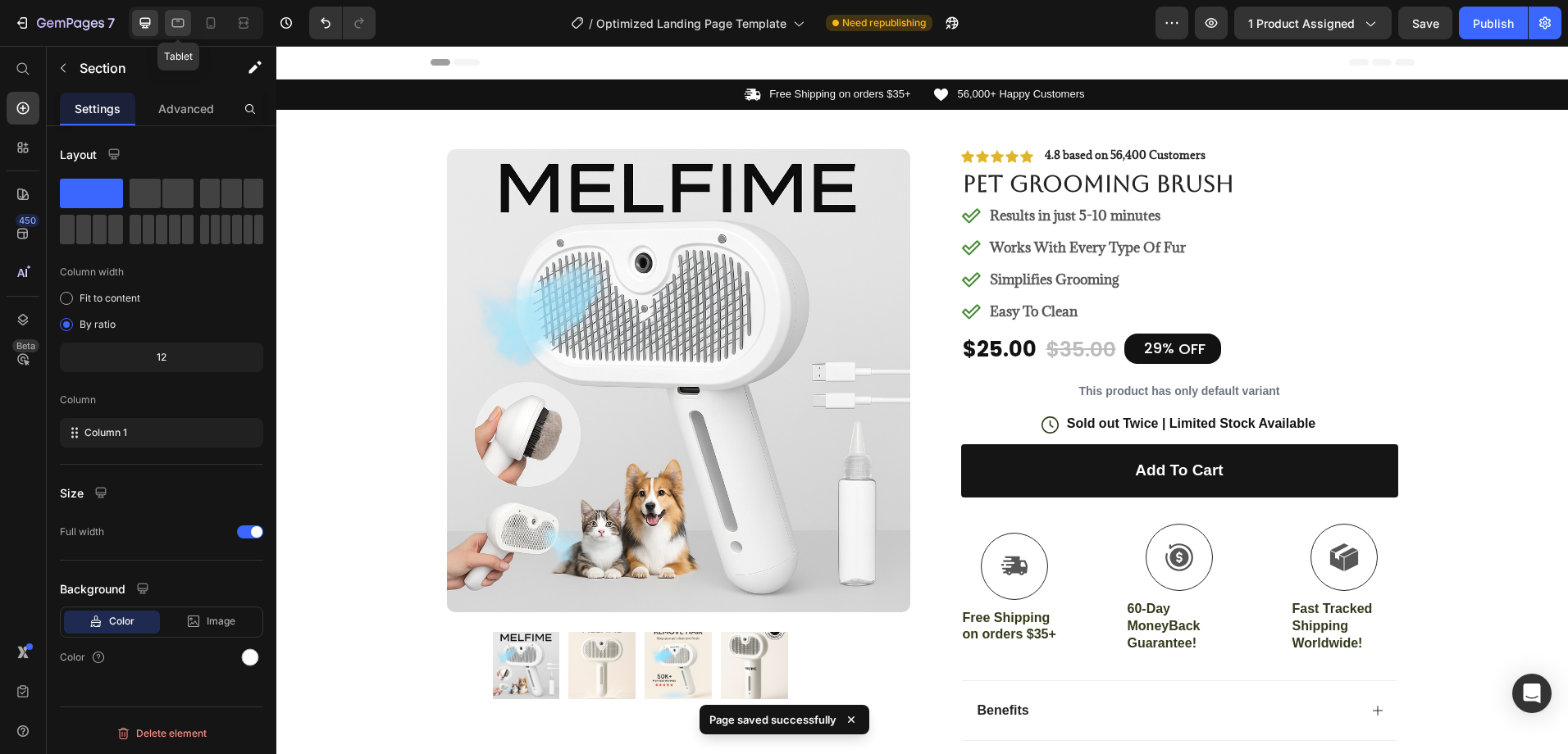 click 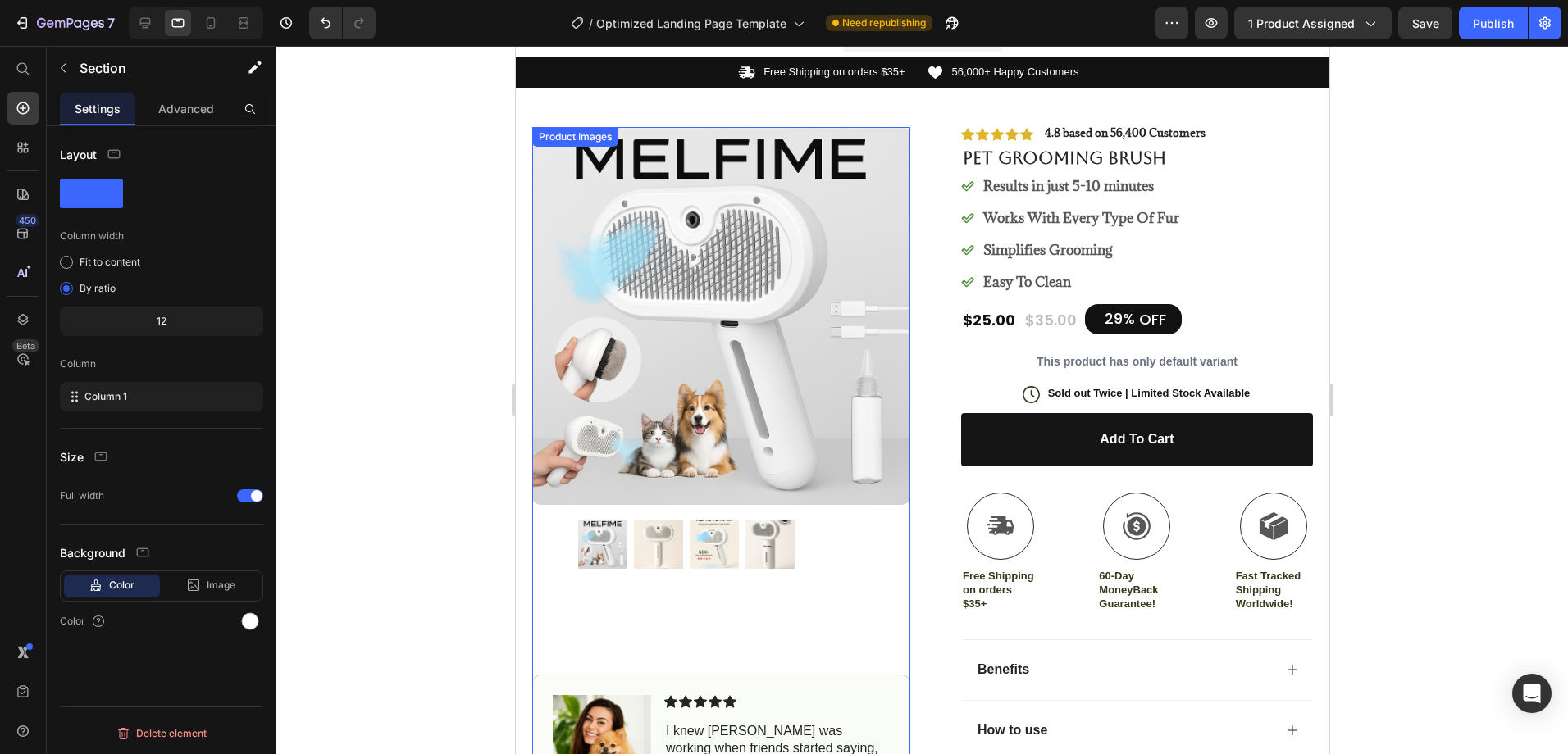 scroll, scrollTop: 0, scrollLeft: 0, axis: both 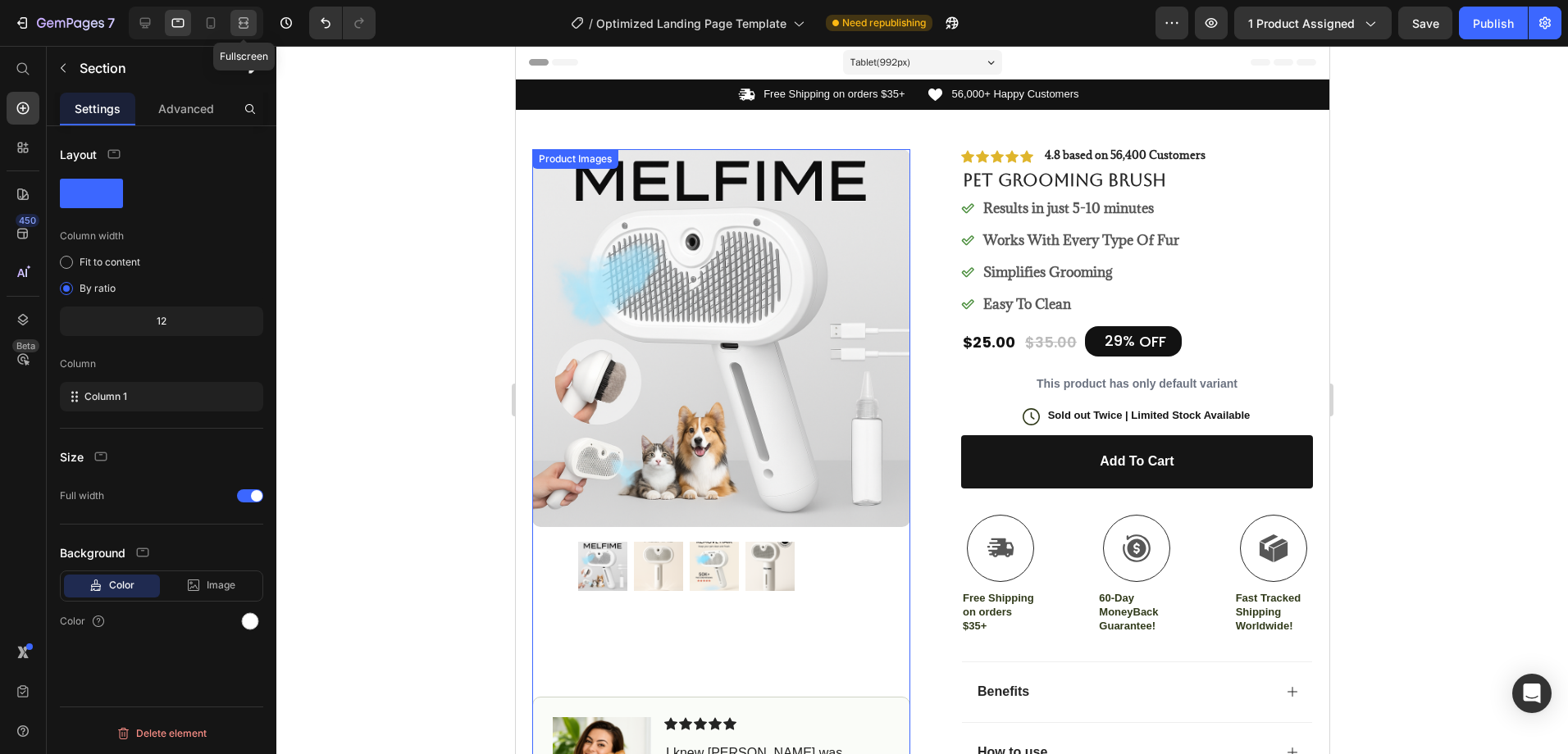 click 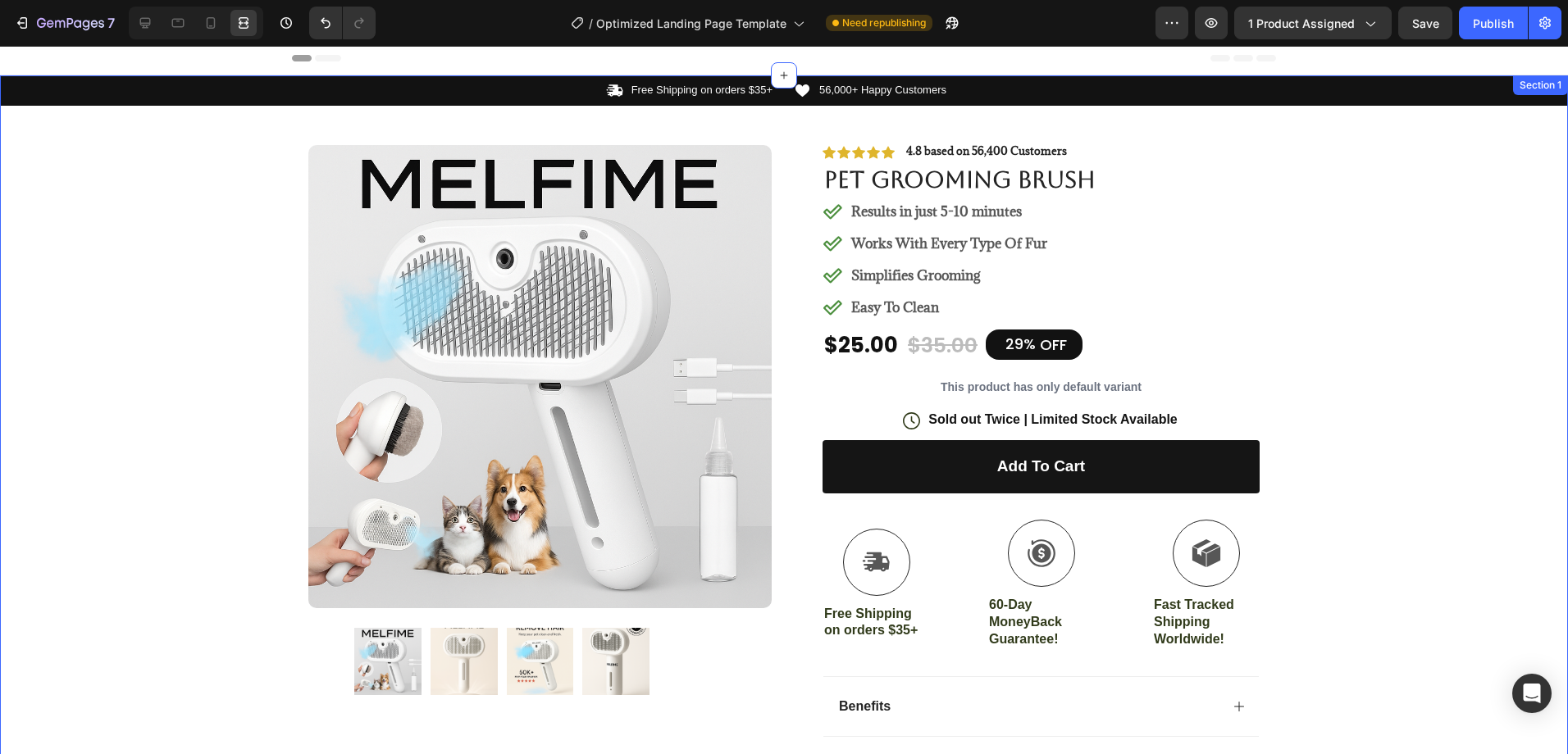 scroll, scrollTop: 0, scrollLeft: 0, axis: both 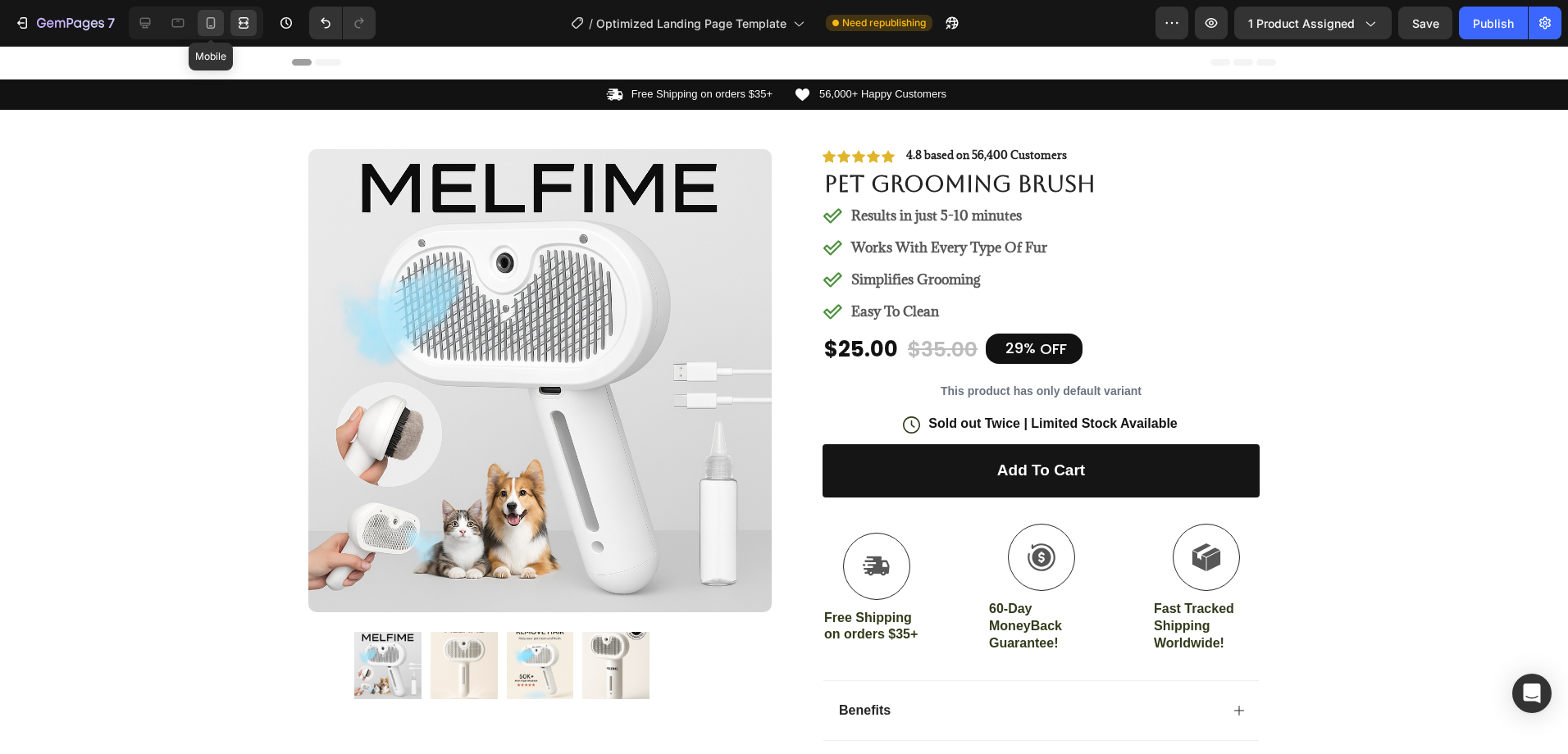 click 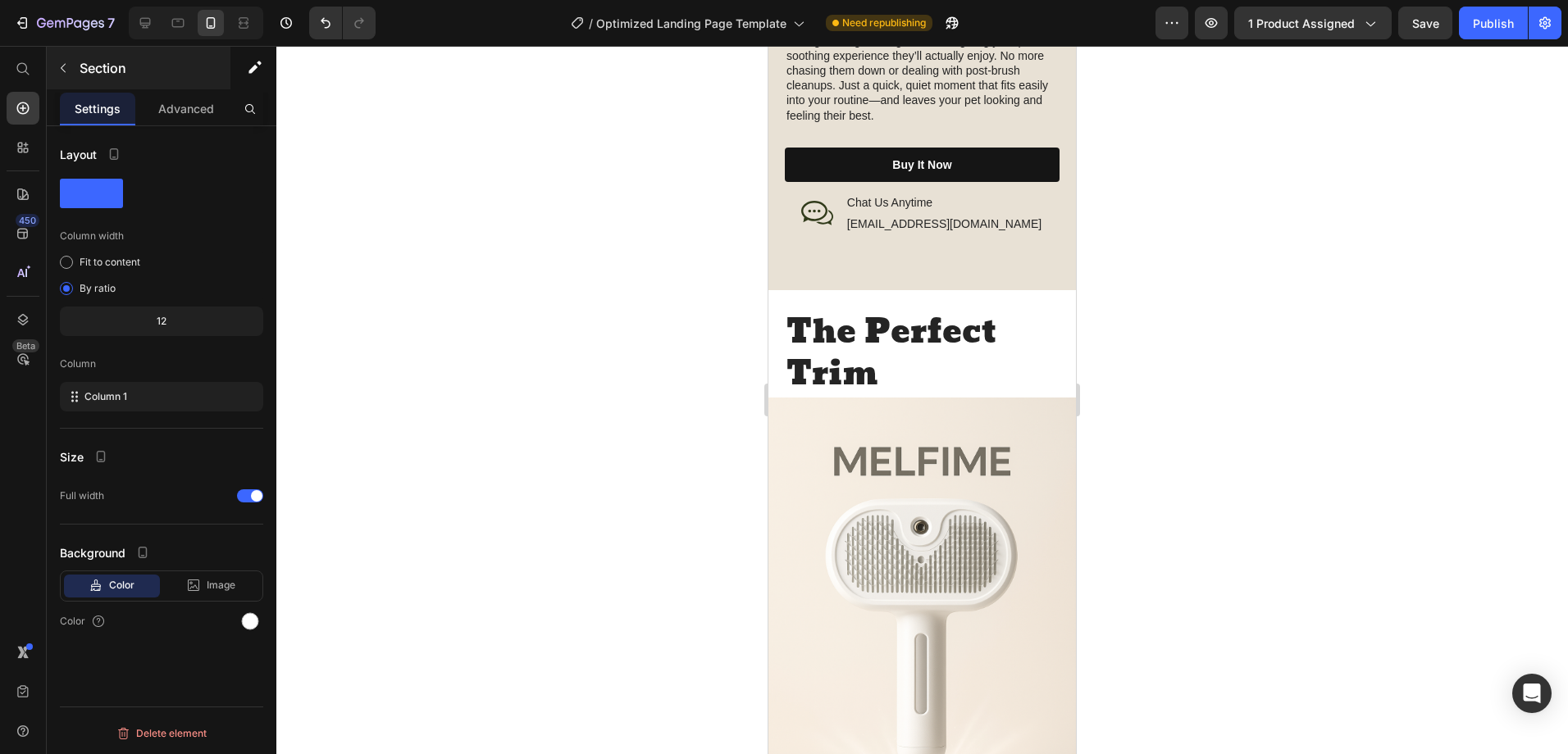 scroll, scrollTop: 3886, scrollLeft: 0, axis: vertical 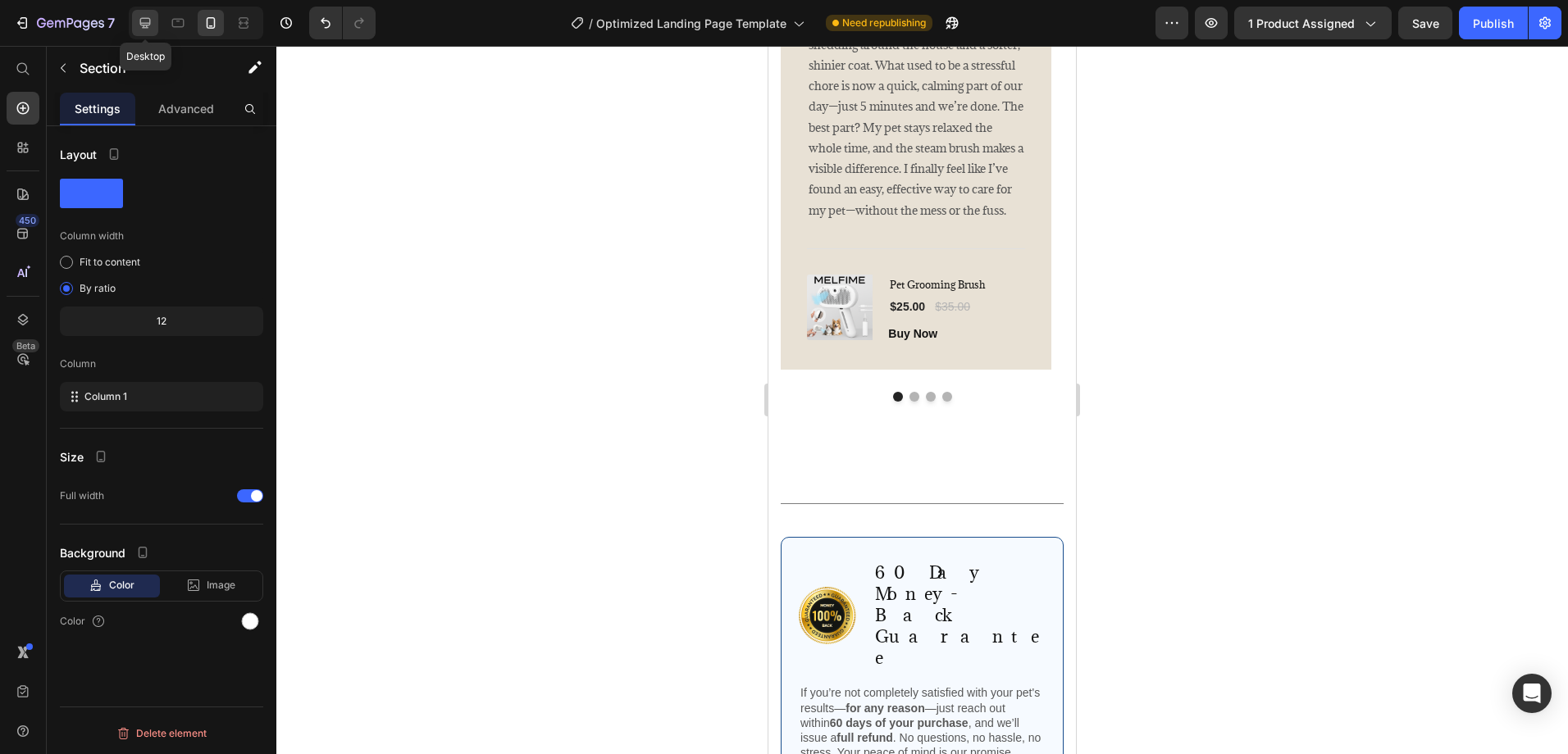 click 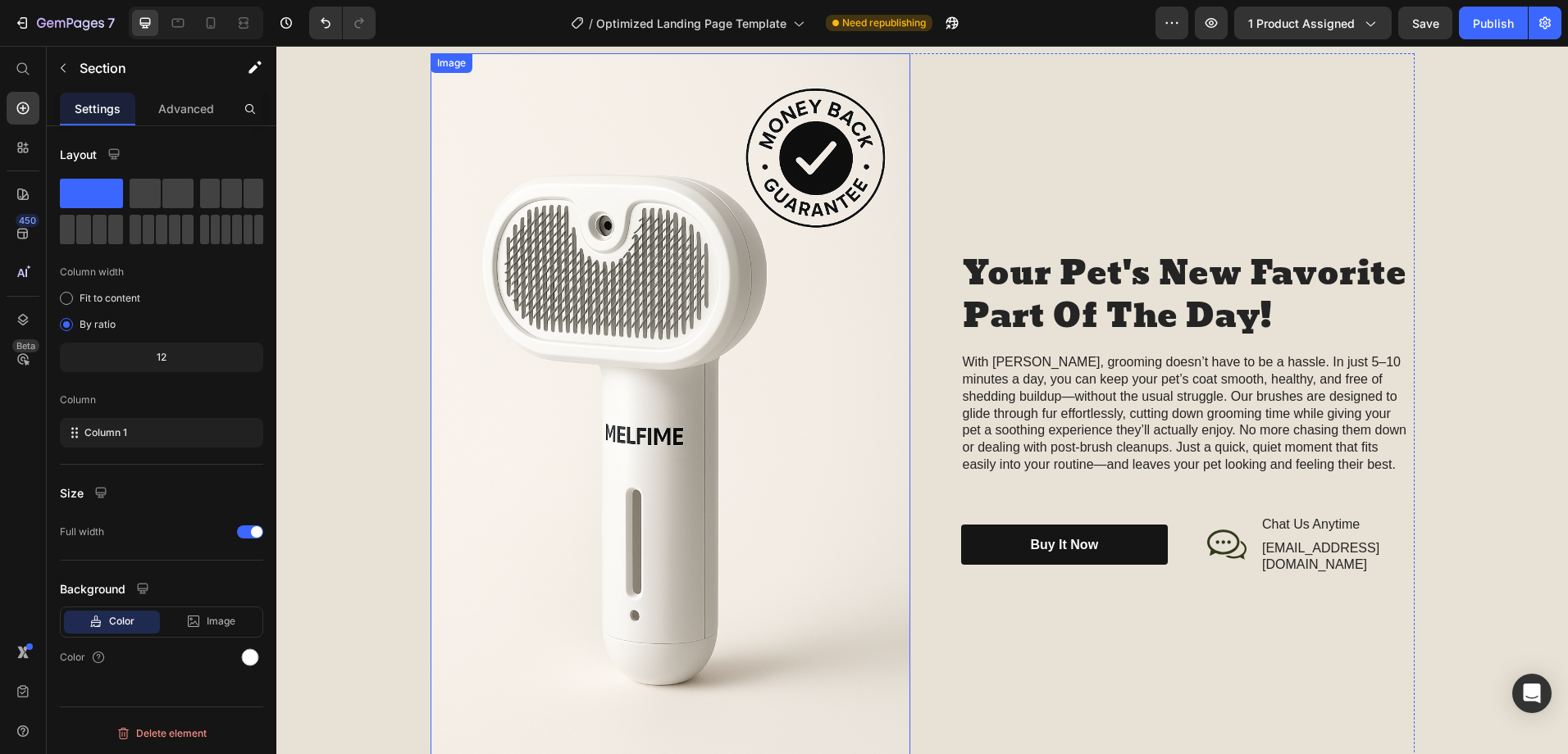 scroll, scrollTop: 1295, scrollLeft: 0, axis: vertical 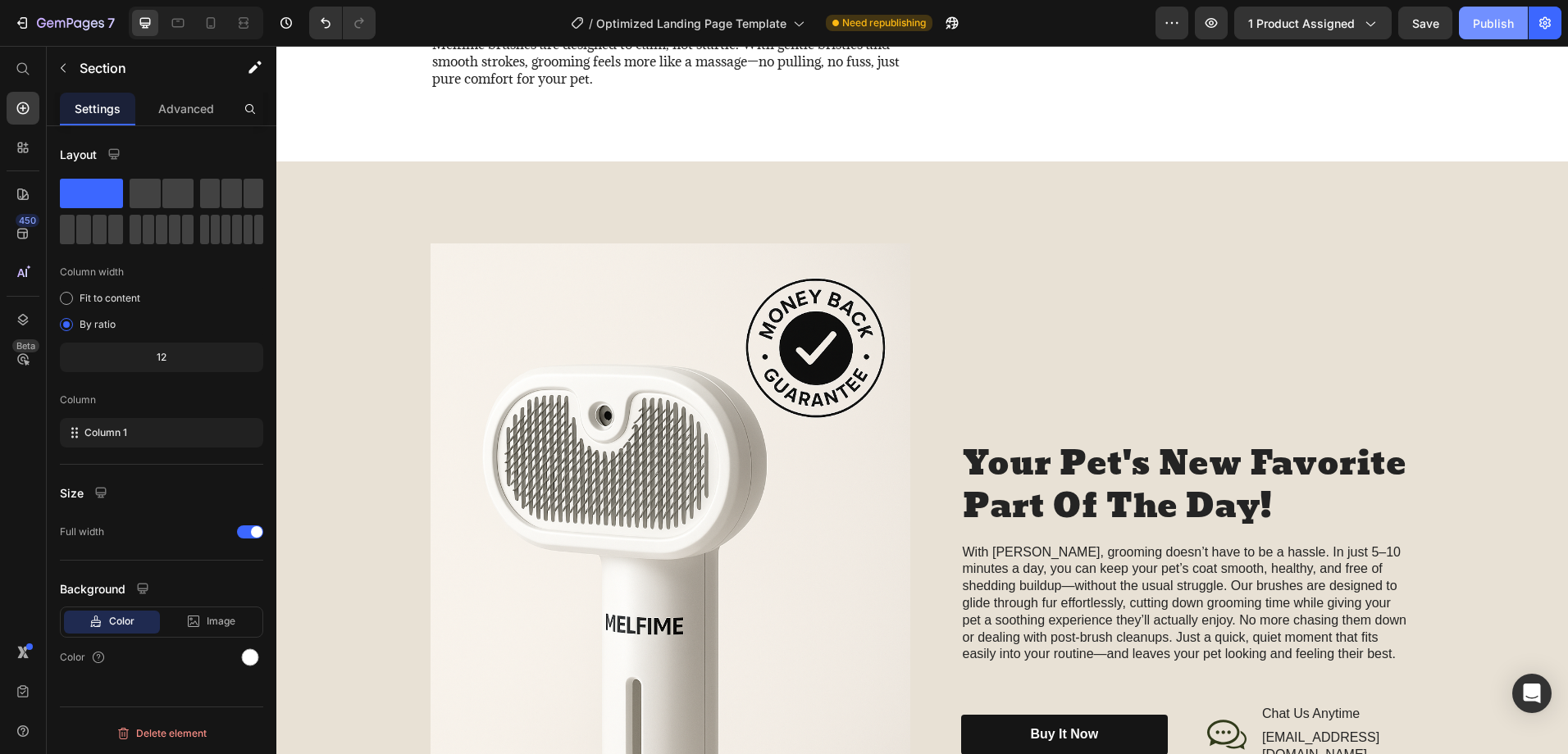 click on "Publish" at bounding box center [1493, 23] 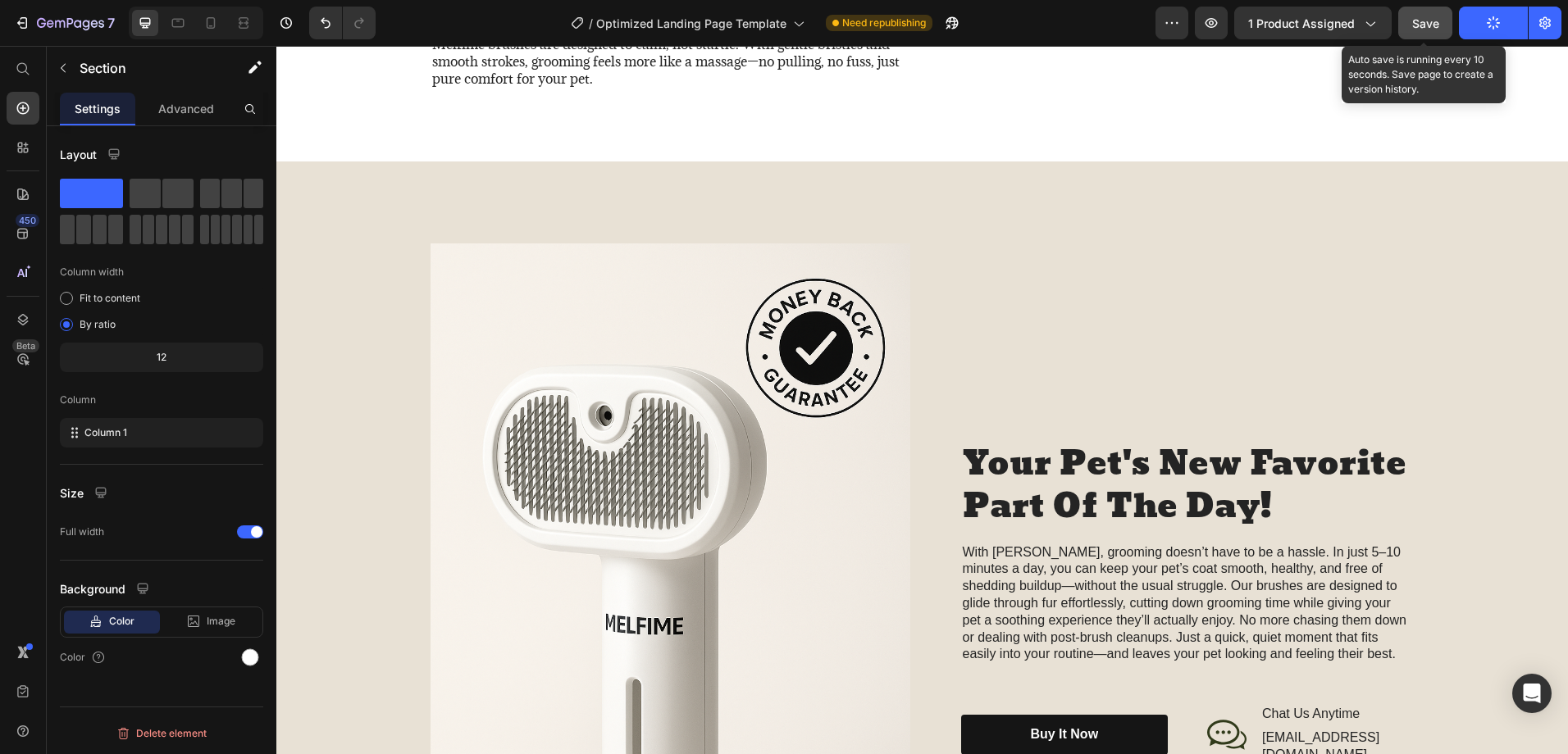 click on "Save" 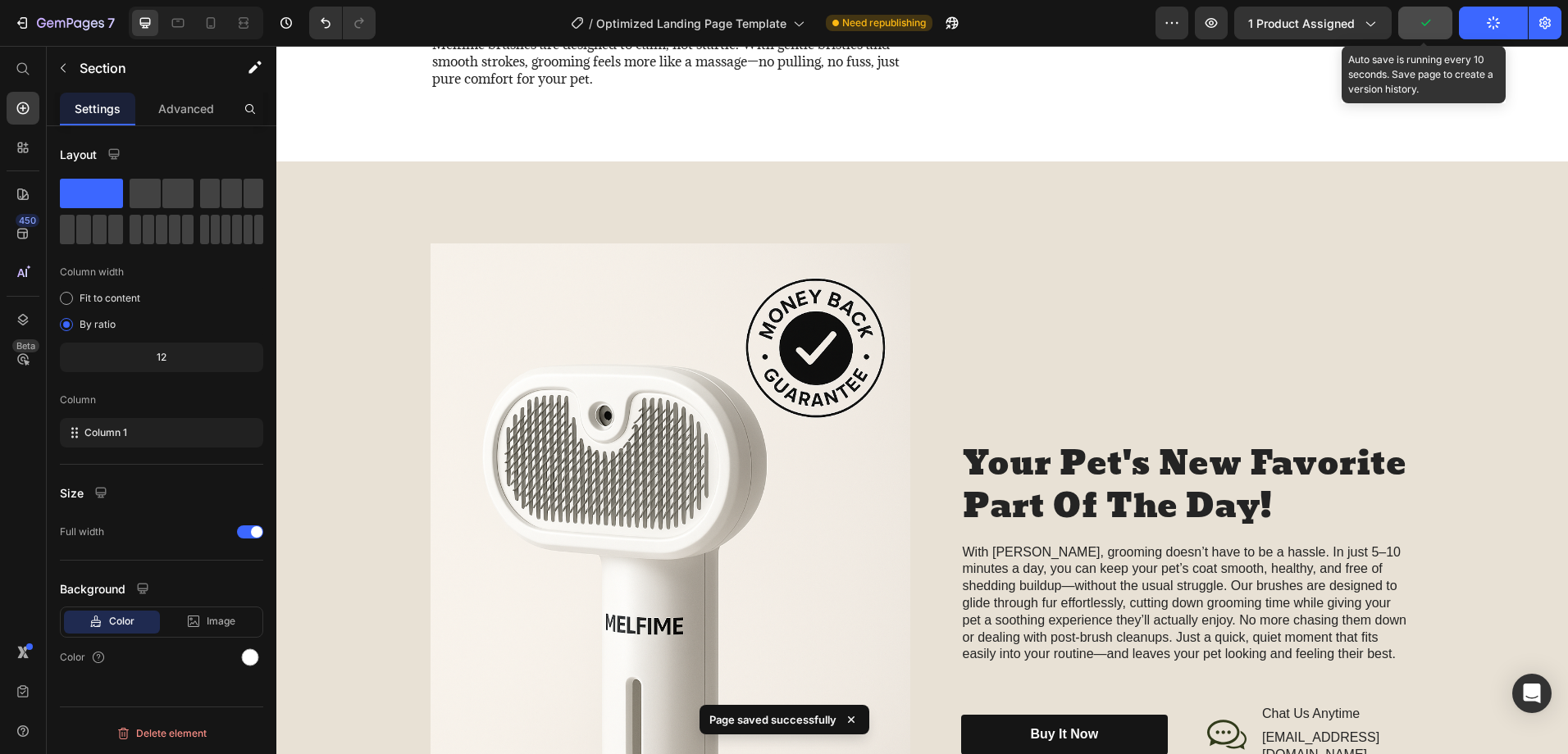 click 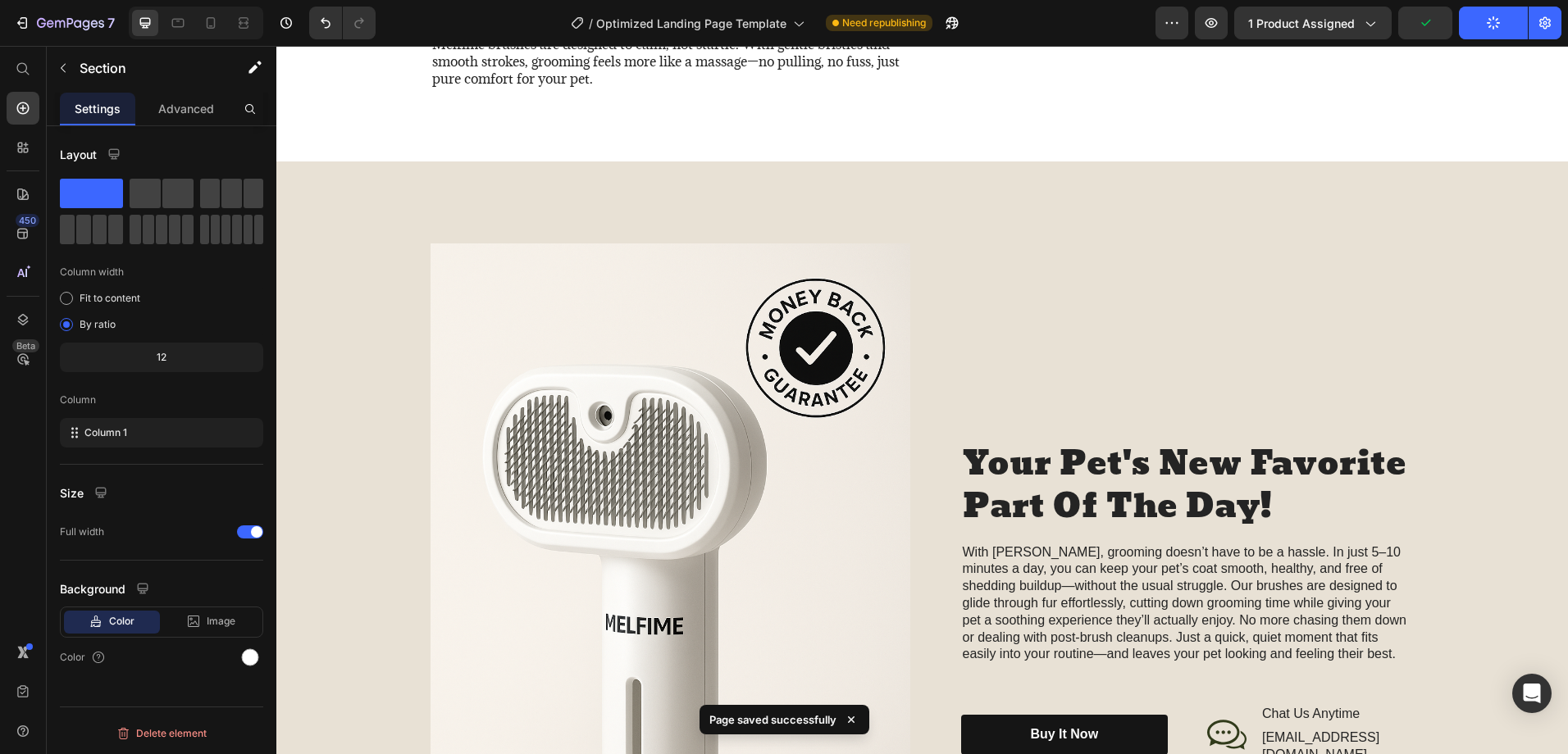 click at bounding box center (1493, 23) 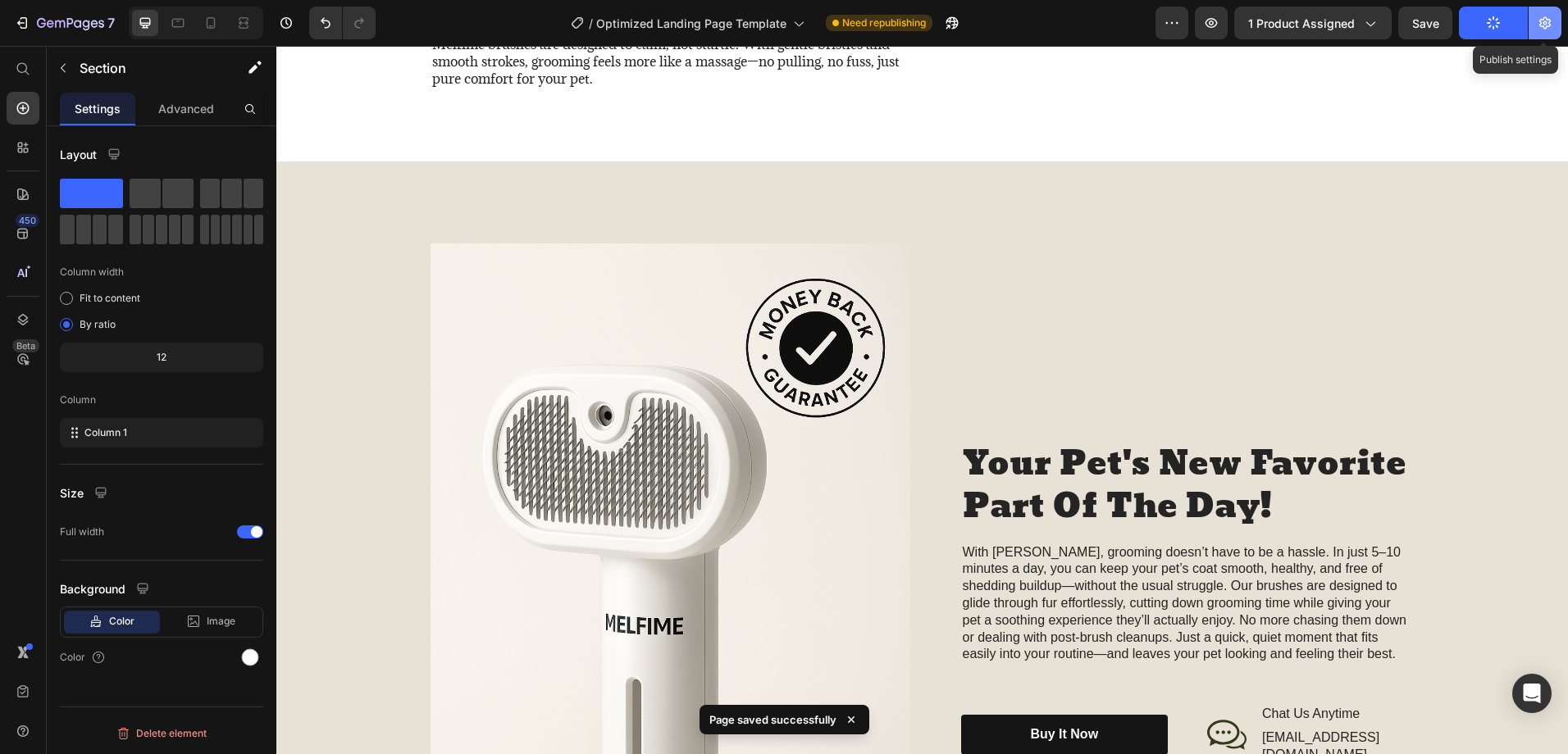 click 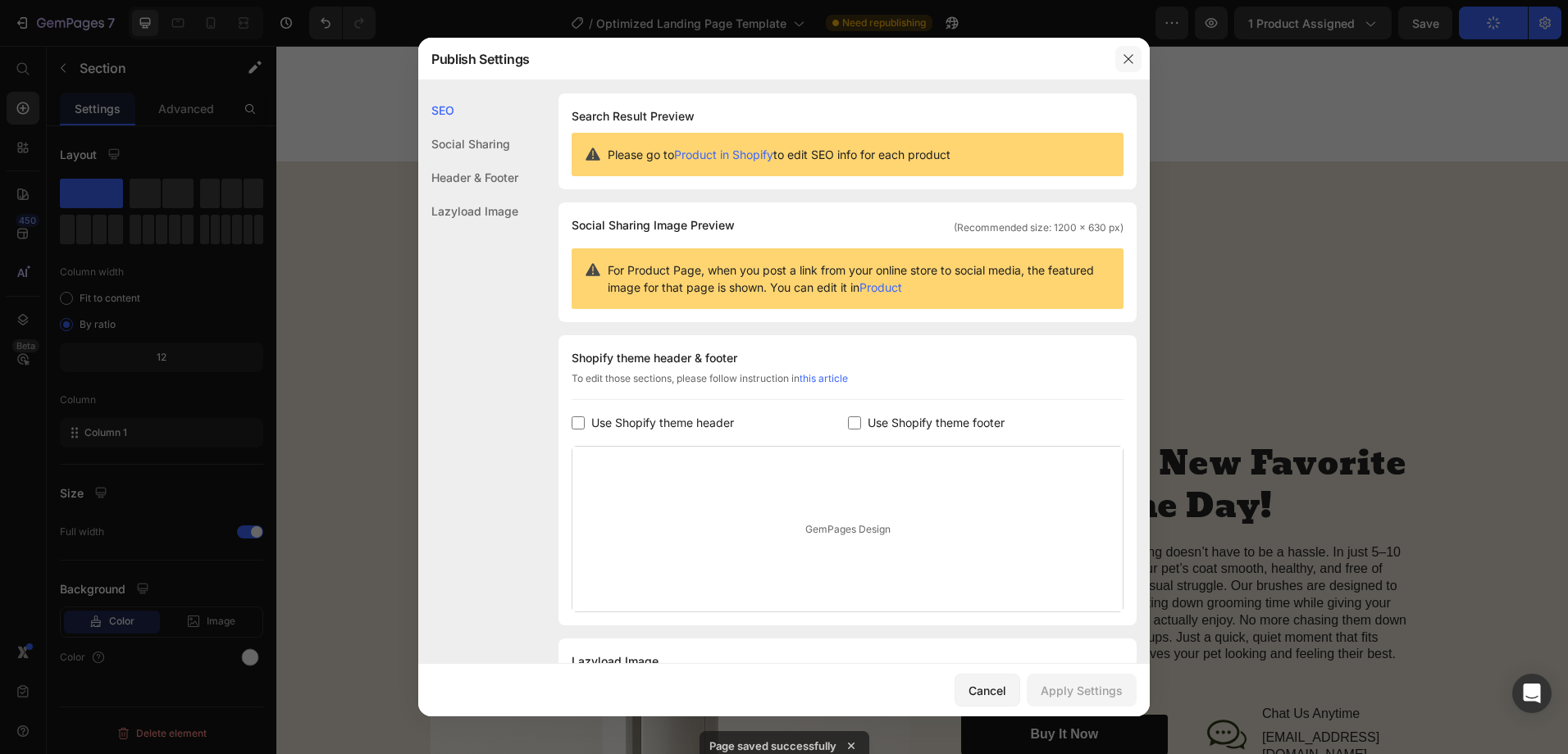 click at bounding box center (1128, 59) 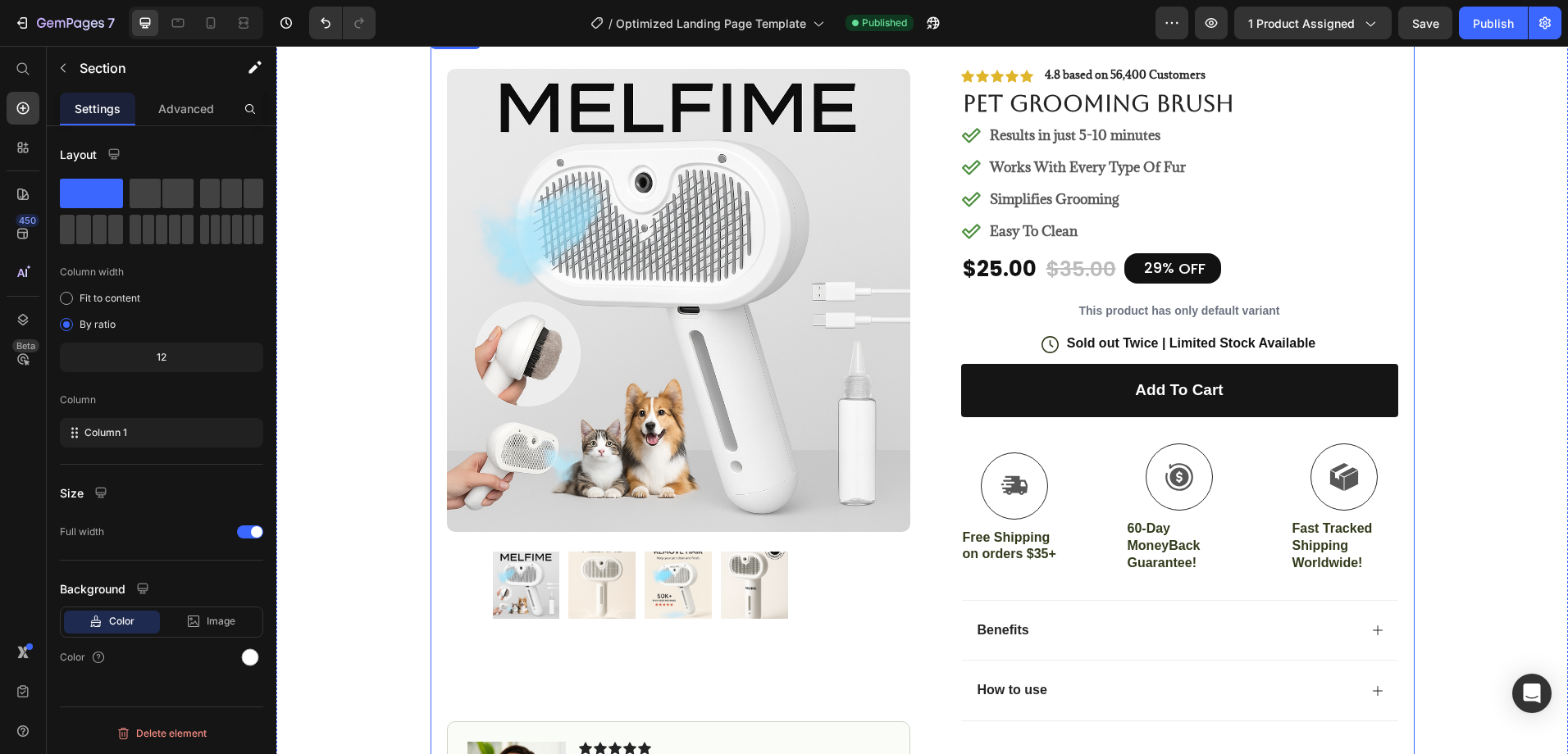 scroll, scrollTop: 0, scrollLeft: 0, axis: both 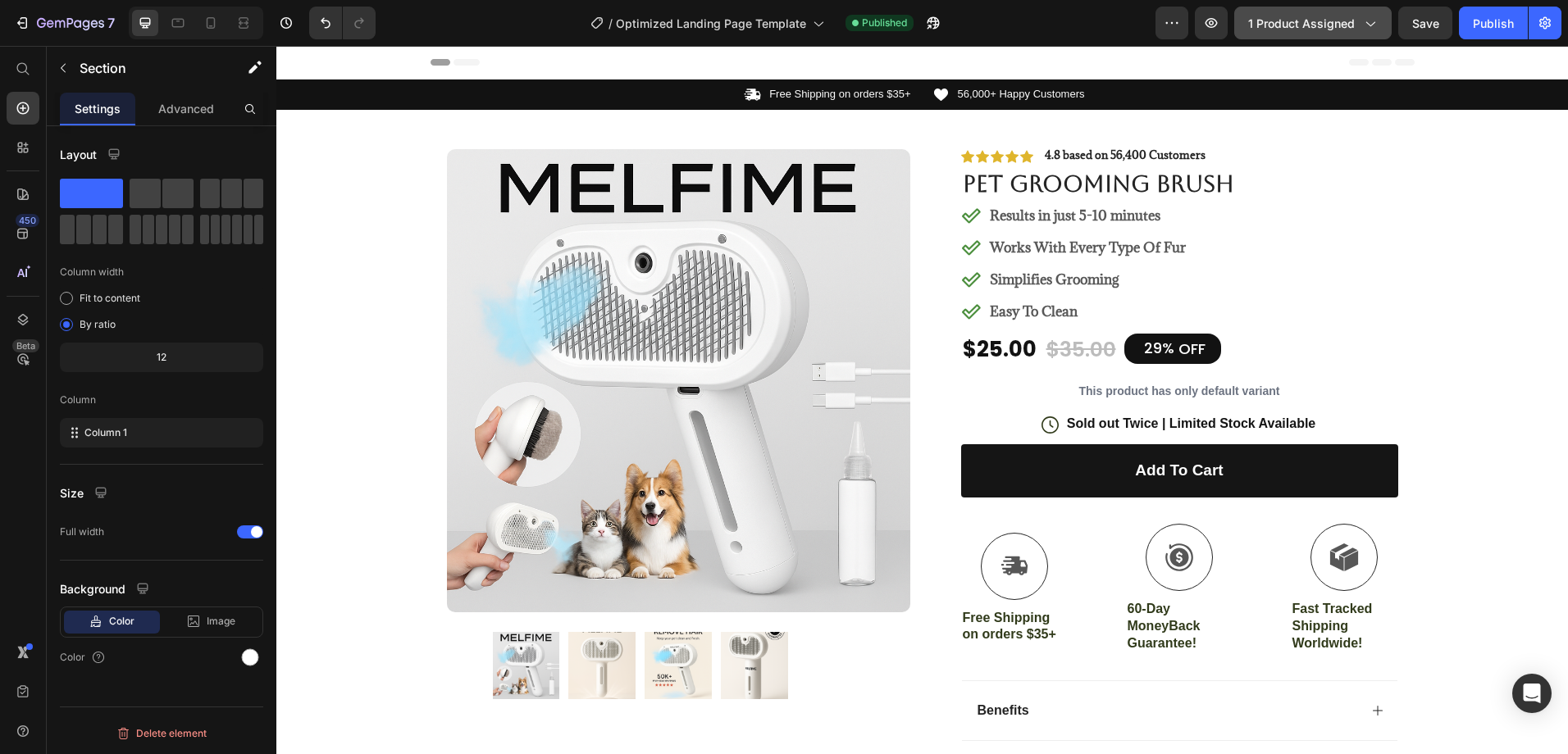 click 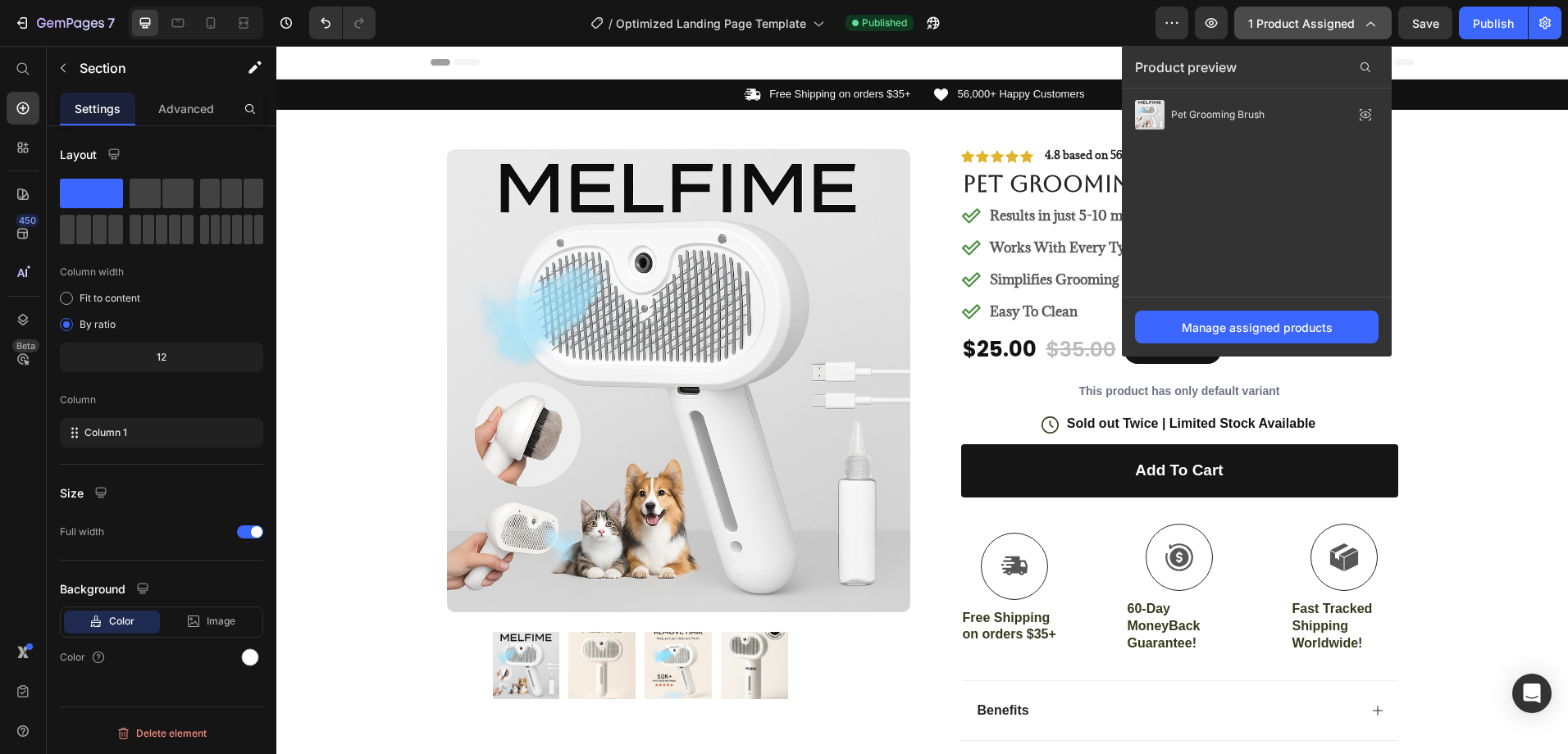 click 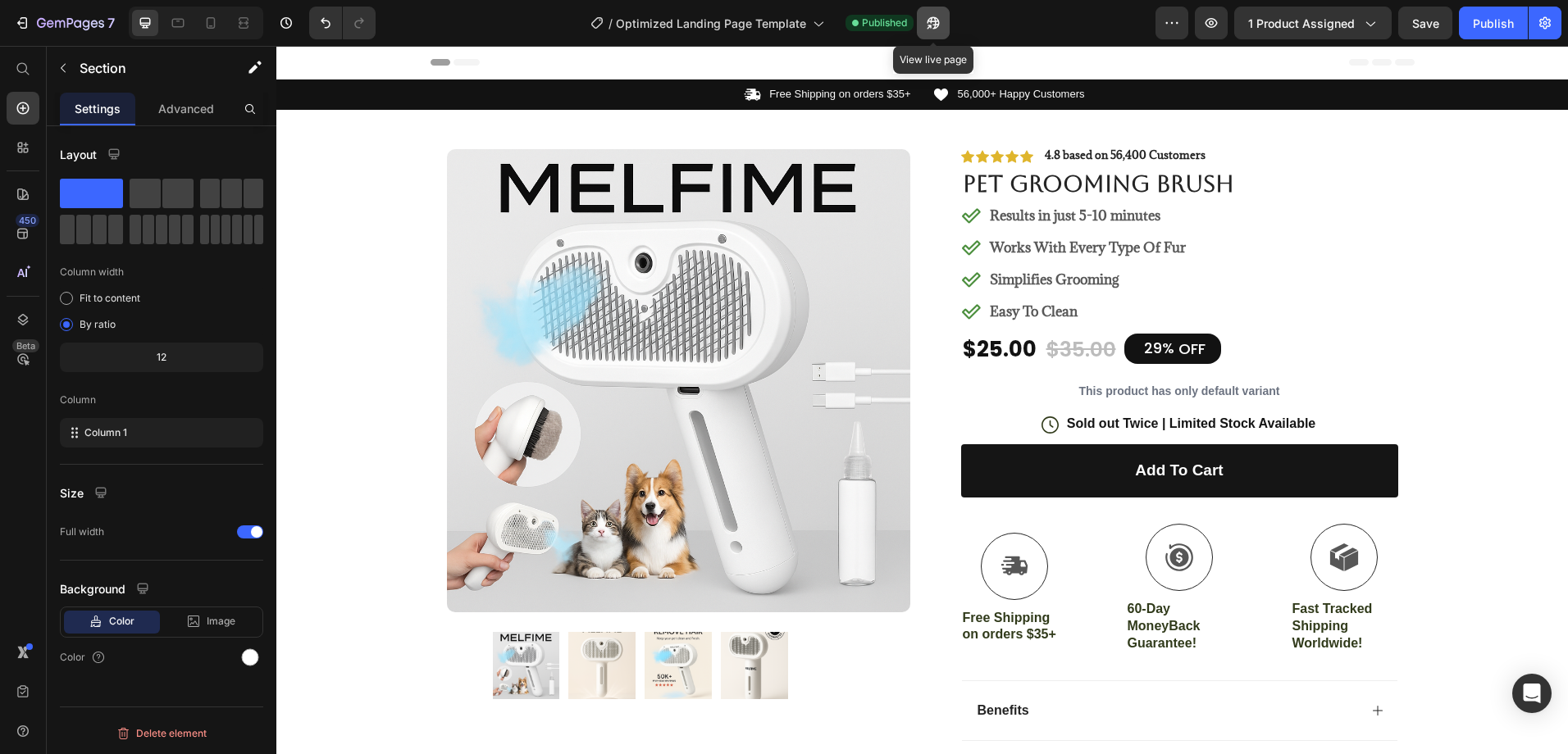 click 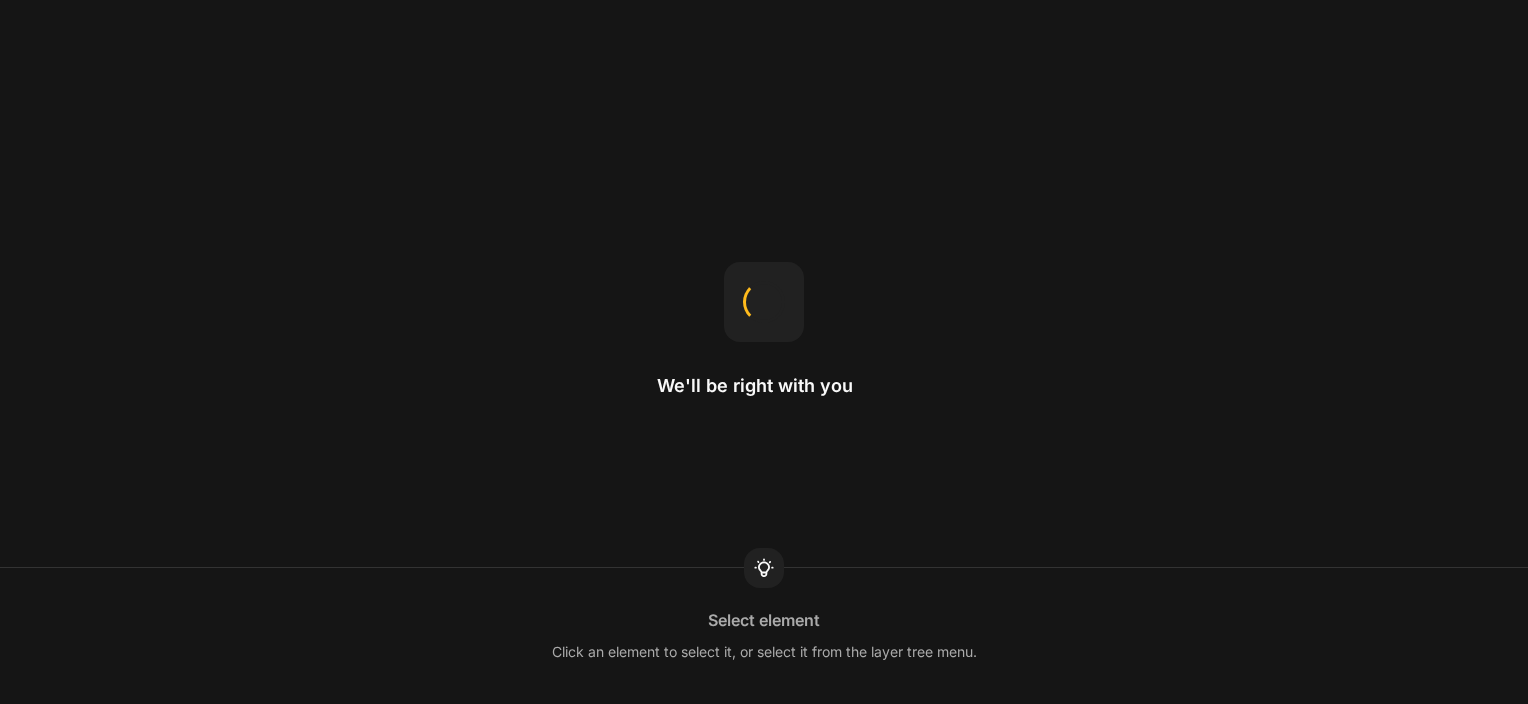 scroll, scrollTop: 0, scrollLeft: 0, axis: both 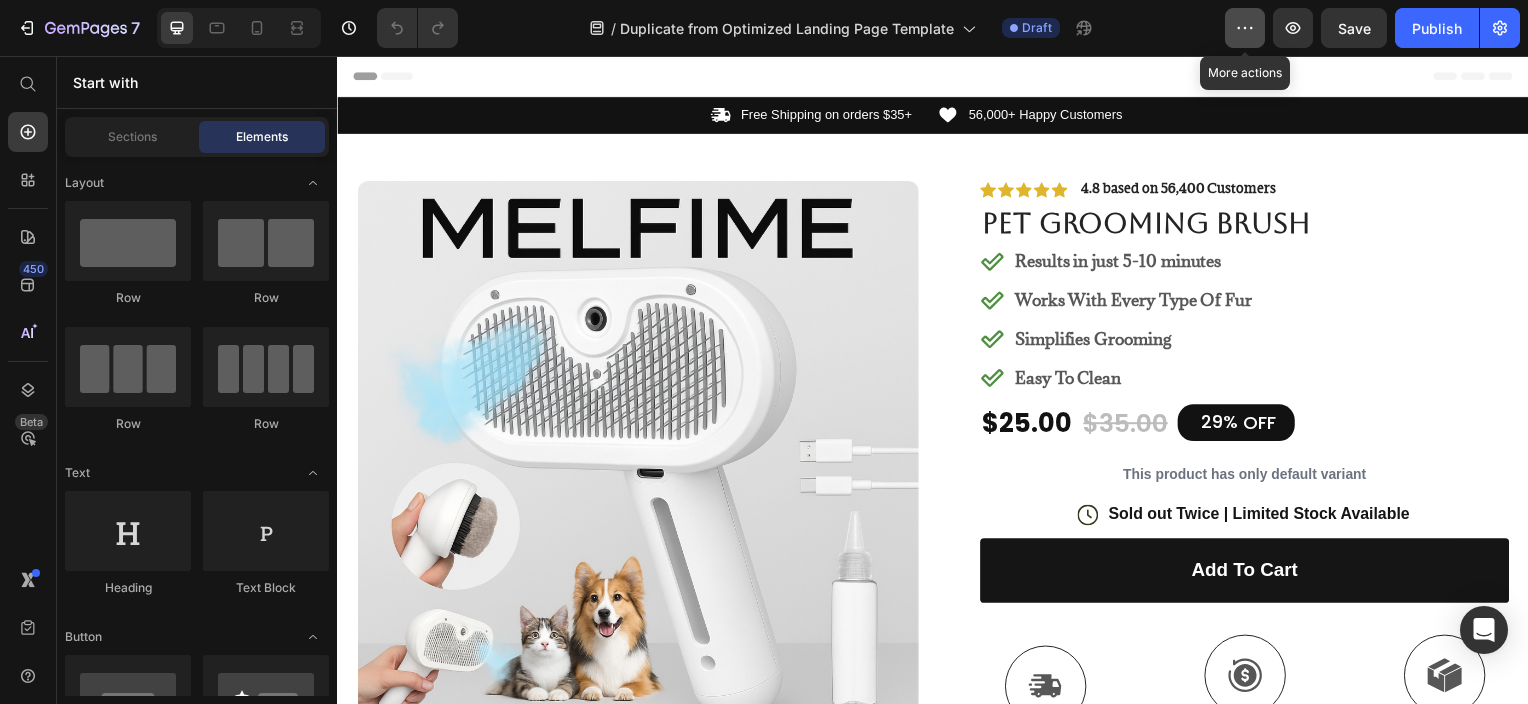 click 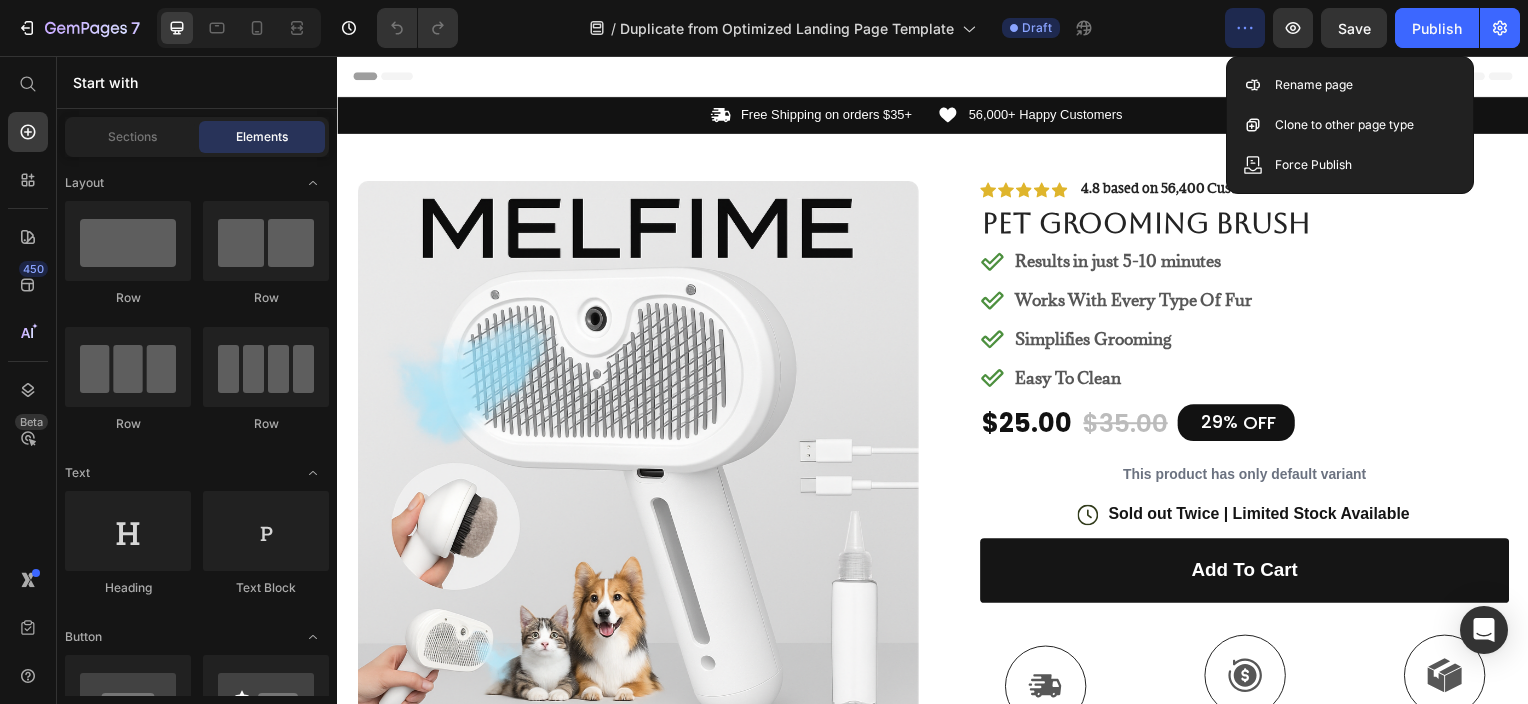 click 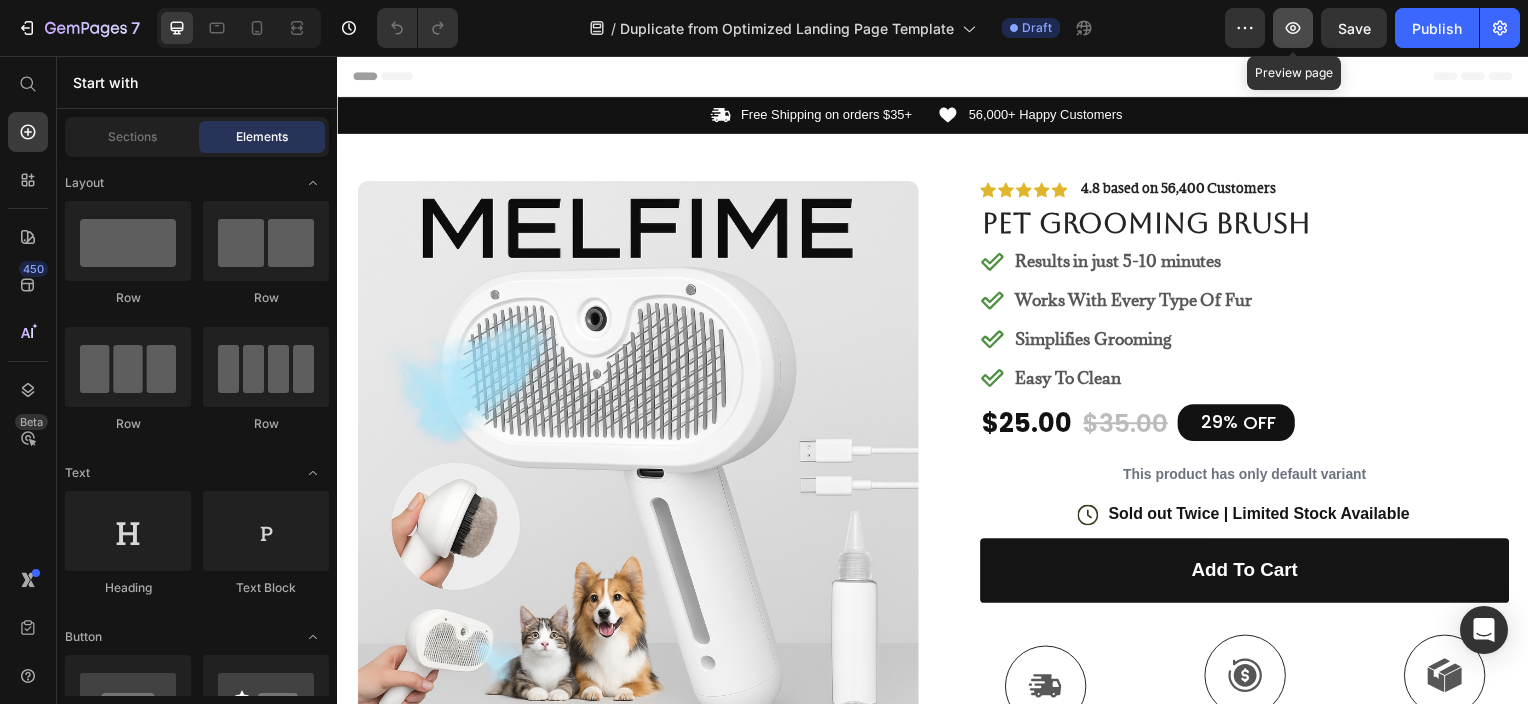 click 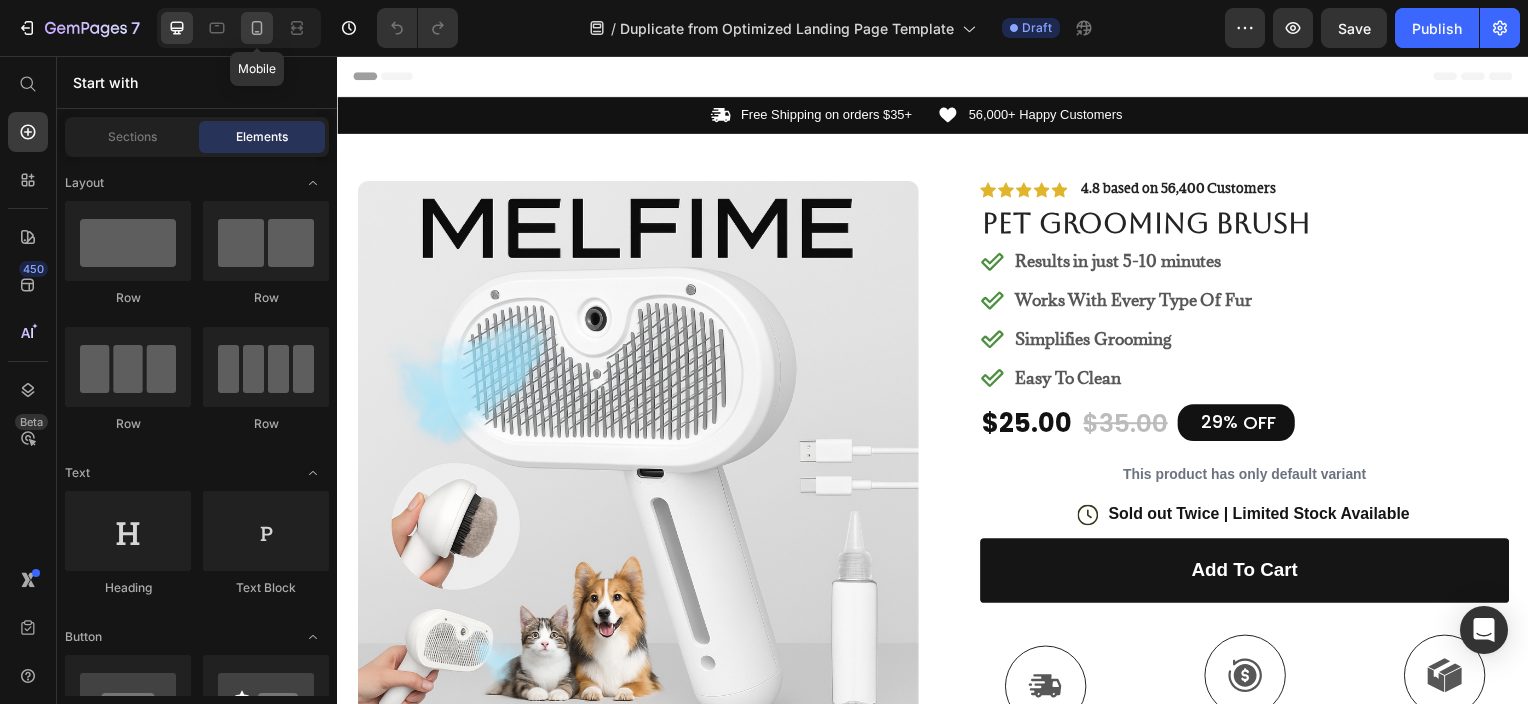 click 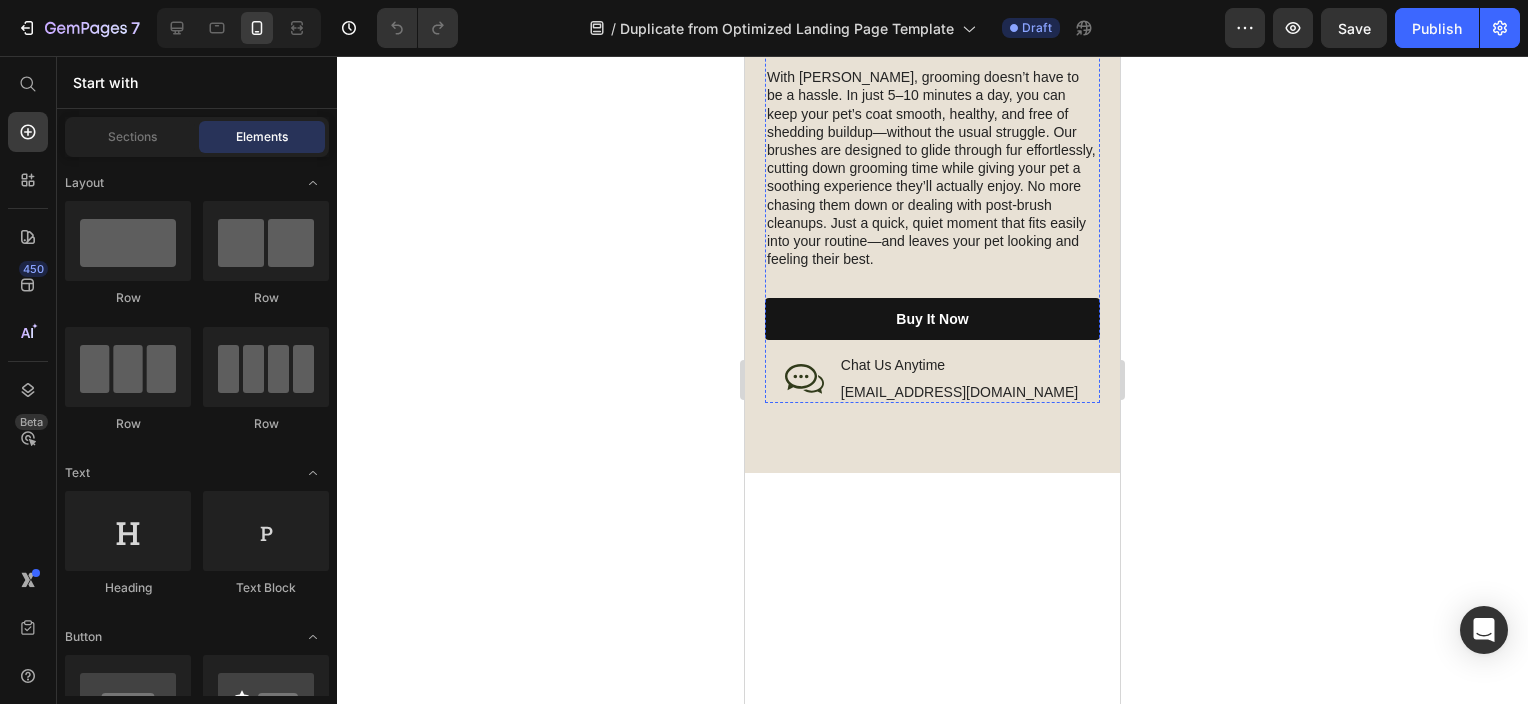 scroll, scrollTop: 1600, scrollLeft: 0, axis: vertical 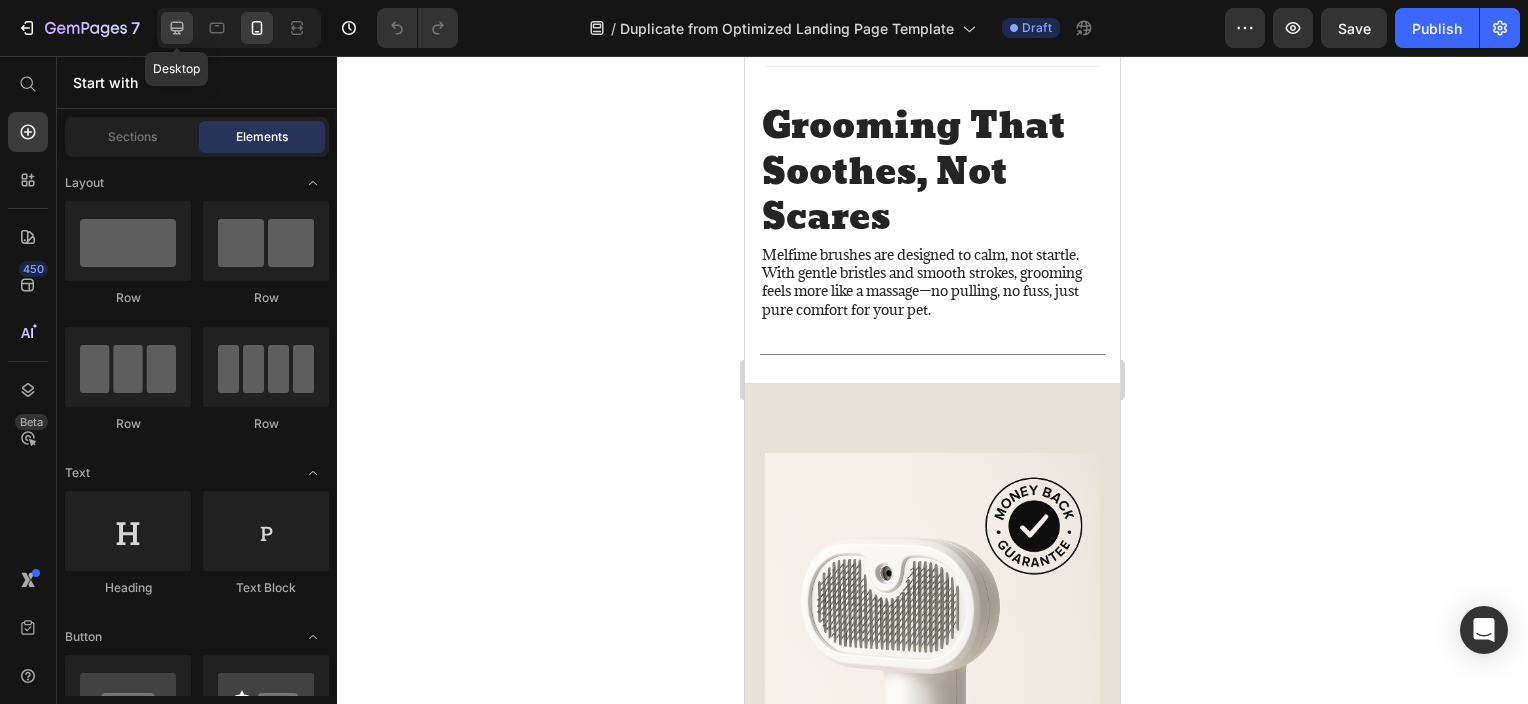 click 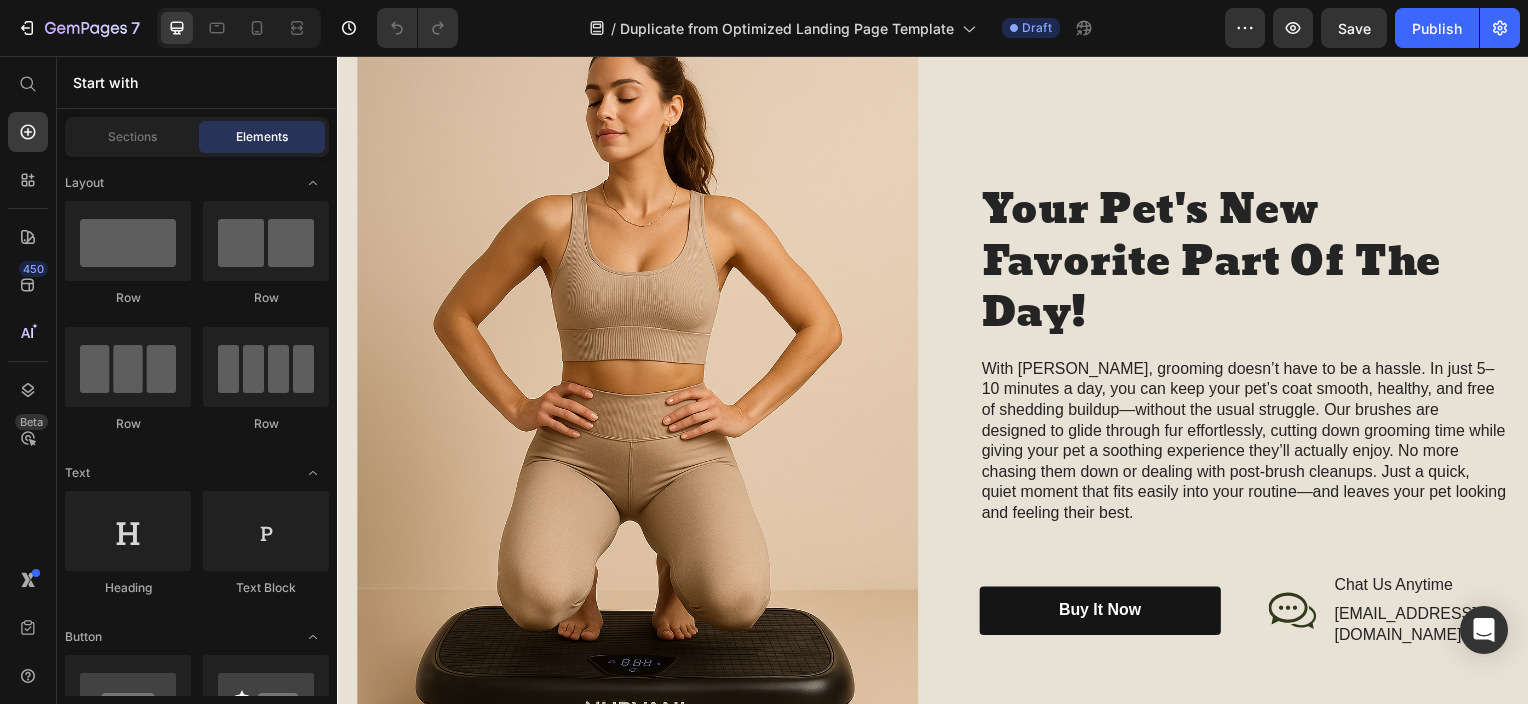scroll, scrollTop: 1896, scrollLeft: 0, axis: vertical 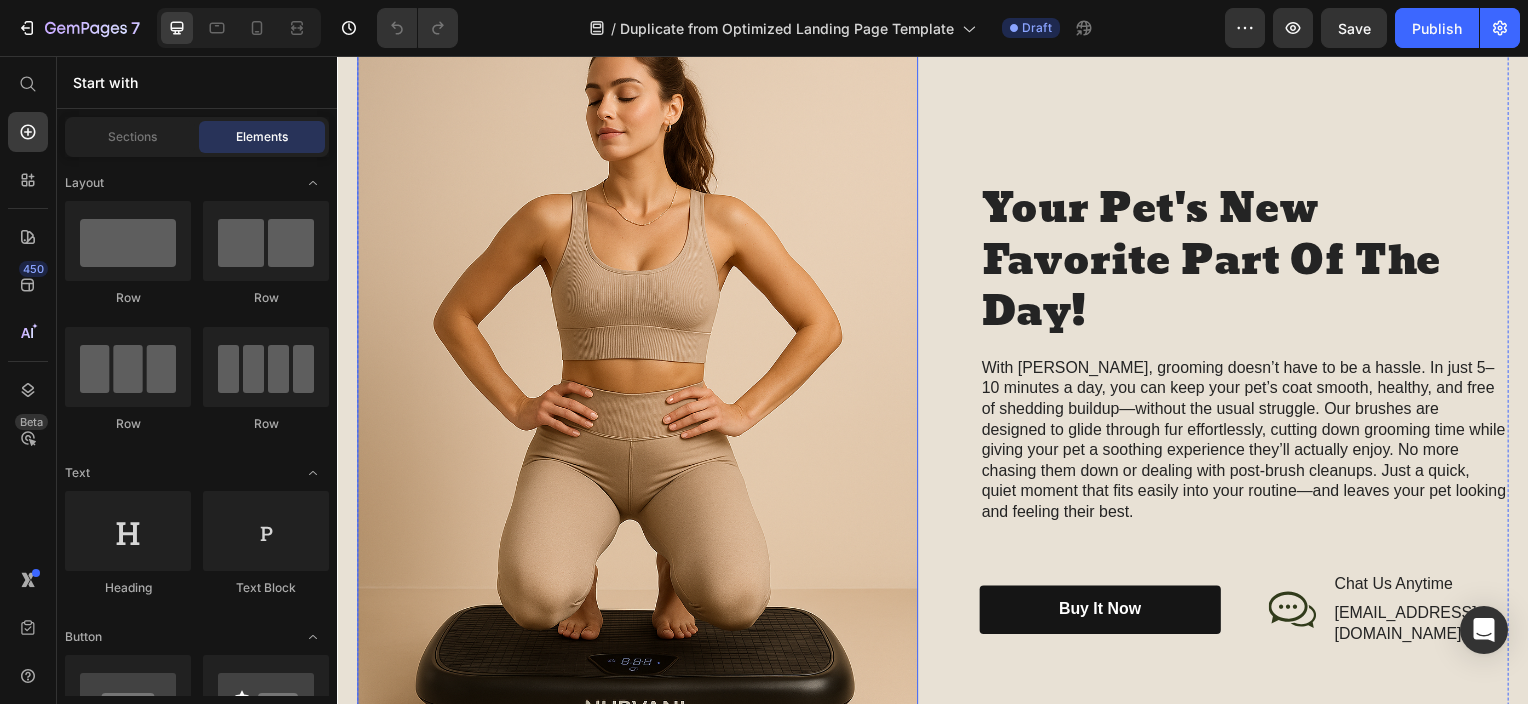 click at bounding box center [639, 416] 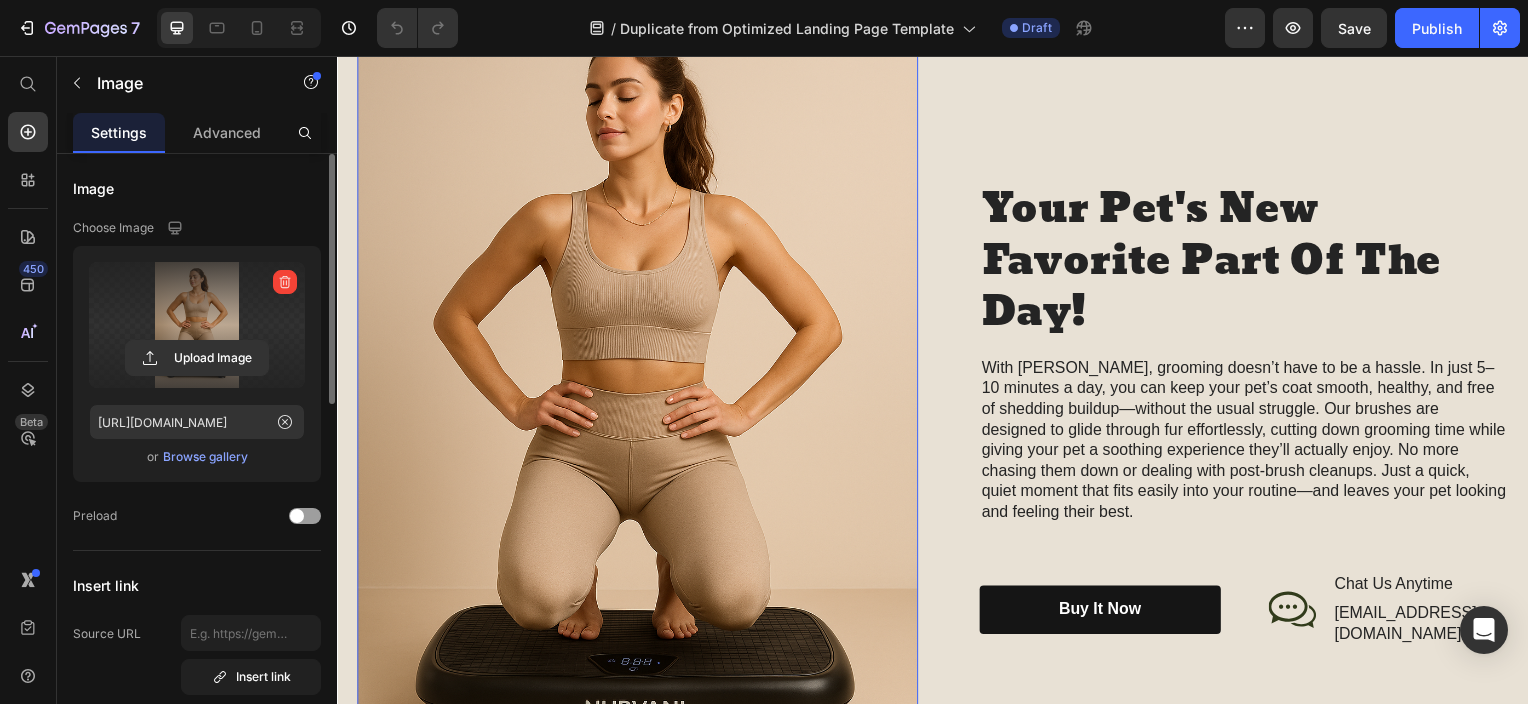 click at bounding box center (197, 325) 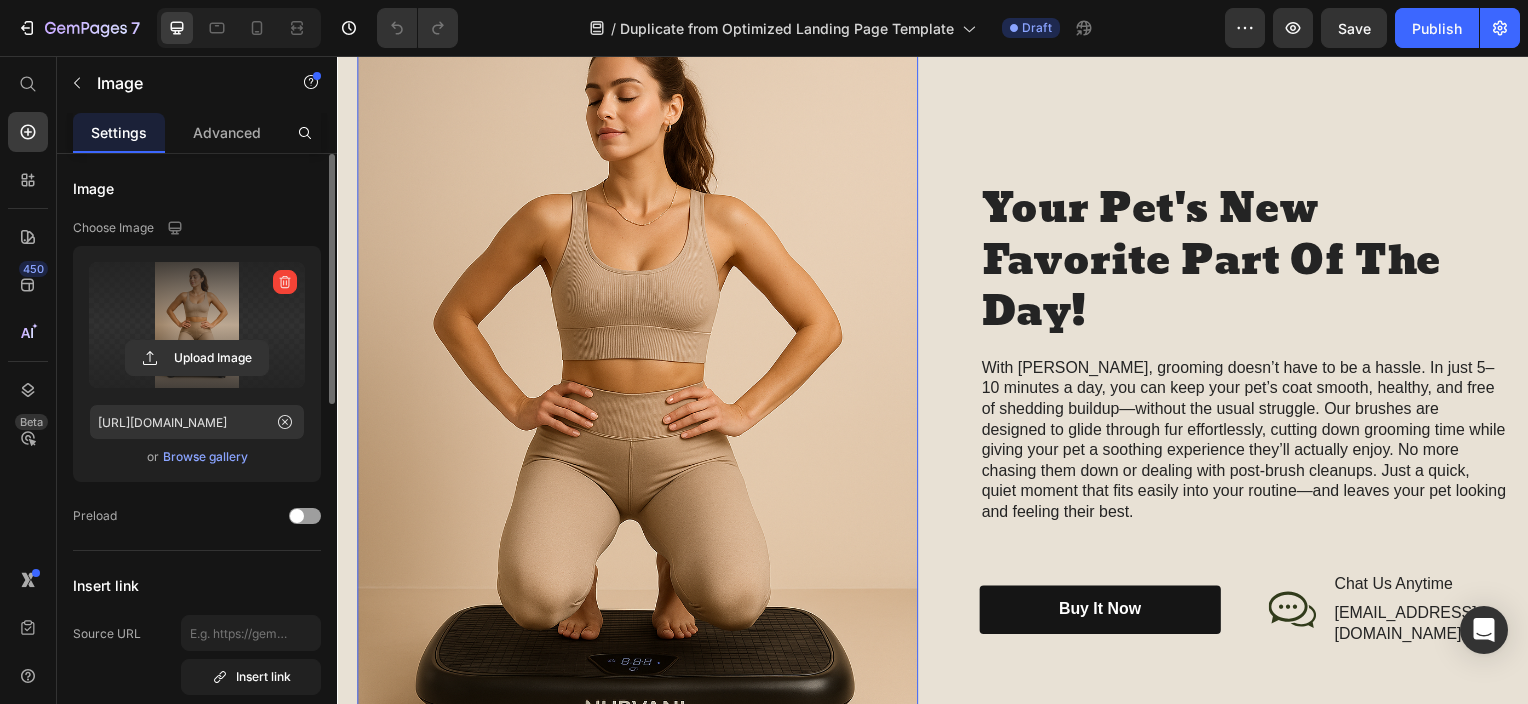 click 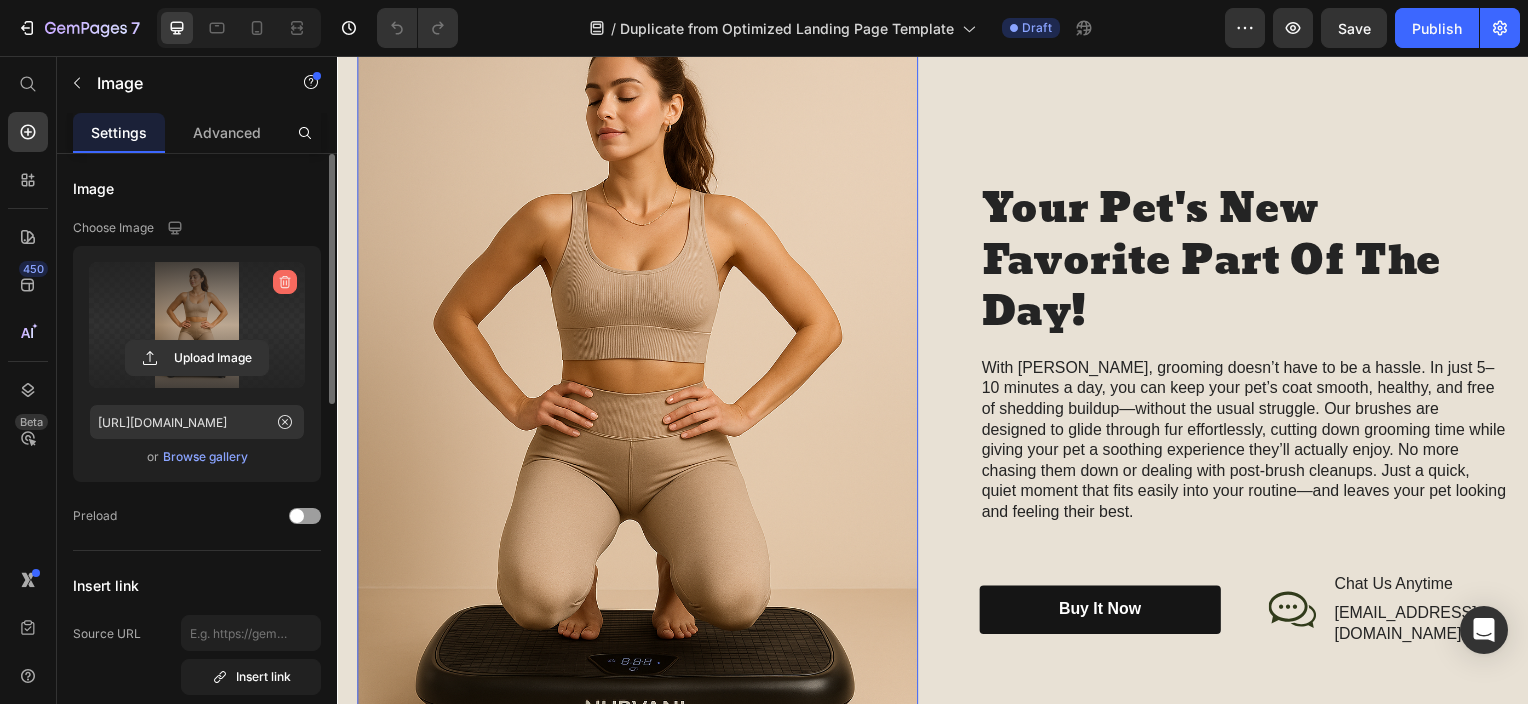 click at bounding box center [285, 282] 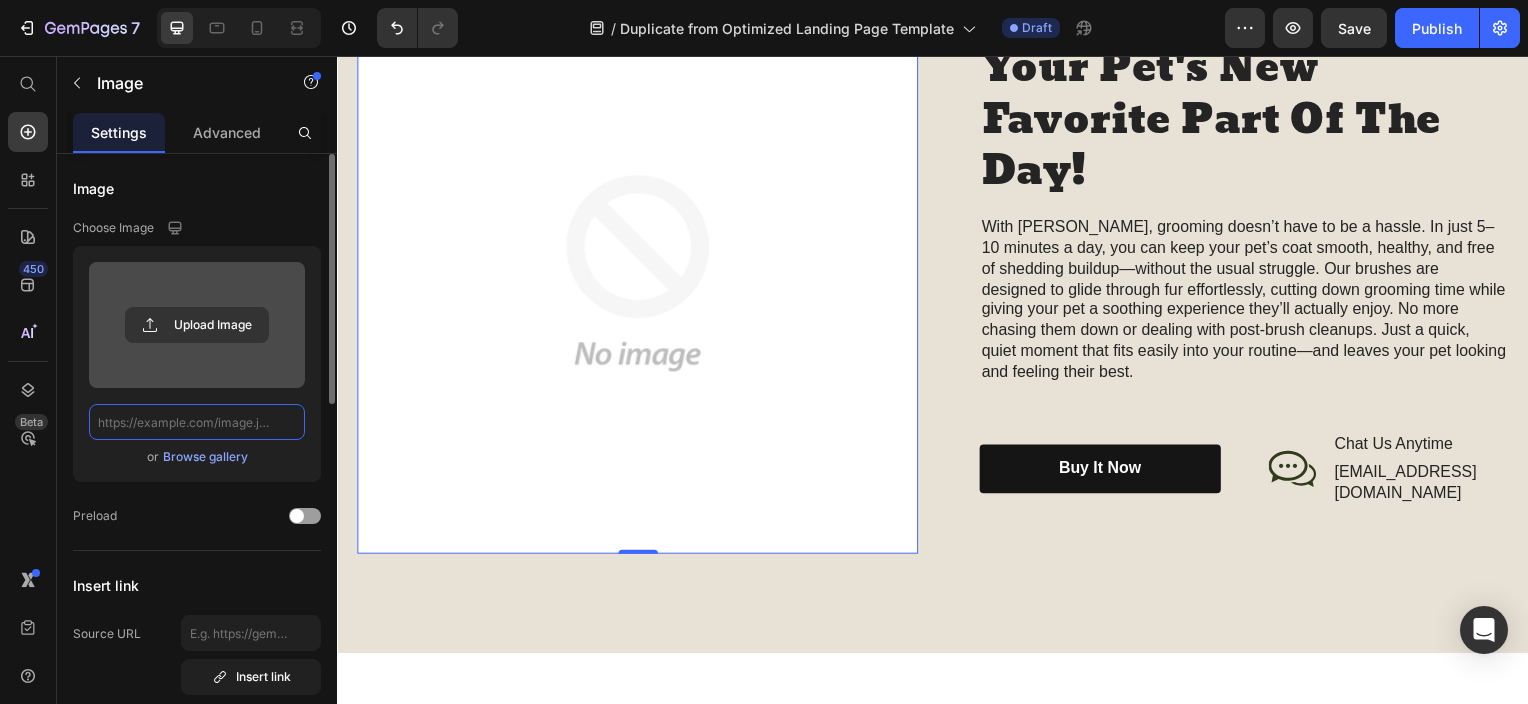 scroll, scrollTop: 0, scrollLeft: 0, axis: both 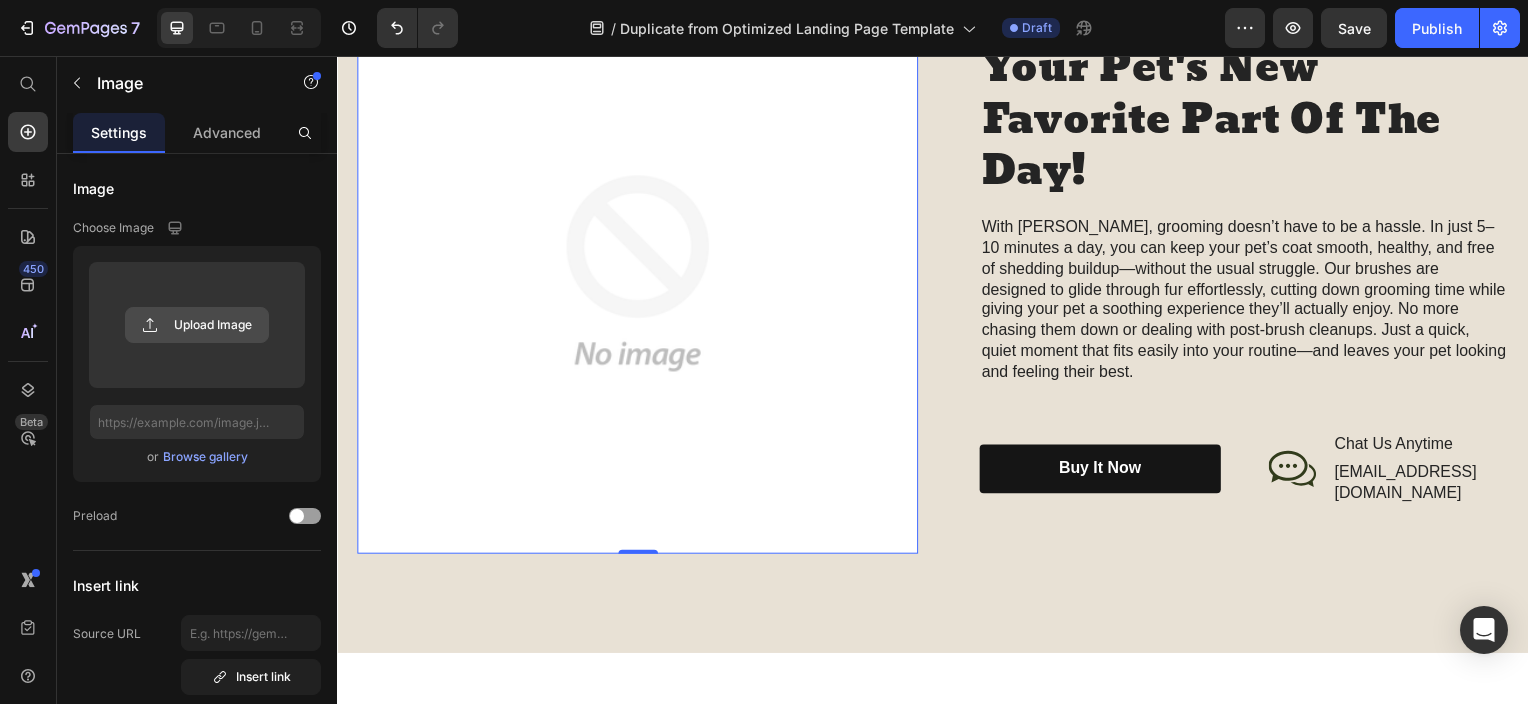 click 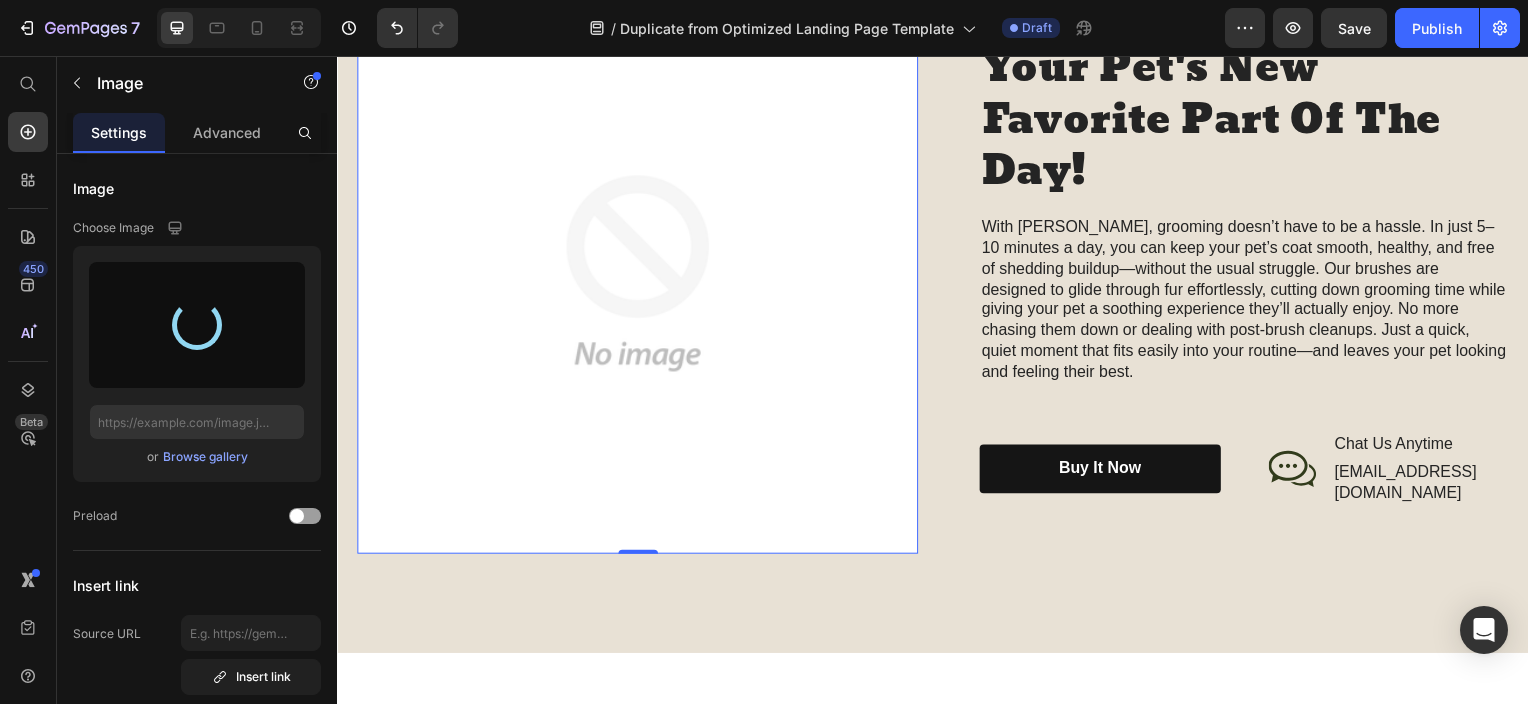 type on "https://cdn.shopify.com/s/files/1/0622/9622/7915/files/gempages_574564362056893552-c05da8b4-c0ac-40fa-b5c9-7189a70a063f.png" 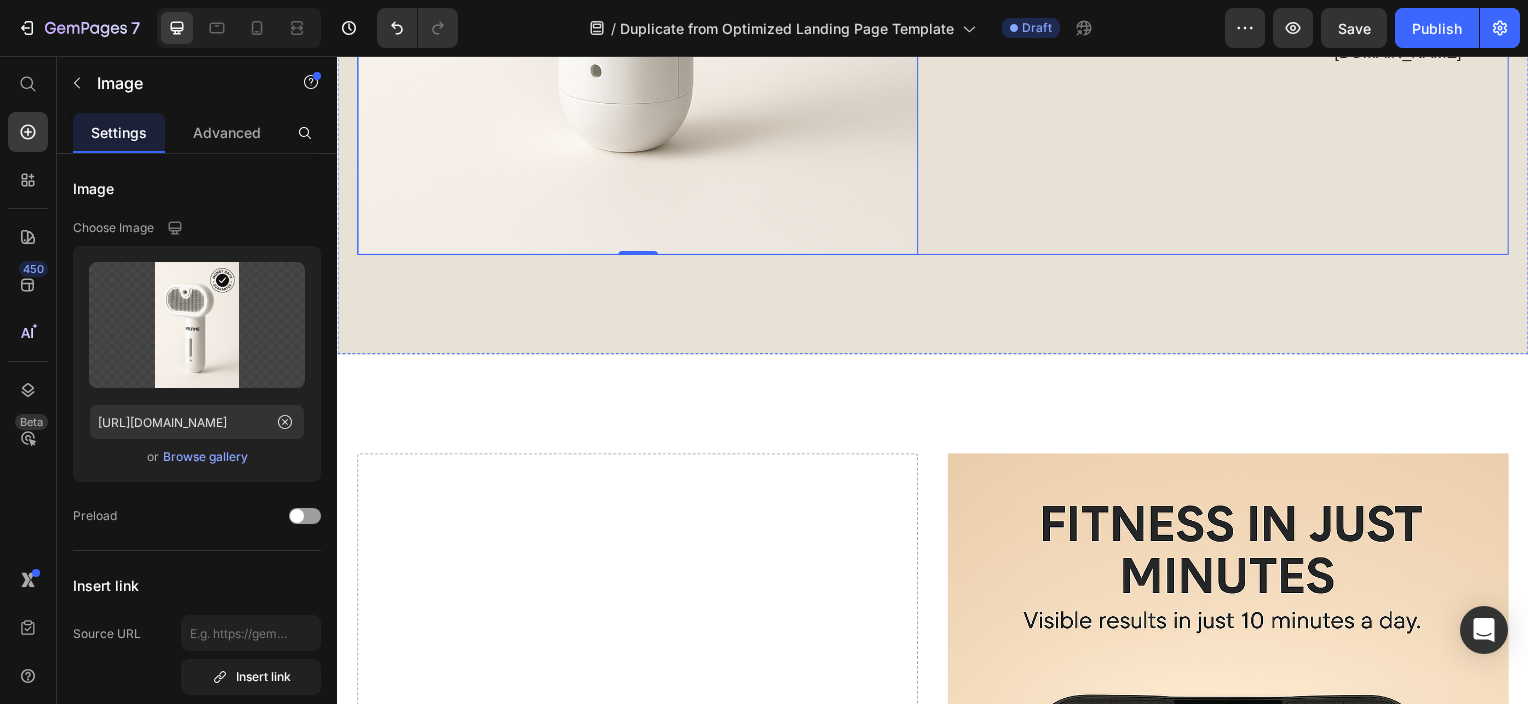 scroll, scrollTop: 2896, scrollLeft: 0, axis: vertical 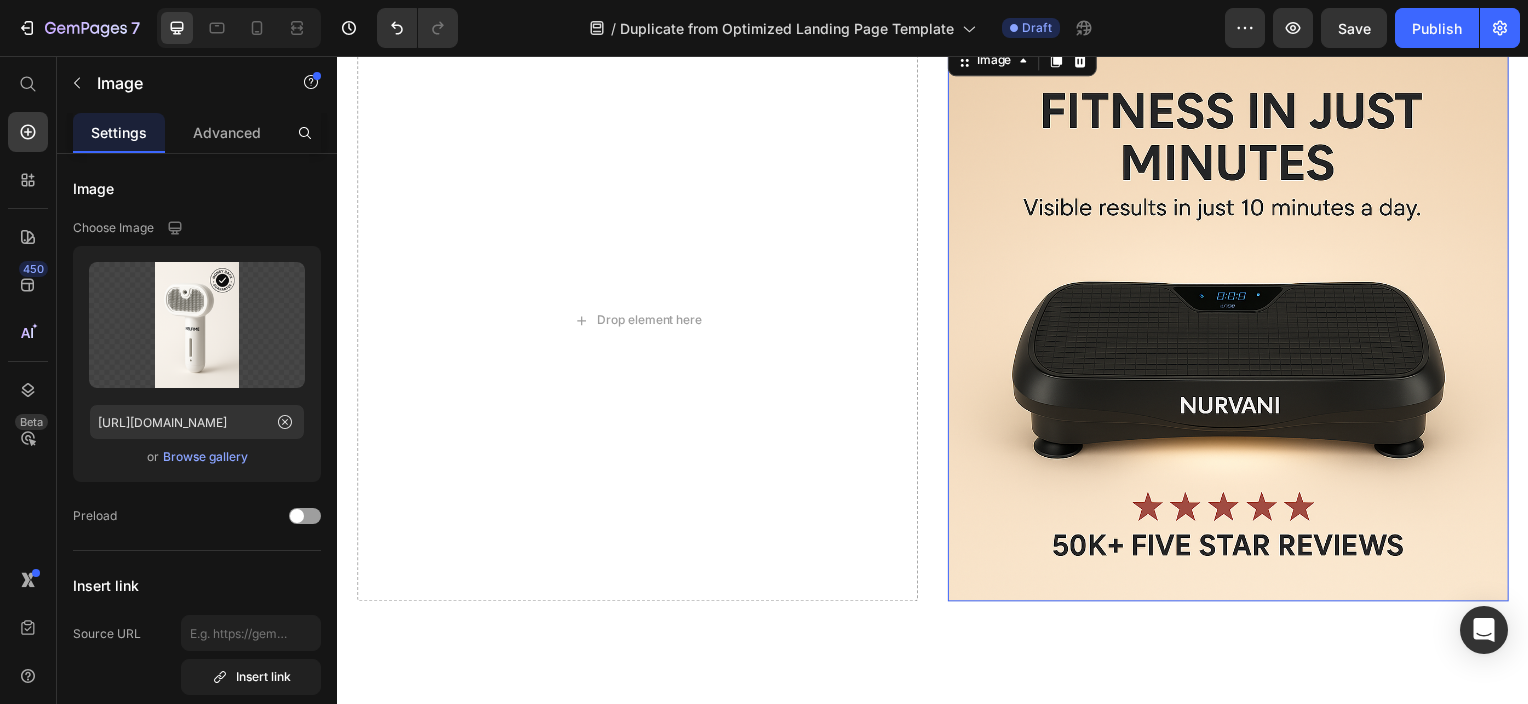 click at bounding box center [1234, 322] 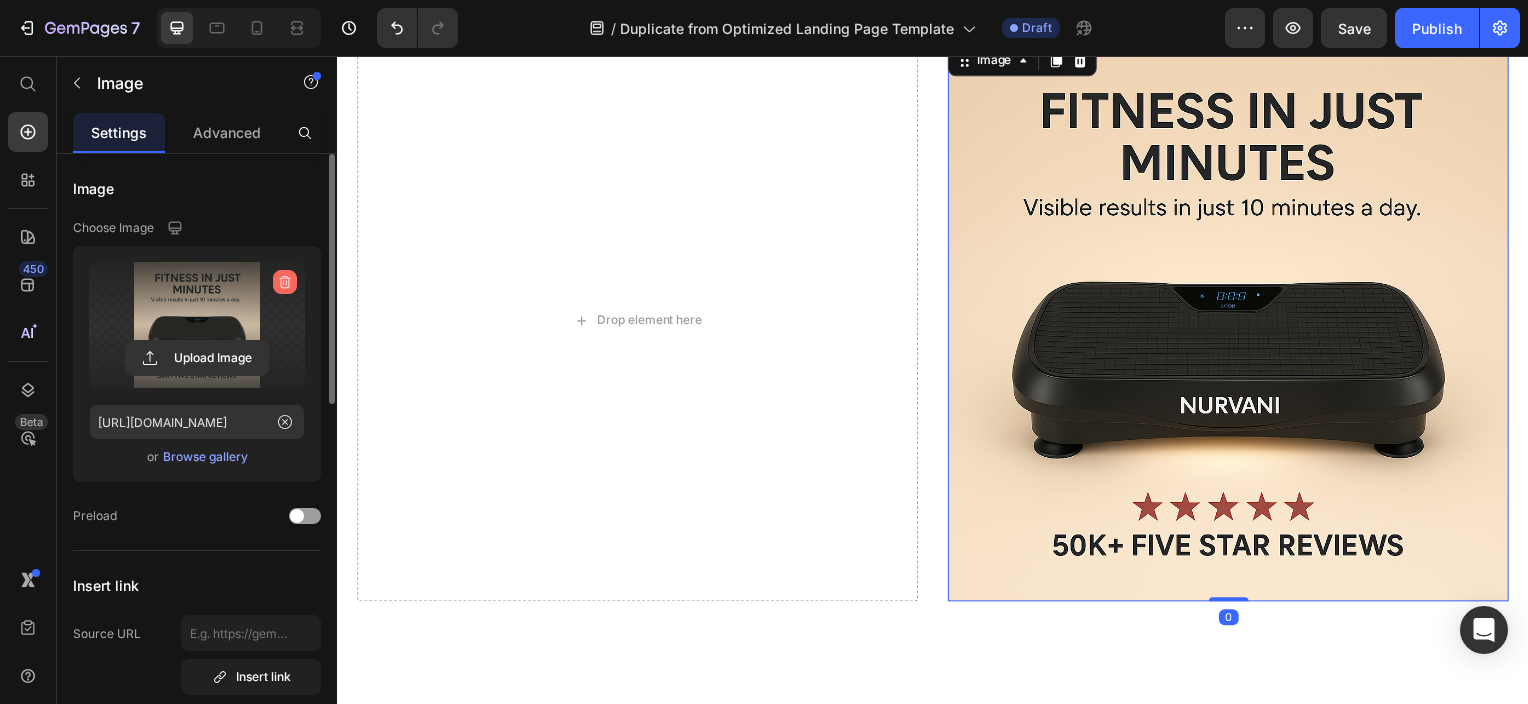 click 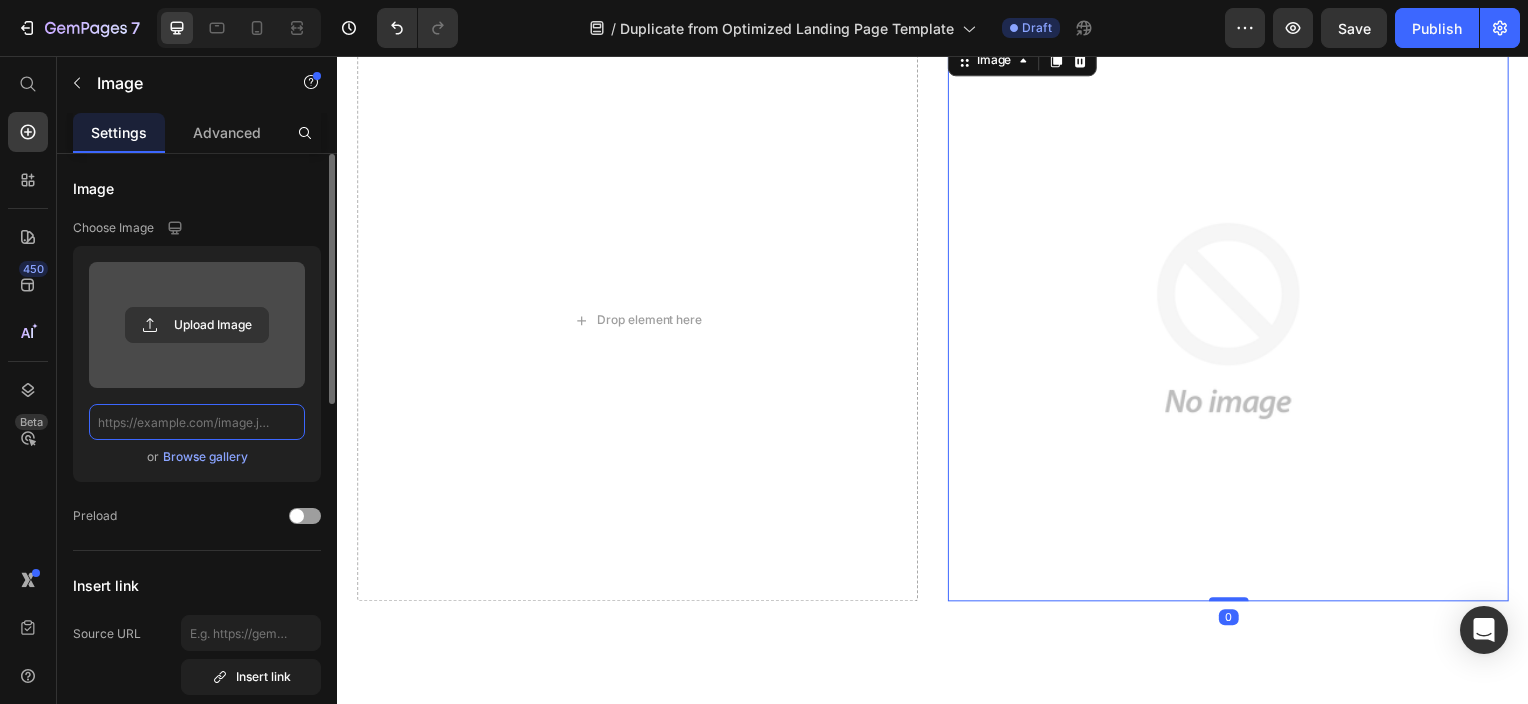 scroll, scrollTop: 0, scrollLeft: 0, axis: both 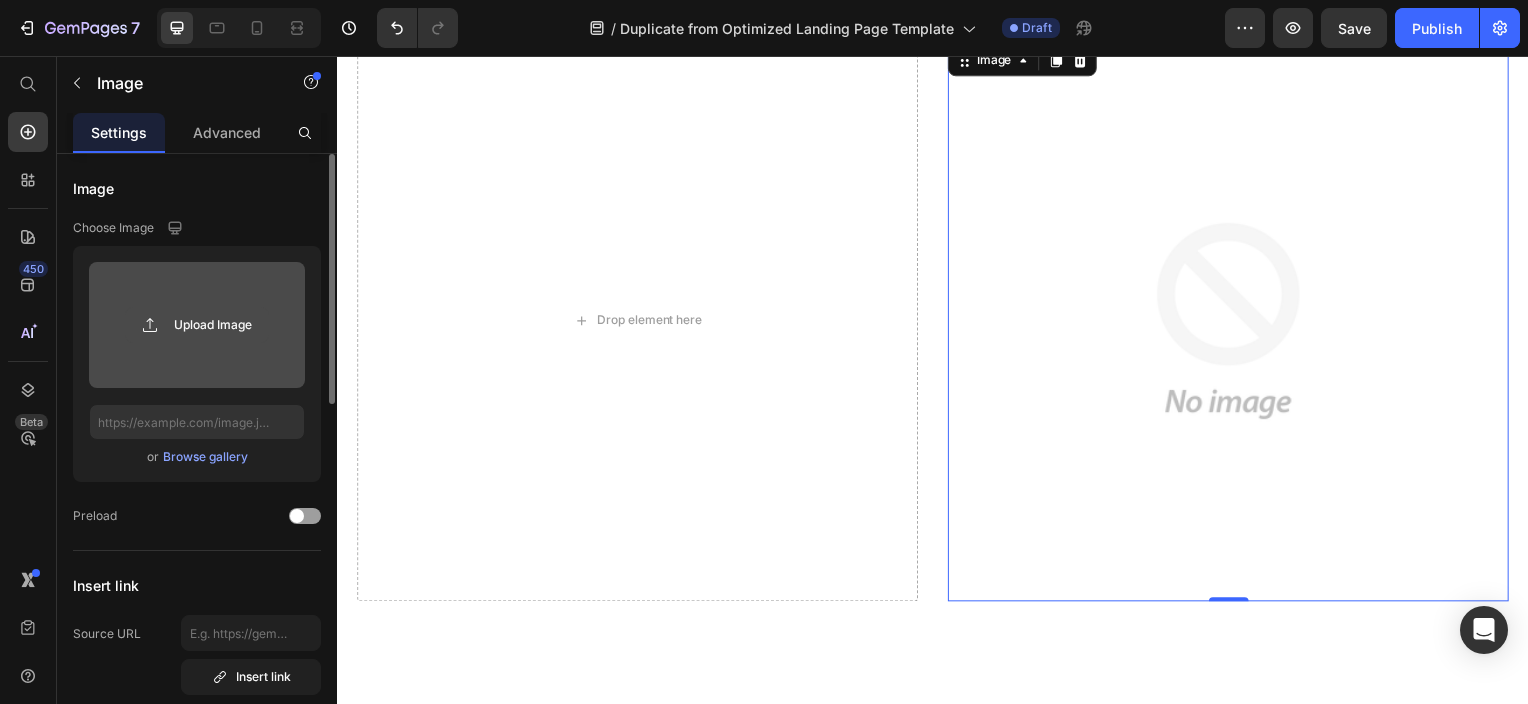 click 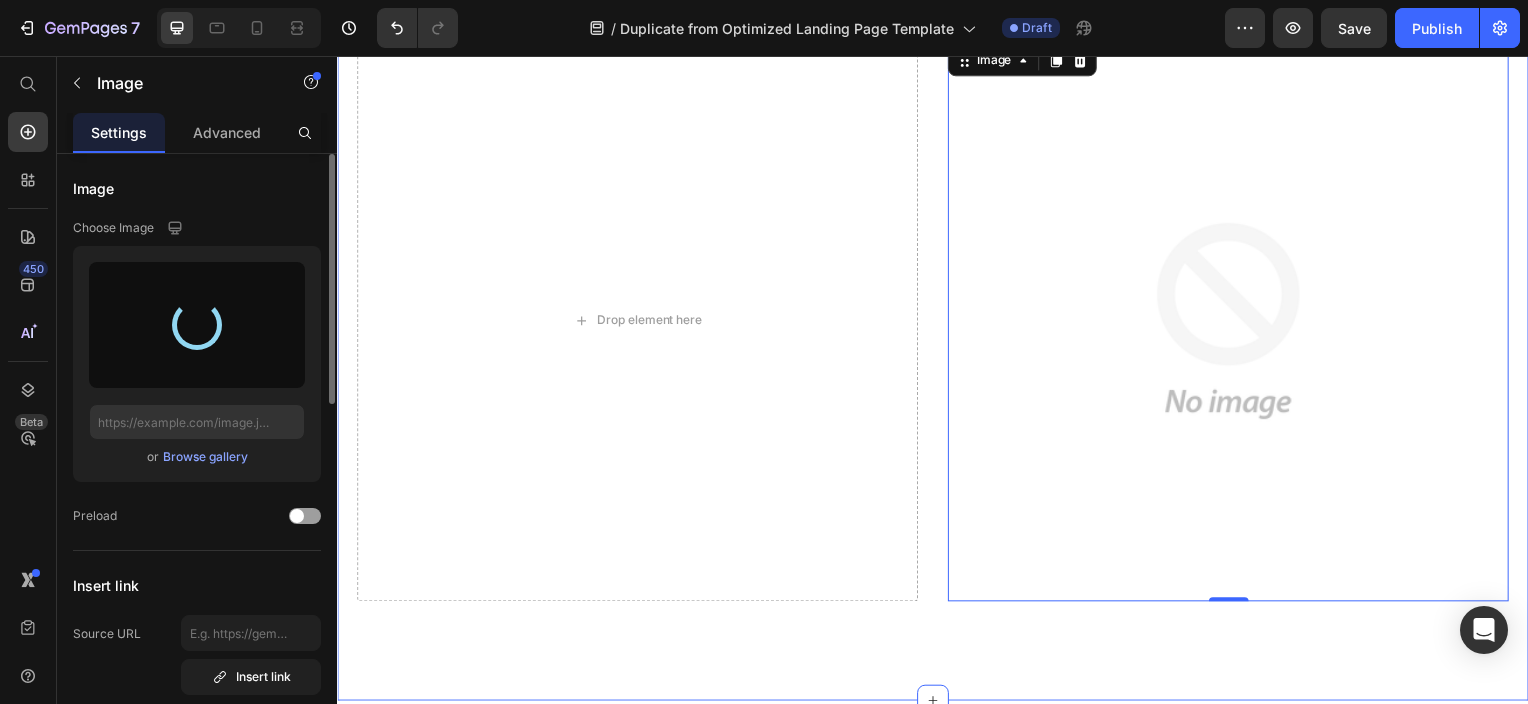 type on "https://cdn.shopify.com/s/files/1/0622/9622/7915/files/gempages_574564362056893552-5d4c7e06-ff0a-4fe4-9e10-524f8089552a.png" 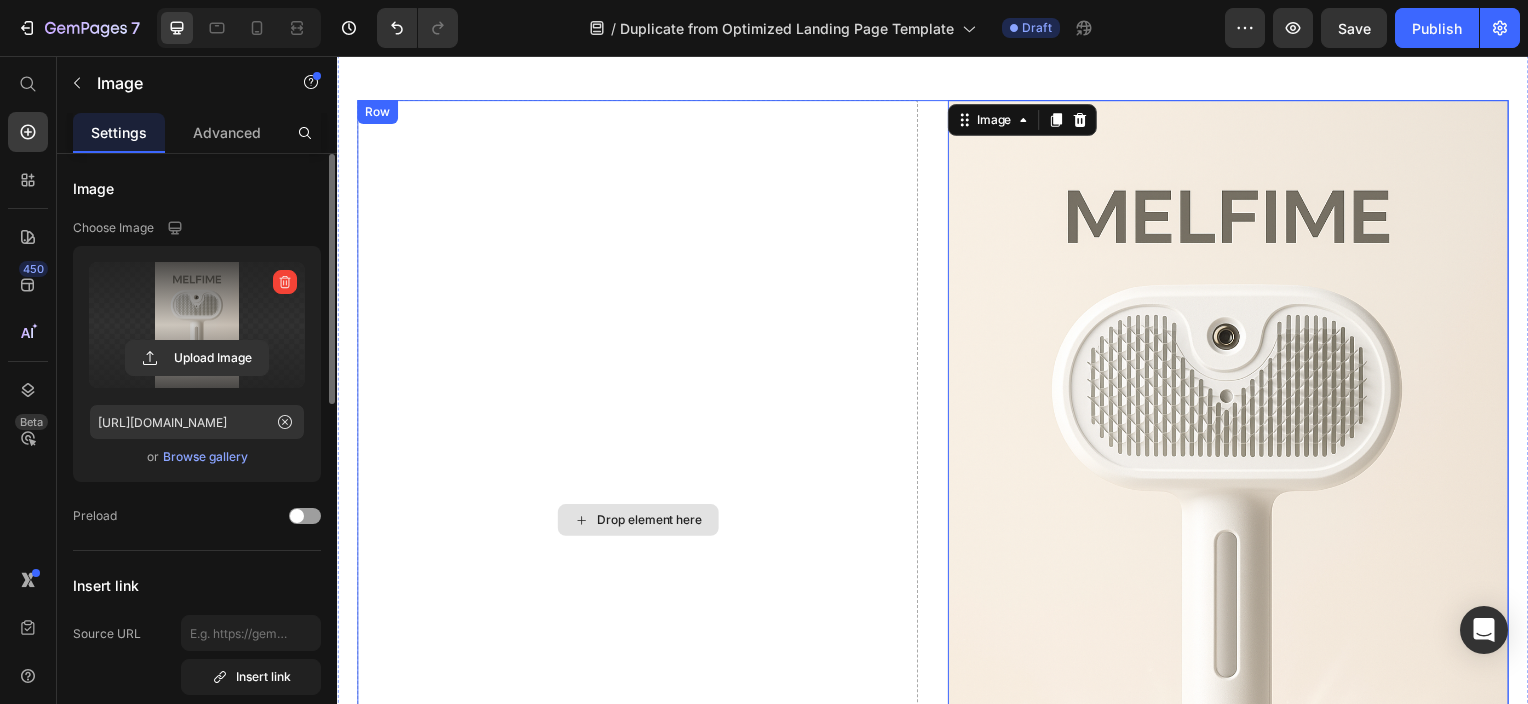 scroll, scrollTop: 2836, scrollLeft: 0, axis: vertical 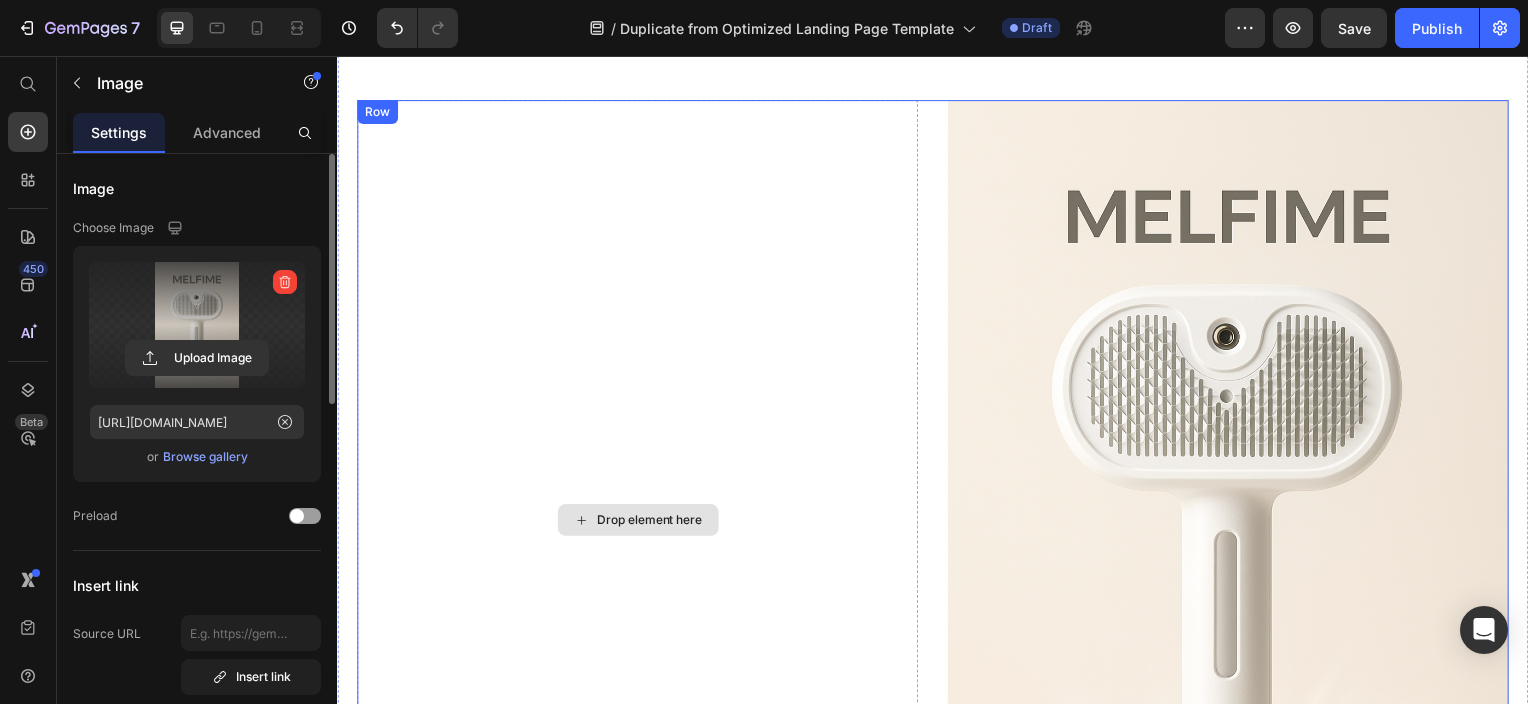 click on "Drop element here" at bounding box center [652, 523] 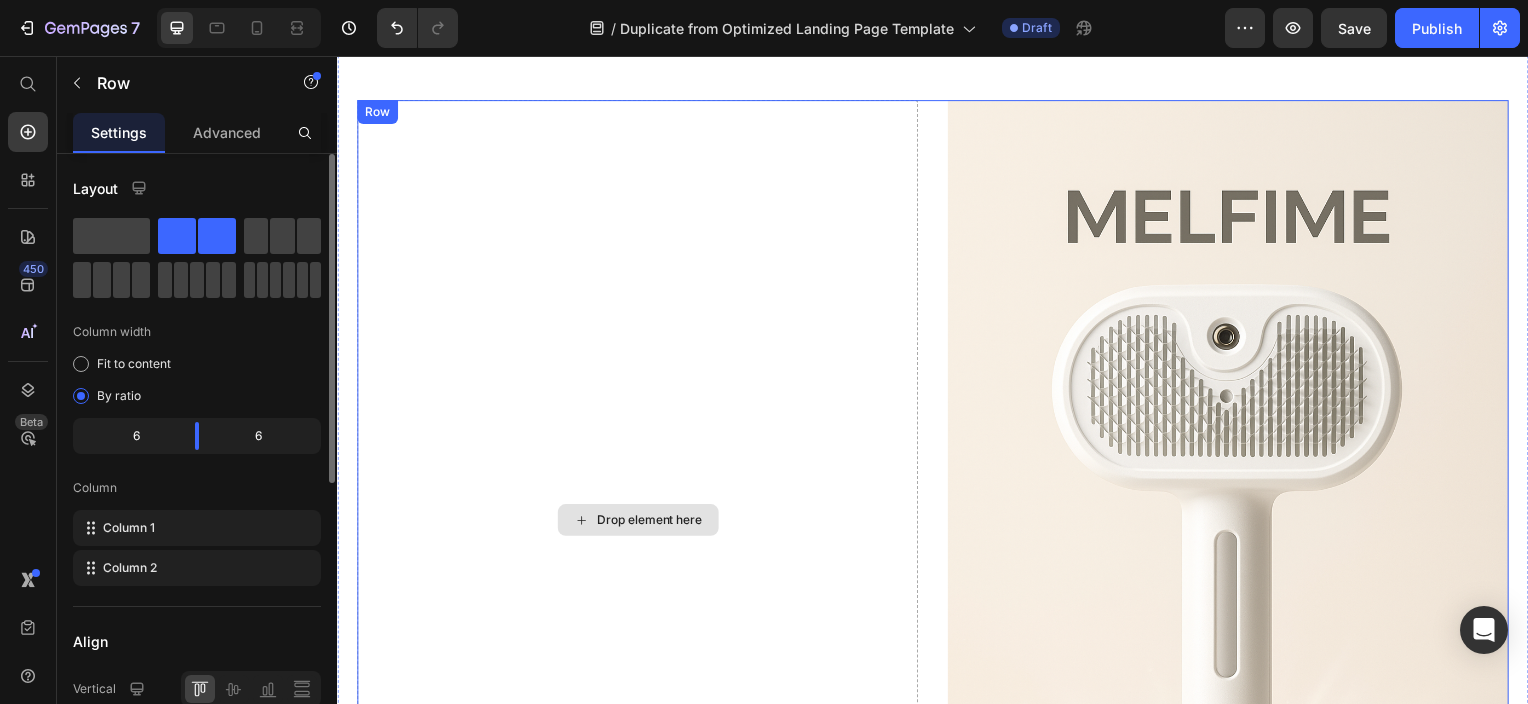click on "Drop element here" at bounding box center [639, 524] 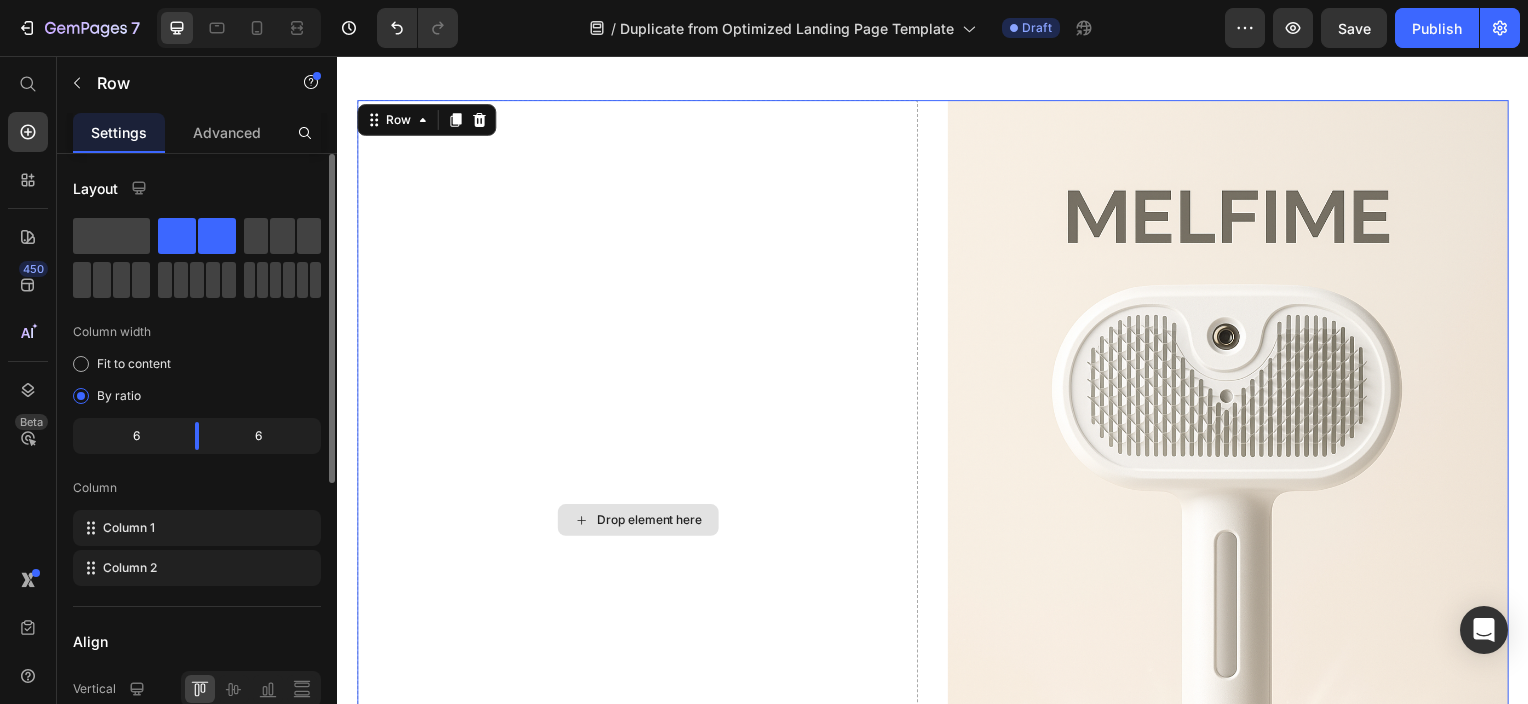 click on "Drop element here" at bounding box center [639, 524] 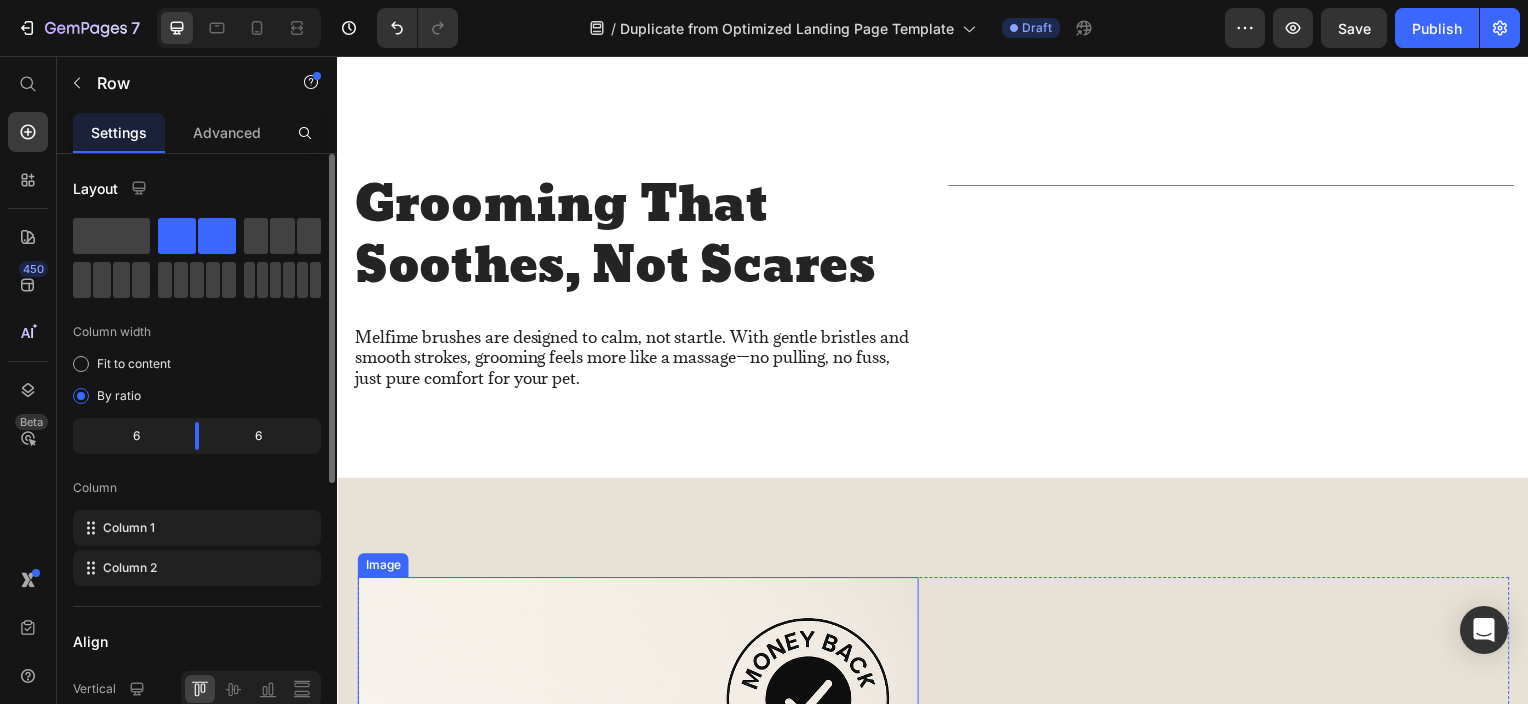 scroll, scrollTop: 936, scrollLeft: 0, axis: vertical 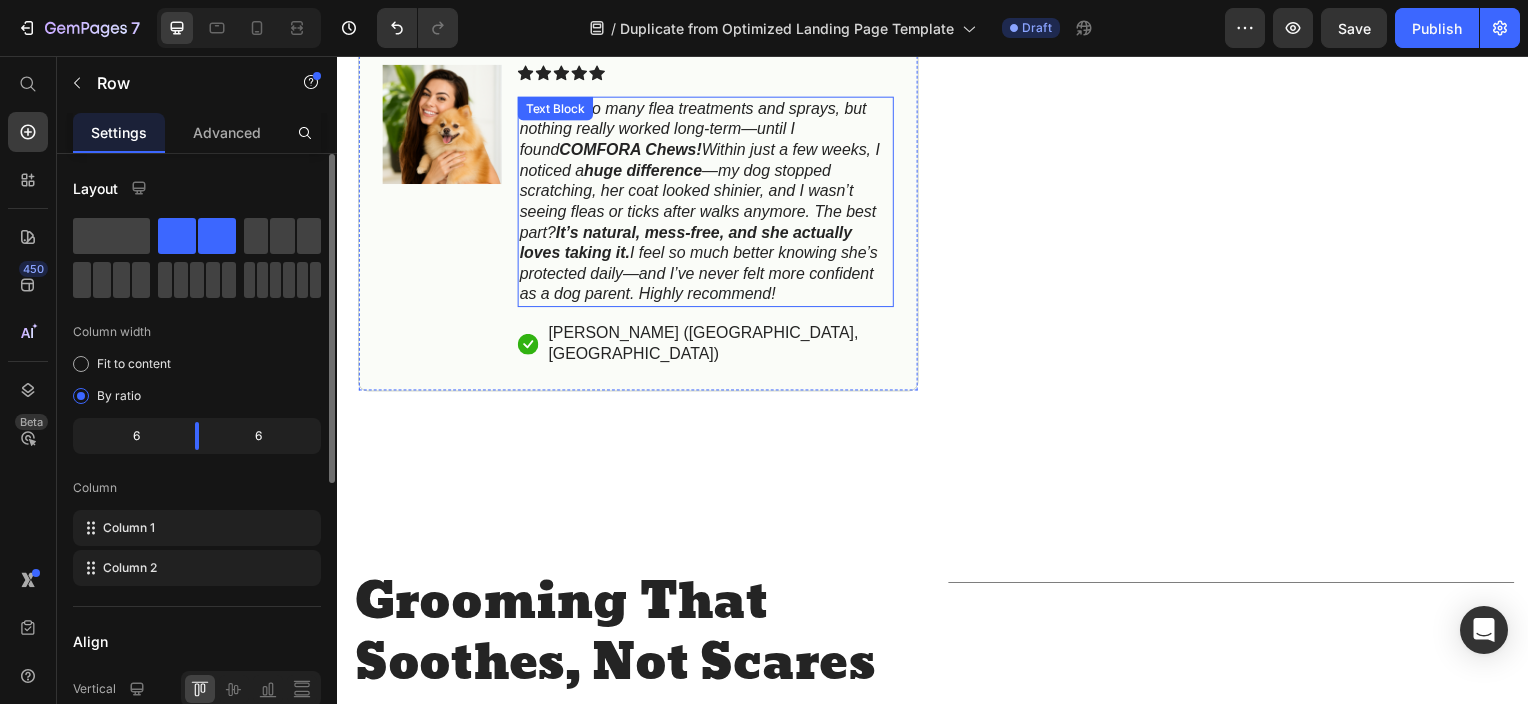 click on "I’ve tried so many flea treatments and sprays, but nothing really worked long-term—until I found  COMFORA Chews!  Within just a few weeks, I noticed a  huge difference —my dog stopped scratching, her coat looked shinier, and I wasn’t seeing fleas or ticks after walks anymore. The best part?  It’s natural, mess-free, and she actually loves taking it.  I feel so much better knowing she’s protected daily—and I’ve never felt more confident as a dog parent. Highly recommend!" at bounding box center (707, 203) 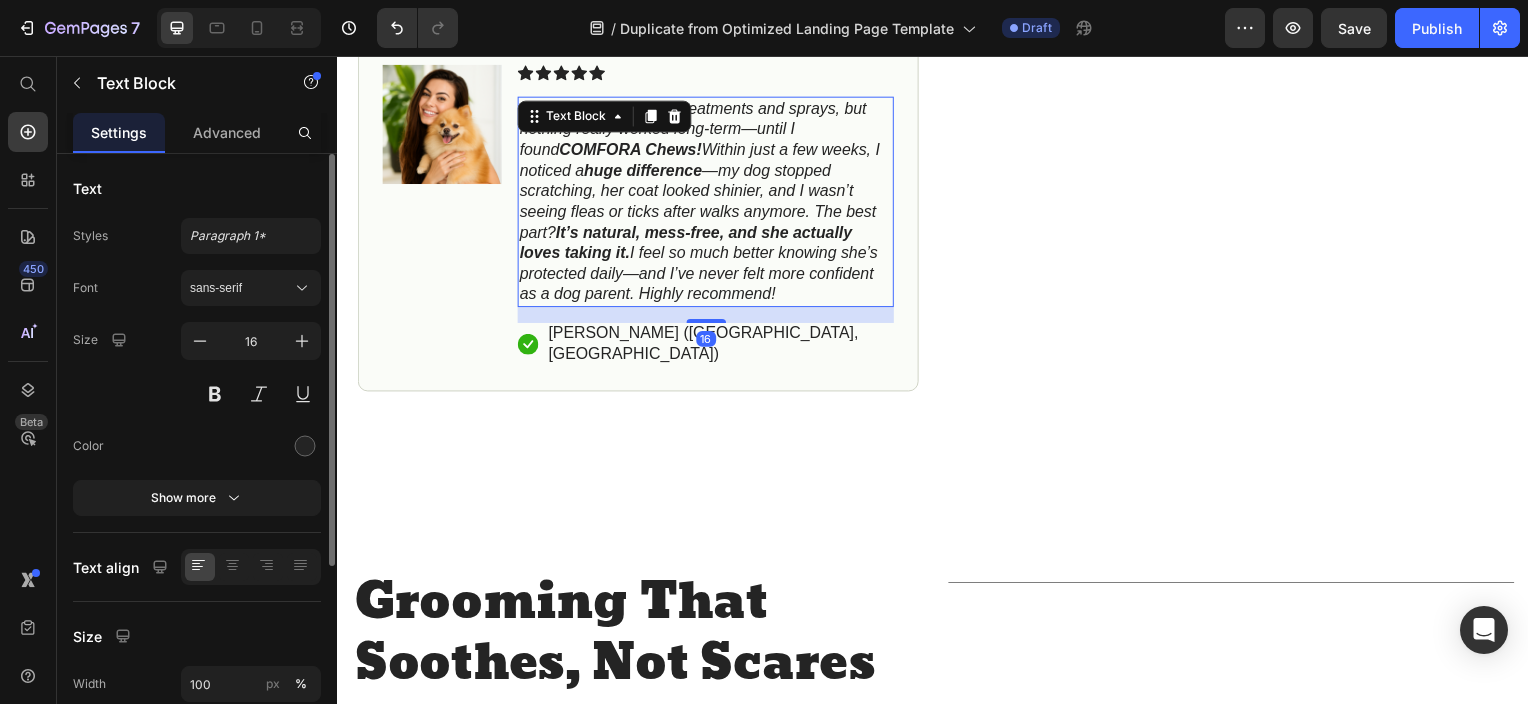 click on "I’ve tried so many flea treatments and sprays, but nothing really worked long-term—until I found  COMFORA Chews!  Within just a few weeks, I noticed a  huge difference —my dog stopped scratching, her coat looked shinier, and I wasn’t seeing fleas or ticks after walks anymore. The best part?  It’s natural, mess-free, and she actually loves taking it.  I feel so much better knowing she’s protected daily—and I’ve never felt more confident as a dog parent. Highly recommend!" at bounding box center (707, 203) 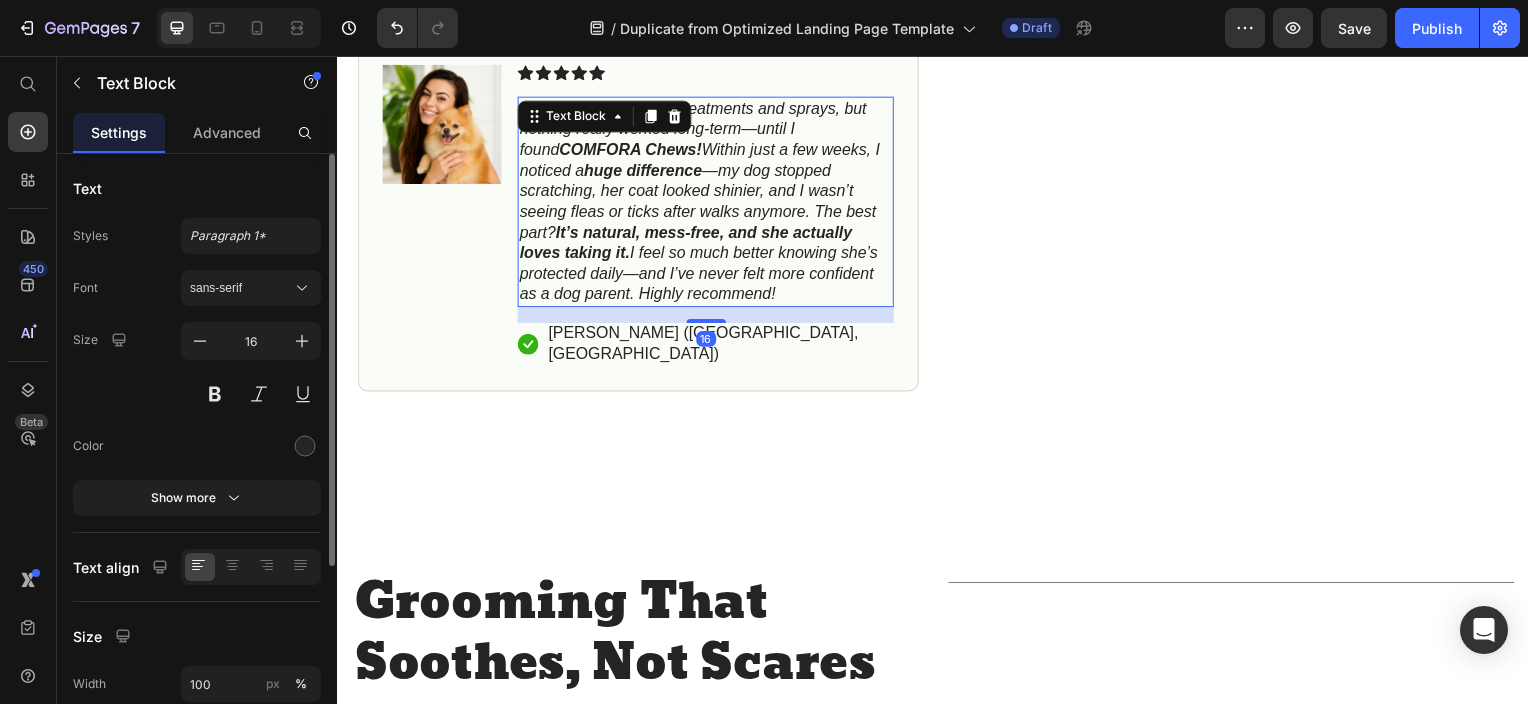 click on "I’ve tried so many flea treatments and sprays, but nothing really worked long-term—until I found  COMFORA Chews!  Within just a few weeks, I noticed a  huge difference —my dog stopped scratching, her coat looked shinier, and I wasn’t seeing fleas or ticks after walks anymore. The best part?  It’s natural, mess-free, and she actually loves taking it.  I feel so much better knowing she’s protected daily—and I’ve never felt more confident as a dog parent. Highly recommend!" at bounding box center (707, 203) 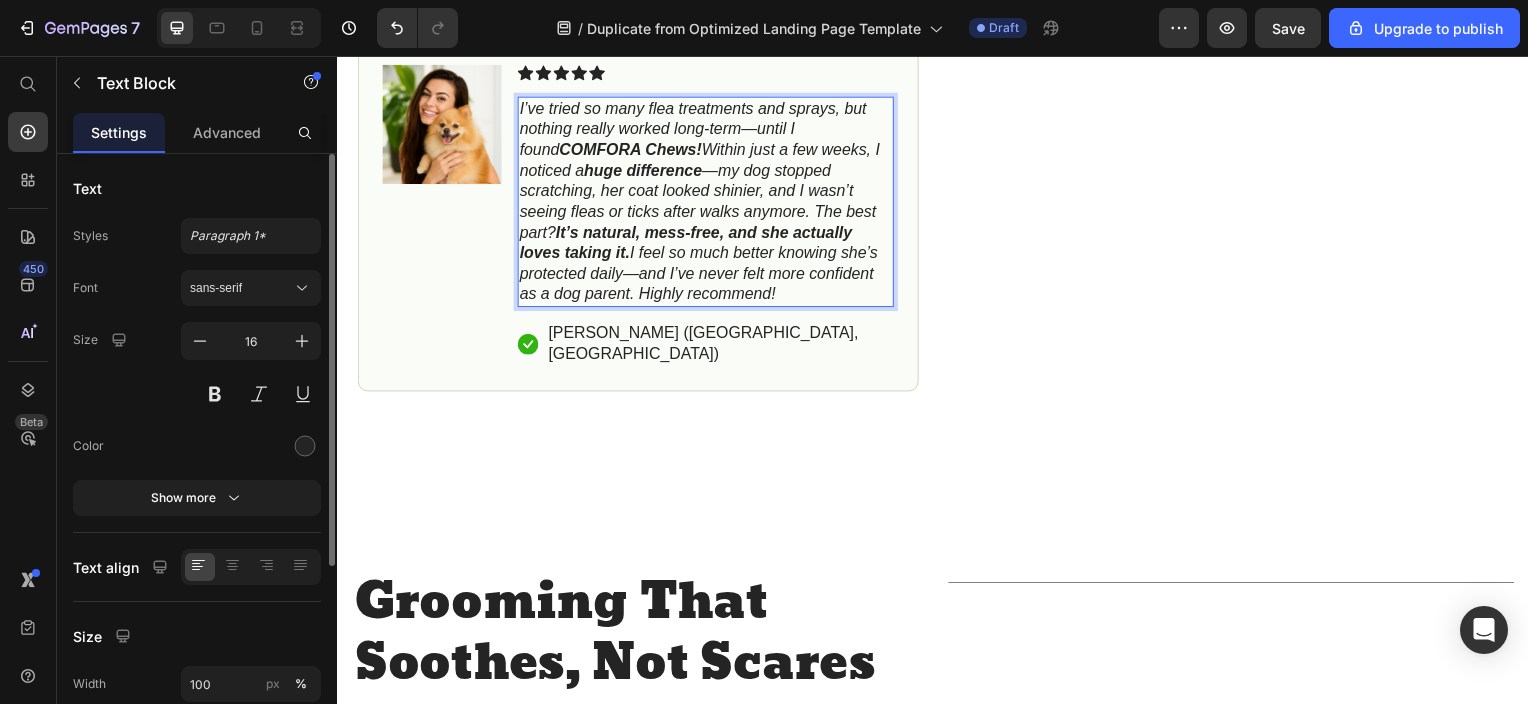 click on "I’ve tried so many flea treatments and sprays, but nothing really worked long-term—until I found  COMFORA Chews!  Within just a few weeks, I noticed a  huge difference —my dog stopped scratching, her coat looked shinier, and I wasn’t seeing fleas or ticks after walks anymore. The best part?  It’s natural, mess-free, and she actually loves taking it.  I feel so much better knowing she’s protected daily—and I’ve never felt more confident as a dog parent. Highly recommend!" at bounding box center (701, 202) 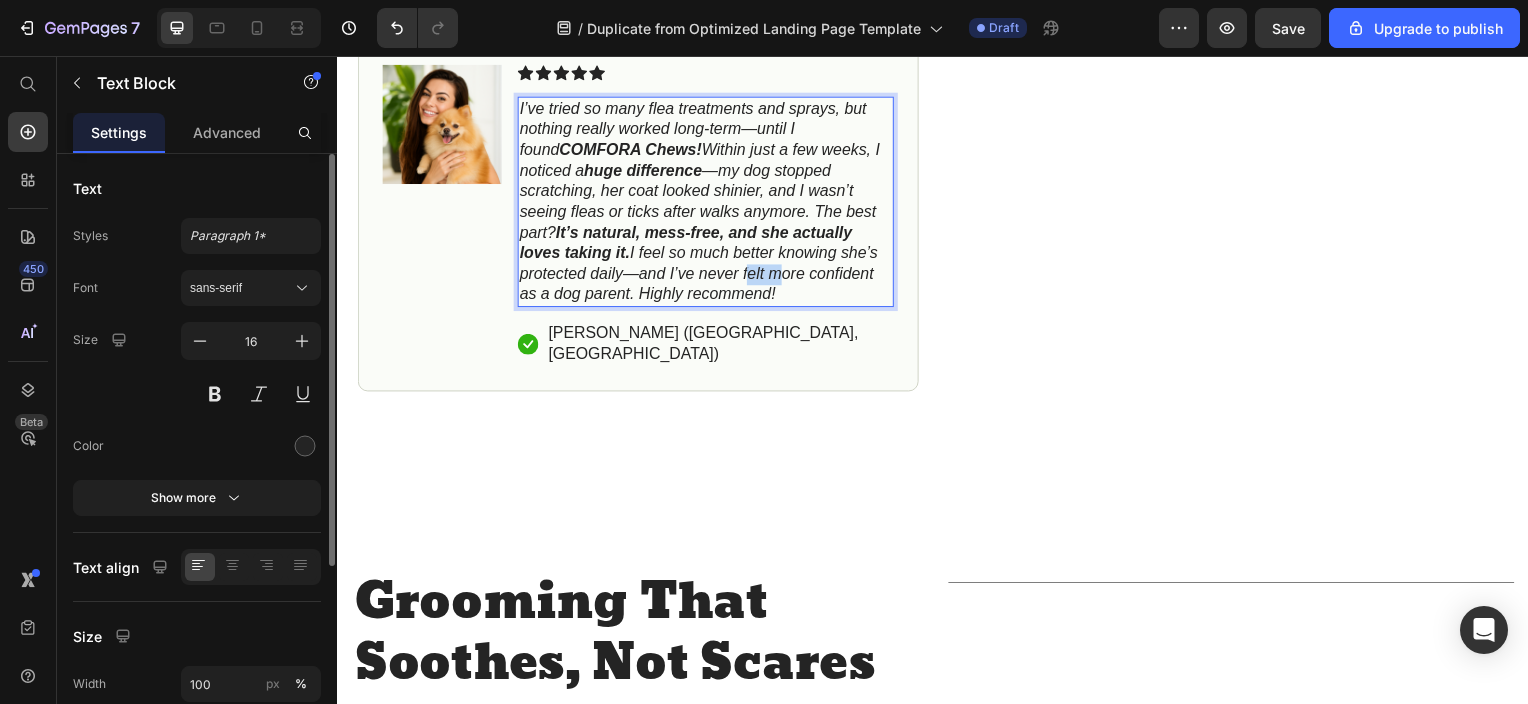 click on "I’ve tried so many flea treatments and sprays, but nothing really worked long-term—until I found  COMFORA Chews!  Within just a few weeks, I noticed a  huge difference —my dog stopped scratching, her coat looked shinier, and I wasn’t seeing fleas or ticks after walks anymore. The best part?  It’s natural, mess-free, and she actually loves taking it.  I feel so much better knowing she’s protected daily—and I’ve never felt more confident as a dog parent. Highly recommend!" at bounding box center [701, 202] 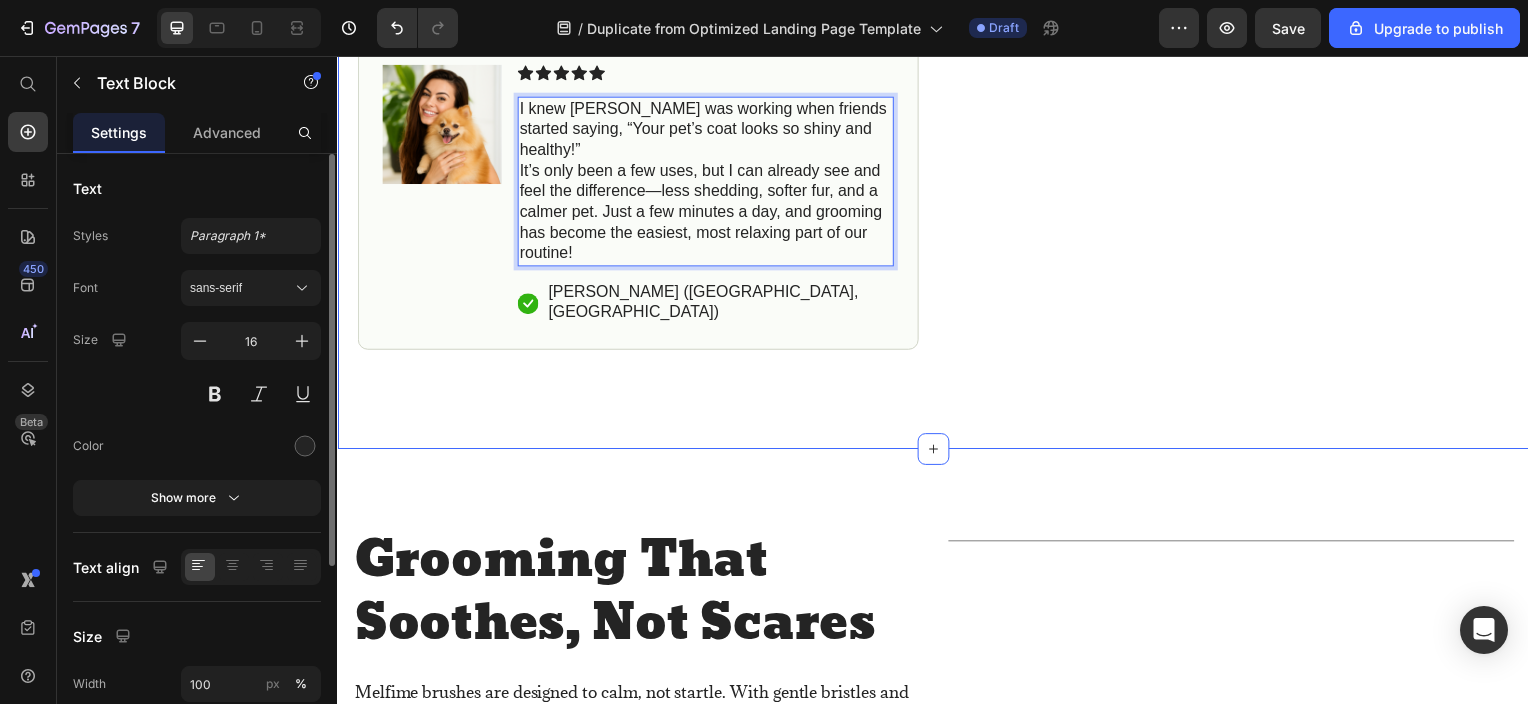 click on "Icon Free Shipping on orders $35+ Text Block Row
Icon 56,000+ Happy Customers Text Block Row Carousel Row
Product Images #1 Pet Grooming Product of 2025 Text Block Image Icon Icon Icon Icon Icon Icon List I knew Melfime was working when friends started saying, “Your pet’s coat looks so shiny and healthy!” It’s only been a few uses, but I can already see and feel the difference—less shedding, softer fur, and a calmer pet. Just a few minutes a day, and grooming has become the easiest, most relaxing part of our routine! Text Block   16
Icon Hannah N. (Houston, USA) Text Block Row Row Row Icon Icon Icon Icon Icon Icon List 4.8 based on 56,400 Customers Text Block Row Pet Grooming Brush Product Title
Results in just 5-10 minutes
Works With Every Type Of Fur
Simplifies Grooming
Easy To Clean Item List $25.00 Product Price $35.00 Product Price 29% OFF Discount Tag Row Product Variants & Swatches" at bounding box center (937, -194) 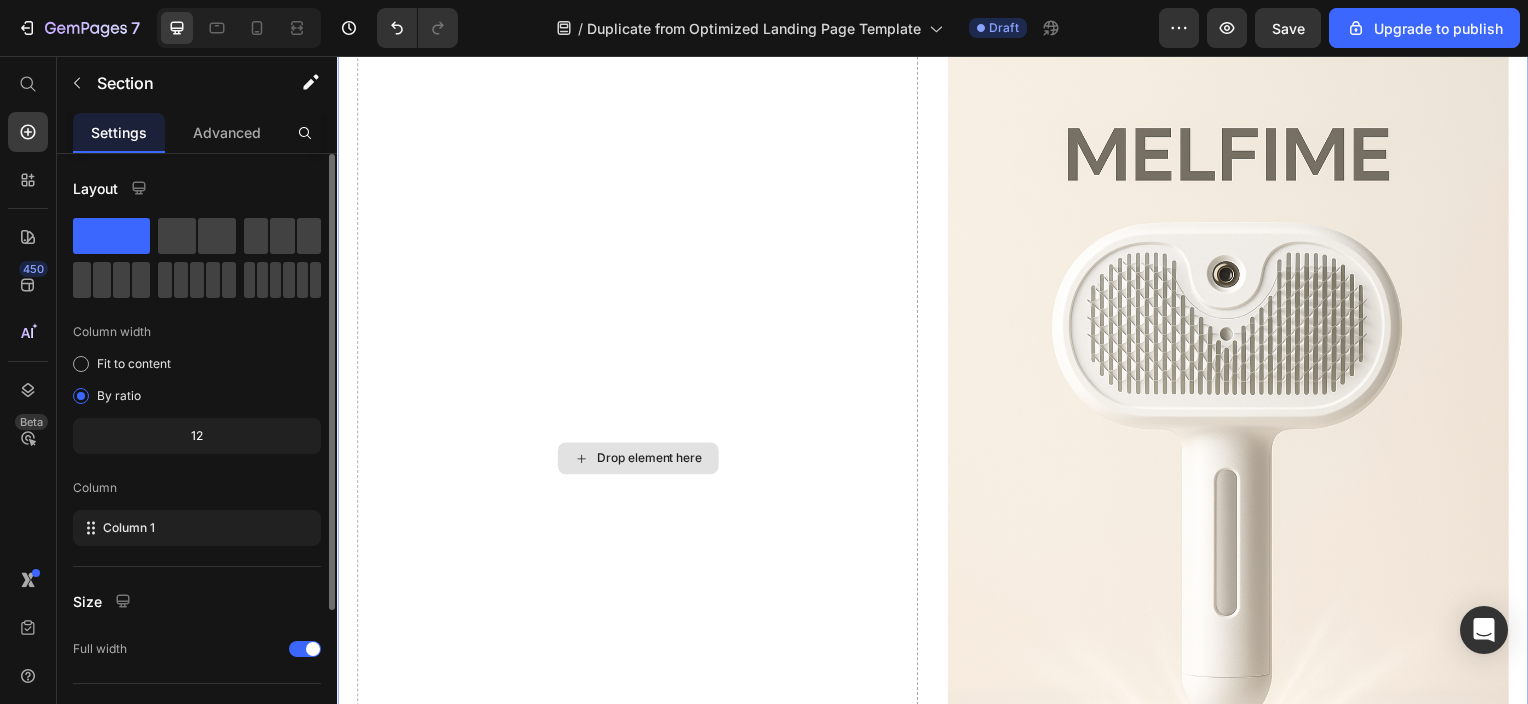 scroll, scrollTop: 2836, scrollLeft: 0, axis: vertical 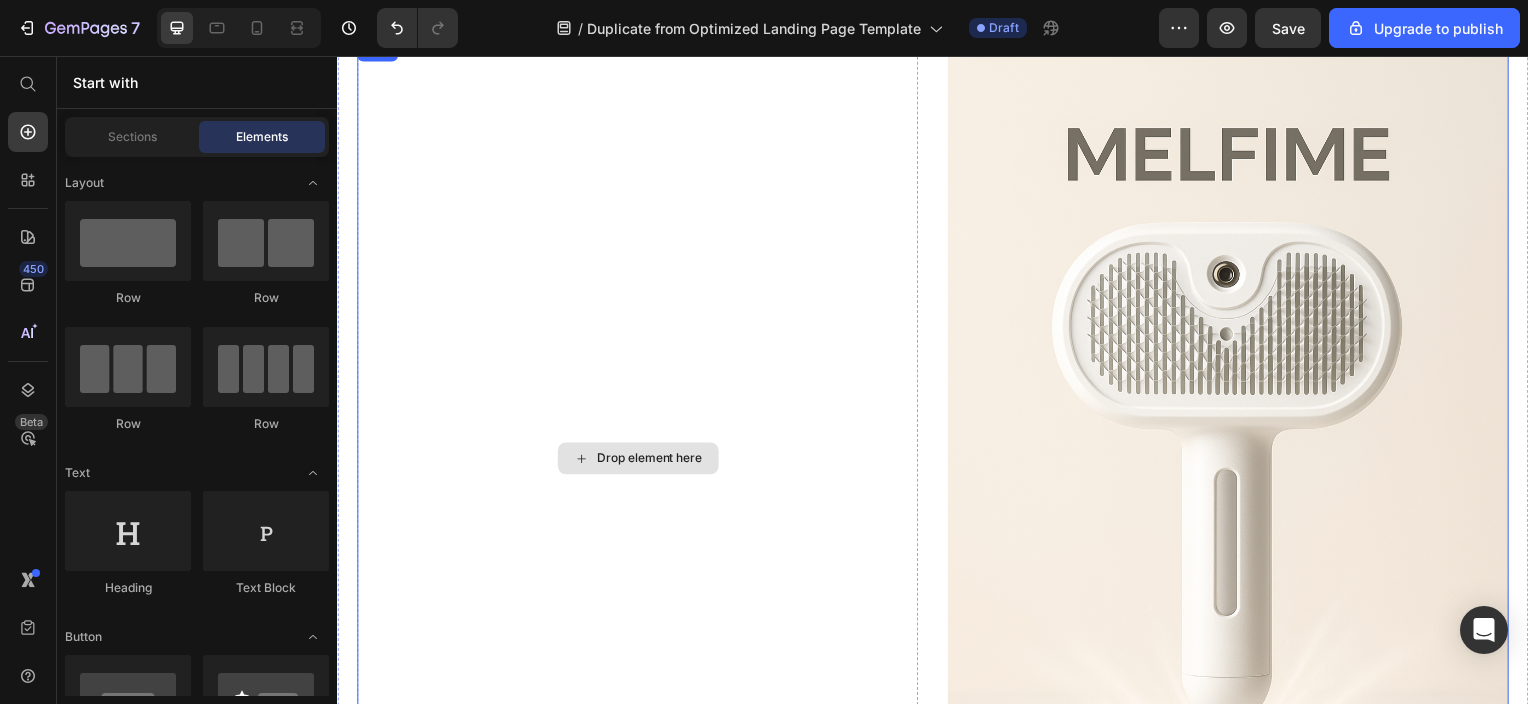 click on "Drop element here" at bounding box center (652, 461) 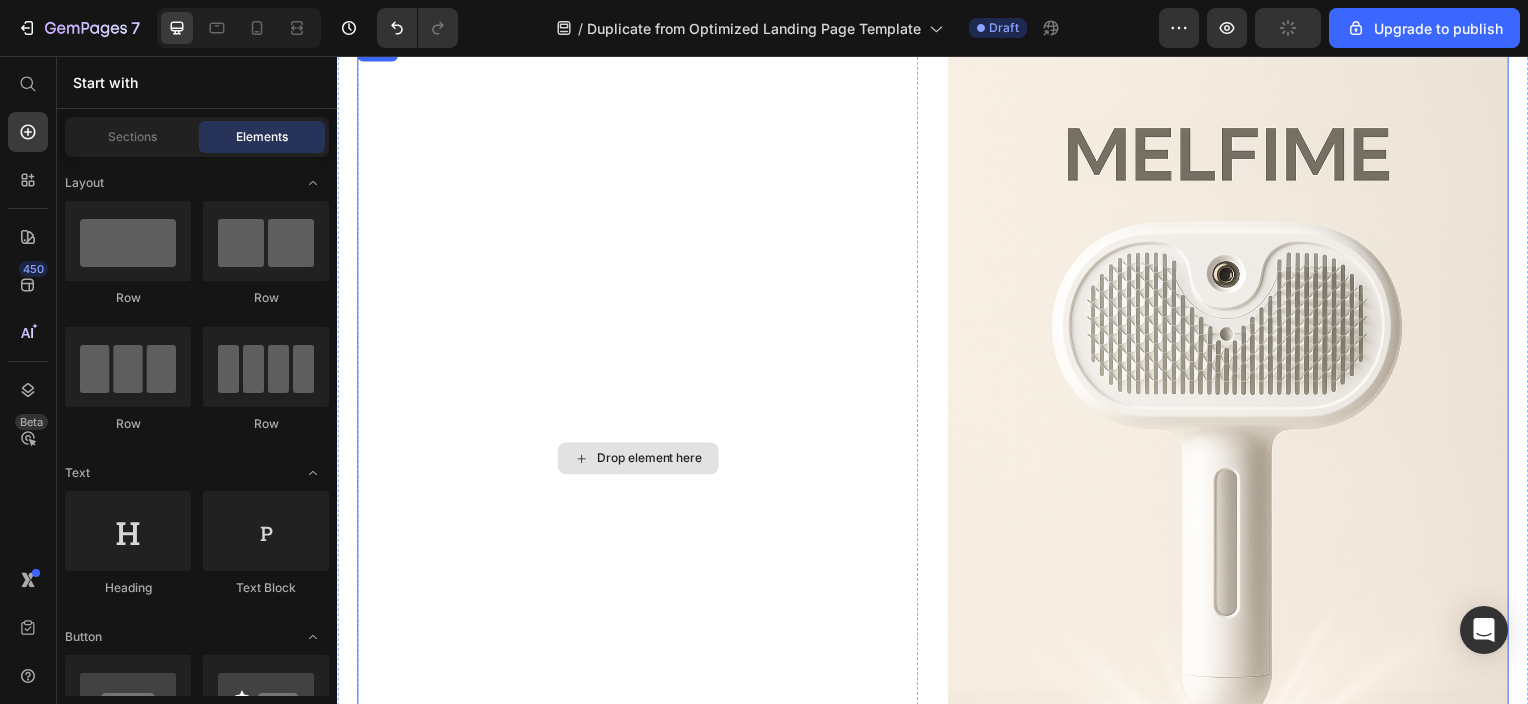 click on "Drop element here" at bounding box center (640, 461) 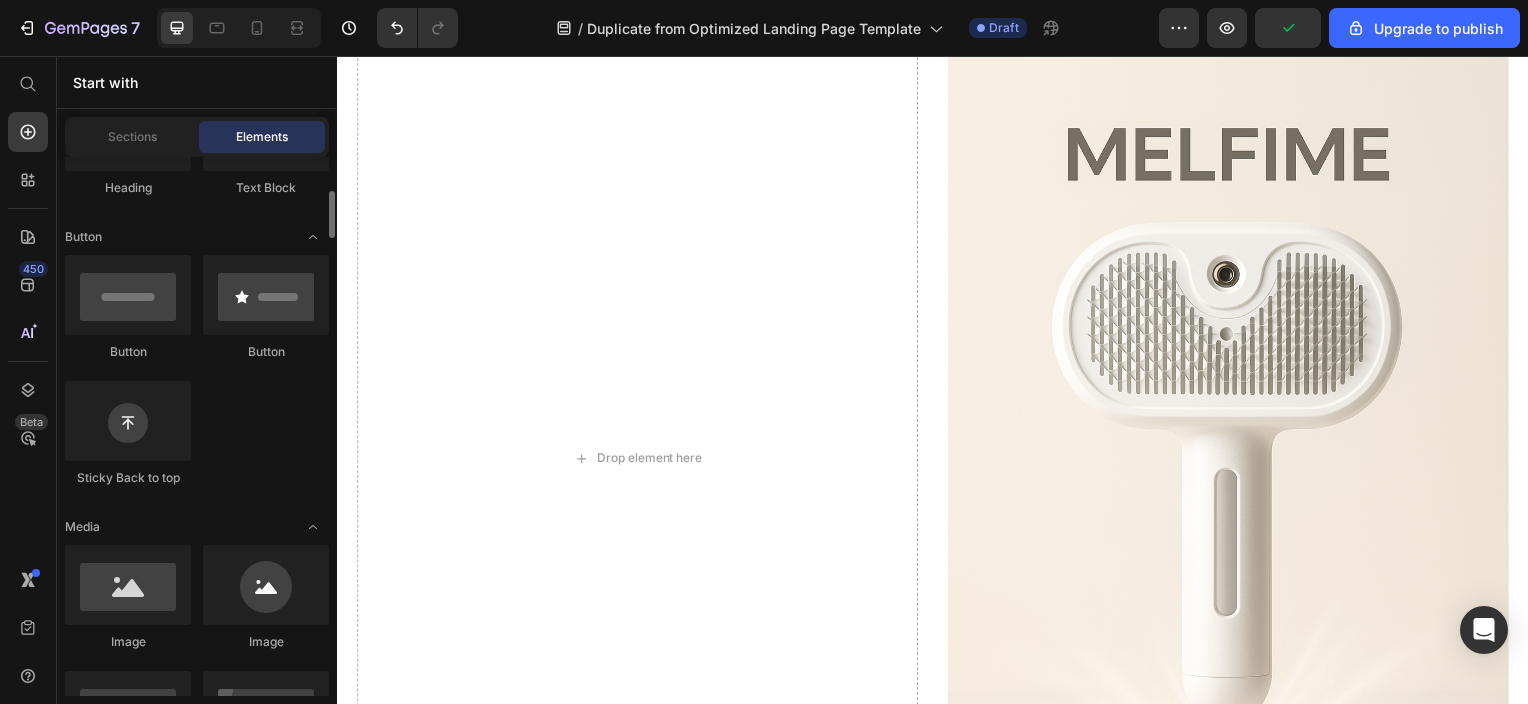 scroll, scrollTop: 500, scrollLeft: 0, axis: vertical 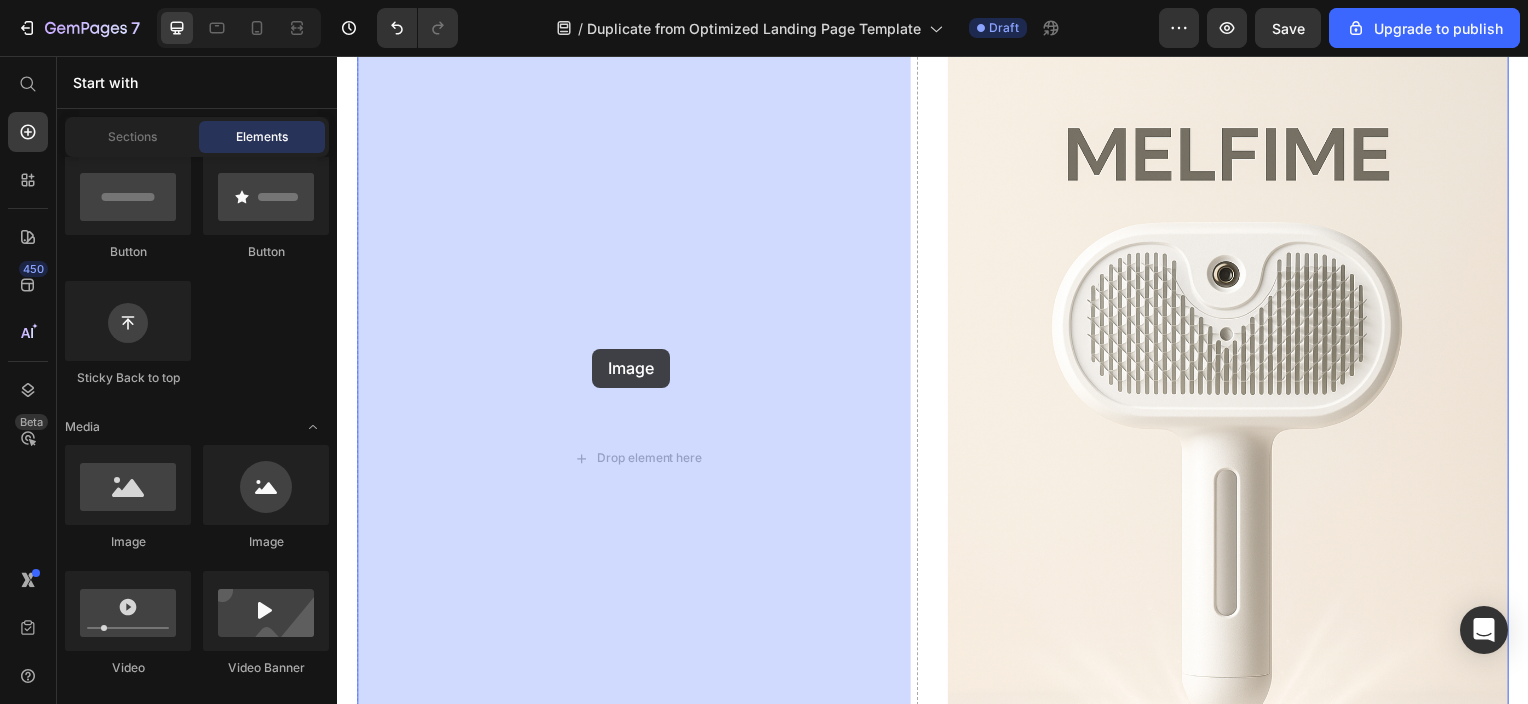 drag, startPoint x: 516, startPoint y: 550, endPoint x: 595, endPoint y: 350, distance: 215.0372 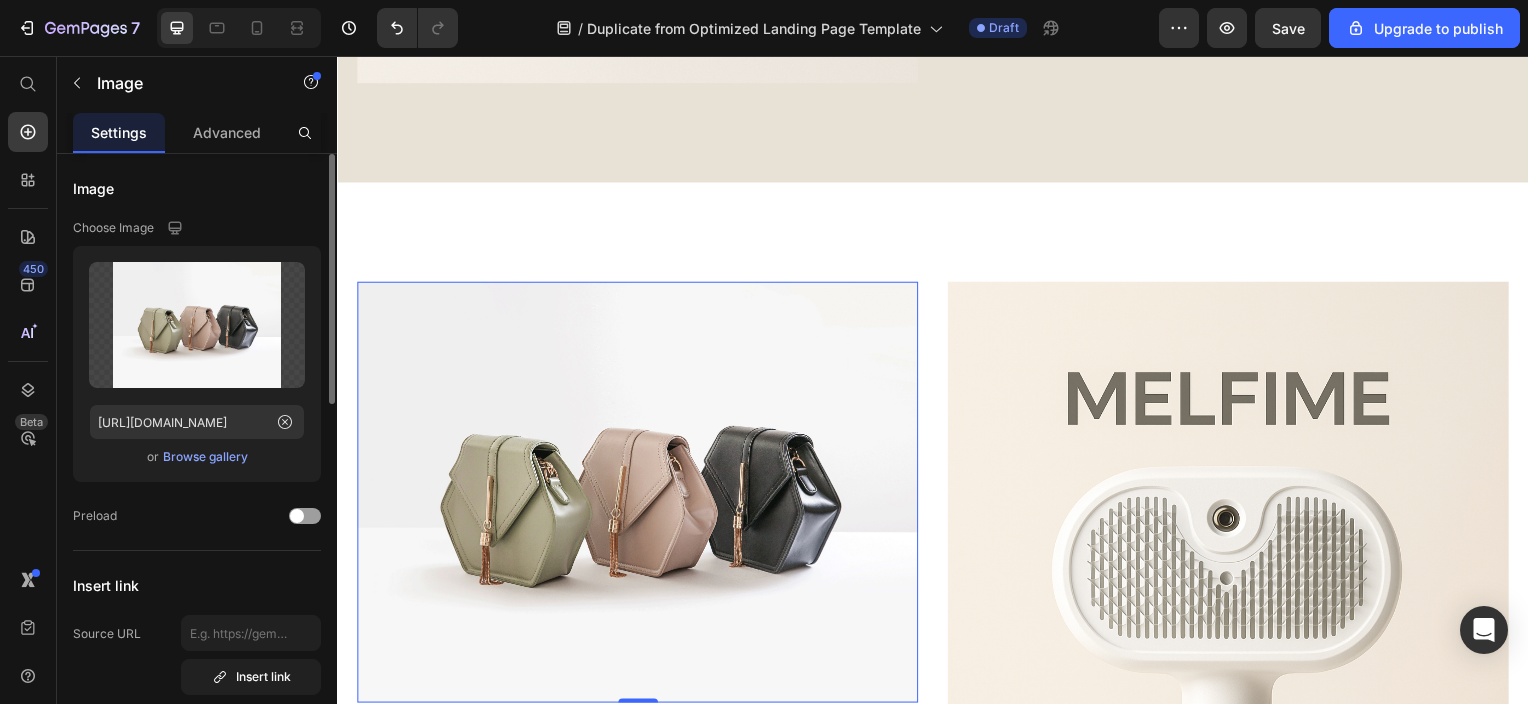 scroll, scrollTop: 2536, scrollLeft: 0, axis: vertical 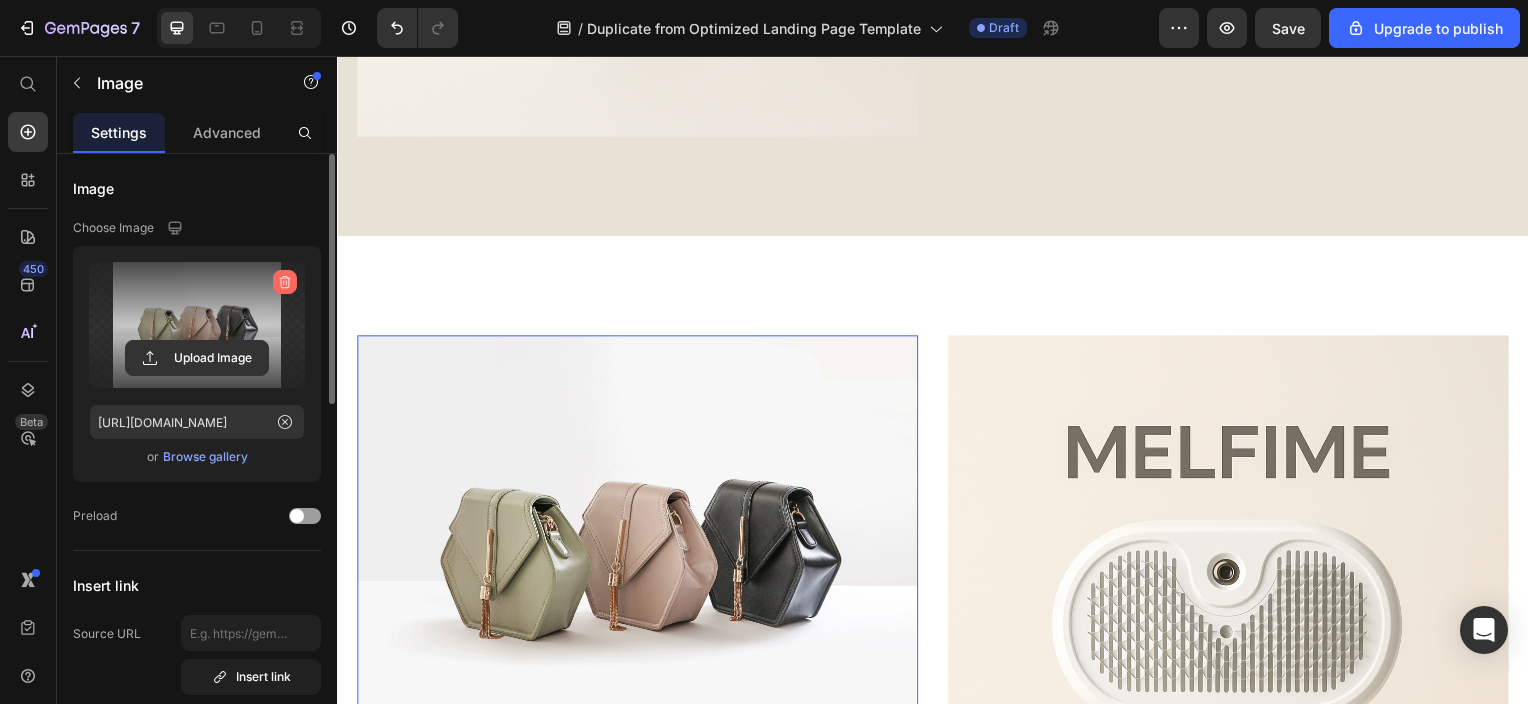 click 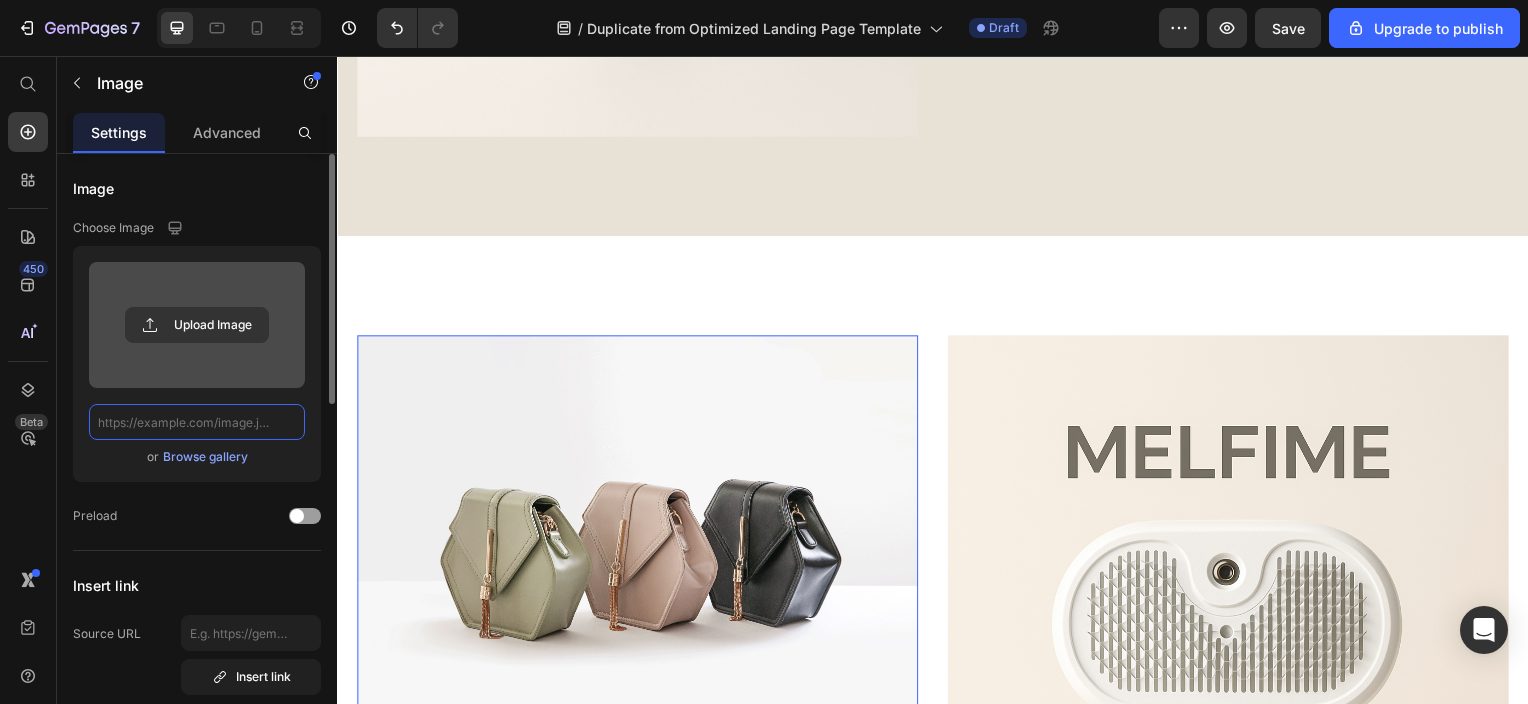 scroll, scrollTop: 0, scrollLeft: 0, axis: both 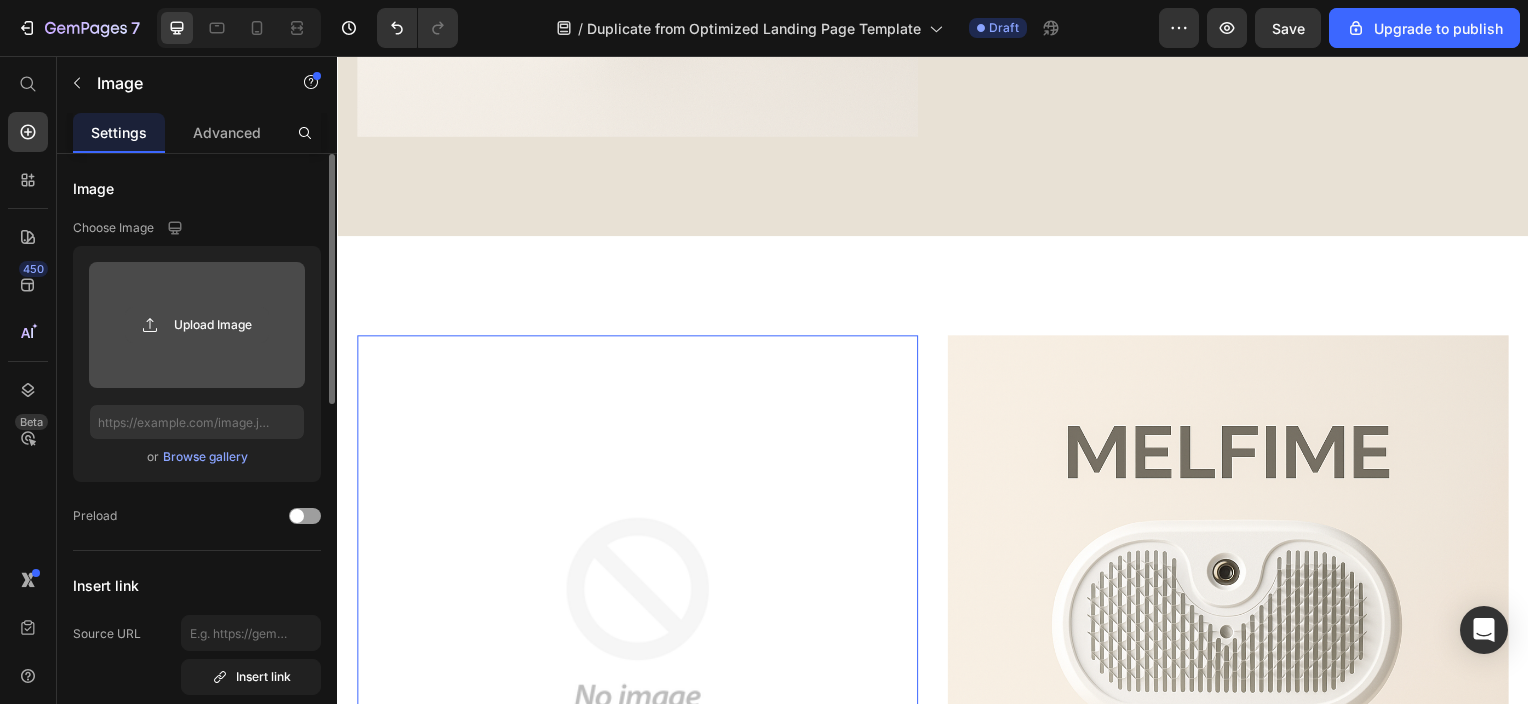 click 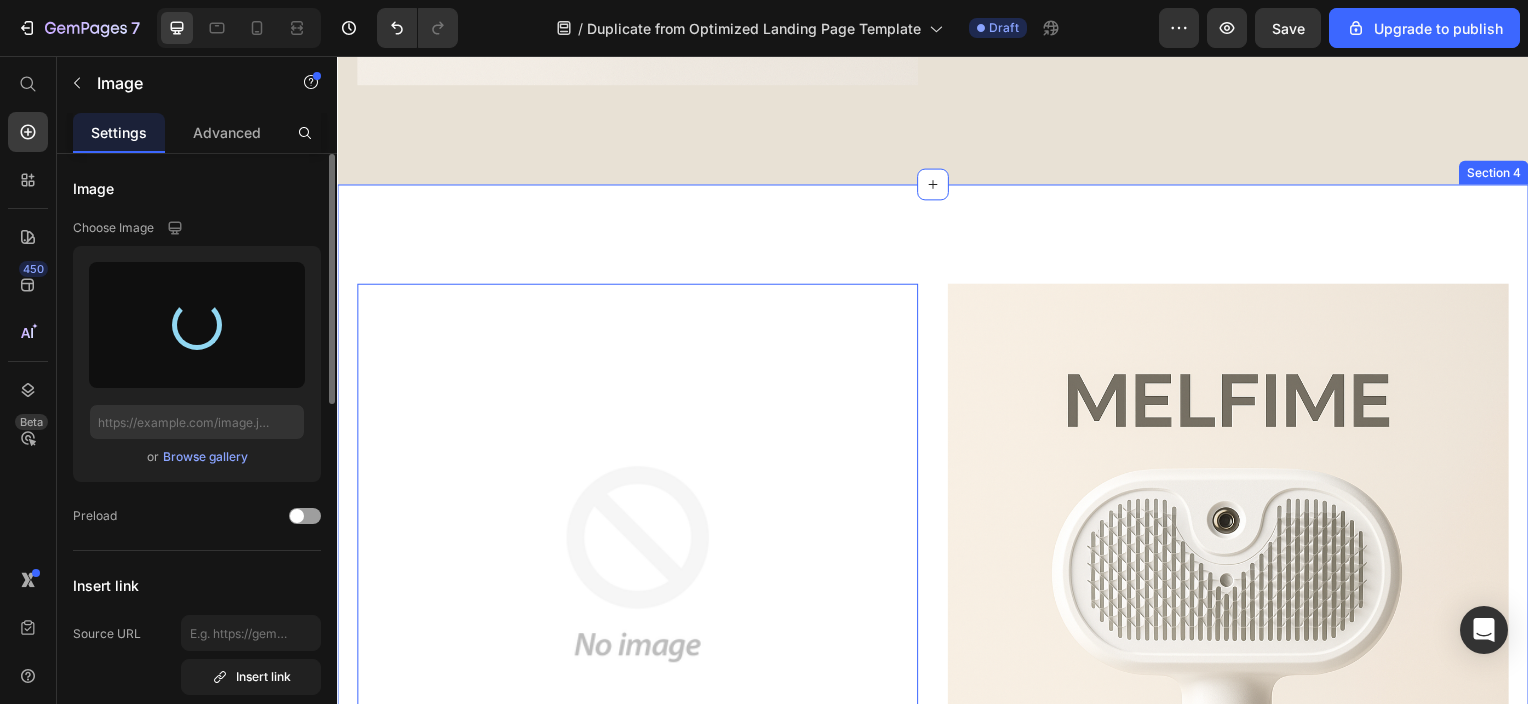 scroll, scrollTop: 2736, scrollLeft: 0, axis: vertical 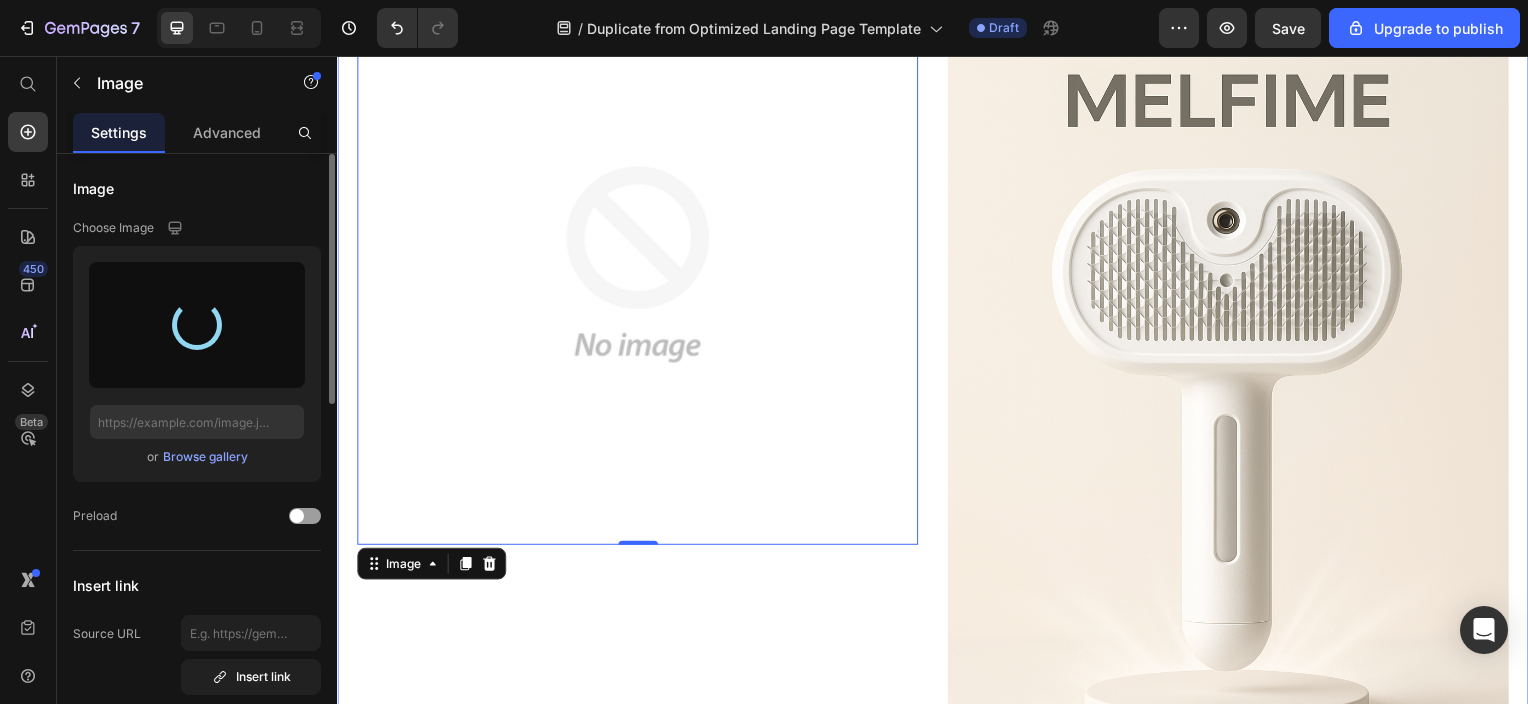 type on "https://cdn.shopify.com/s/files/1/0622/9622/7915/files/gempages_574564362056893552-49b0a218-2e7d-4eca-86e2-a47faf298e86.jpg" 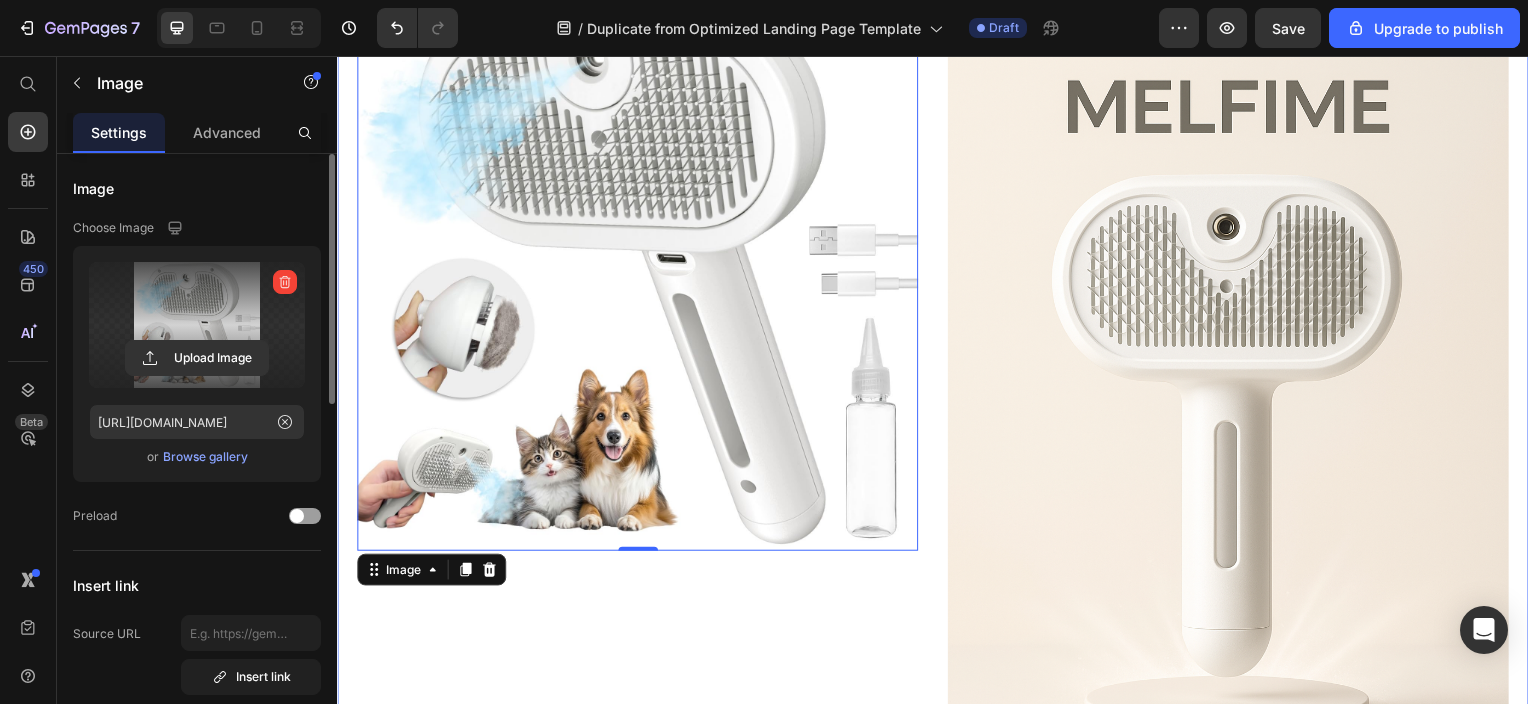 scroll, scrollTop: 2936, scrollLeft: 0, axis: vertical 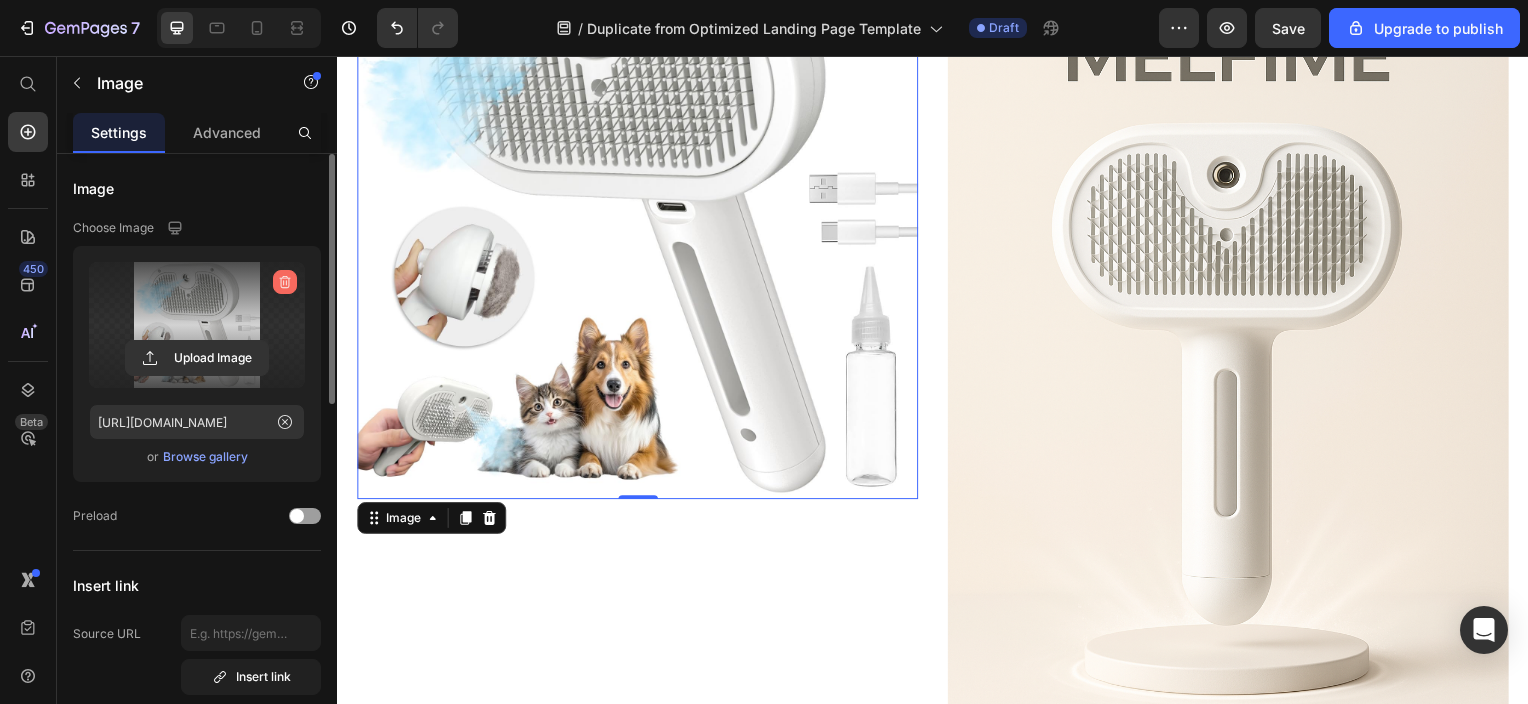 click 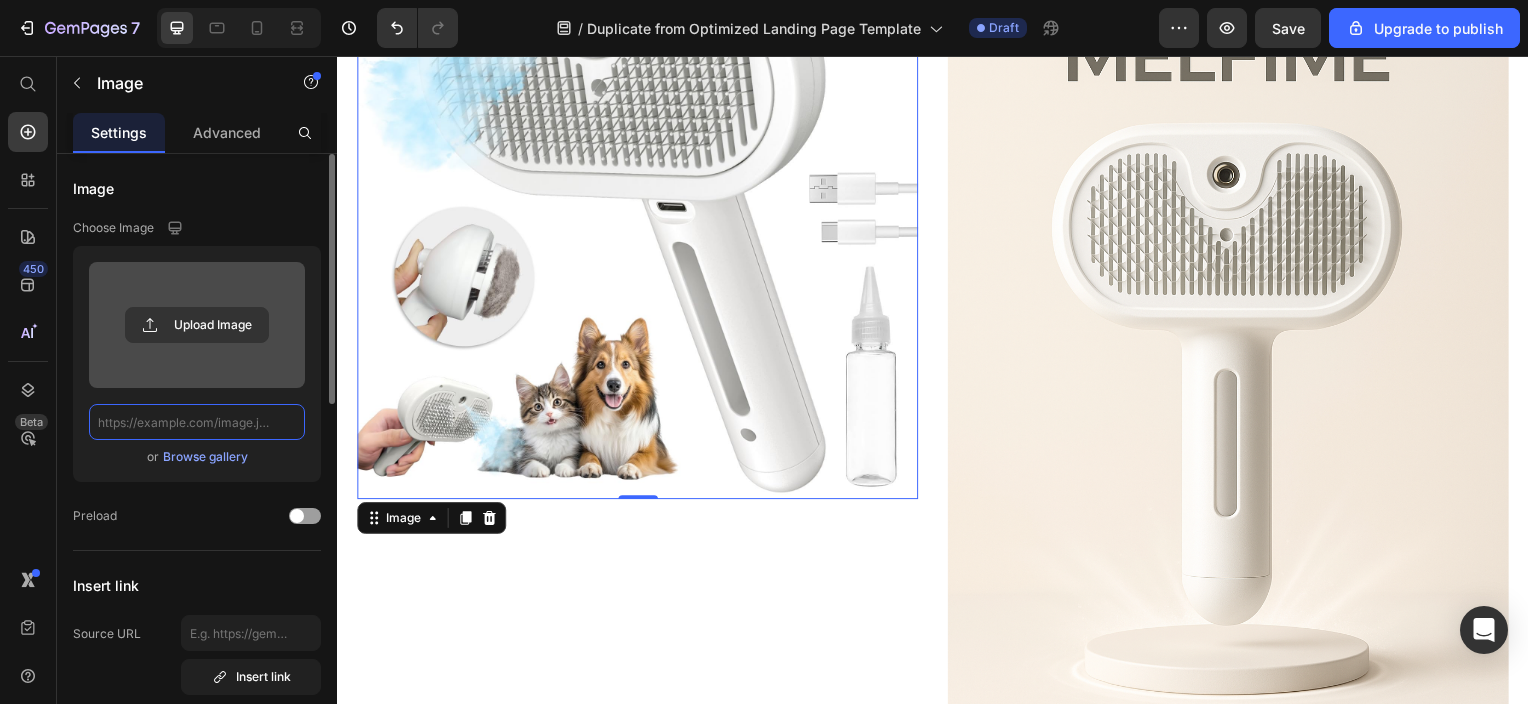 scroll, scrollTop: 0, scrollLeft: 0, axis: both 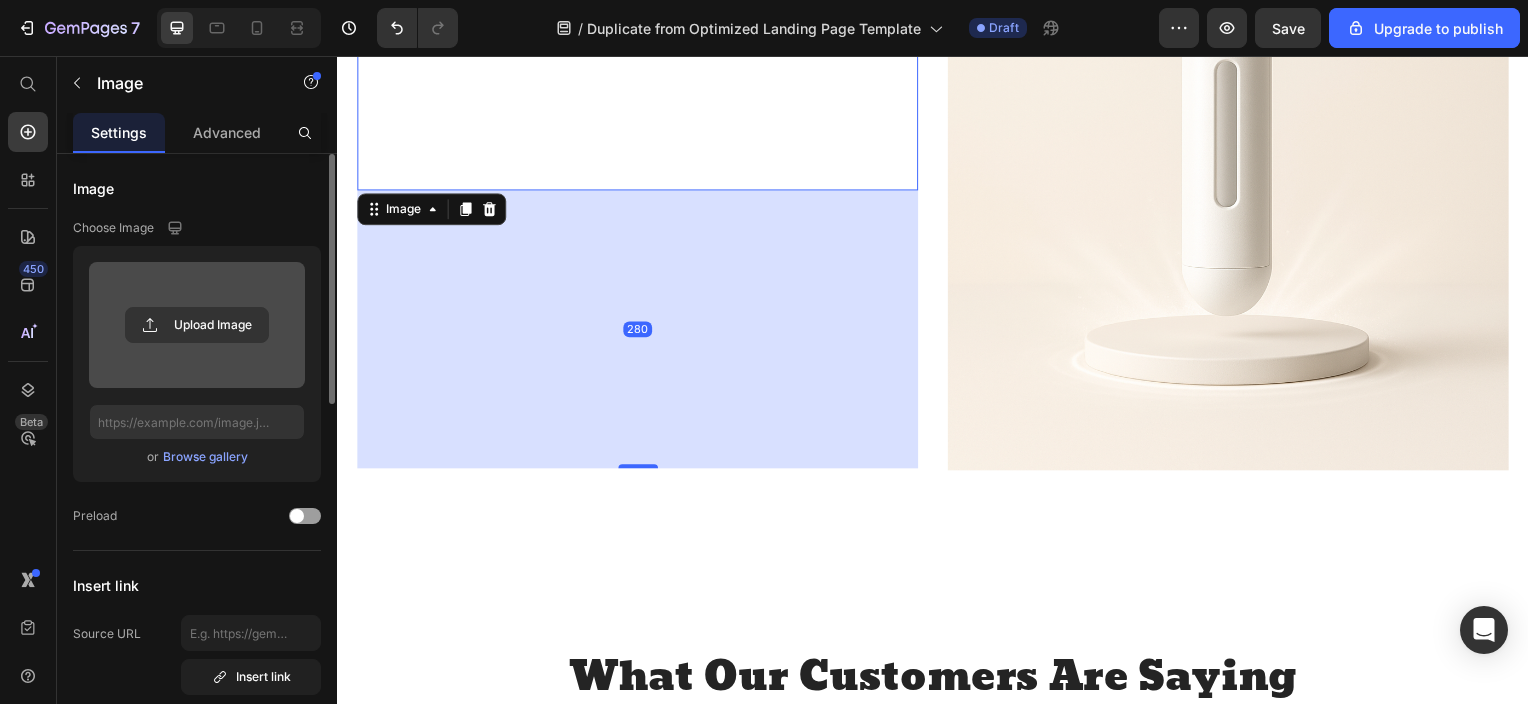 drag, startPoint x: 628, startPoint y: 477, endPoint x: 751, endPoint y: 757, distance: 305.8251 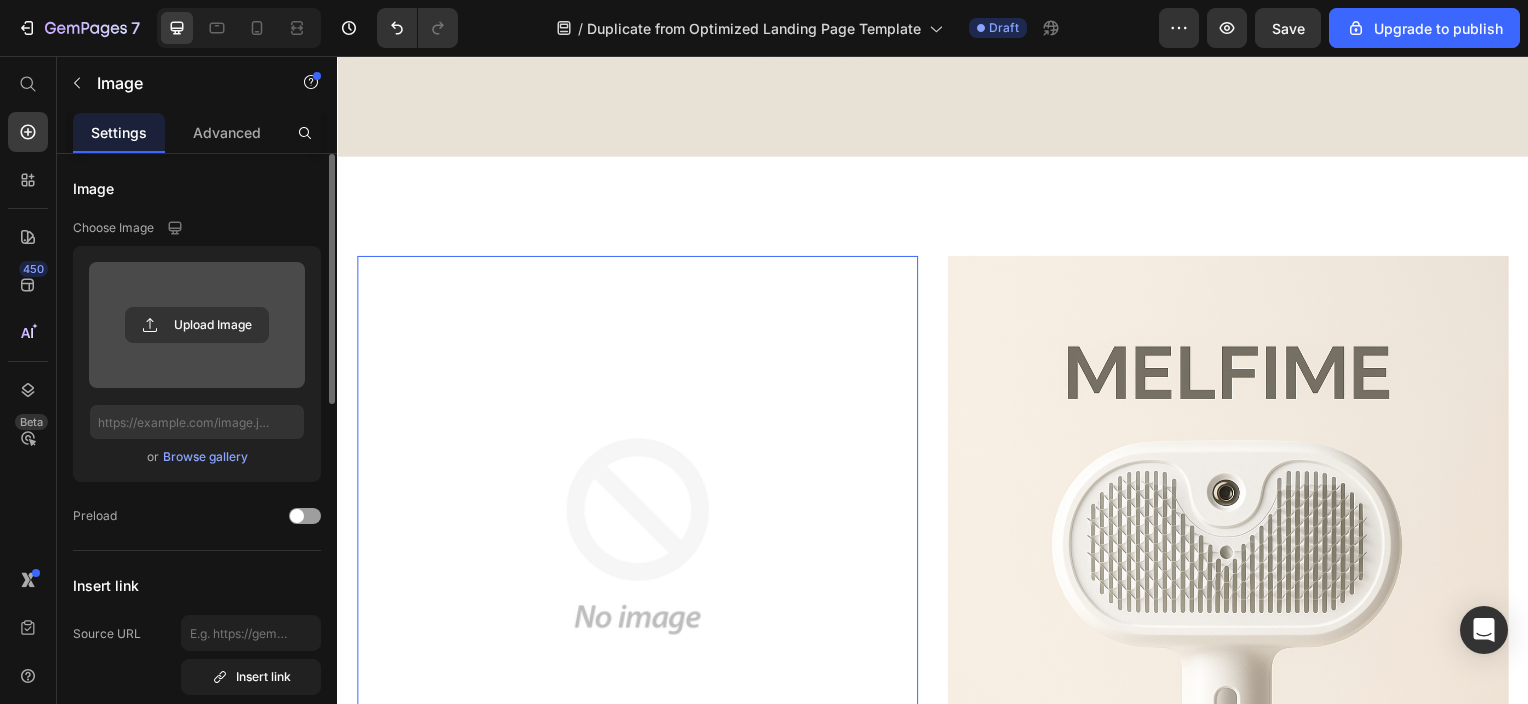 scroll, scrollTop: 2836, scrollLeft: 0, axis: vertical 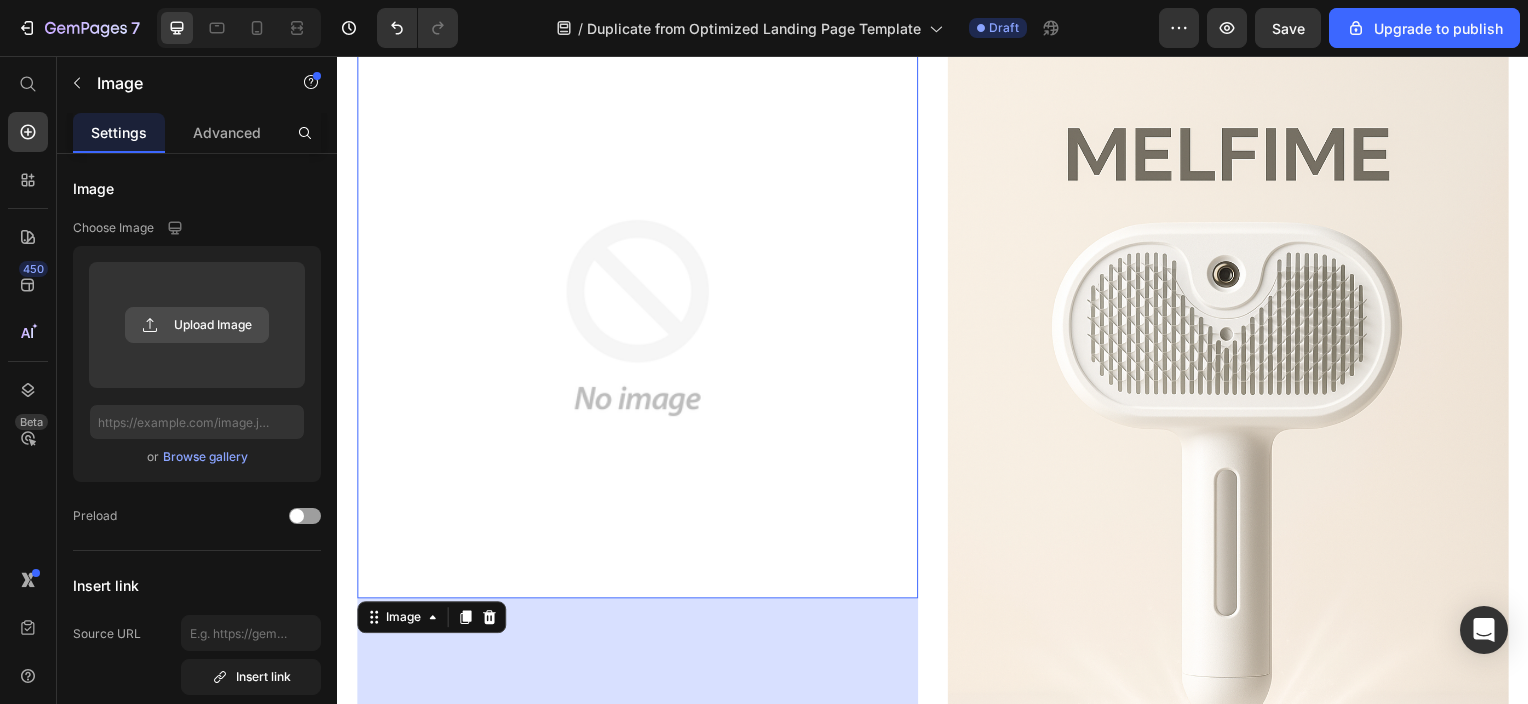 click 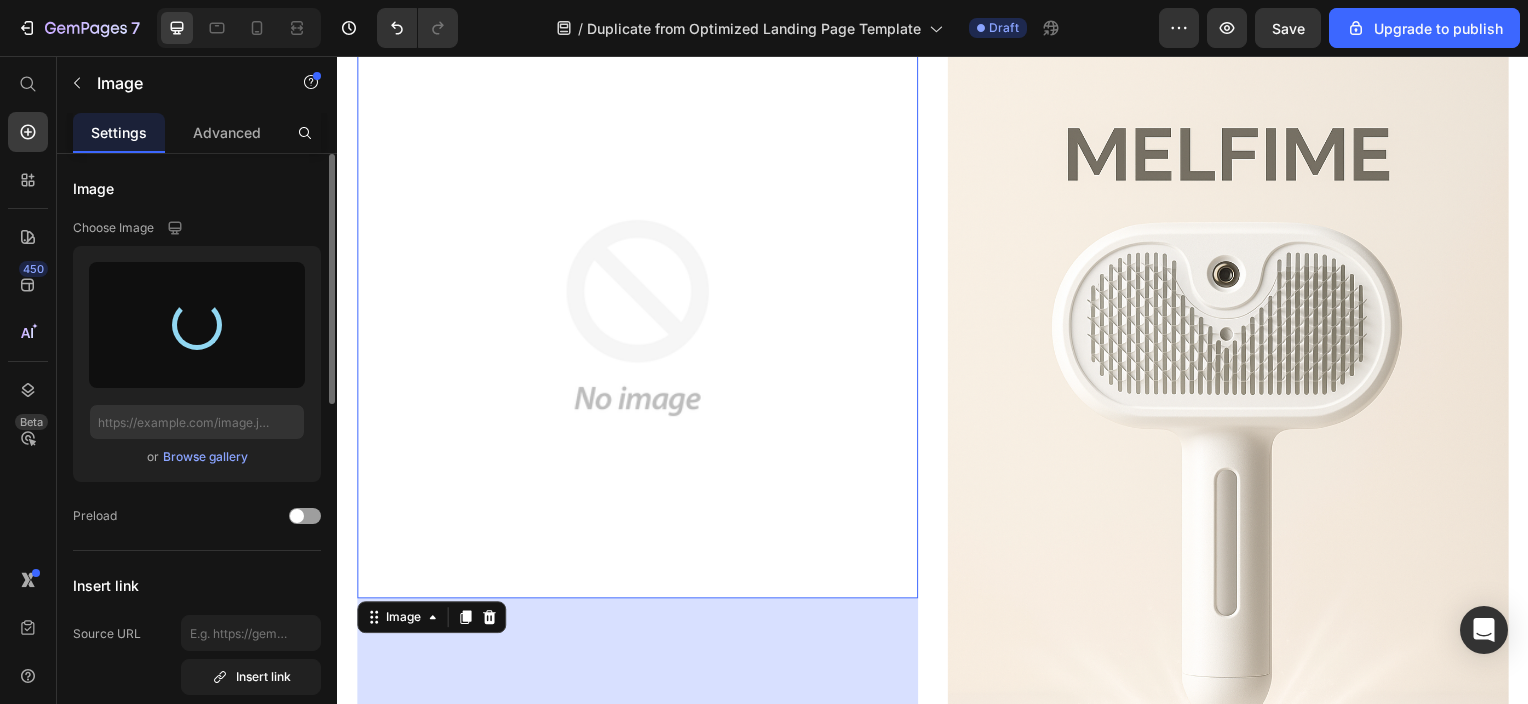type on "https://cdn.shopify.com/s/files/1/0622/9622/7915/files/gempages_574564362056893552-9c13e20b-045a-434e-a048-cab6d795b17e.jpg" 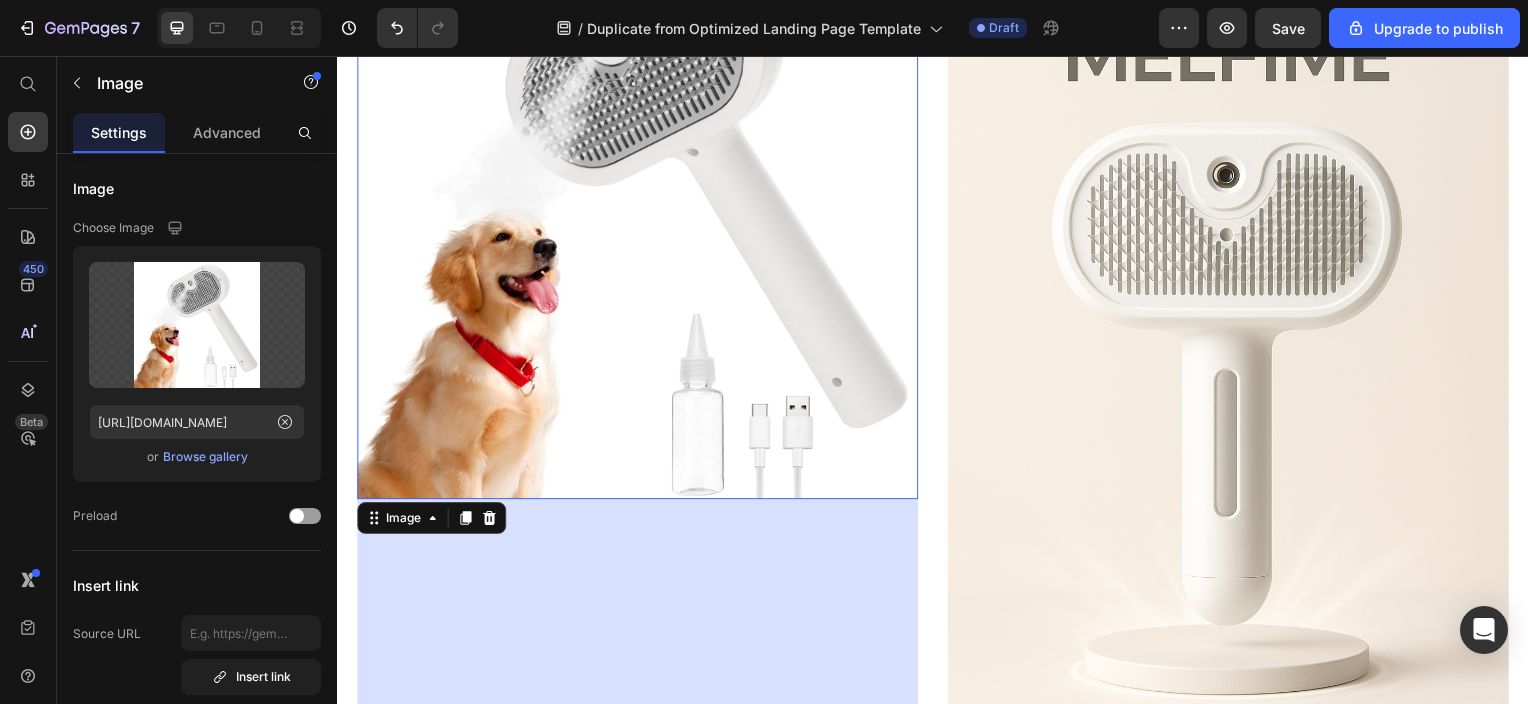 scroll, scrollTop: 3136, scrollLeft: 0, axis: vertical 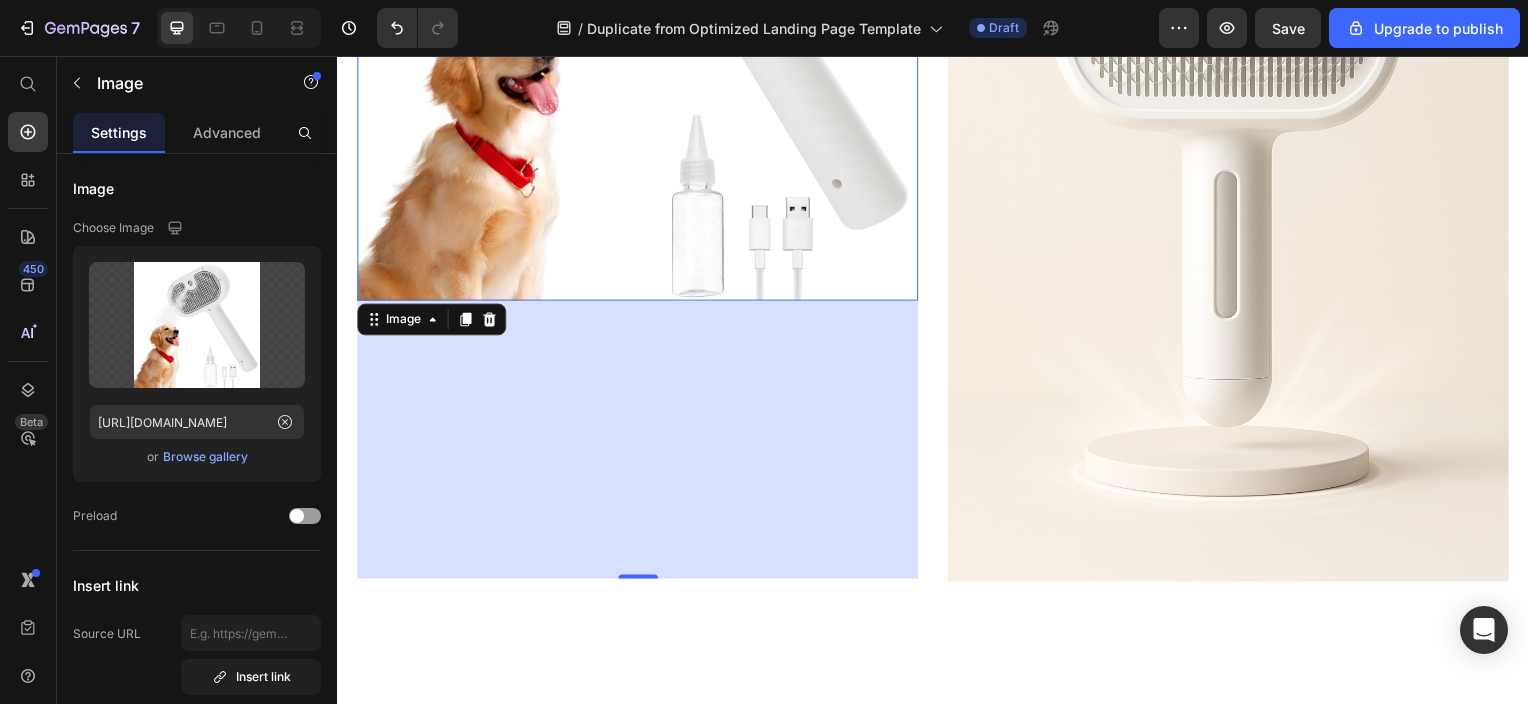 click on "280" at bounding box center (639, 442) 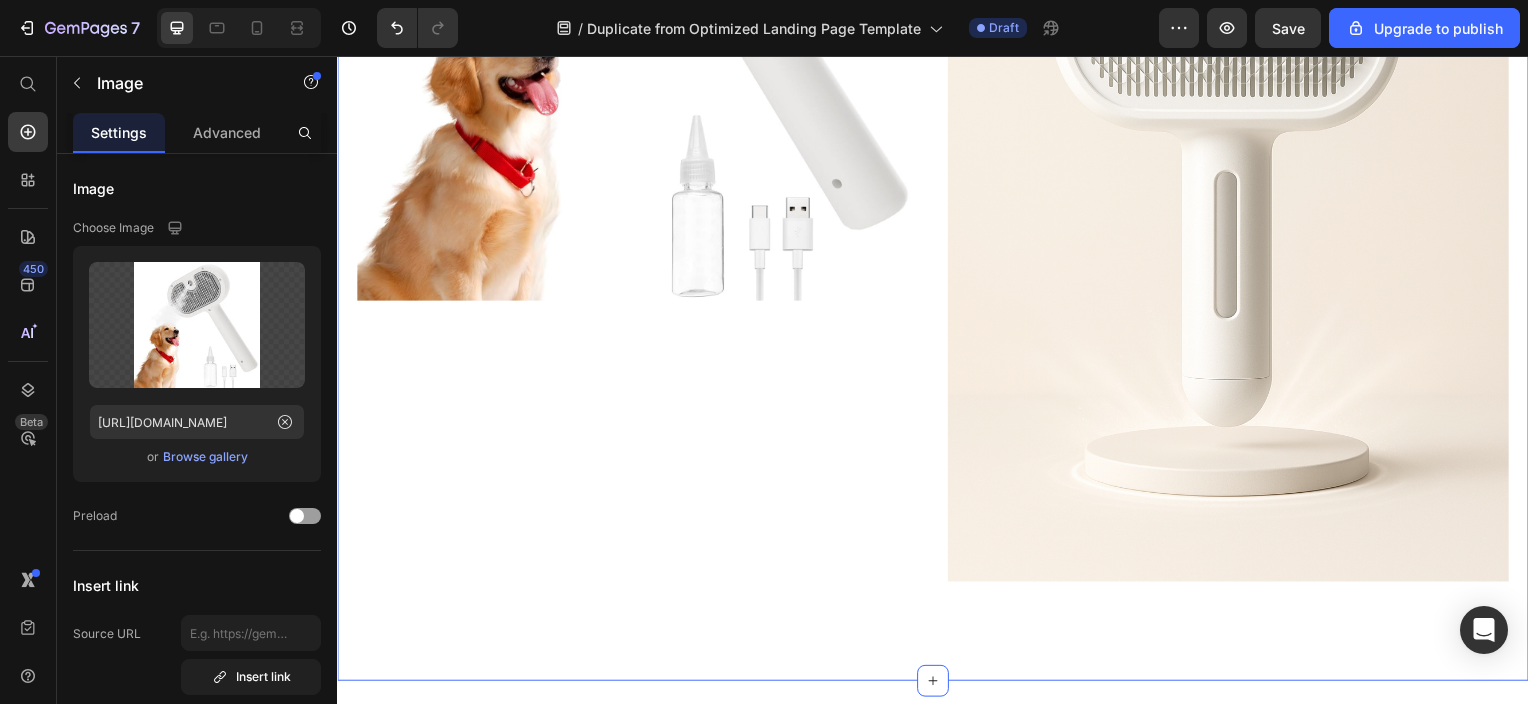click on "The Perfect Trim Heading Image Image Row Section 4   You can create reusable sections Create Theme Section AI Content Write with GemAI What would you like to describe here? Tone and Voice Persuasive Product Show more Generate" at bounding box center (937, 161) 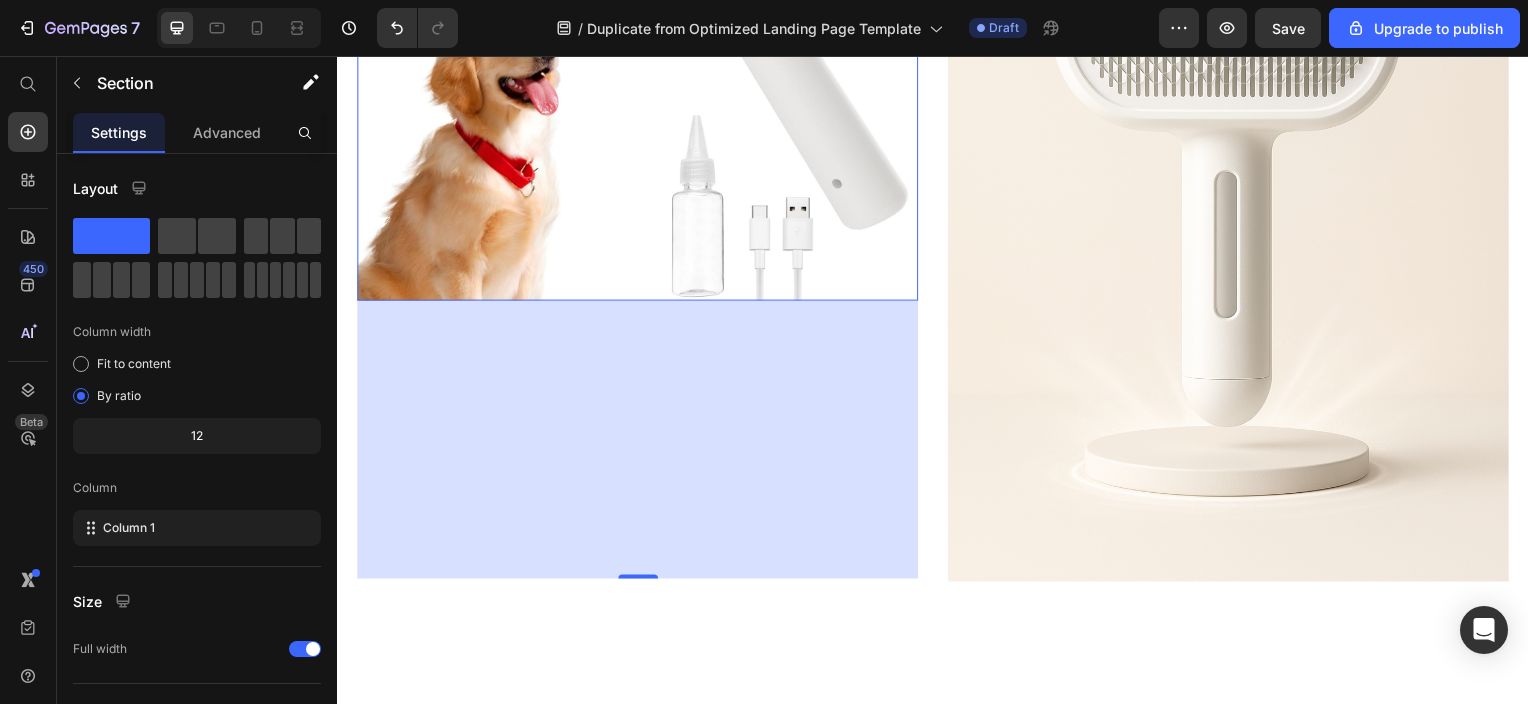 click at bounding box center [639, 19] 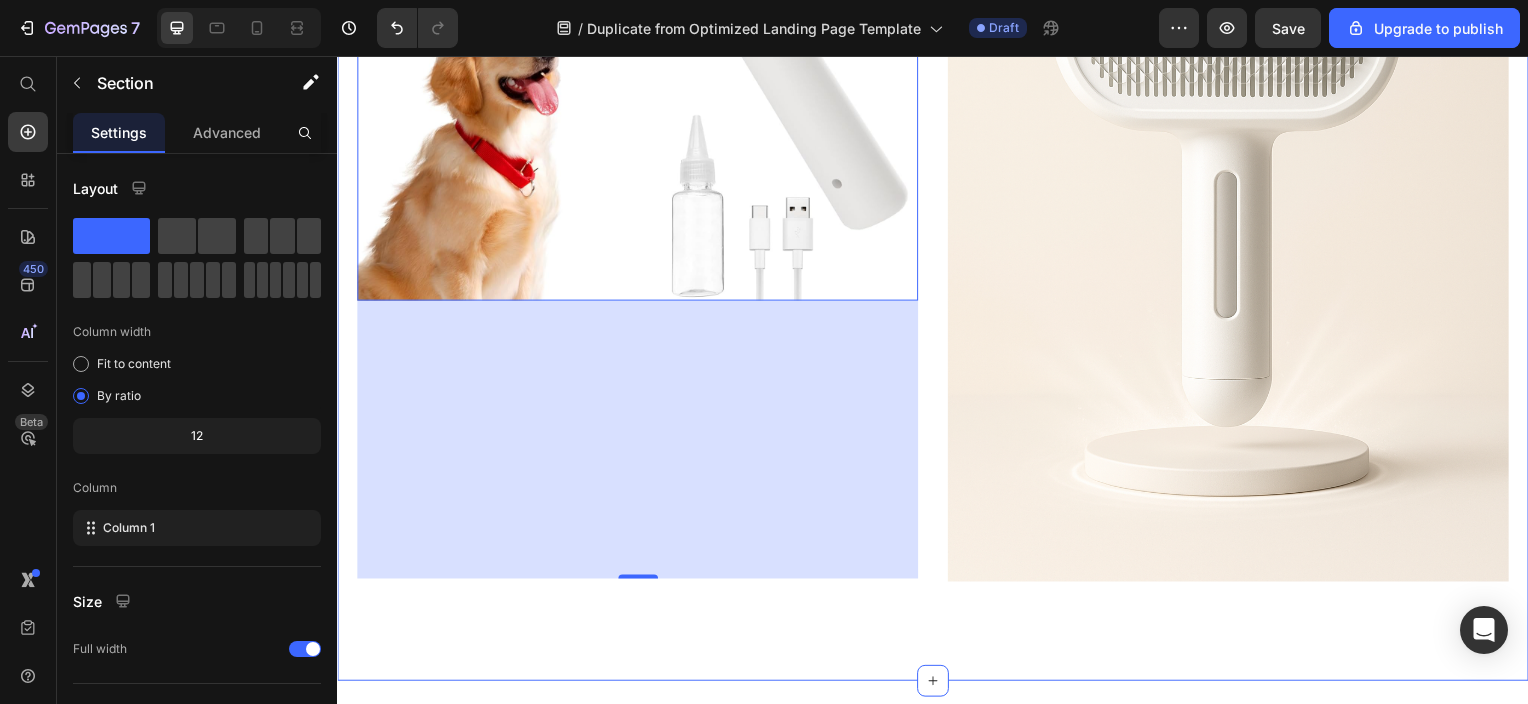 click on "The Perfect Trim Heading Image   280 Image Row Section 4" at bounding box center (937, 161) 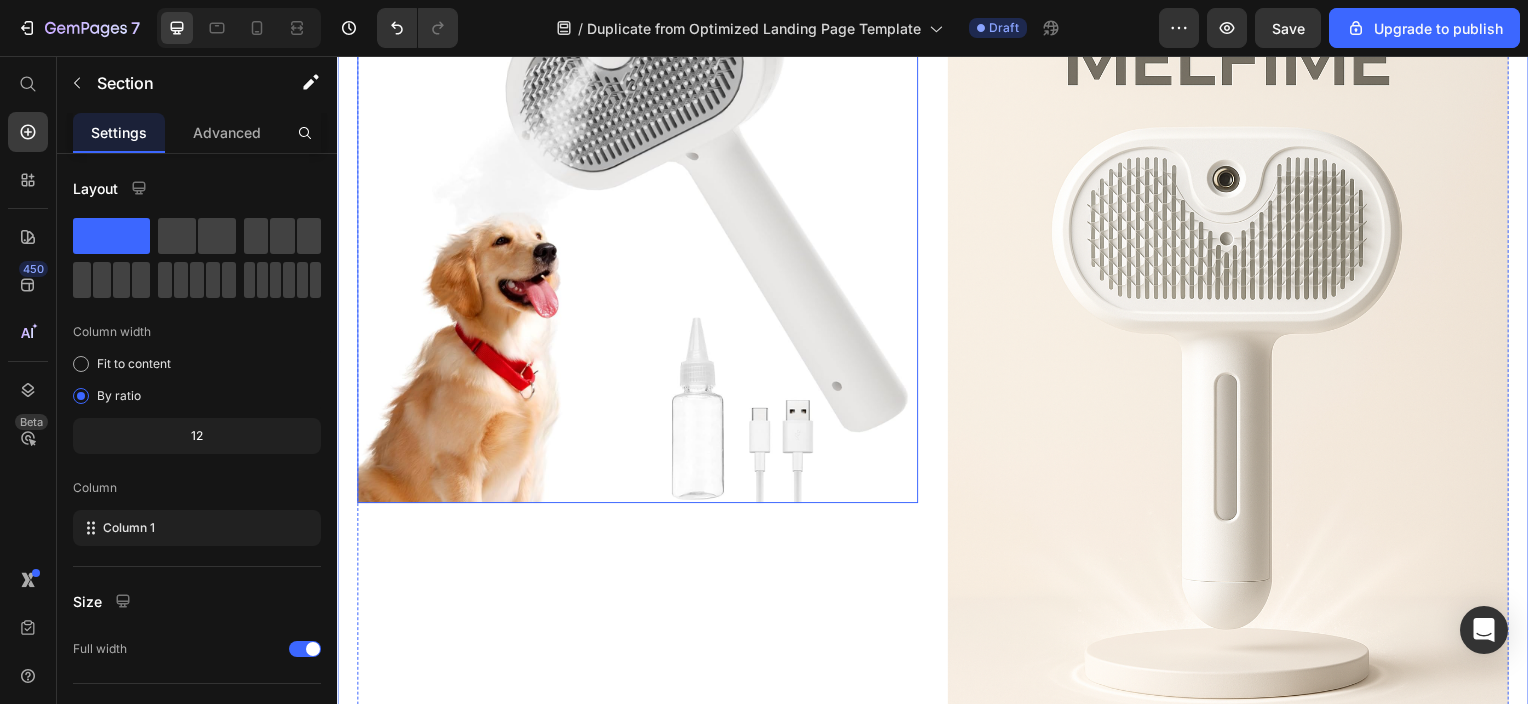 scroll, scrollTop: 2936, scrollLeft: 0, axis: vertical 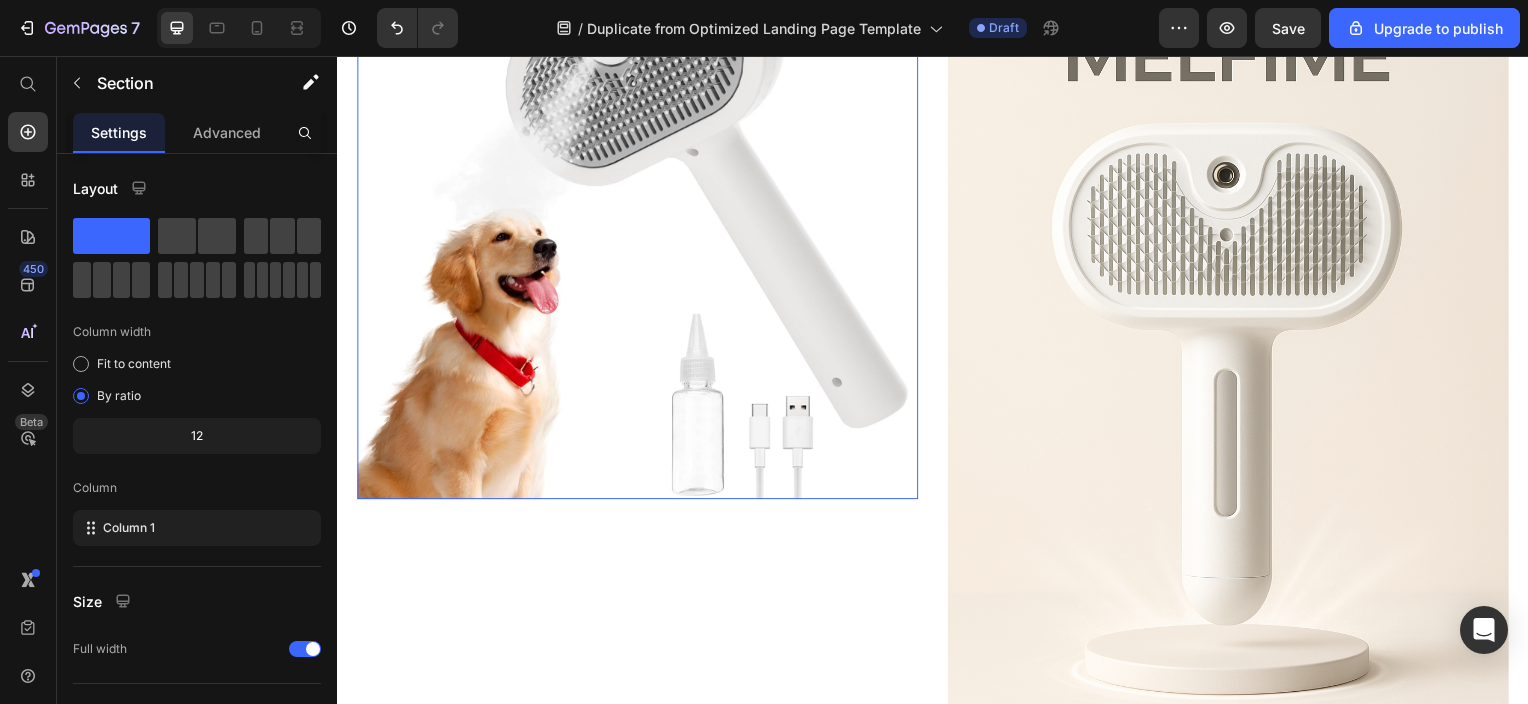 click at bounding box center (639, 219) 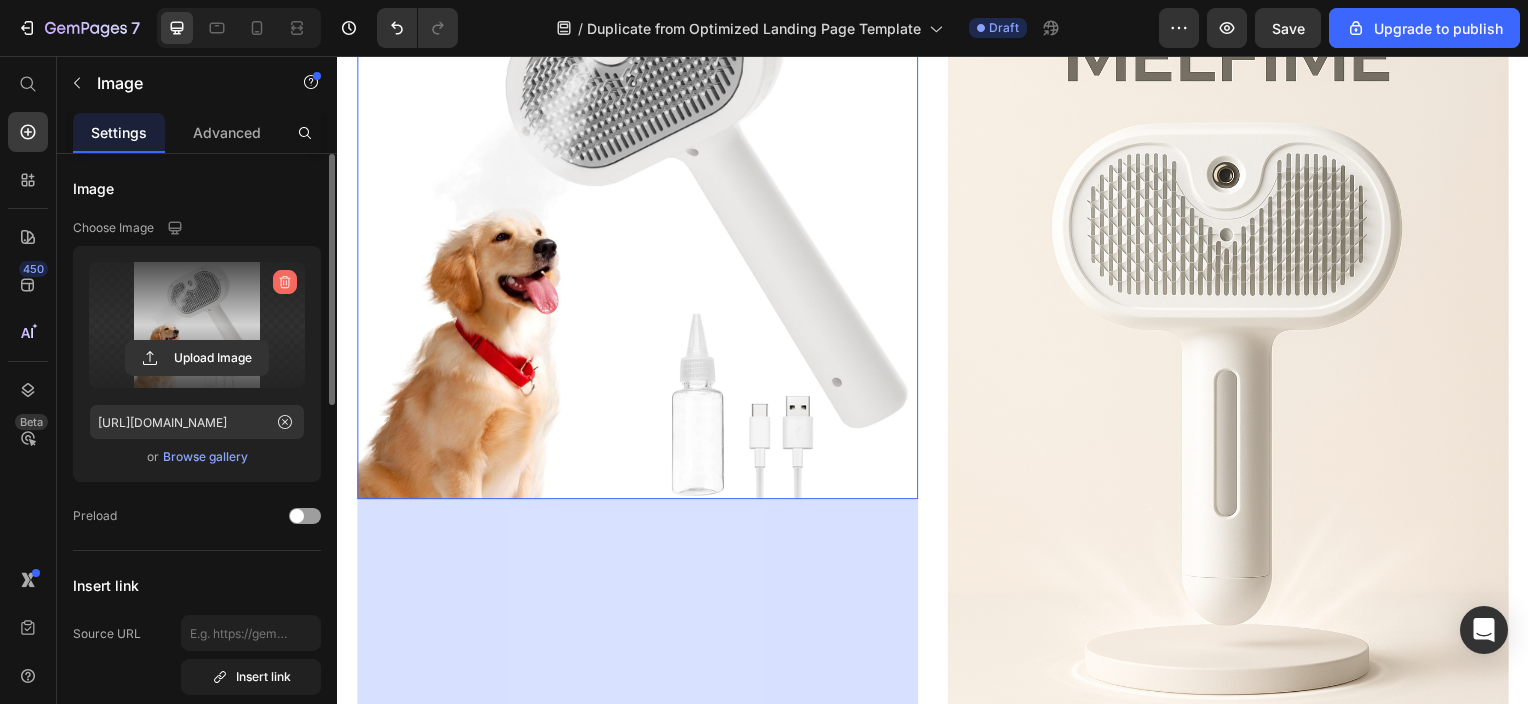 click 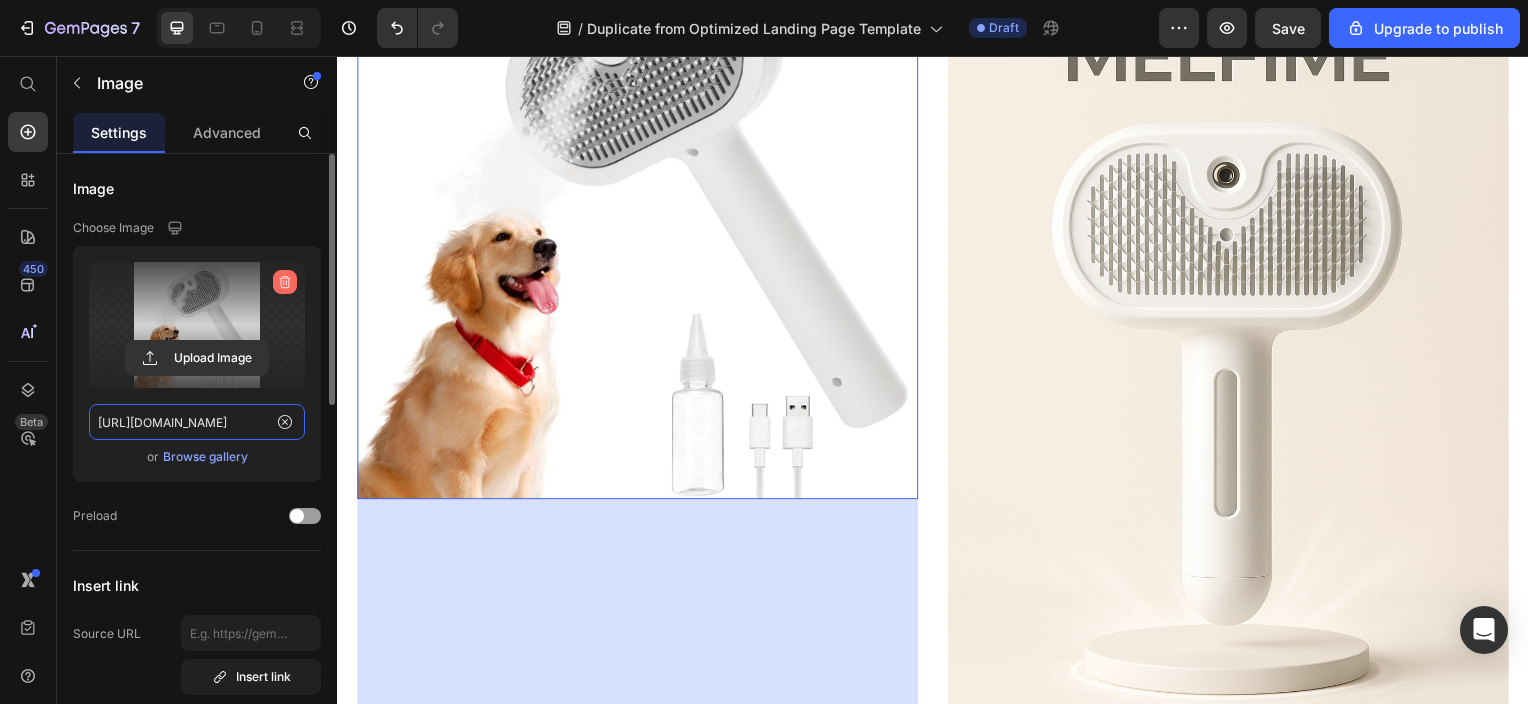 type 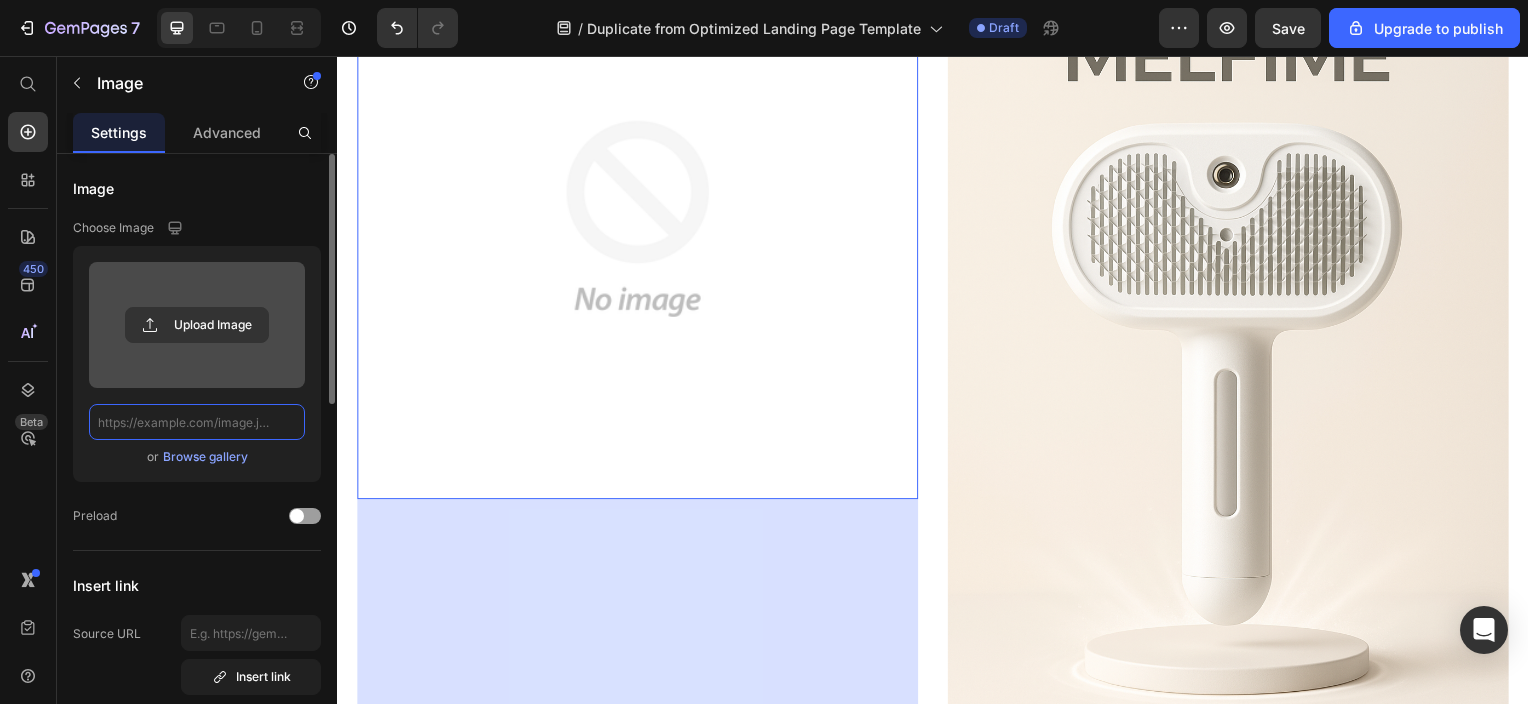 scroll, scrollTop: 0, scrollLeft: 0, axis: both 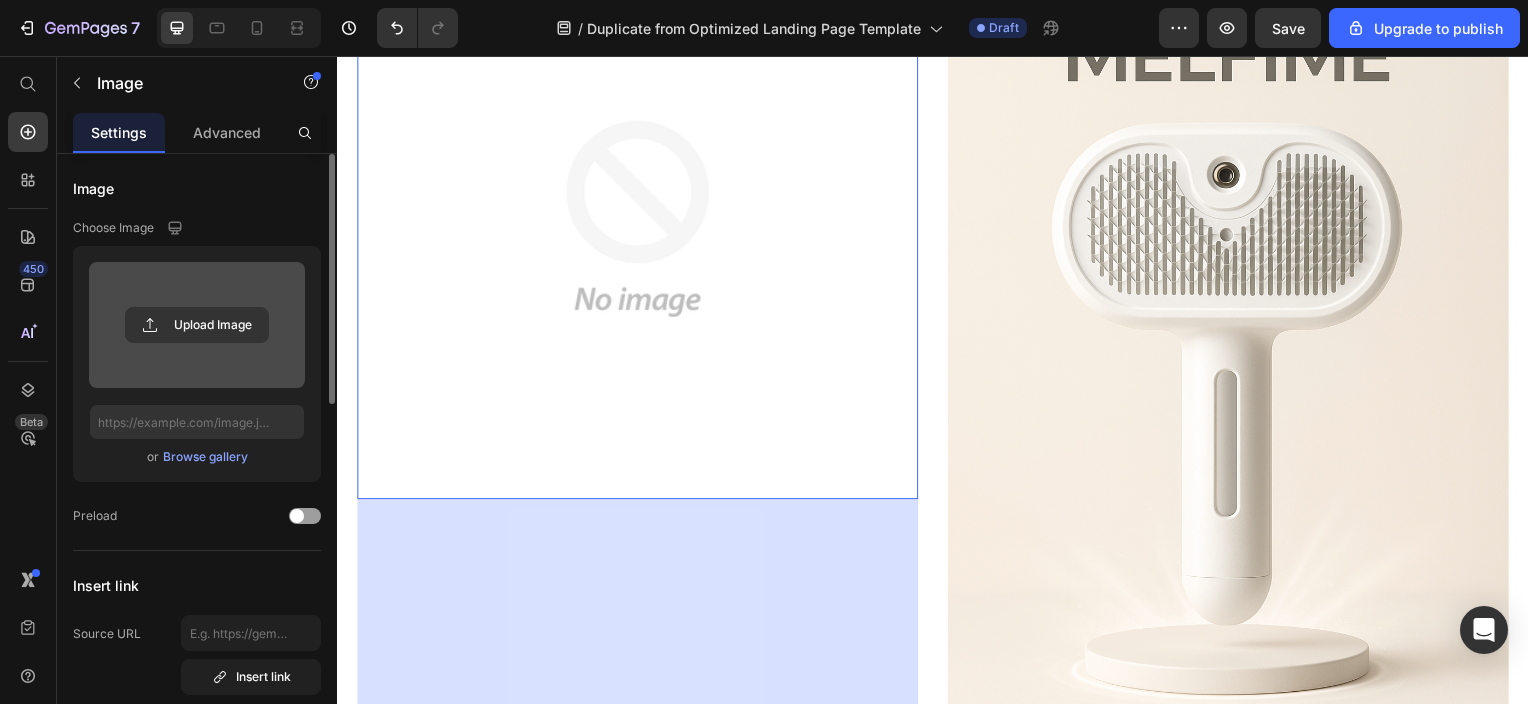 click at bounding box center [639, 219] 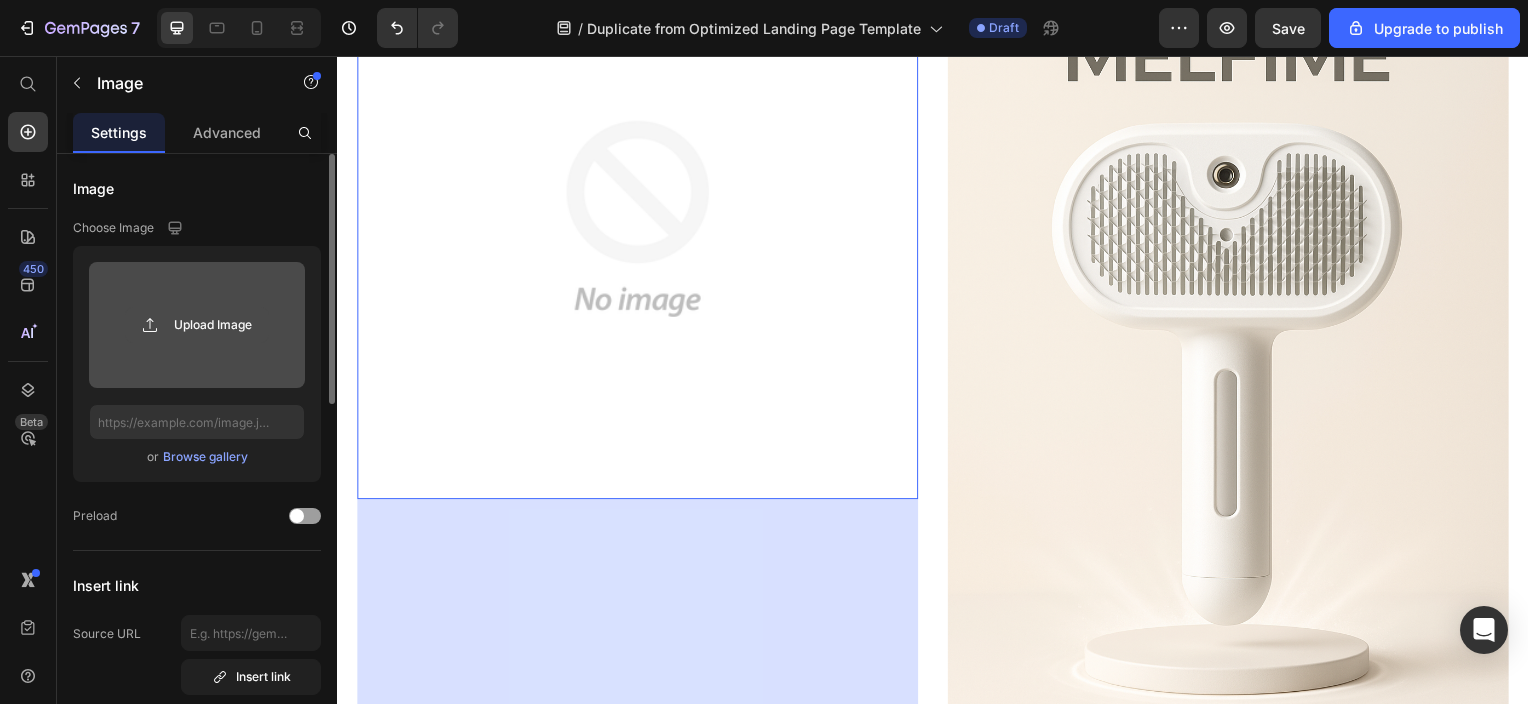click 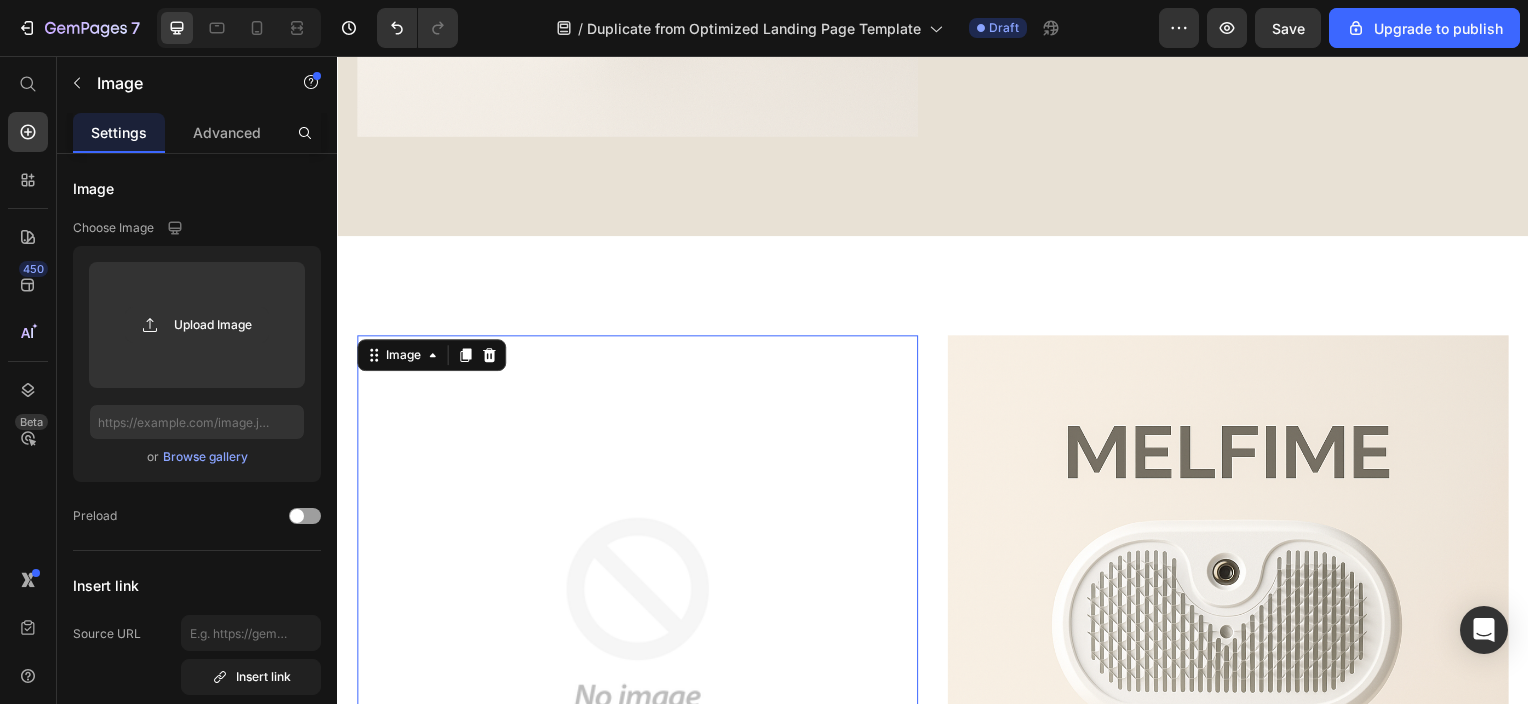 scroll, scrollTop: 2536, scrollLeft: 0, axis: vertical 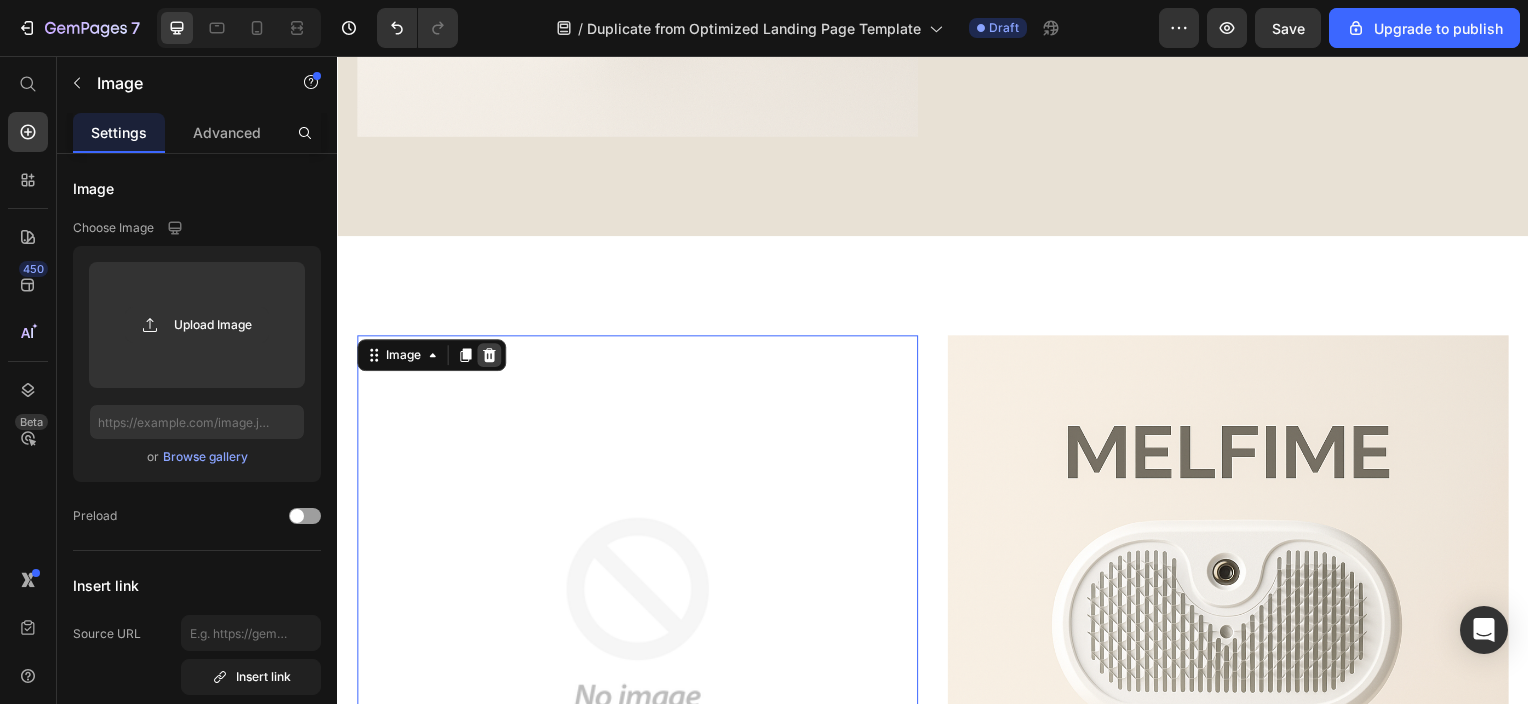 click 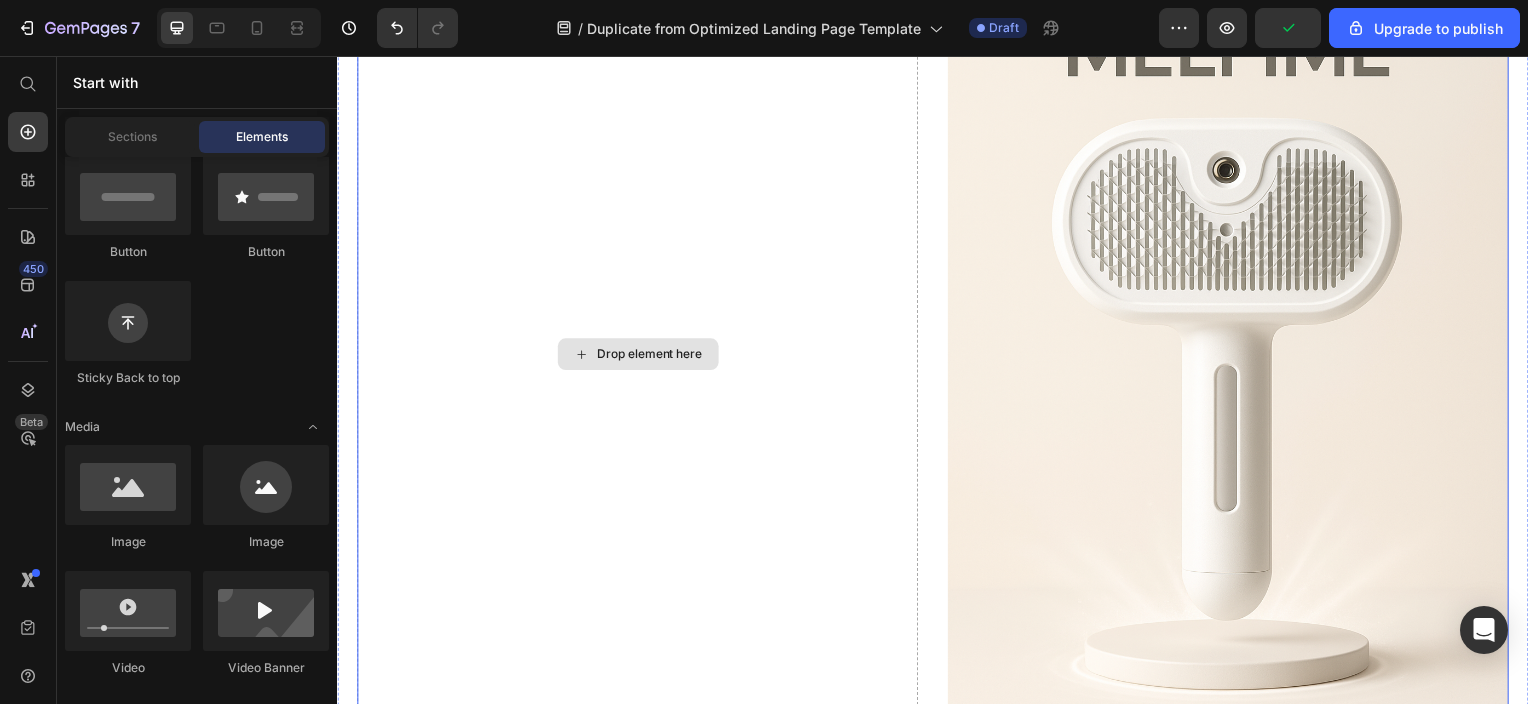 scroll, scrollTop: 3036, scrollLeft: 0, axis: vertical 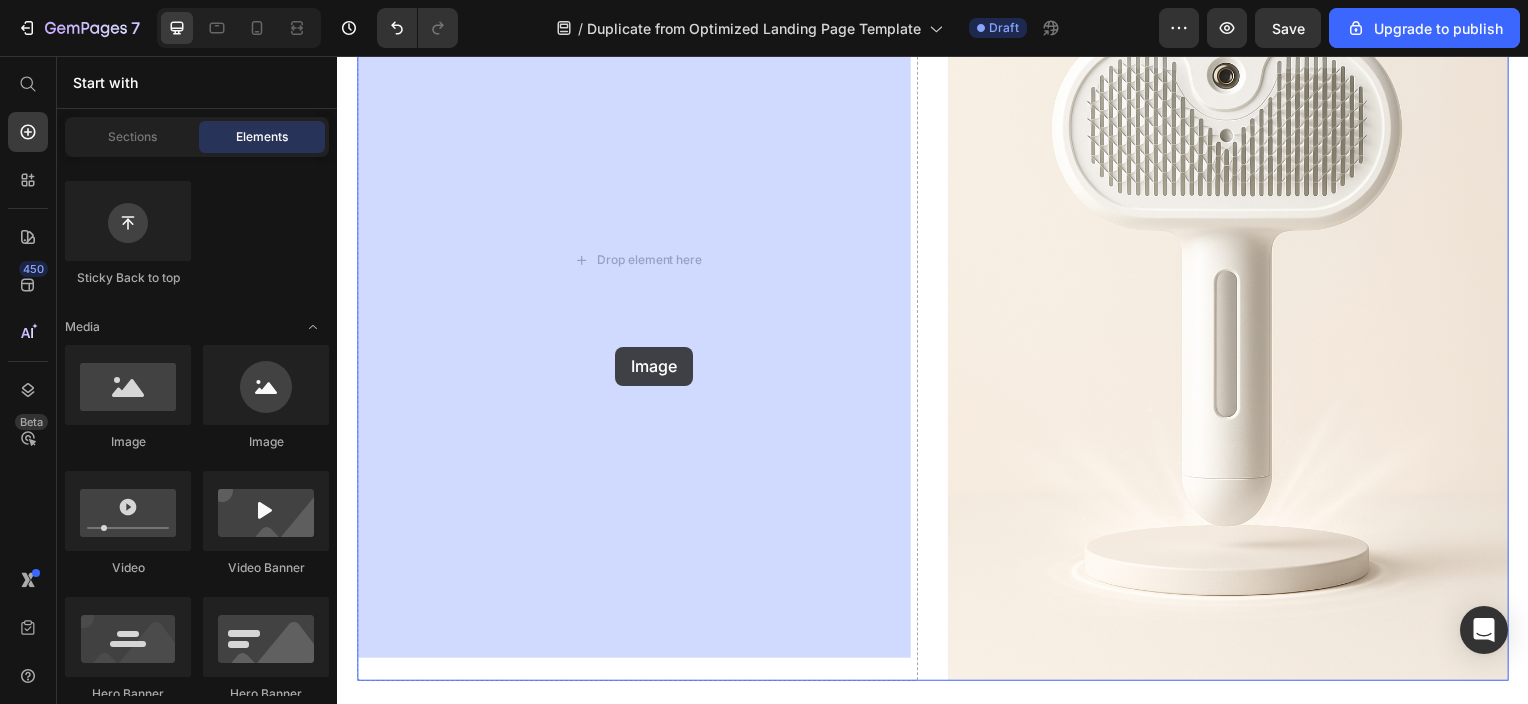 drag, startPoint x: 599, startPoint y: 453, endPoint x: 617, endPoint y: 349, distance: 105.546196 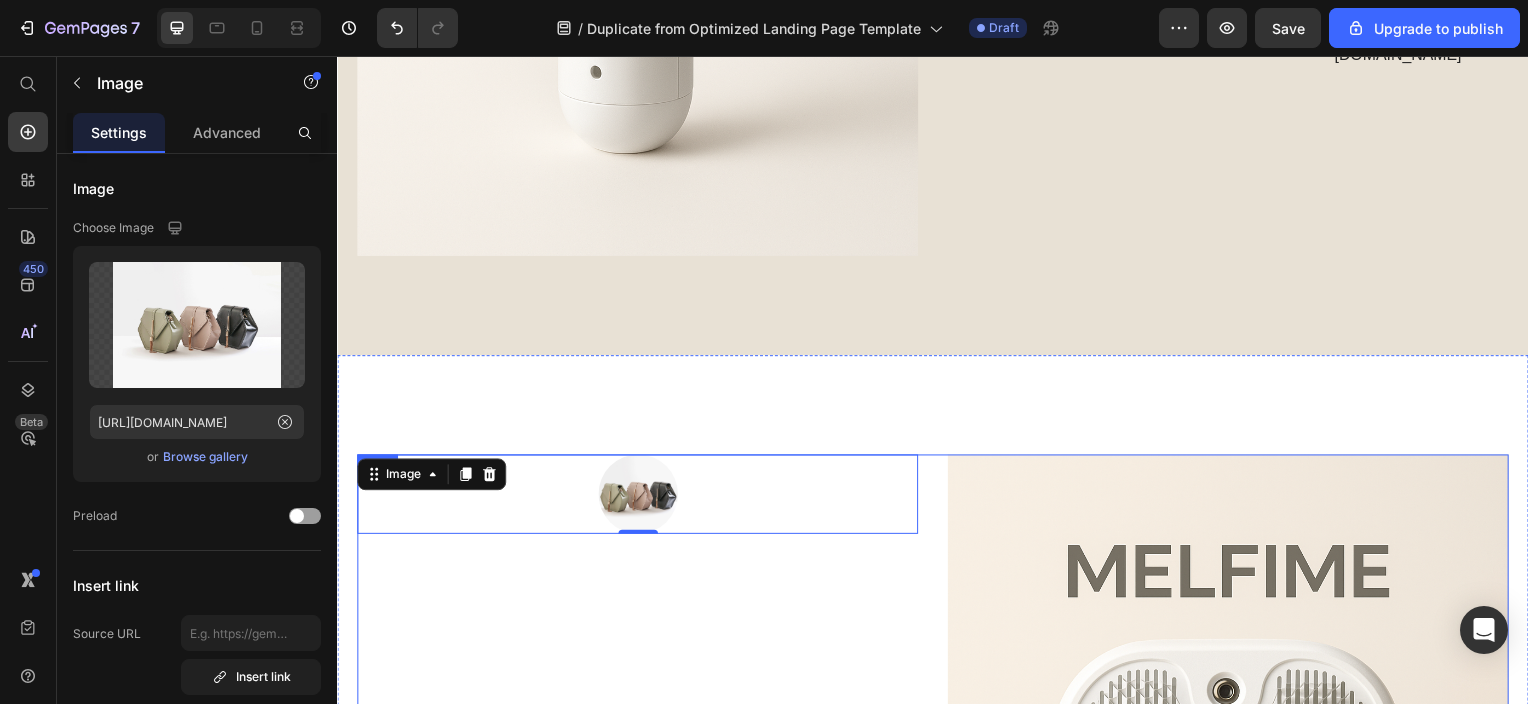 scroll, scrollTop: 2736, scrollLeft: 0, axis: vertical 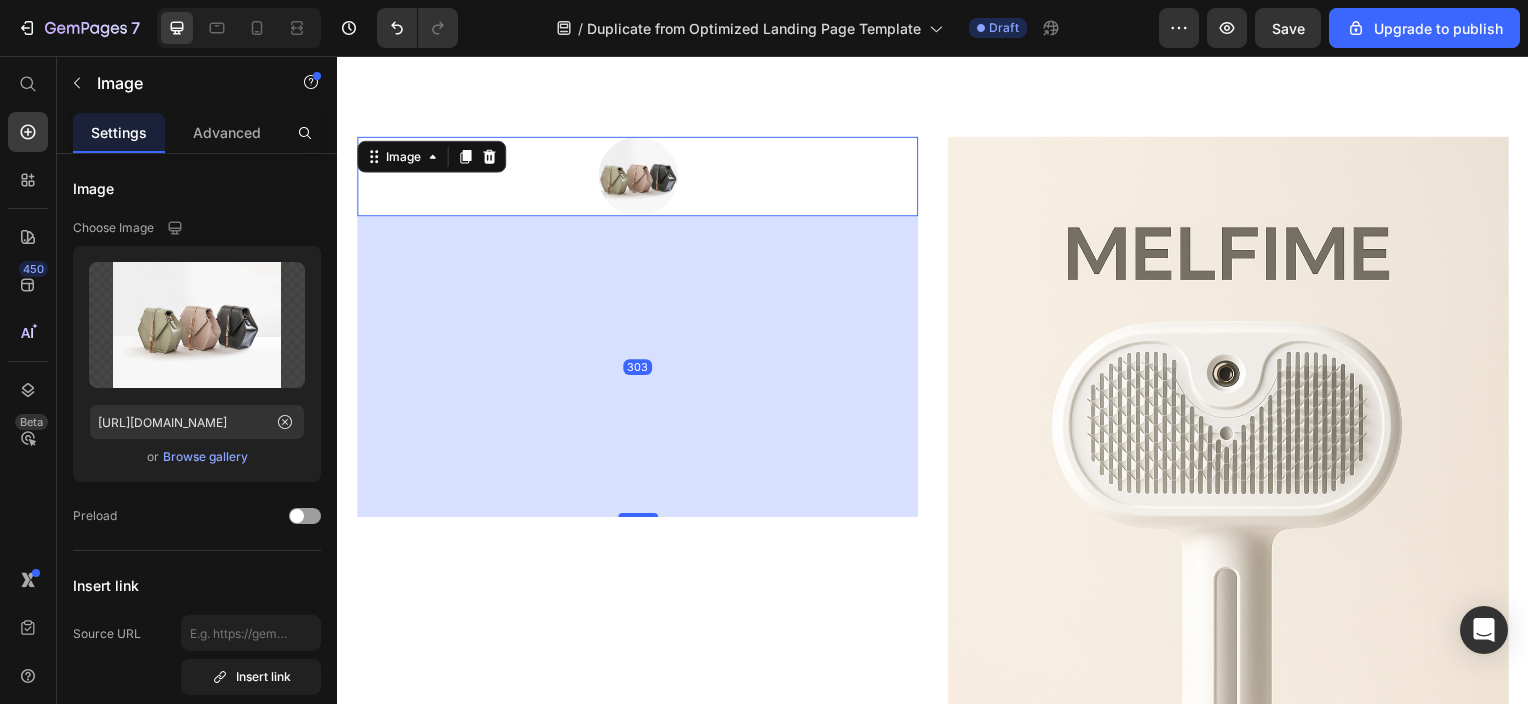 drag, startPoint x: 634, startPoint y: 203, endPoint x: 705, endPoint y: 510, distance: 315.10315 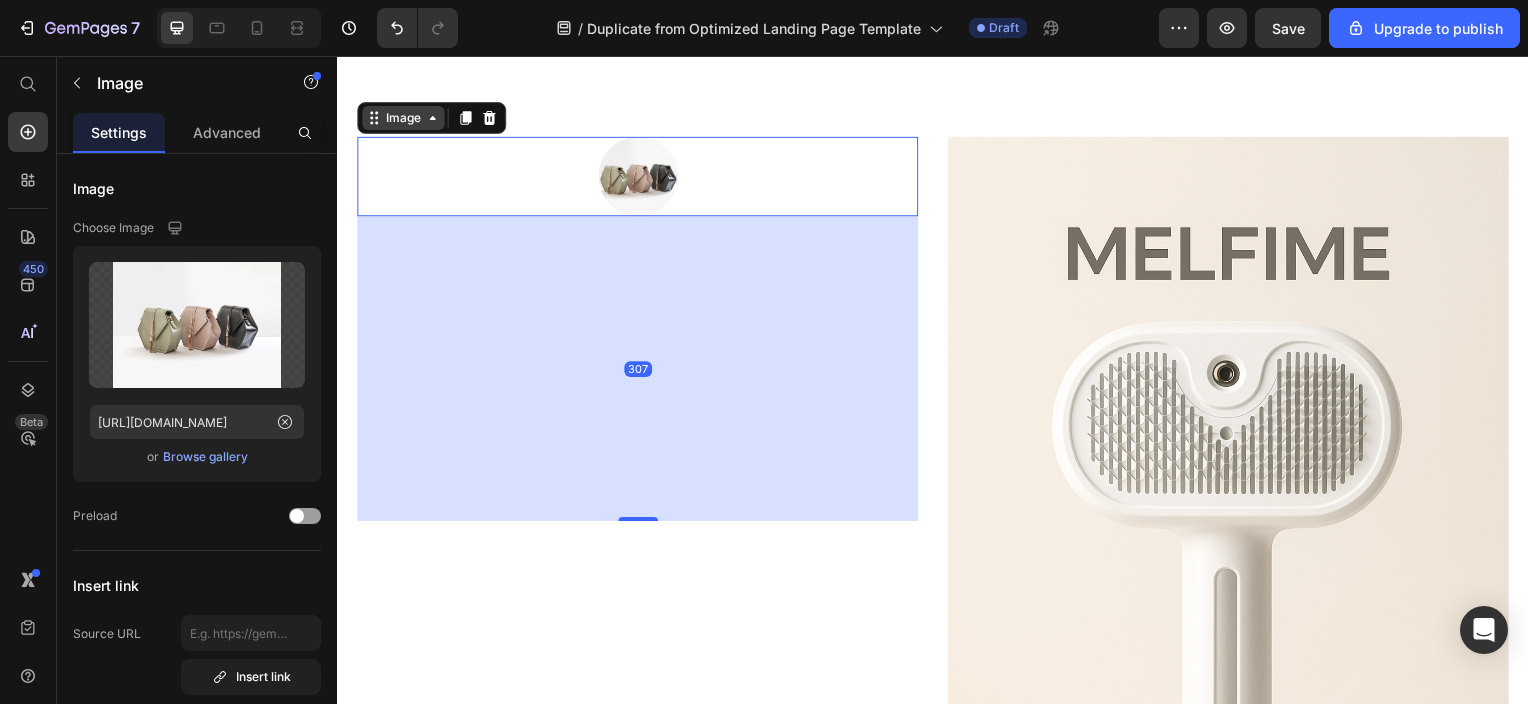 click on "Image   307" at bounding box center (639, 177) 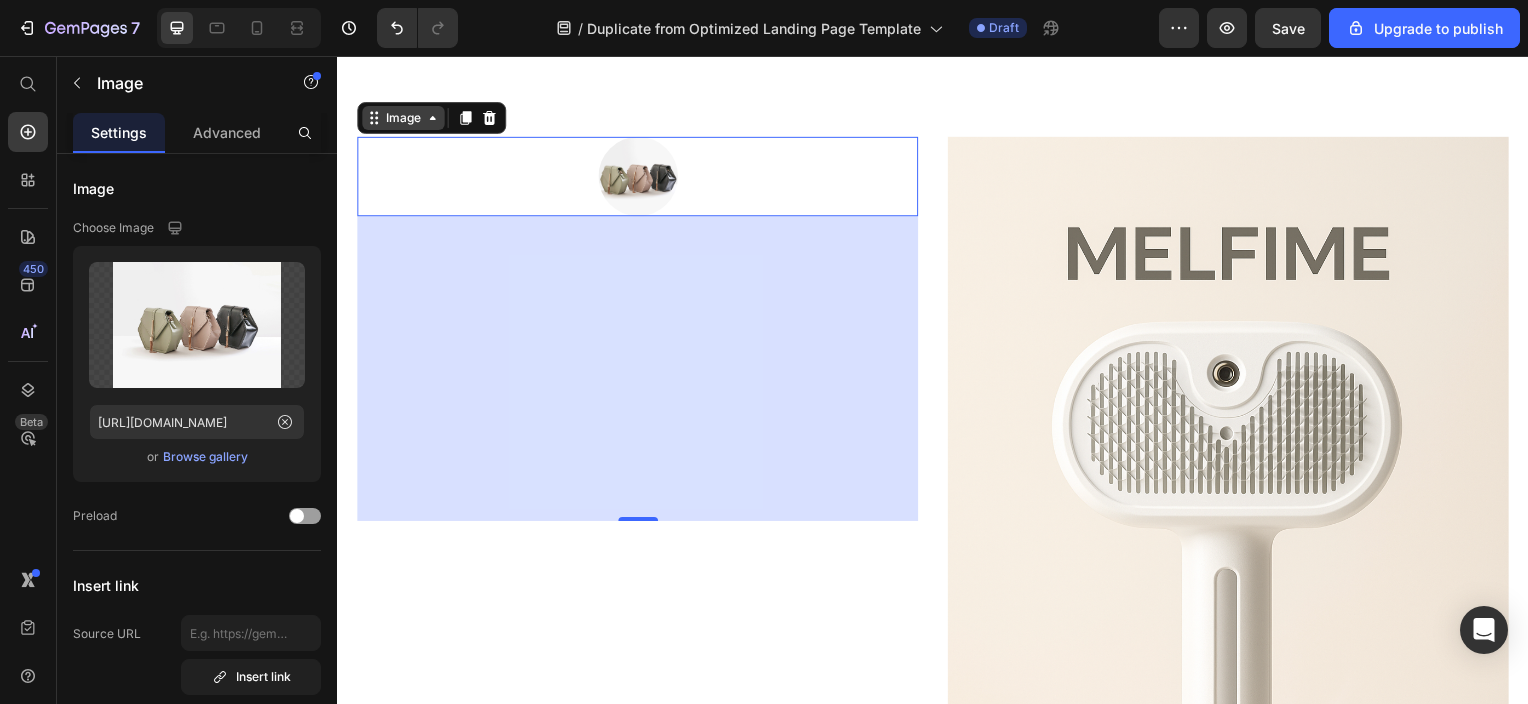 click 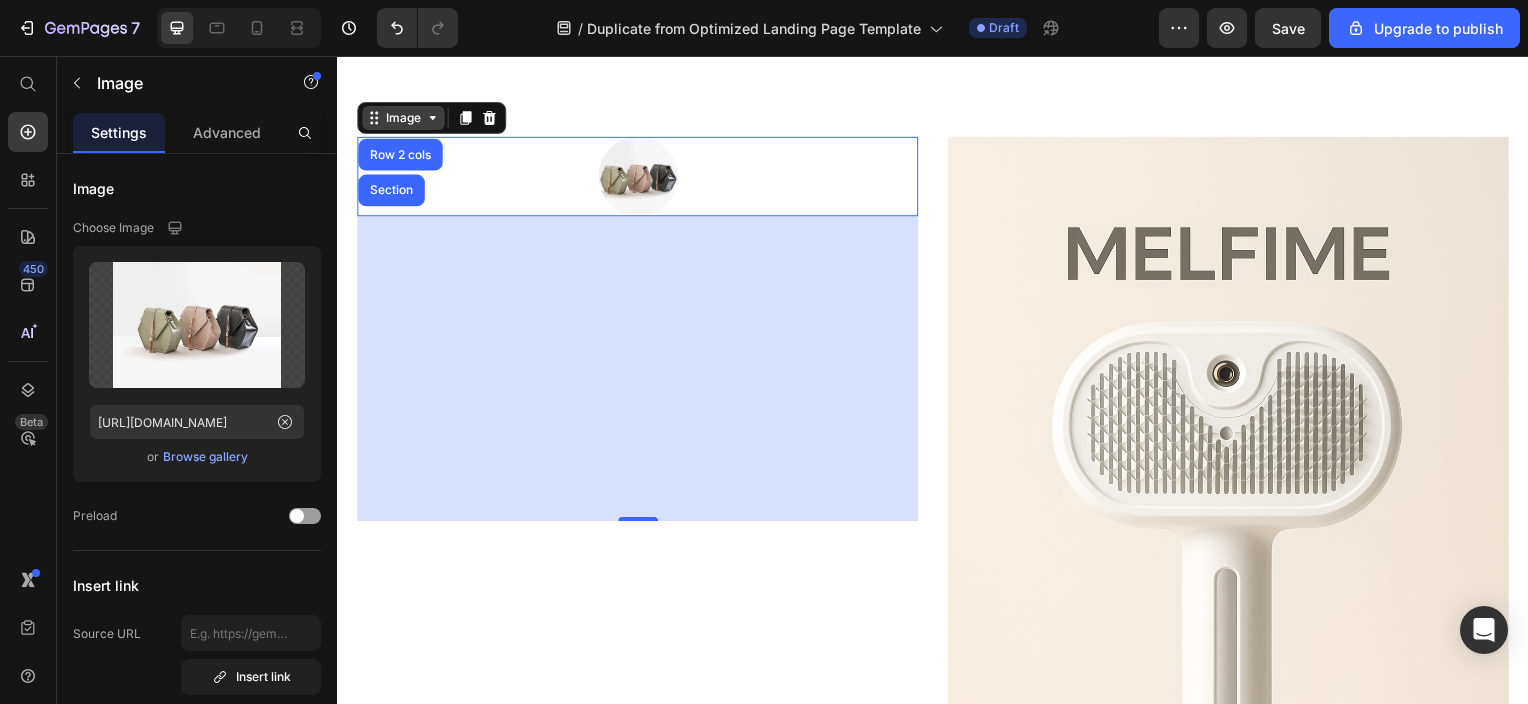 click on "Image" at bounding box center (403, 118) 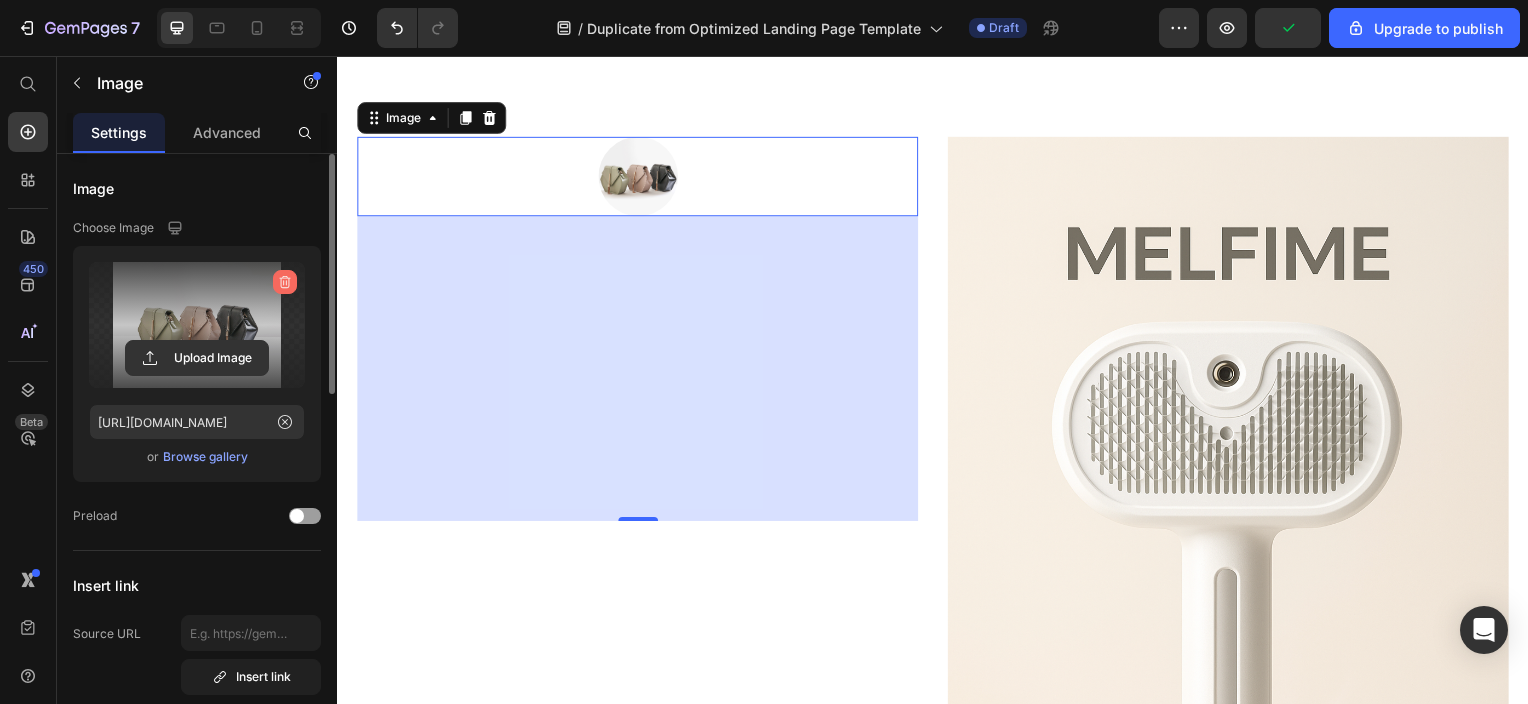 click 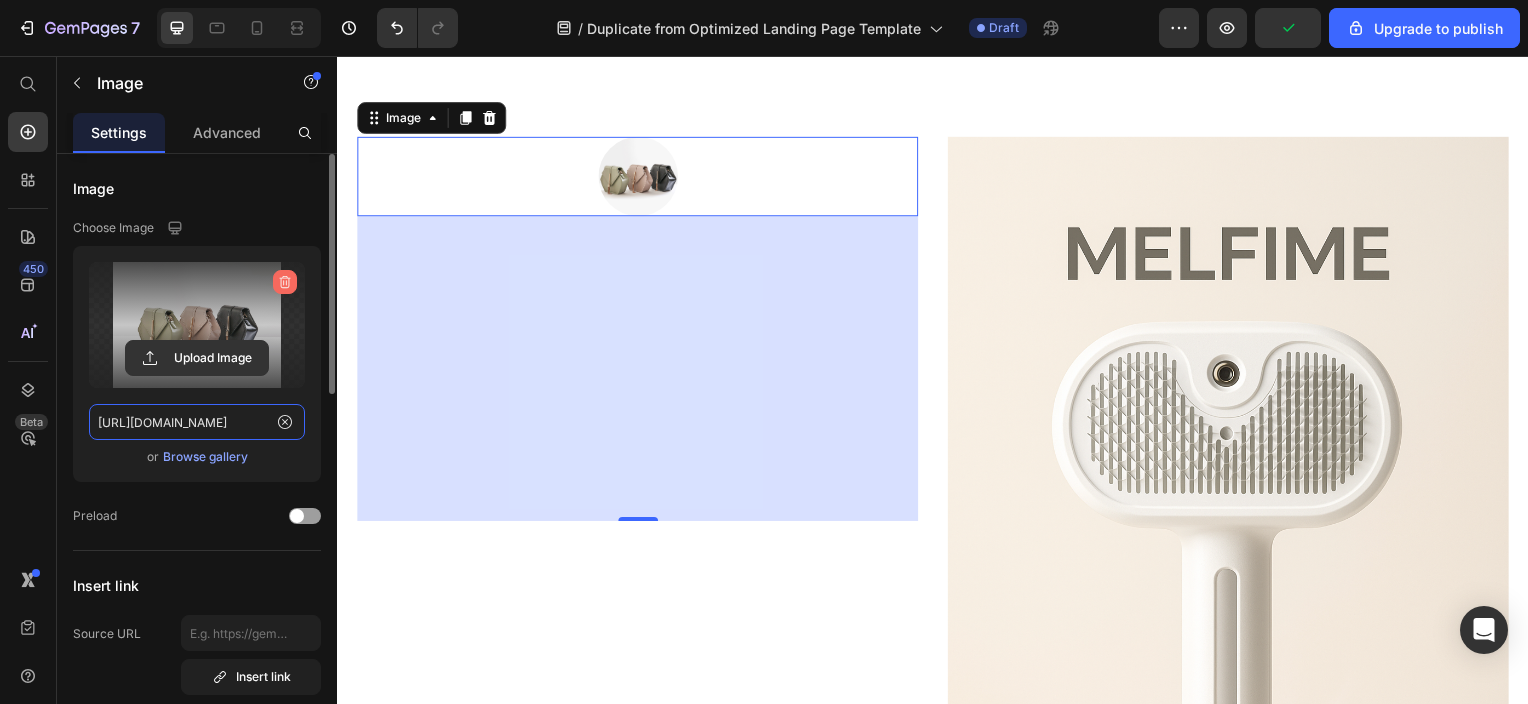 type 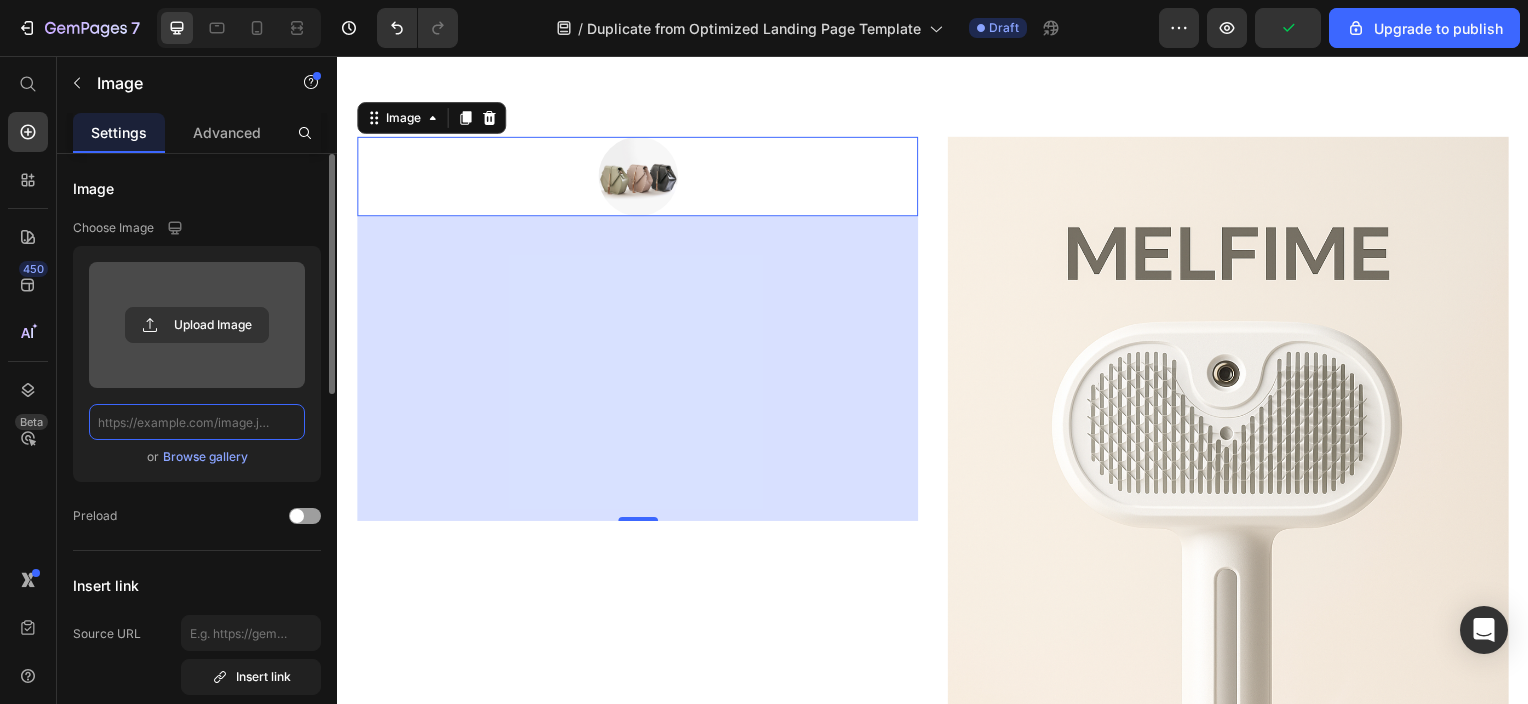 scroll, scrollTop: 0, scrollLeft: 0, axis: both 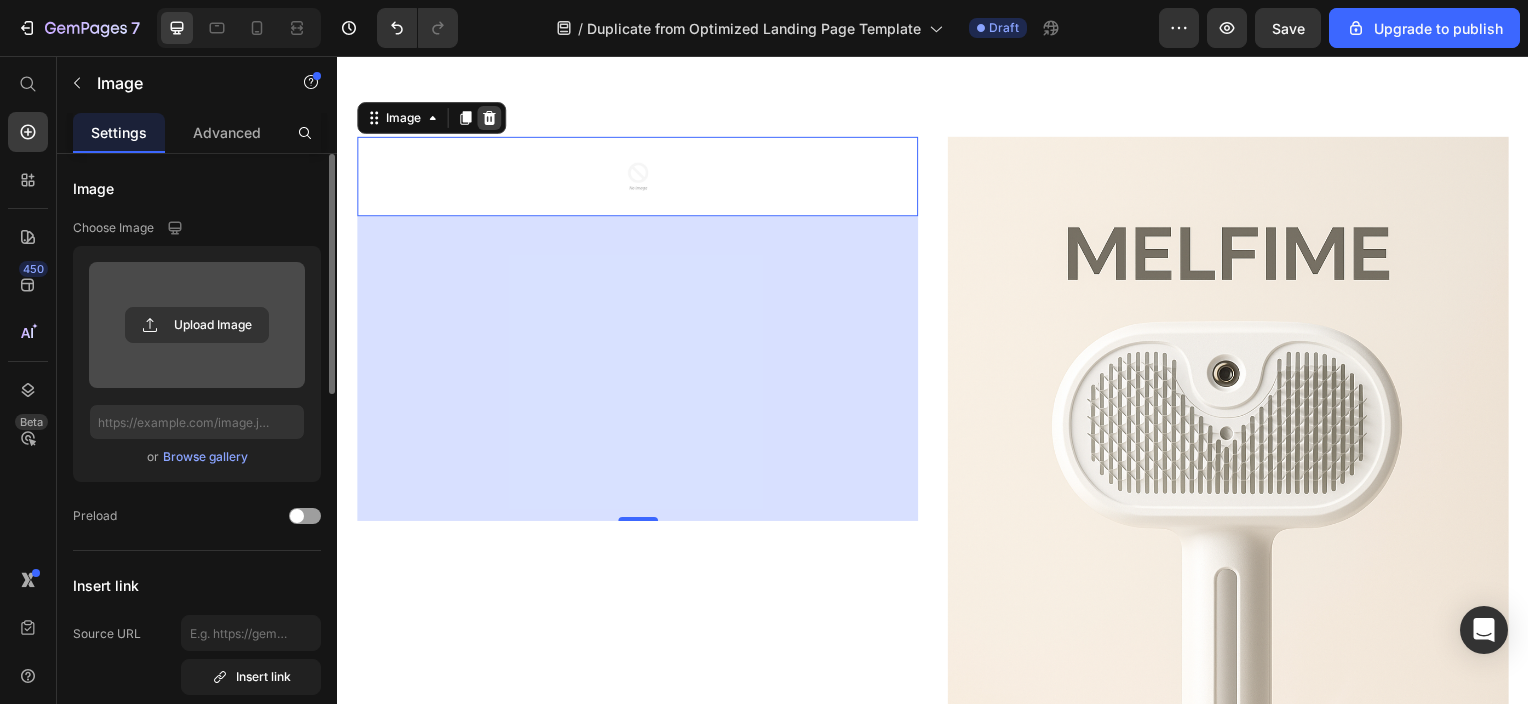 click 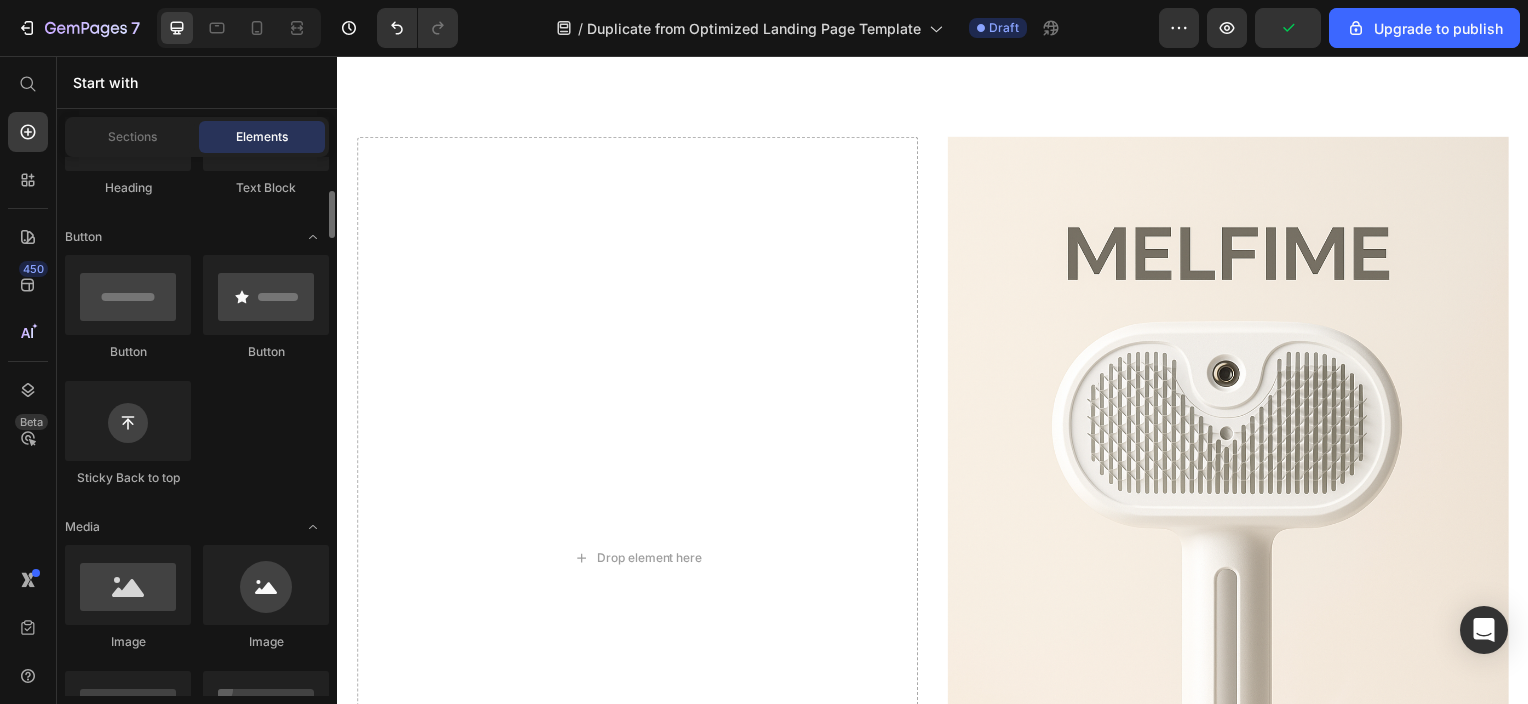 scroll, scrollTop: 500, scrollLeft: 0, axis: vertical 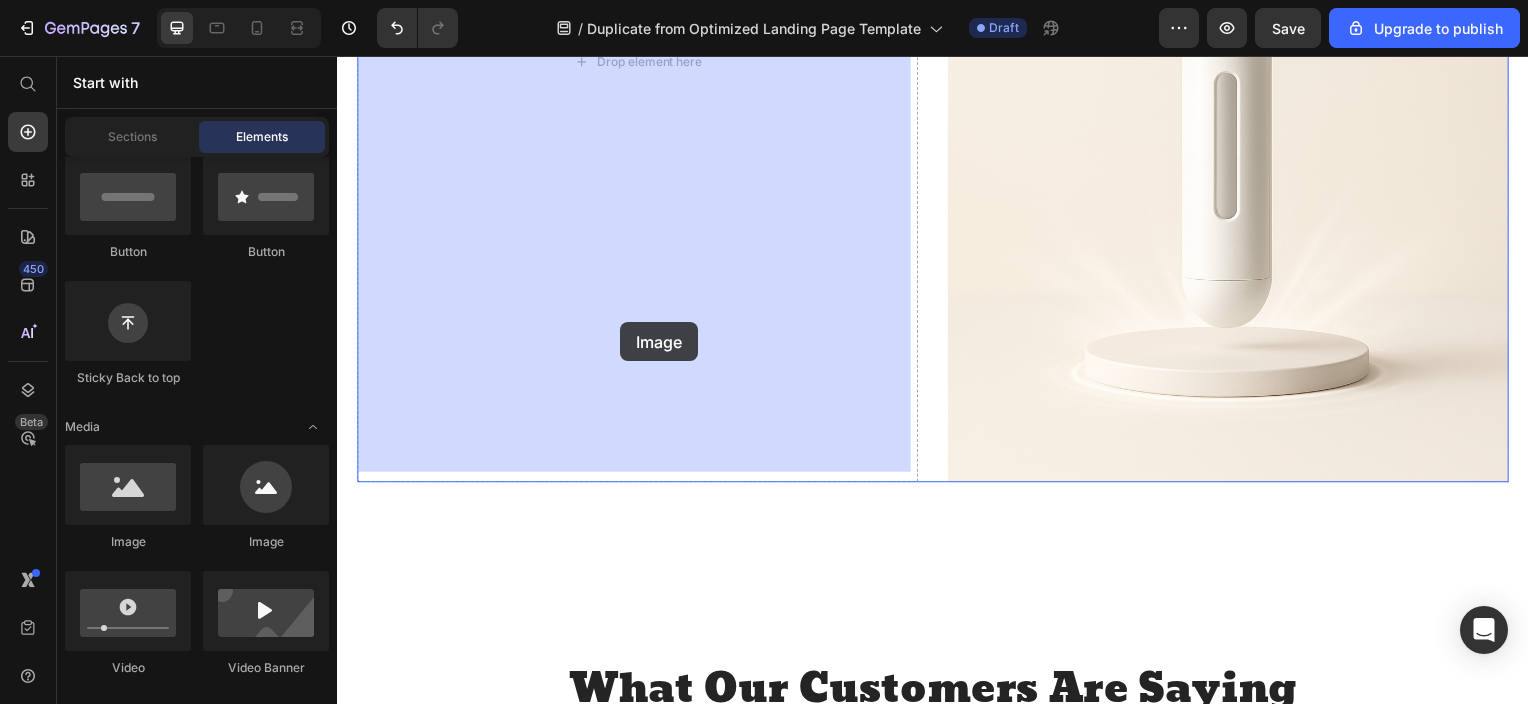 drag, startPoint x: 460, startPoint y: 544, endPoint x: 622, endPoint y: 324, distance: 273.21054 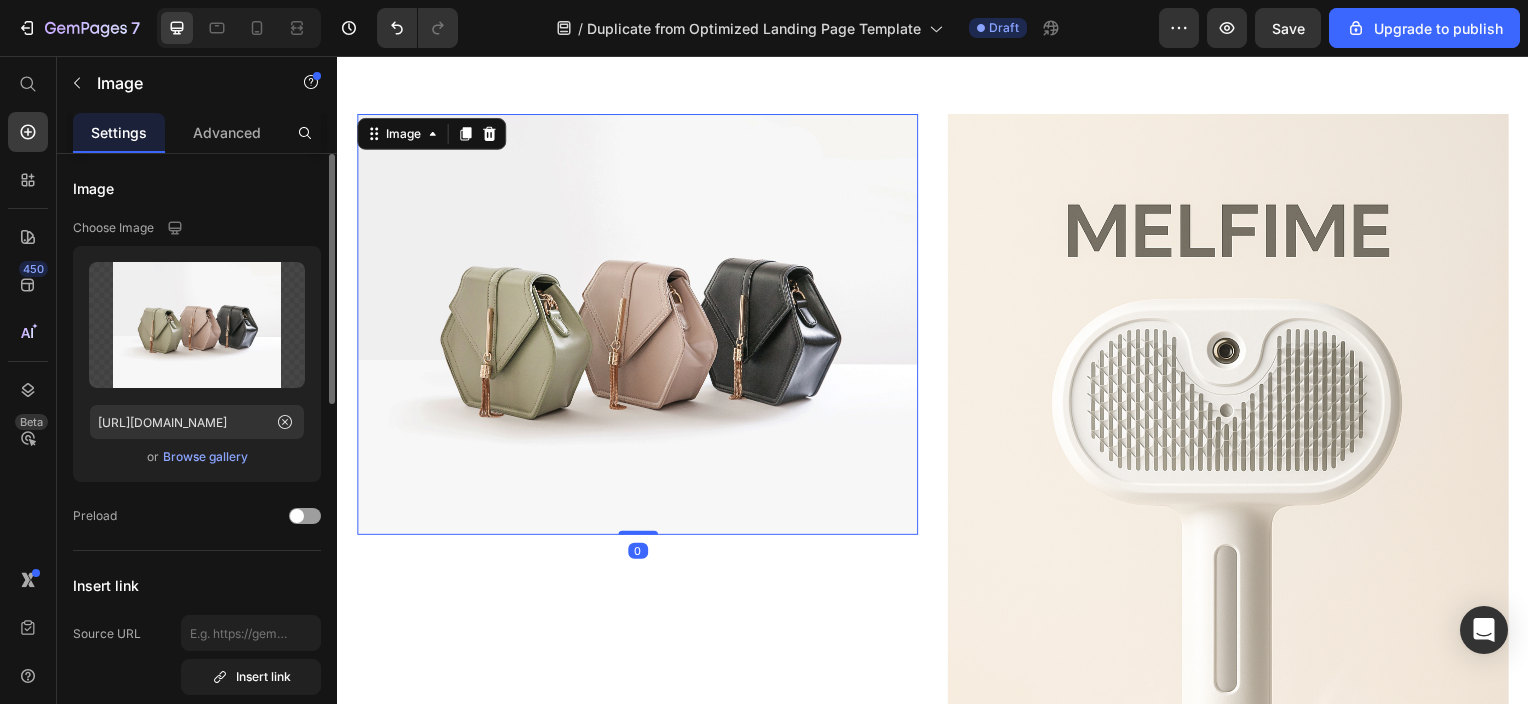 scroll, scrollTop: 2724, scrollLeft: 0, axis: vertical 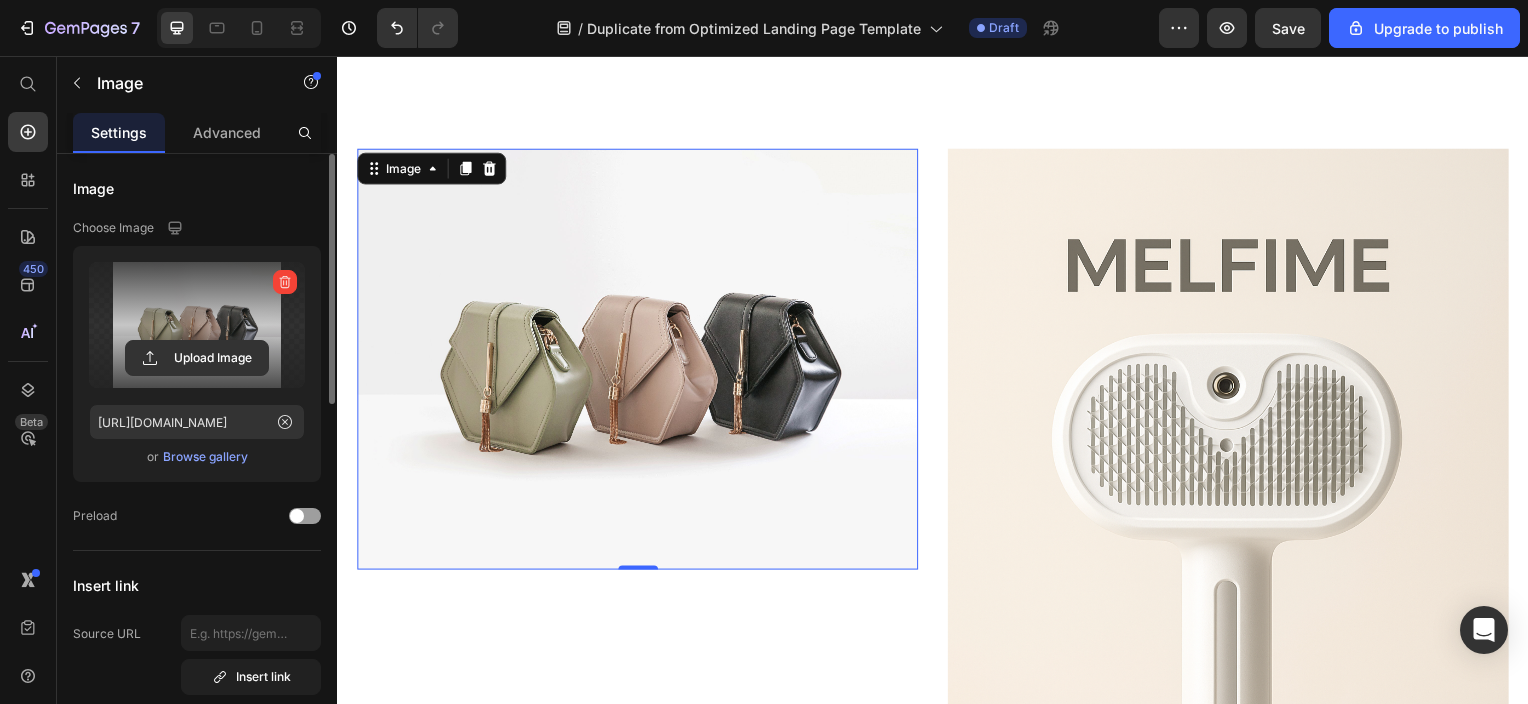 click at bounding box center [285, 282] 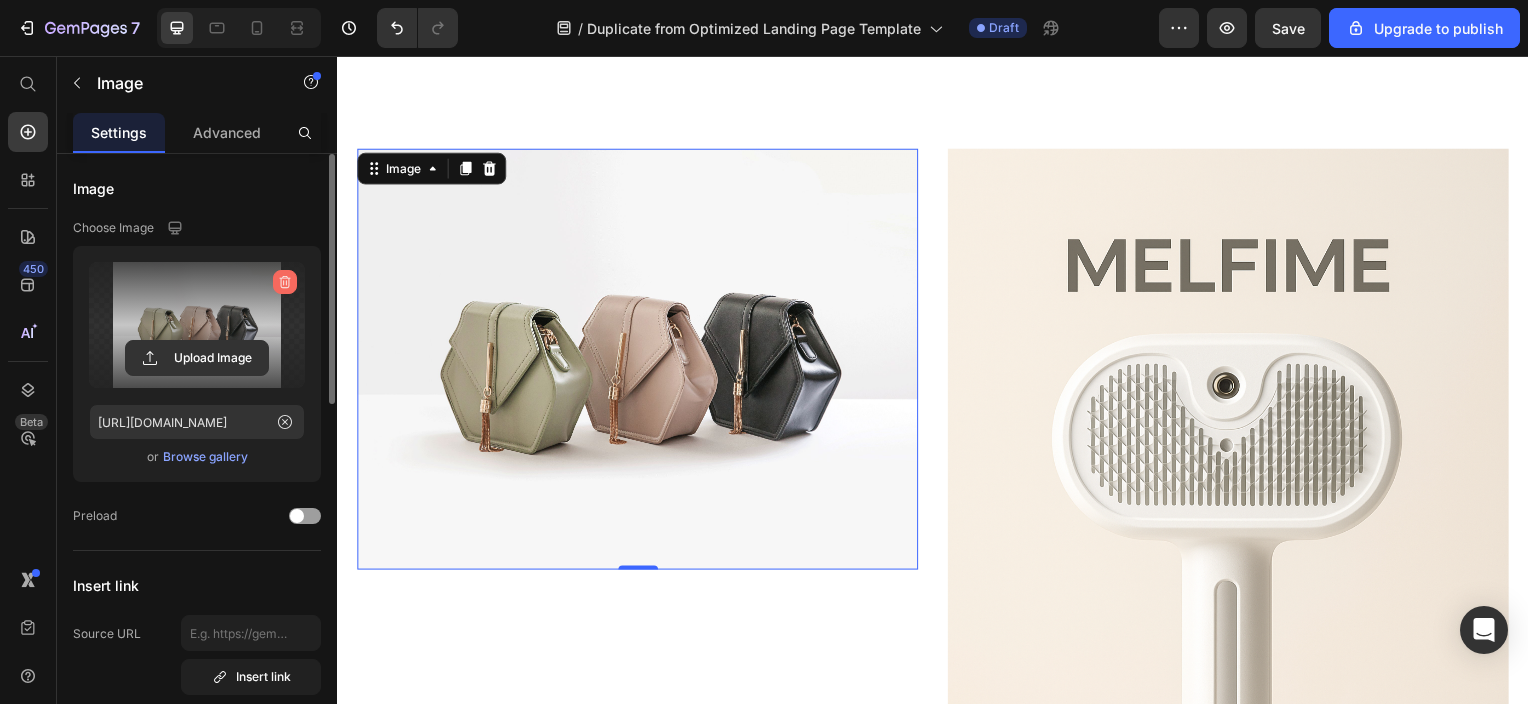 click 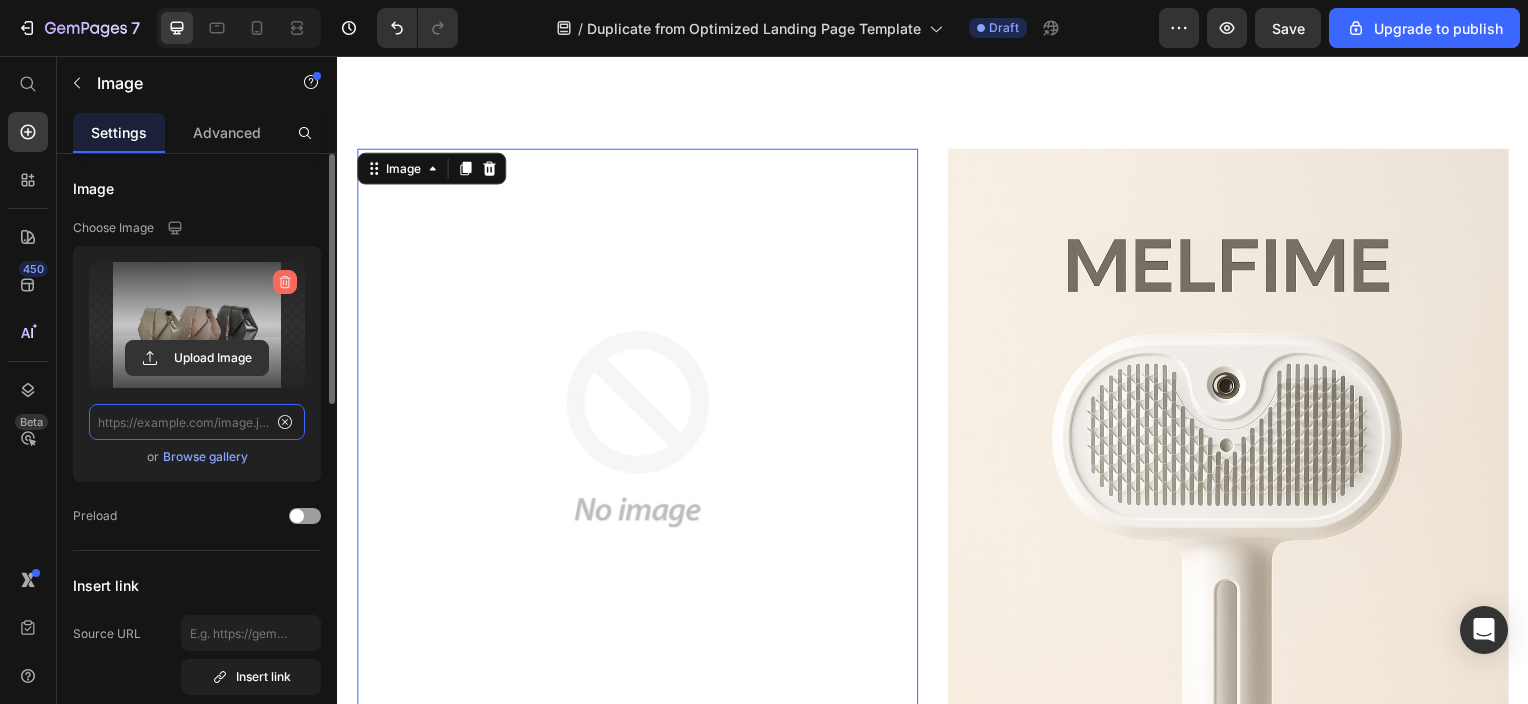 scroll, scrollTop: 0, scrollLeft: 0, axis: both 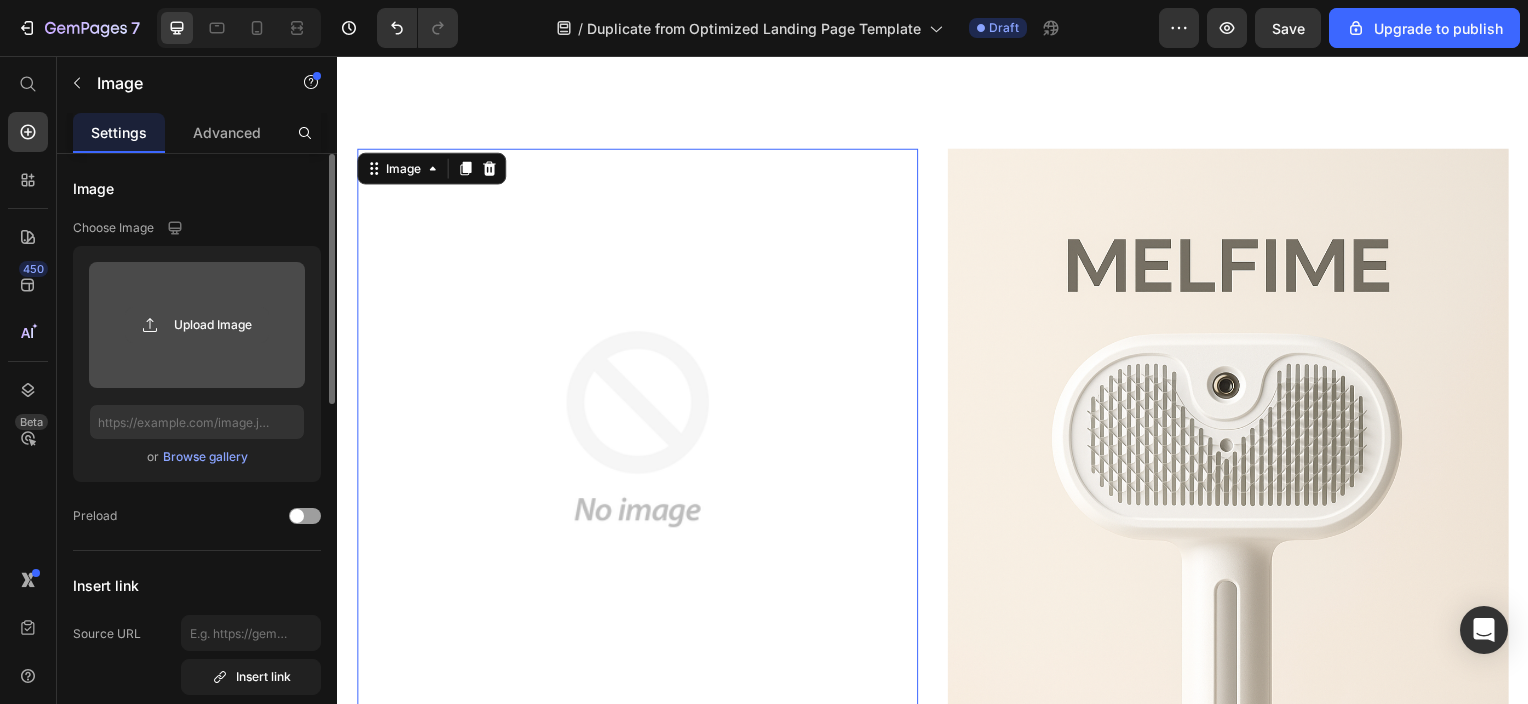 click 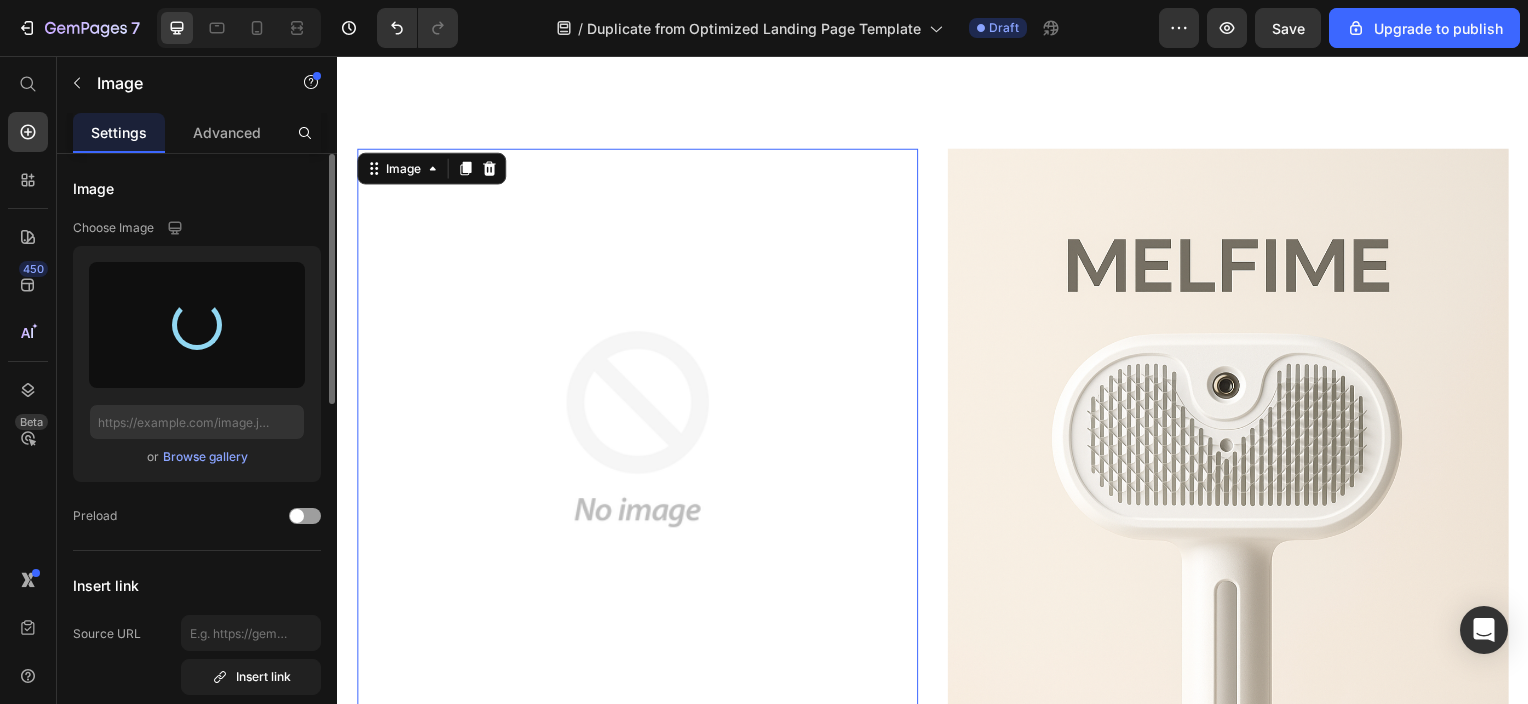type on "https://cdn.shopify.com/s/files/1/0622/9622/7915/files/gempages_574564362056893552-c05da8b4-c0ac-40fa-b5c9-7189a70a063f.png" 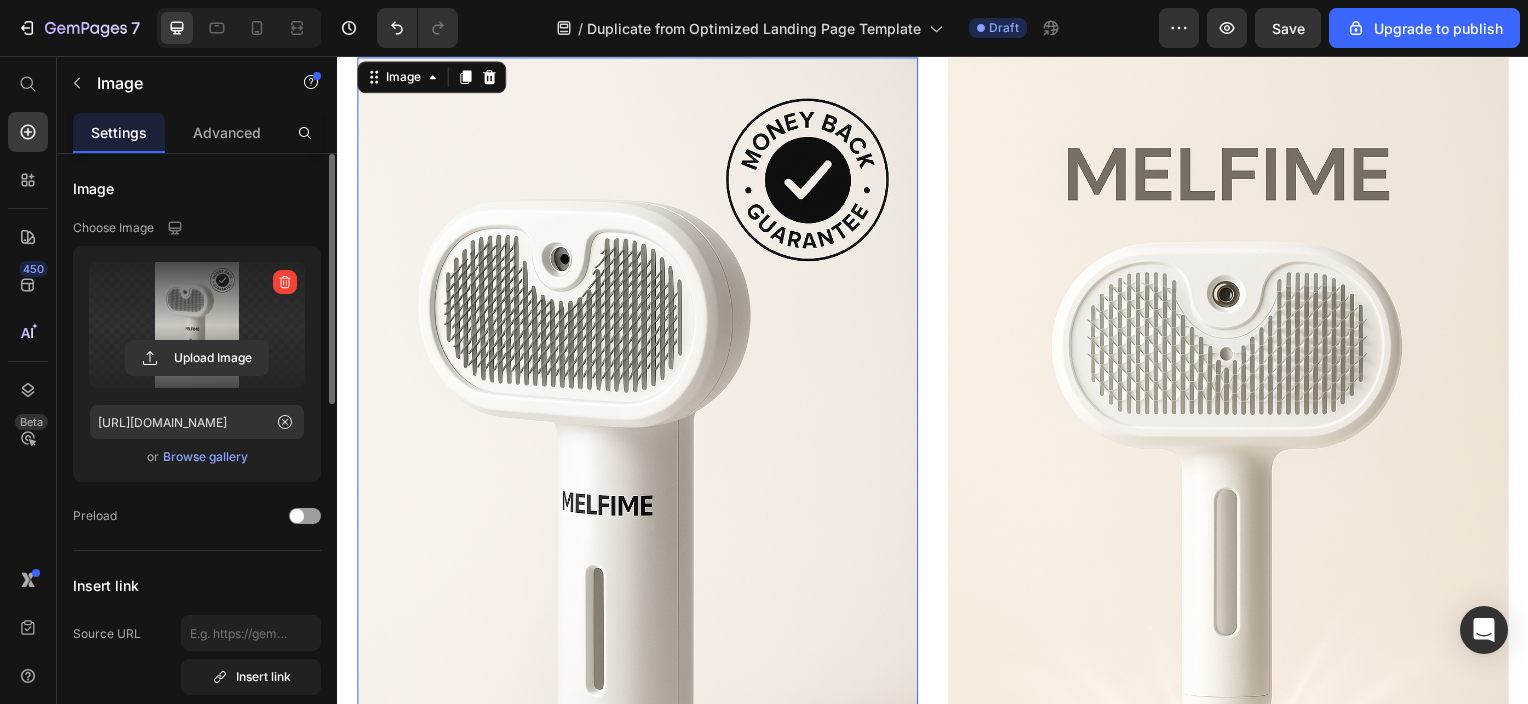 scroll, scrollTop: 2724, scrollLeft: 0, axis: vertical 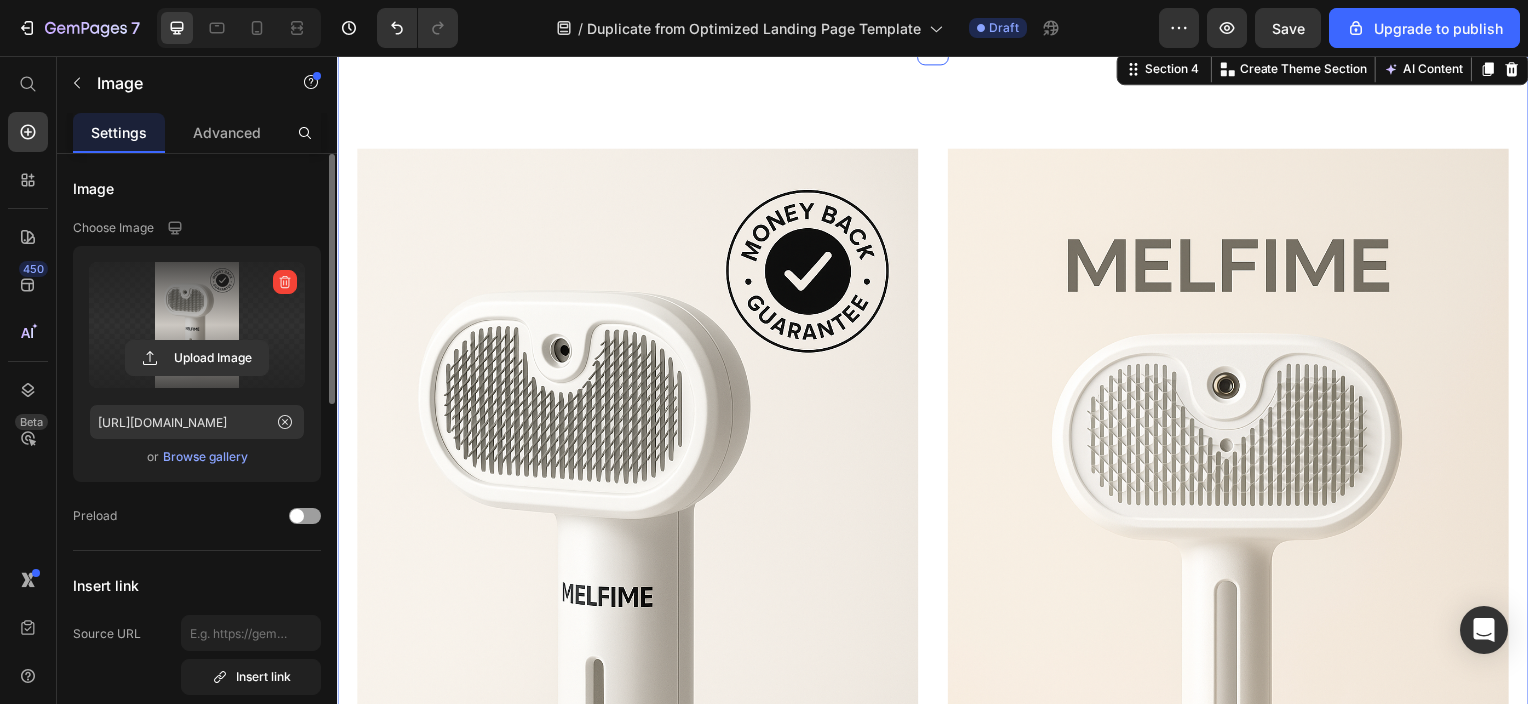 click on "The Perfect Trim Heading Image Image Row Section 4   You can create reusable sections Create Theme Section AI Content Write with GemAI What would you like to describe here? Tone and Voice Persuasive Product Show more Generate" at bounding box center (937, 573) 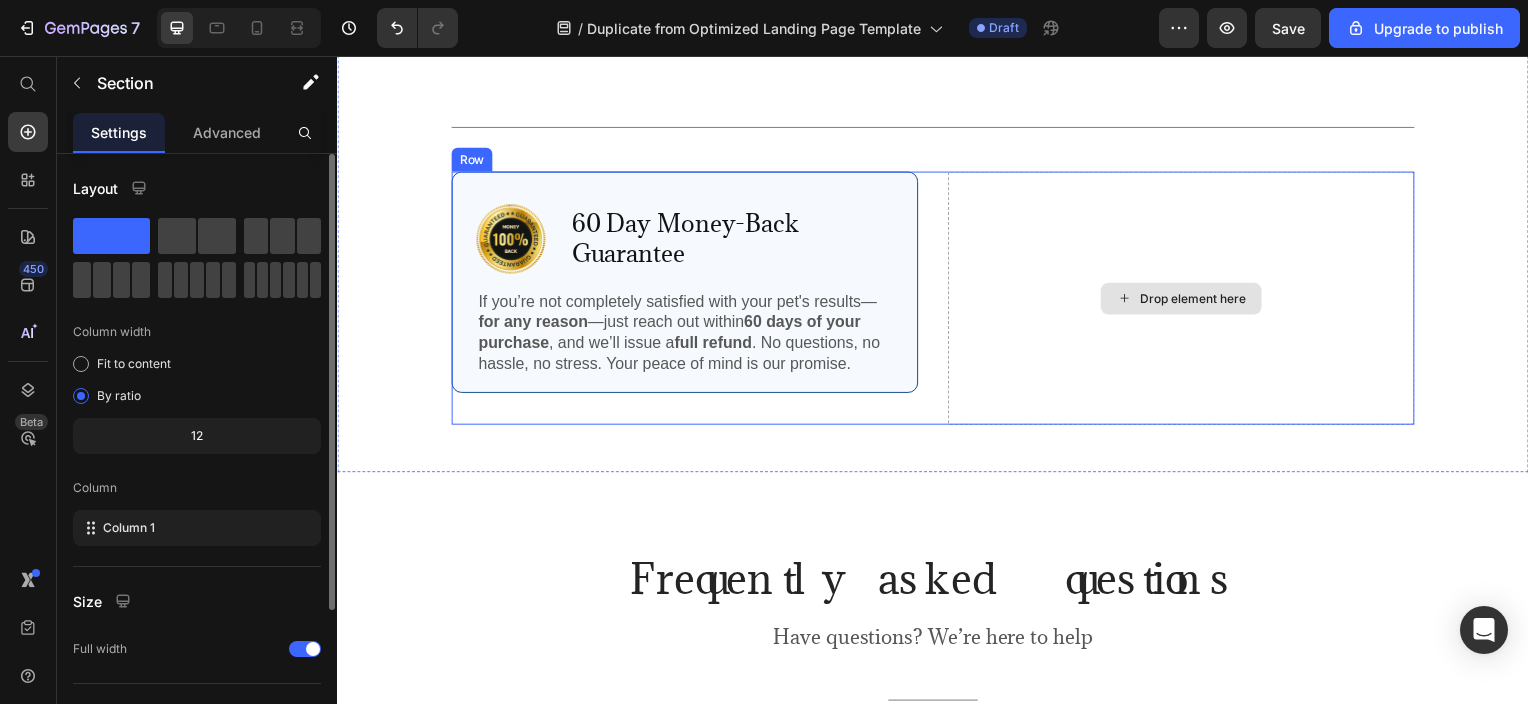 scroll, scrollTop: 4722, scrollLeft: 0, axis: vertical 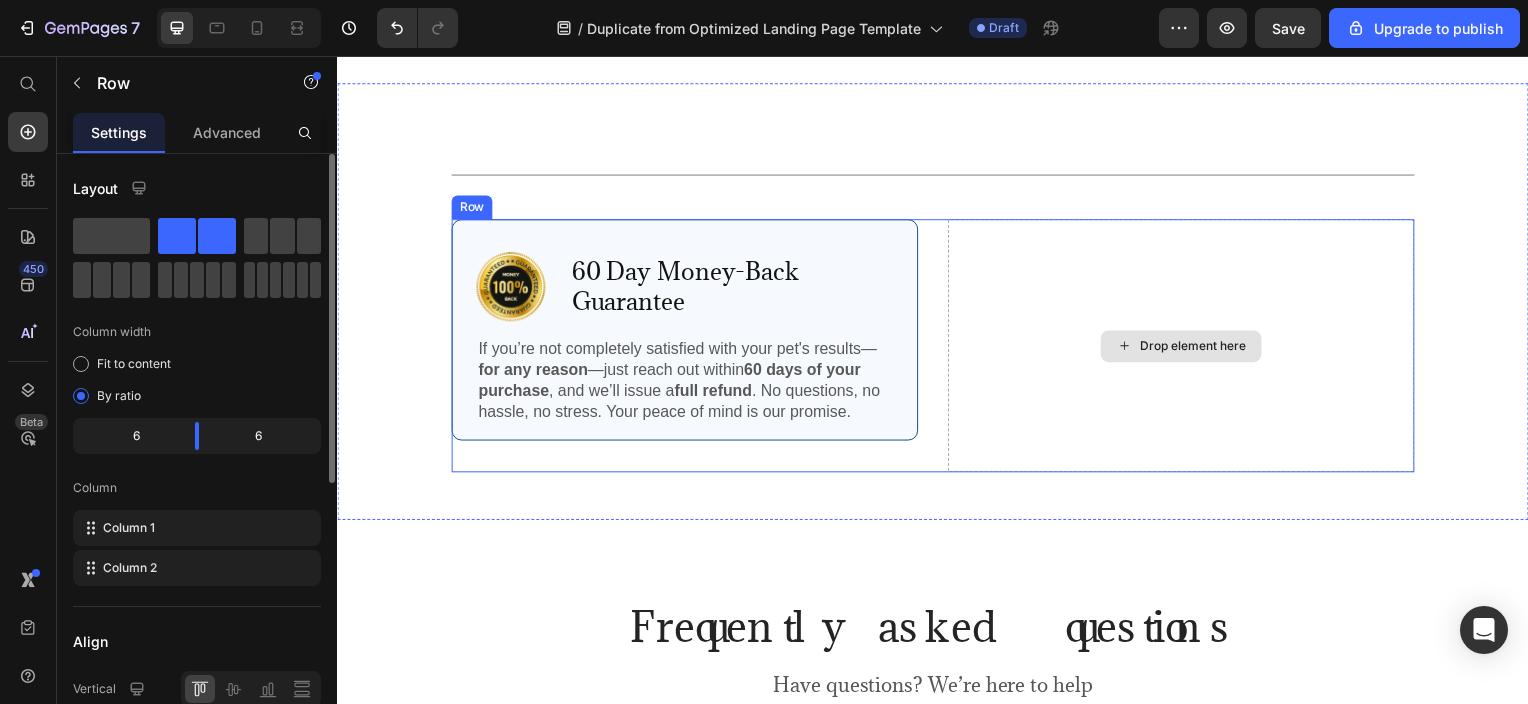 click on "Drop element here" at bounding box center [1187, 347] 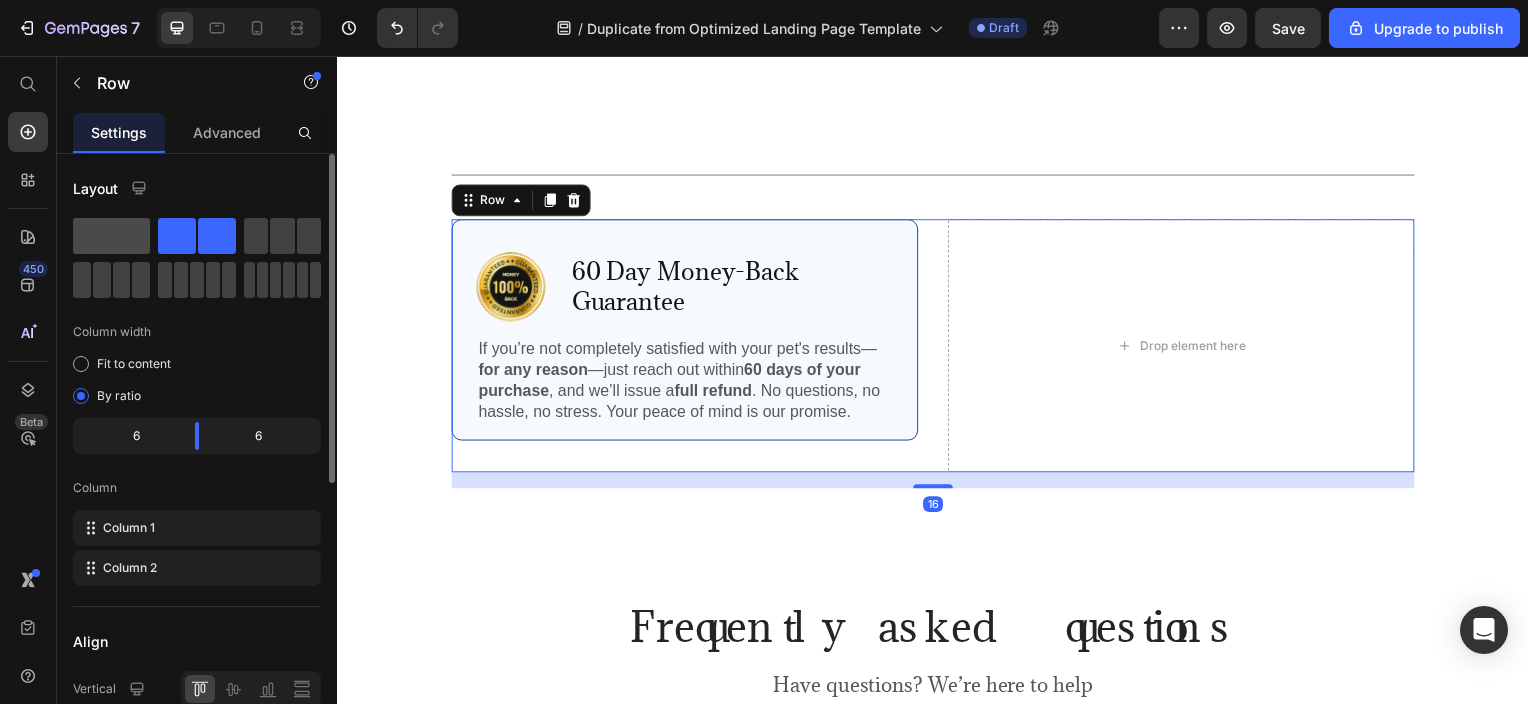 click 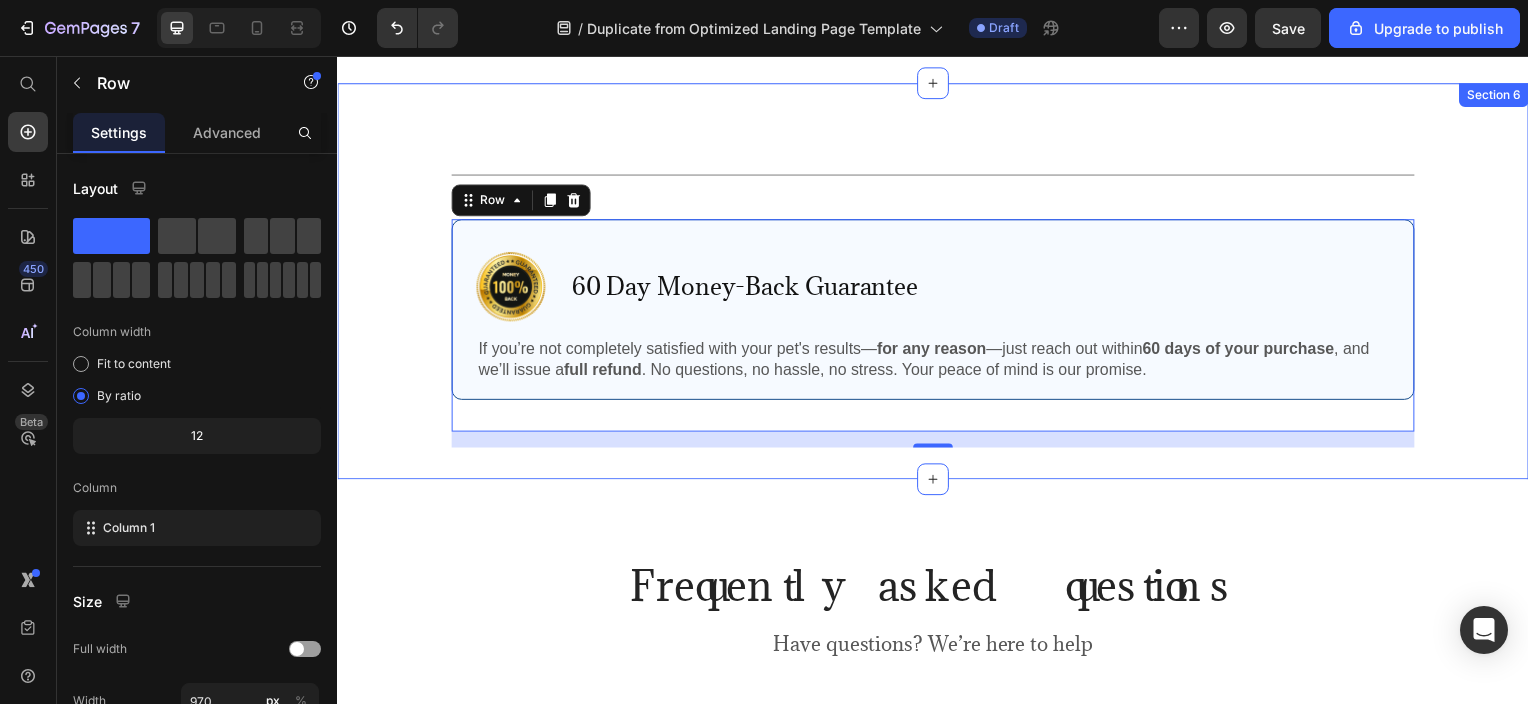 click on "Title Line Row Image  60 Day Money-Back Guarantee Text Block Row If you’re not completely satisfied with your pet's results— for any reason —just reach out within  60 days of your purchase , and we’ll issue a  full refund . No questions, no hassle, no stress. Your peace of mind is our promise. Text Block Row Row   16 Section 6" at bounding box center (937, 282) 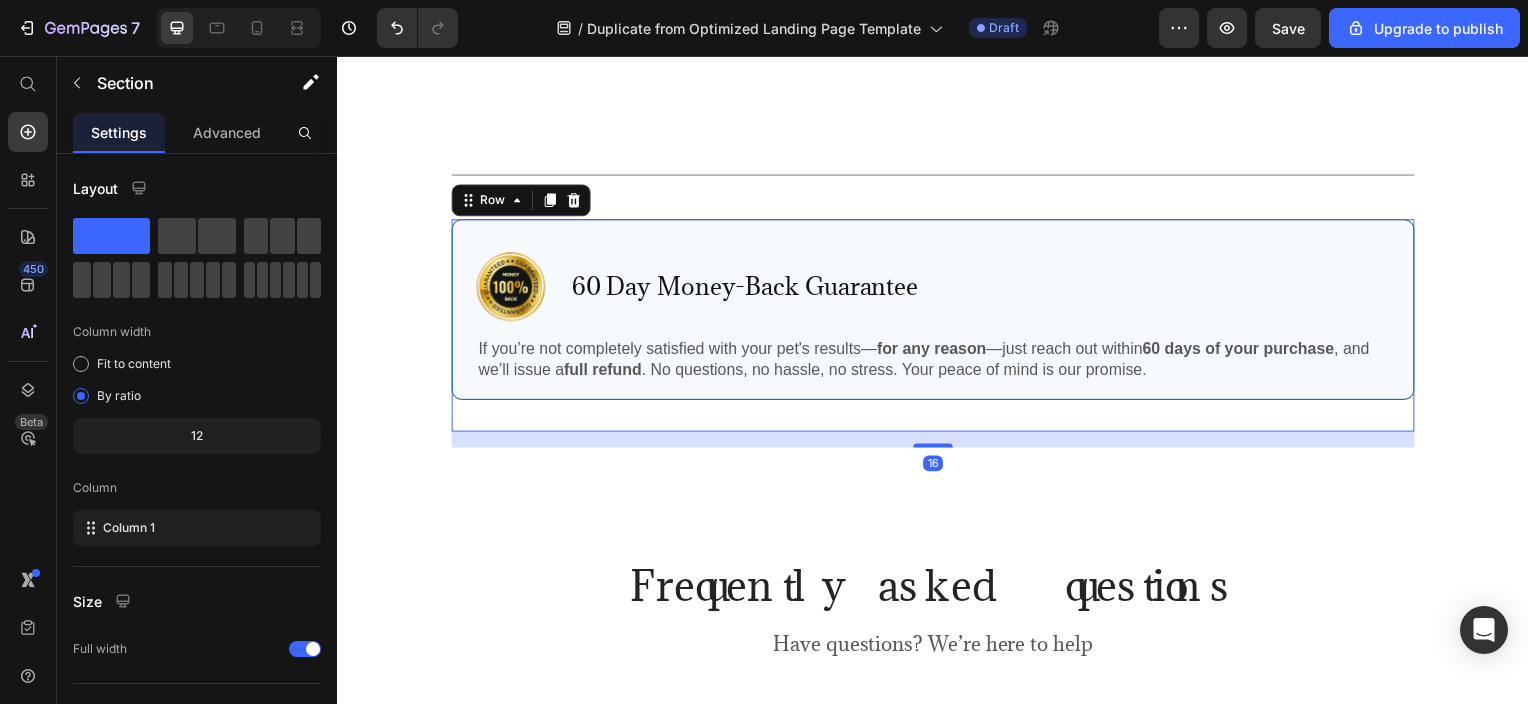 click on "Image  60 Day Money-Back Guarantee Text Block Row If you’re not completely satisfied with your pet's results— for any reason —just reach out within  60 days of your purchase , and we’ll issue a  full refund . No questions, no hassle, no stress. Your peace of mind is our promise. Text Block Row" at bounding box center [937, 327] 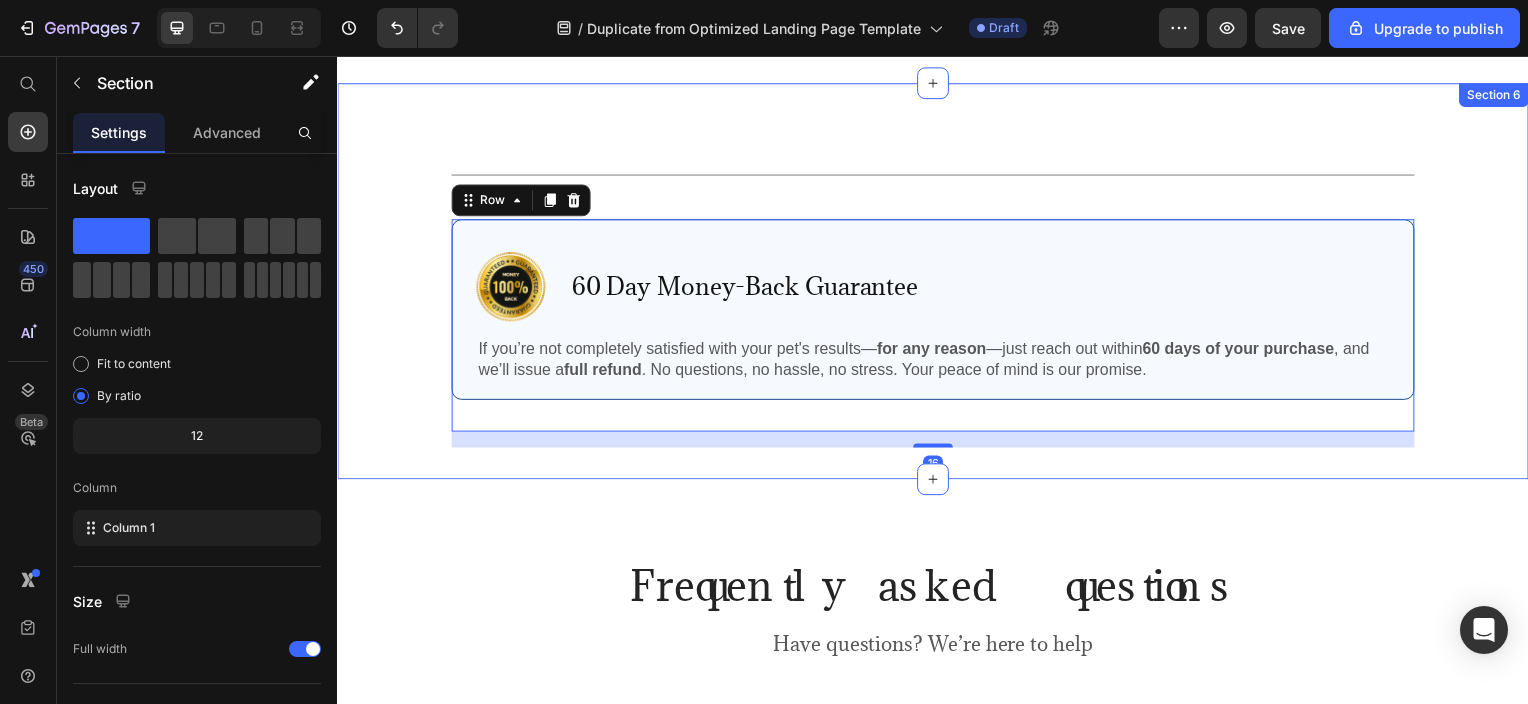 click on "Title Line Row Image  60 Day Money-Back Guarantee Text Block Row If you’re not completely satisfied with your pet's results— for any reason —just reach out within  60 days of your purchase , and we’ll issue a  full refund . No questions, no hassle, no stress. Your peace of mind is our promise. Text Block Row Row   16 Section 6" at bounding box center [937, 282] 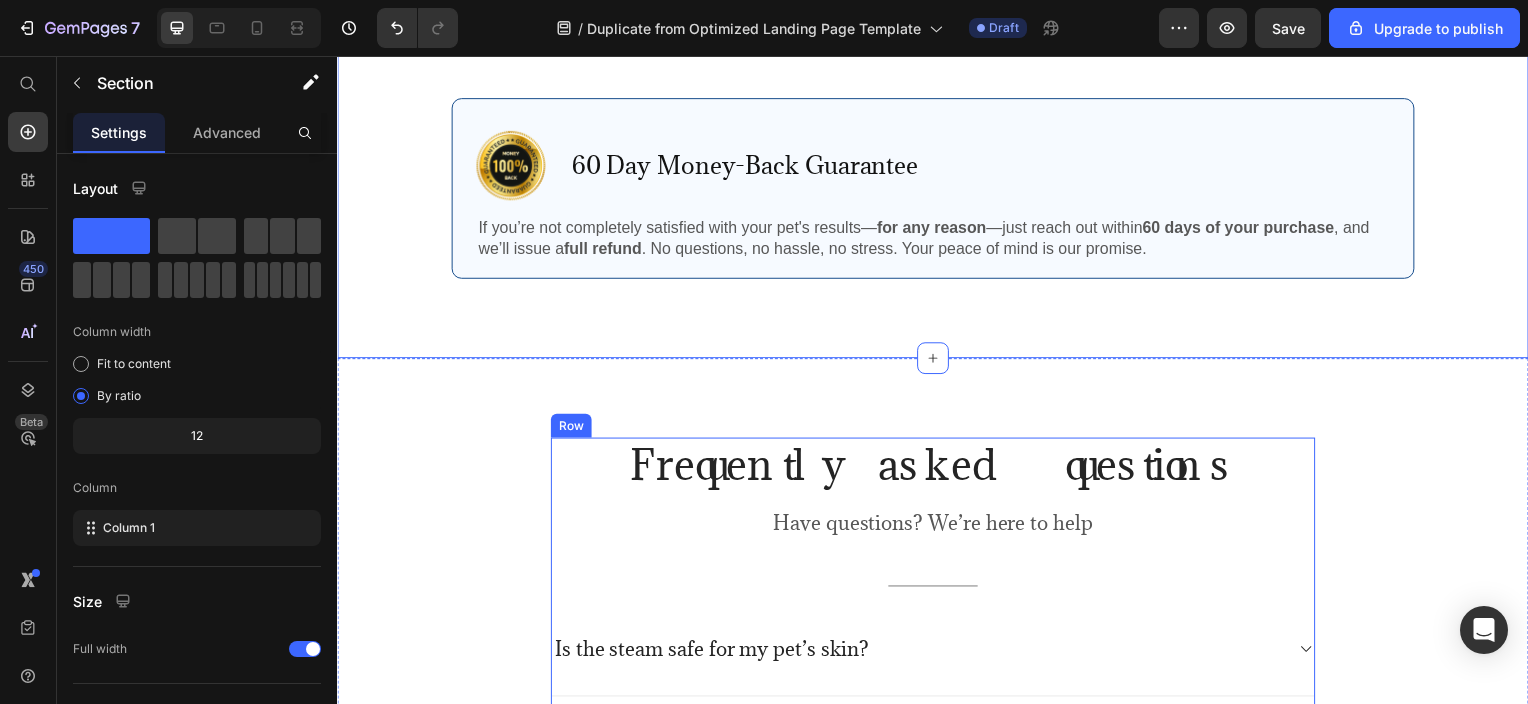 scroll, scrollTop: 5022, scrollLeft: 0, axis: vertical 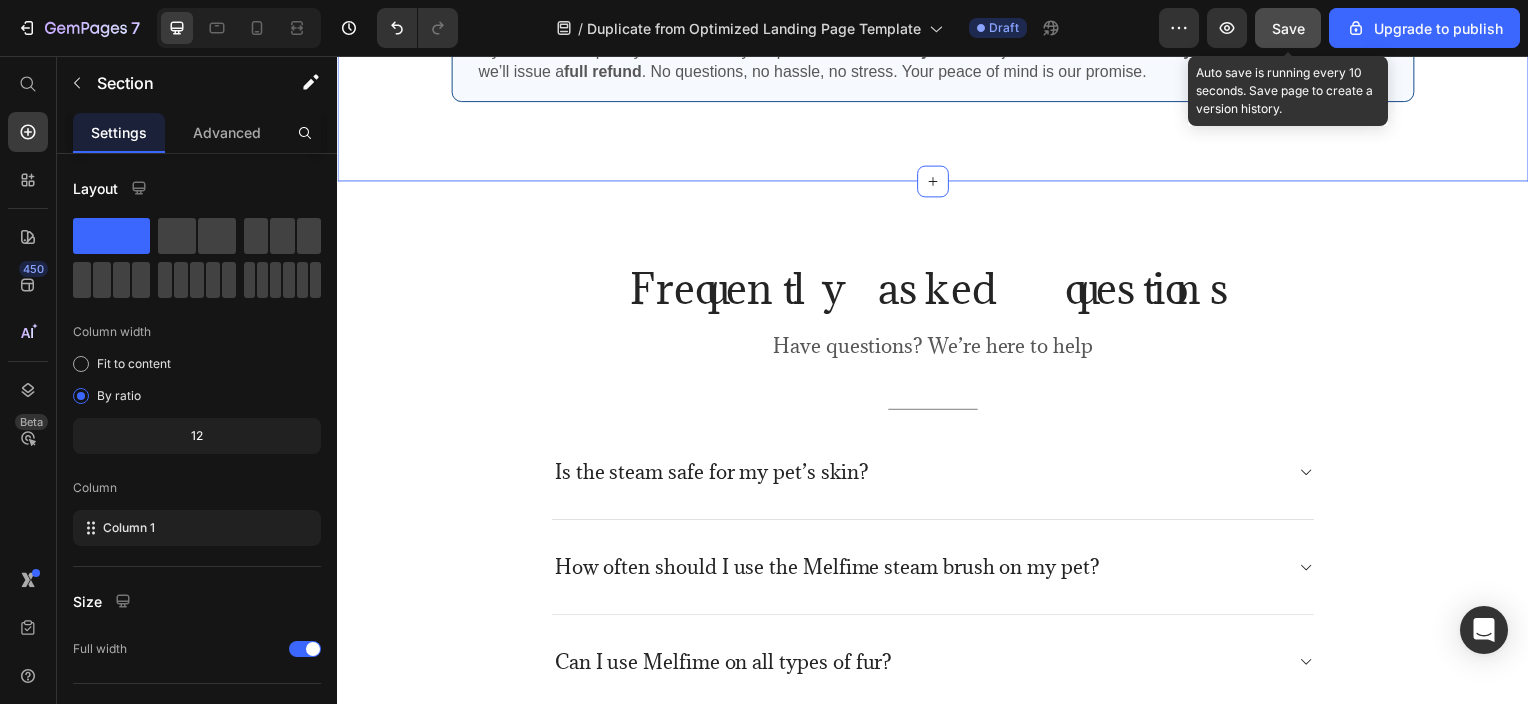 click on "Save" at bounding box center [1288, 28] 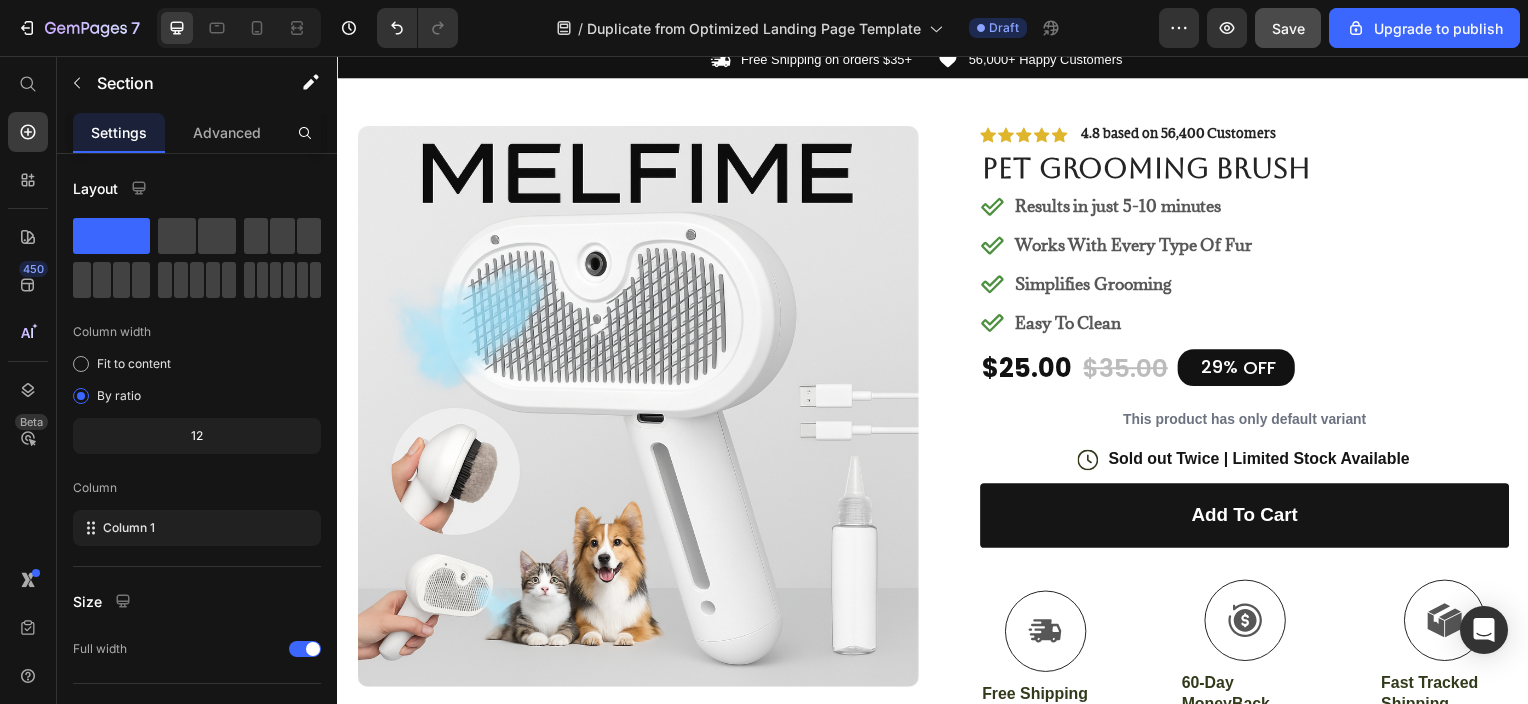scroll, scrollTop: 0, scrollLeft: 0, axis: both 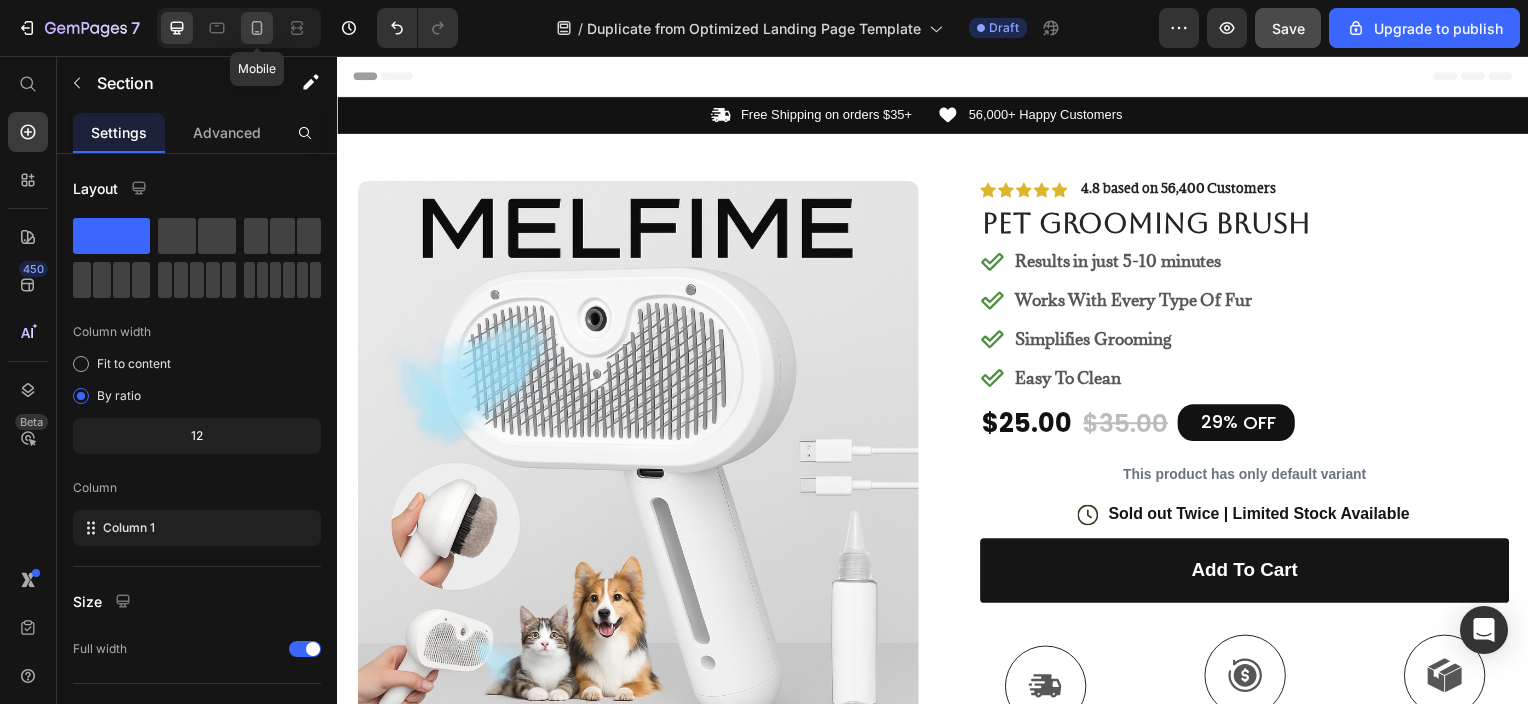 click 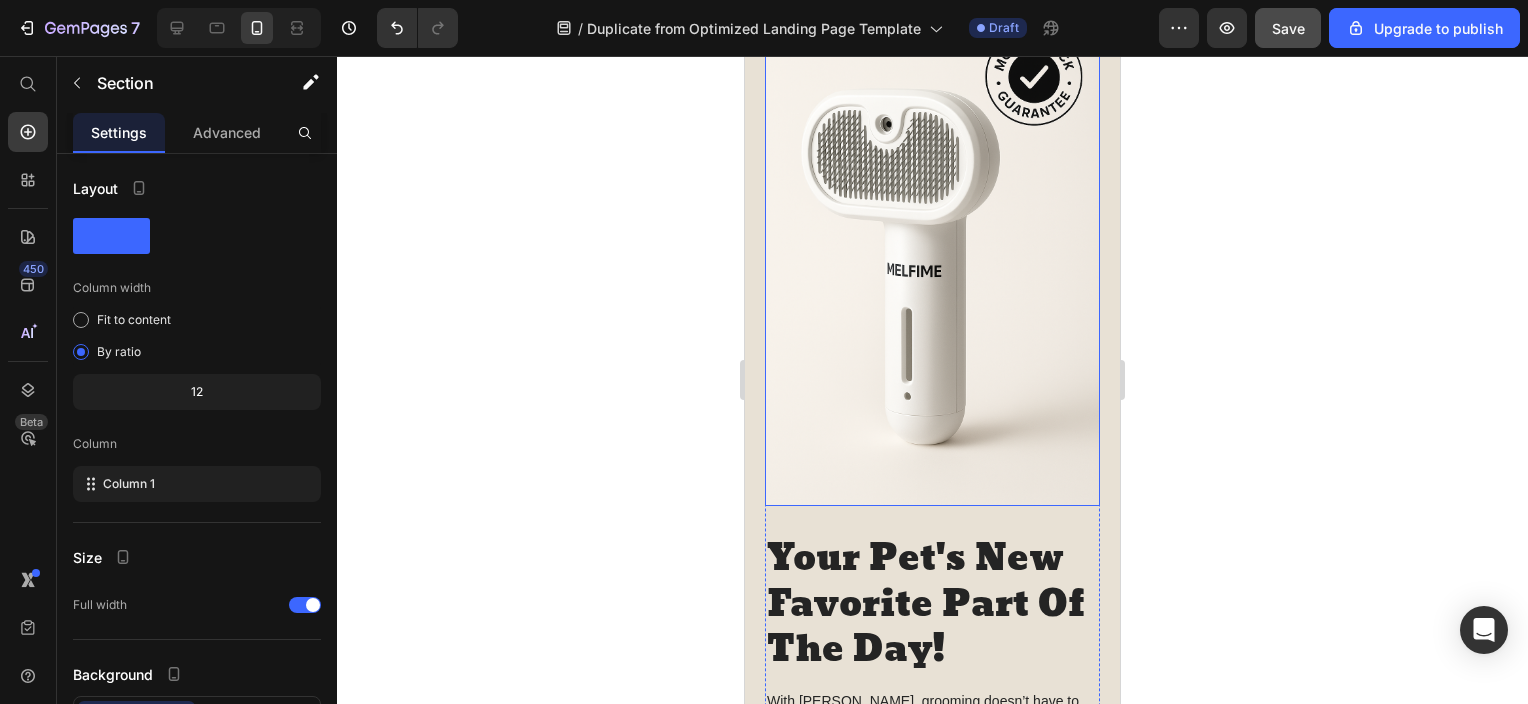 scroll, scrollTop: 2132, scrollLeft: 0, axis: vertical 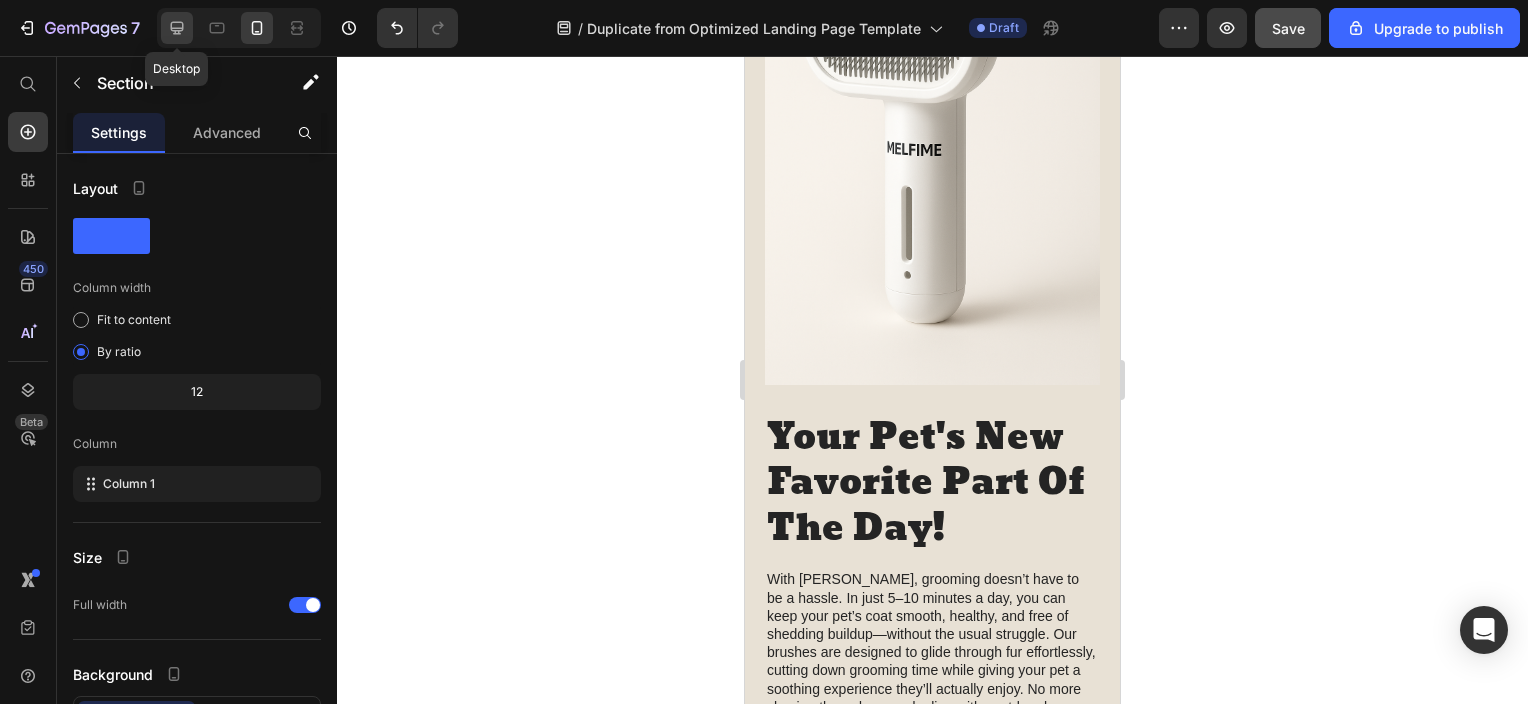 click 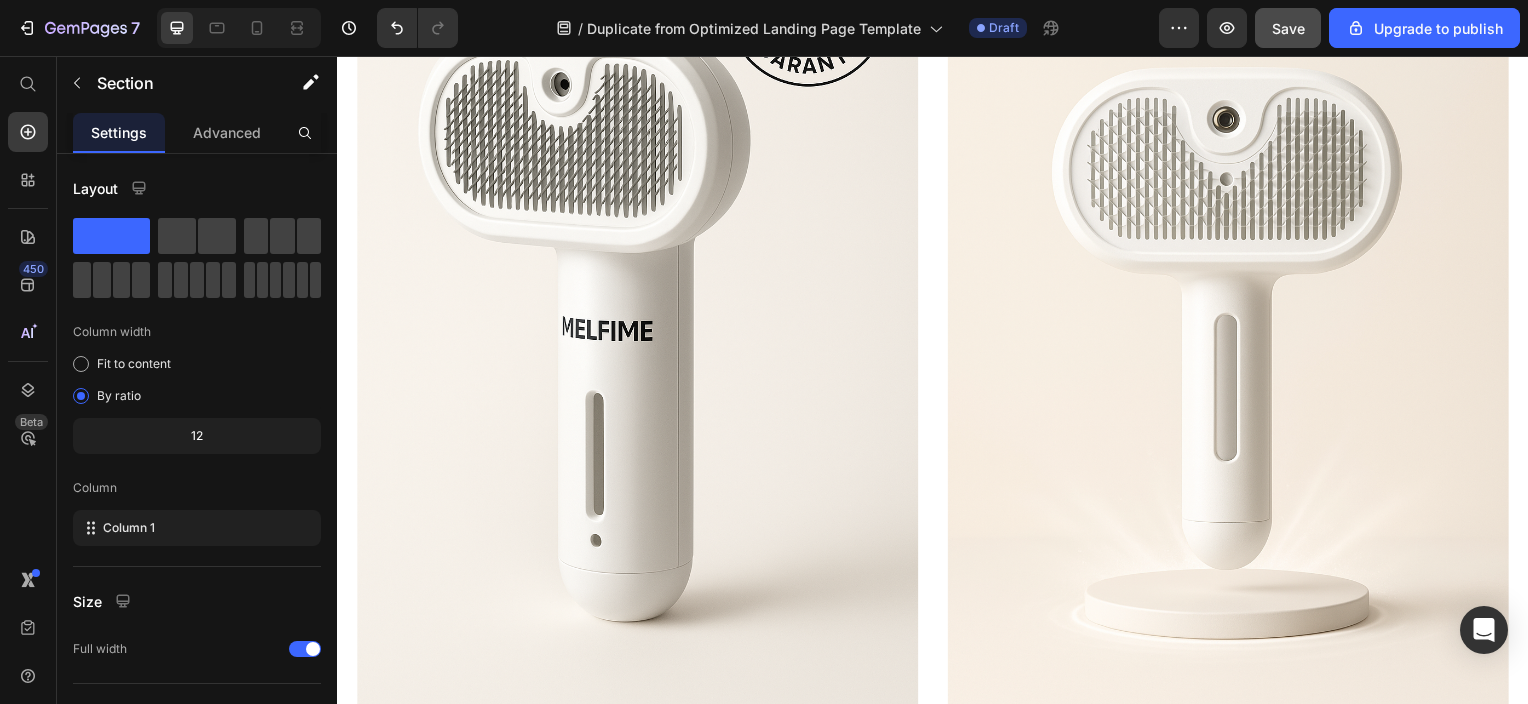 scroll, scrollTop: 2960, scrollLeft: 0, axis: vertical 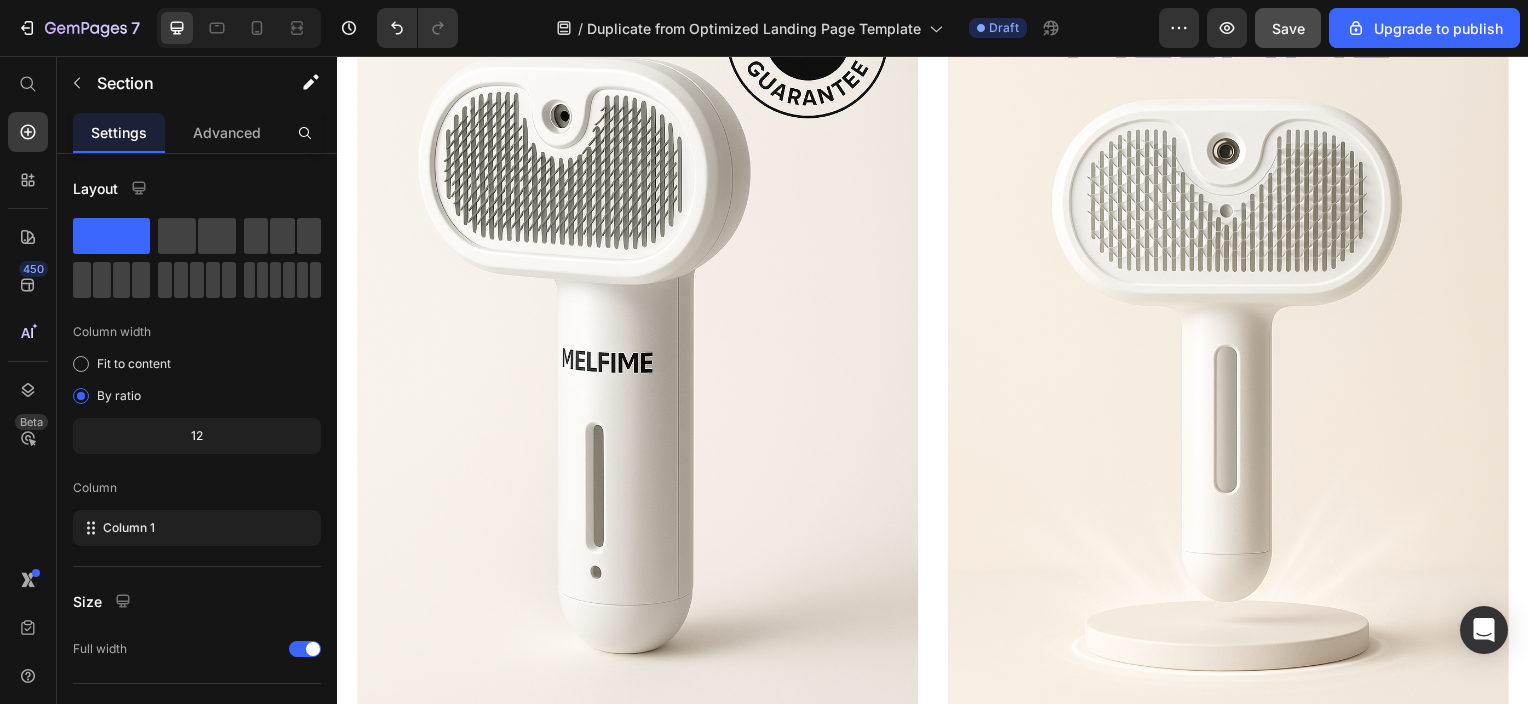 click at bounding box center (639, 337) 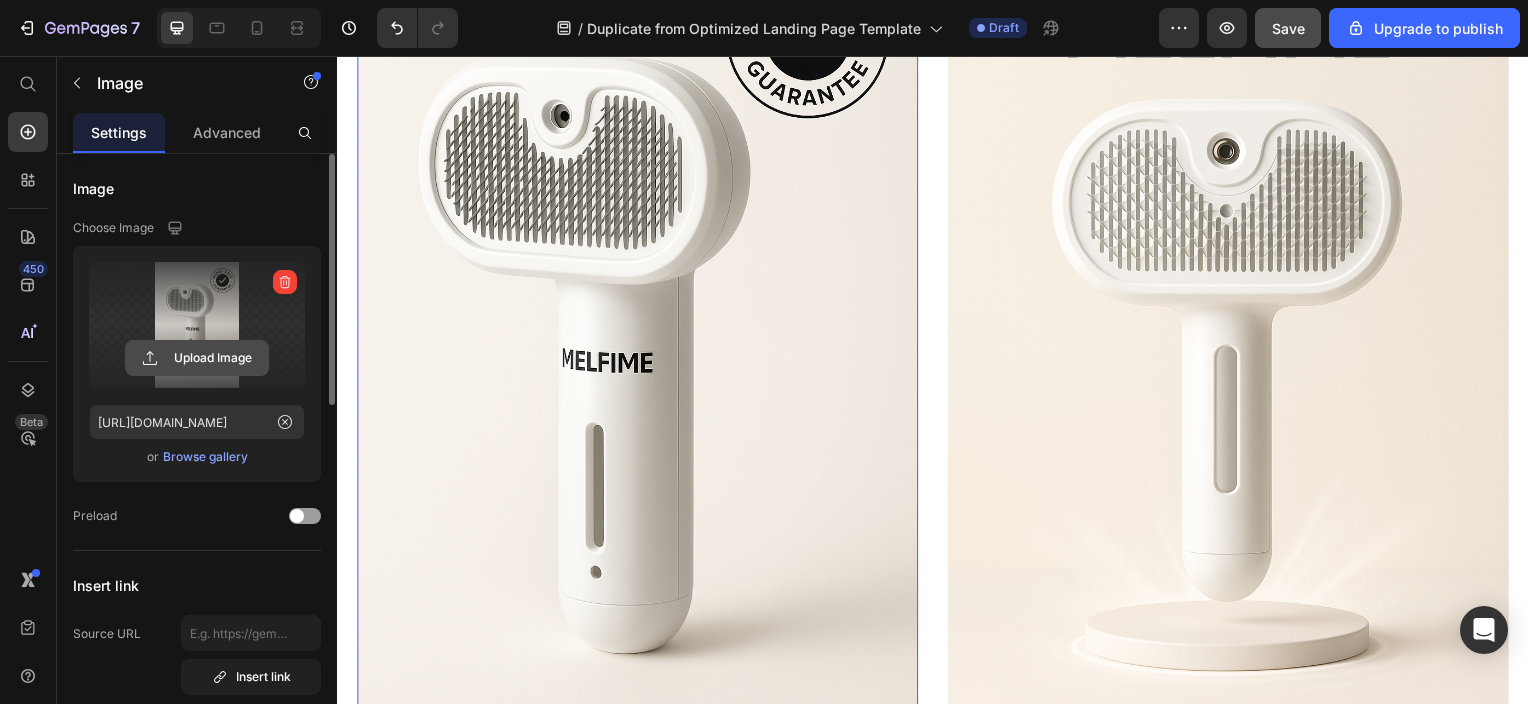 click 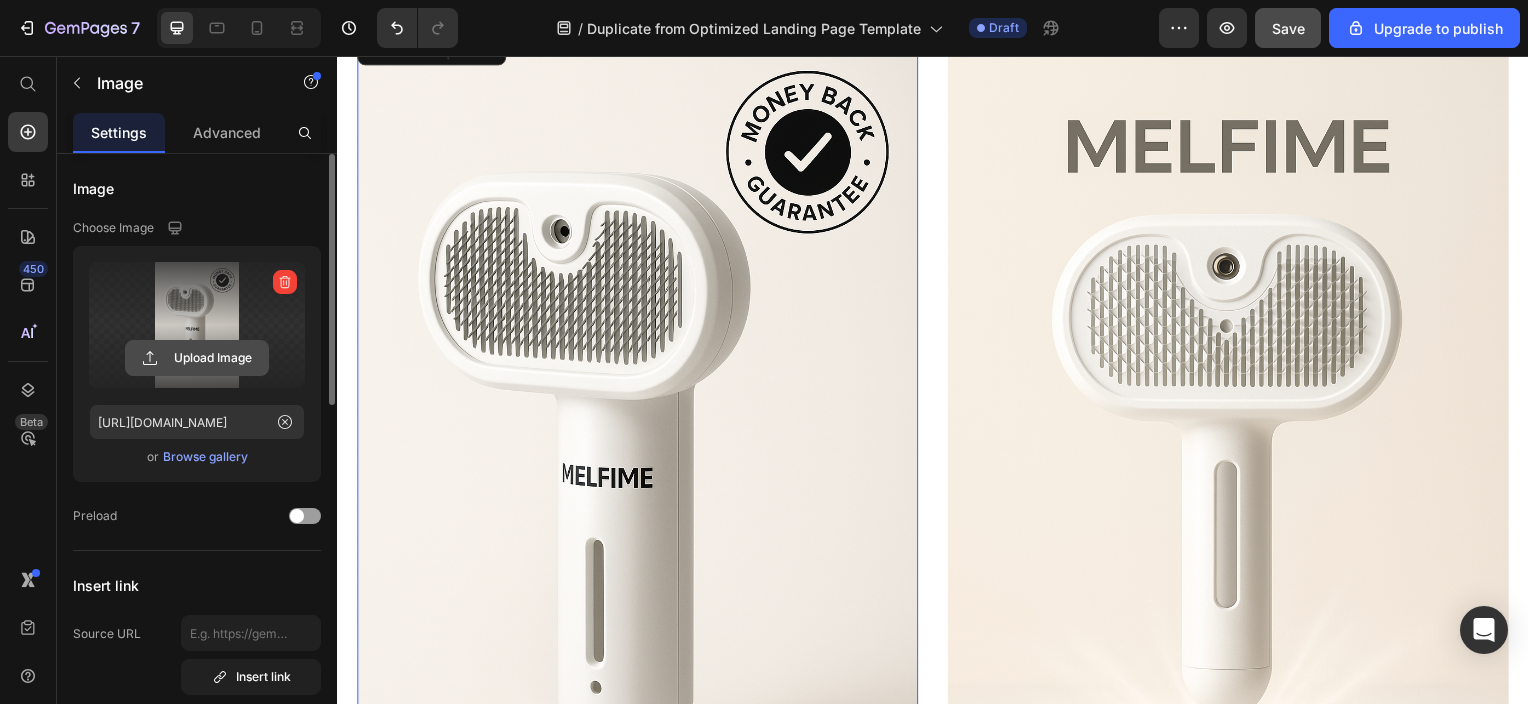 scroll, scrollTop: 2860, scrollLeft: 0, axis: vertical 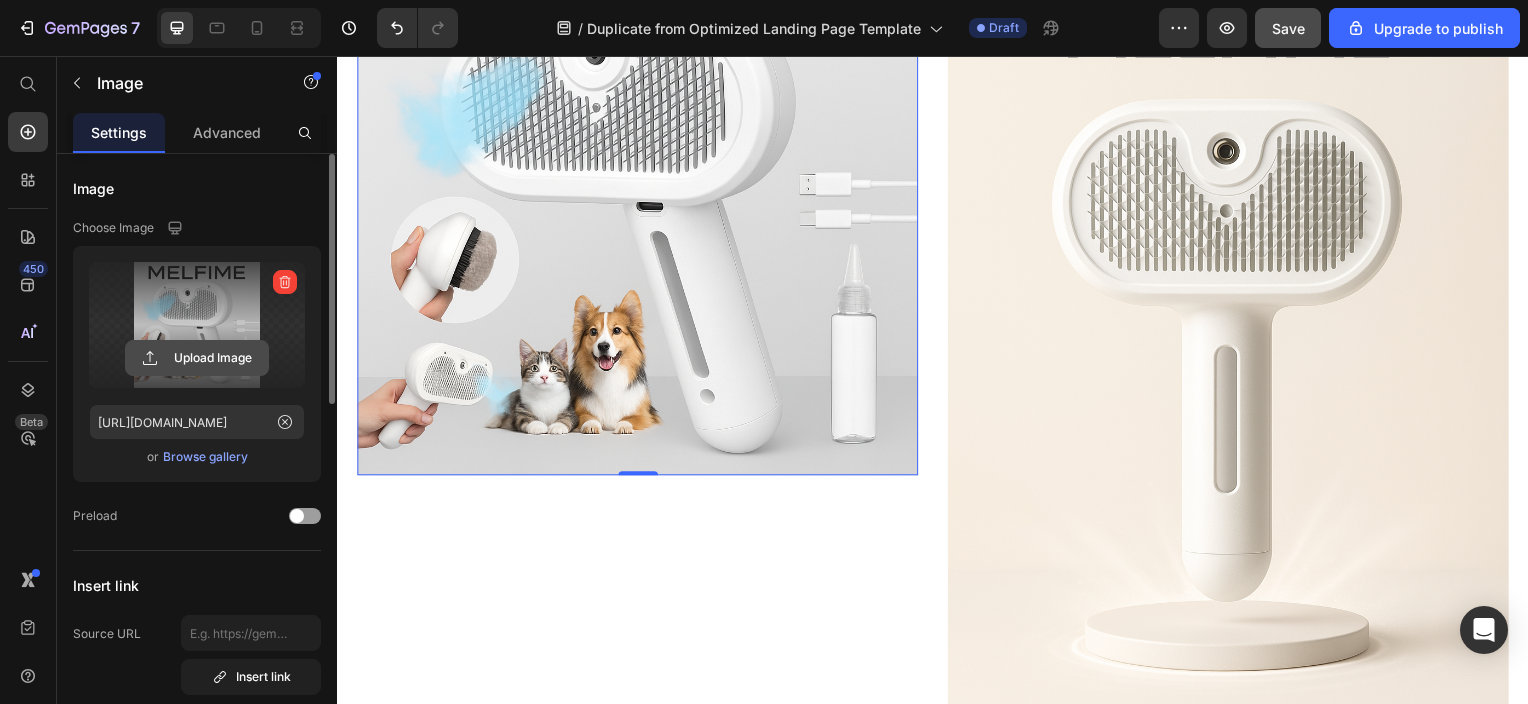 click 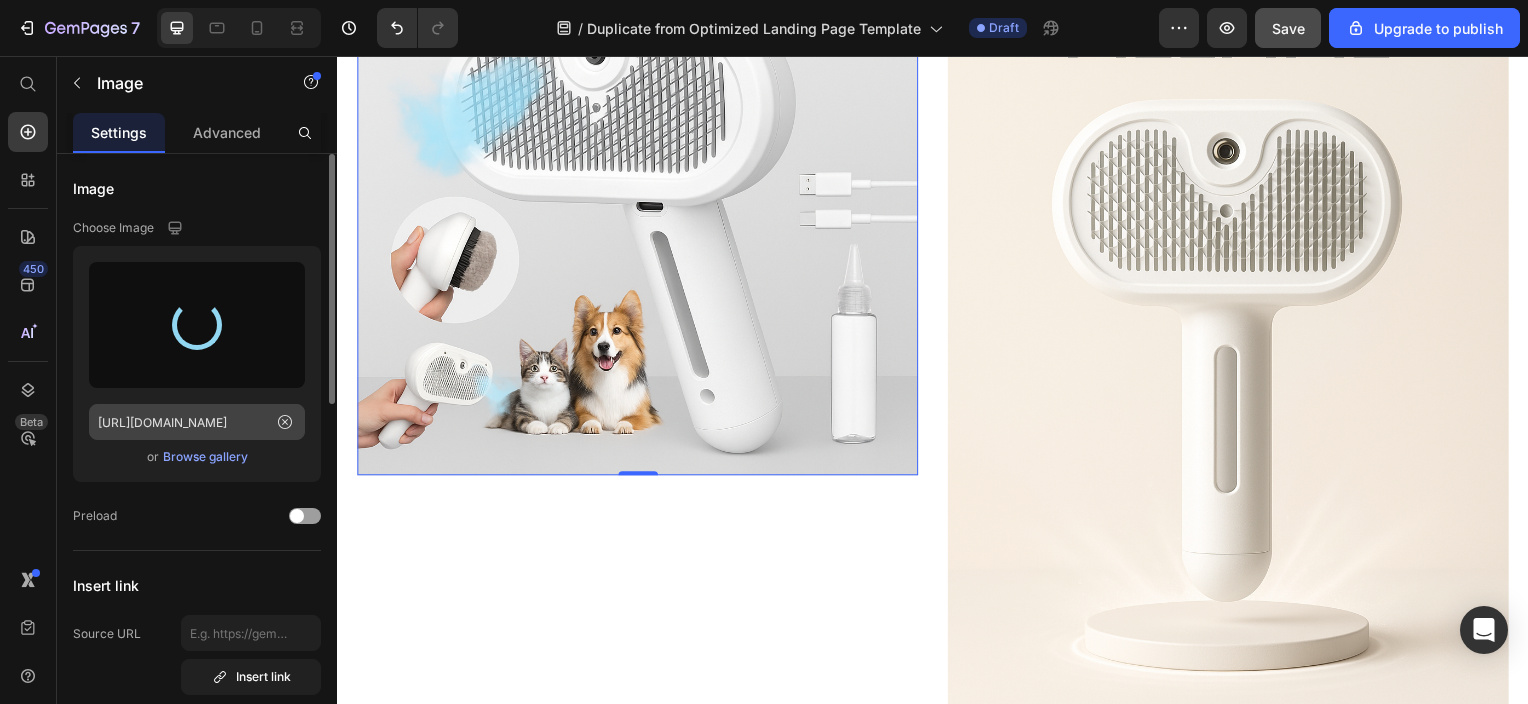 type on "https://cdn.shopify.com/s/files/1/0622/9622/7915/files/gempages_574564362056893552-df391212-5f63-490d-b163-ed4c7a11e04d.png" 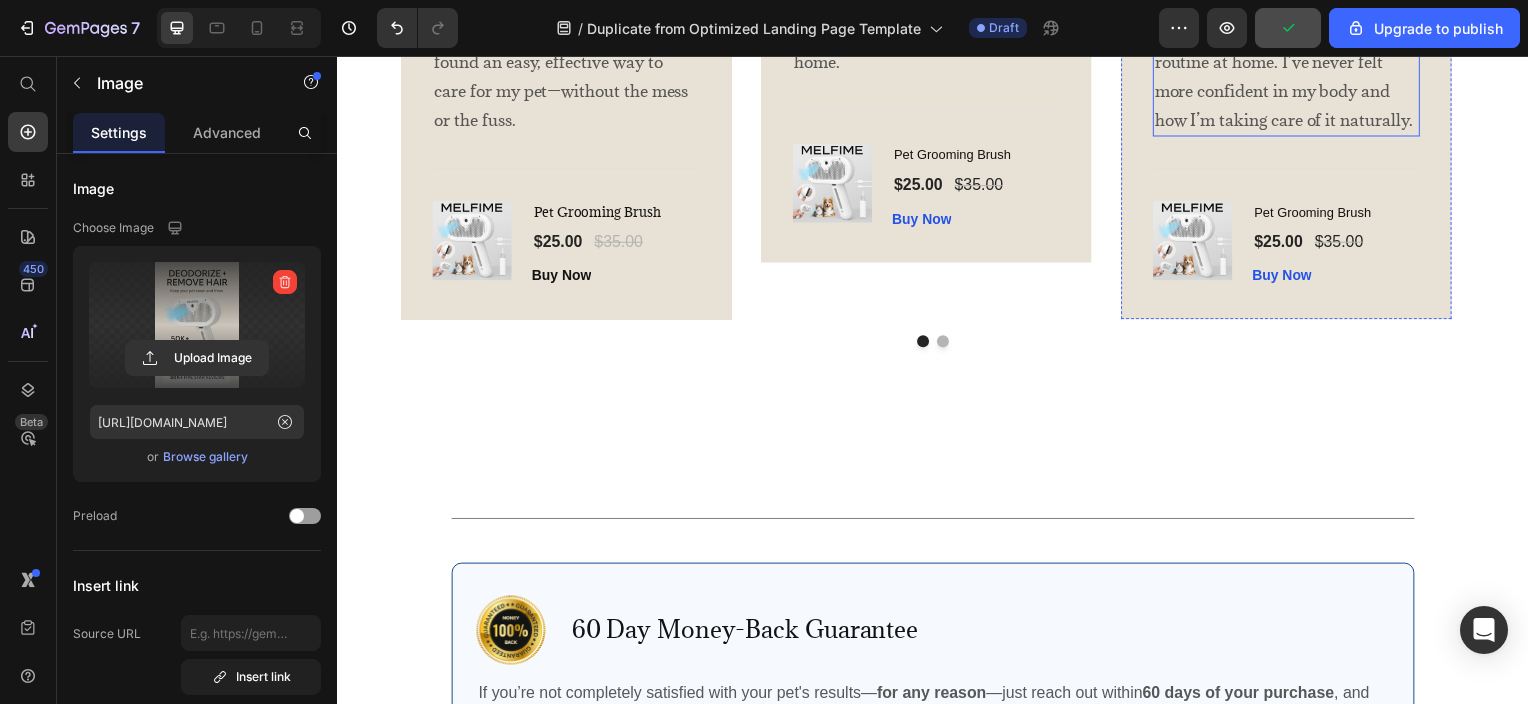 scroll, scrollTop: 4300, scrollLeft: 0, axis: vertical 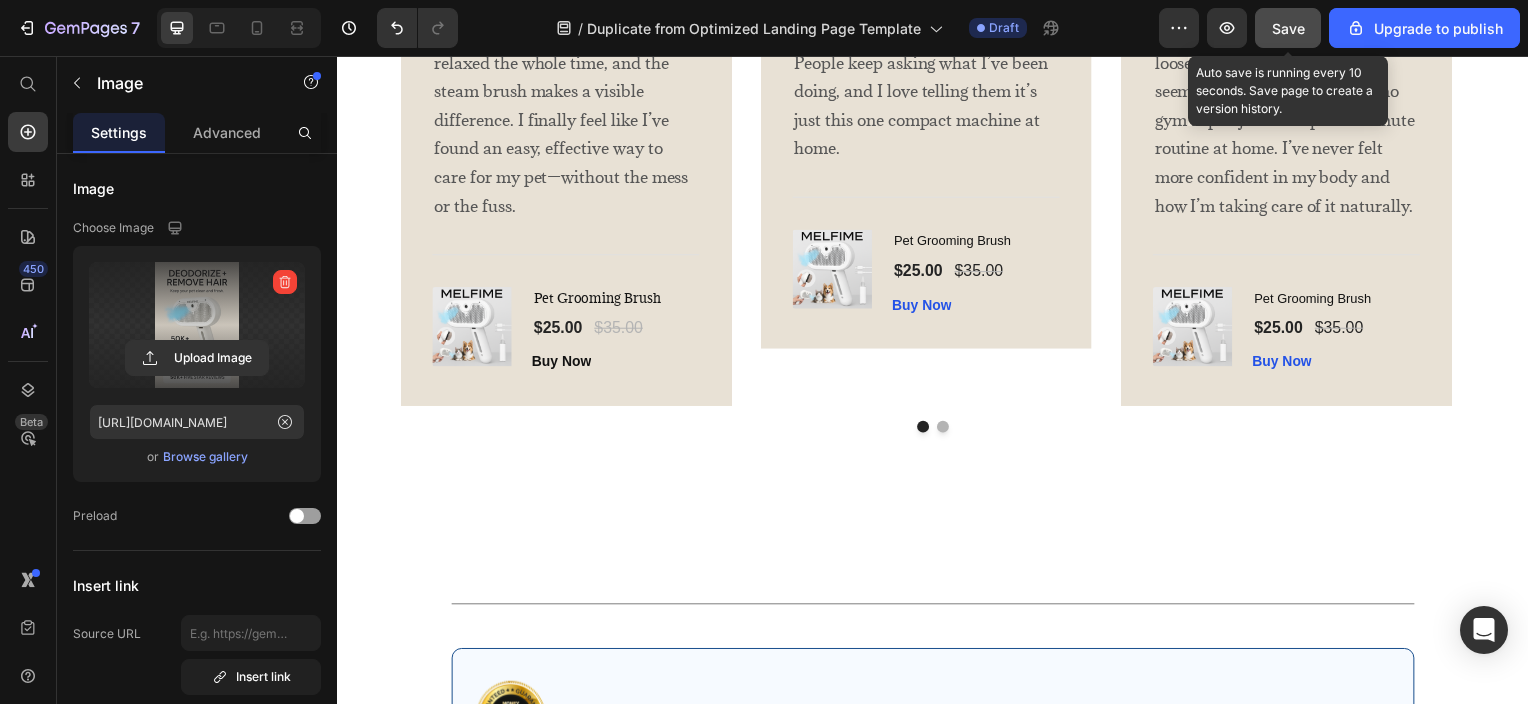 click on "Save" at bounding box center [1288, 28] 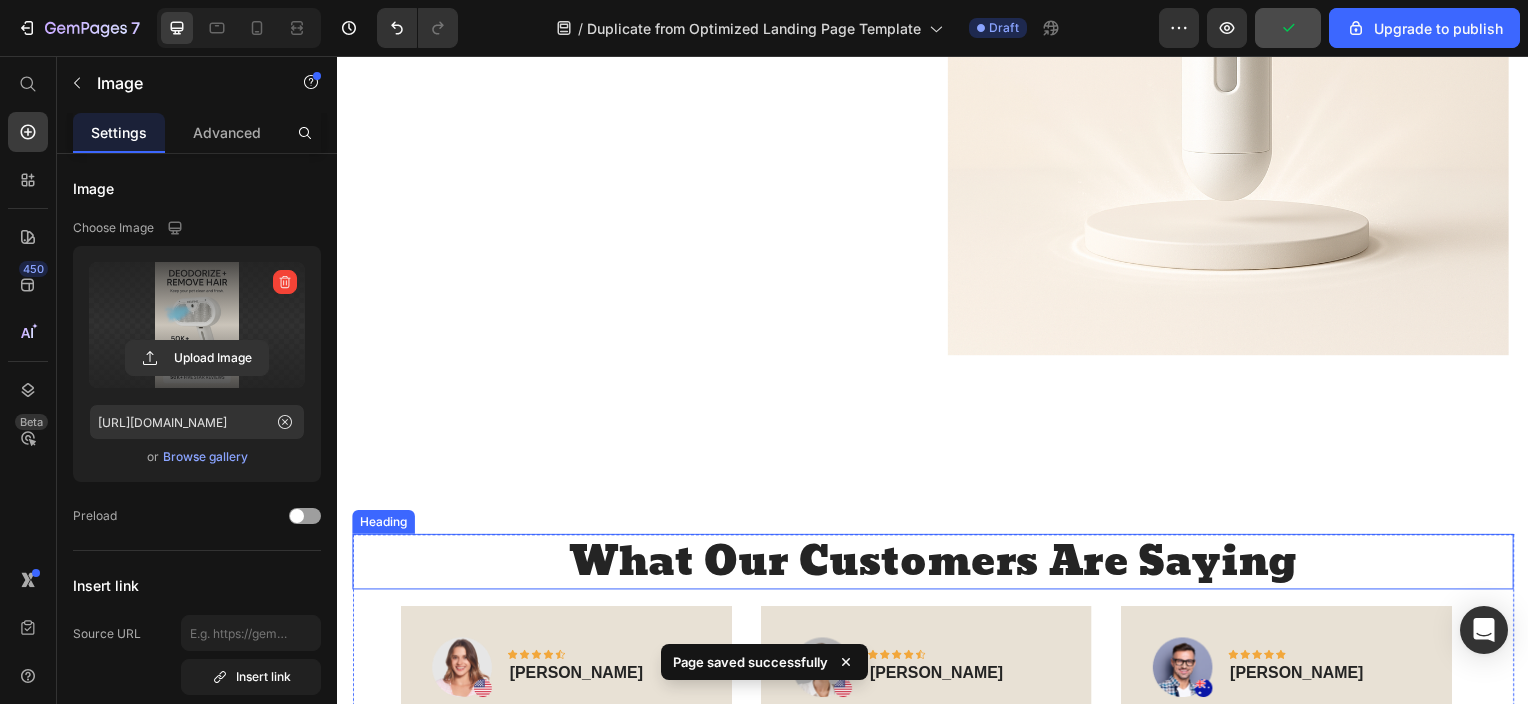 scroll, scrollTop: 3300, scrollLeft: 0, axis: vertical 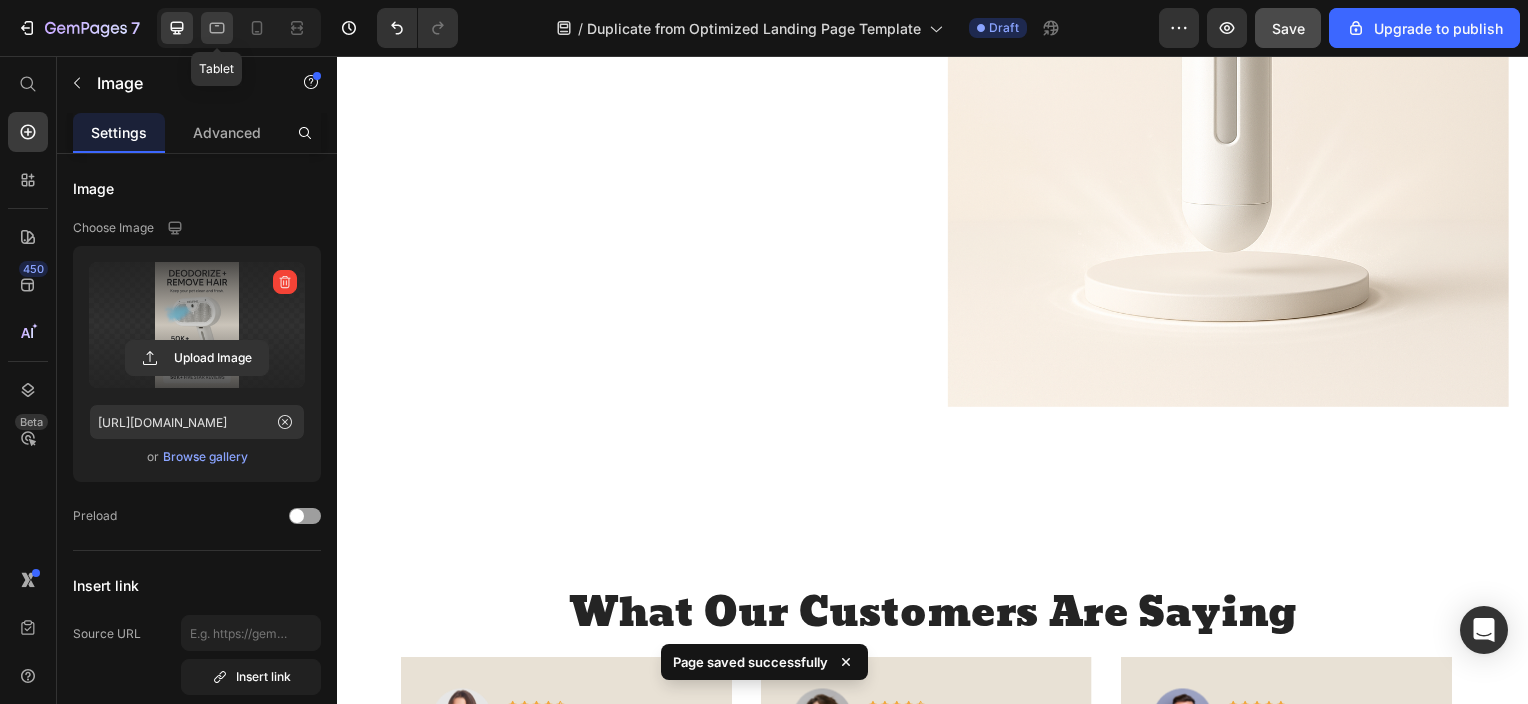 click 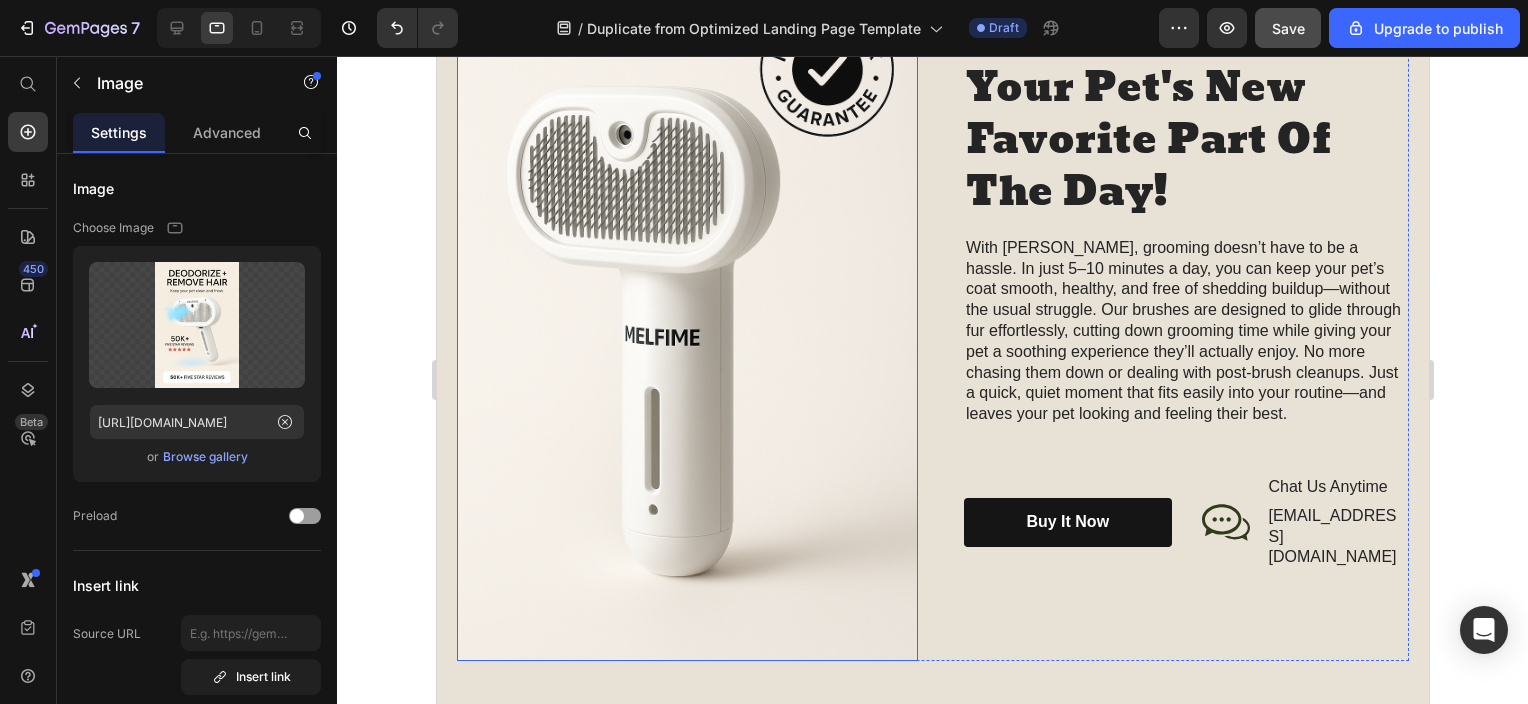 scroll, scrollTop: 1353, scrollLeft: 0, axis: vertical 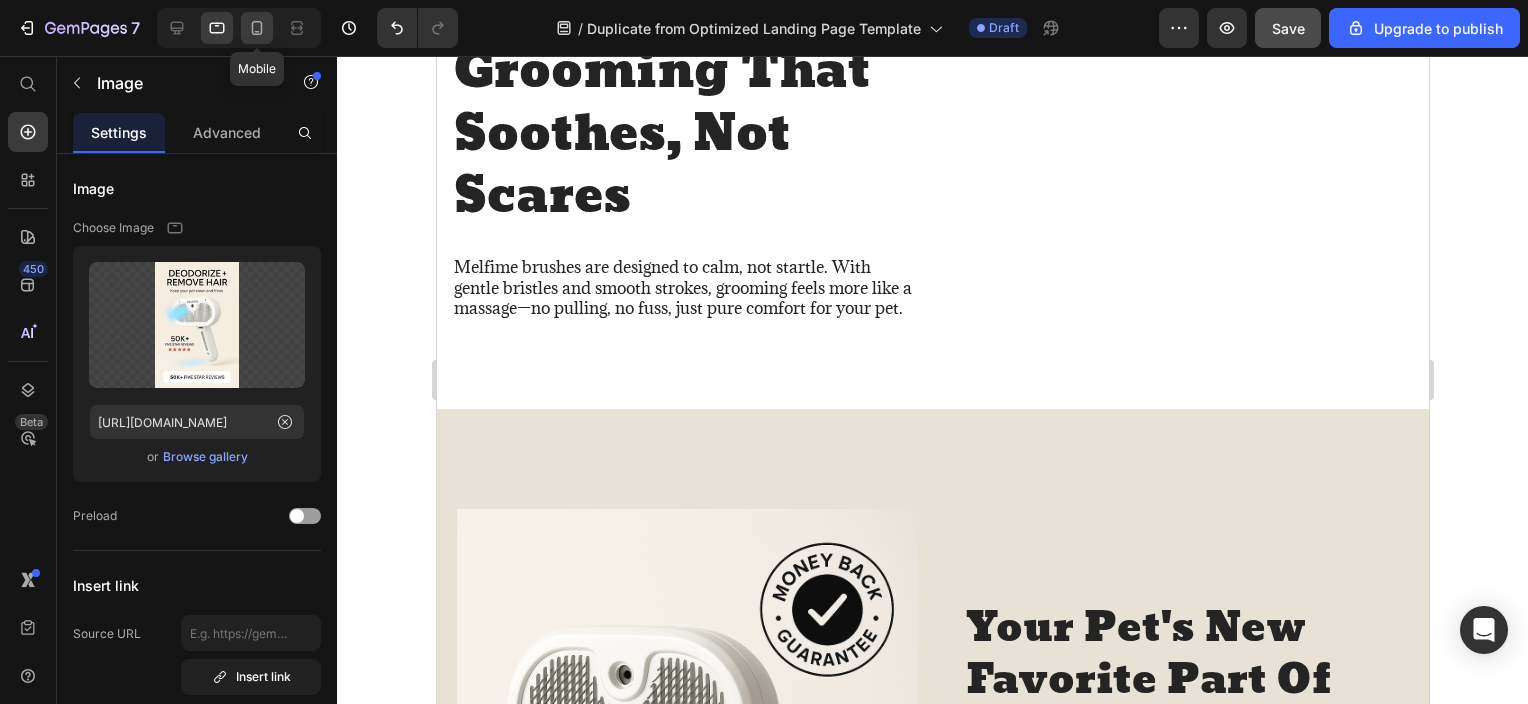 click 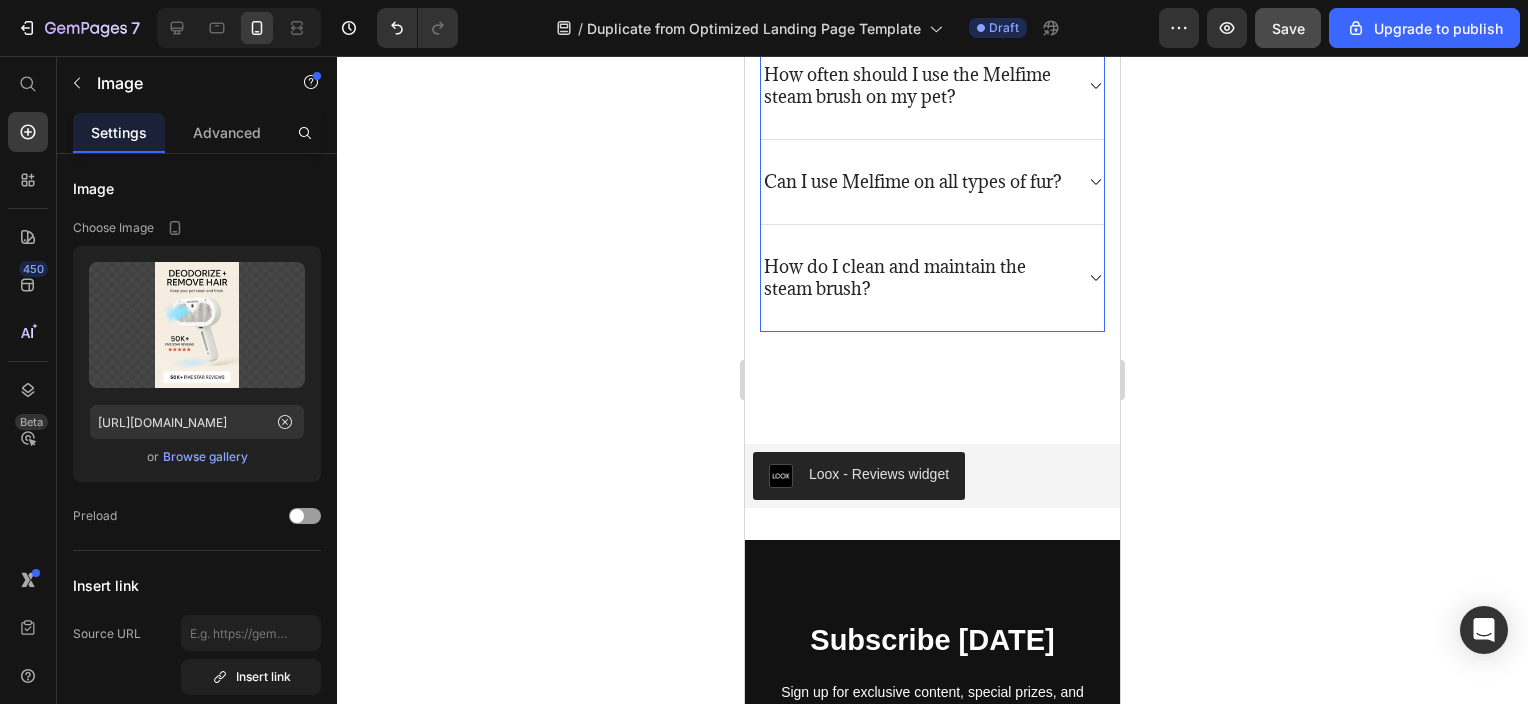 scroll, scrollTop: 6000, scrollLeft: 0, axis: vertical 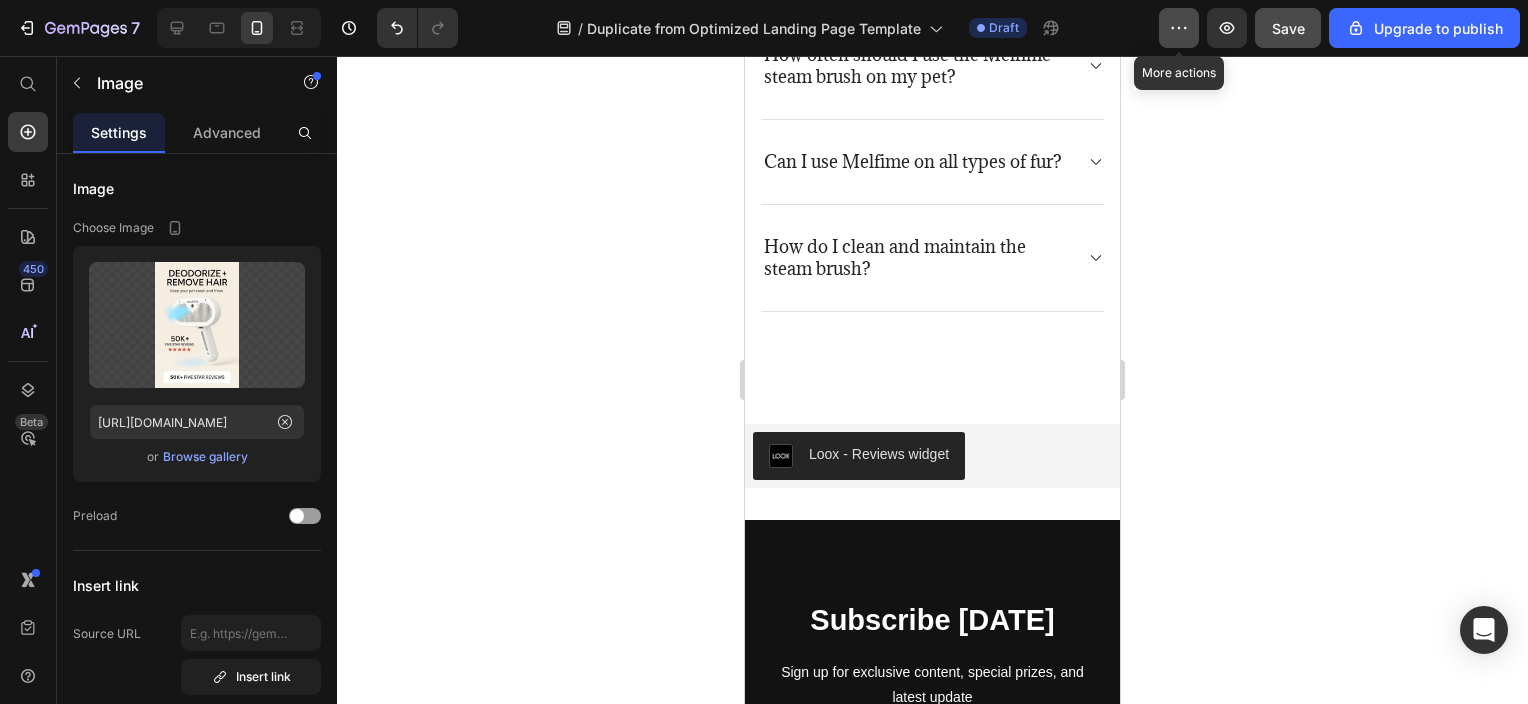 click 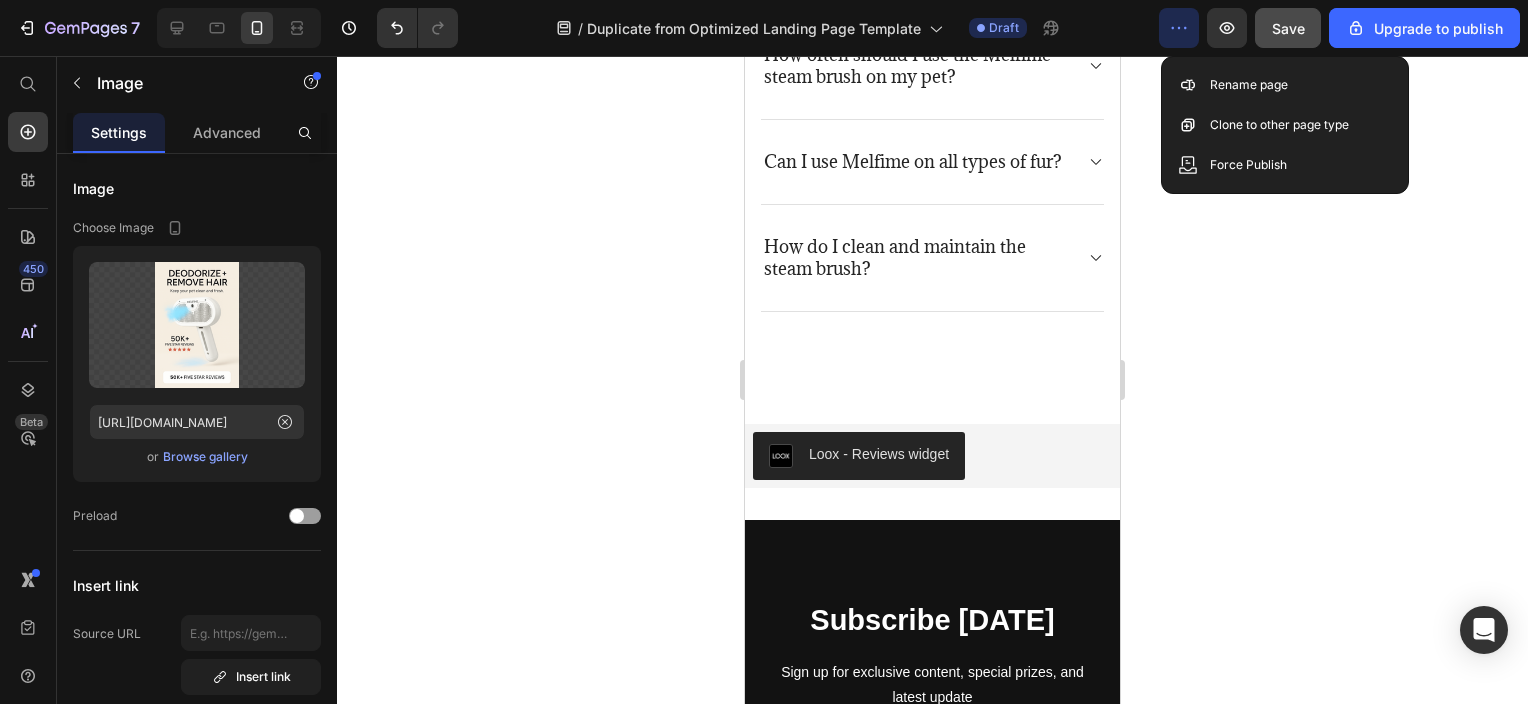 click 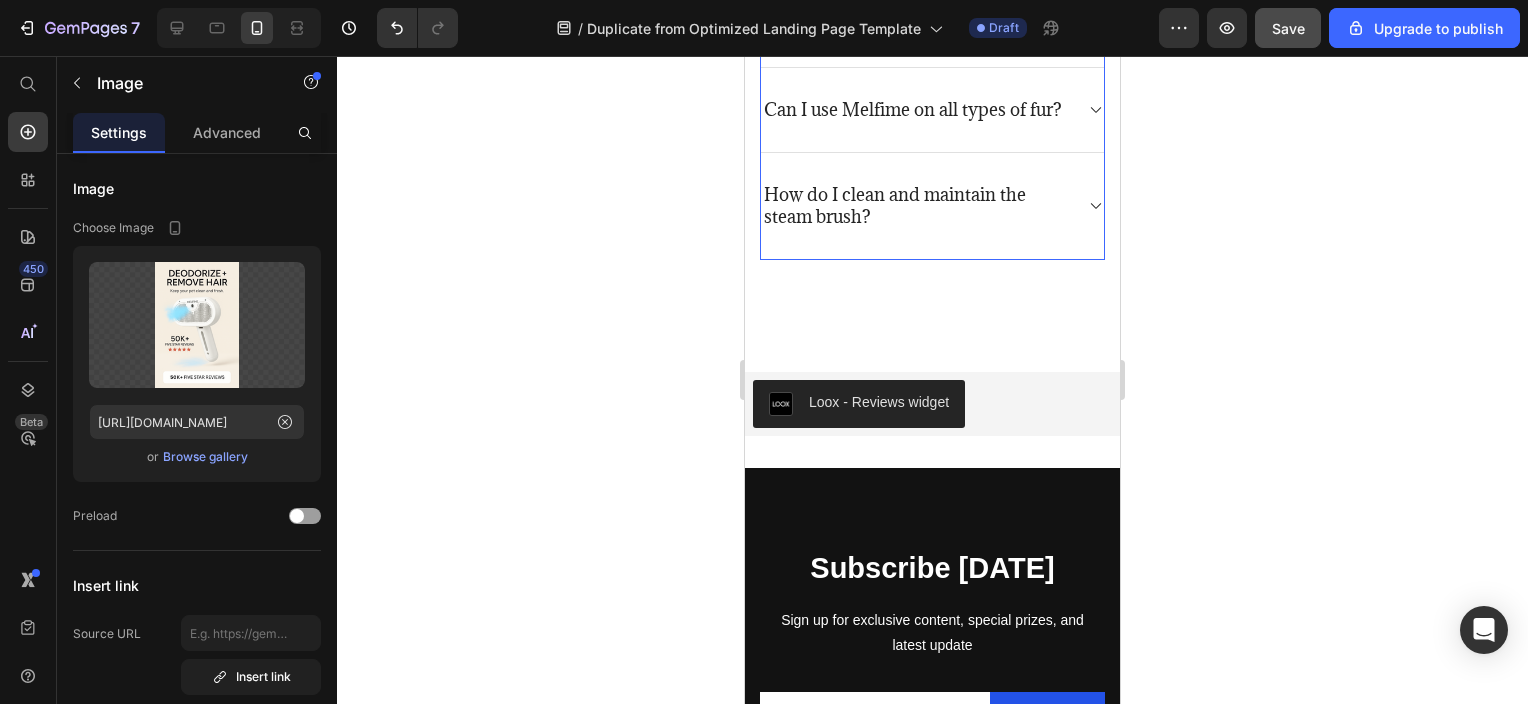 scroll, scrollTop: 5900, scrollLeft: 0, axis: vertical 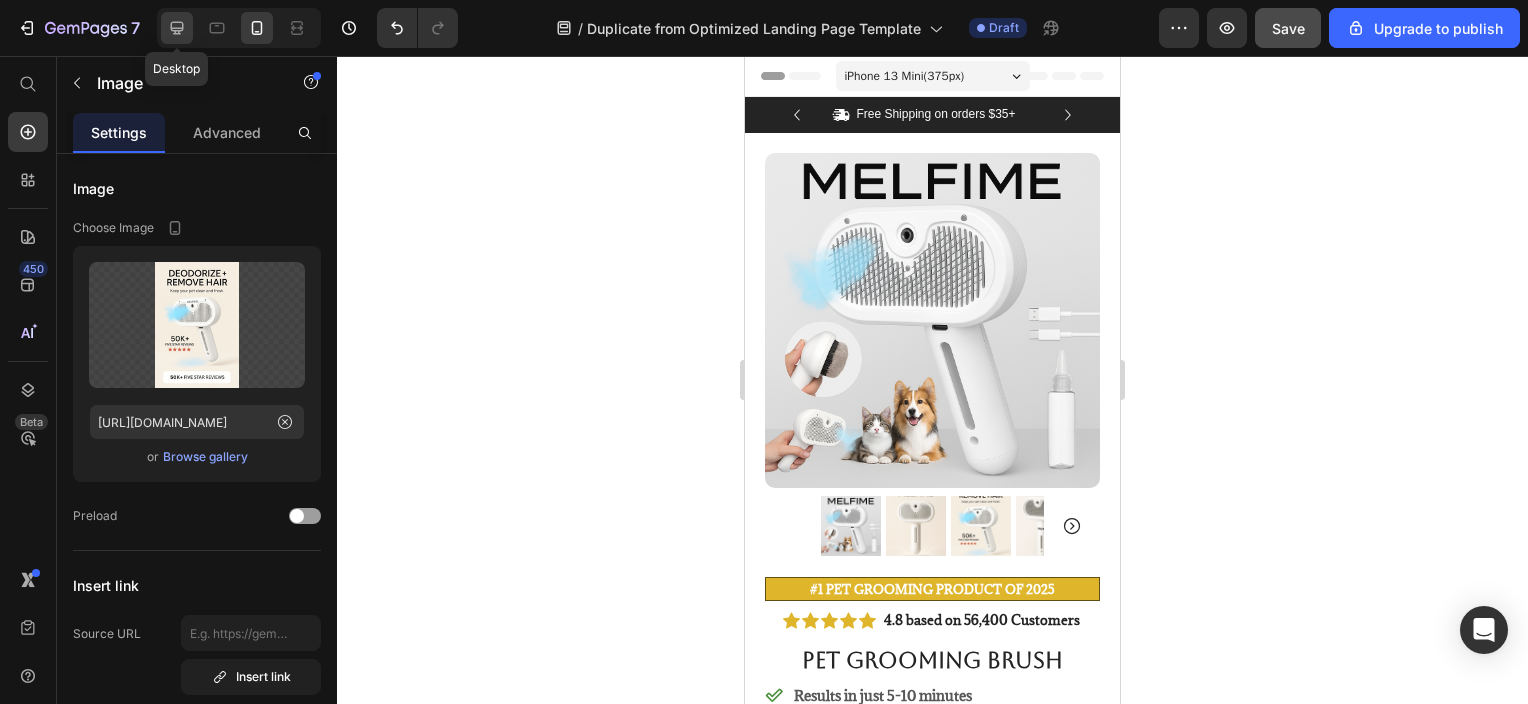 click 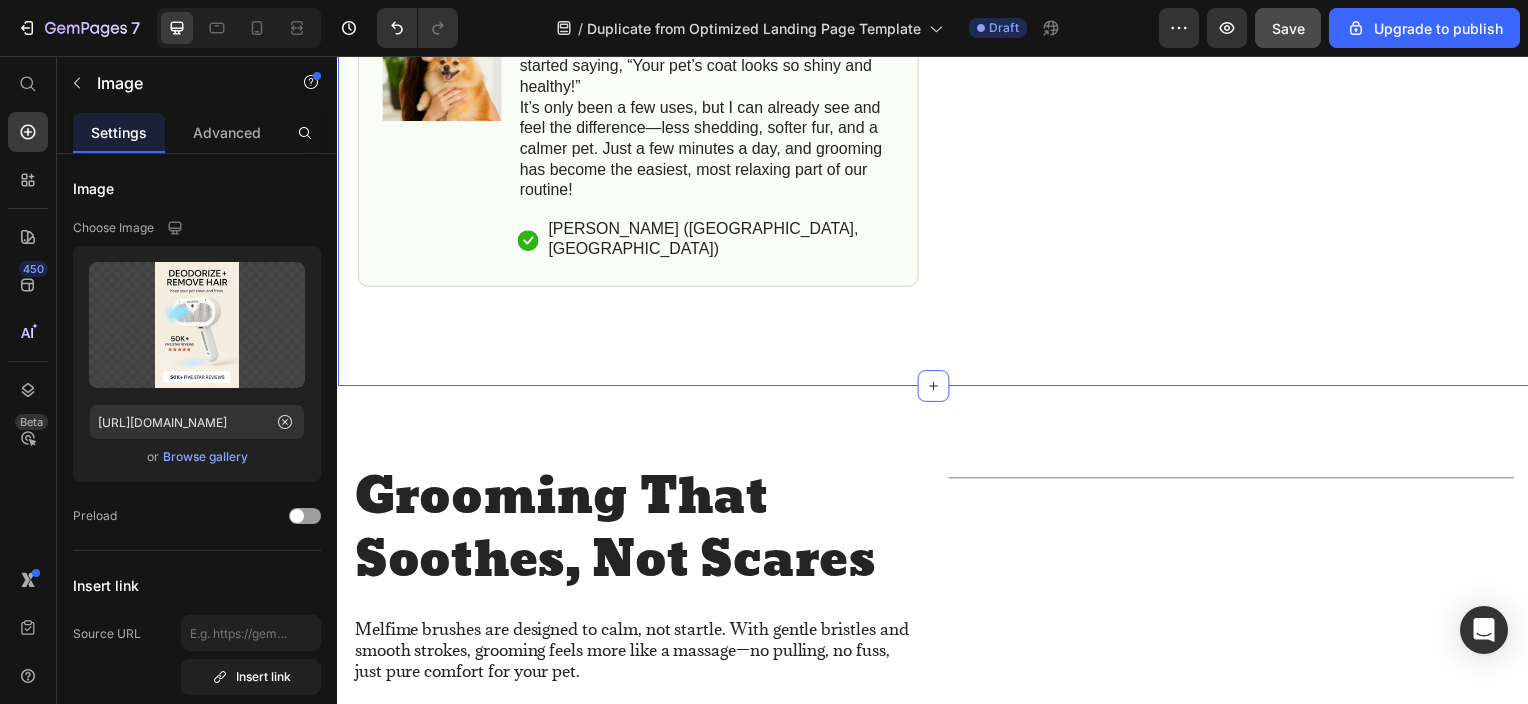 scroll, scrollTop: 900, scrollLeft: 0, axis: vertical 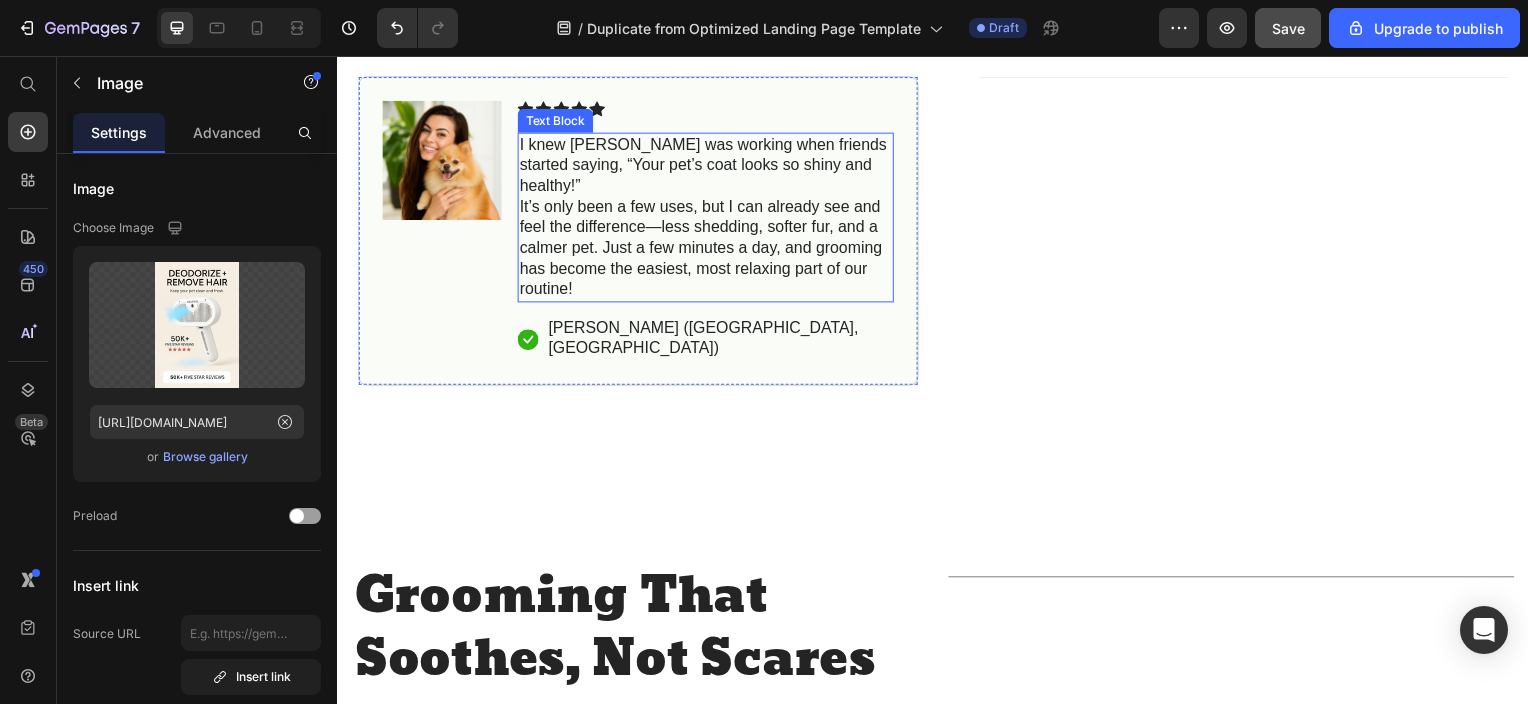 click on "I knew Melfime was working when friends started saying, “Your pet’s coat looks so shiny and healthy!” It’s only been a few uses, but I can already see and feel the difference—less shedding, softer fur, and a calmer pet. Just a few minutes a day, and grooming has become the easiest, most relaxing part of our routine!" at bounding box center [707, 218] 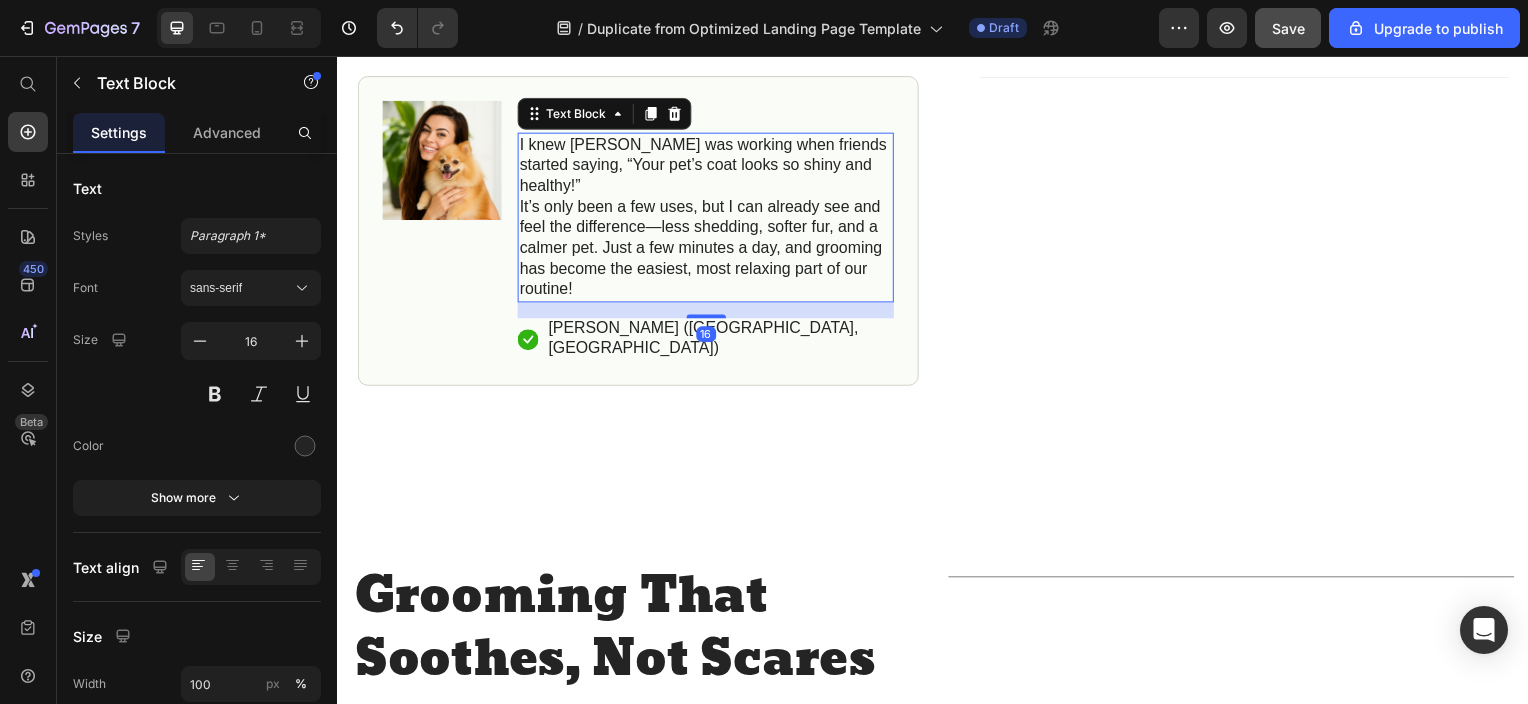 click on "I knew Melfime was working when friends started saying, “Your pet’s coat looks so shiny and healthy!” It’s only been a few uses, but I can already see and feel the difference—less shedding, softer fur, and a calmer pet. Just a few minutes a day, and grooming has become the easiest, most relaxing part of our routine!" at bounding box center (707, 218) 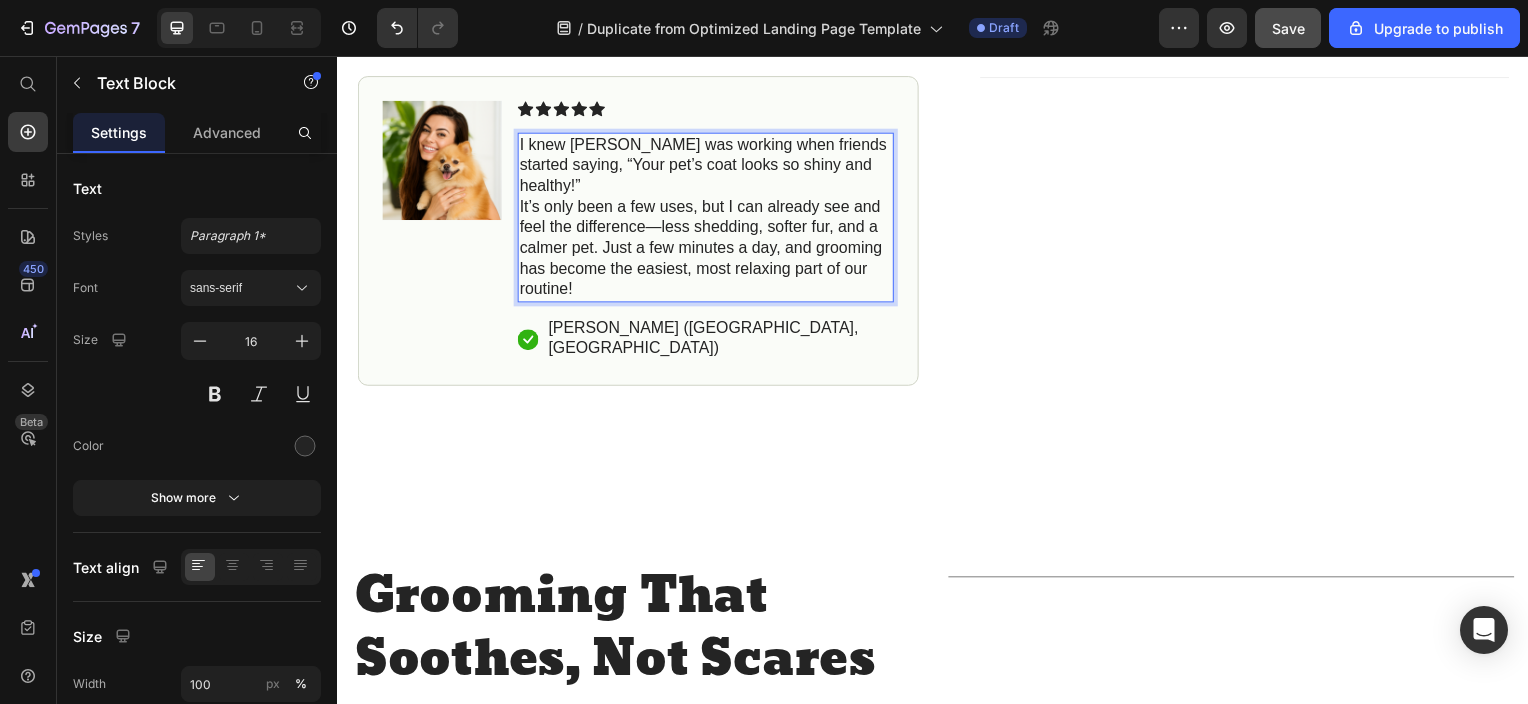 click on "I knew Melfime was working when friends started saying, “Your pet’s coat looks so shiny and healthy!” It’s only been a few uses, but I can already see and feel the difference—less shedding, softer fur, and a calmer pet. Just a few minutes a day, and grooming has become the easiest, most relaxing part of our routine!" at bounding box center [707, 218] 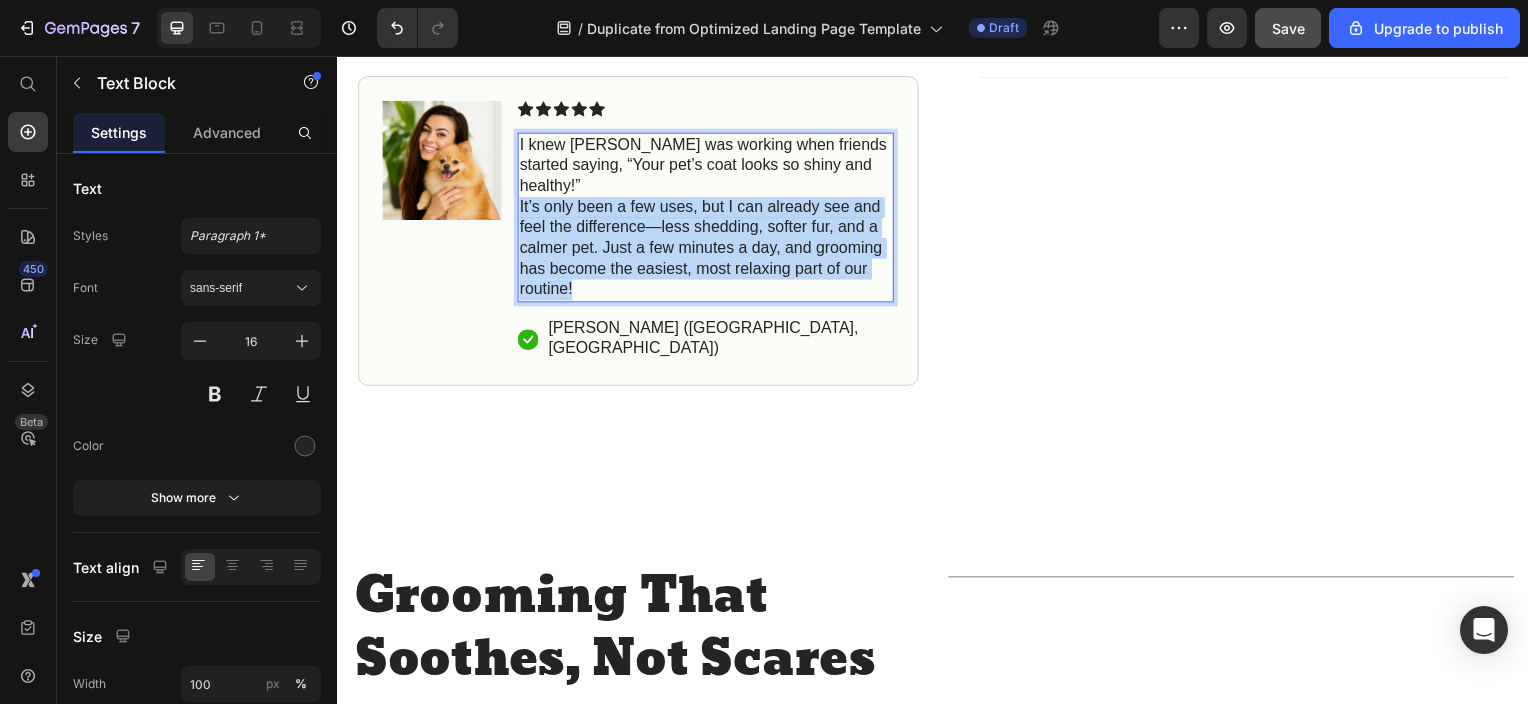 click on "I knew Melfime was working when friends started saying, “Your pet’s coat looks so shiny and healthy!” It’s only been a few uses, but I can already see and feel the difference—less shedding, softer fur, and a calmer pet. Just a few minutes a day, and grooming has become the easiest, most relaxing part of our routine!" at bounding box center (707, 218) 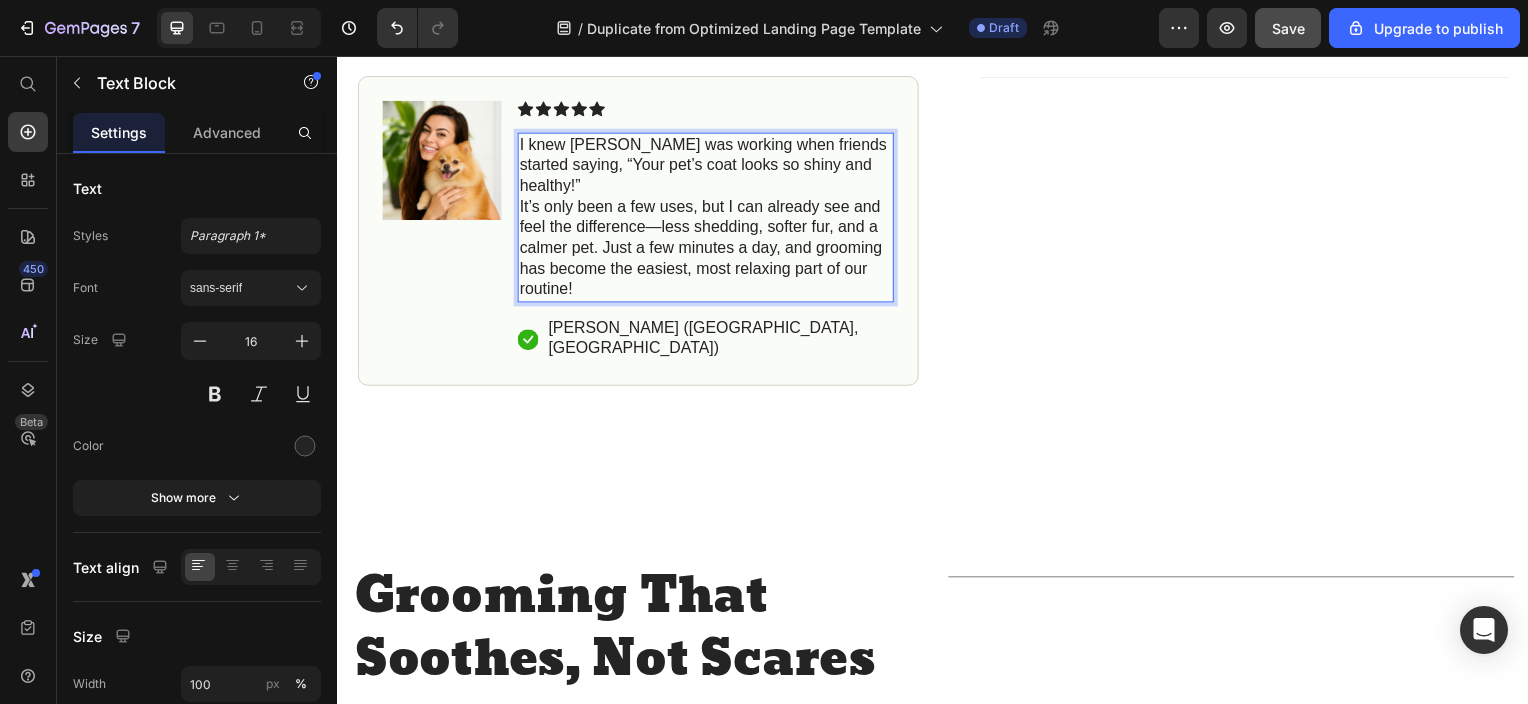 drag, startPoint x: 618, startPoint y: 251, endPoint x: 587, endPoint y: 235, distance: 34.88553 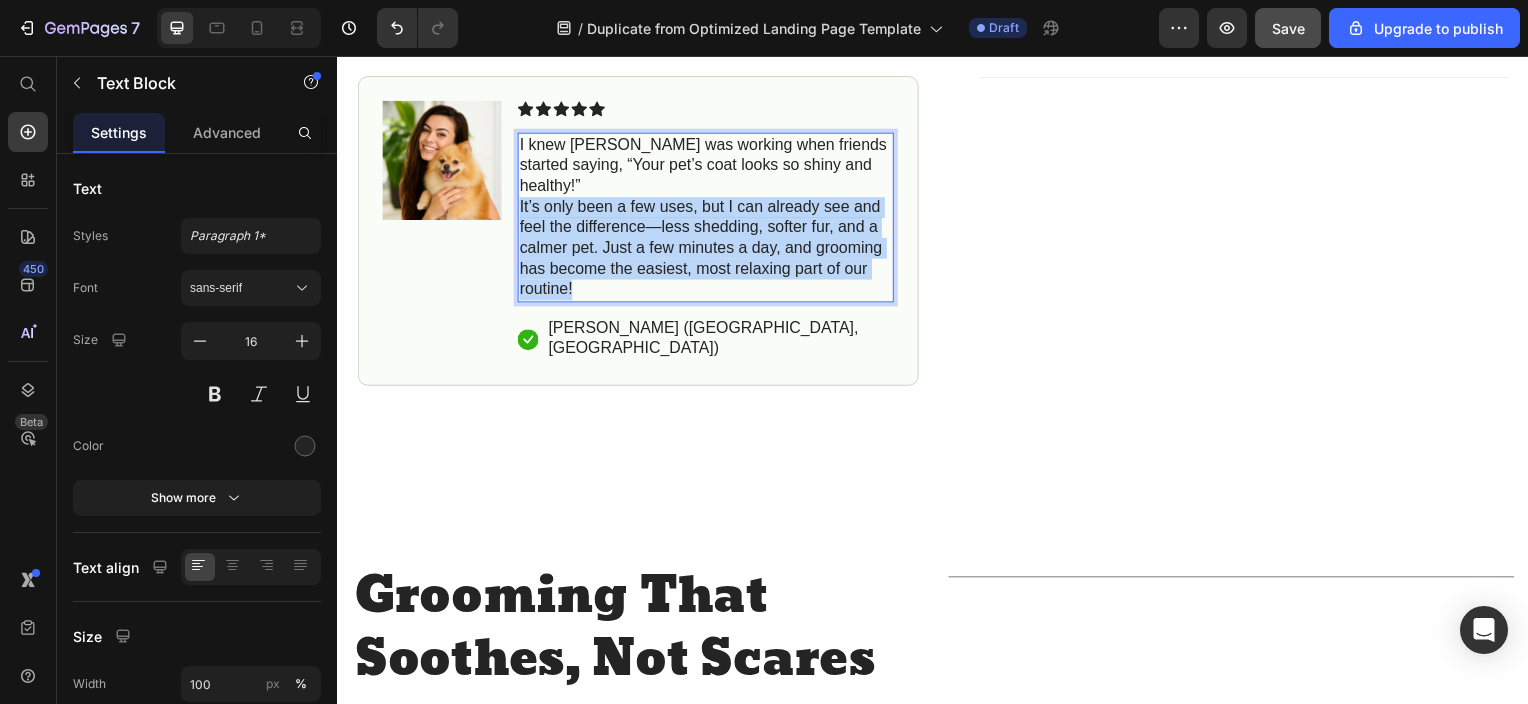 click on "I knew Melfime was working when friends started saying, “Your pet’s coat looks so shiny and healthy!” It’s only been a few uses, but I can already see and feel the difference—less shedding, softer fur, and a calmer pet. Just a few minutes a day, and grooming has become the easiest, most relaxing part of our routine!" at bounding box center (707, 218) 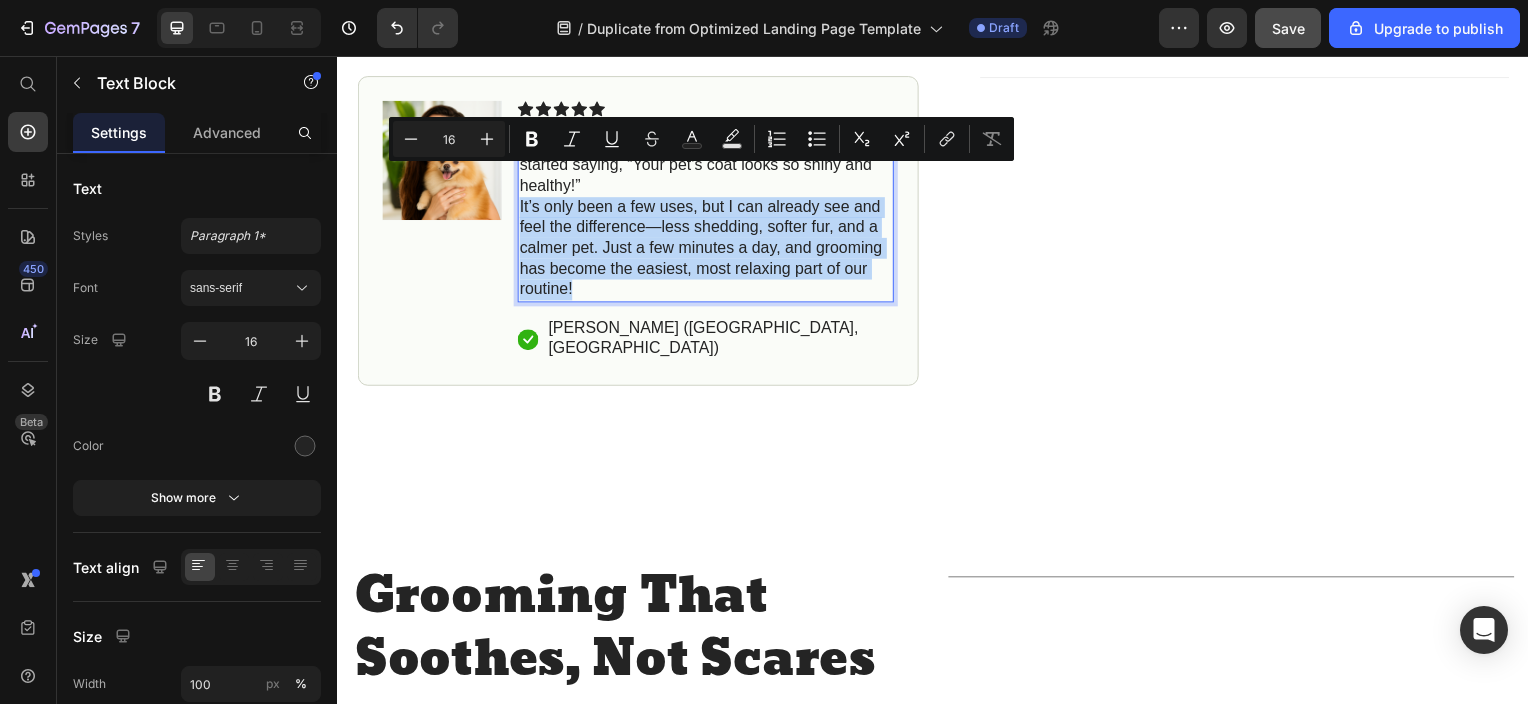 click on "I knew Melfime was working when friends started saying, “Your pet’s coat looks so shiny and healthy!” It’s only been a few uses, but I can already see and feel the difference—less shedding, softer fur, and a calmer pet. Just a few minutes a day, and grooming has become the easiest, most relaxing part of our routine!" at bounding box center [707, 218] 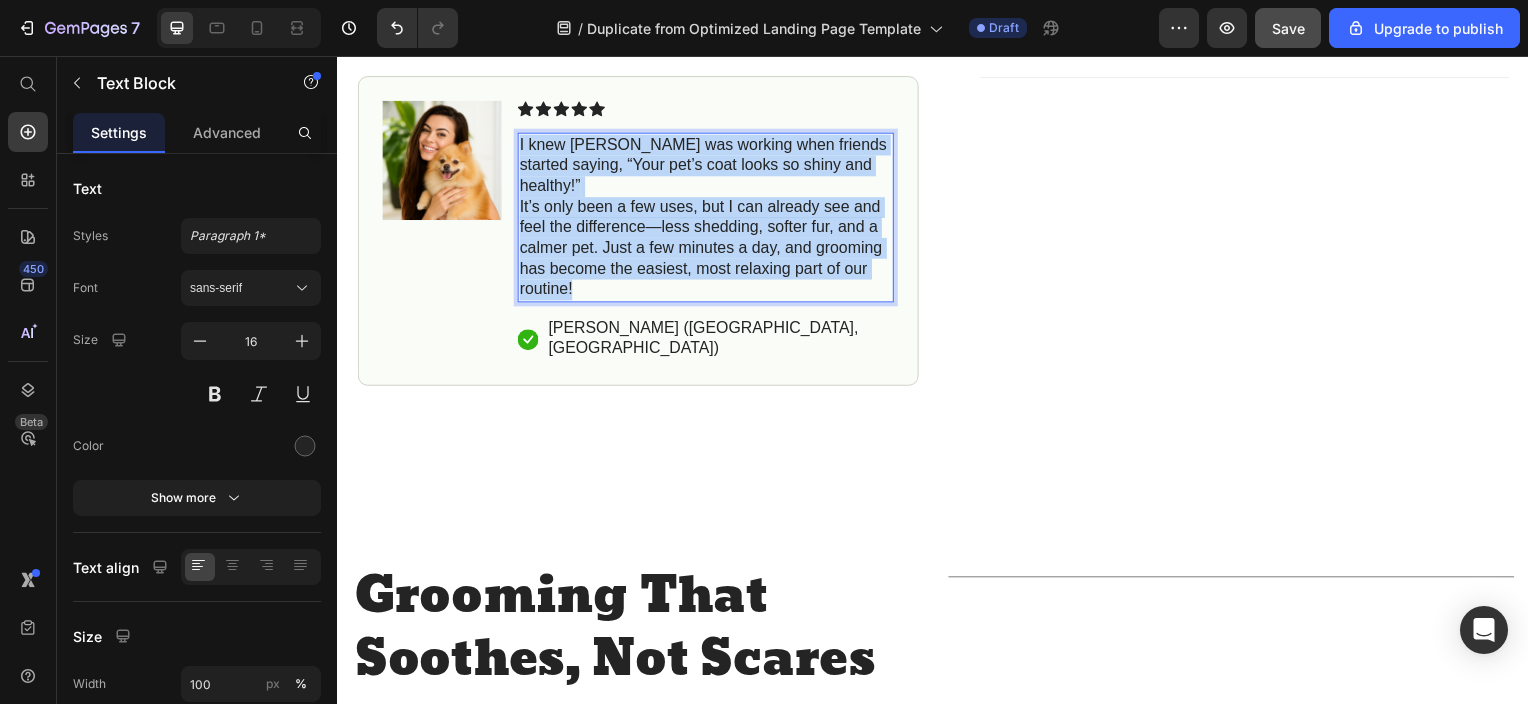 drag, startPoint x: 581, startPoint y: 258, endPoint x: 520, endPoint y: 134, distance: 138.1919 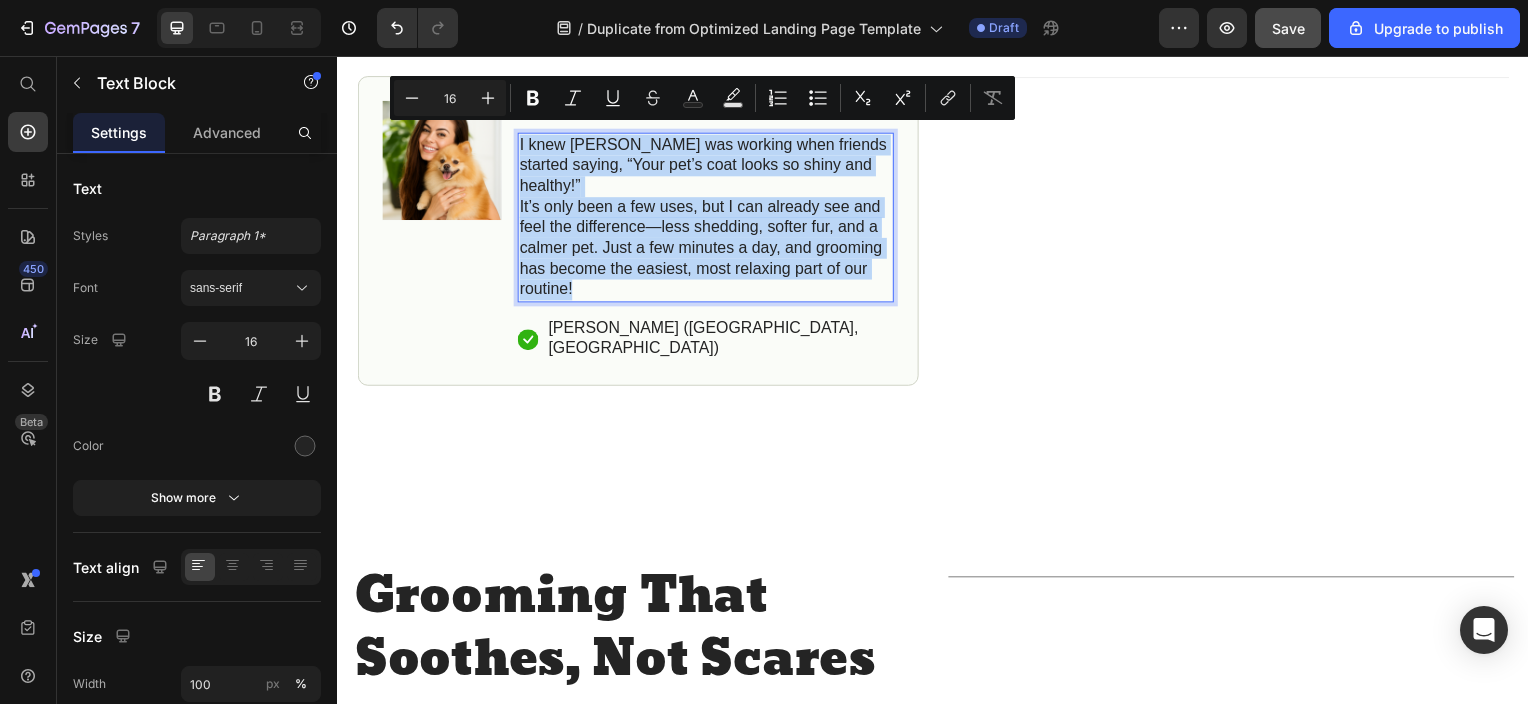 copy on "I knew Melfime was working when friends started saying, “Your pet’s coat looks so shiny and healthy!” It’s only been a few uses, but I can already see and feel the difference—less shedding, softer fur, and a calmer pet. Just a few minutes a day, and grooming has become the easiest, most relaxing part of our routine!" 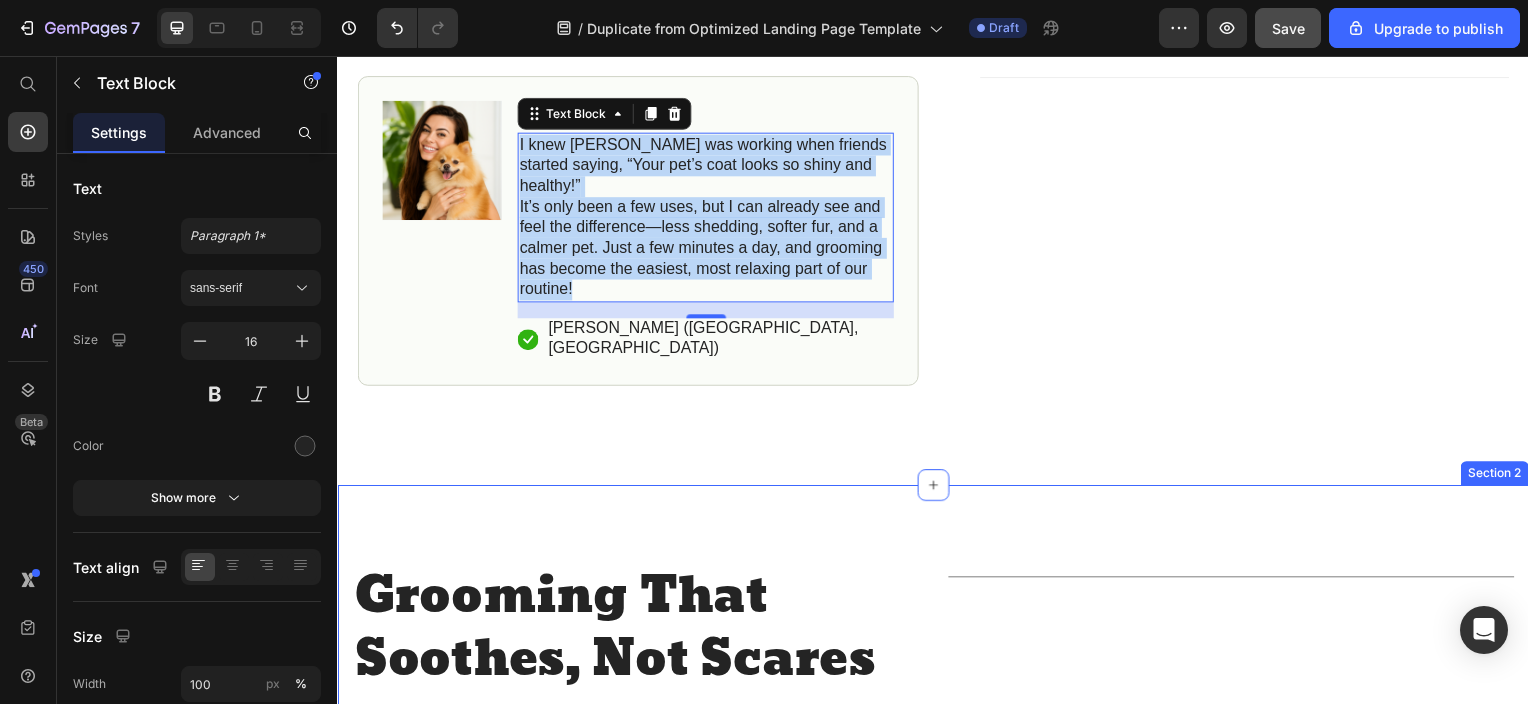 click on "Grooming That Soothes, Not Scares Heading Melfime brushes are designed to calm, not startle. With gentle bristles and smooth strokes, grooming feels more like a massage—no pulling, no fuss, just pure comfort for your pet. Text Block                Title Line Row Section 2" at bounding box center [937, 681] 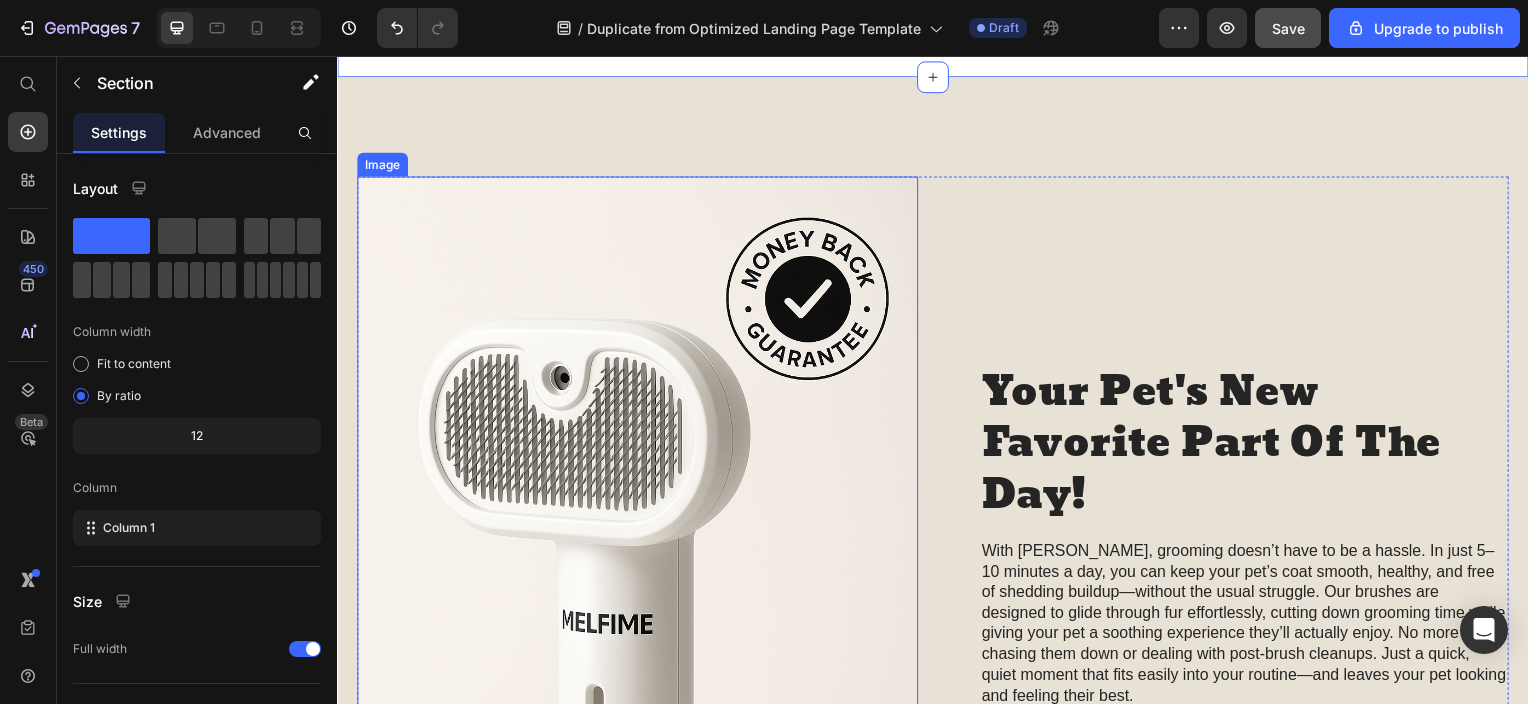 scroll, scrollTop: 1800, scrollLeft: 0, axis: vertical 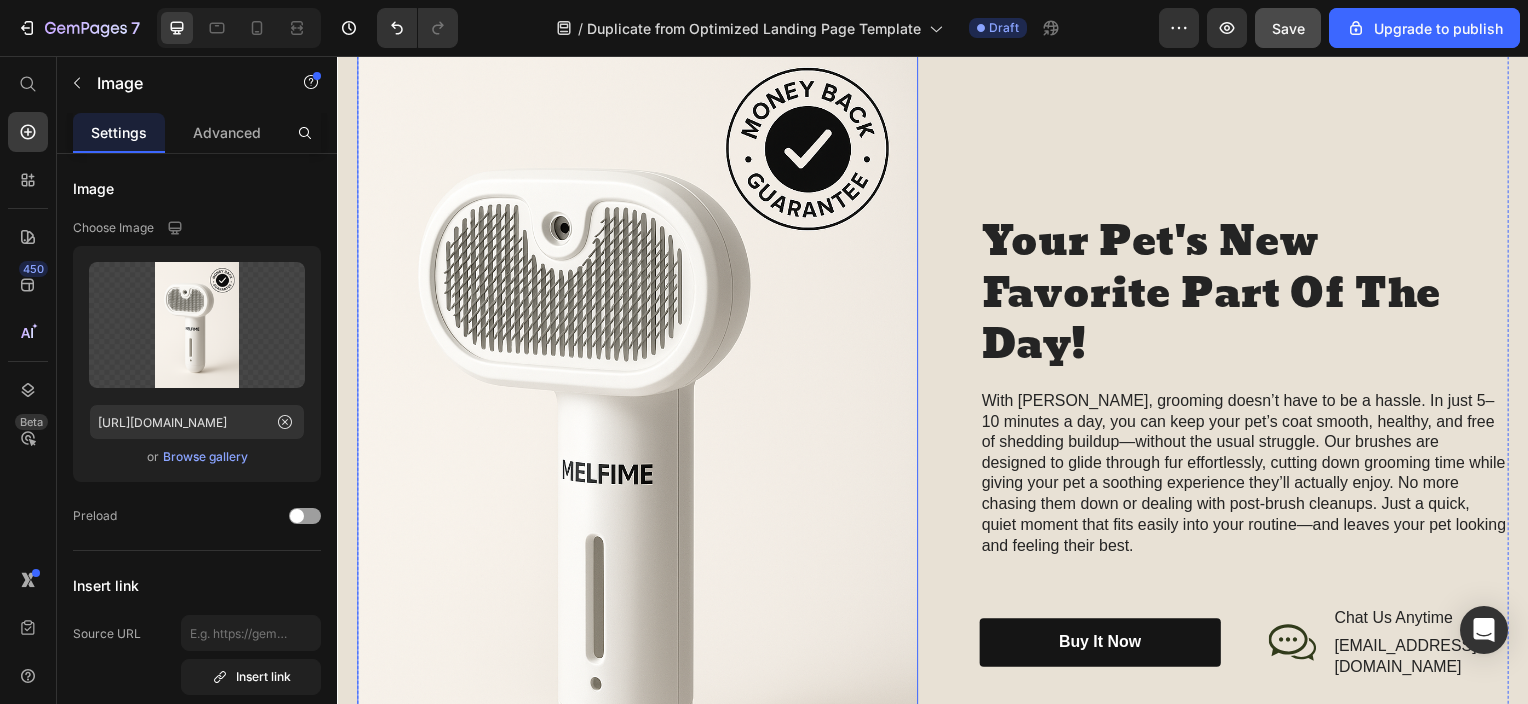 click at bounding box center (639, 450) 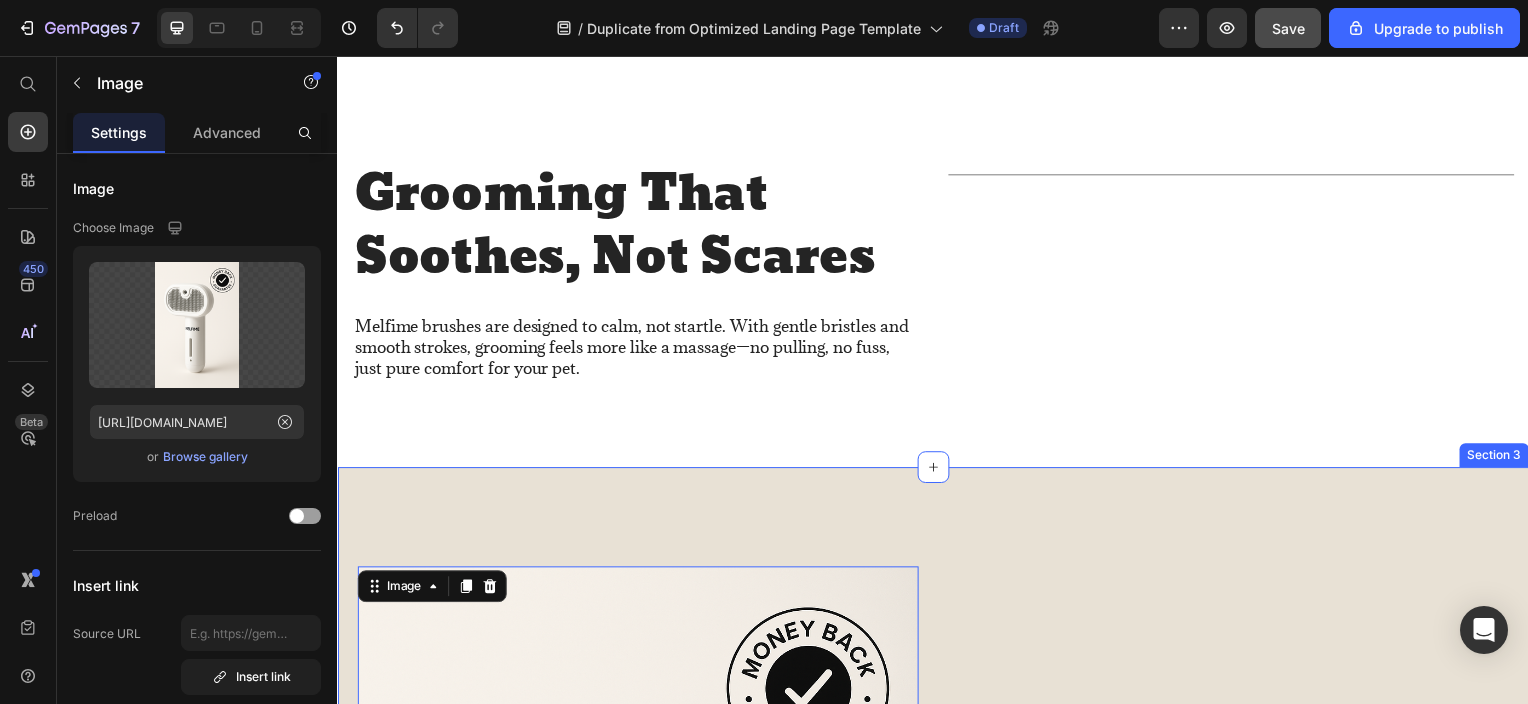 scroll, scrollTop: 1000, scrollLeft: 0, axis: vertical 